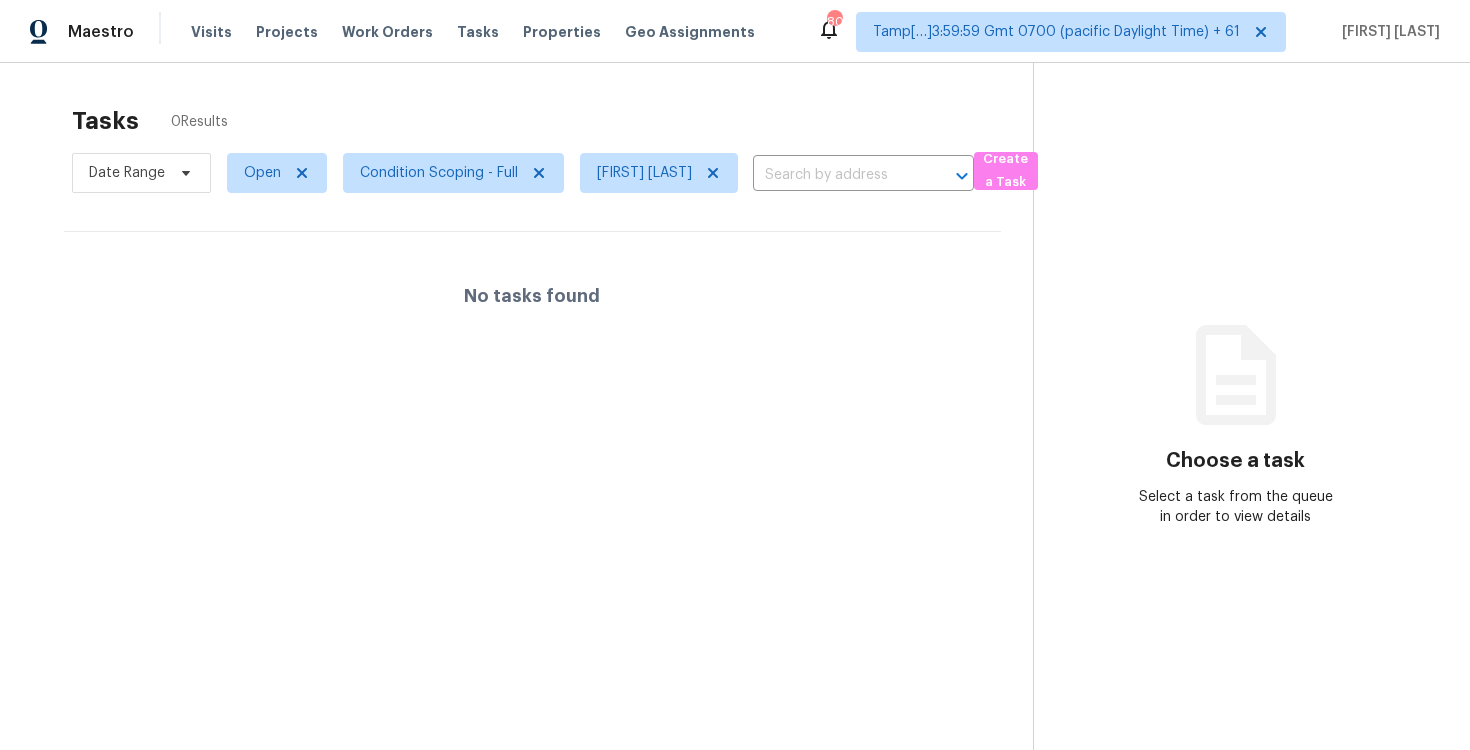 scroll, scrollTop: 0, scrollLeft: 0, axis: both 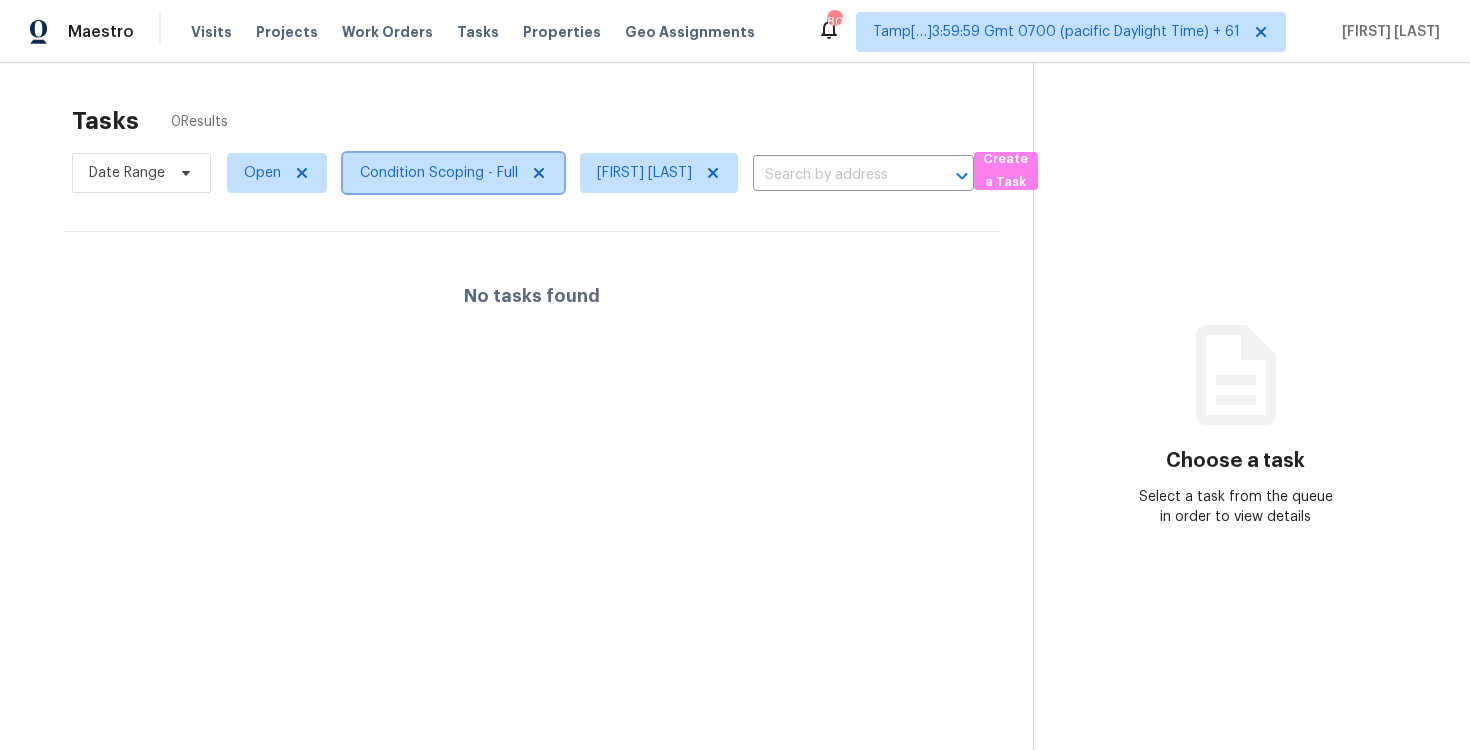 click on "Condition Scoping - Full" at bounding box center (439, 173) 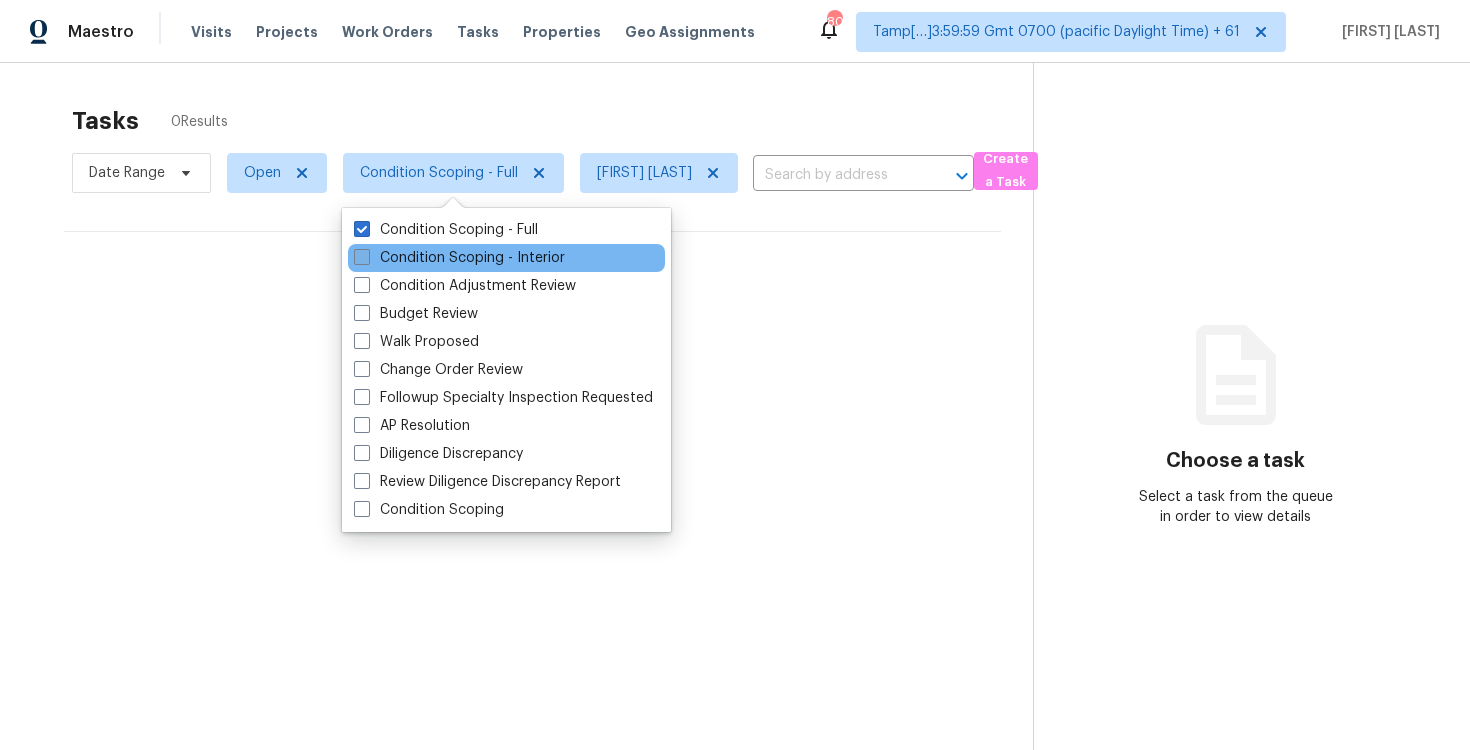 click on "Condition Scoping - Interior" at bounding box center [459, 258] 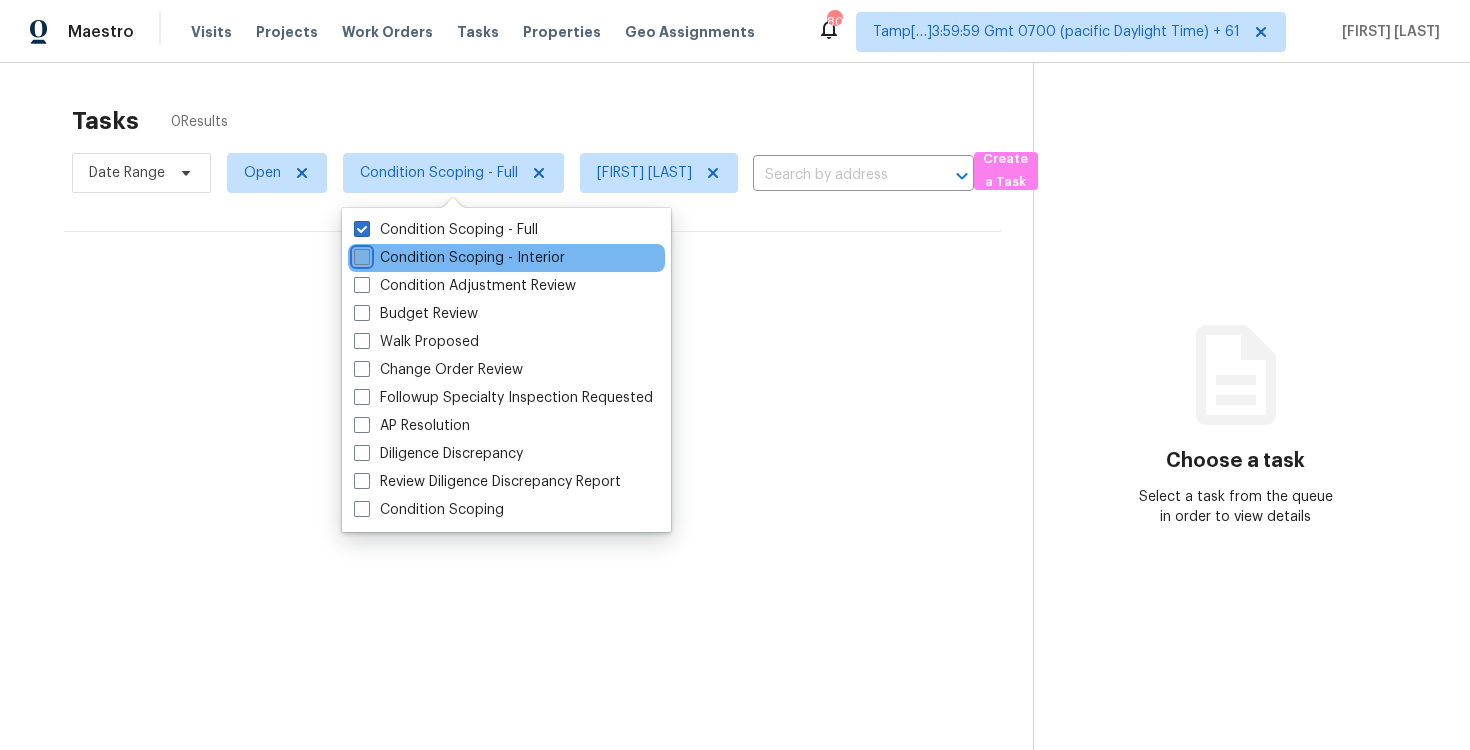 click on "Condition Scoping - Interior" at bounding box center [360, 254] 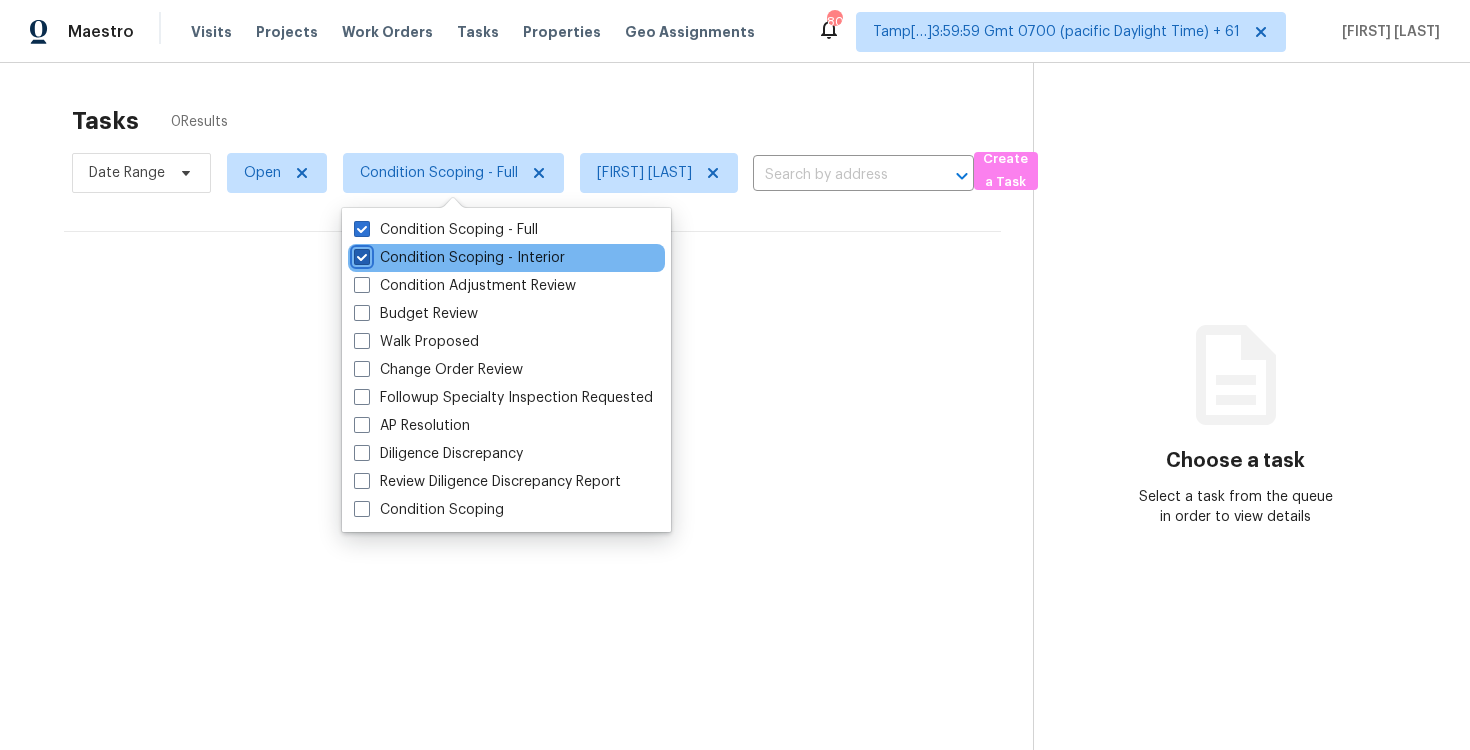 checkbox on "true" 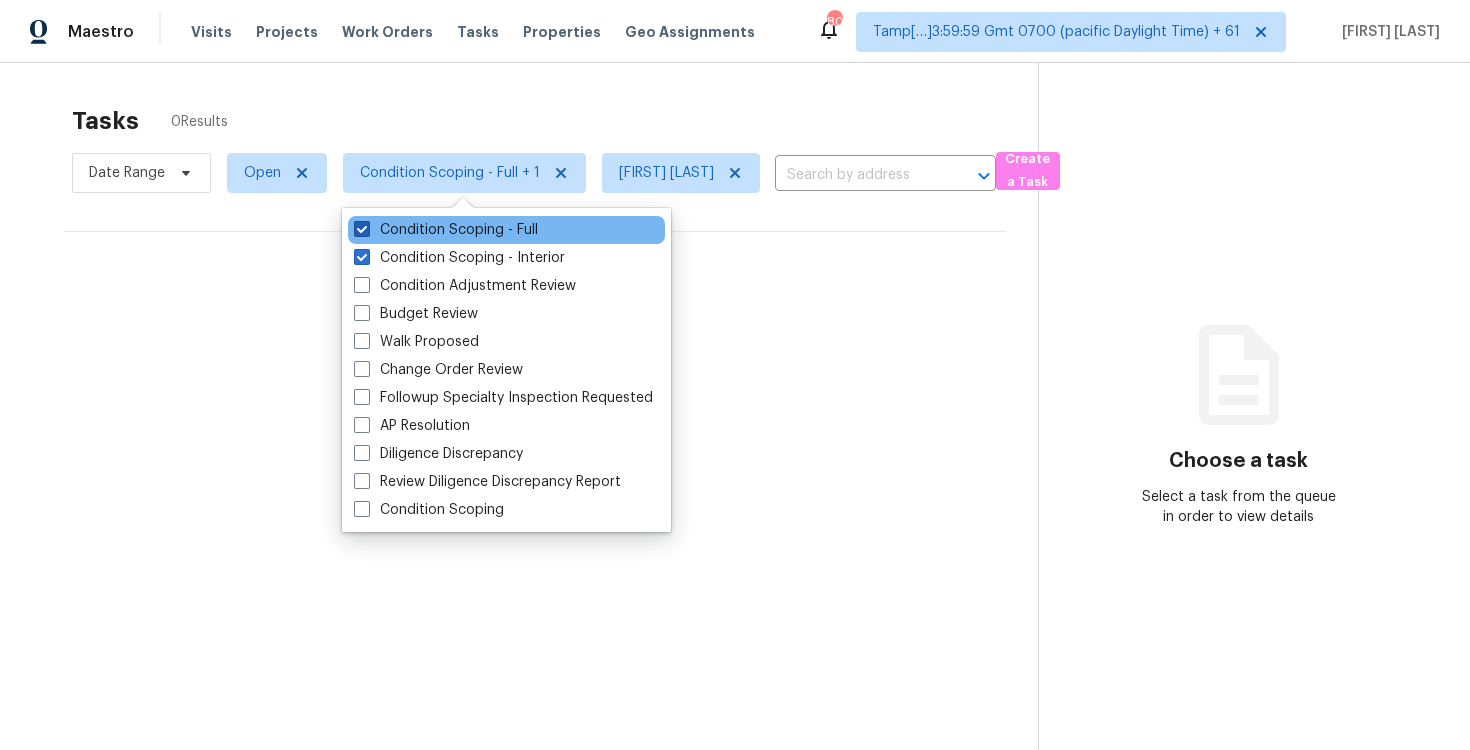 click on "Condition Scoping - Full" at bounding box center (446, 230) 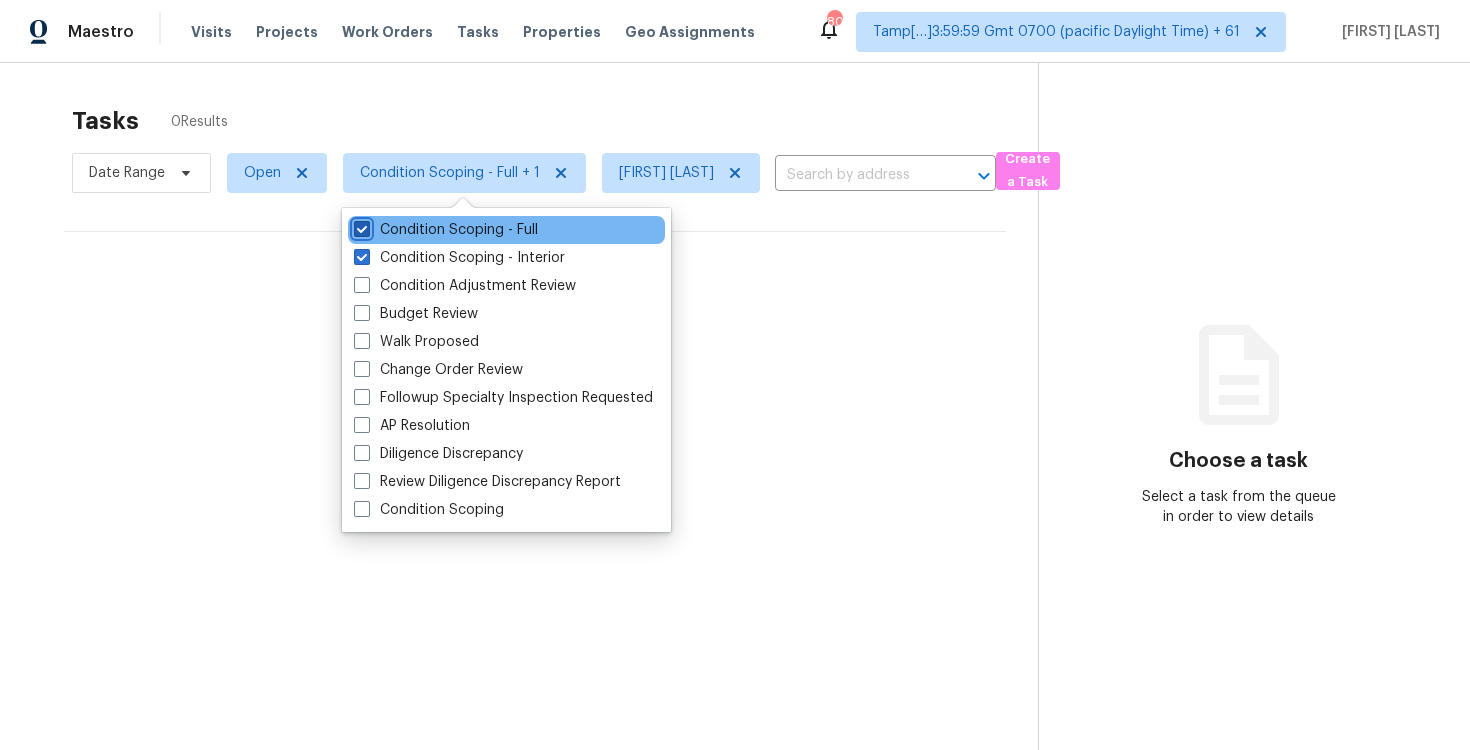 click on "Condition Scoping - Full" at bounding box center [360, 226] 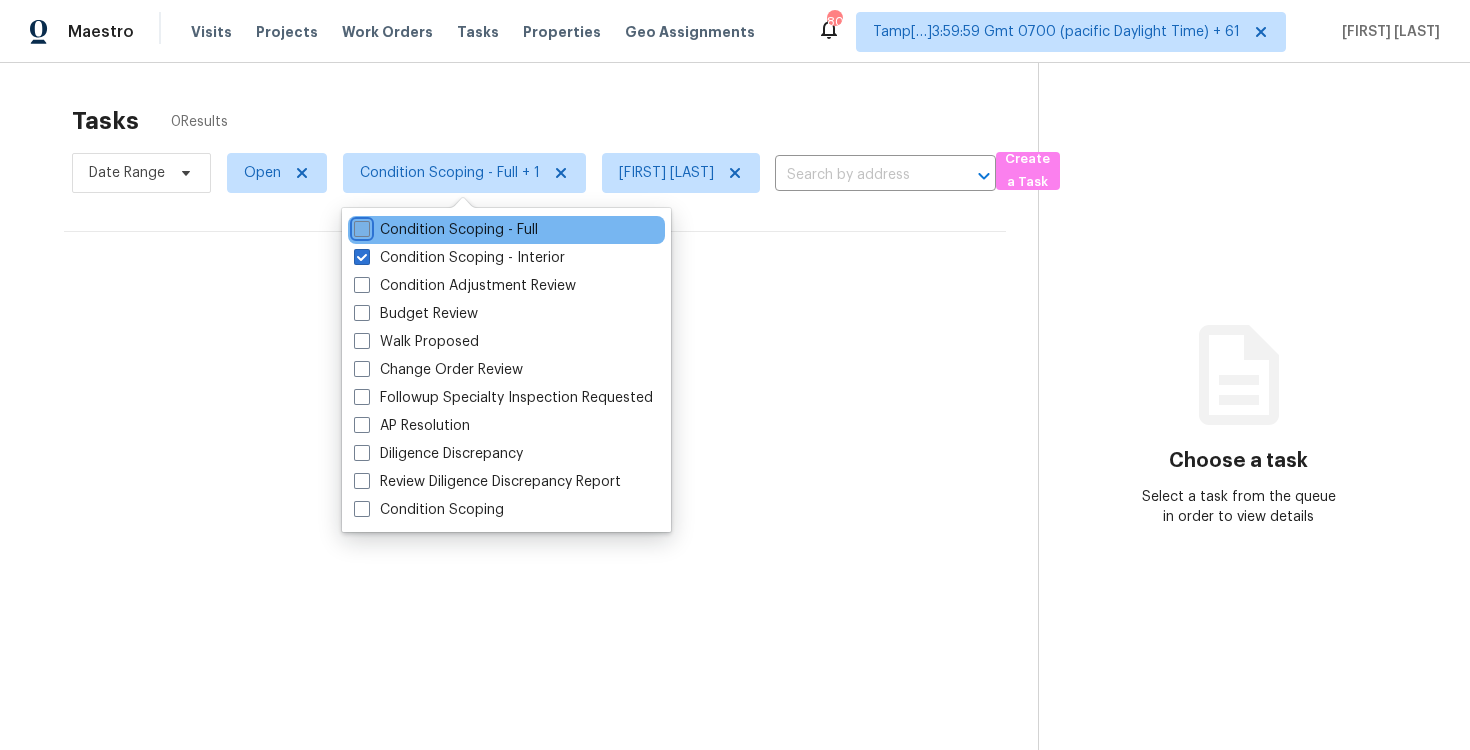 checkbox on "false" 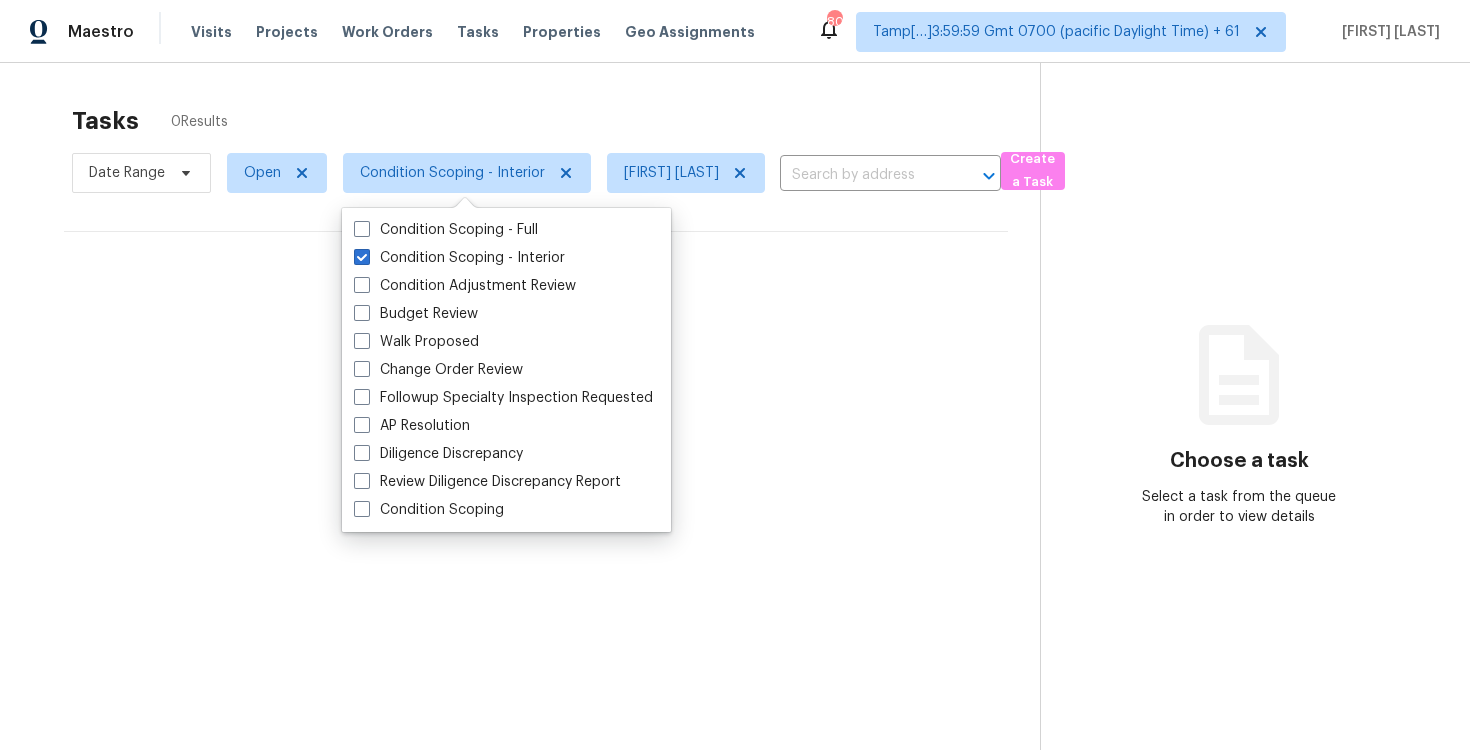 click on "Tasks 0  Results Date Range Open Condition Scoping - Interior Vigneshwaran B ​ Create a Task No tasks found Choose a task Select a task from the queue in order to view details" at bounding box center (735, 438) 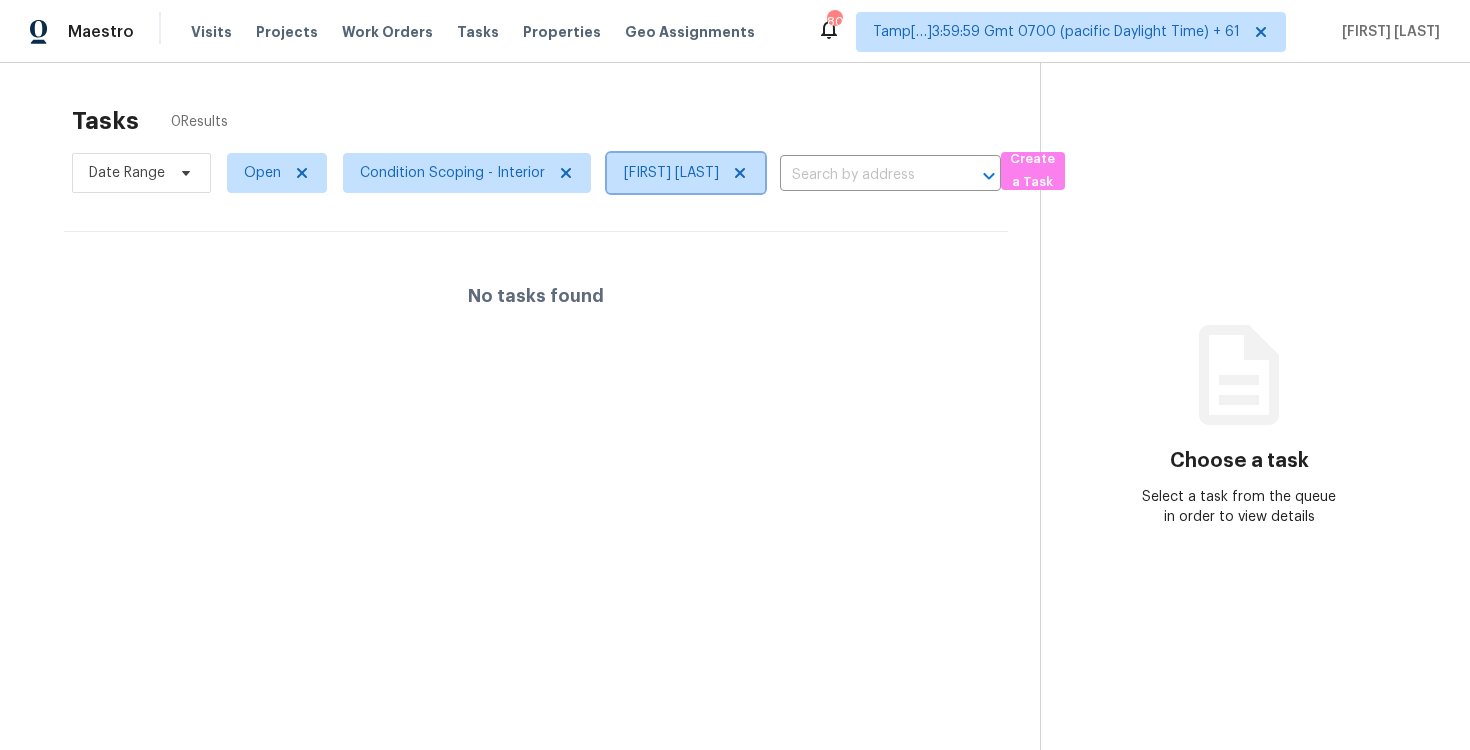 click 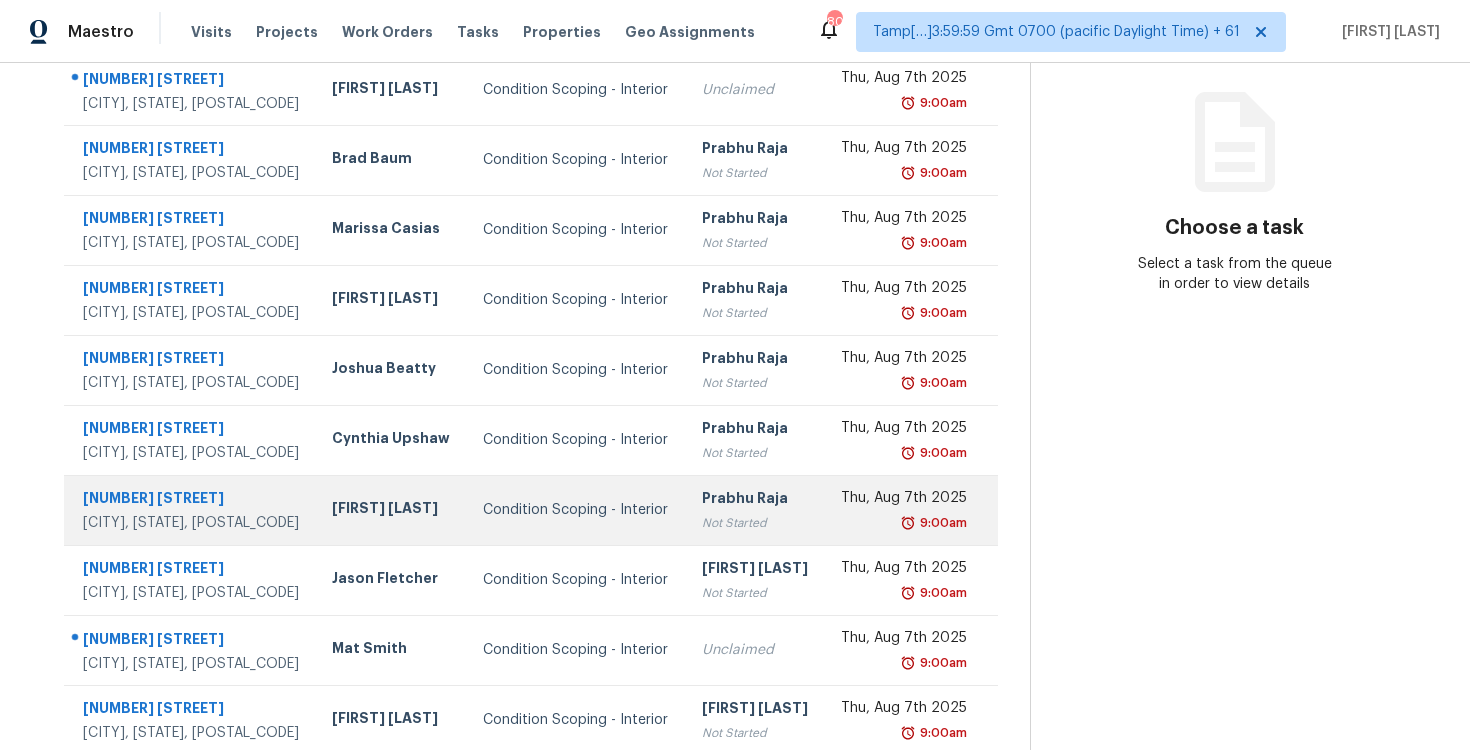 scroll, scrollTop: 234, scrollLeft: 0, axis: vertical 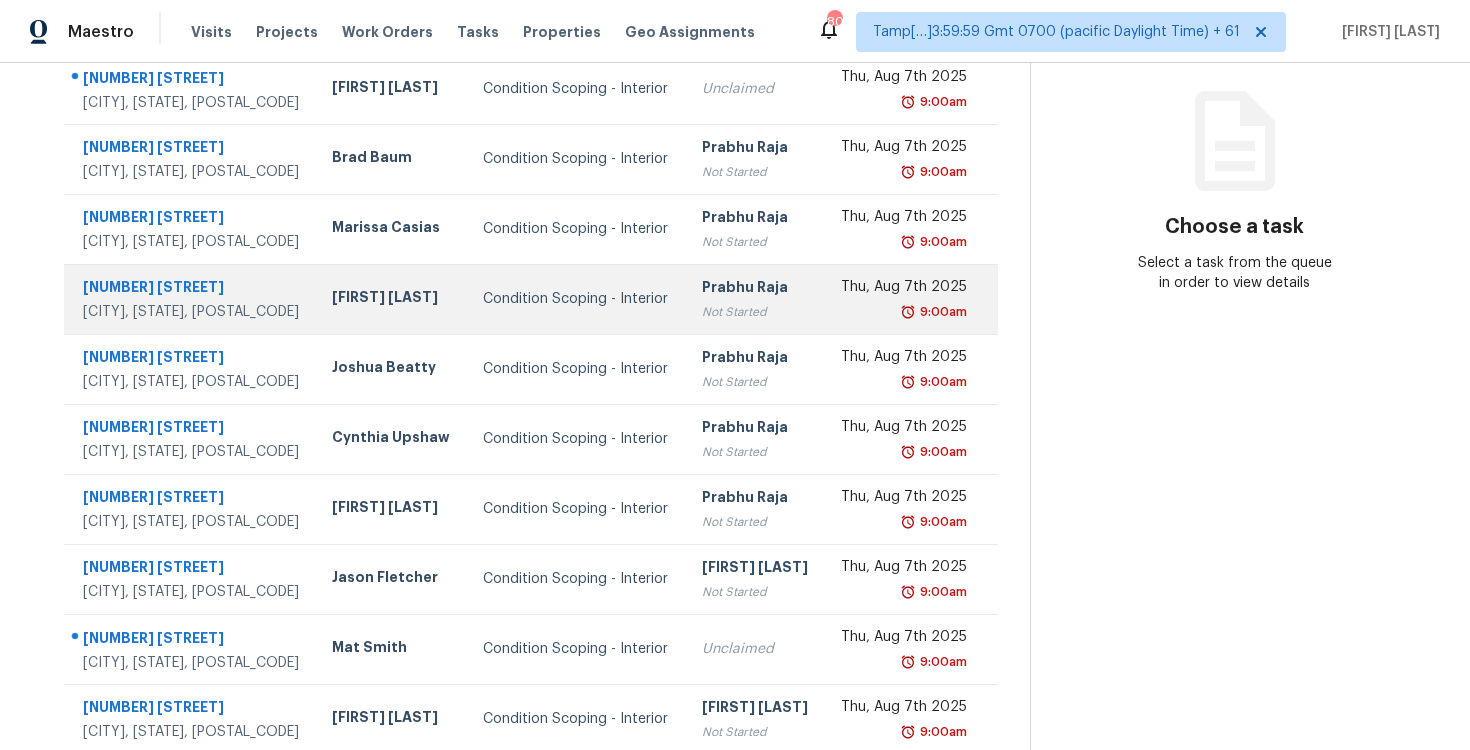 click on "Condition Scoping - Interior" at bounding box center [576, 299] 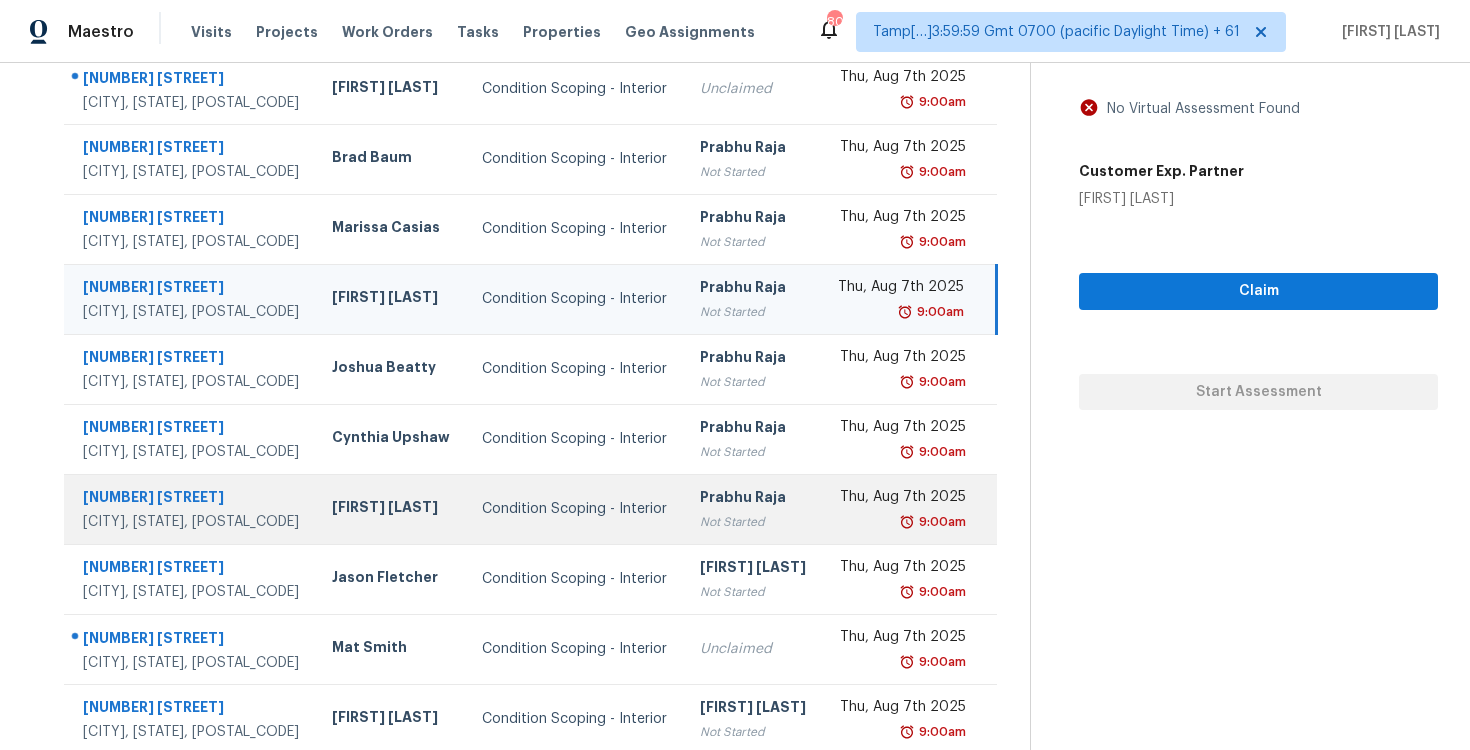 scroll, scrollTop: 291, scrollLeft: 0, axis: vertical 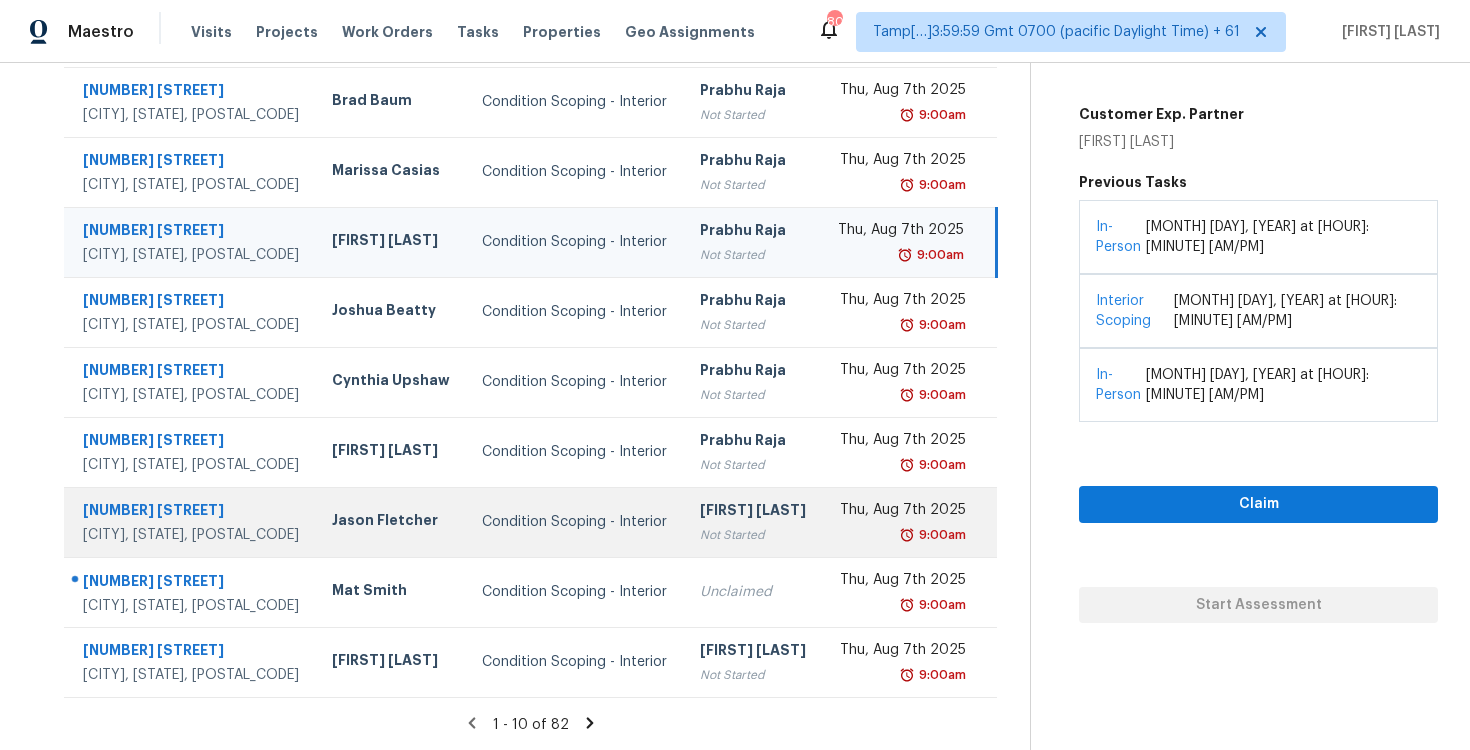 click on "Condition Scoping - Interior" at bounding box center (575, 522) 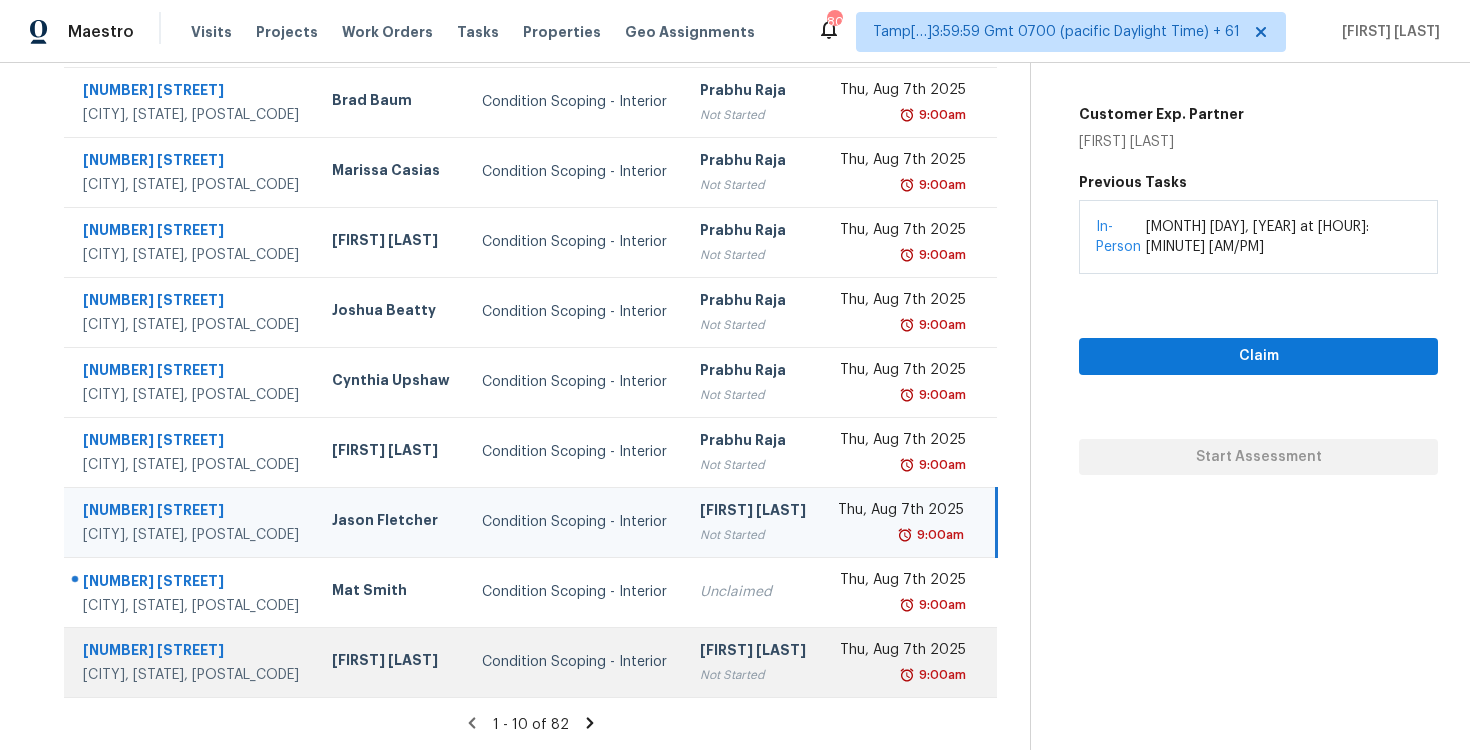 click on "Roopesh Jaikanth Not Started" at bounding box center [753, 662] 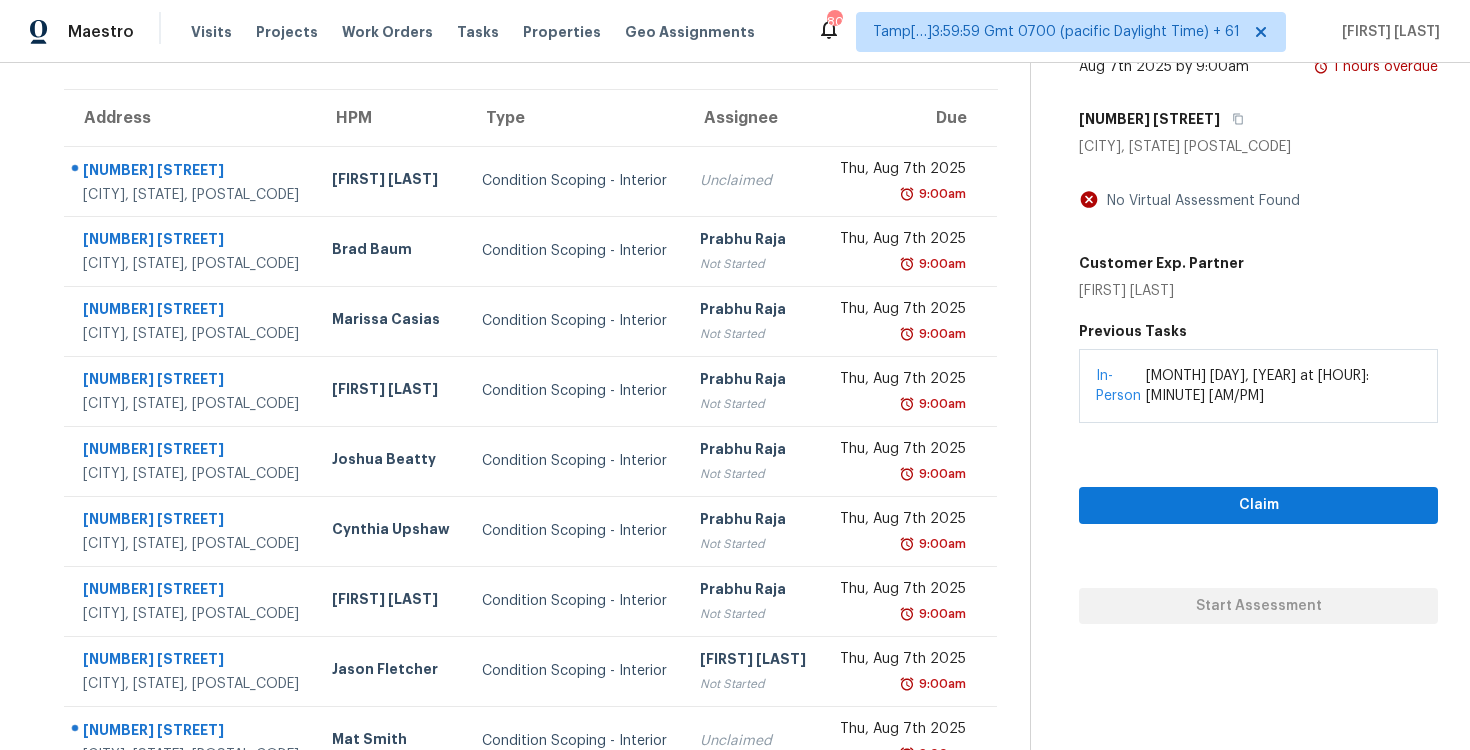 scroll, scrollTop: 123, scrollLeft: 0, axis: vertical 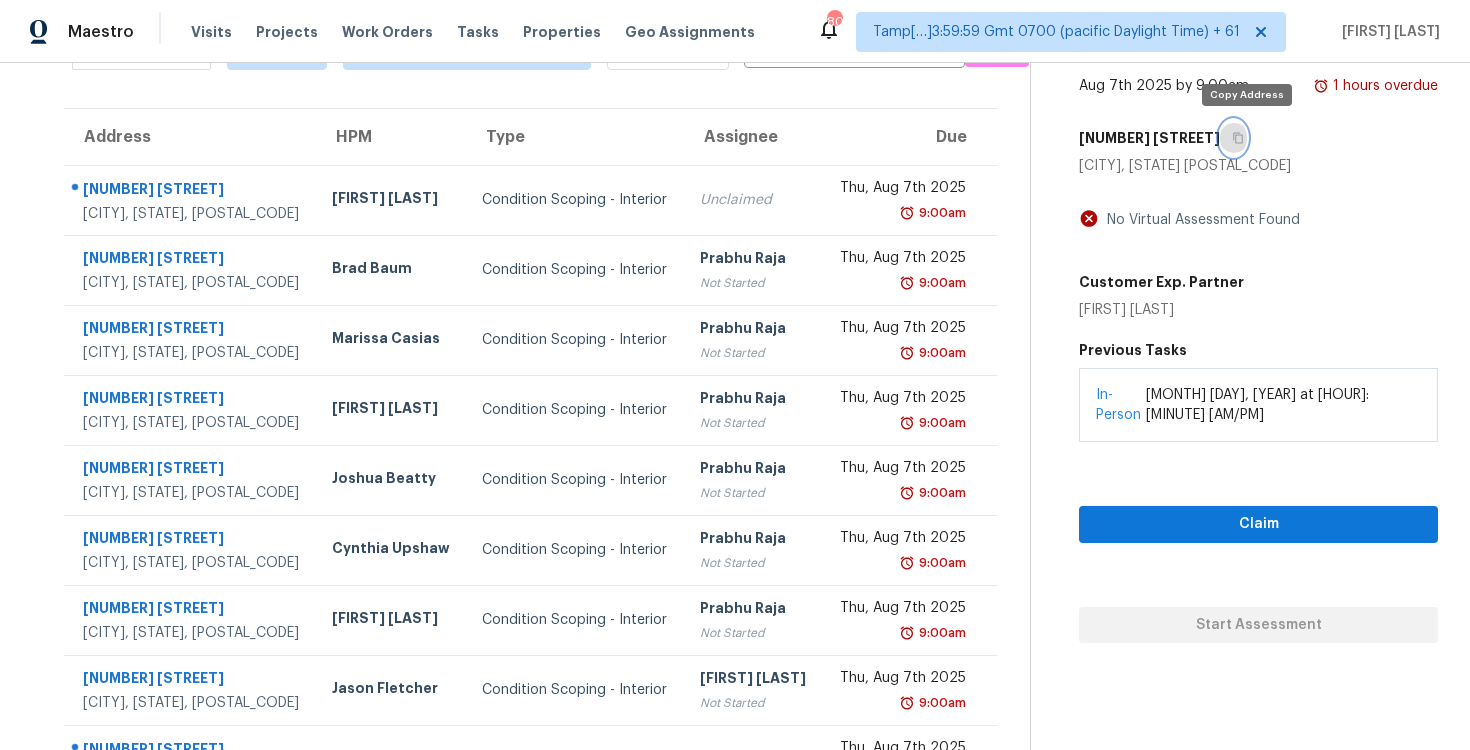 click at bounding box center [1233, 138] 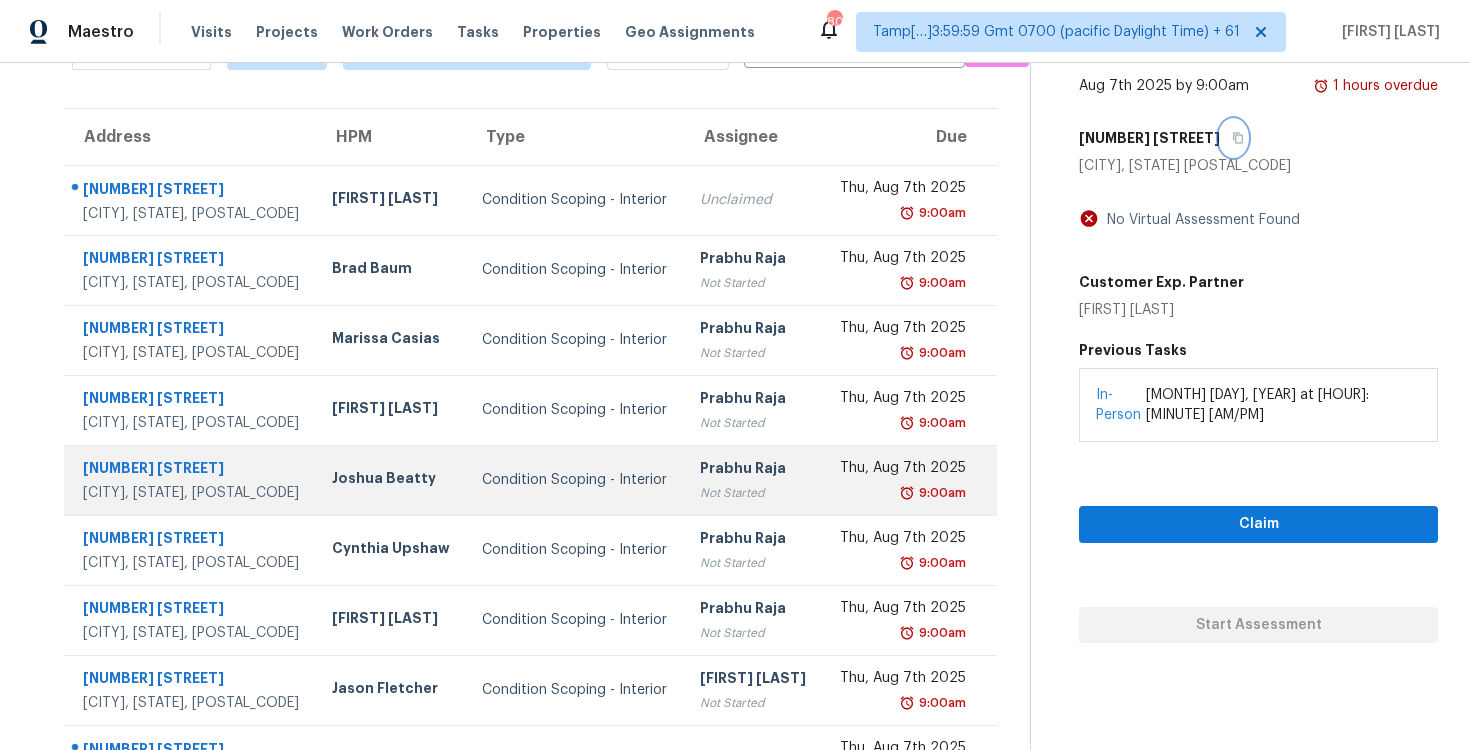 scroll, scrollTop: 291, scrollLeft: 0, axis: vertical 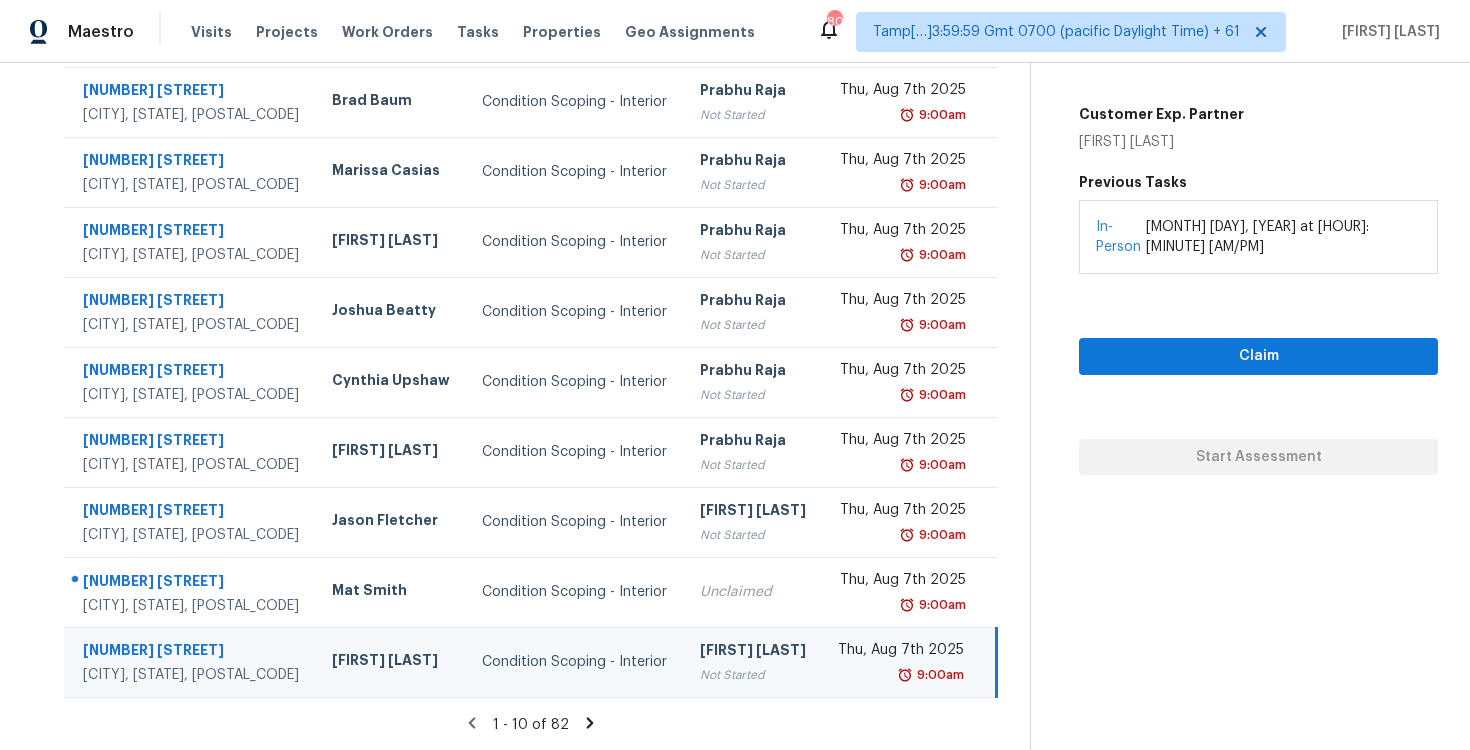 click on "1 - 10 of 82" at bounding box center (531, 724) 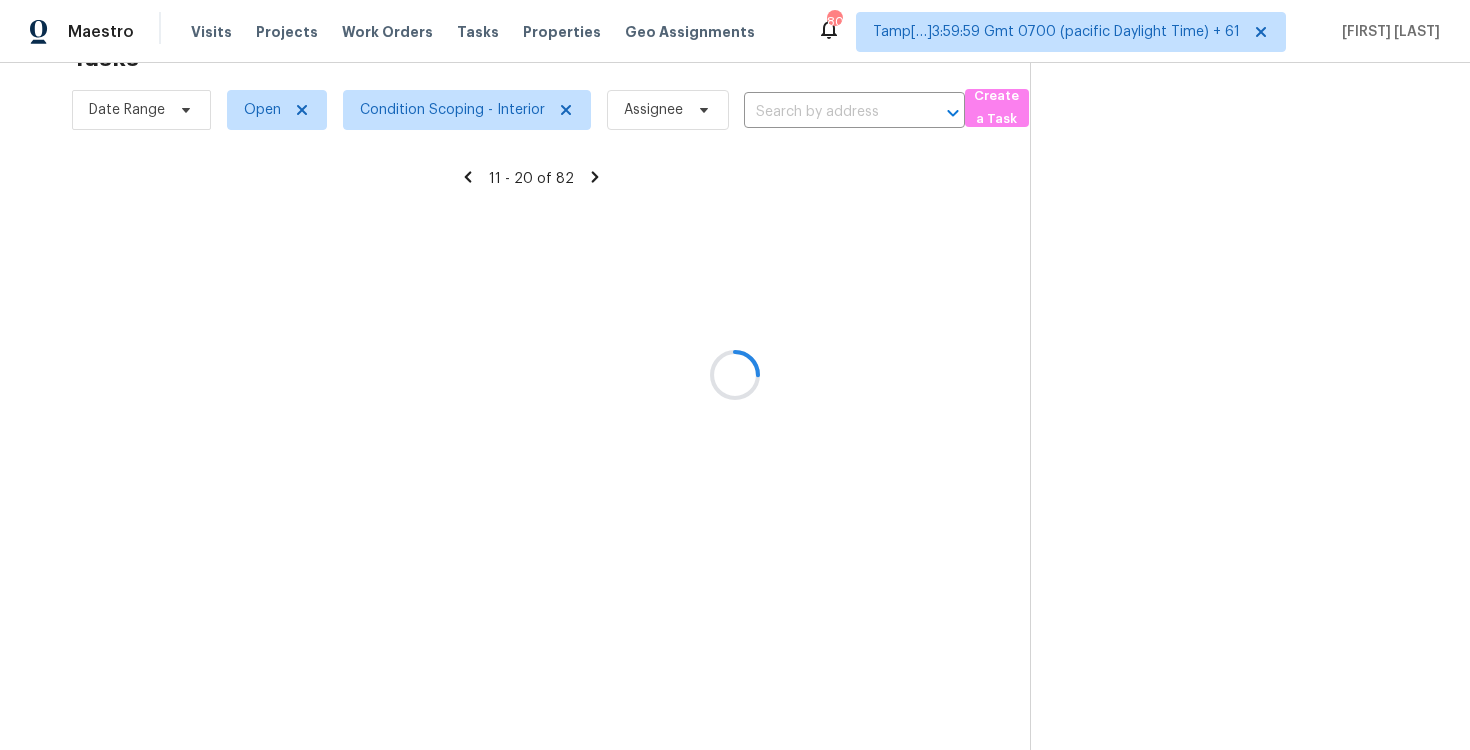 scroll, scrollTop: 291, scrollLeft: 0, axis: vertical 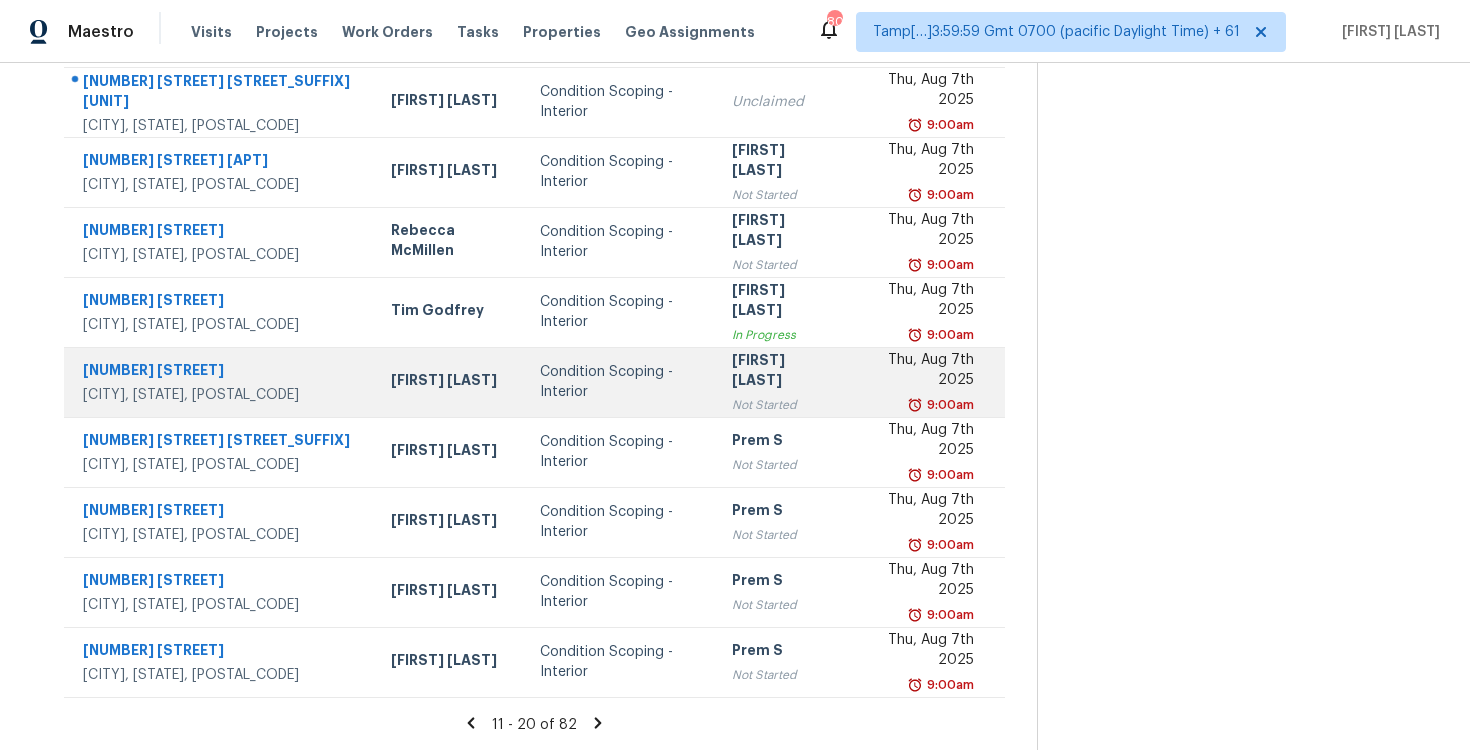 click on "Jishnu Manoj" at bounding box center [781, 372] 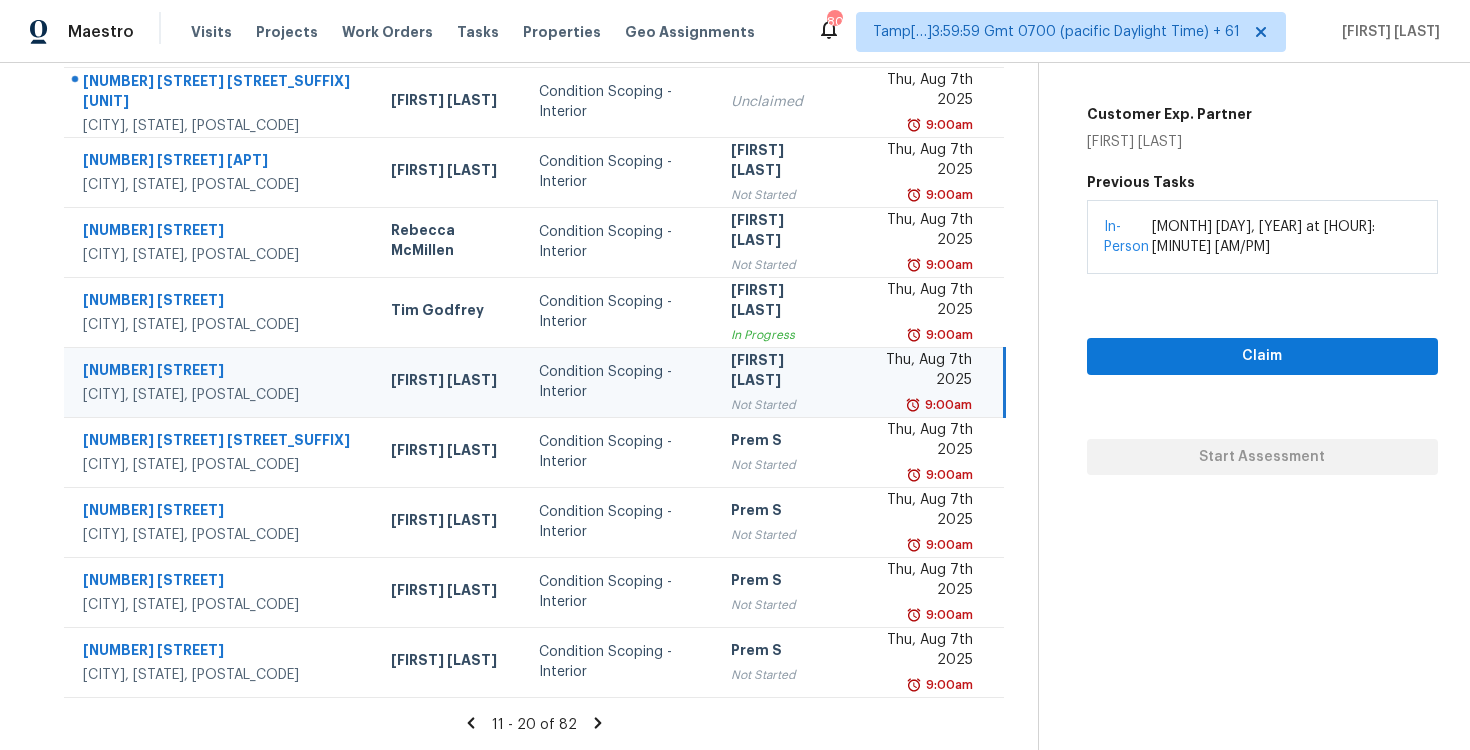 click on "Tasks 82  Results Date Range Open Condition Scoping - Interior Assignee ​ Create a Task Address HPM Type Assignee Due 510 Elm St   Farmington, MN, 55024 Ken Nelson Condition Scoping - Interior Unclaimed Thu, Aug 7th 2025 9:00am 1508 111th Dr NE Unit B Blaine, MN, 55449 Matt Kohler Condition Scoping - Interior Unclaimed Thu, Aug 7th 2025 9:00am 10222 Prince Pl Apt T1 Upper Marlboro, MD, 20774 Nicolas Campuzano Condition Scoping - Interior Jishnu Manoj Not Started Thu, Aug 7th 2025 9:00am 29603 Electric Dr   Bay Village, OH, 44140 Rebecca McMillen Condition Scoping - Interior Jishnu Manoj Not Started Thu, Aug 7th 2025 9:00am 4734 Brookwood Vw   Atlanta, GA, 30349 Tim Godfrey Condition Scoping - Interior Ranjith Kumar P In Progress Thu, Aug 7th 2025 9:00am 653 Samantha Ln   Lake Mary, FL, 32746 Carl Biederman Condition Scoping - Interior Jishnu Manoj Not Started Thu, Aug 7th 2025 9:00am 1461 Fox Forest Ter SW   Lilburn, GA, 30047 Samuel Vetrik Condition Scoping - Interior Prem S Not Started Thu, Aug 7th 2025" at bounding box center [535, 277] 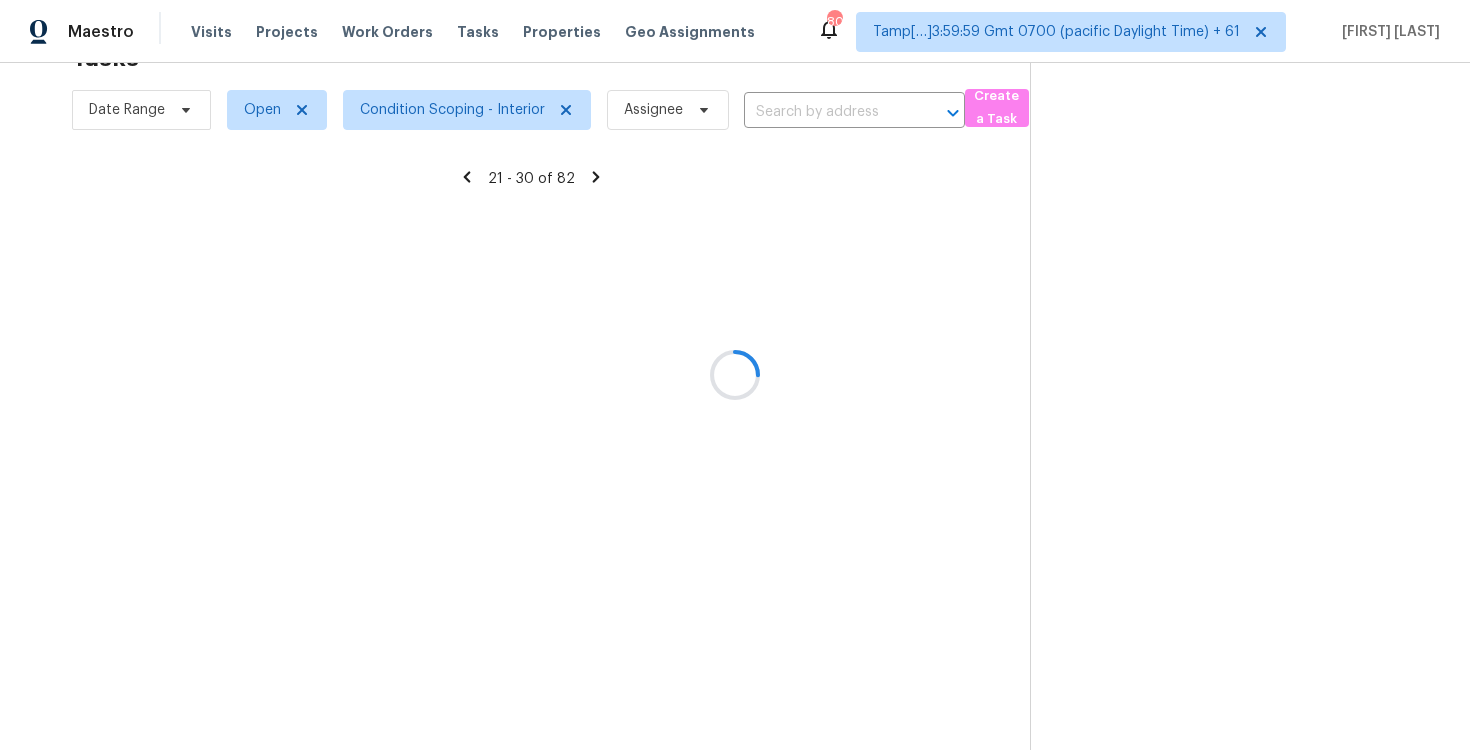 scroll, scrollTop: 63, scrollLeft: 0, axis: vertical 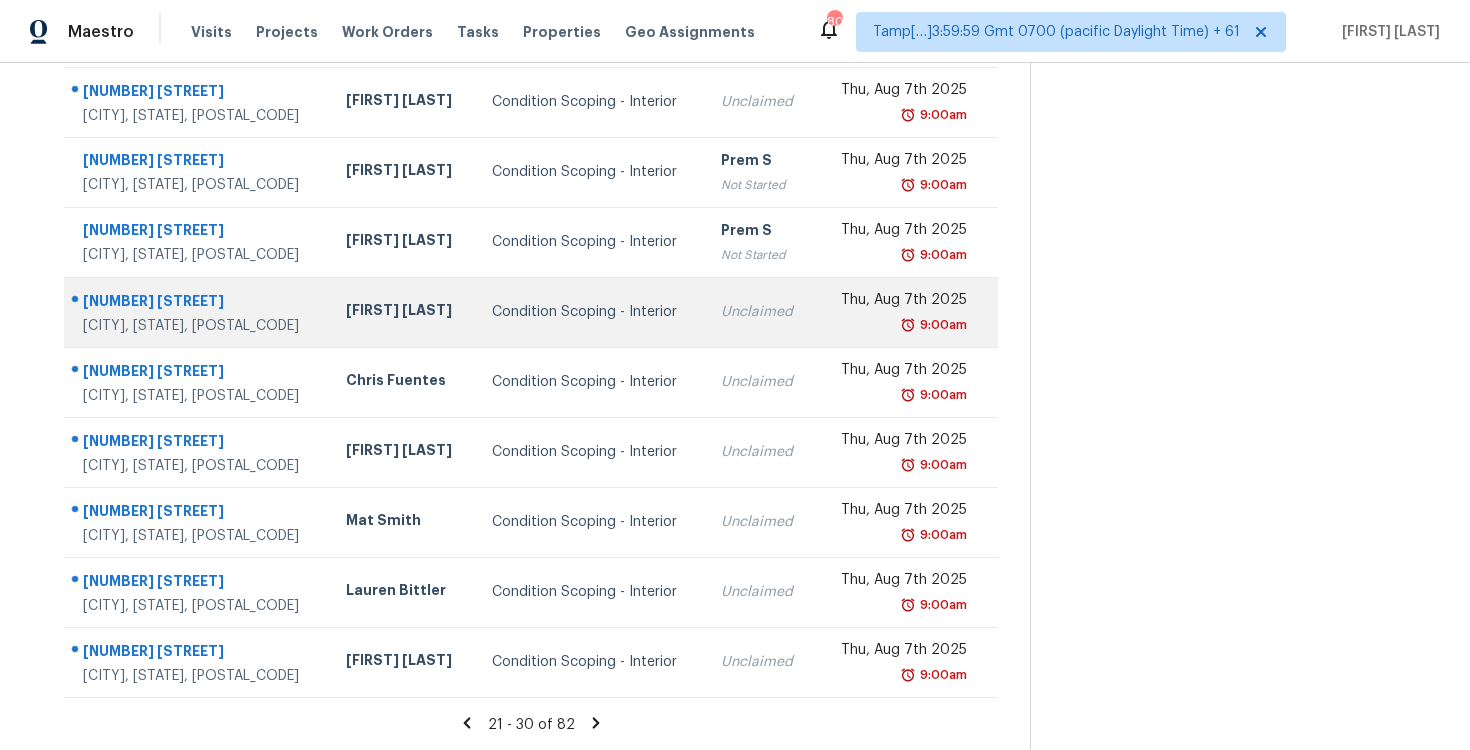 click on "Condition Scoping - Interior" at bounding box center (591, 312) 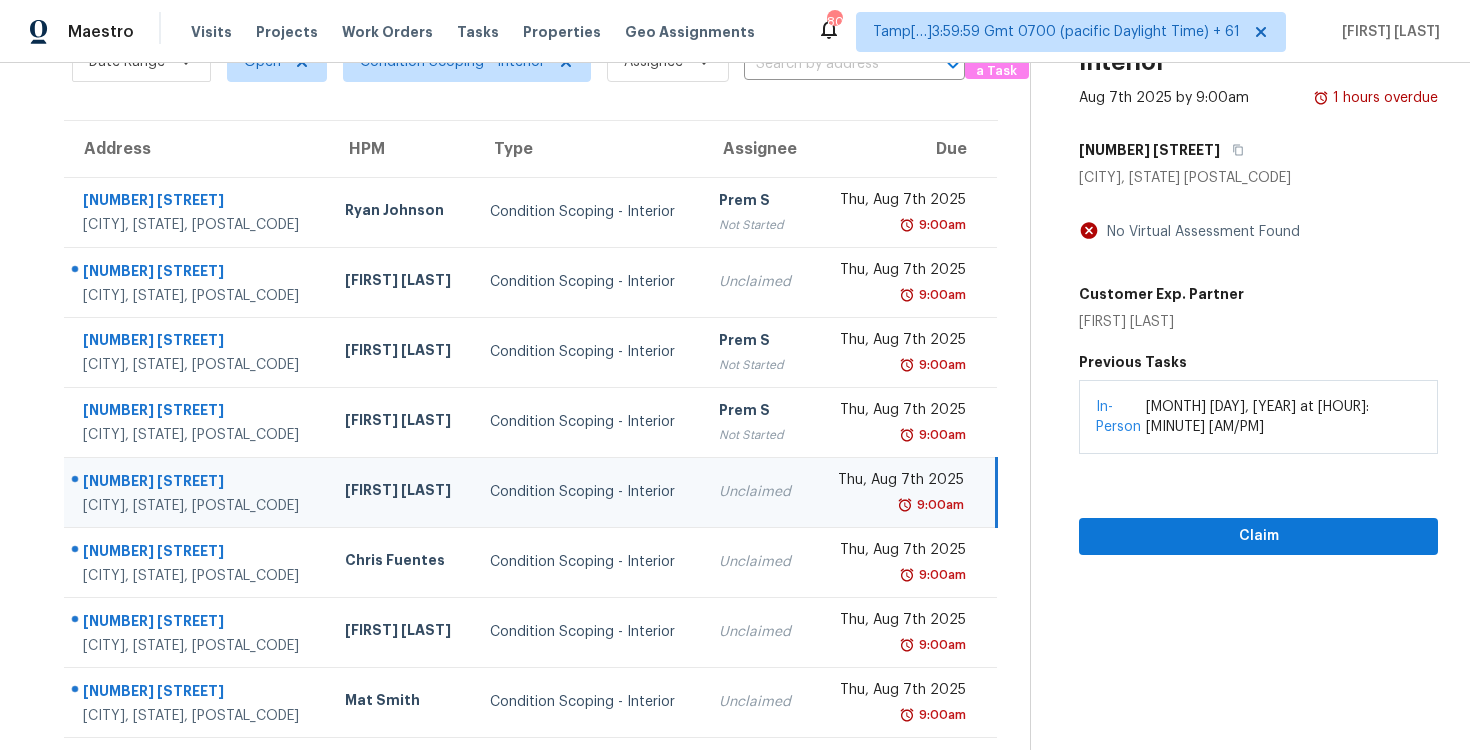 scroll, scrollTop: 66, scrollLeft: 0, axis: vertical 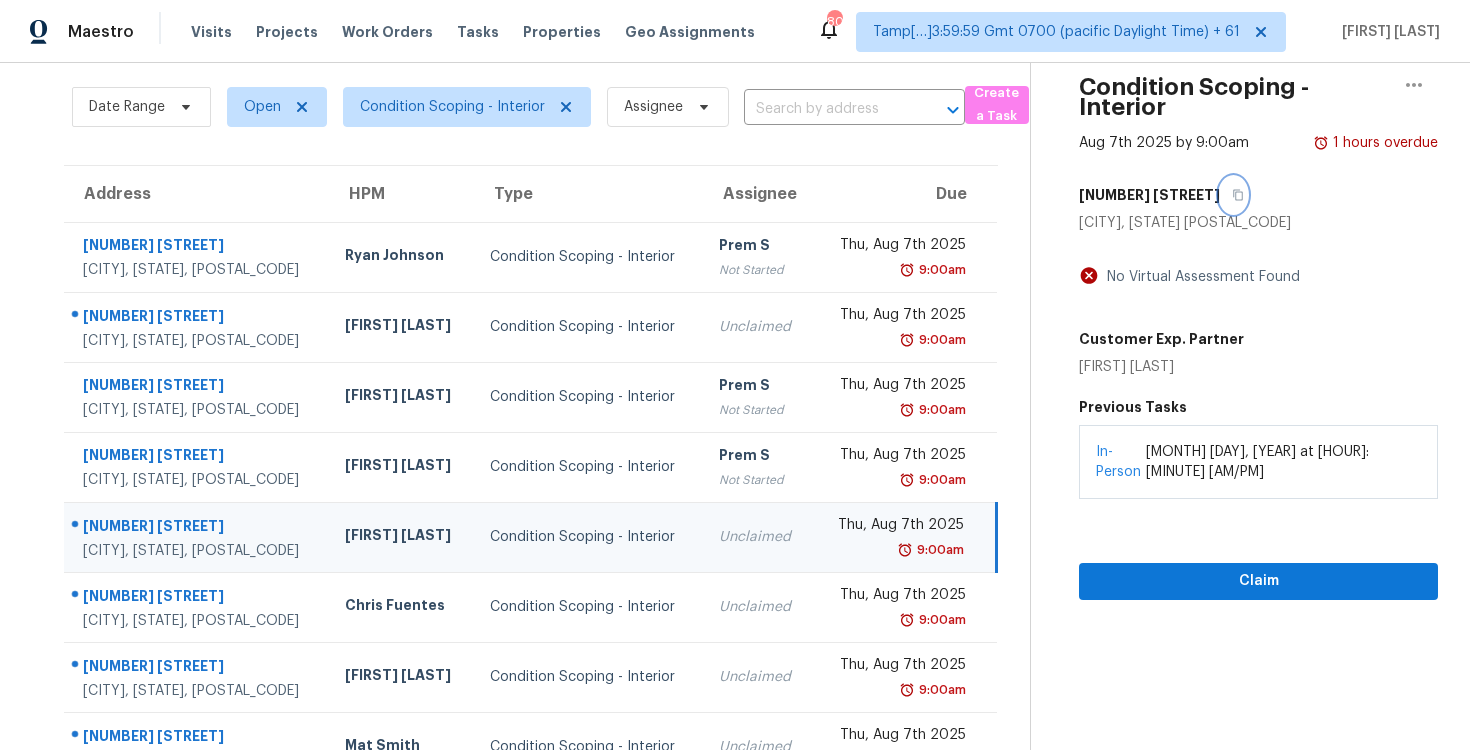 click 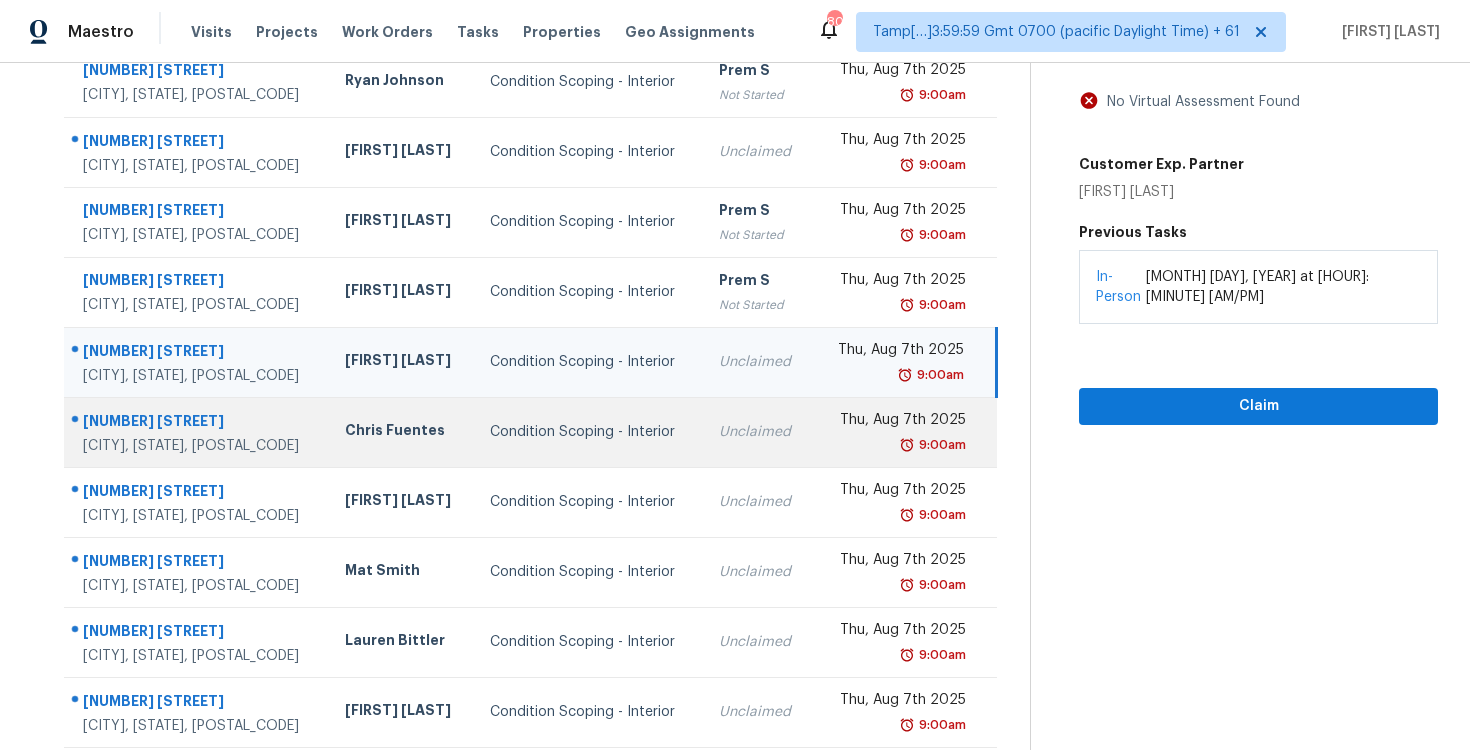 scroll, scrollTop: 291, scrollLeft: 0, axis: vertical 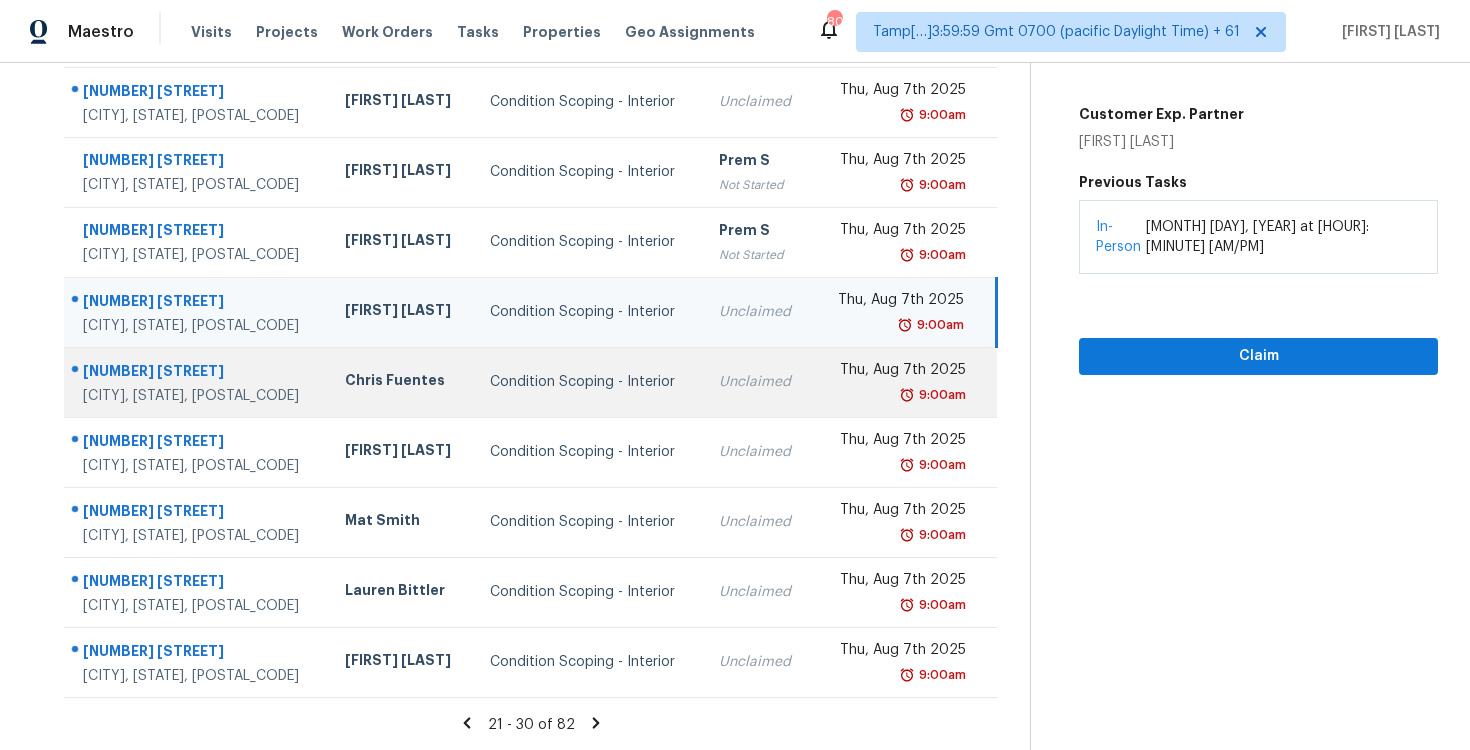 click on "Condition Scoping - Interior" at bounding box center (588, 382) 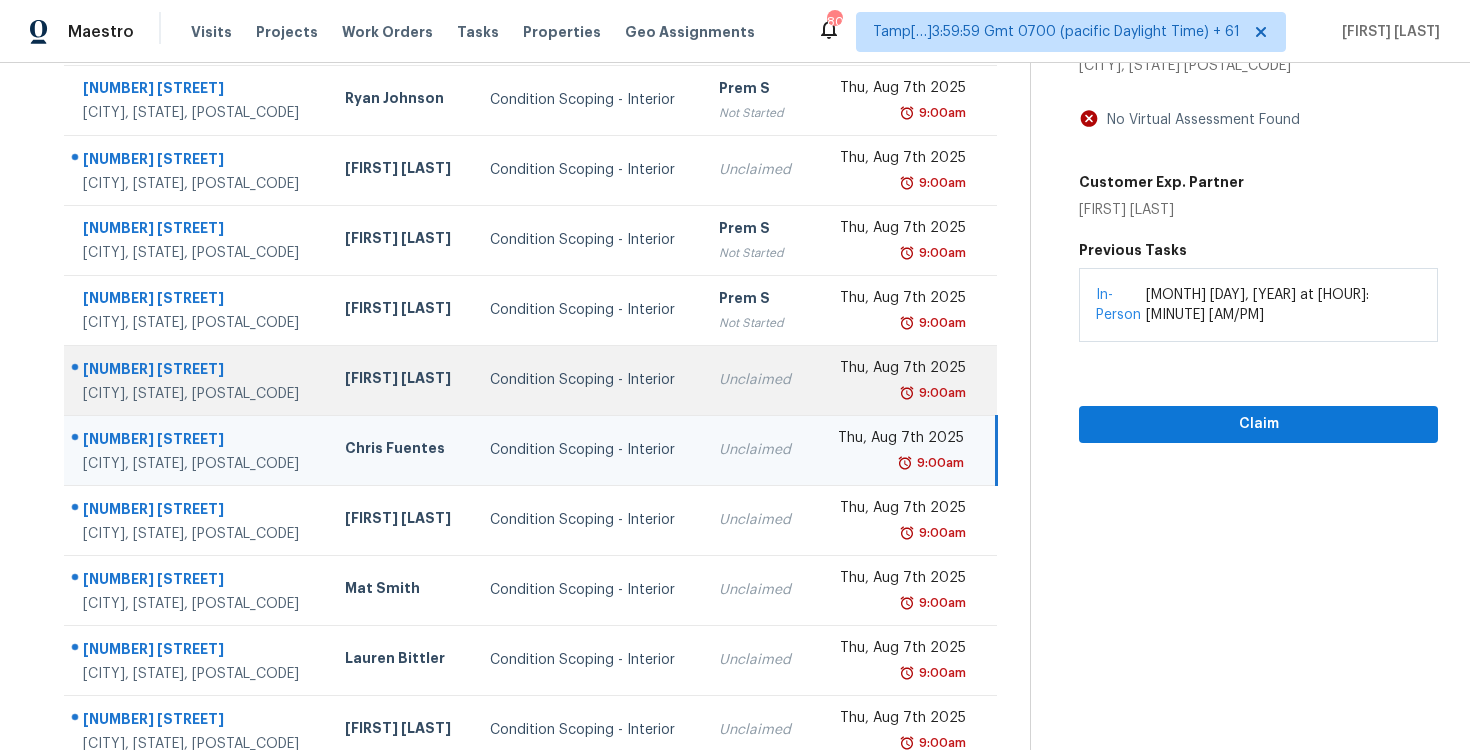 scroll, scrollTop: 291, scrollLeft: 0, axis: vertical 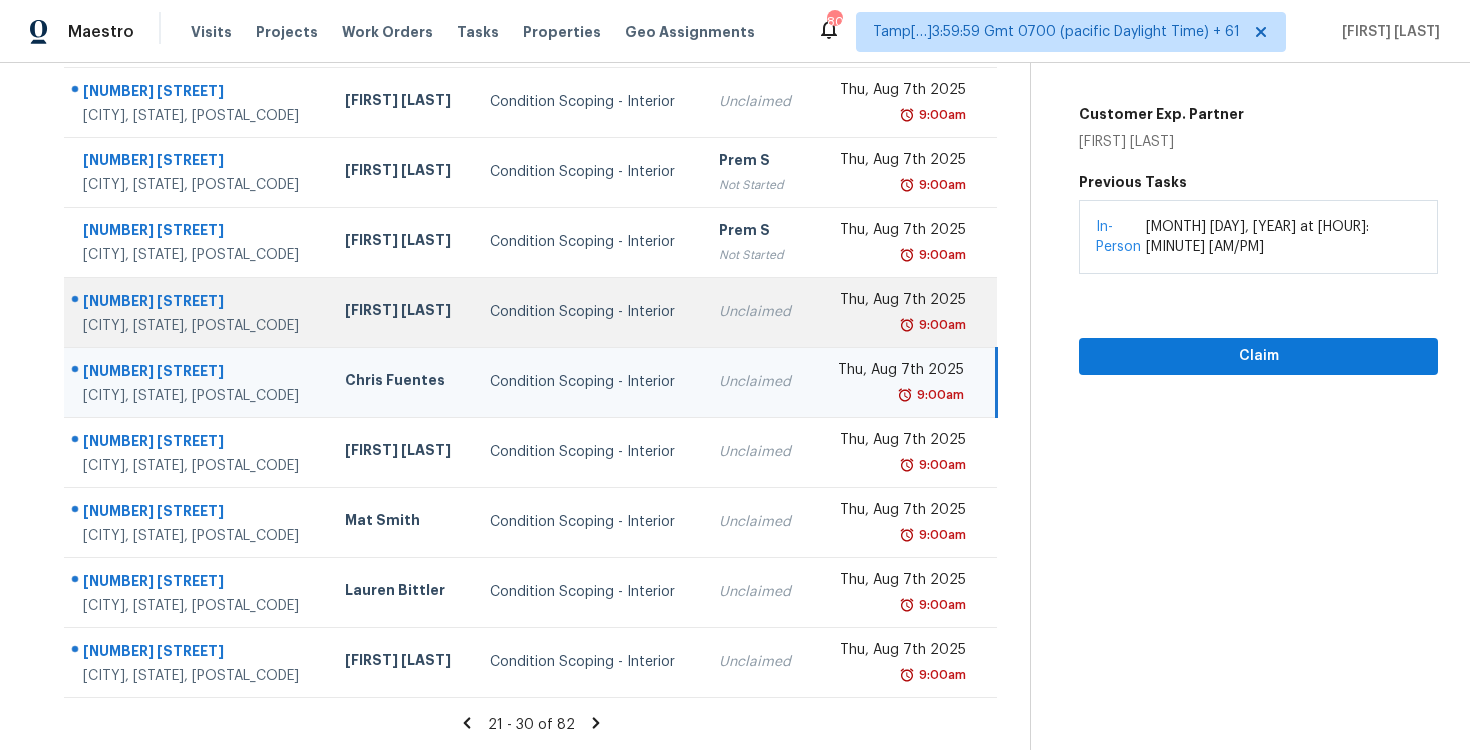 click on "Condition Scoping - Interior" at bounding box center (588, 312) 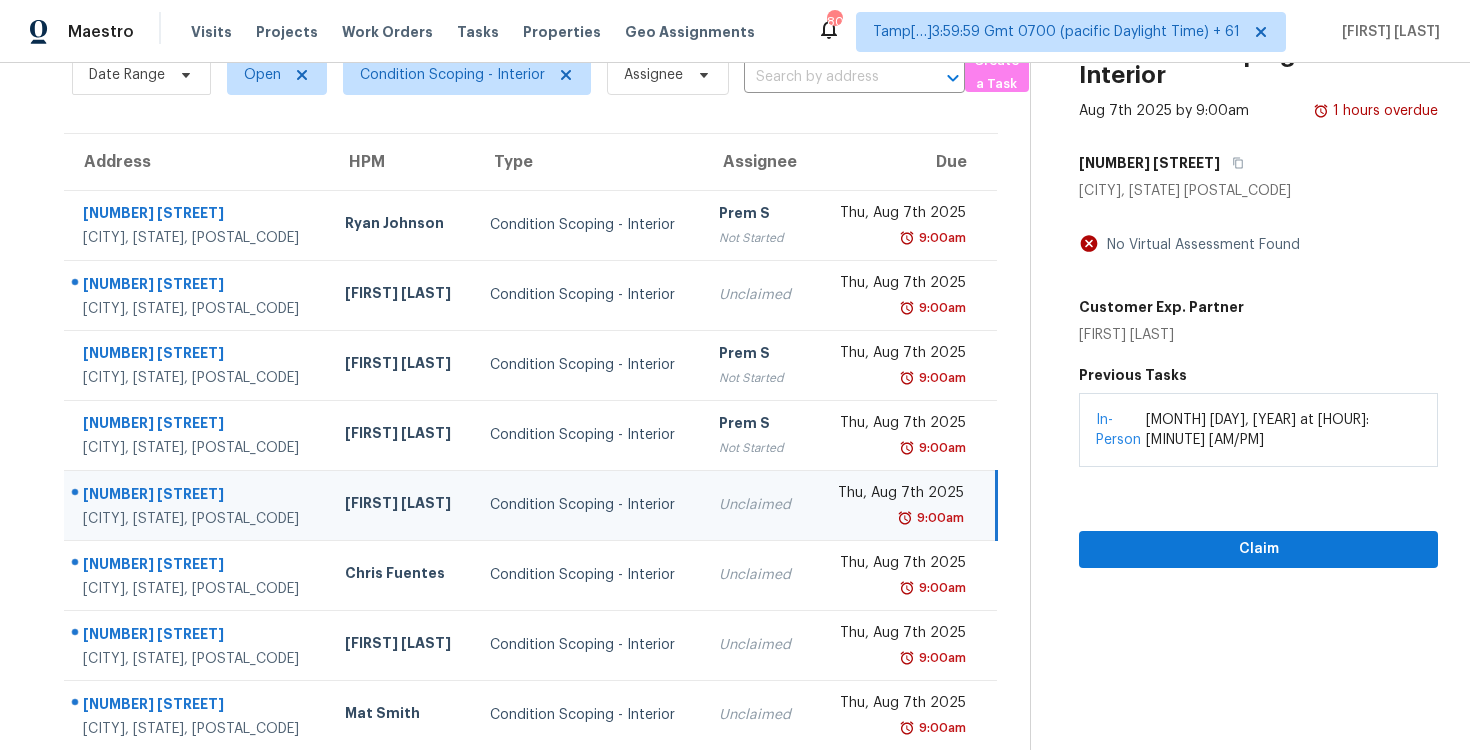 scroll, scrollTop: 92, scrollLeft: 0, axis: vertical 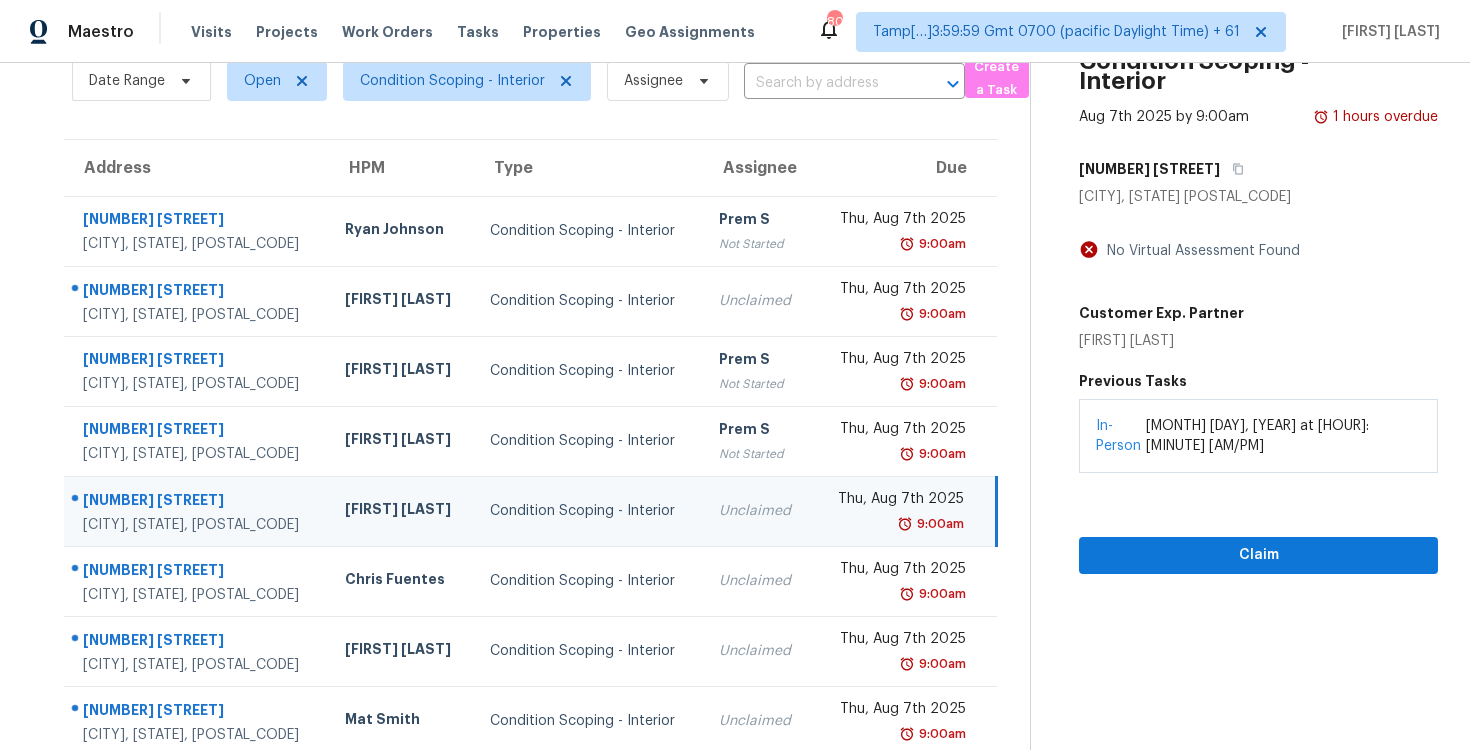 click on "768 Valleybrook Dr" at bounding box center (1258, 169) 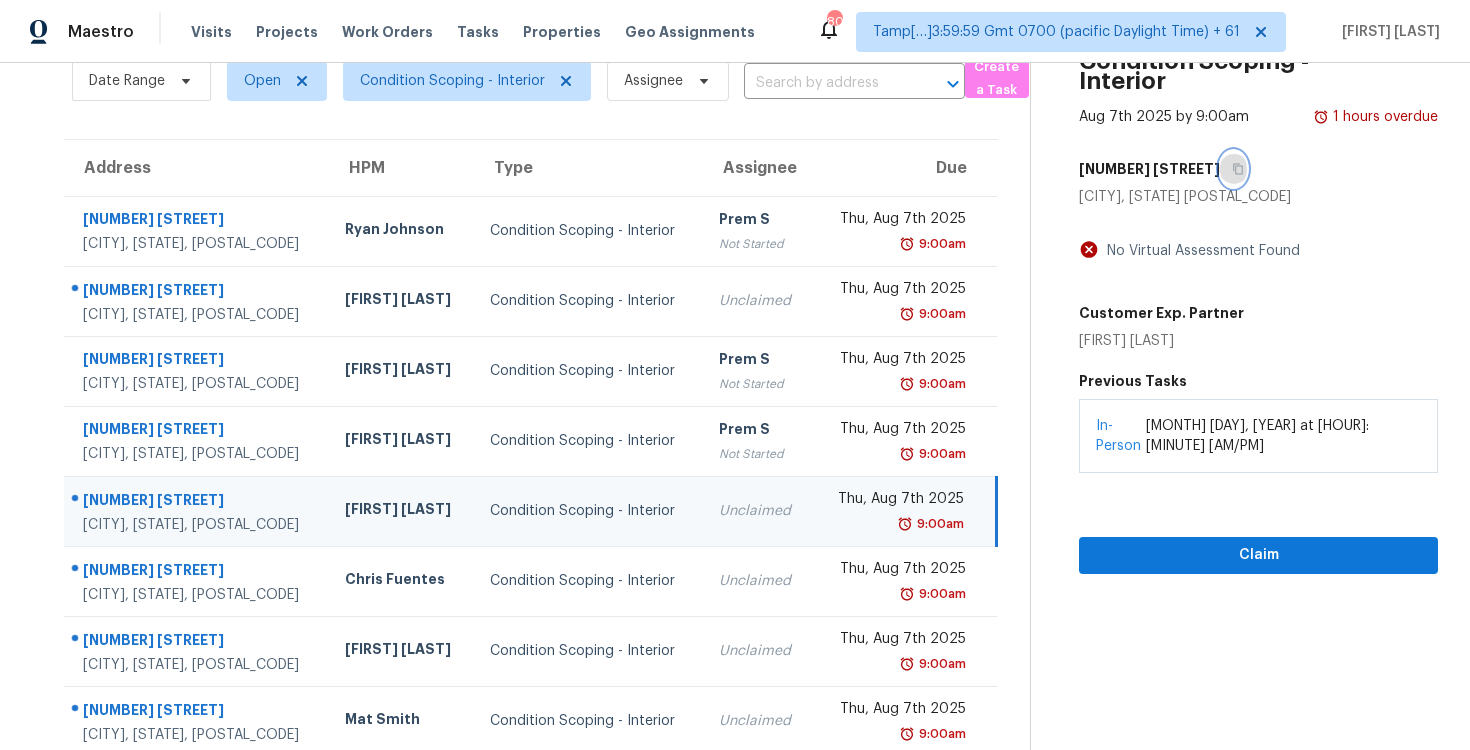 click 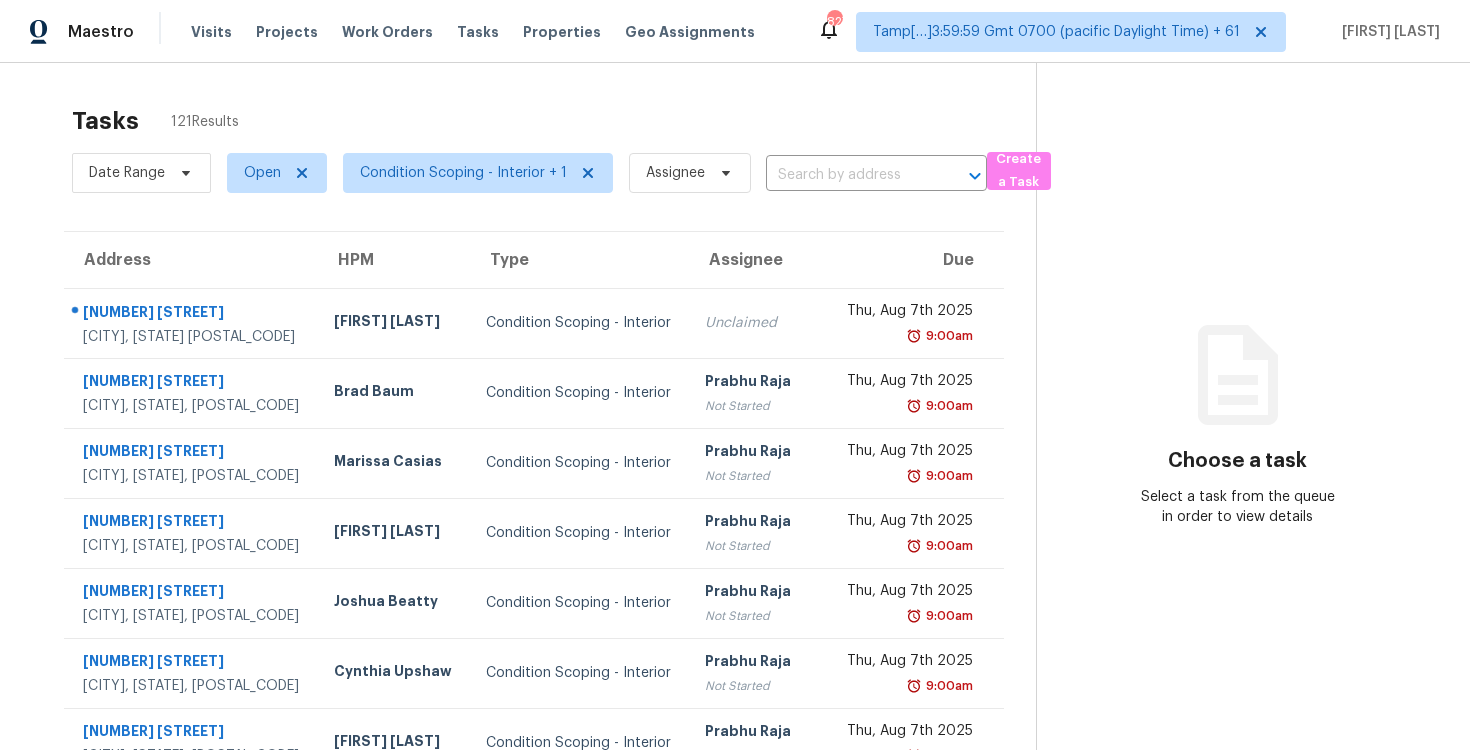 scroll, scrollTop: 0, scrollLeft: 0, axis: both 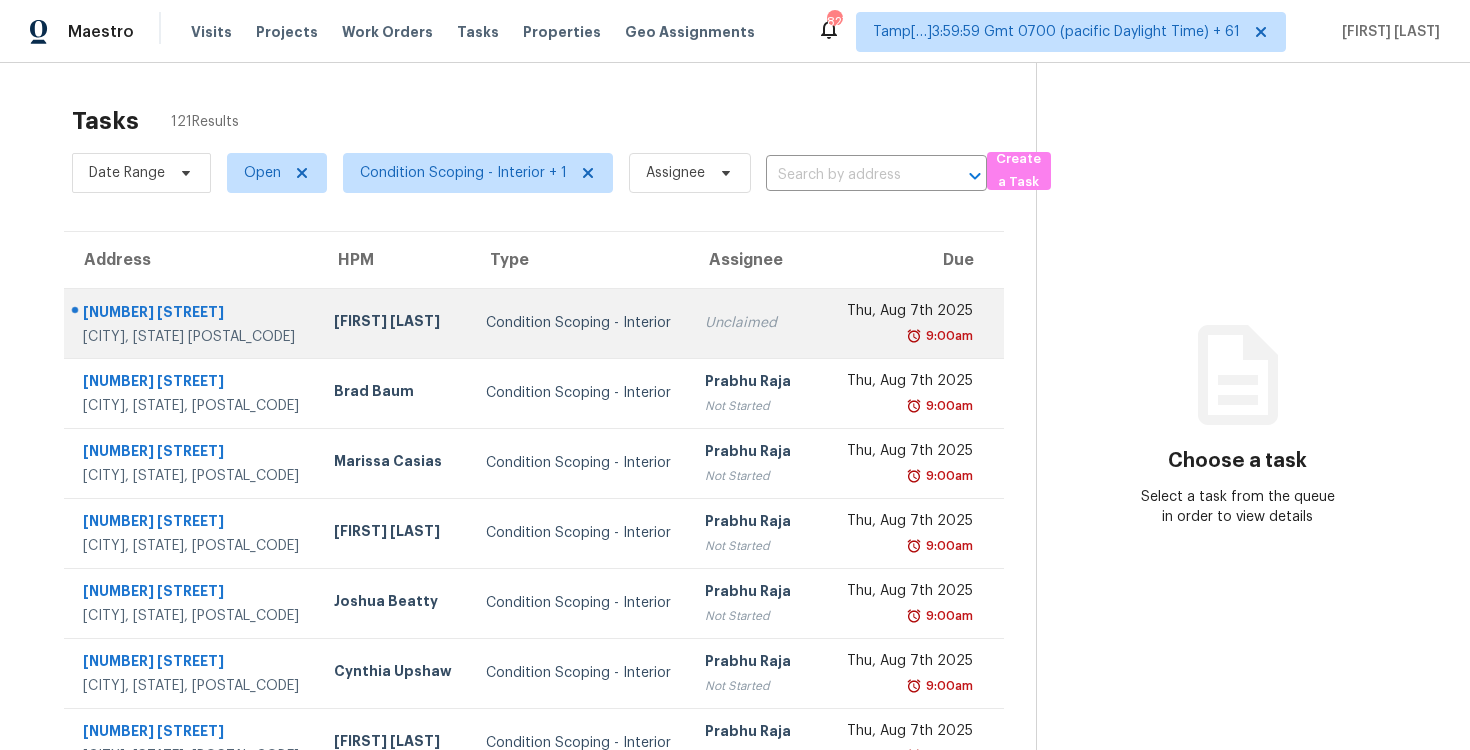 click on "[FIRST] [LAST]" at bounding box center (394, 323) 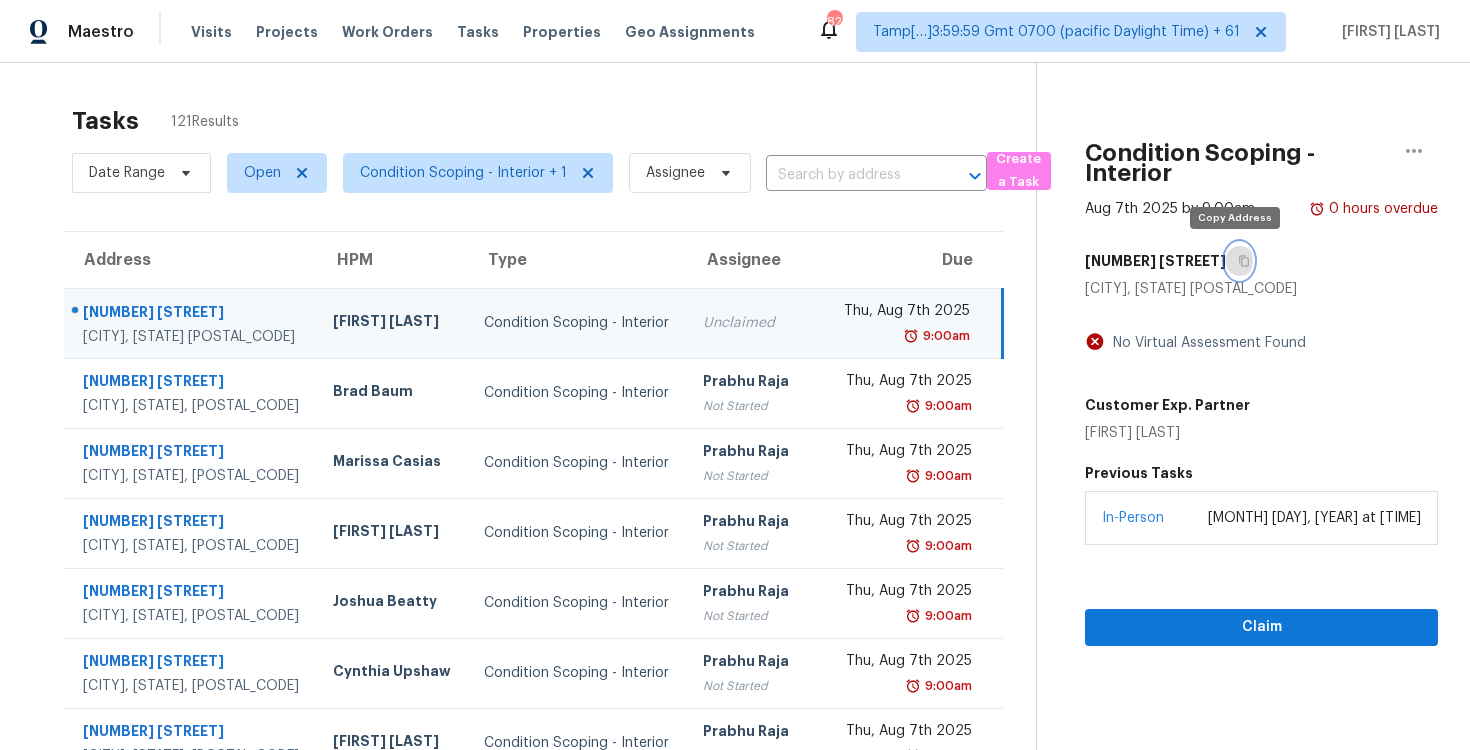 click at bounding box center (1239, 261) 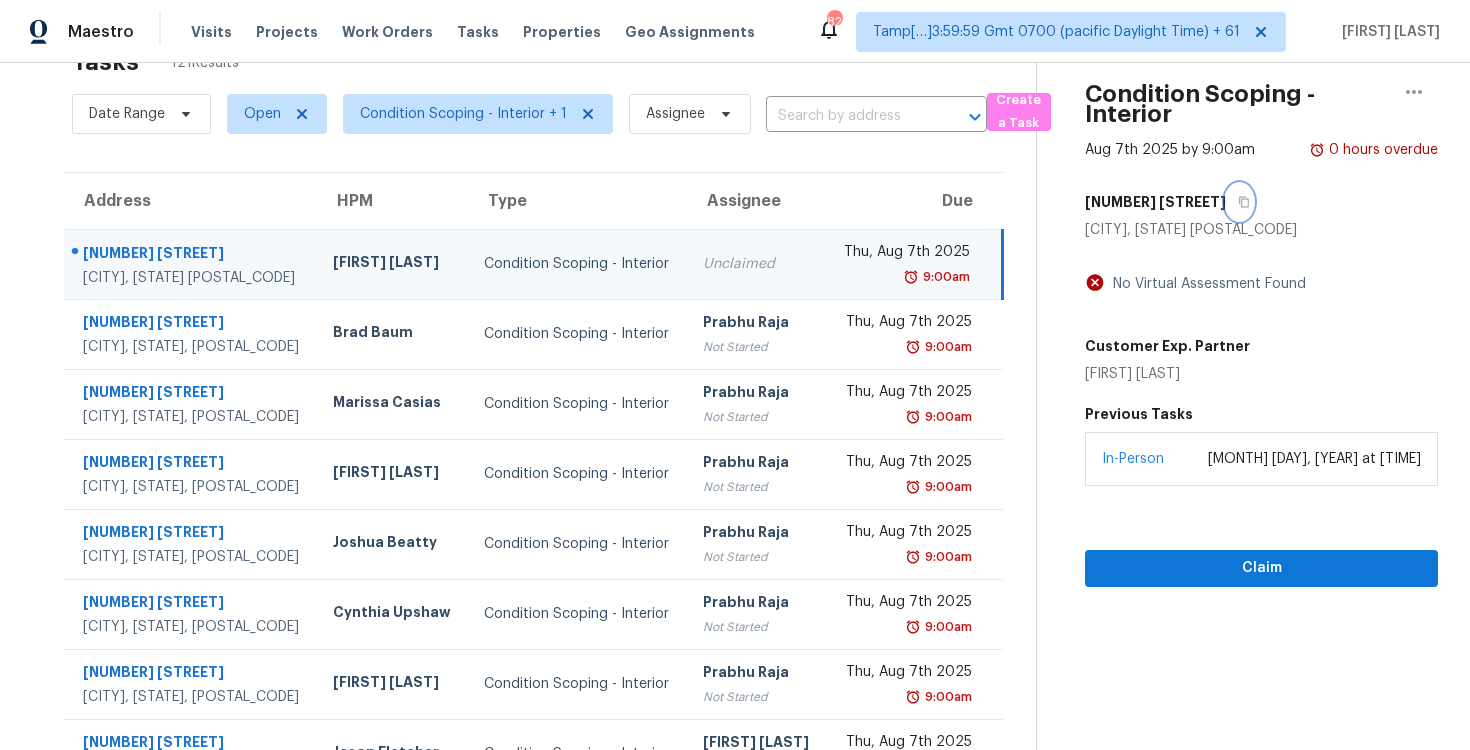 scroll, scrollTop: 106, scrollLeft: 0, axis: vertical 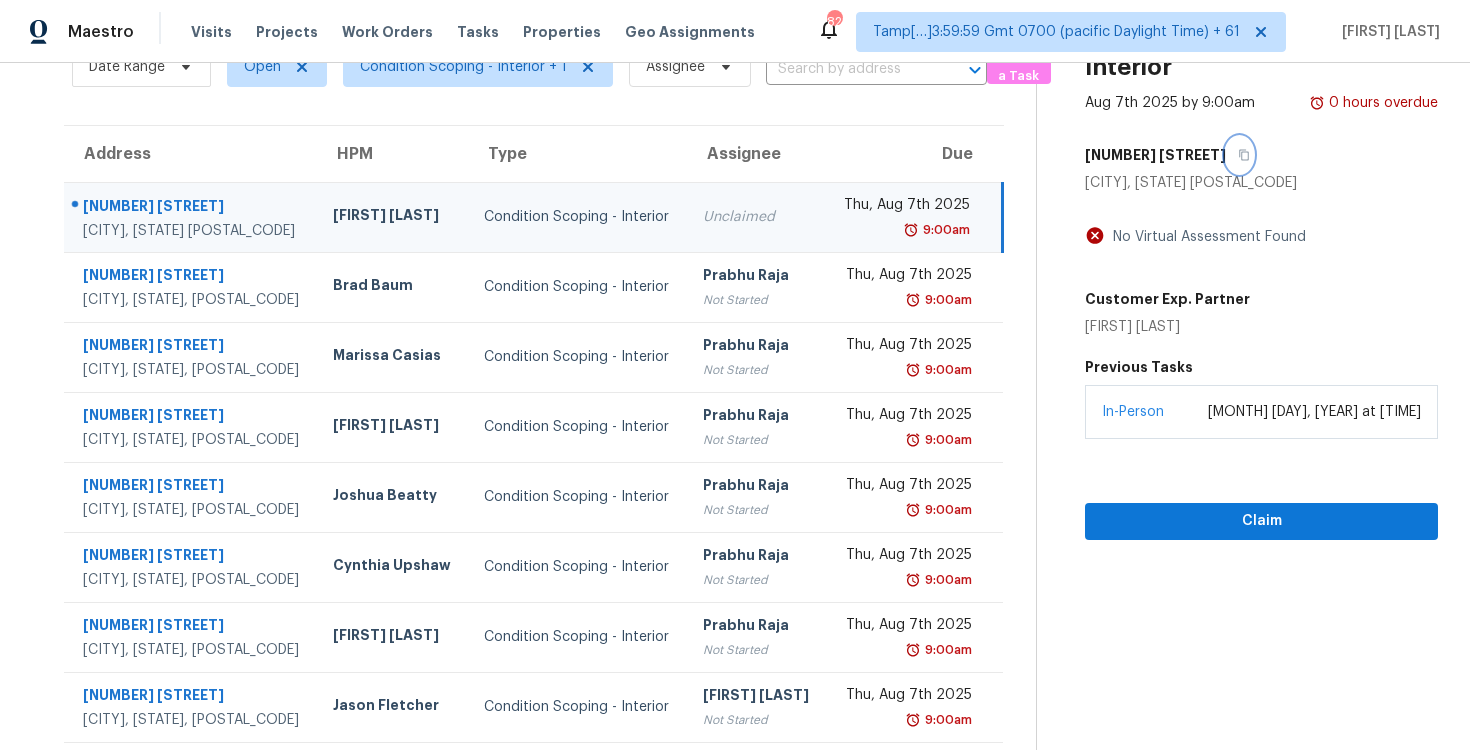 click at bounding box center (1239, 155) 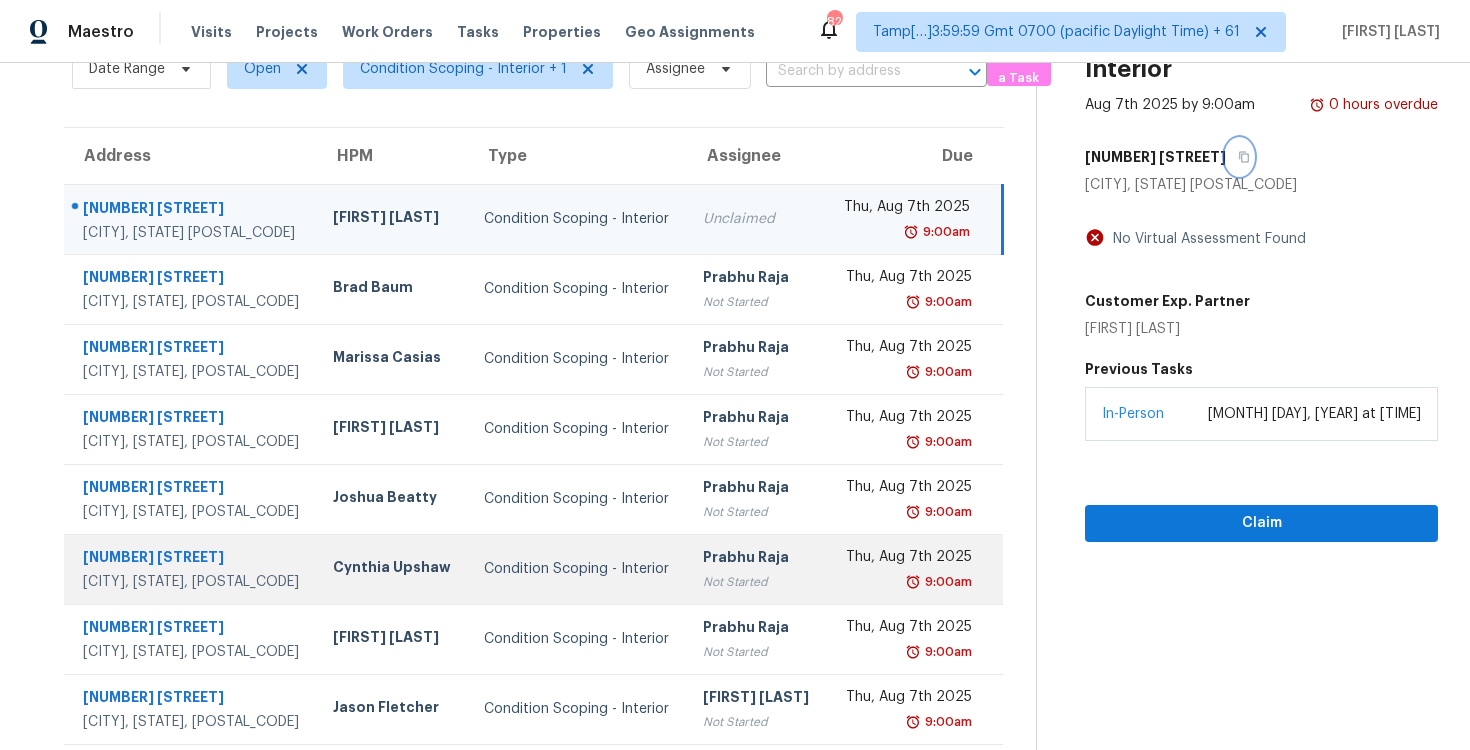 scroll, scrollTop: 0, scrollLeft: 0, axis: both 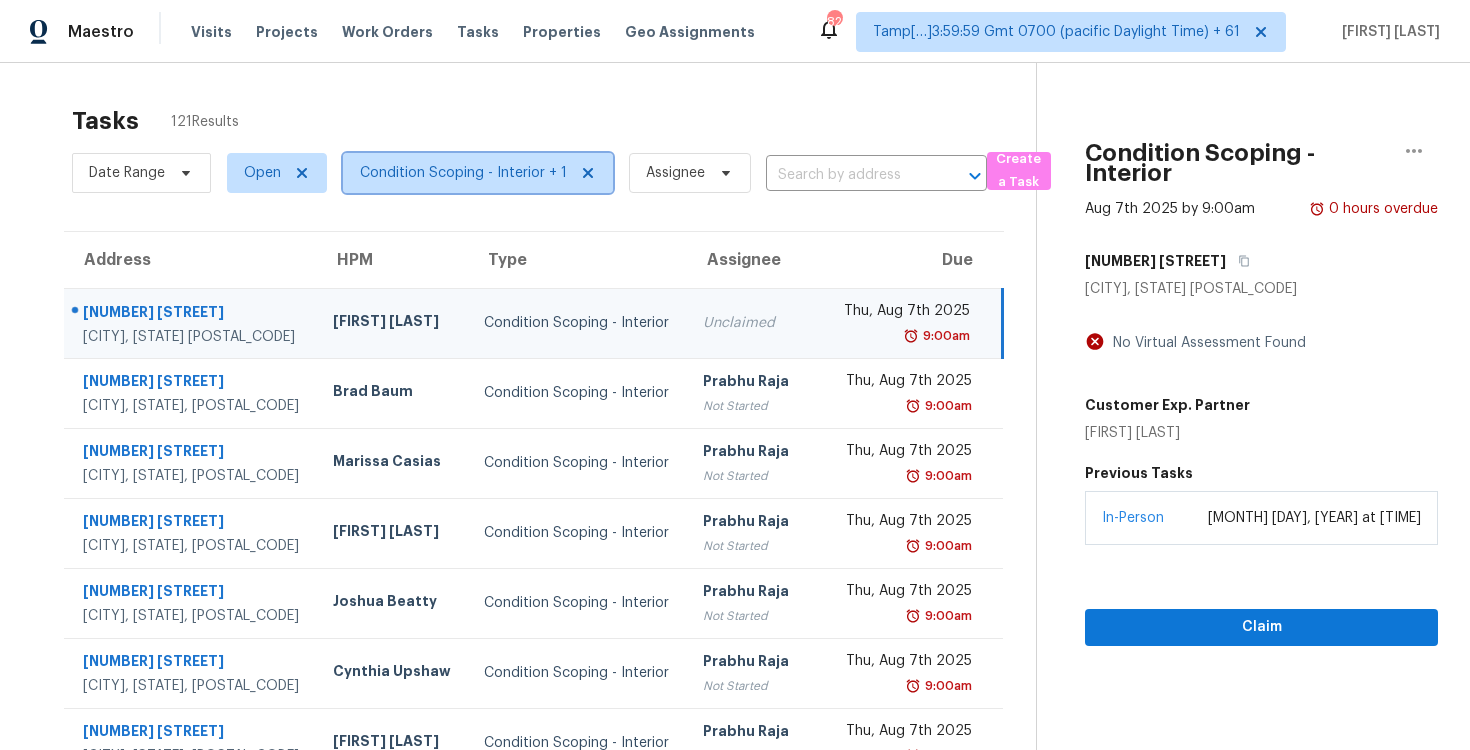 click on "Condition Scoping - Interior + 1" at bounding box center (463, 173) 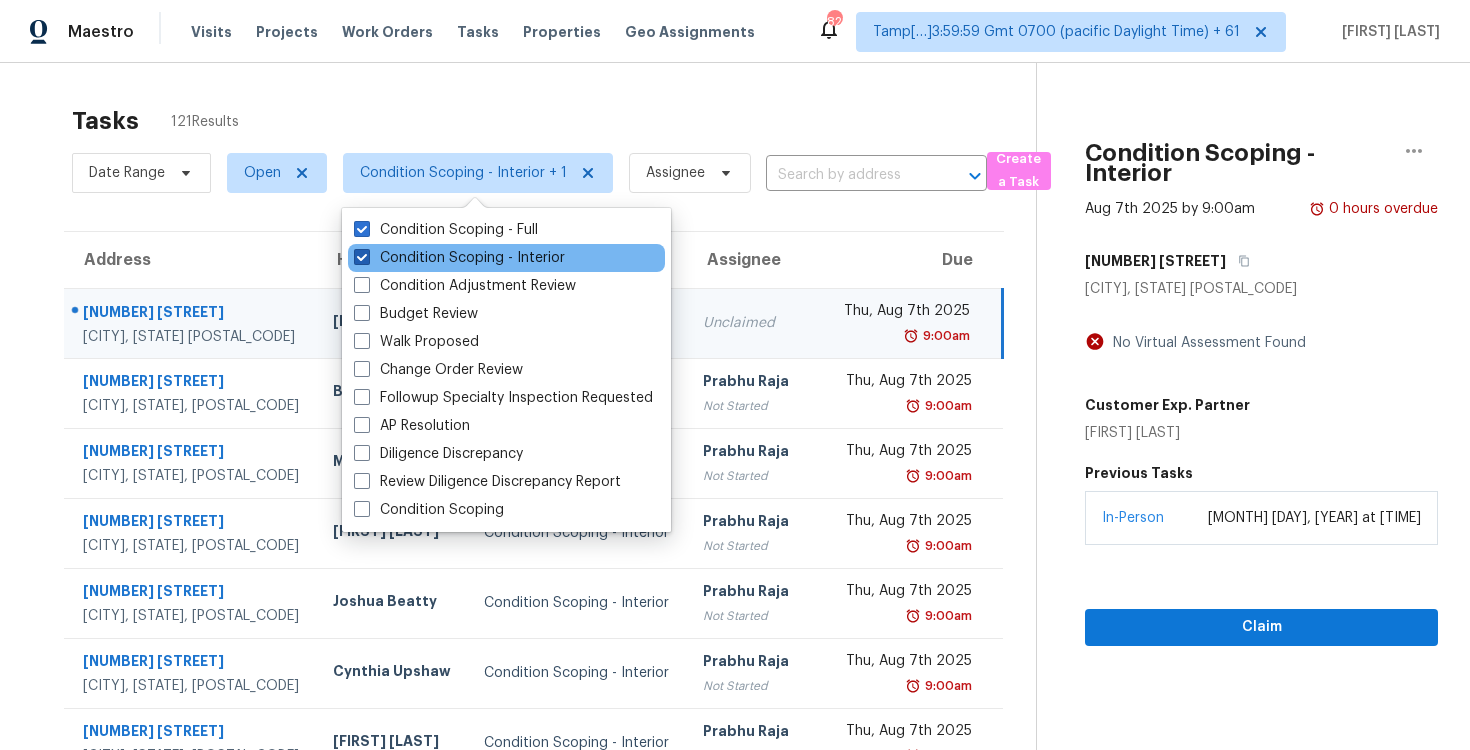 click on "Condition Scoping - Interior" at bounding box center (459, 258) 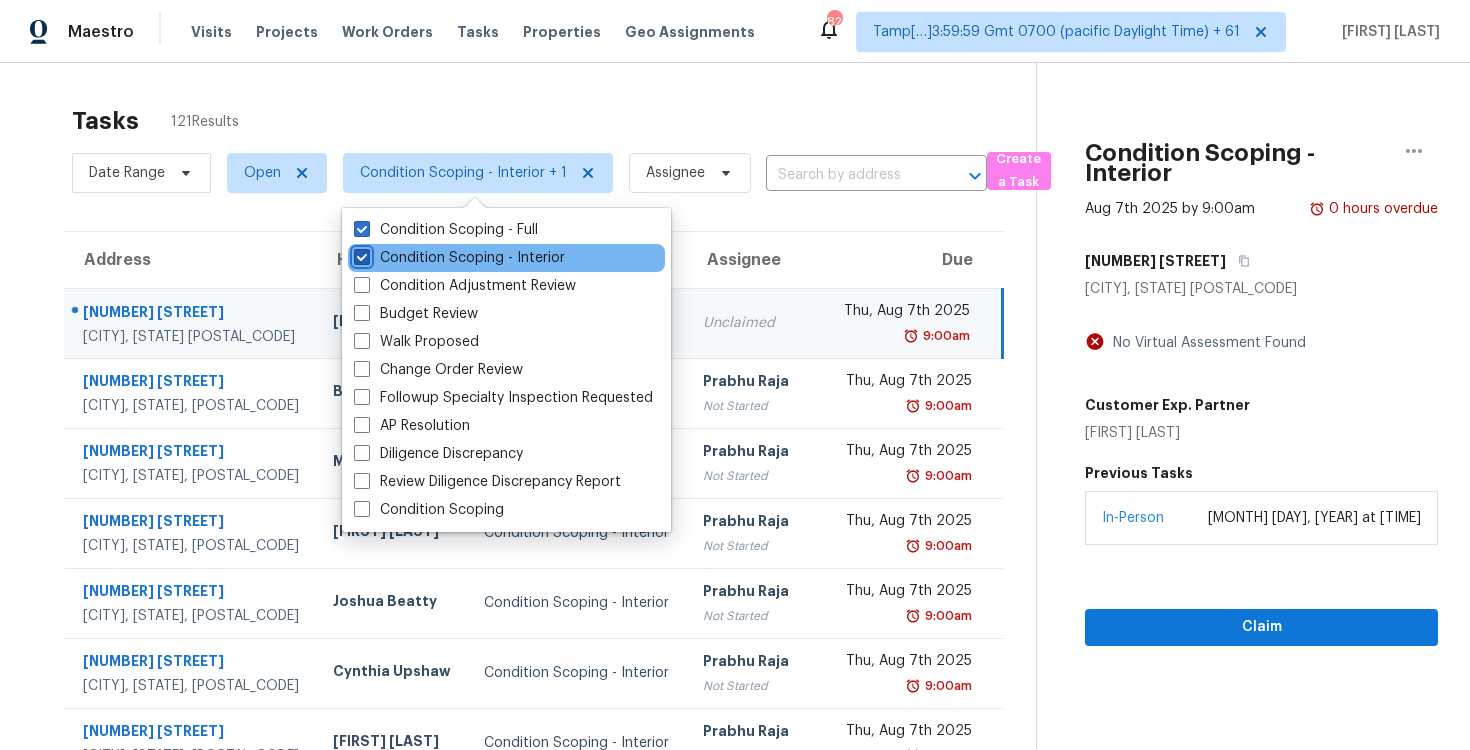 click on "Condition Scoping - Interior" at bounding box center [360, 254] 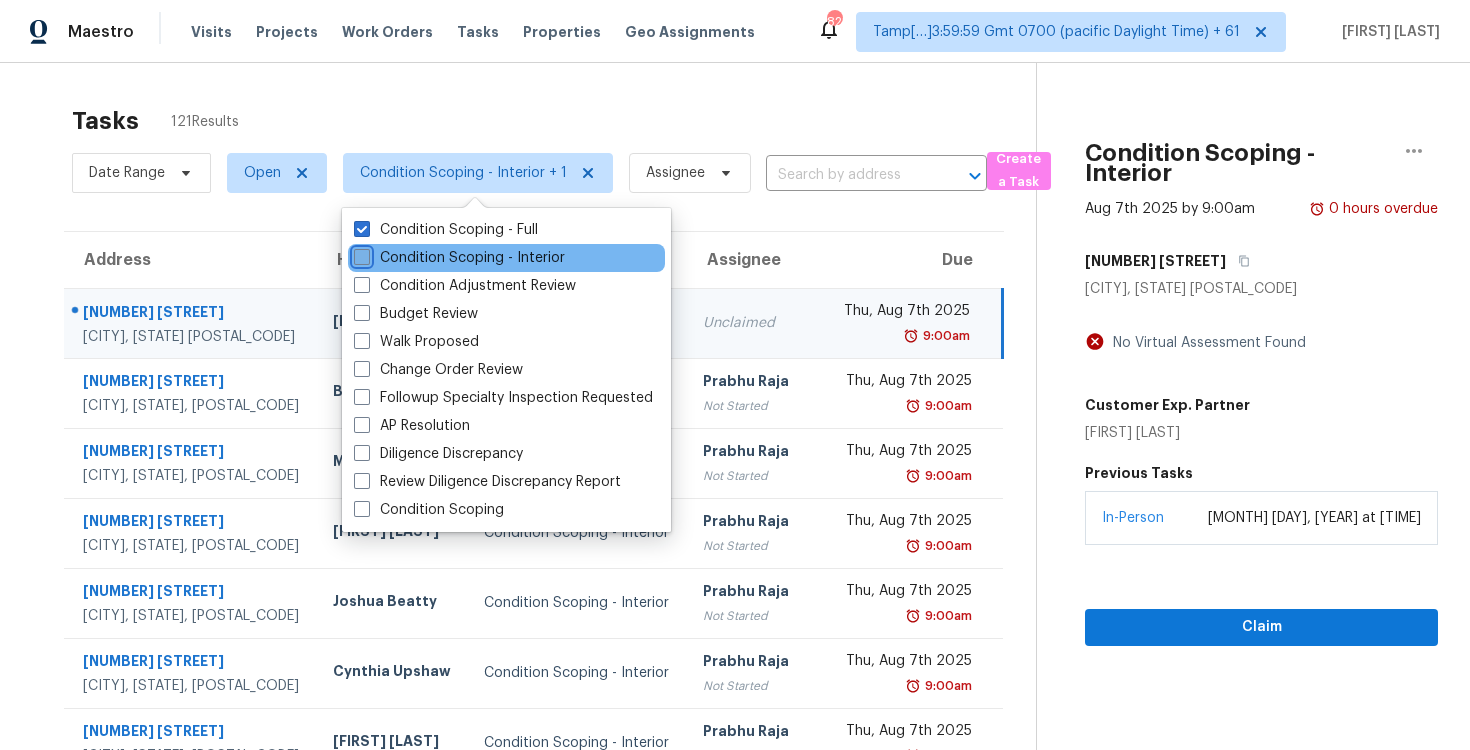 checkbox on "false" 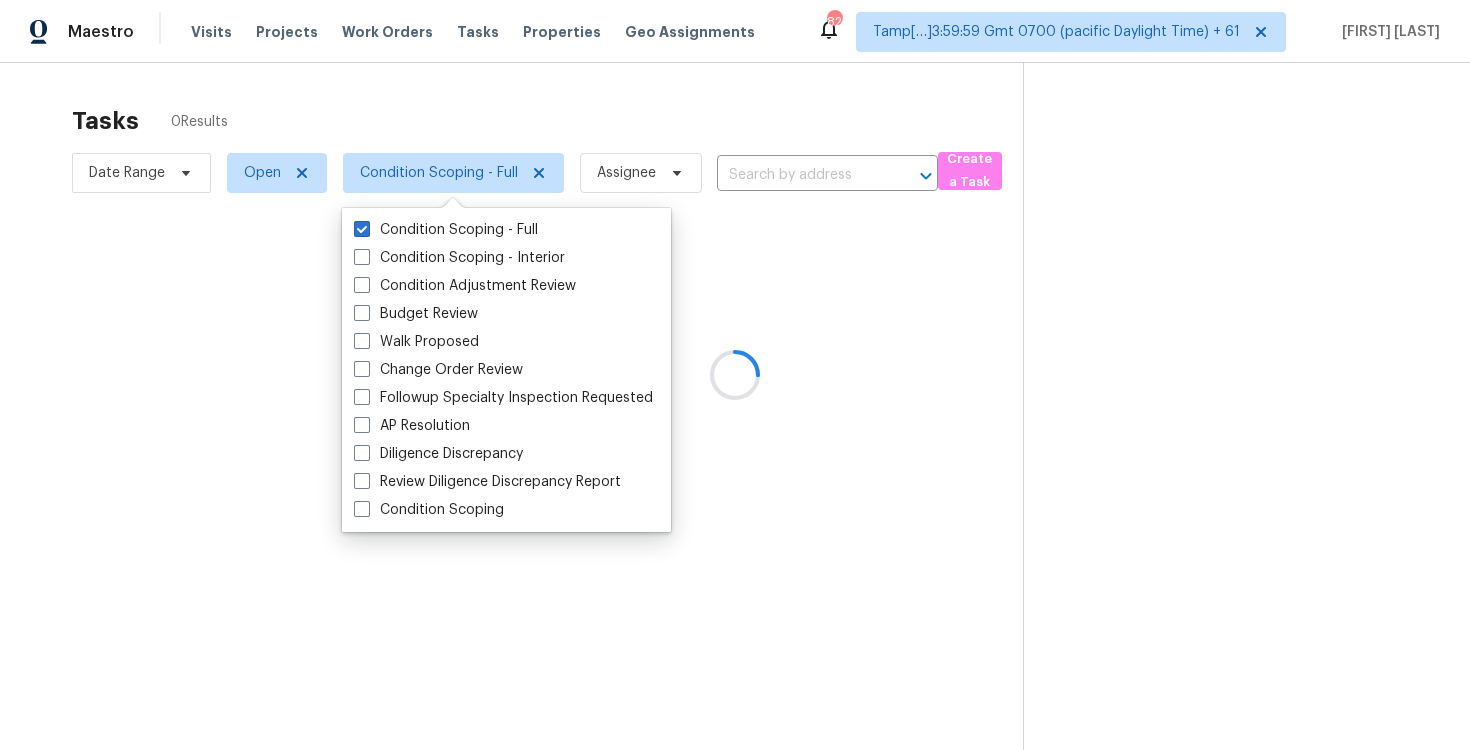 click at bounding box center [735, 375] 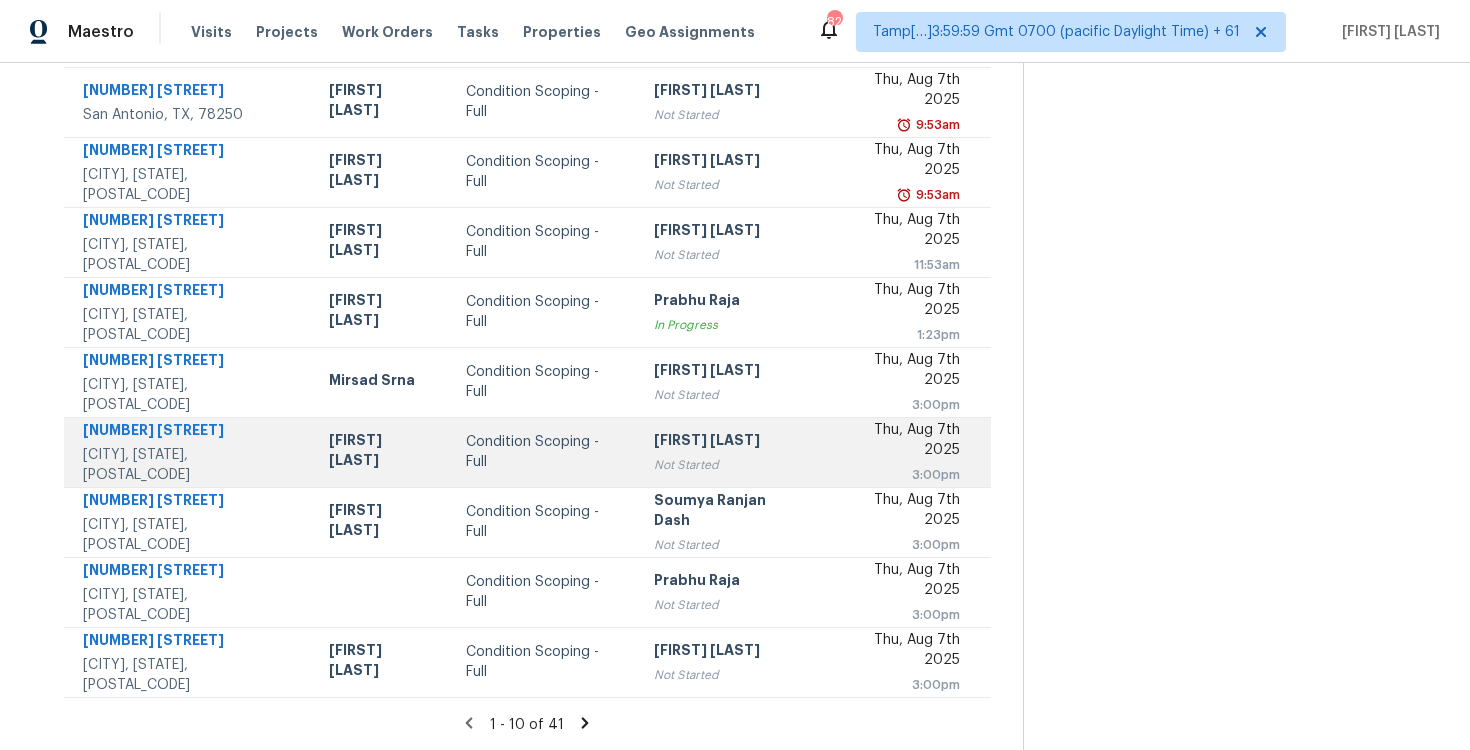 scroll, scrollTop: 0, scrollLeft: 0, axis: both 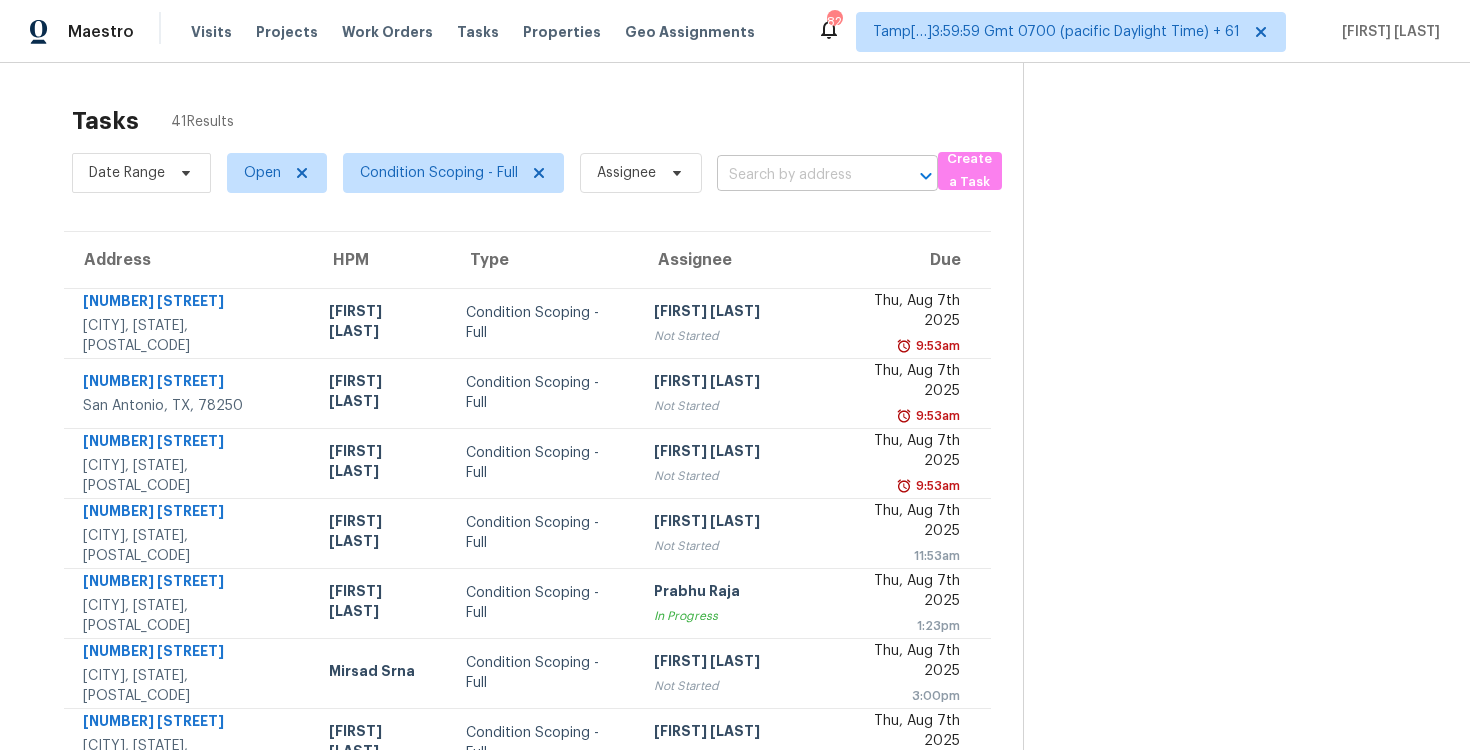 click at bounding box center [799, 175] 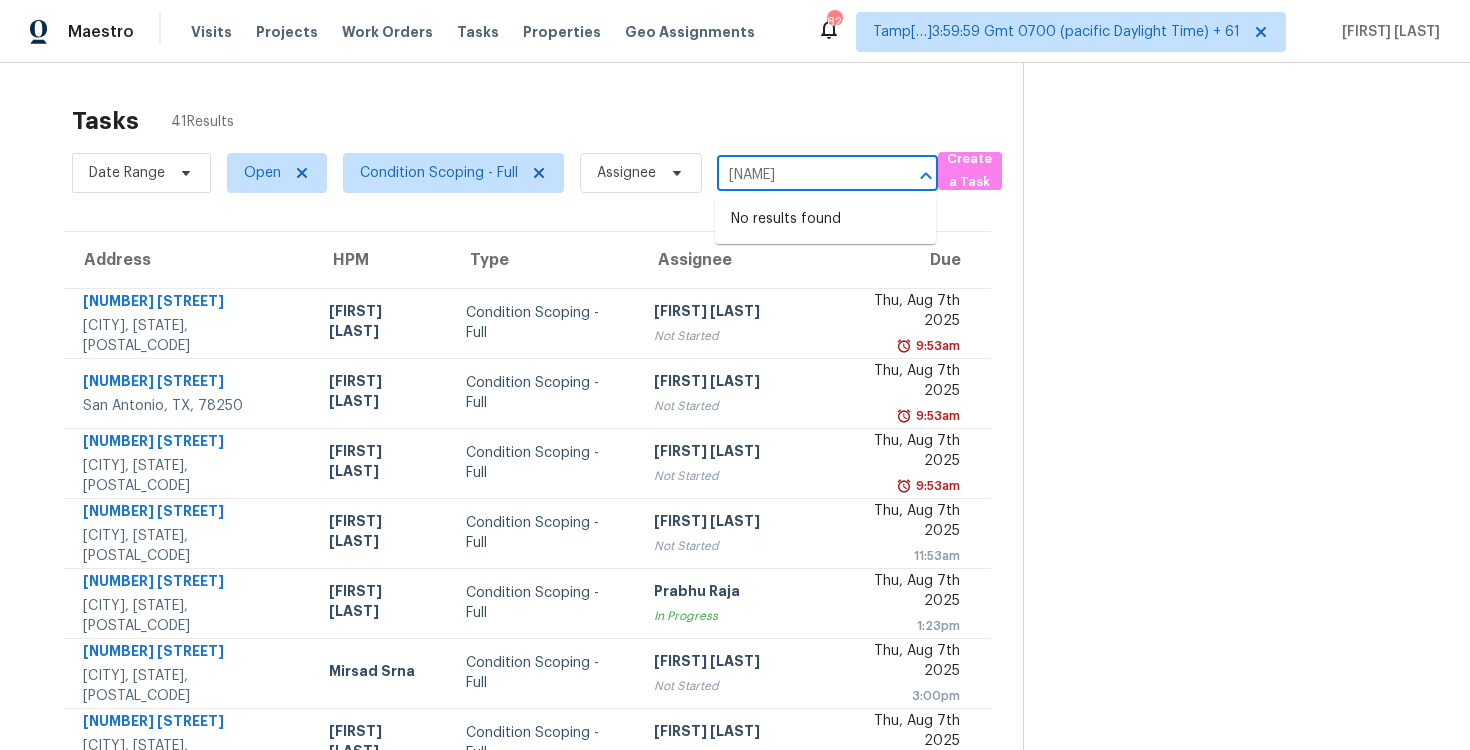 type on "prab" 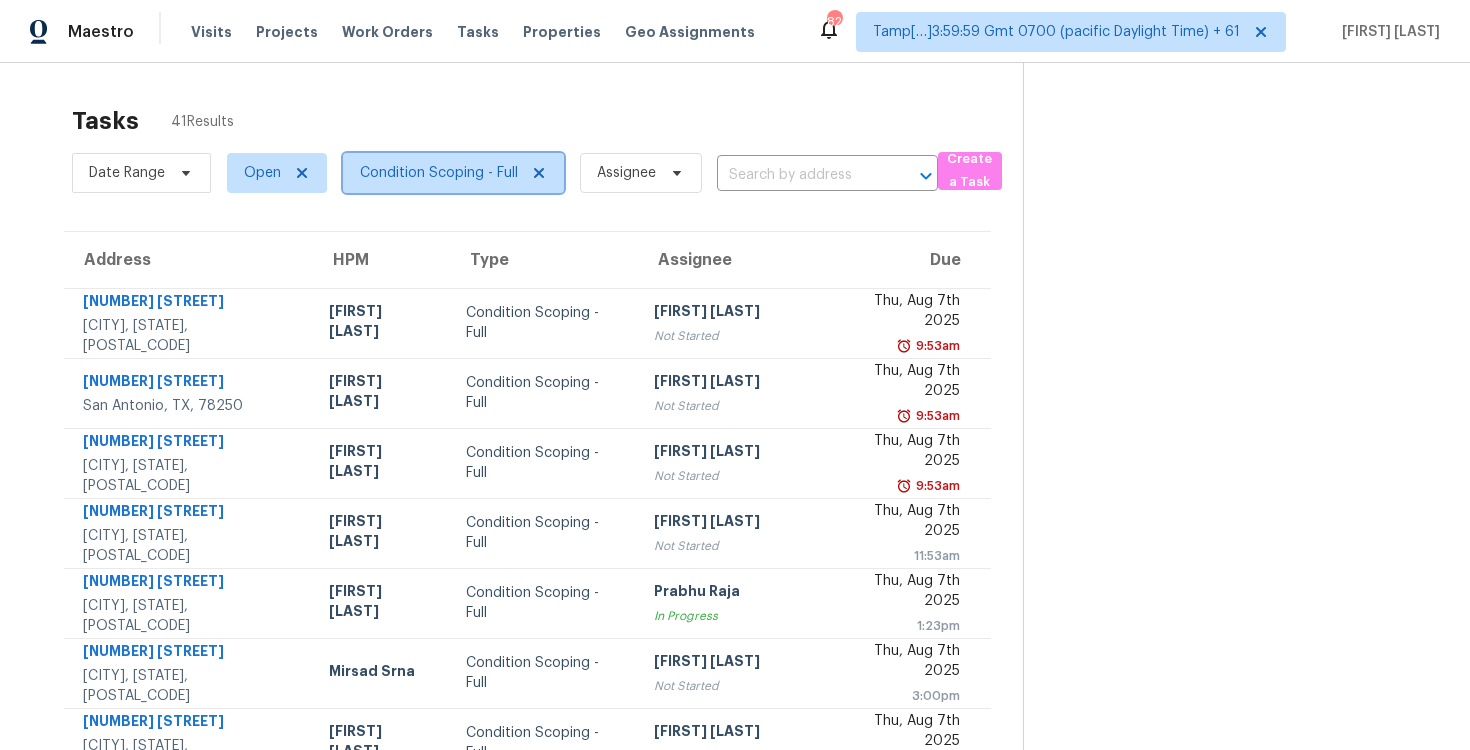 click on "Condition Scoping - Full" at bounding box center (453, 173) 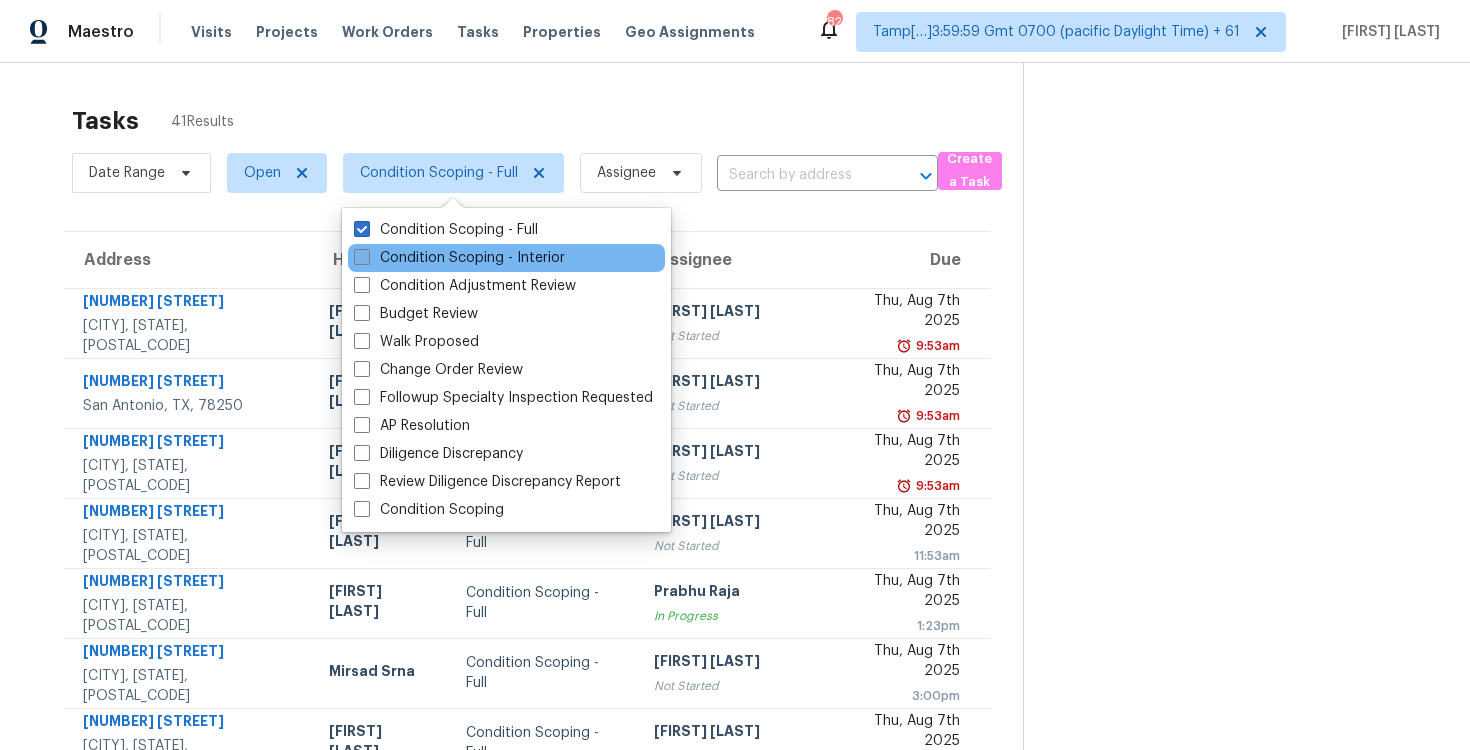 click on "Condition Scoping - Interior" at bounding box center (459, 258) 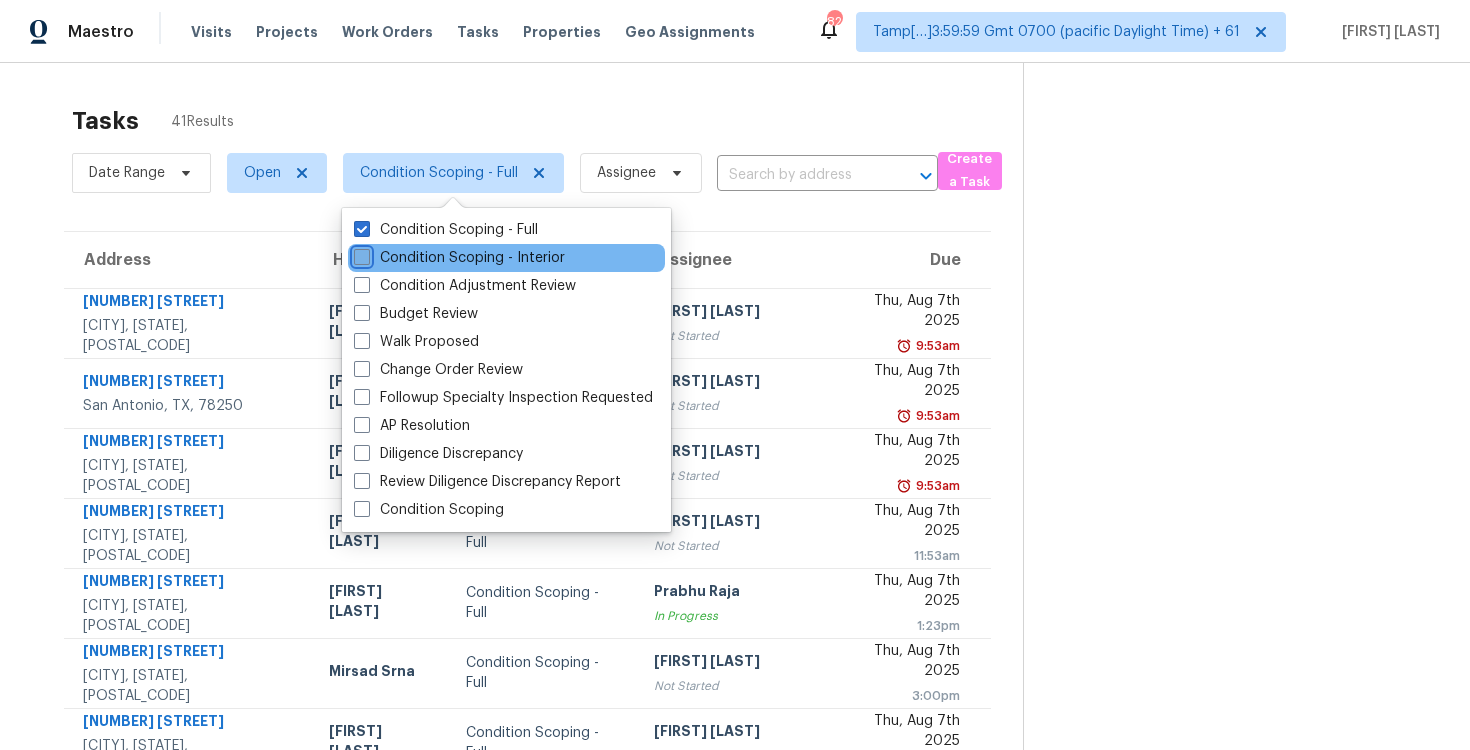 click on "Condition Scoping - Interior" at bounding box center (360, 254) 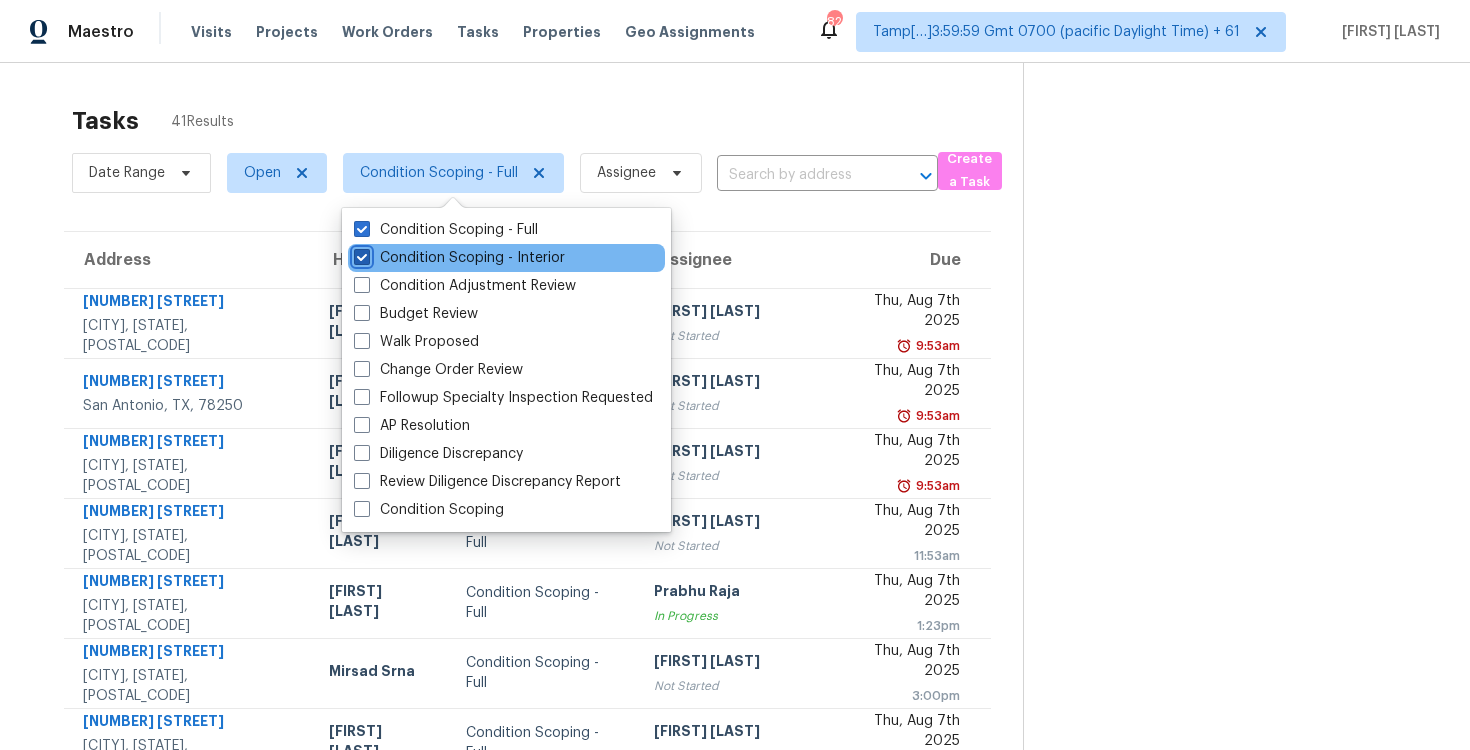 checkbox on "true" 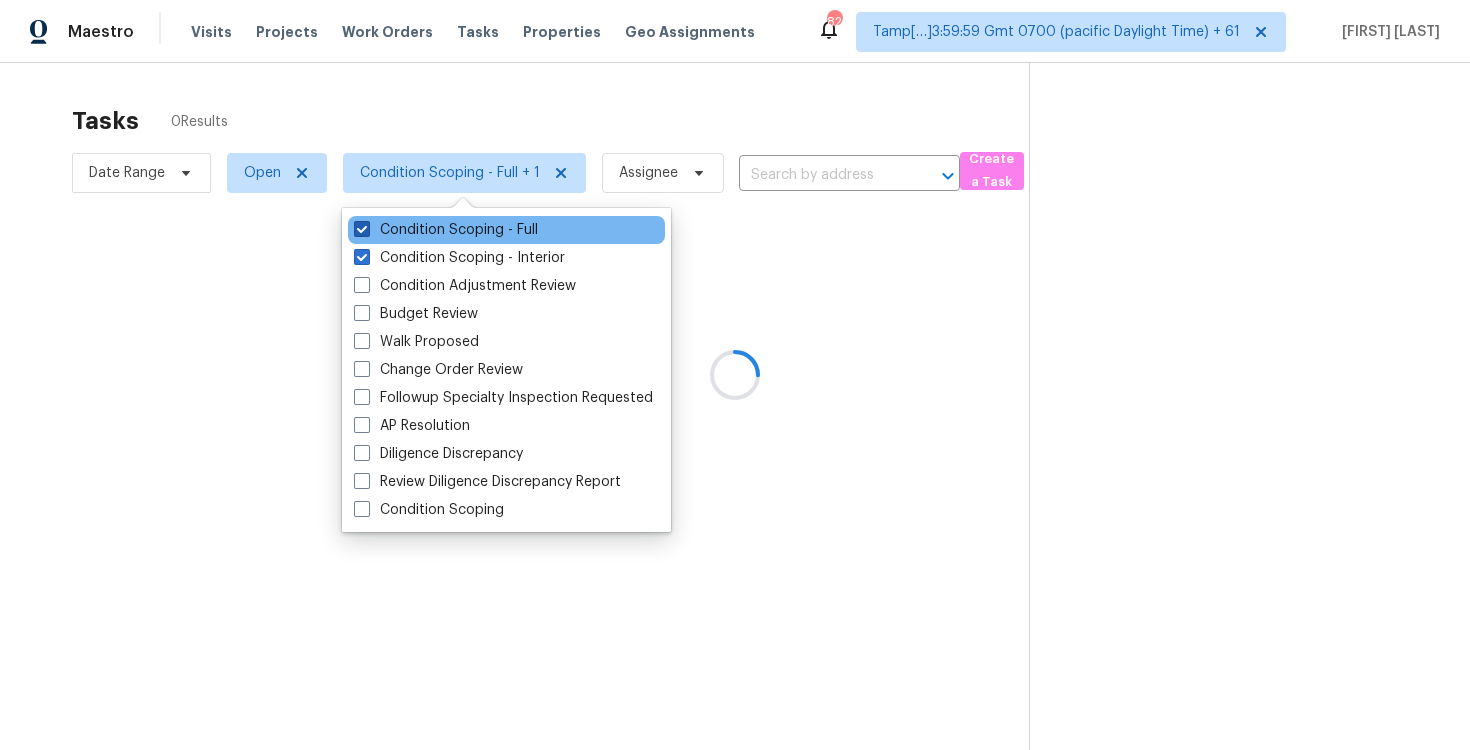 click on "Condition Scoping - Full" at bounding box center (446, 230) 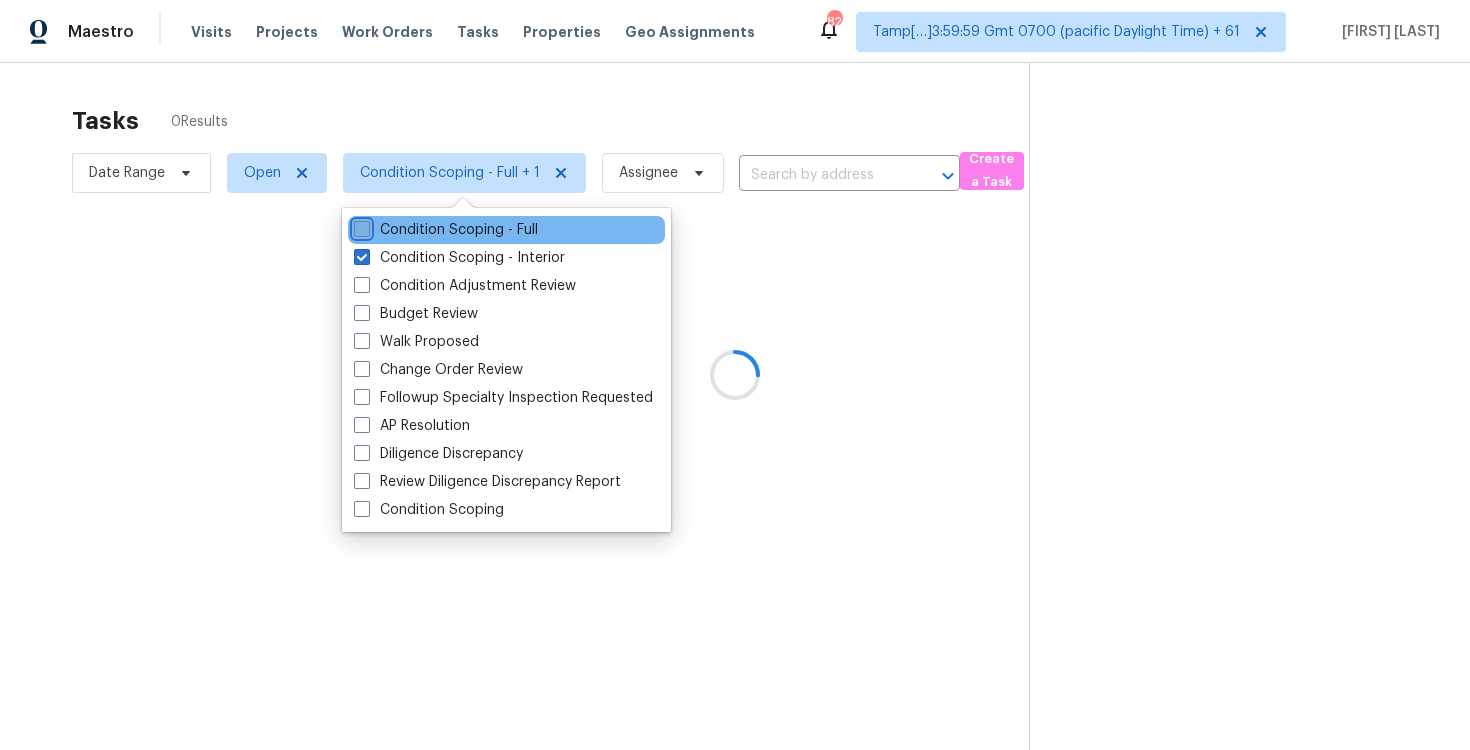 checkbox on "false" 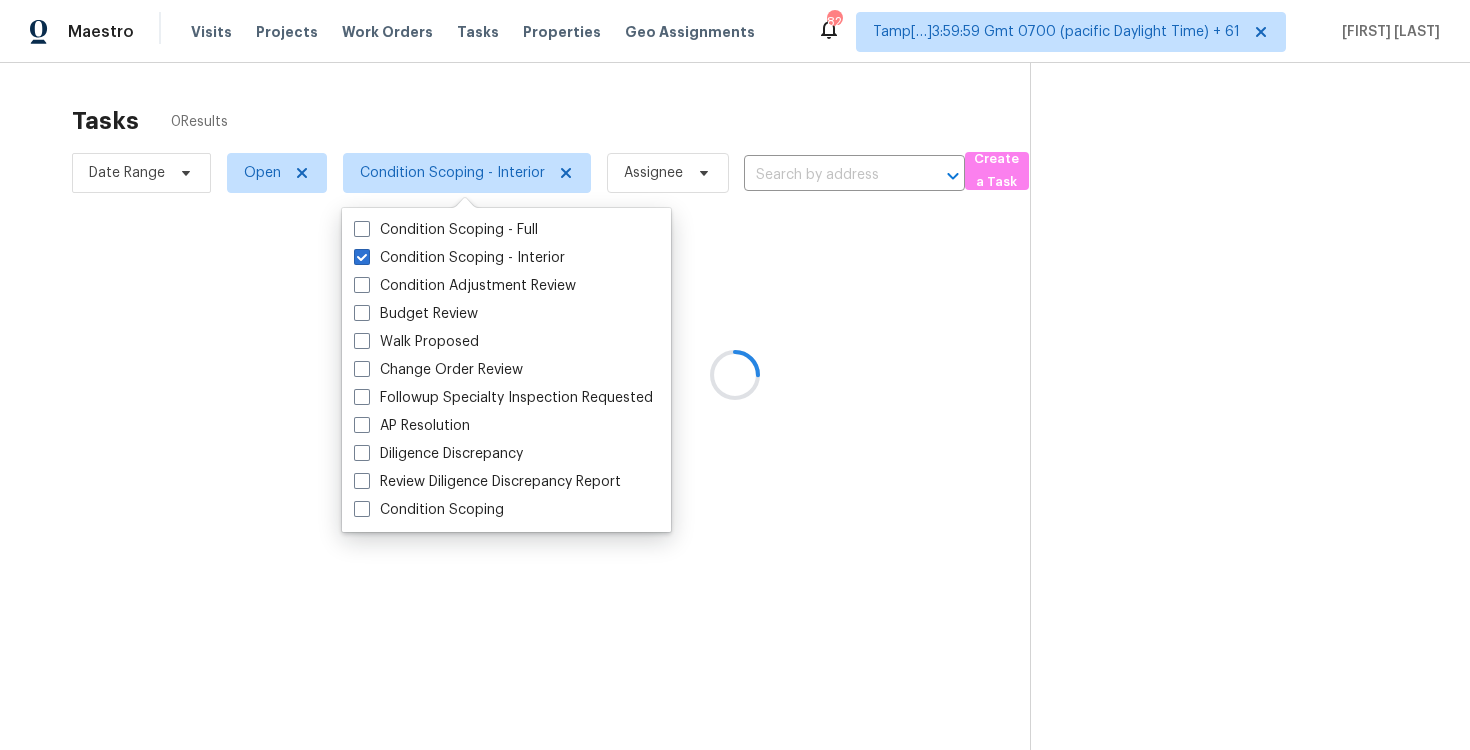 click at bounding box center [735, 375] 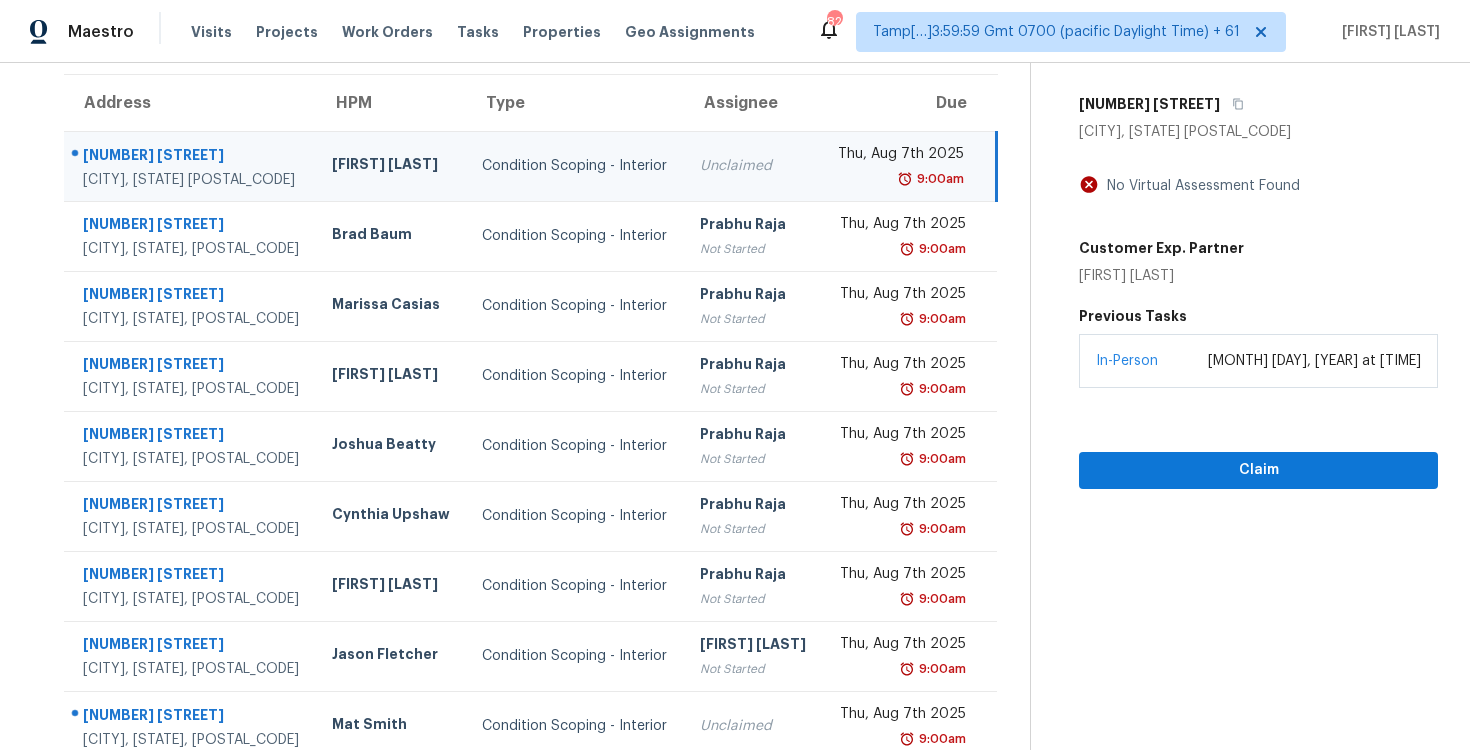 scroll, scrollTop: 254, scrollLeft: 0, axis: vertical 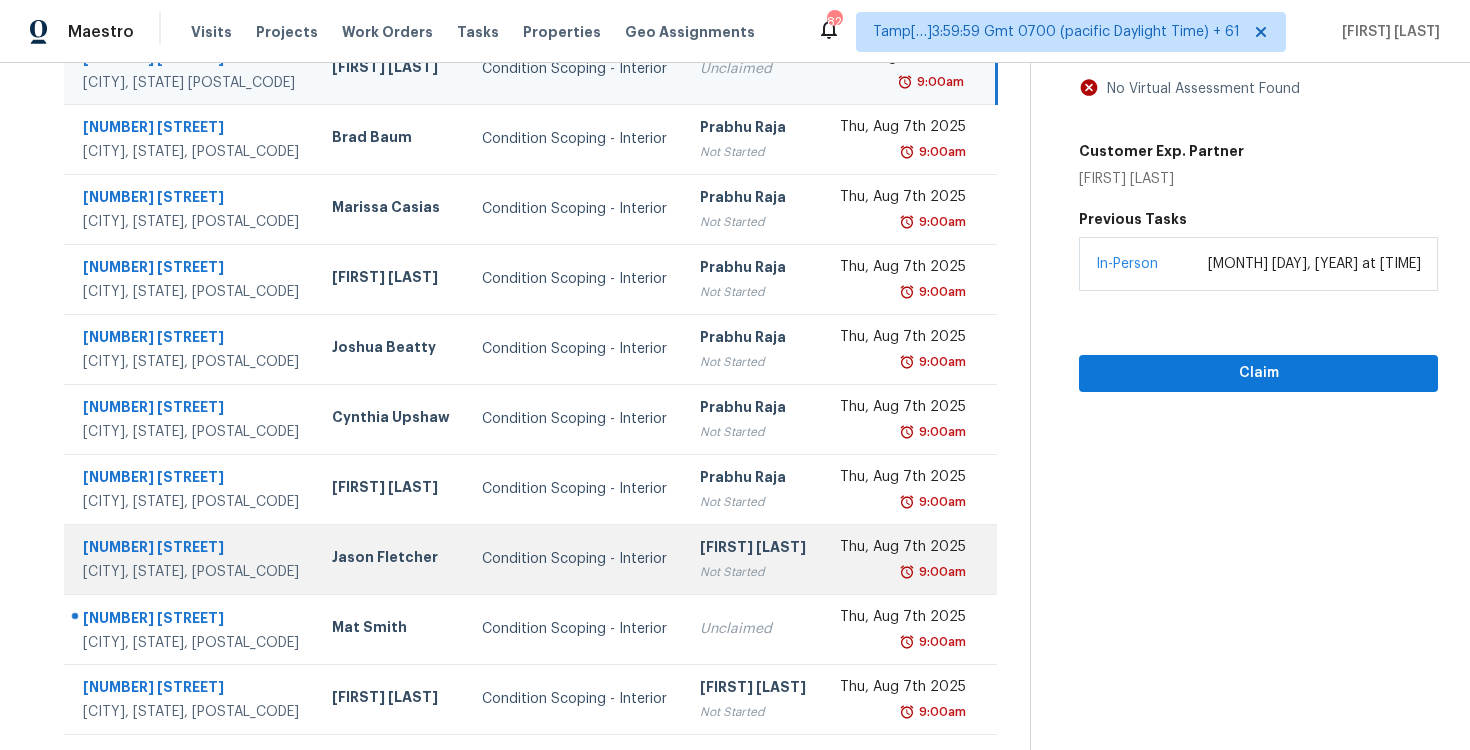 click on "Condition Scoping - Interior" at bounding box center (575, 559) 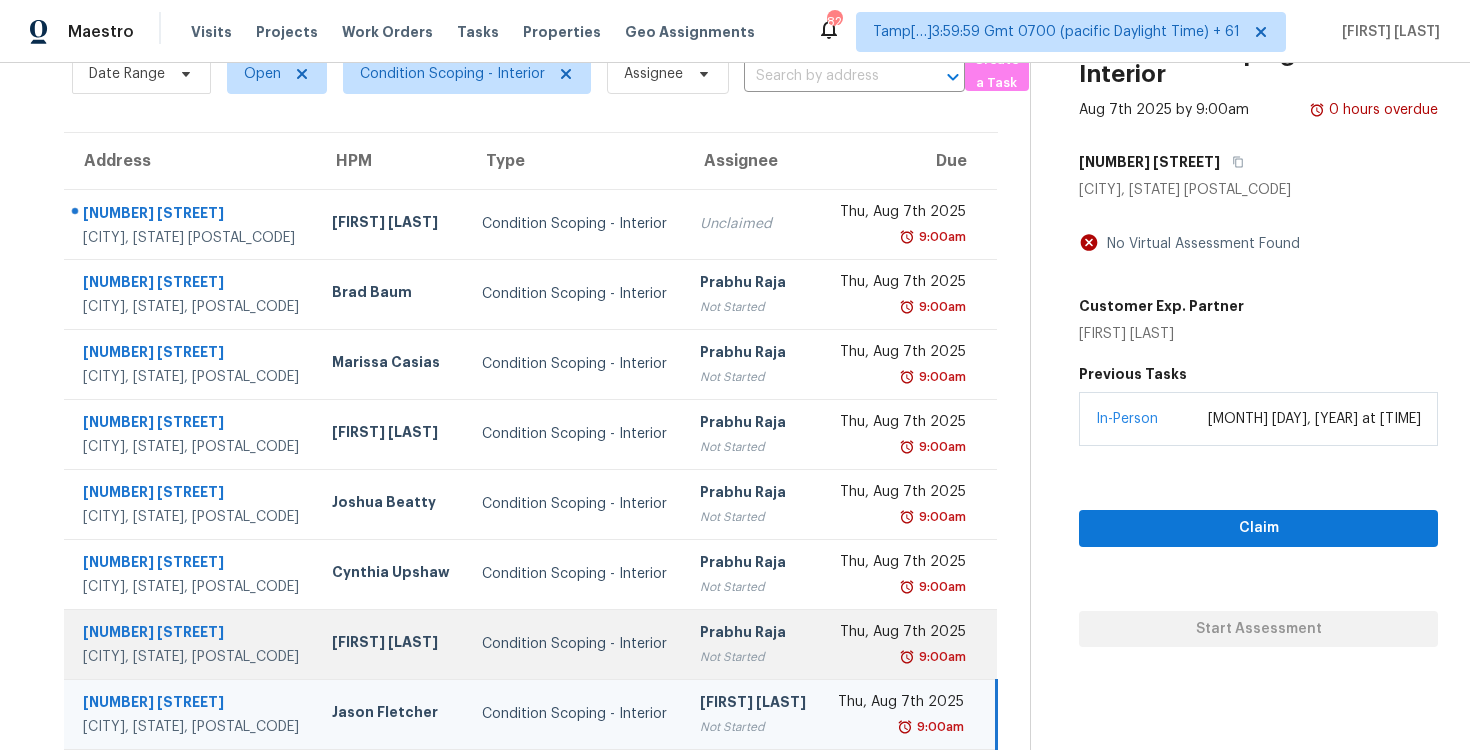 scroll, scrollTop: 81, scrollLeft: 0, axis: vertical 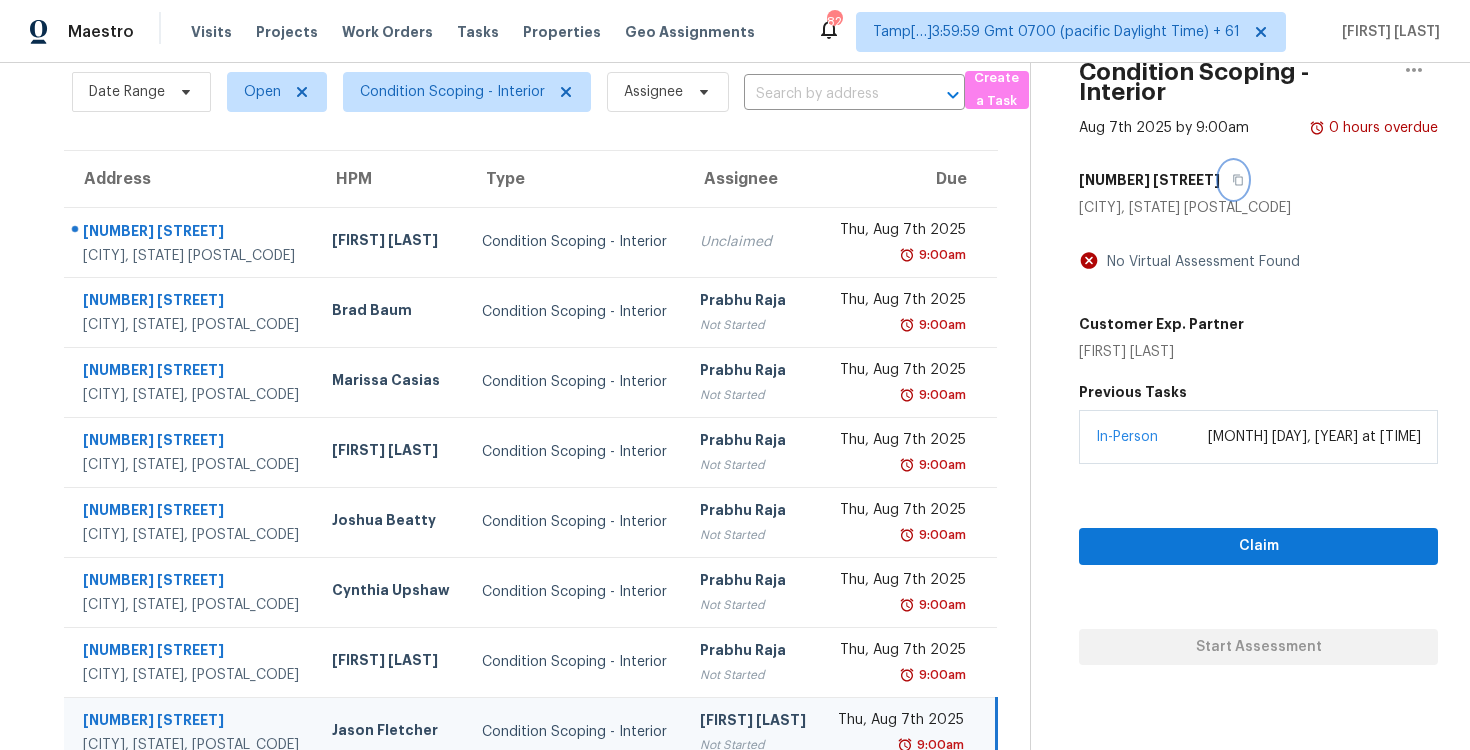 click at bounding box center [1233, 180] 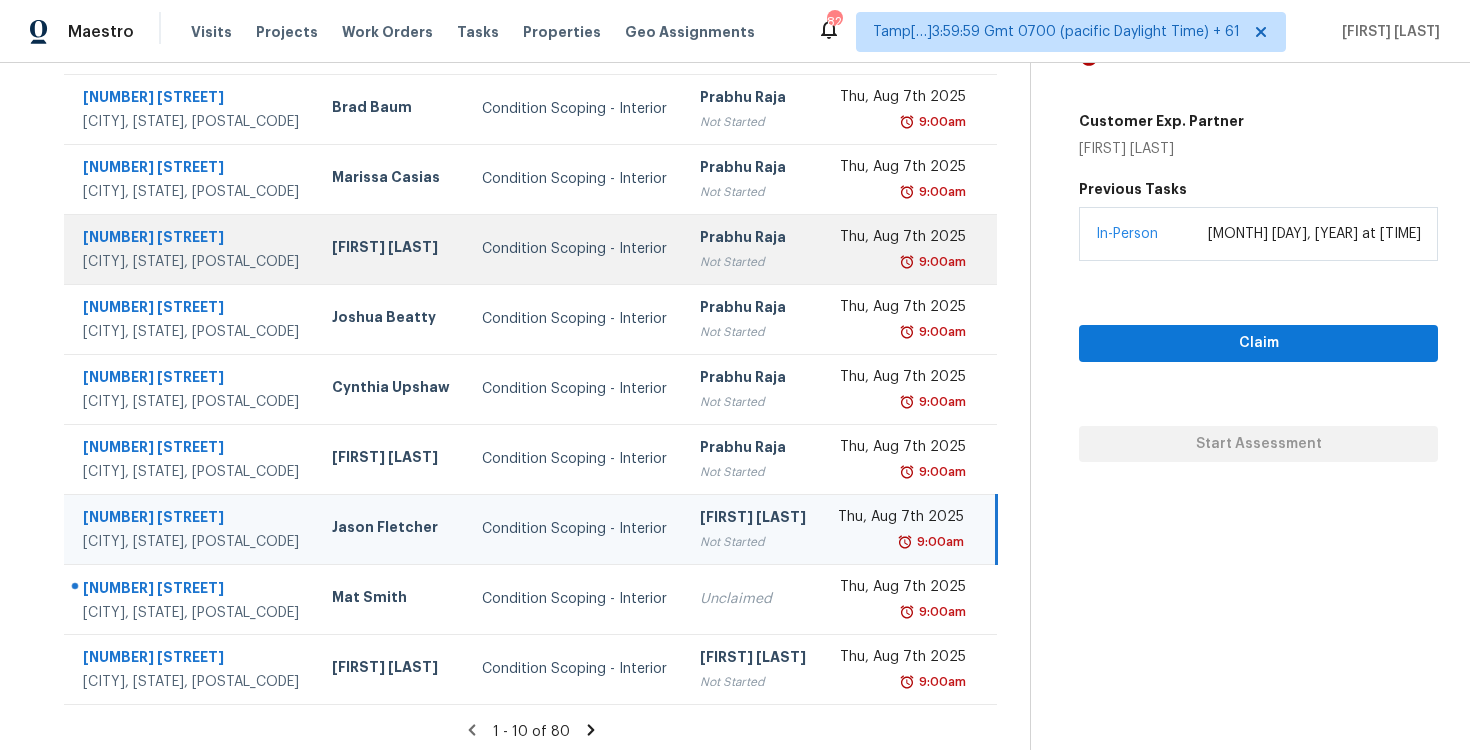 scroll, scrollTop: 291, scrollLeft: 0, axis: vertical 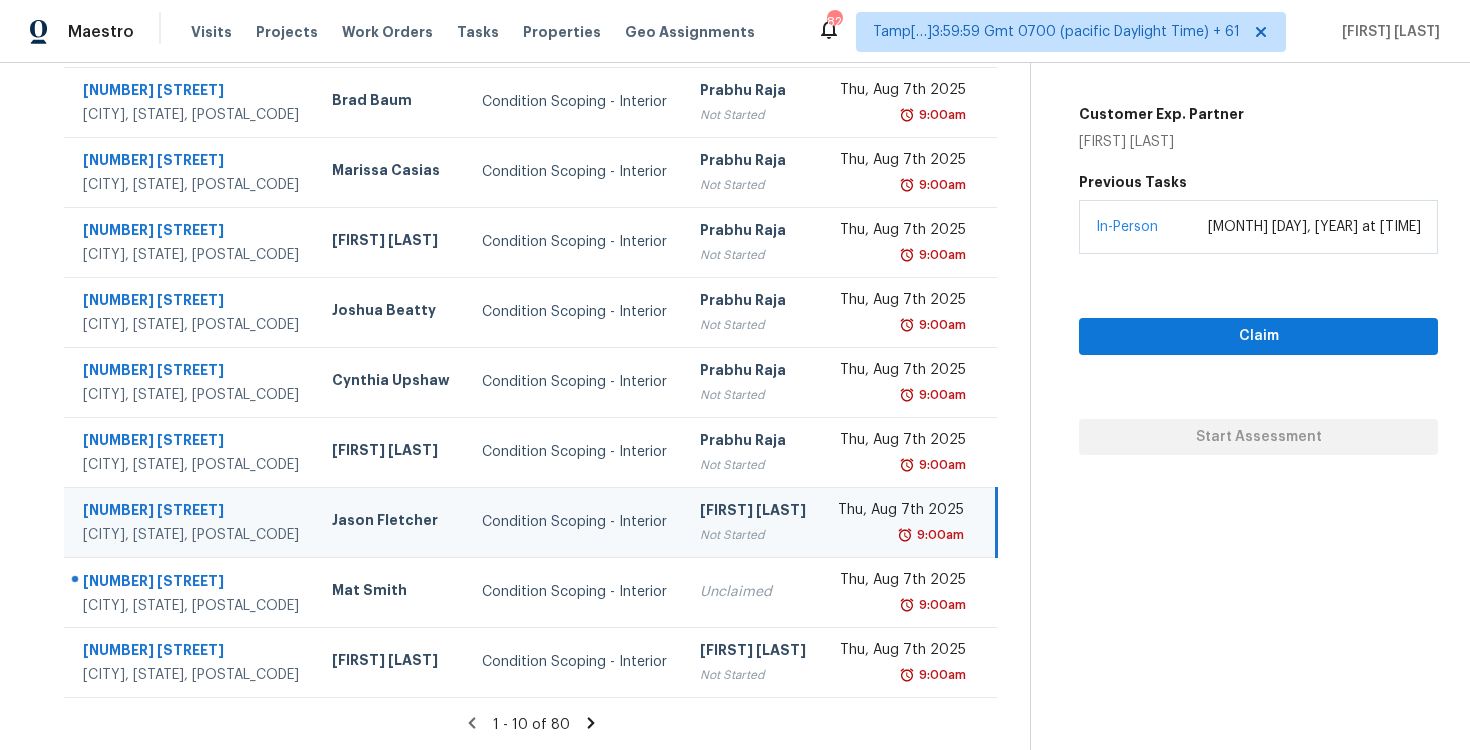 click 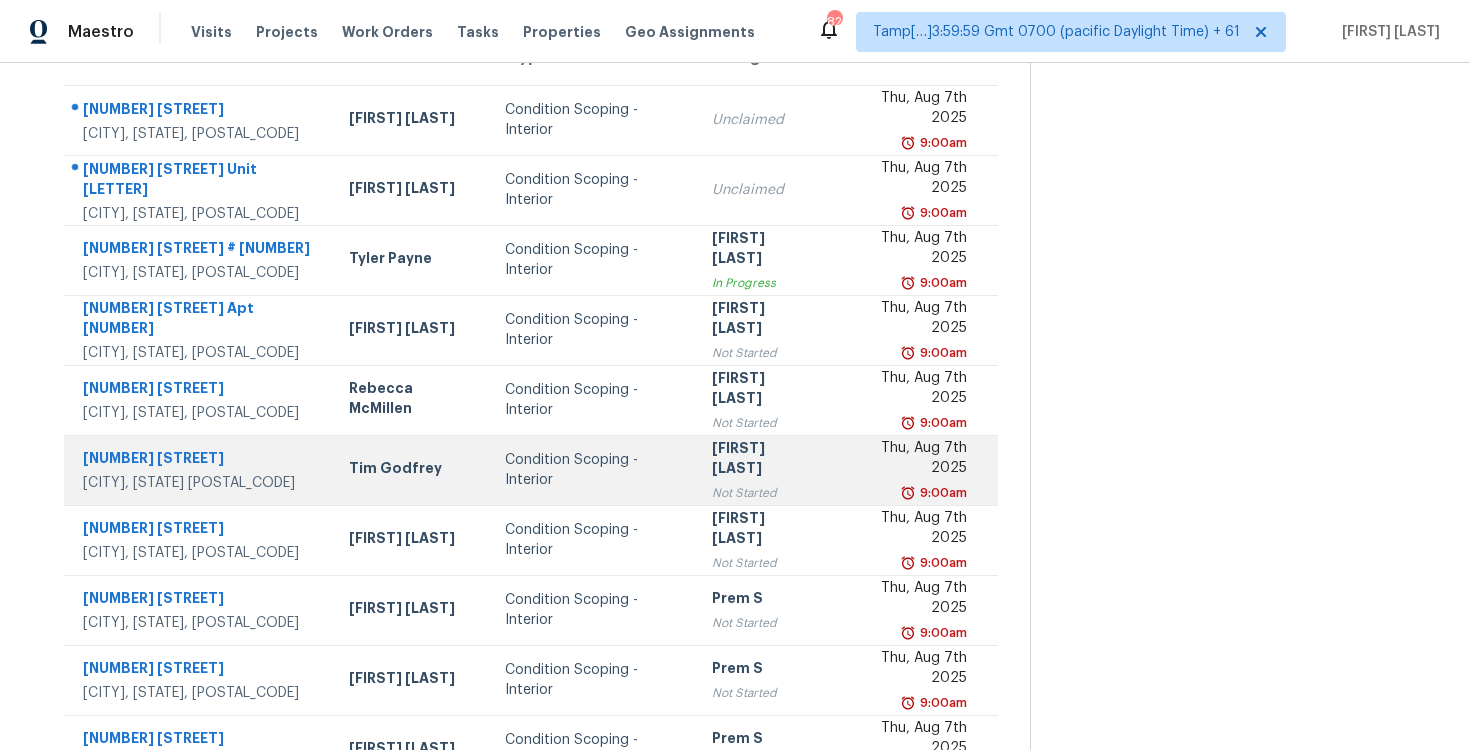 scroll, scrollTop: 202, scrollLeft: 0, axis: vertical 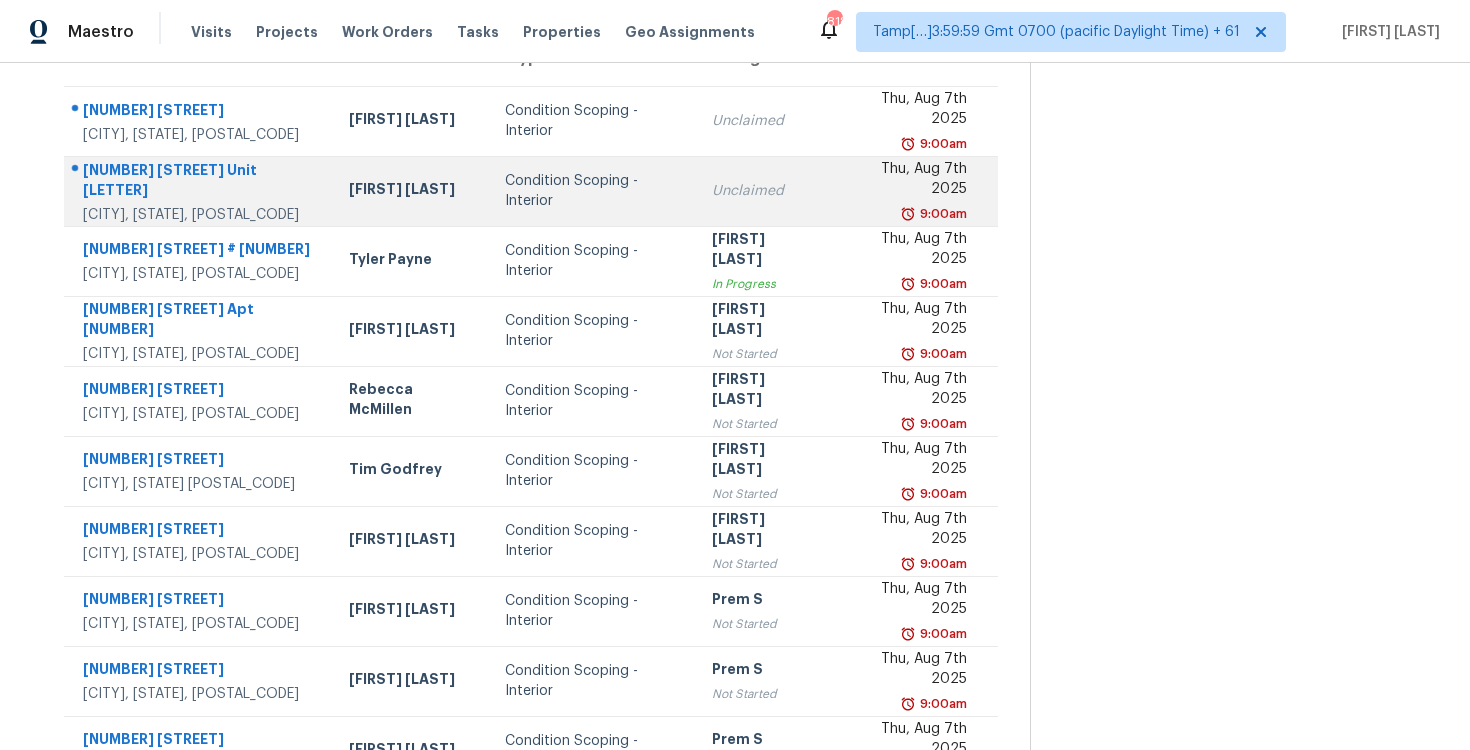 click on "Condition Scoping - Interior" at bounding box center [592, 191] 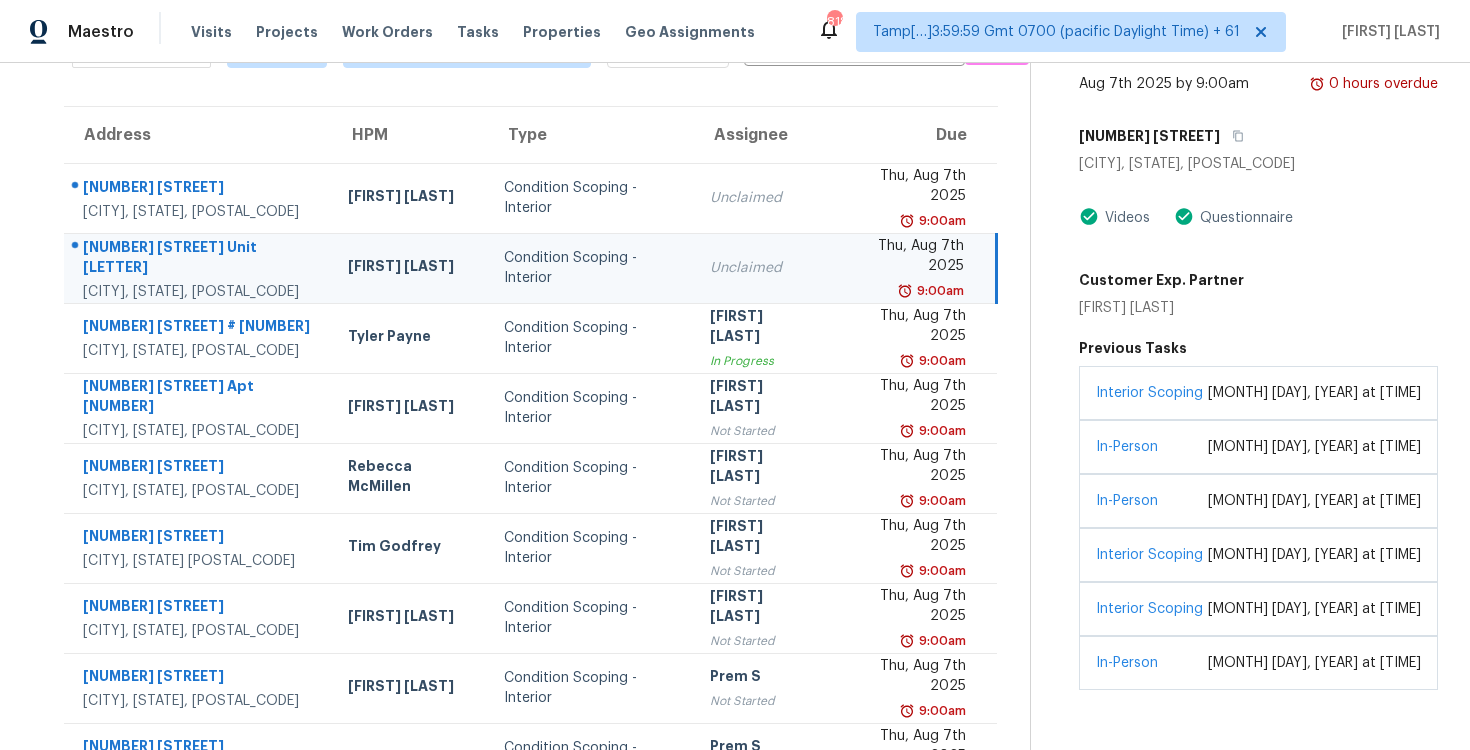 scroll, scrollTop: 291, scrollLeft: 0, axis: vertical 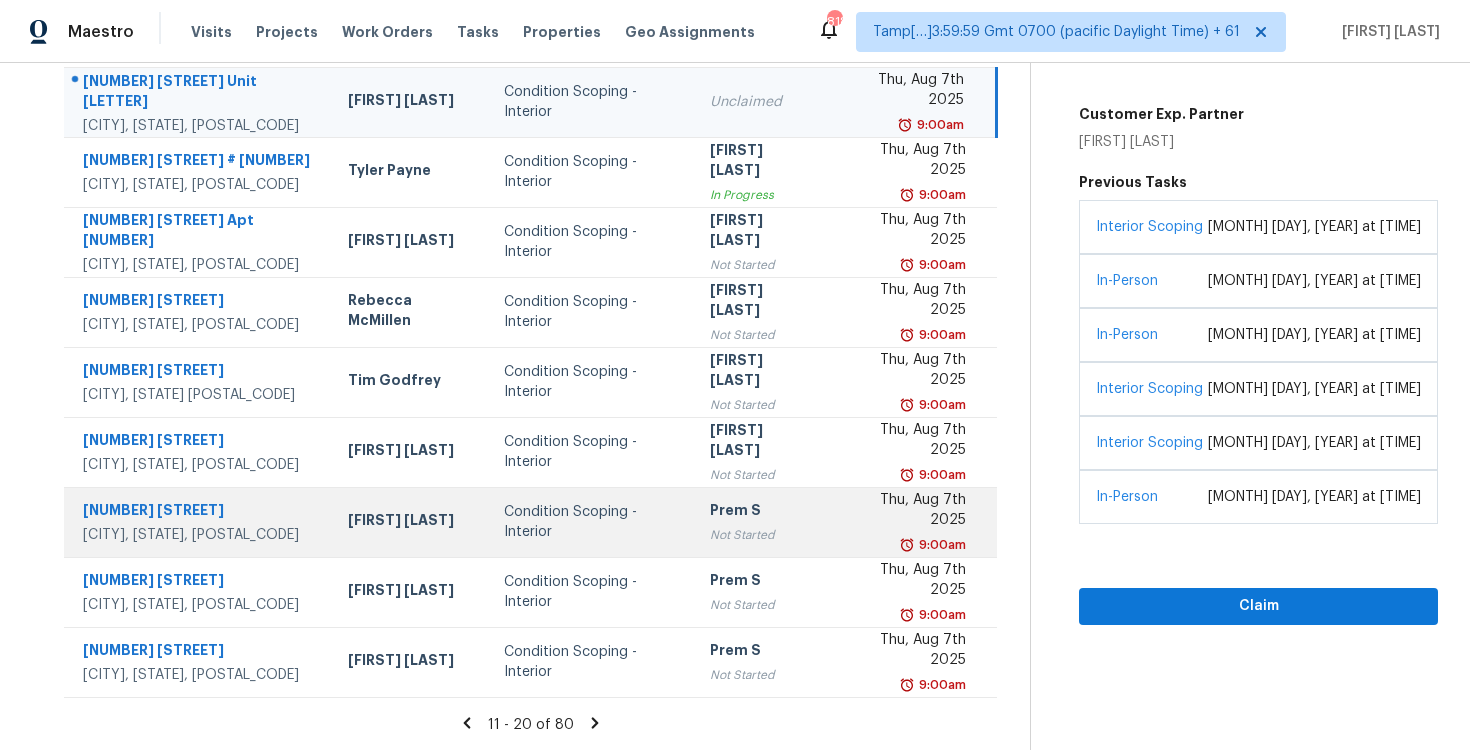 click on "Prem S Not Started" at bounding box center (761, 522) 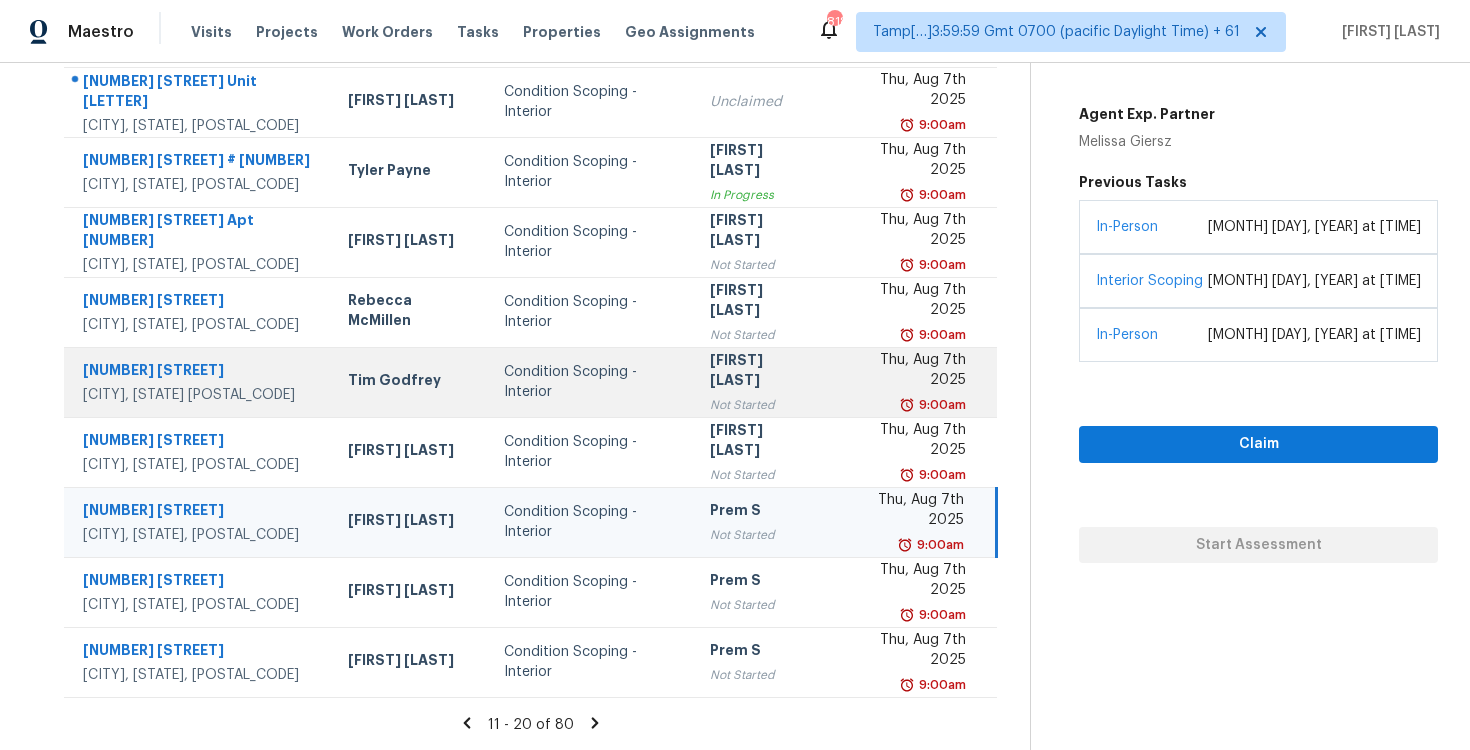 click on "Ranjith Kumar P Not Started" at bounding box center (761, 382) 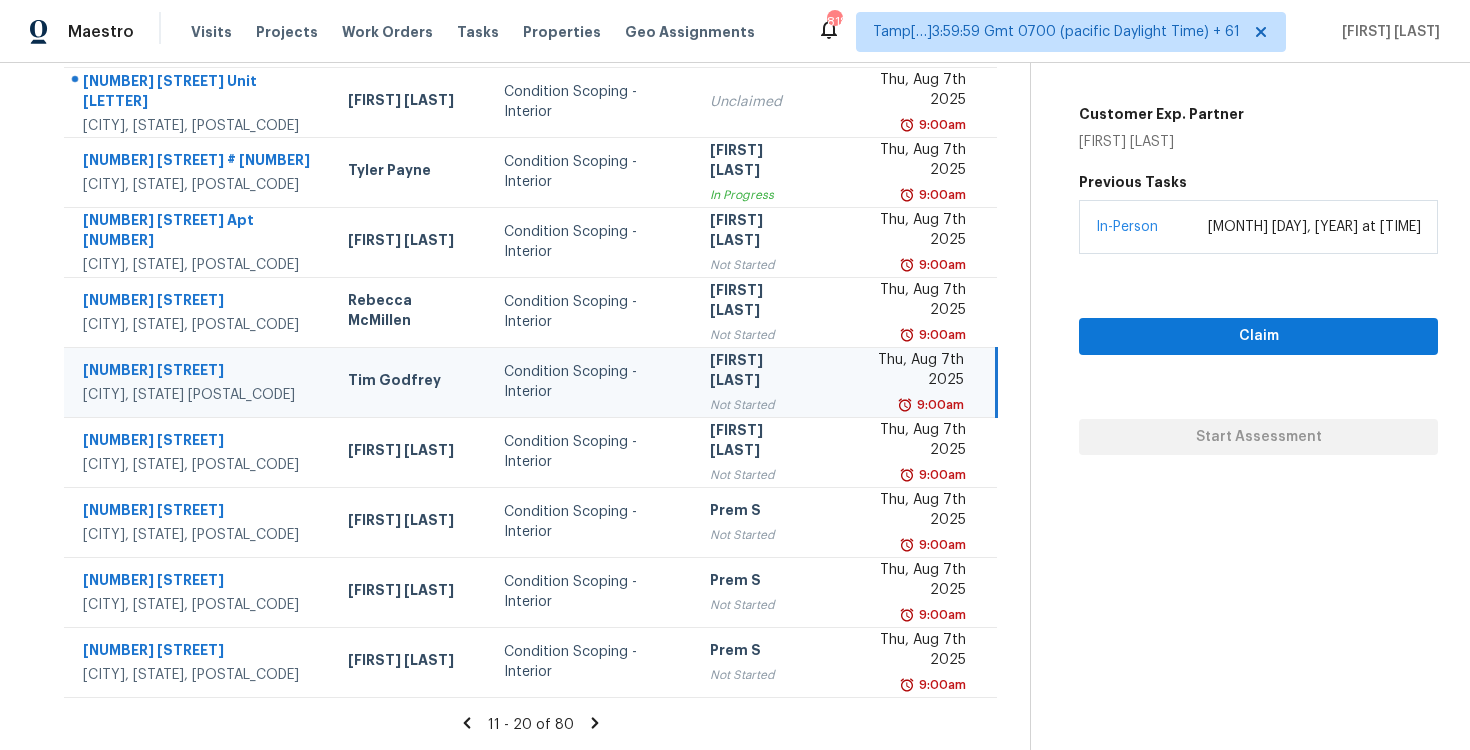 click 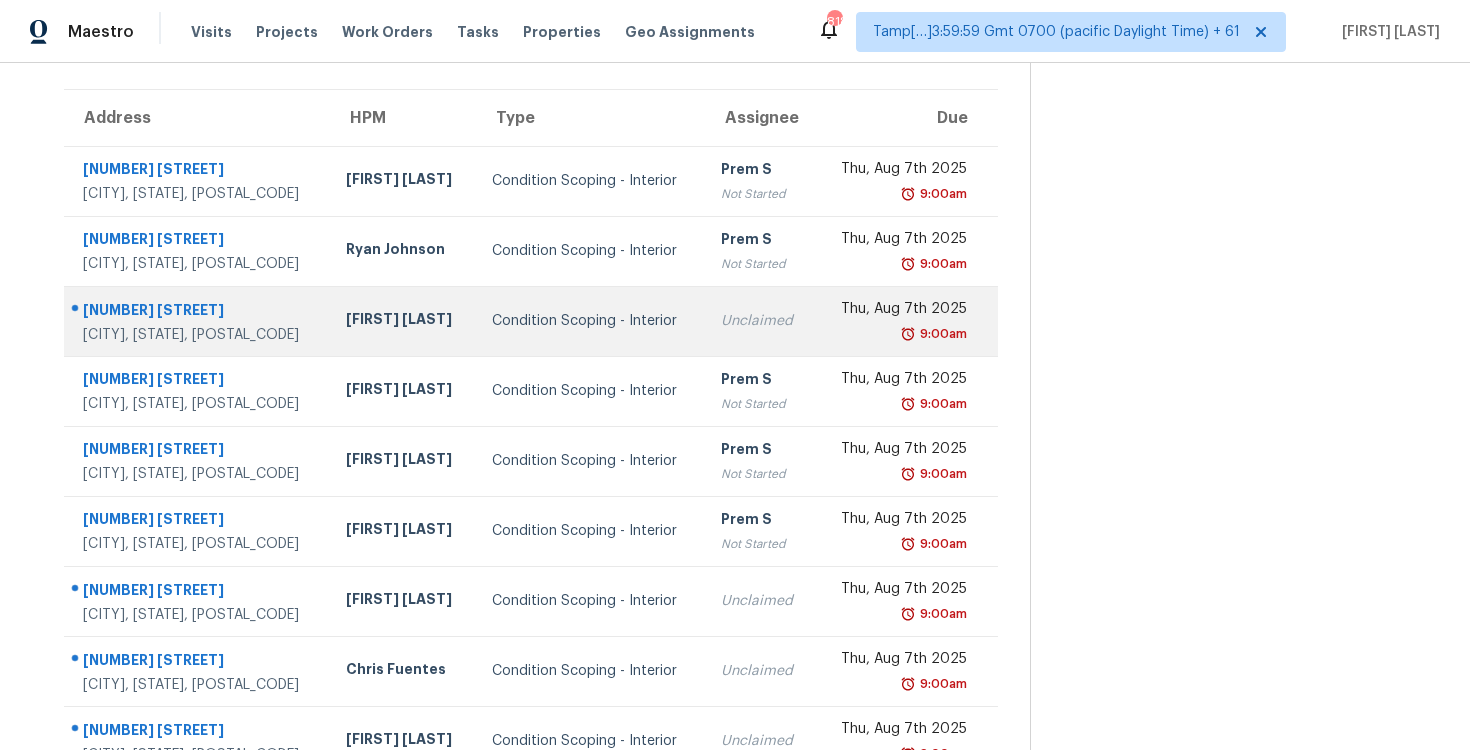 scroll, scrollTop: 136, scrollLeft: 0, axis: vertical 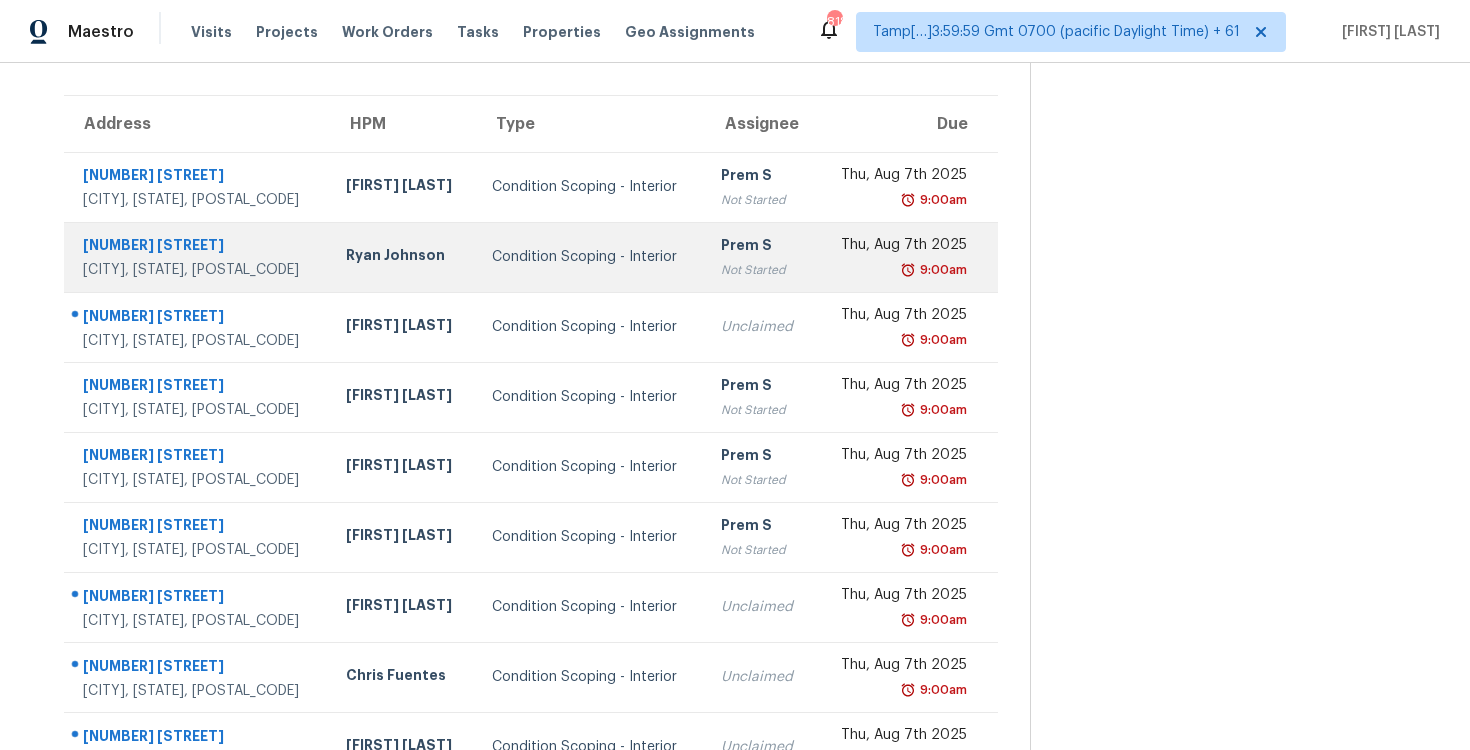 click on "Condition Scoping - Interior" at bounding box center [591, 257] 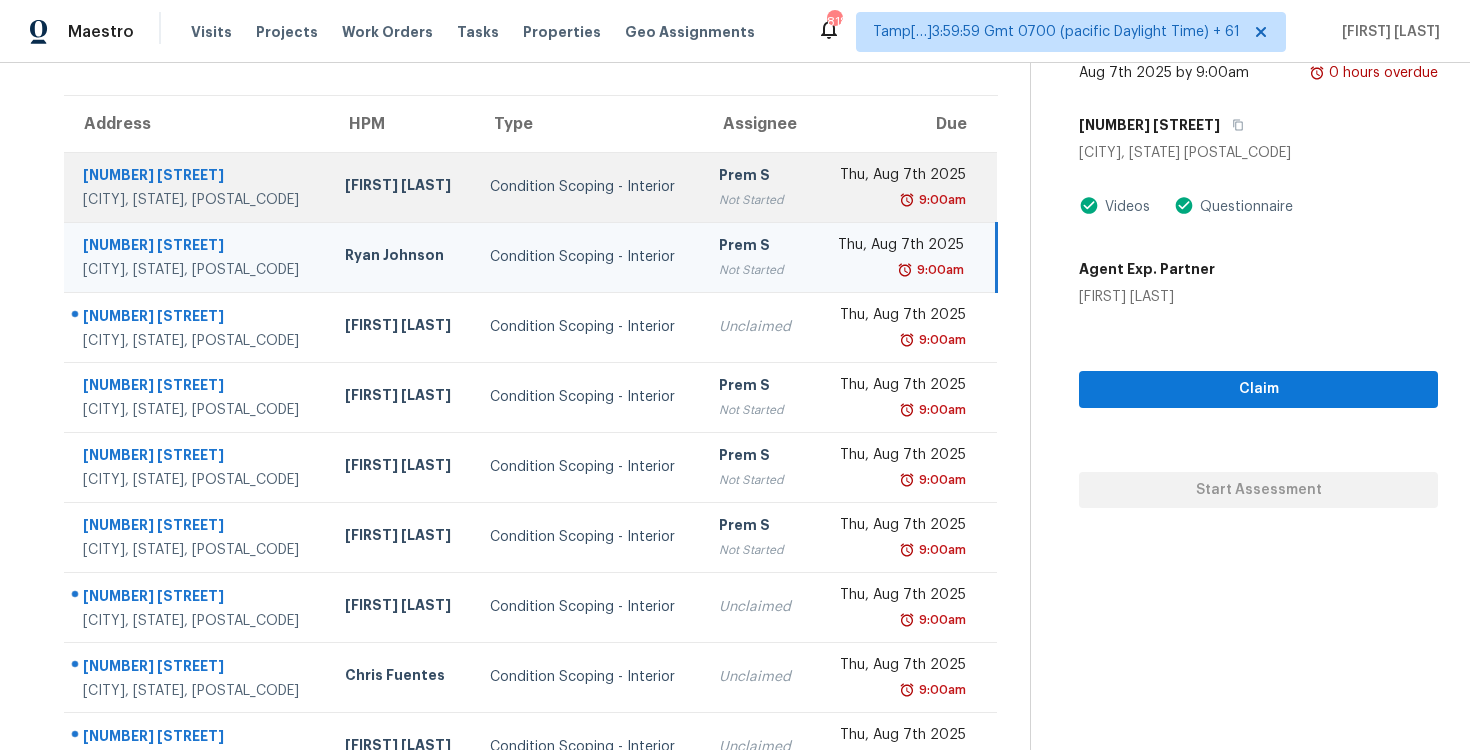click on "Prem S Not Started" at bounding box center (758, 187) 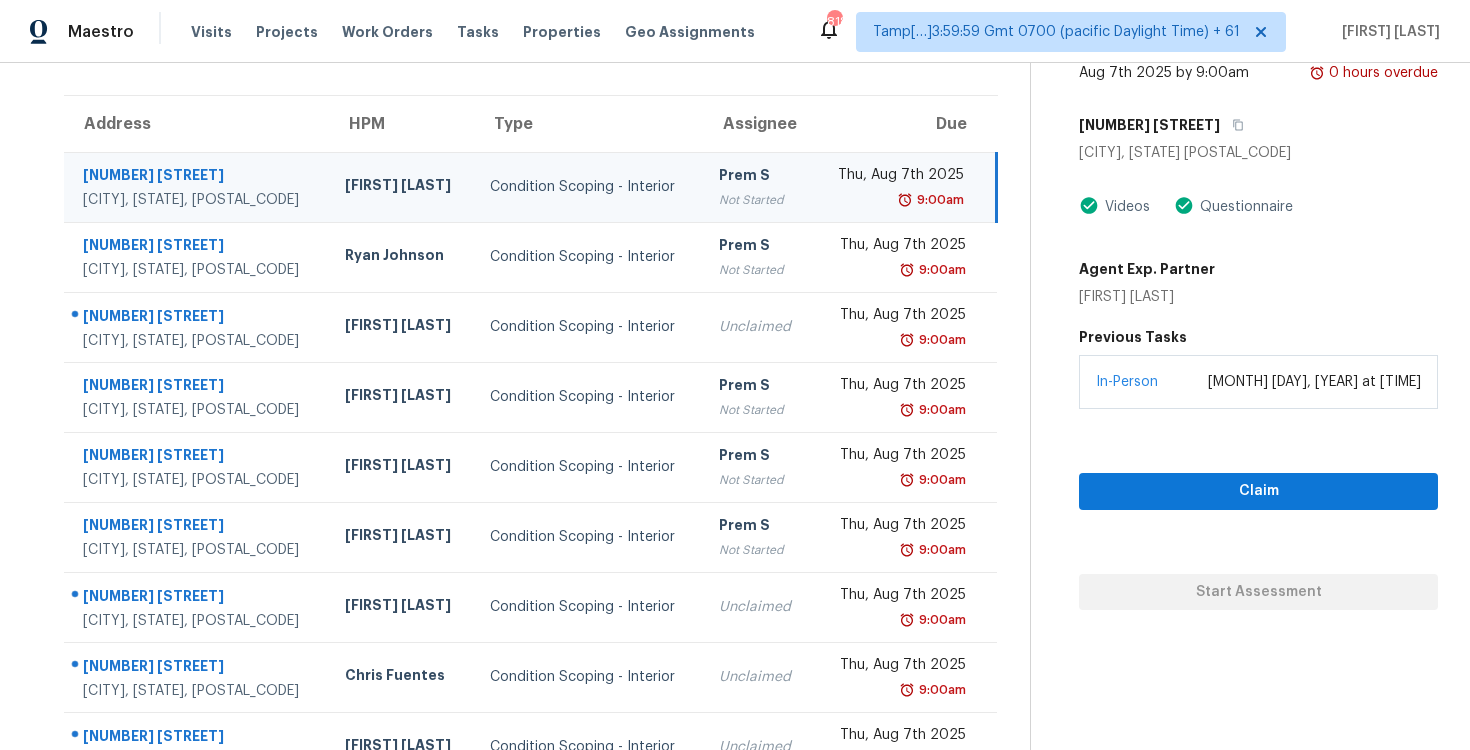 click on "7873 Burlington Way" at bounding box center (1258, 125) 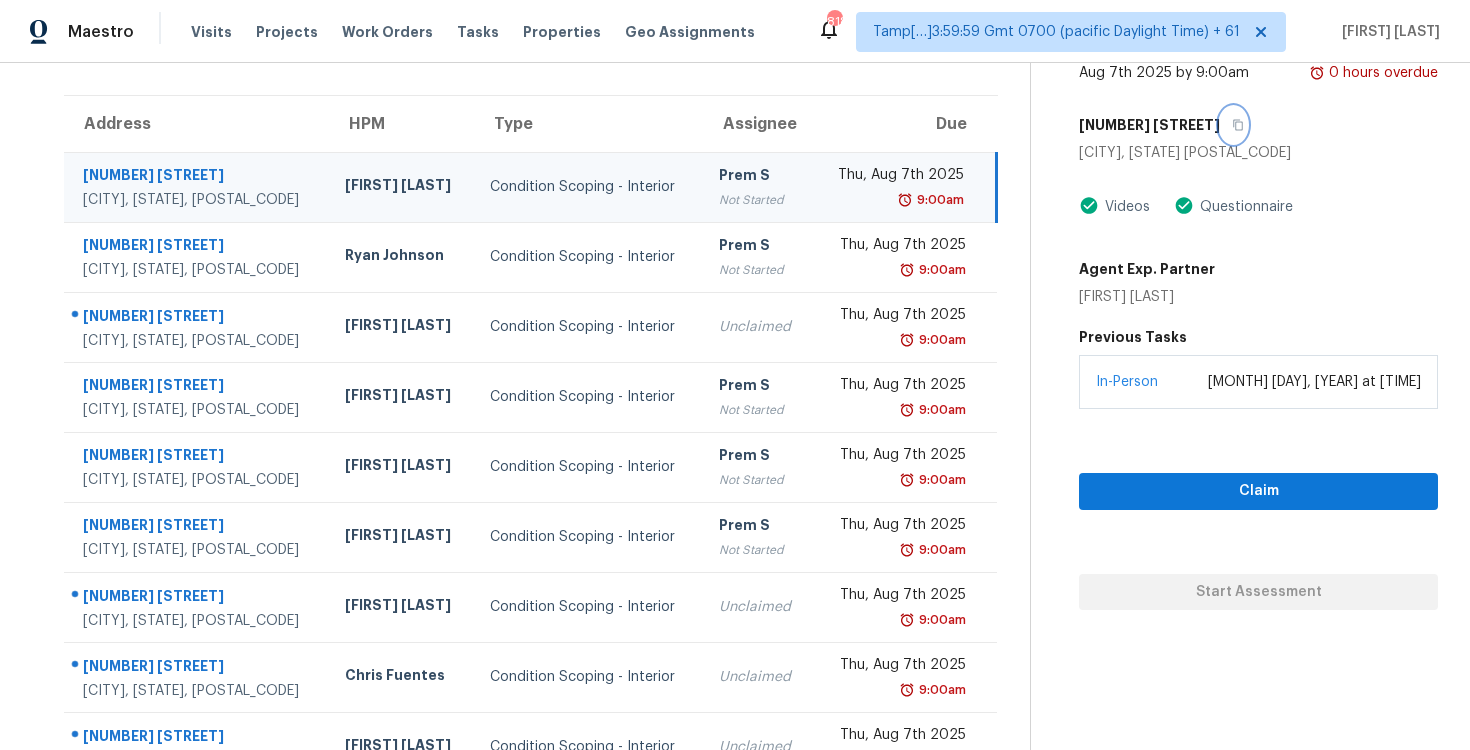 click 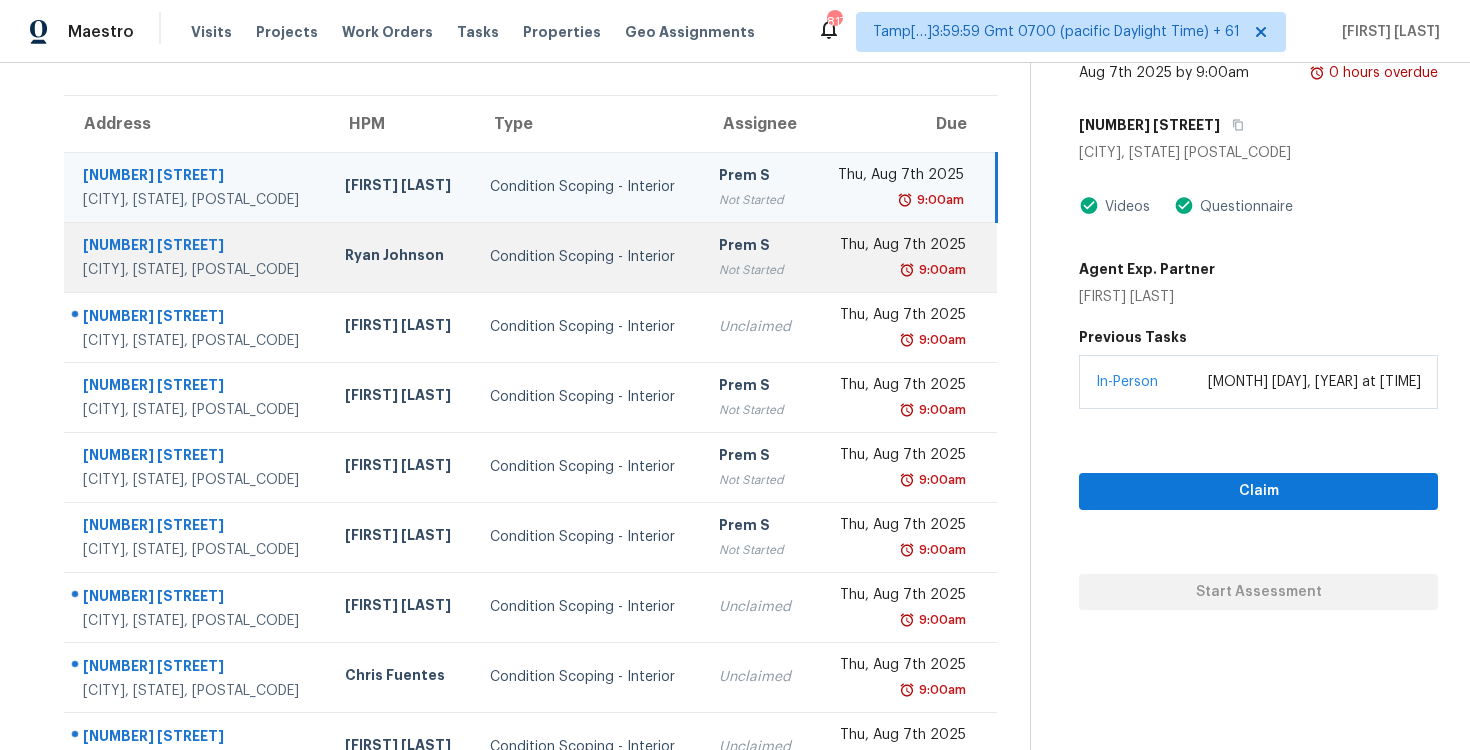 click on "Condition Scoping - Interior" at bounding box center (588, 257) 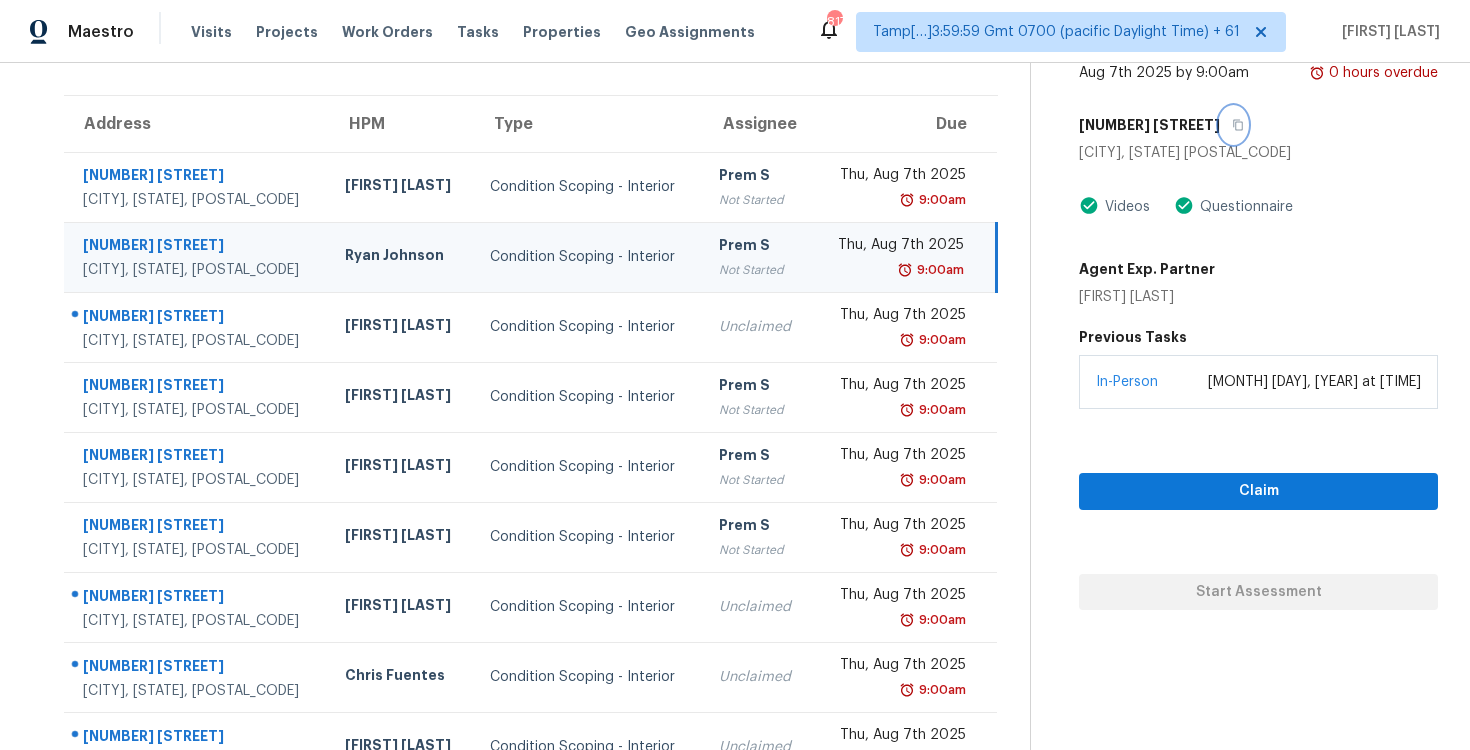 click at bounding box center [1233, 125] 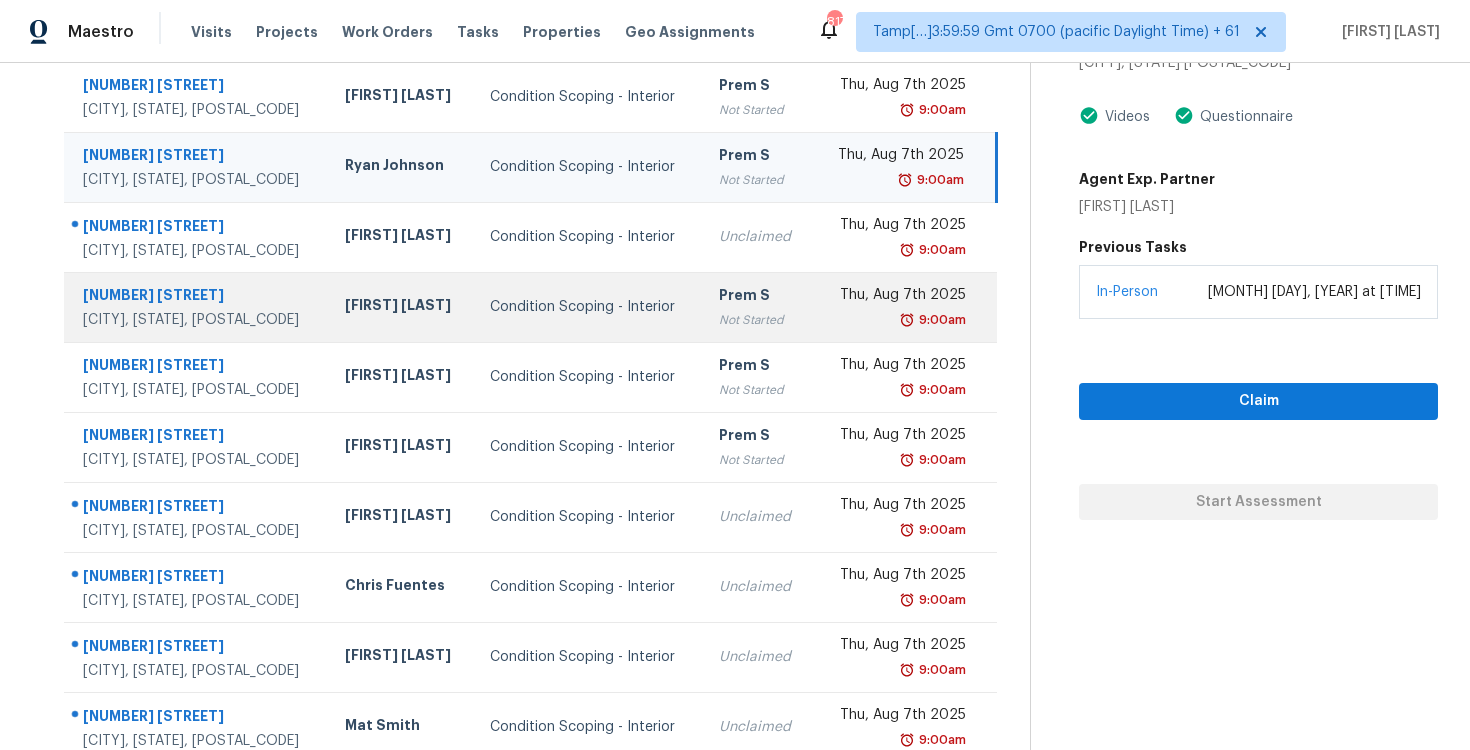 scroll, scrollTop: 237, scrollLeft: 0, axis: vertical 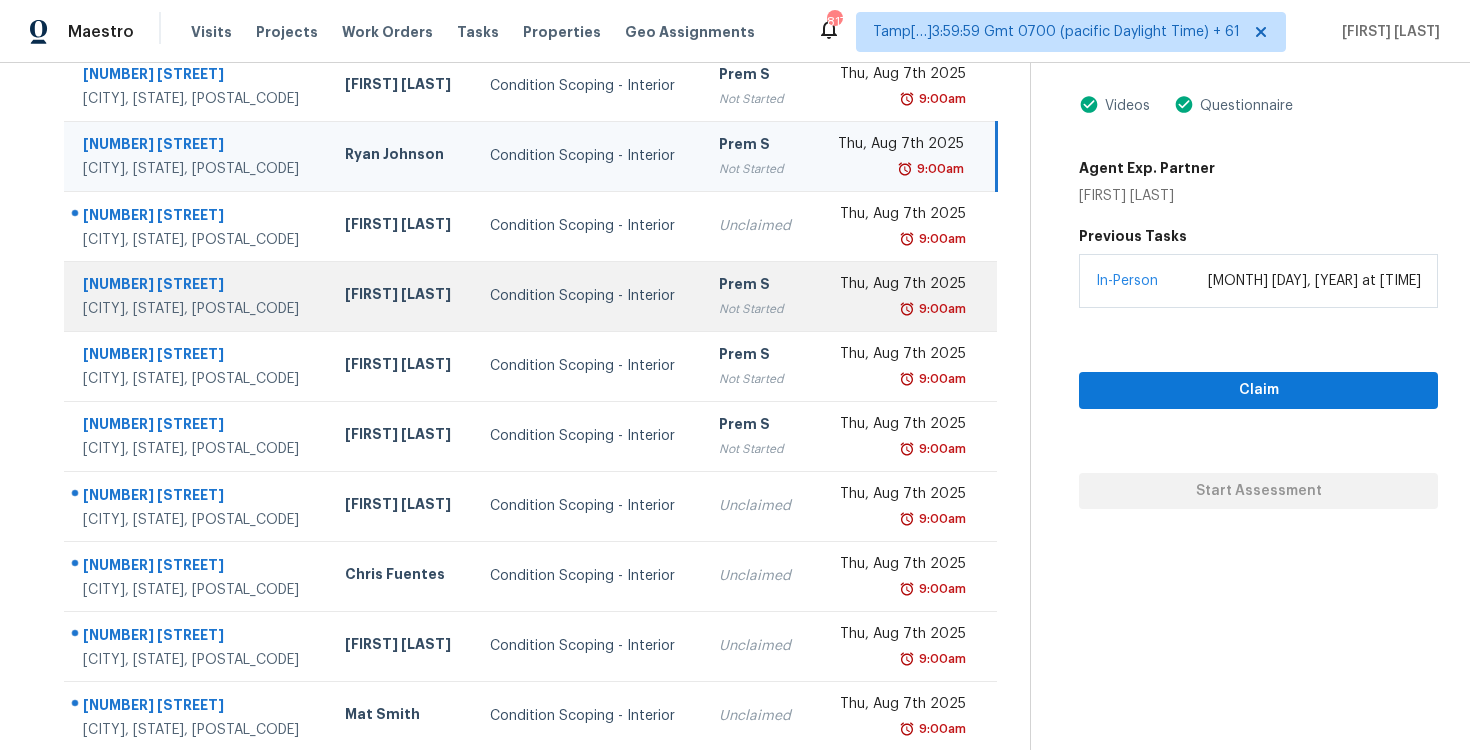 click on "Condition Scoping - Interior" at bounding box center (588, 296) 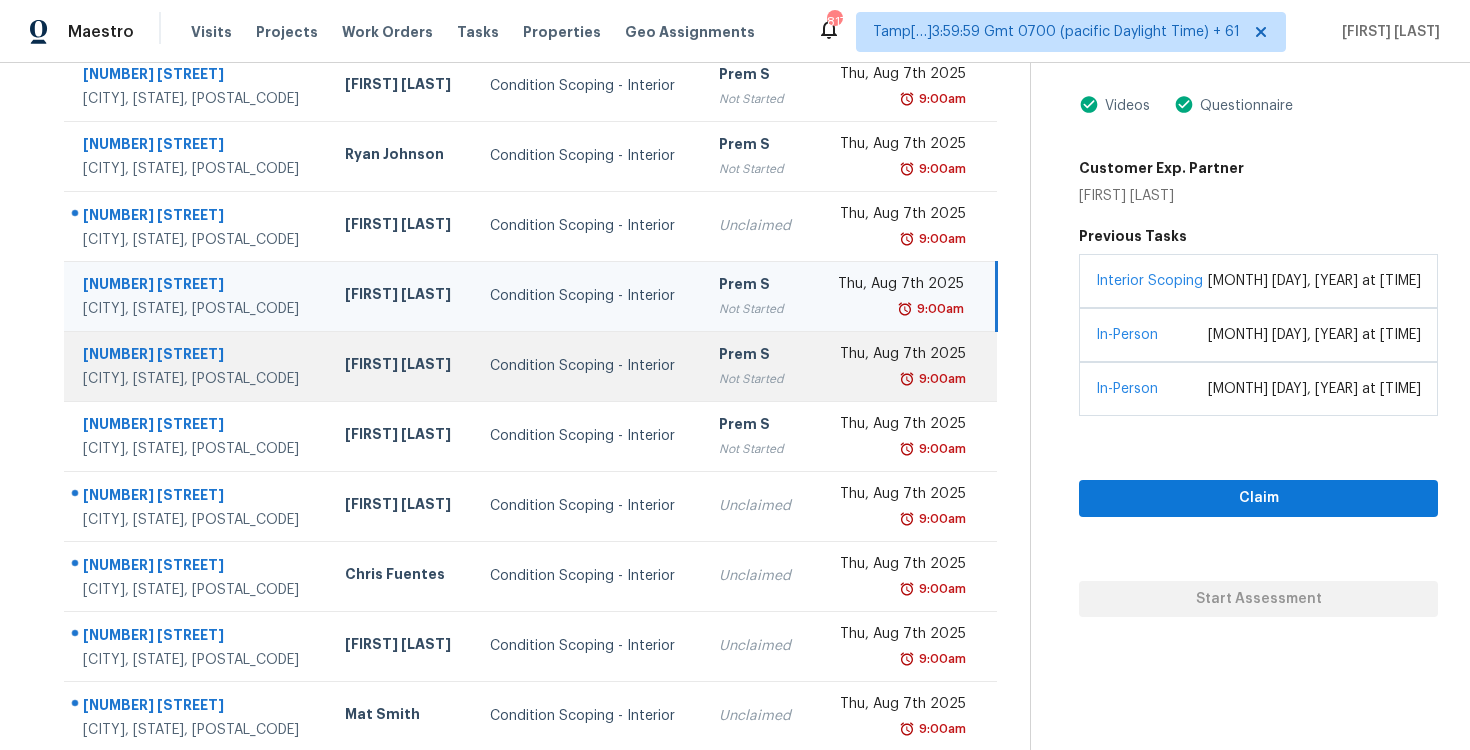 click on "Condition Scoping - Interior" at bounding box center [588, 366] 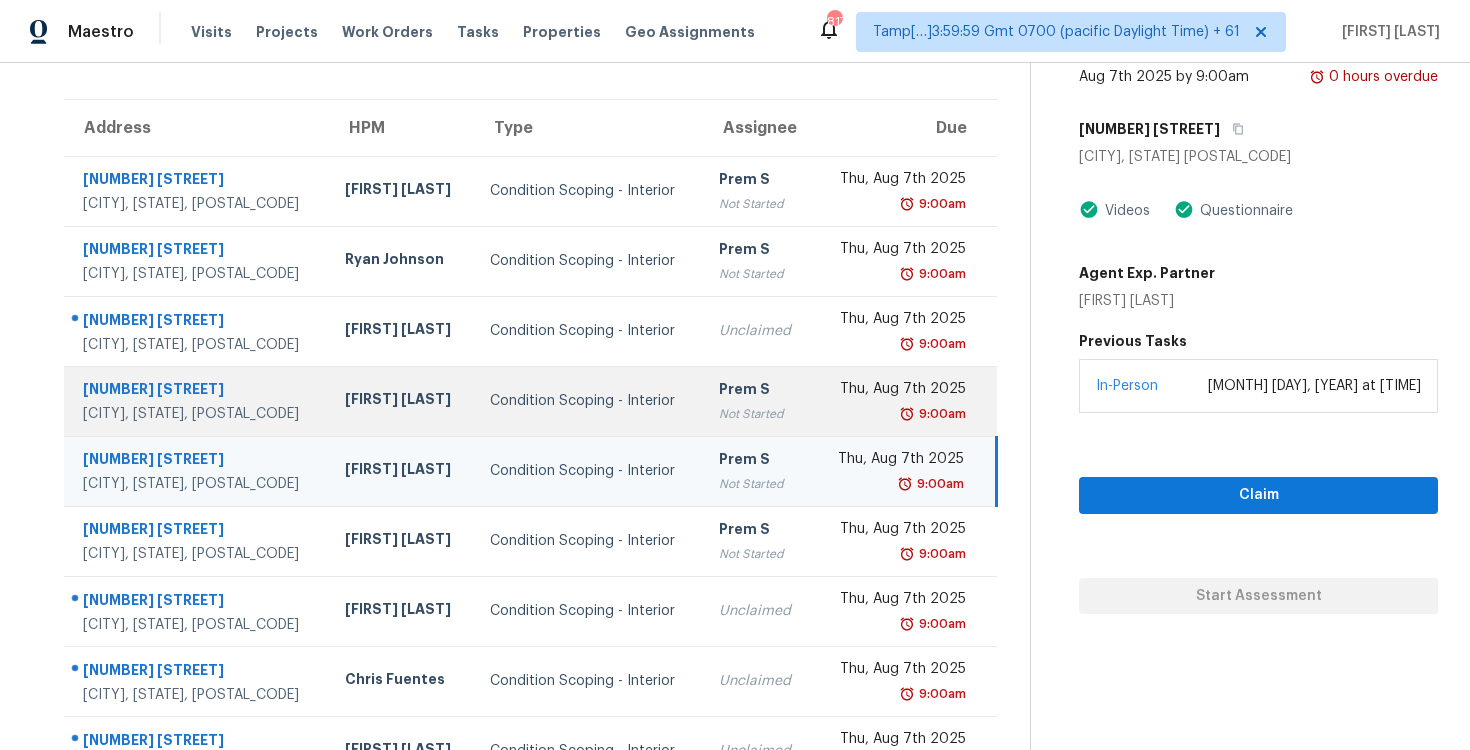 scroll, scrollTop: 108, scrollLeft: 0, axis: vertical 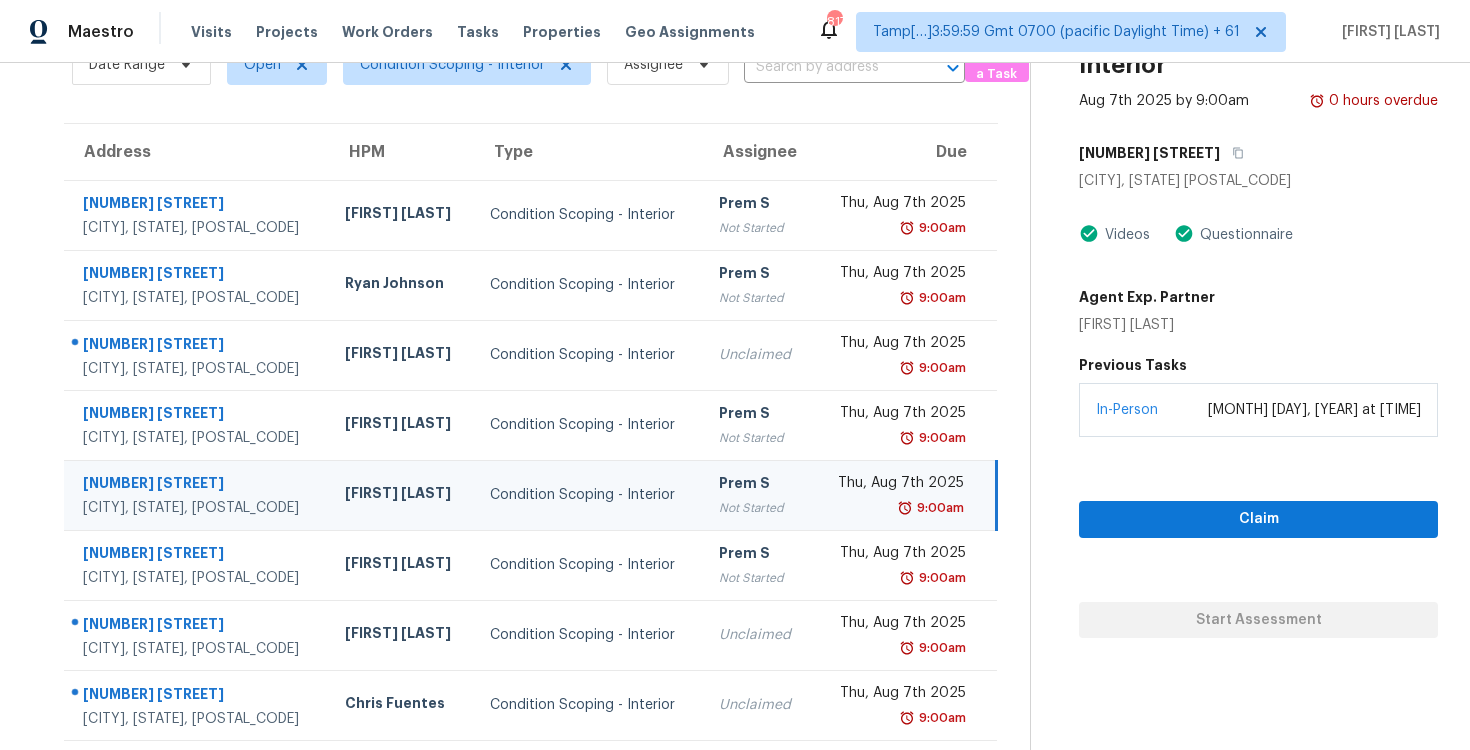 click on "Sacramento, CA 95828" at bounding box center (1258, 181) 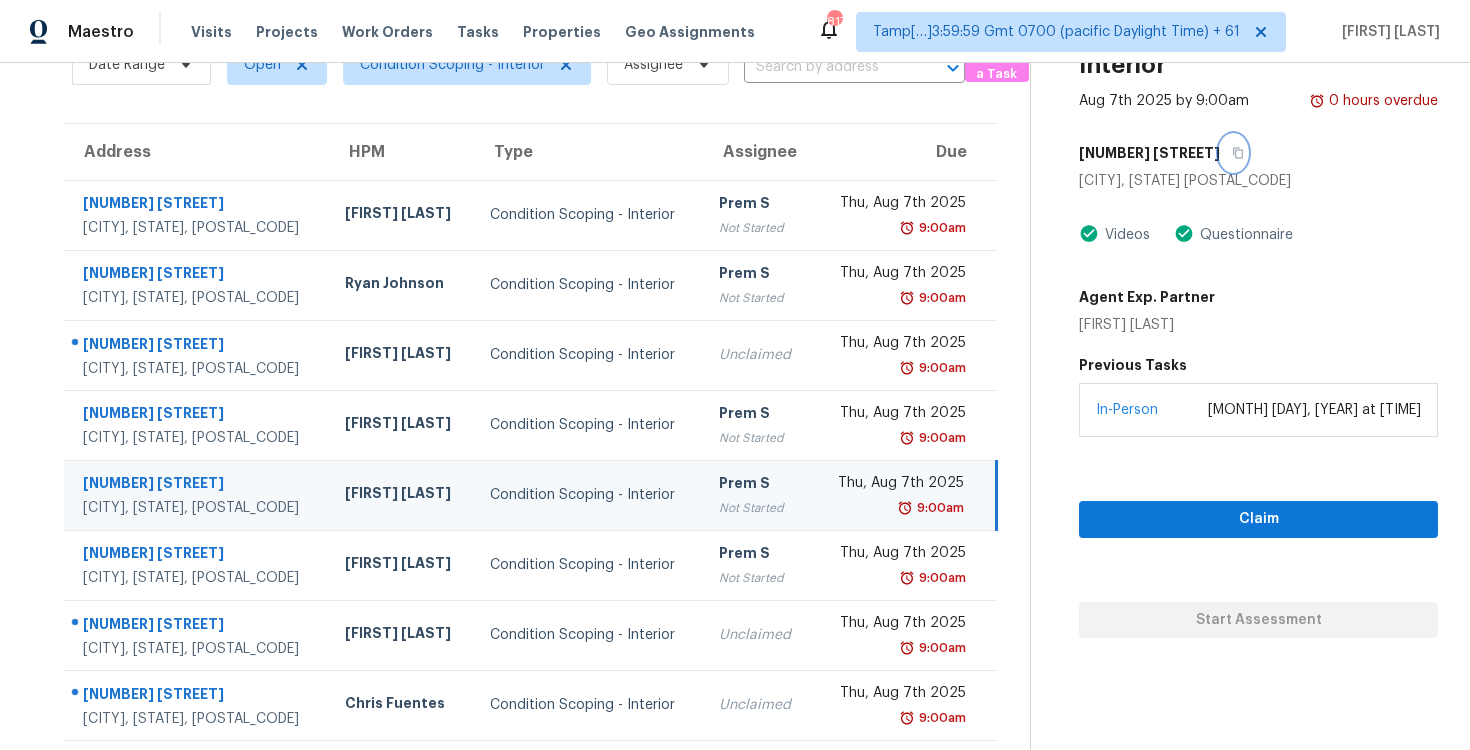 click at bounding box center (1233, 153) 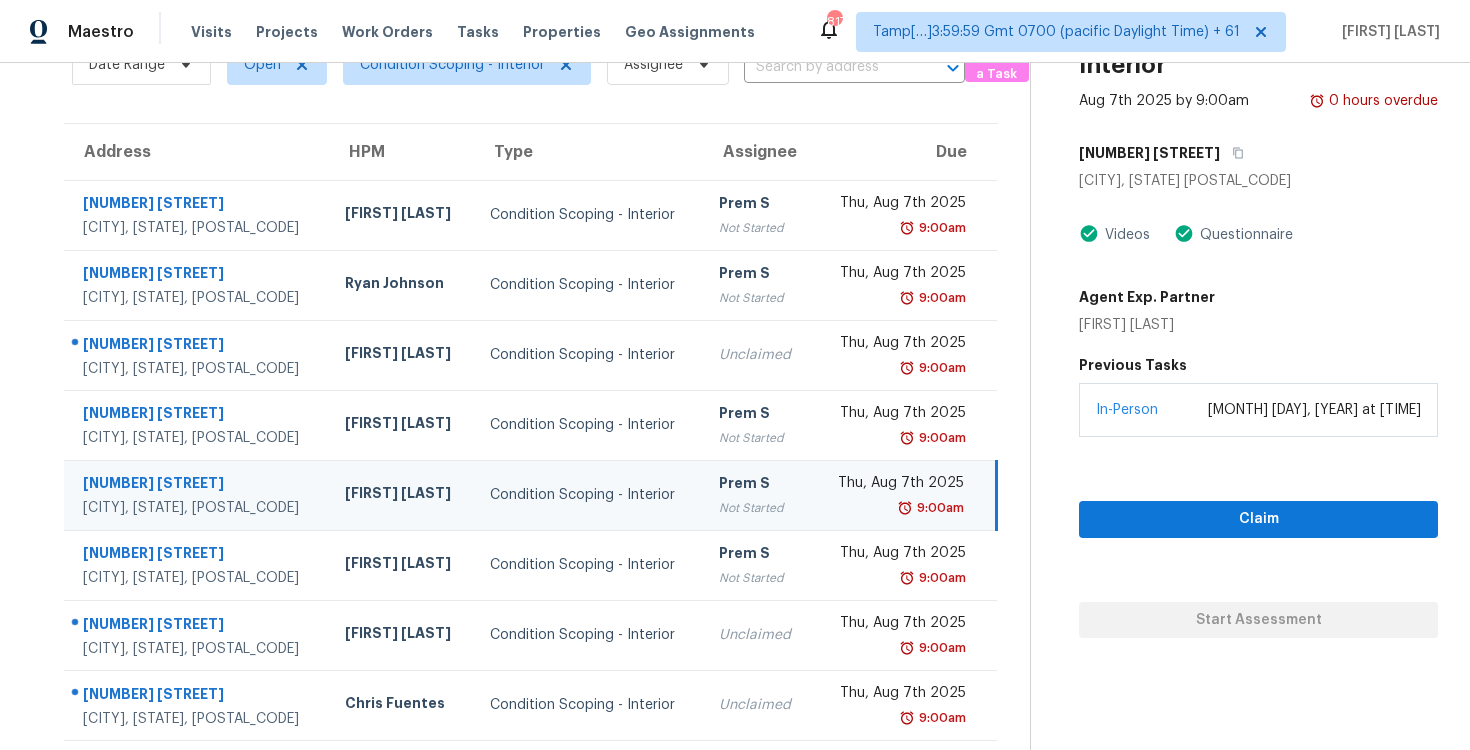 click on "Prem S Not Started" at bounding box center (758, 495) 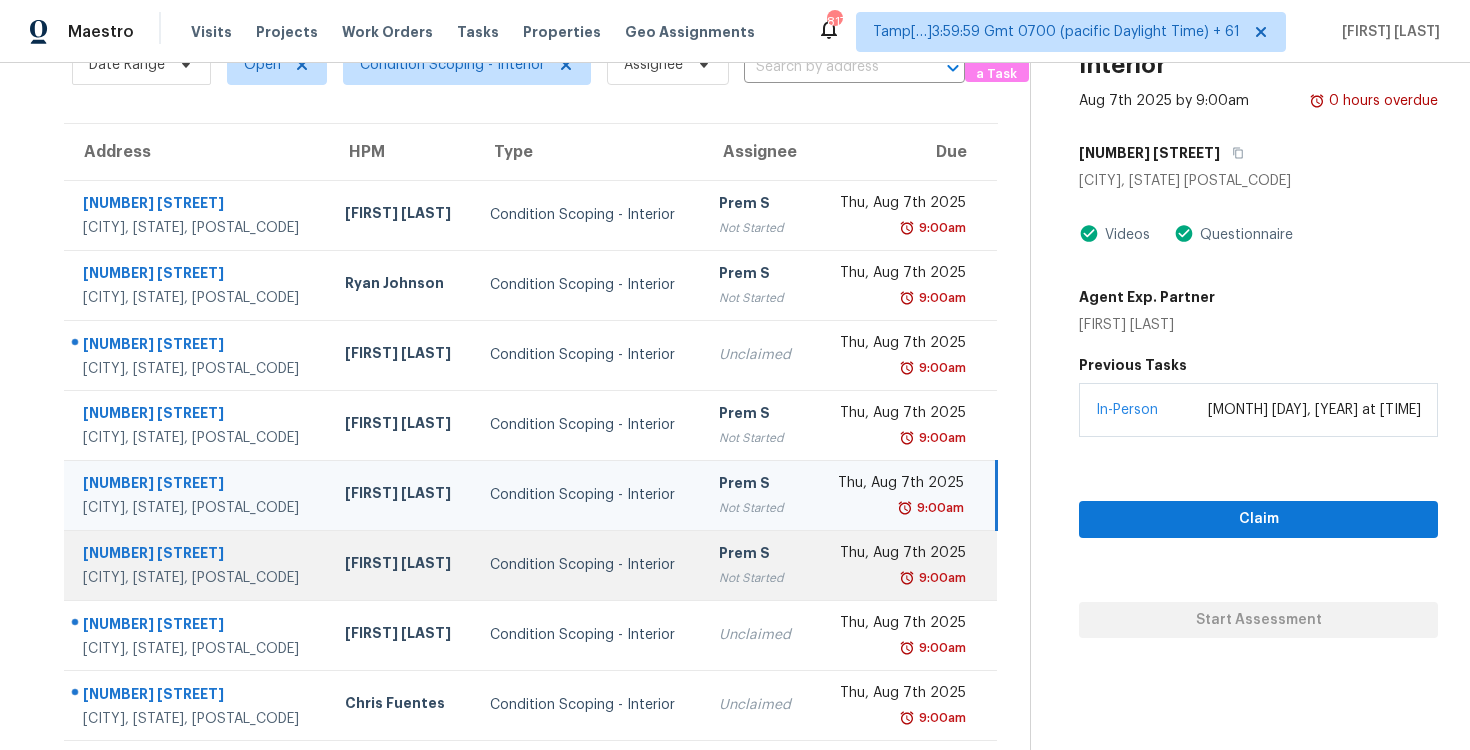 click on "Prem S" at bounding box center [758, 555] 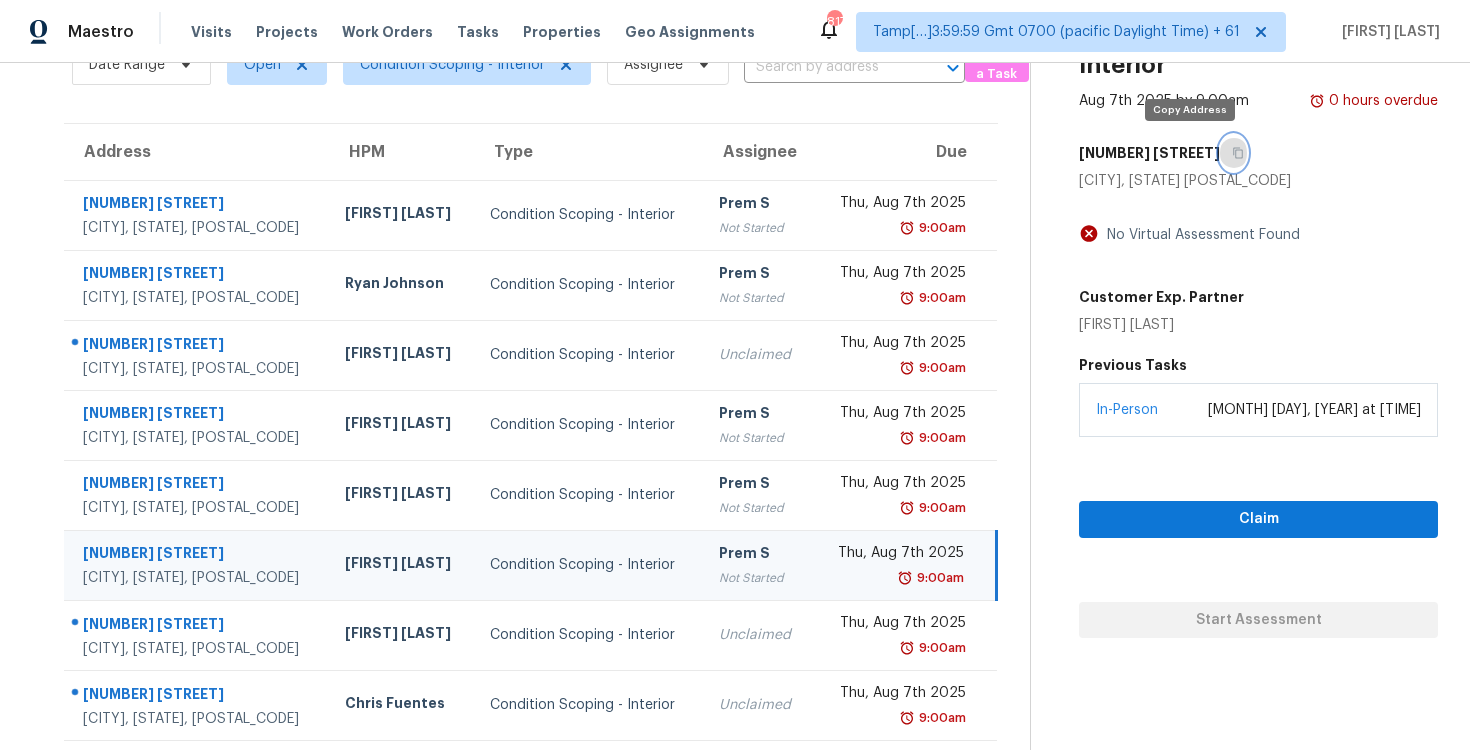 click at bounding box center (1233, 153) 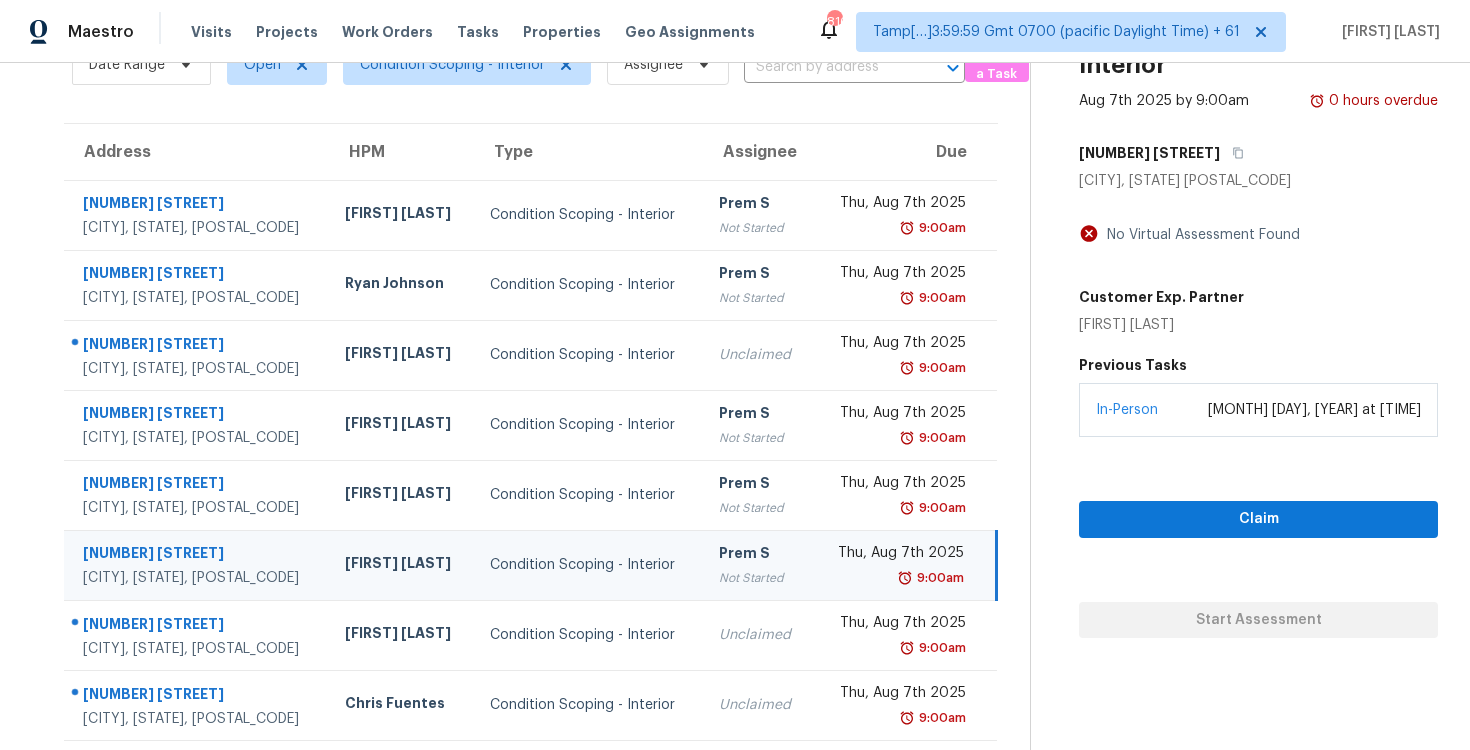 click on "[NUMBER] [STREET]" at bounding box center (1149, 153) 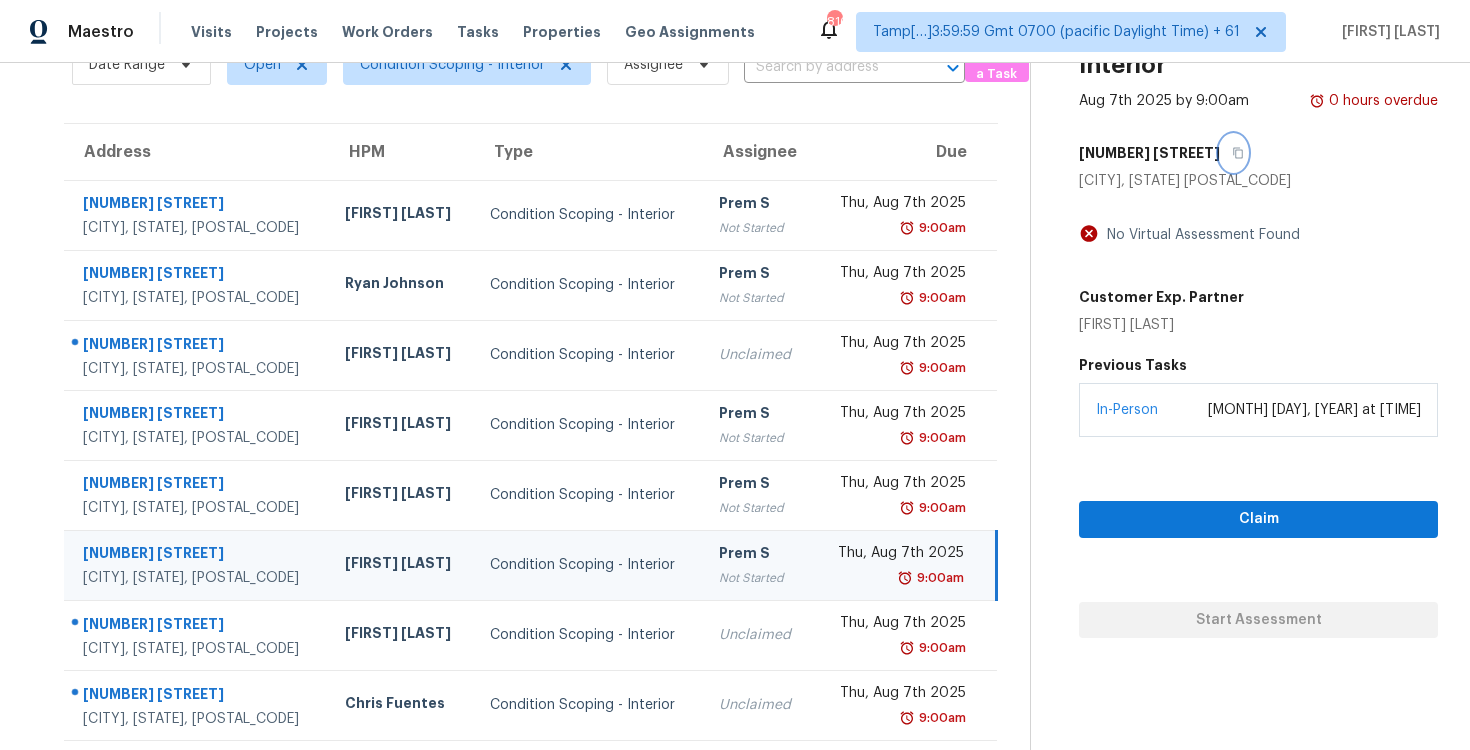 click at bounding box center (1233, 153) 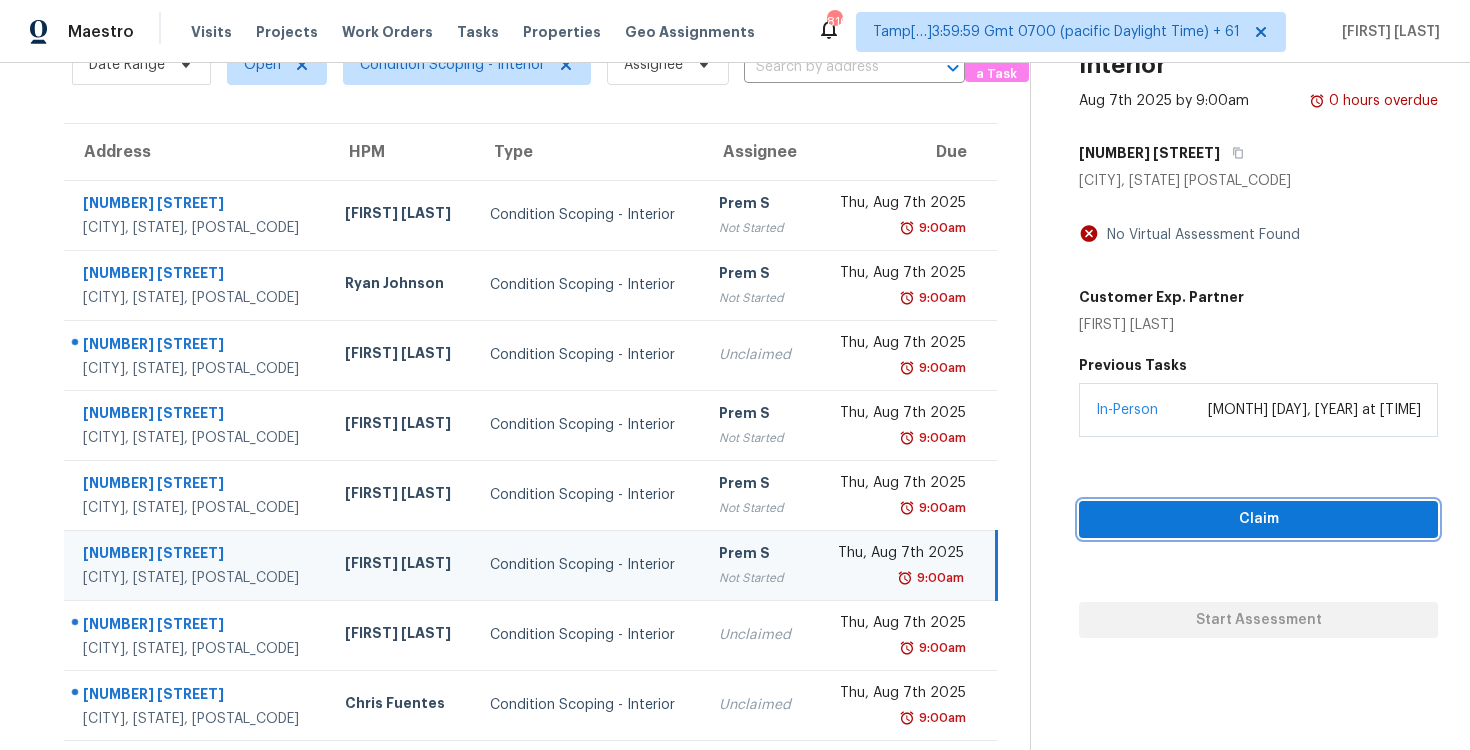 click on "Claim" at bounding box center [1258, 519] 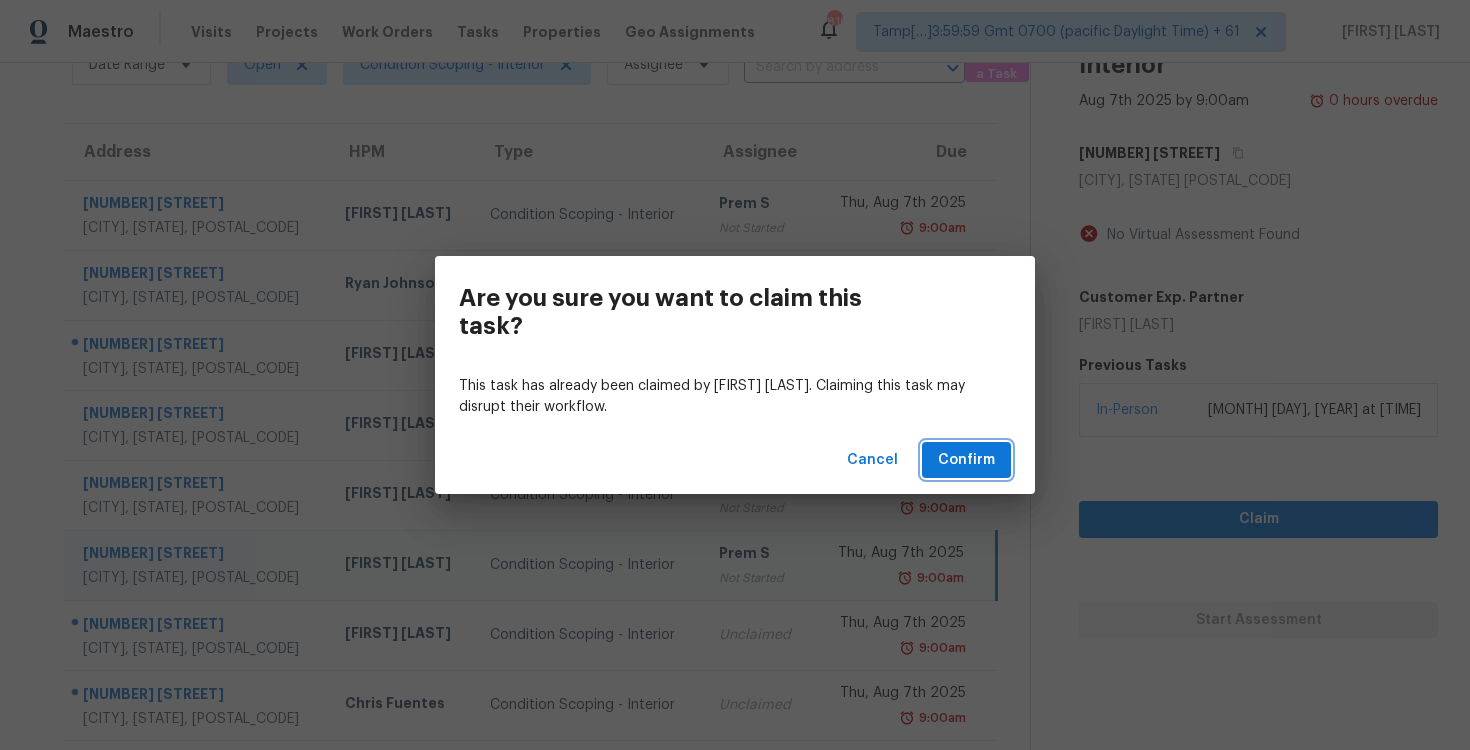 click on "Confirm" at bounding box center [966, 460] 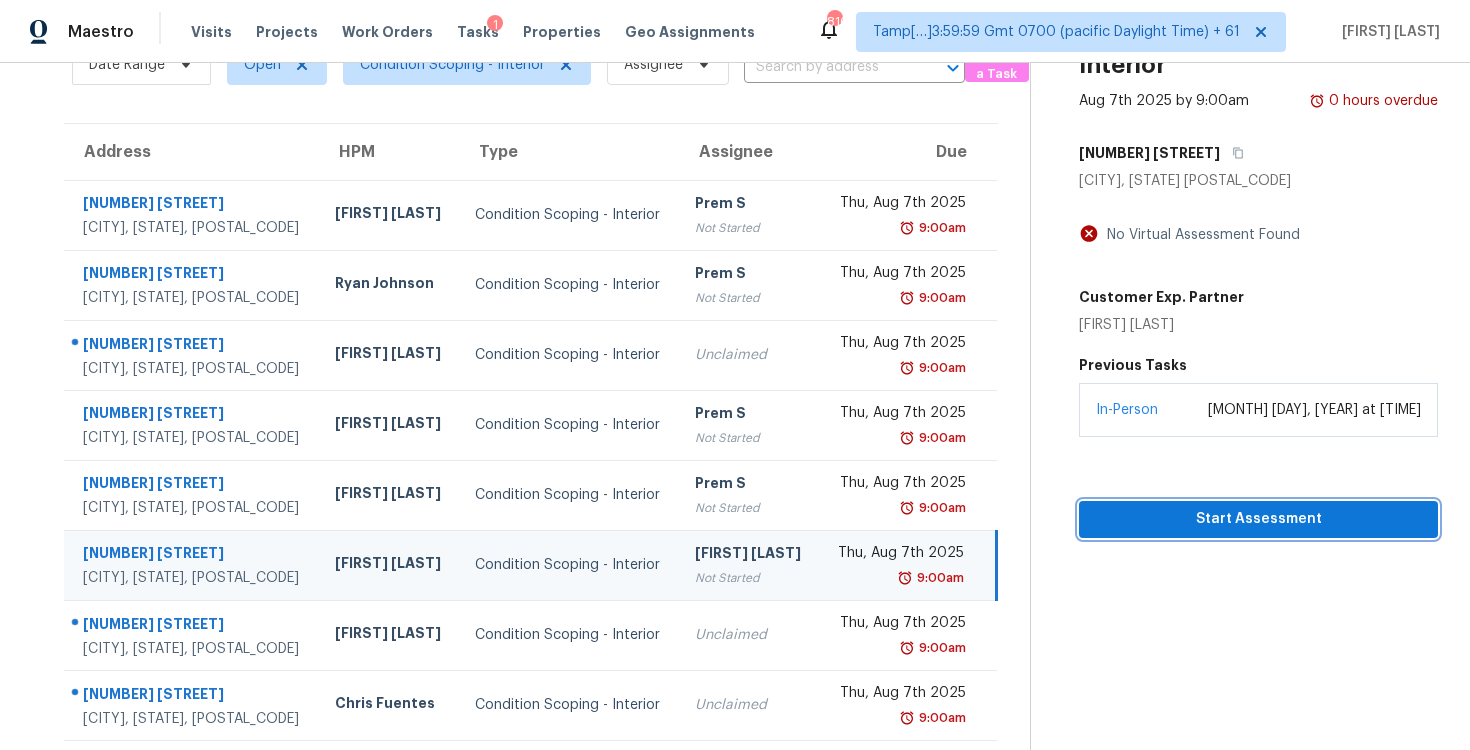 click on "Start Assessment" at bounding box center [1258, 519] 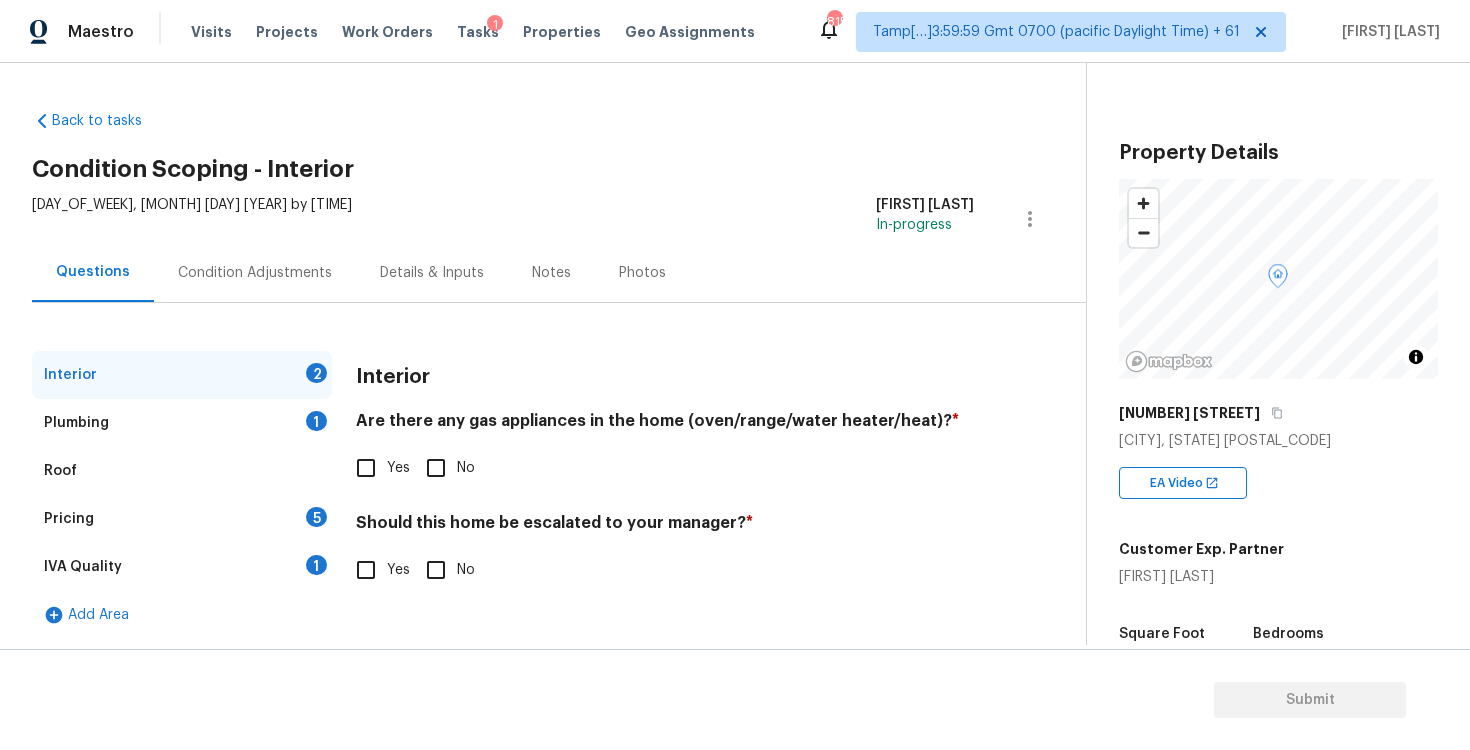 click on "Condition Adjustments" at bounding box center [255, 272] 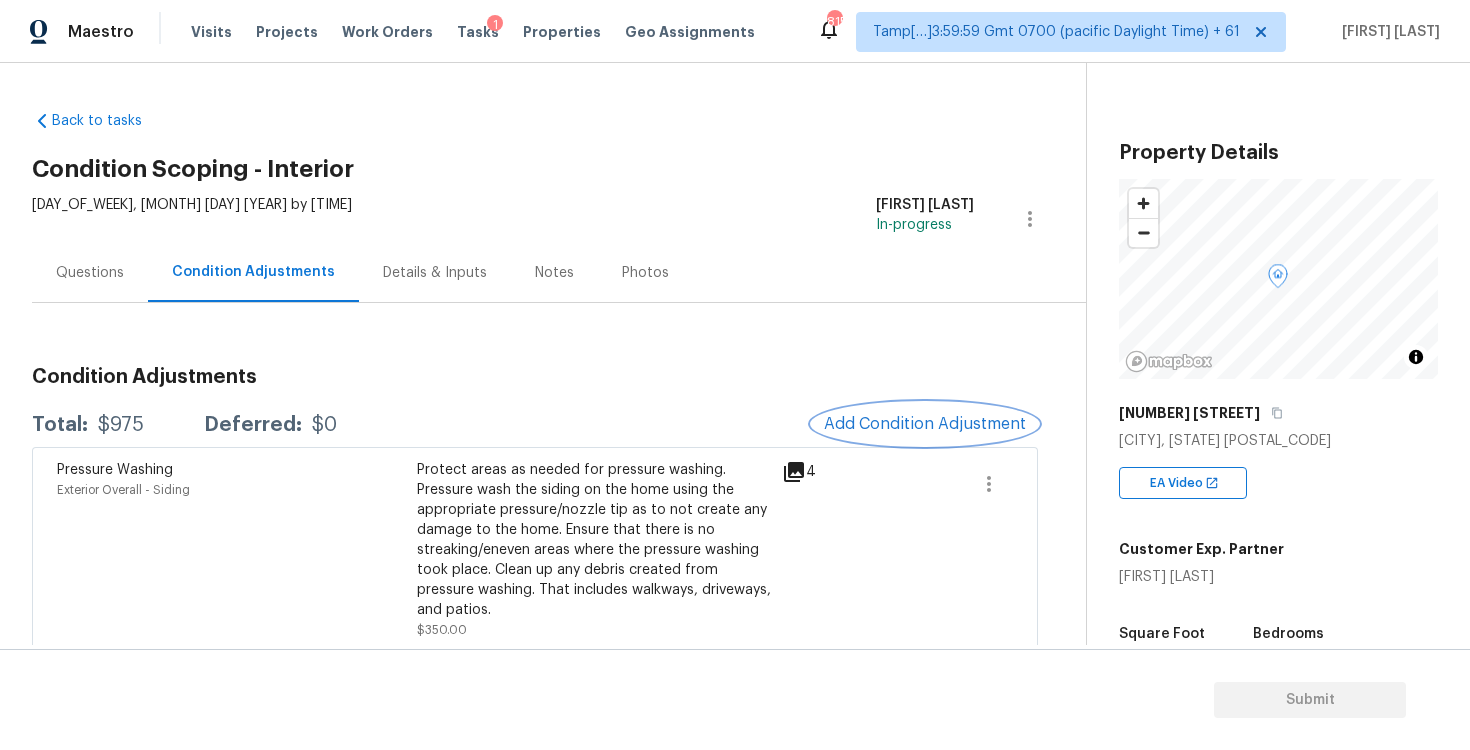 click on "Add Condition Adjustment" at bounding box center [925, 424] 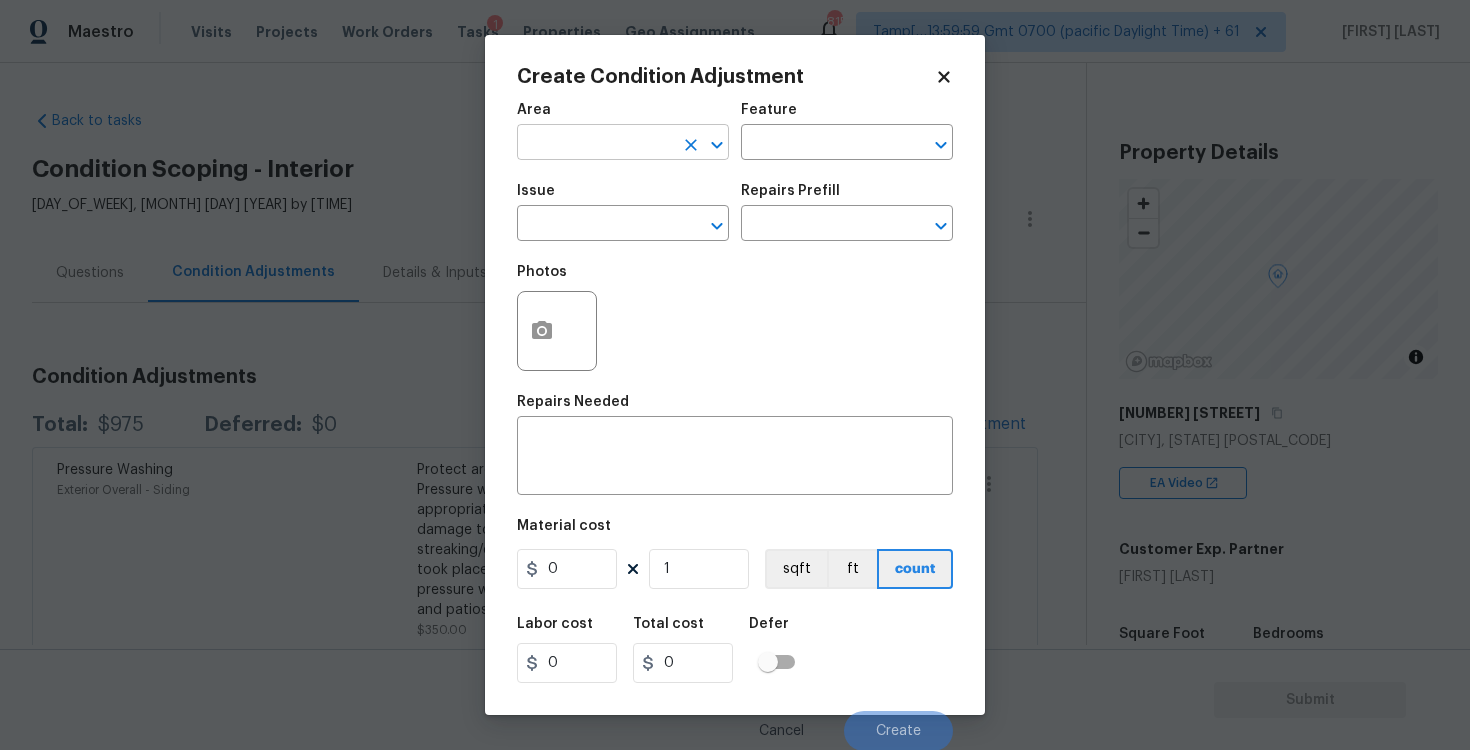 click at bounding box center [595, 144] 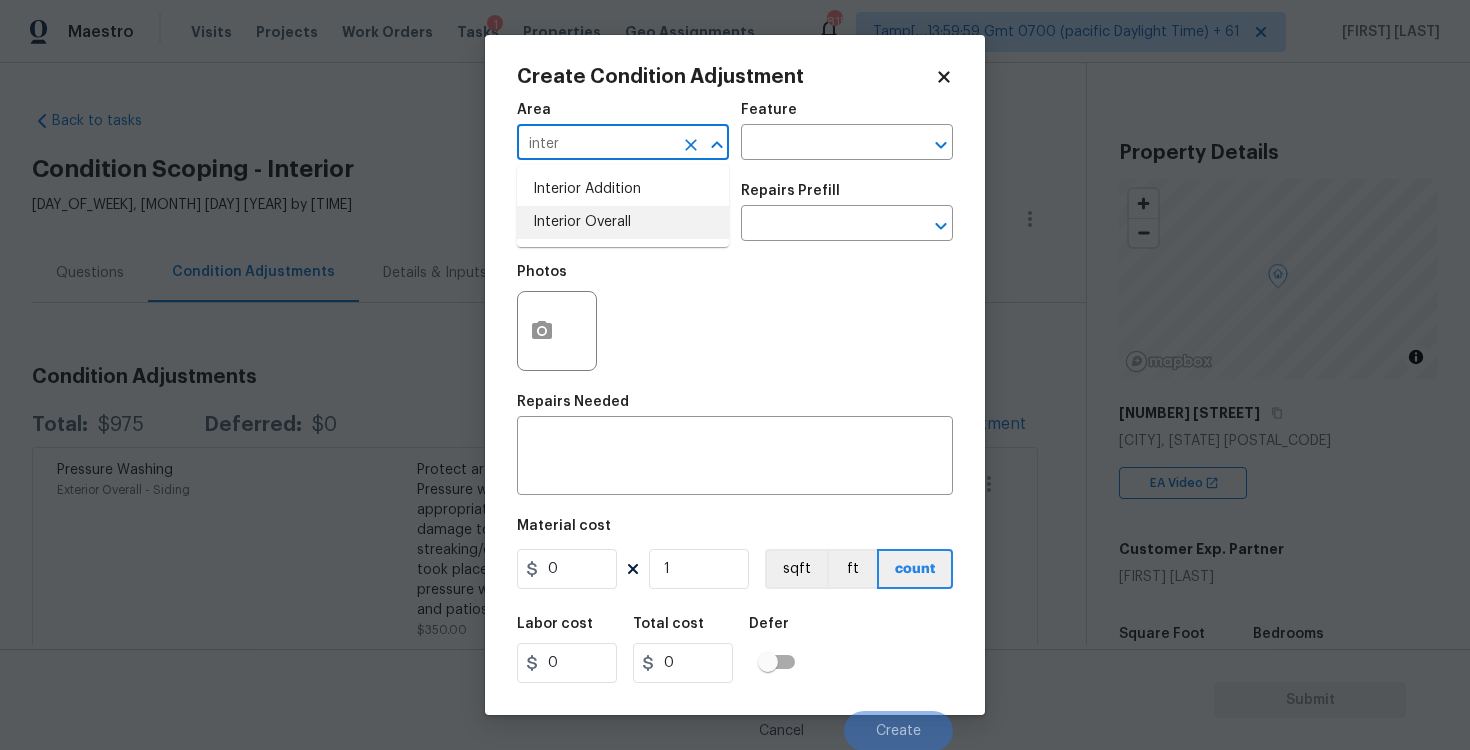 click on "Interior Overall" at bounding box center [623, 222] 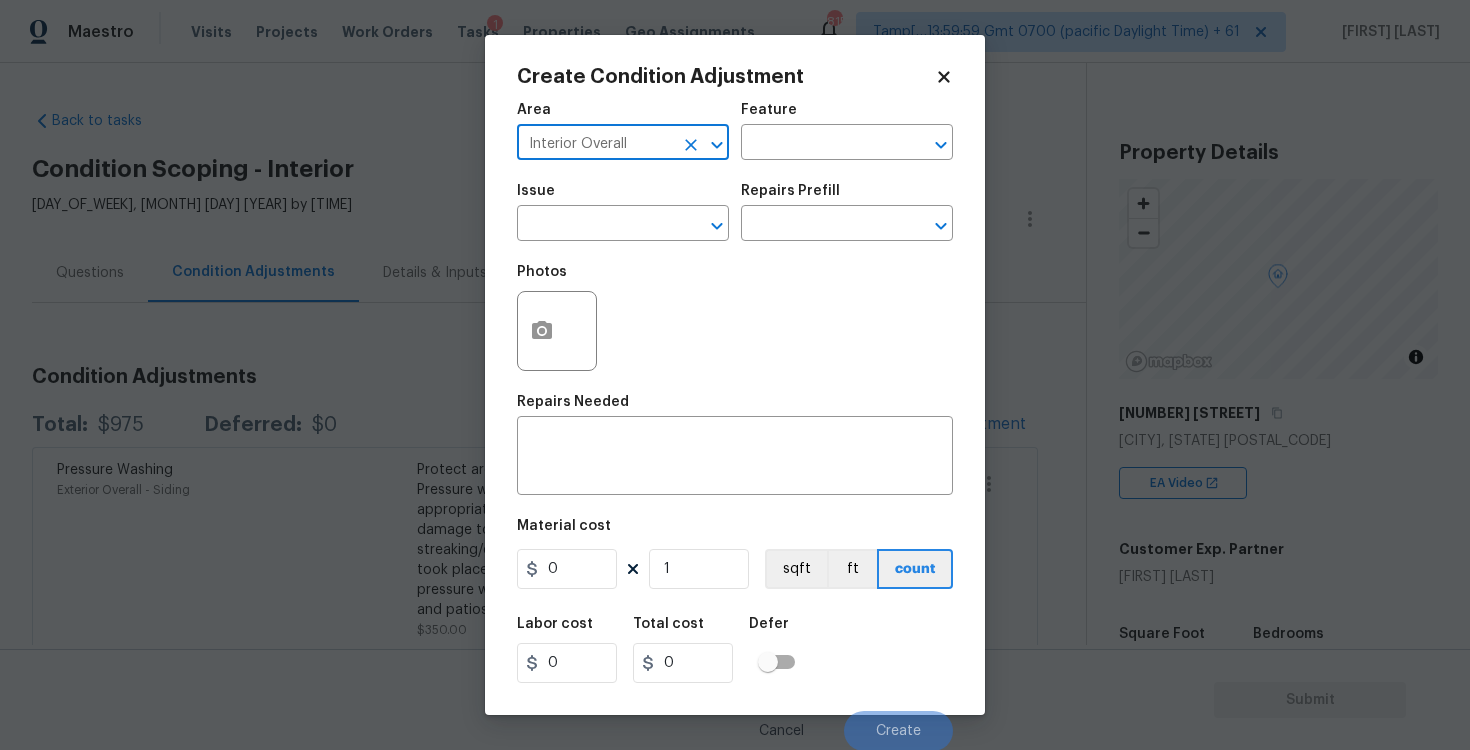 type on "Interior Overall" 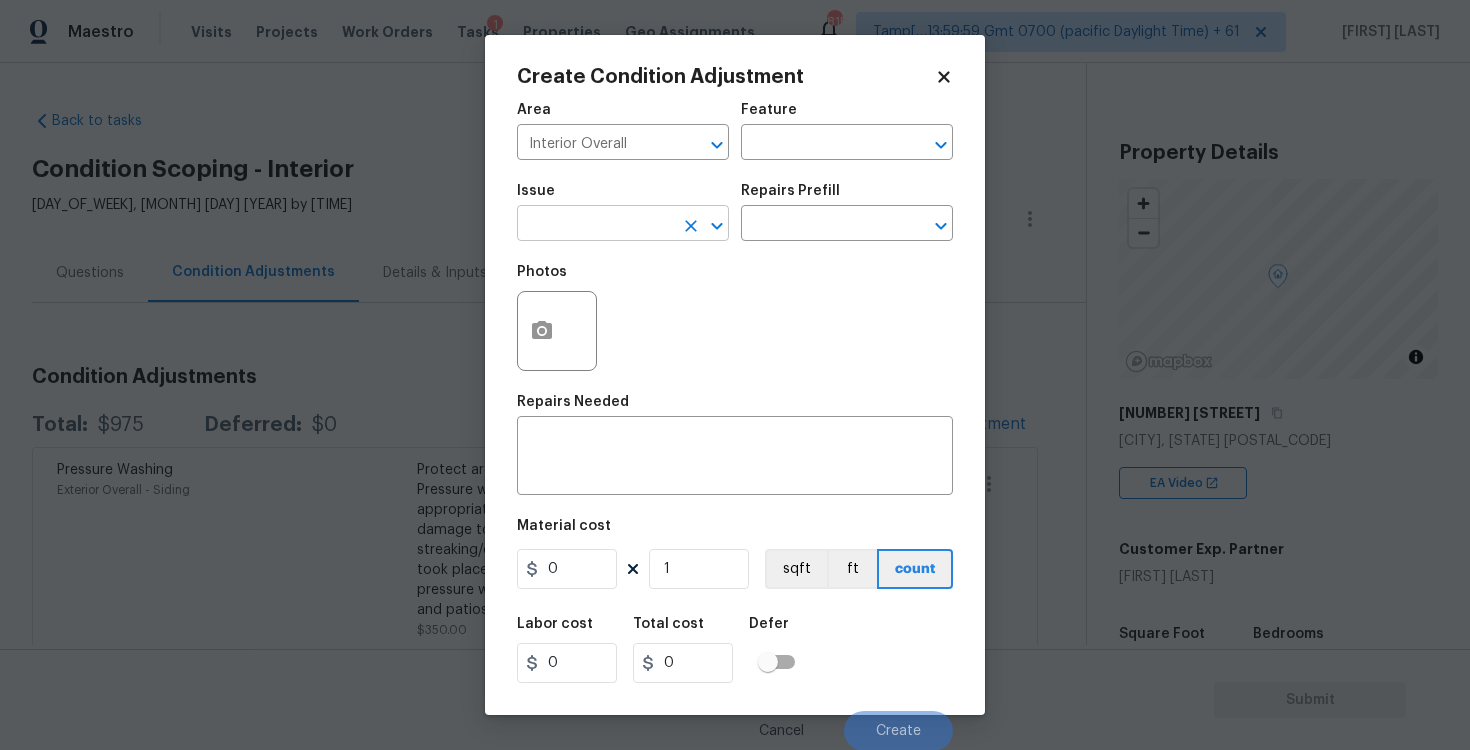 click at bounding box center [595, 225] 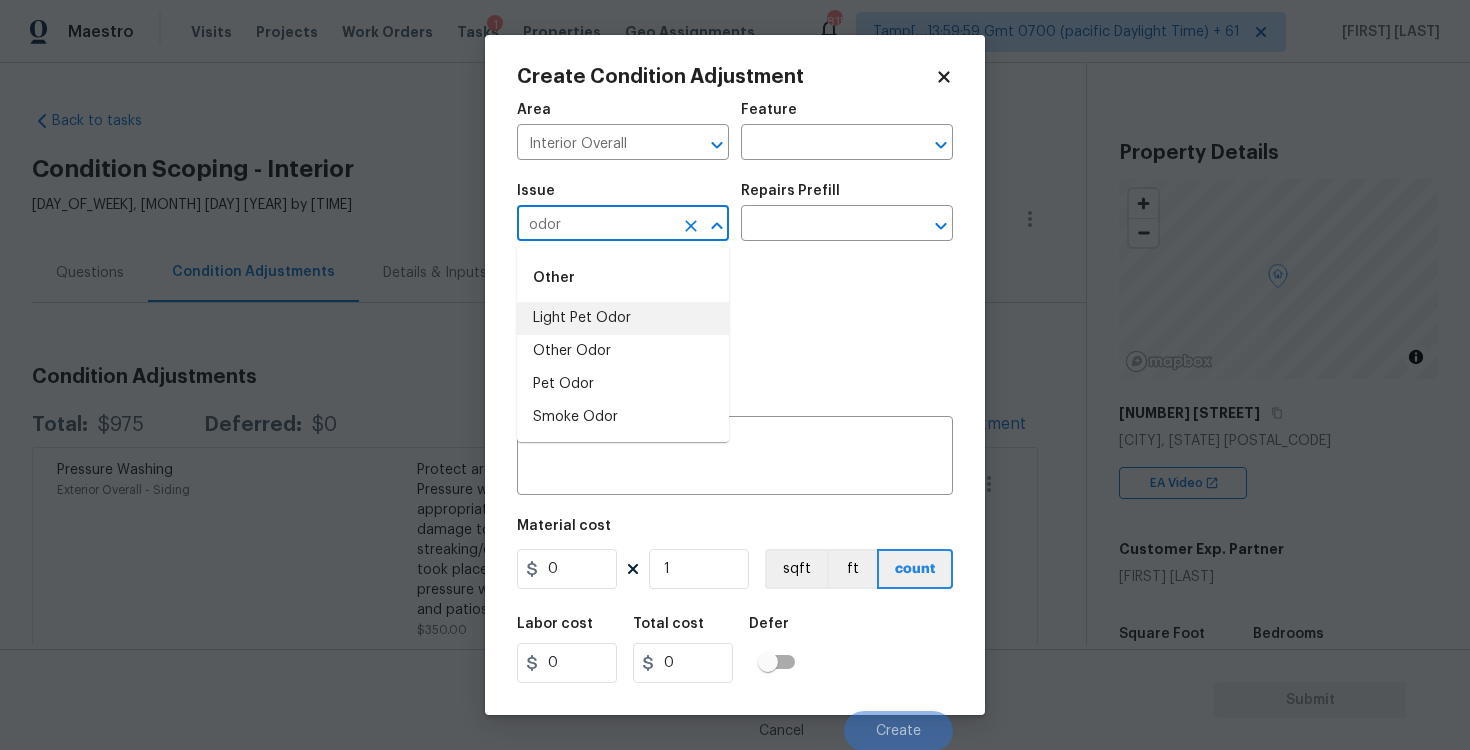 click on "Light Pet Odor" at bounding box center [623, 318] 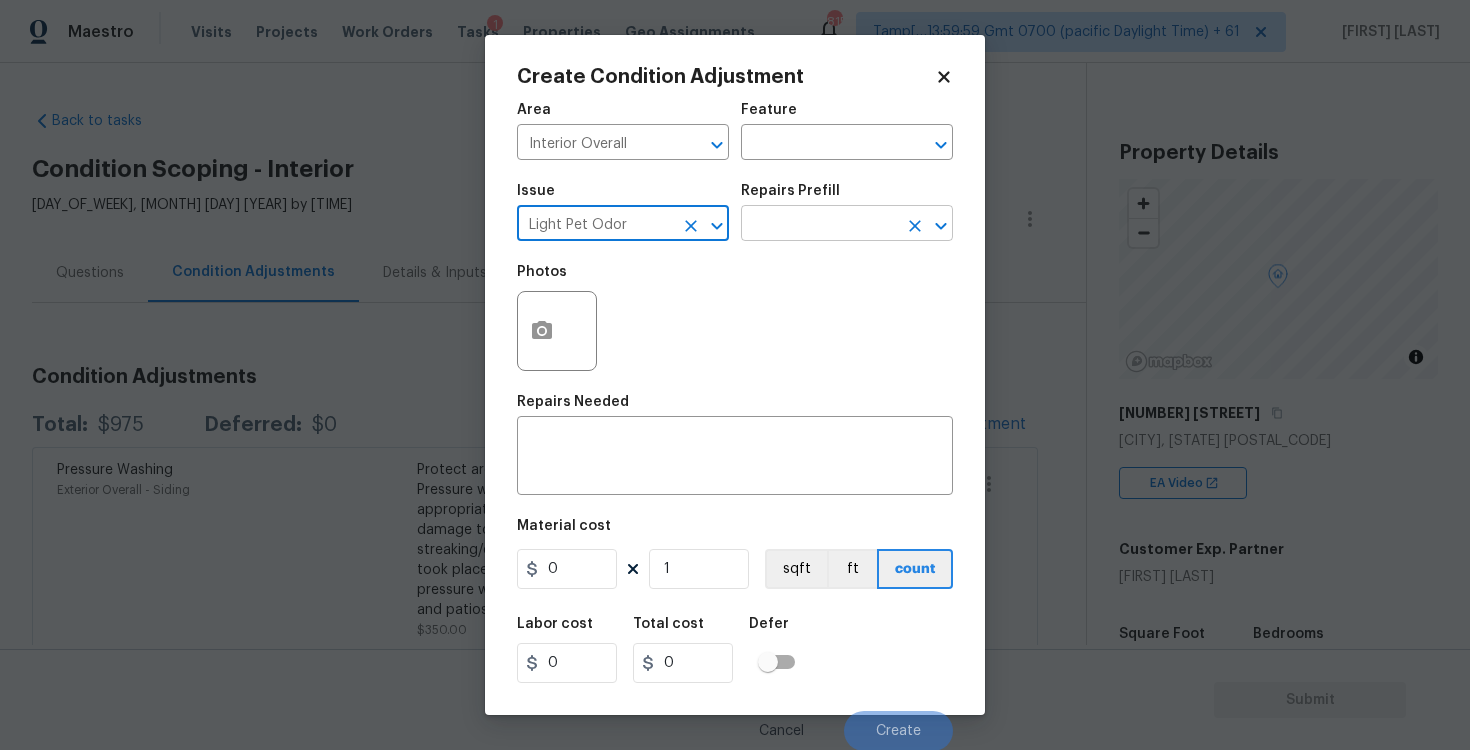 type on "Light Pet Odor" 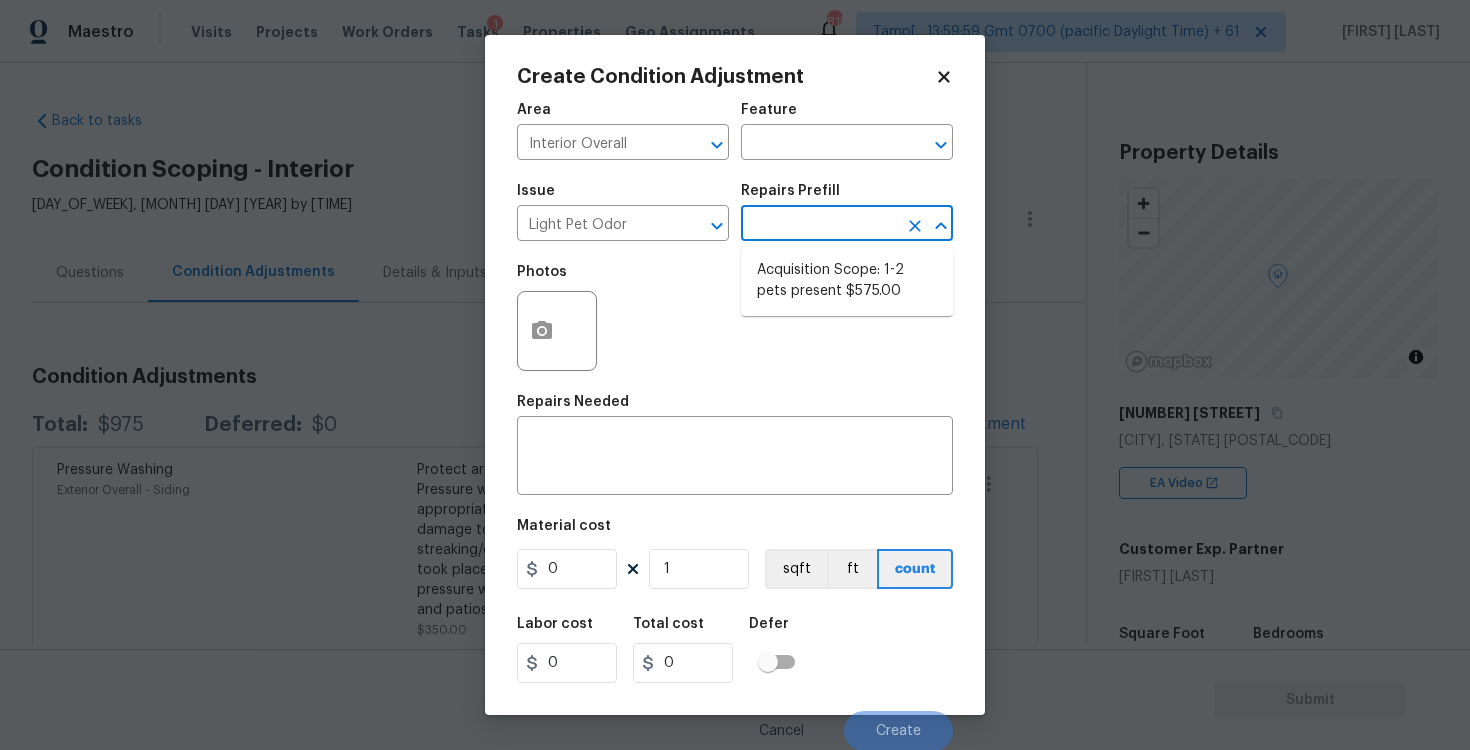 click on "Acquisition Scope: 1-2 pets present $575.00" at bounding box center (847, 281) 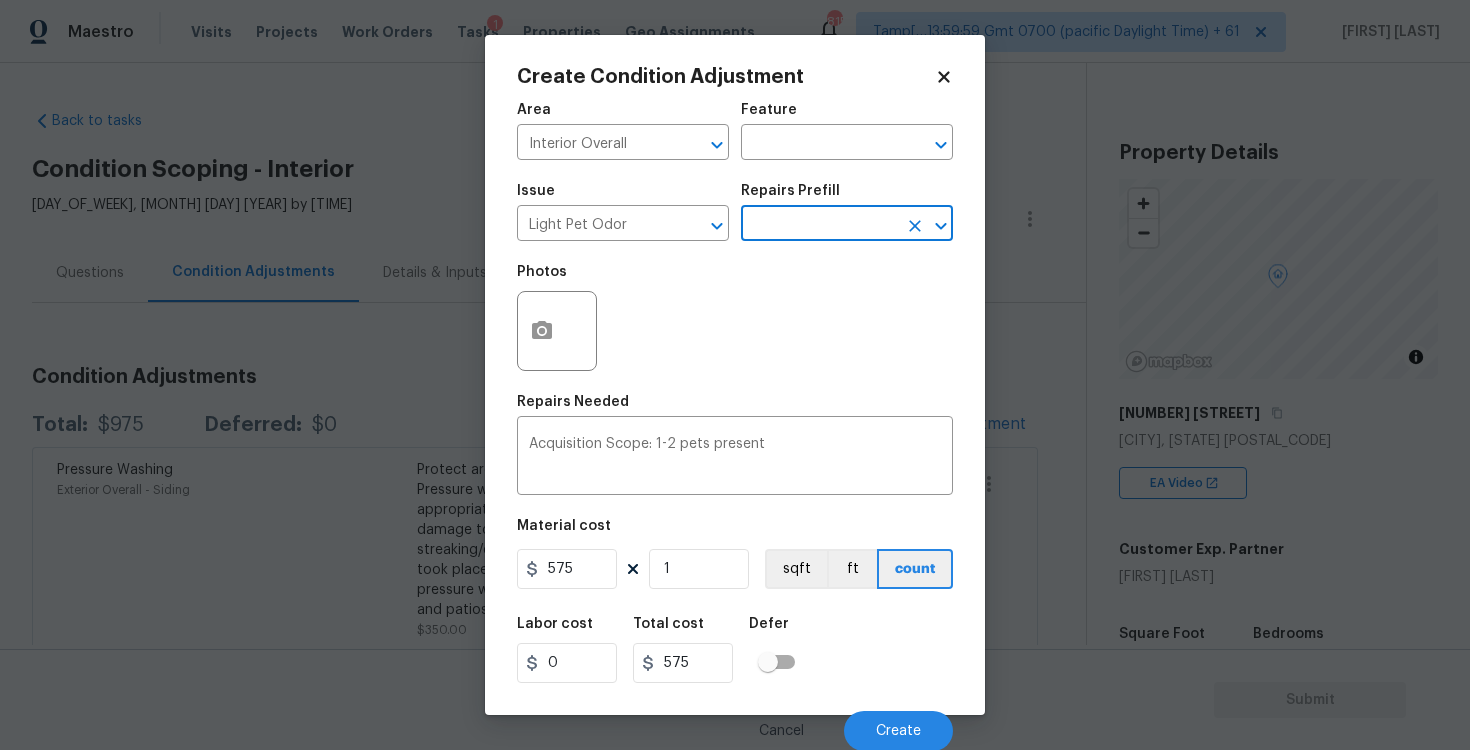 scroll, scrollTop: 2, scrollLeft: 0, axis: vertical 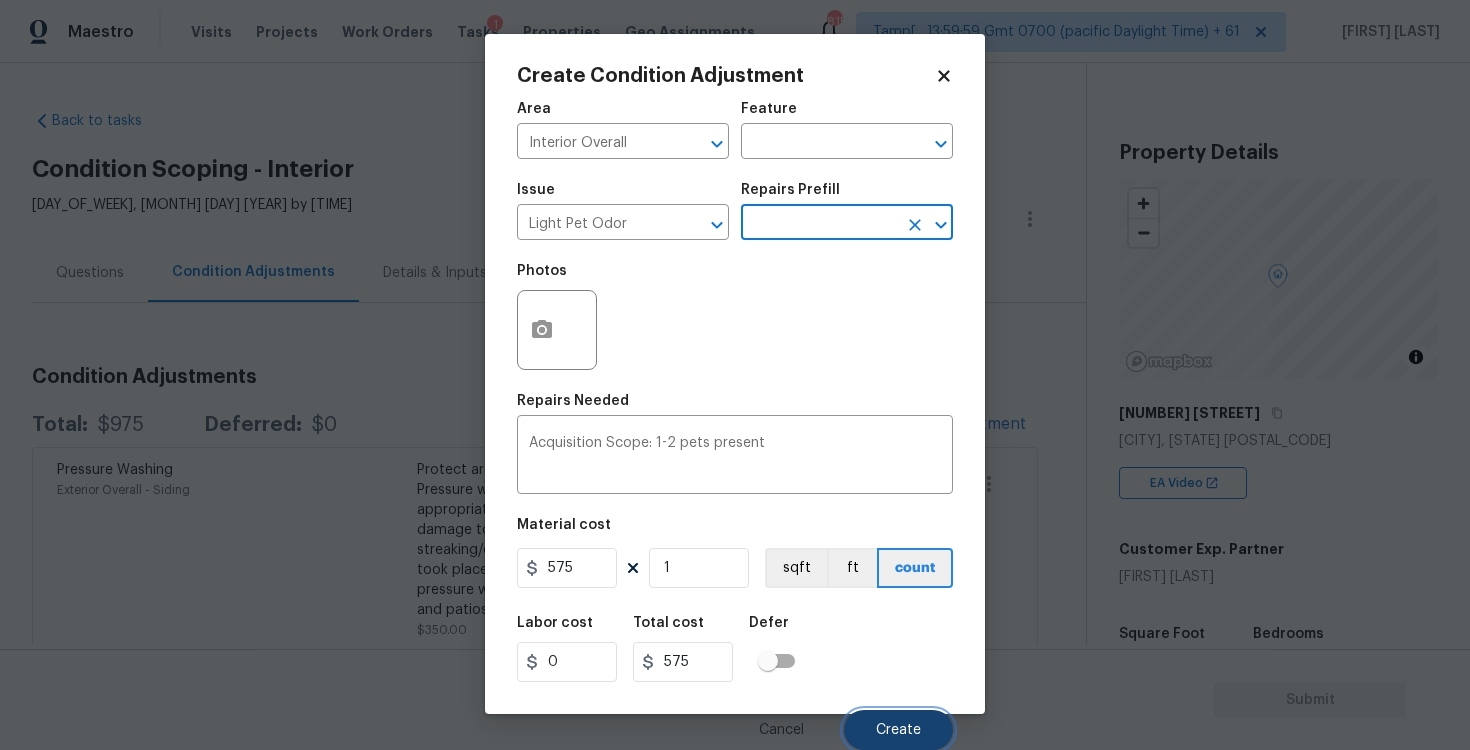 click on "Create" at bounding box center (898, 730) 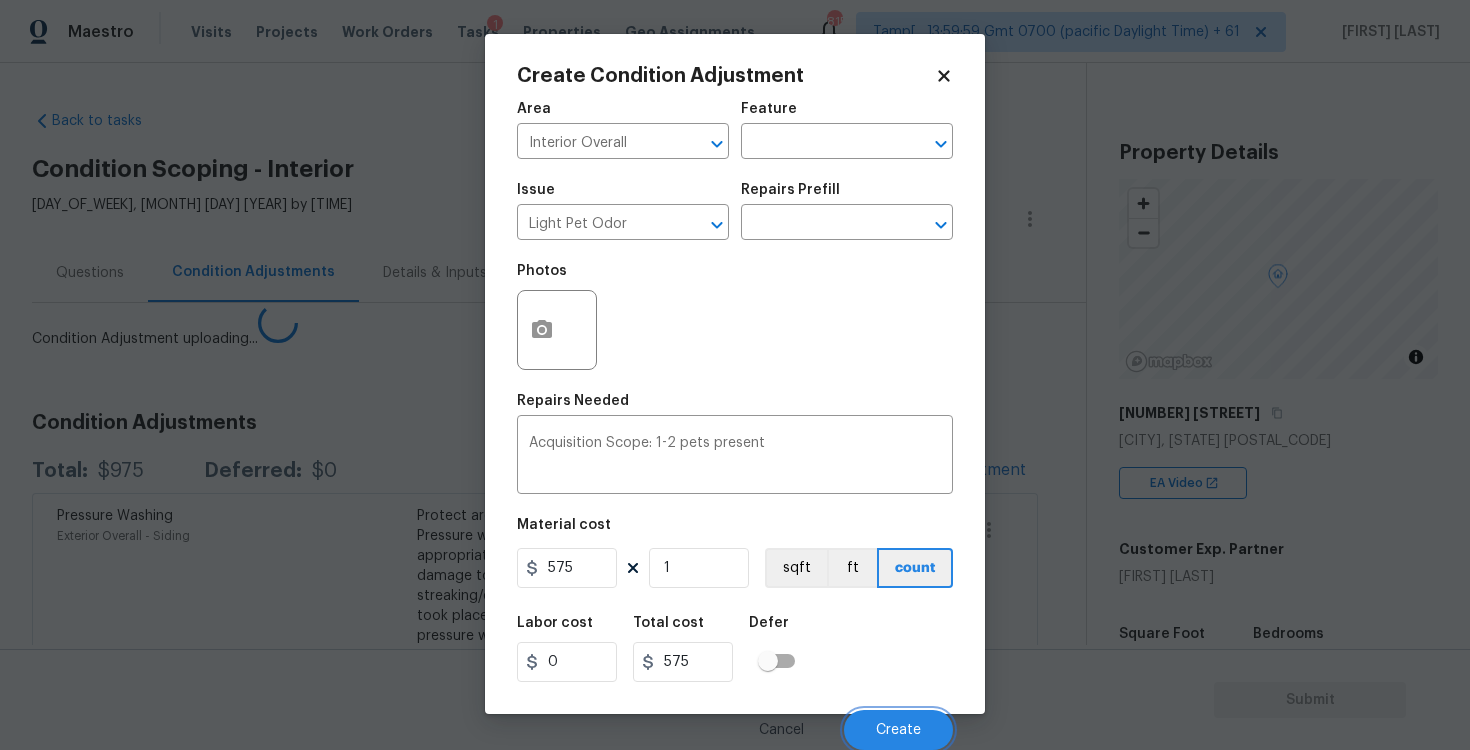 scroll, scrollTop: 0, scrollLeft: 0, axis: both 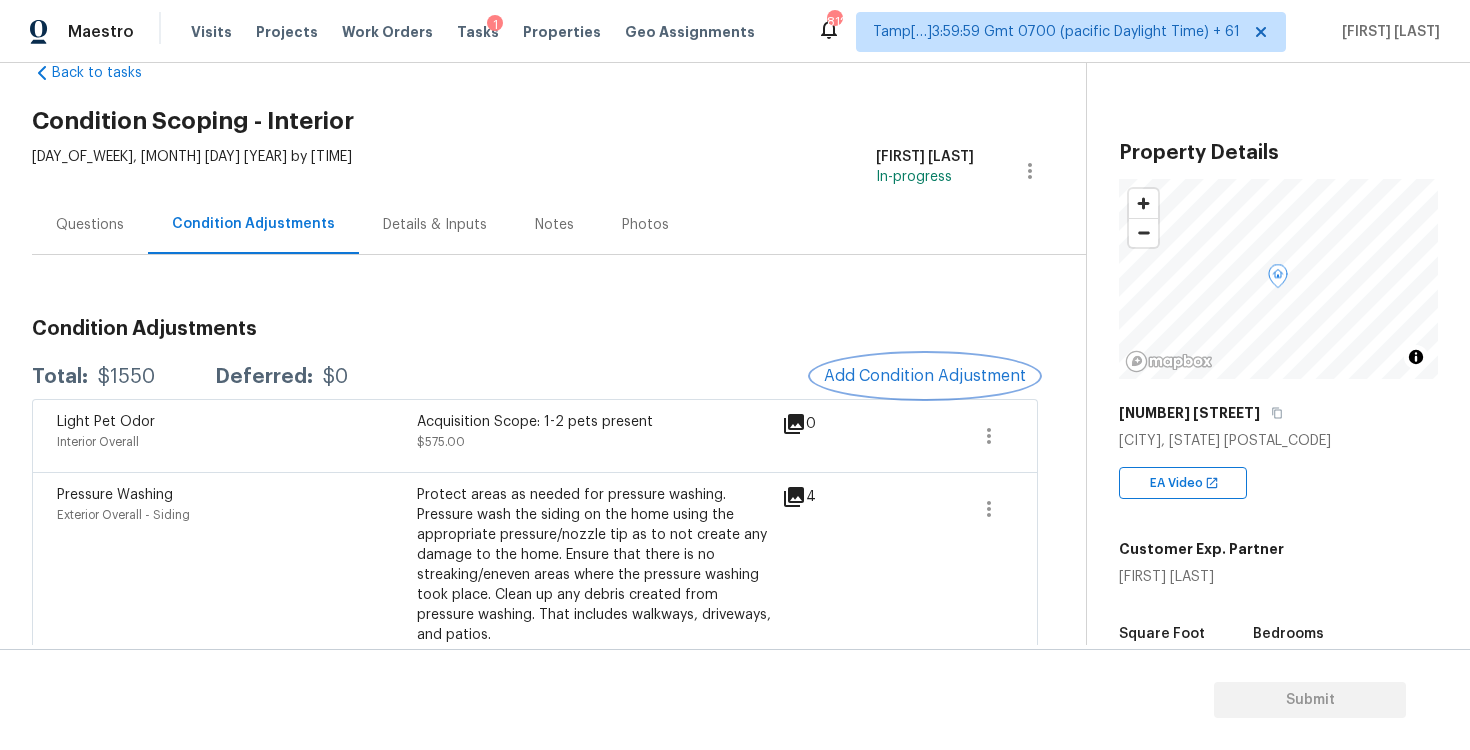 click on "Add Condition Adjustment" at bounding box center (925, 376) 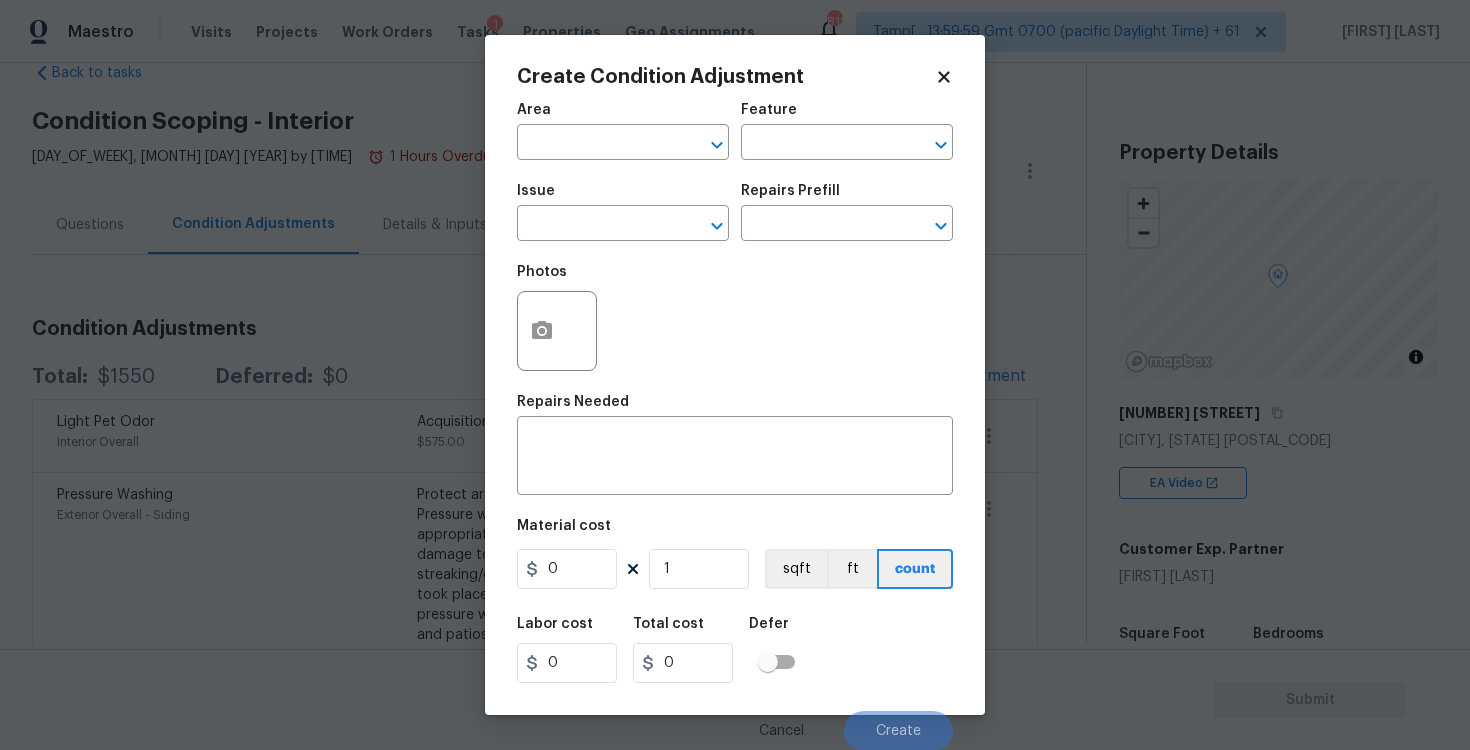 click on "Area ​" at bounding box center [623, 131] 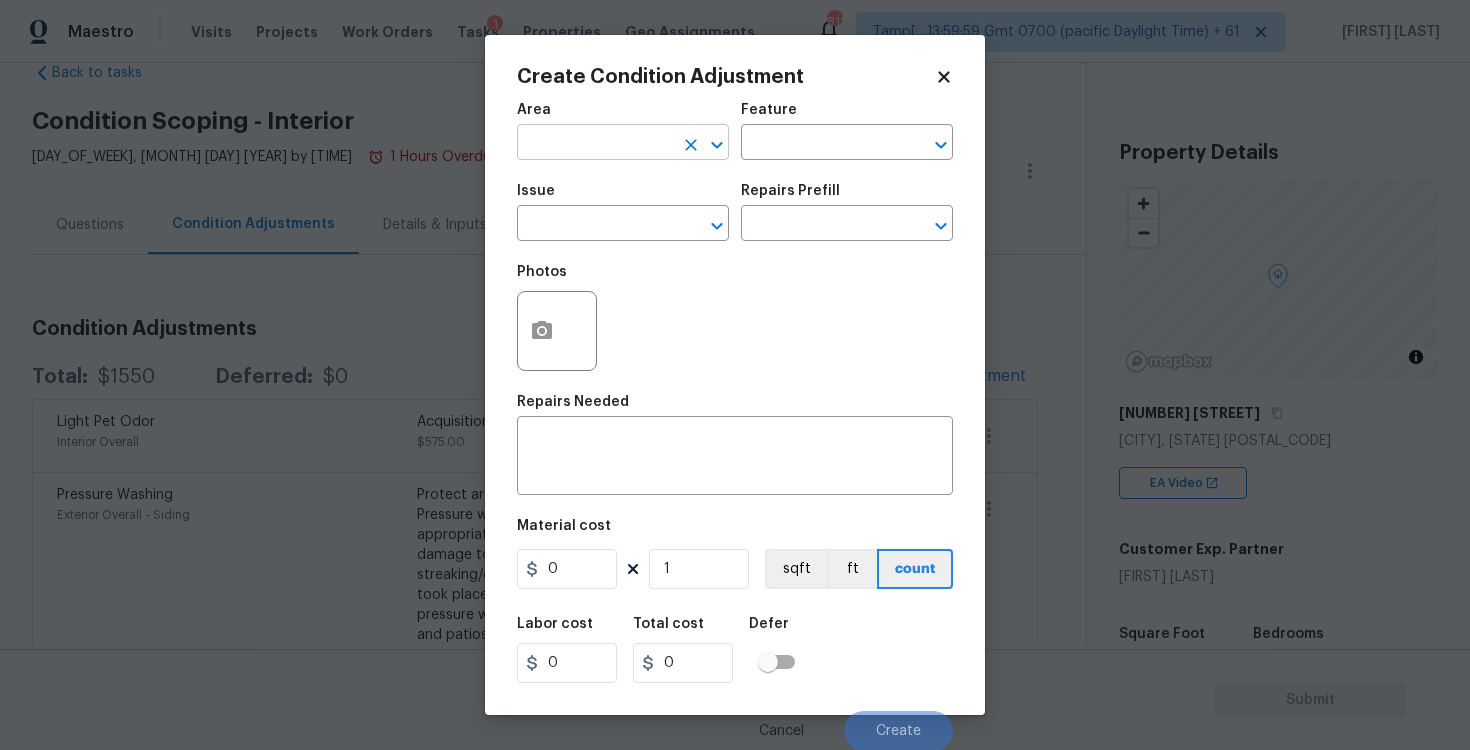 click at bounding box center (595, 144) 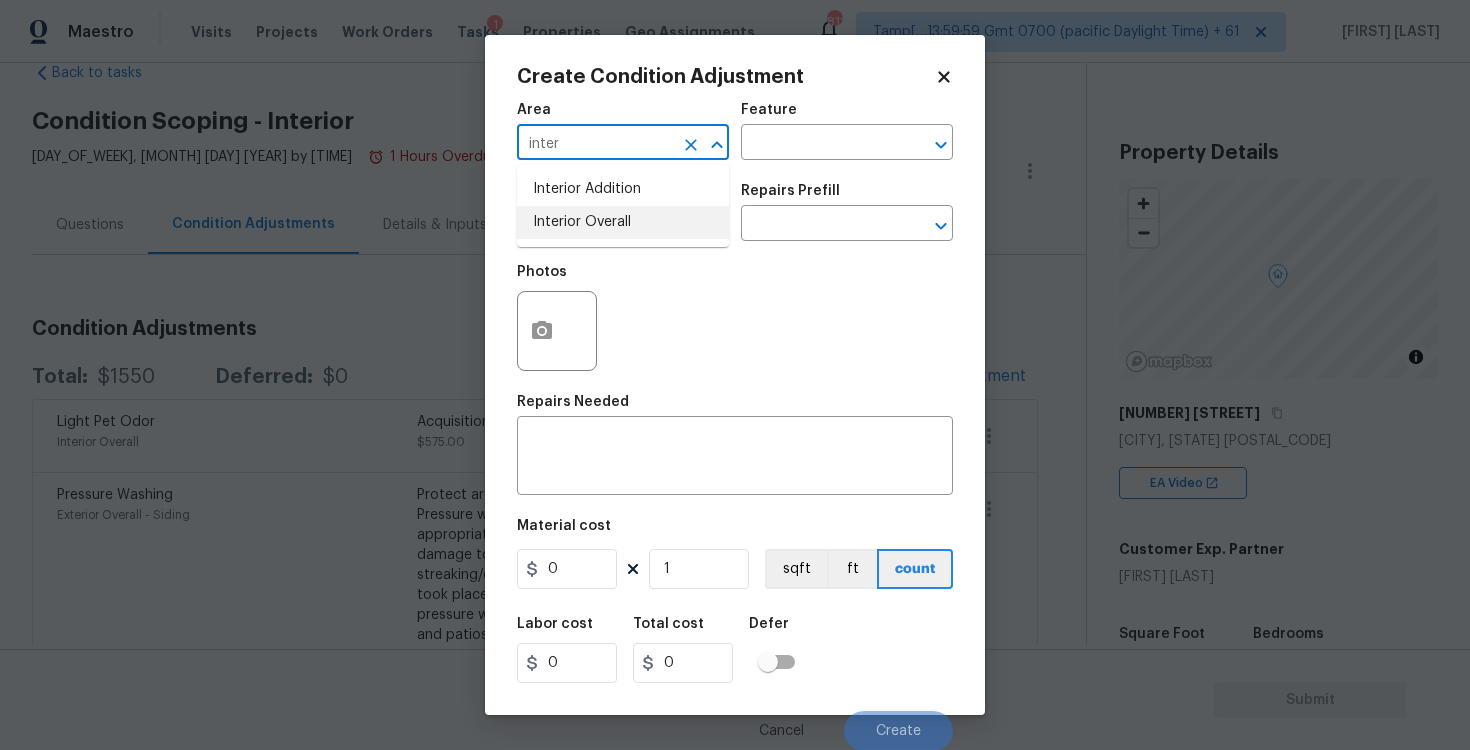 click on "Interior Overall" at bounding box center (623, 222) 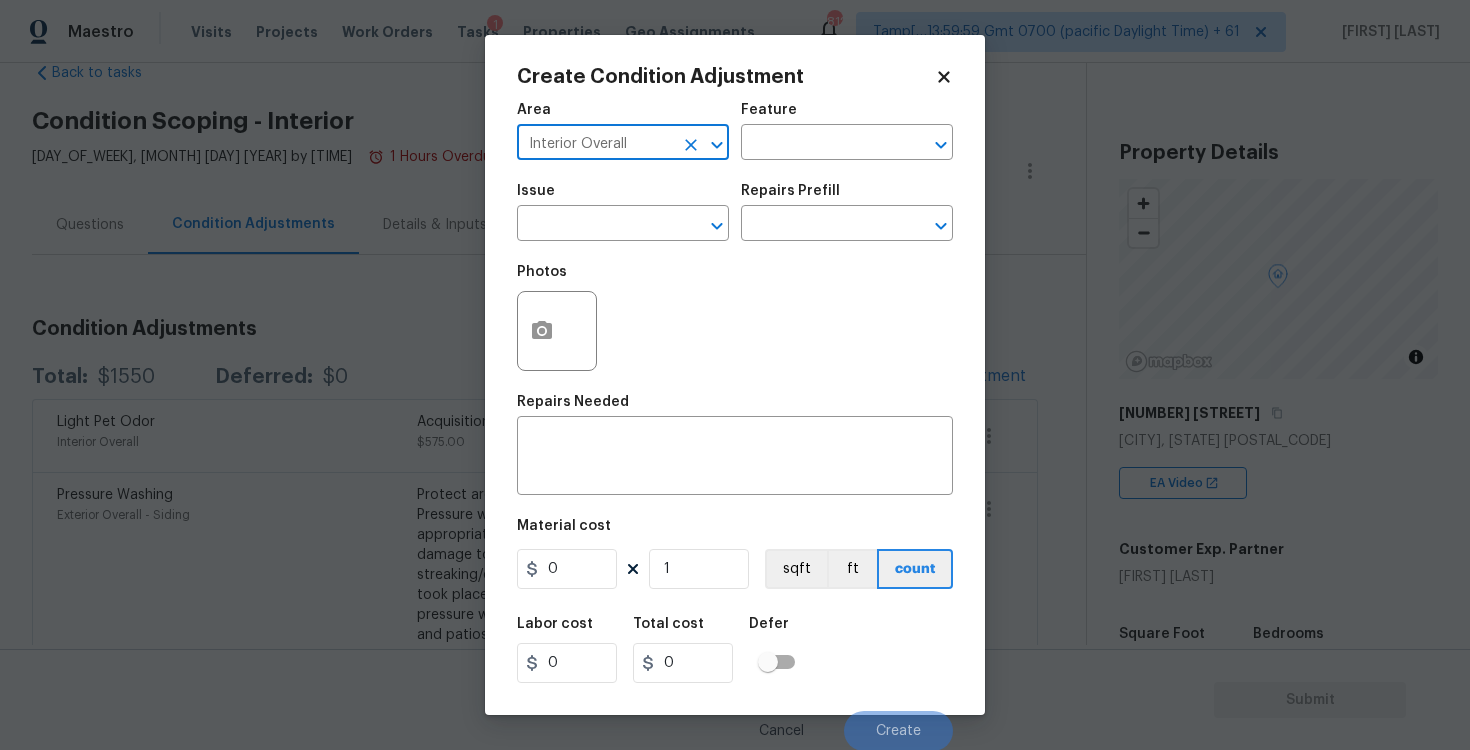 type on "Interior Overall" 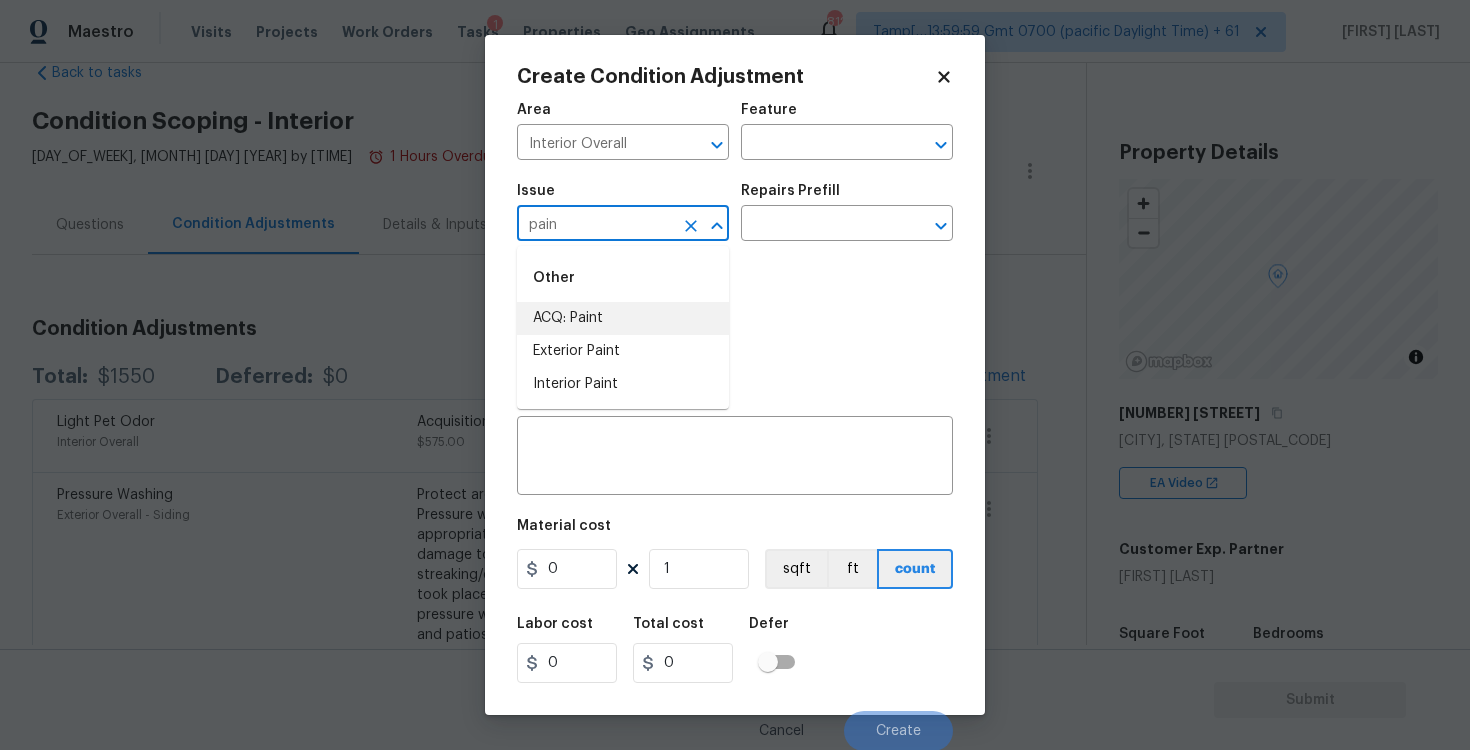 click on "ACQ: Paint" at bounding box center (623, 318) 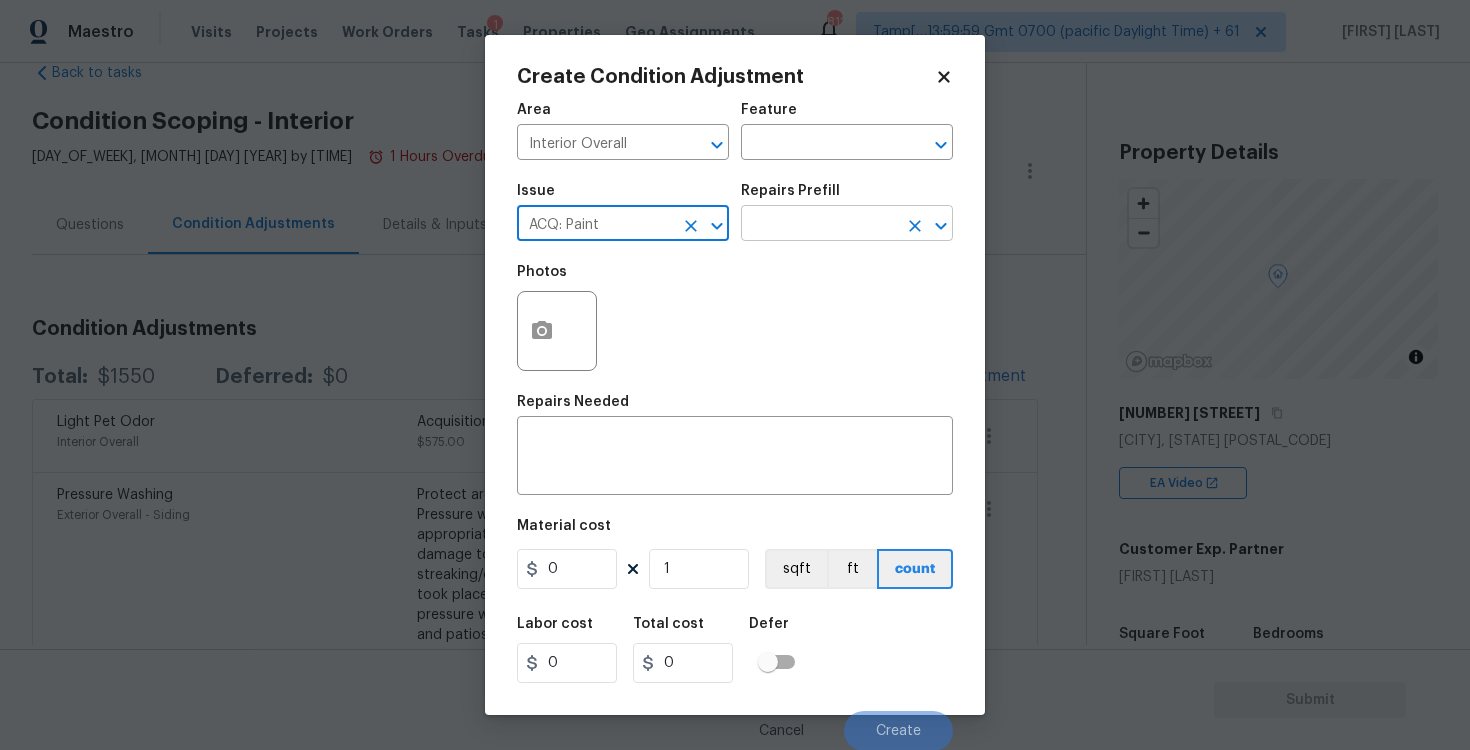 type on "ACQ: Paint" 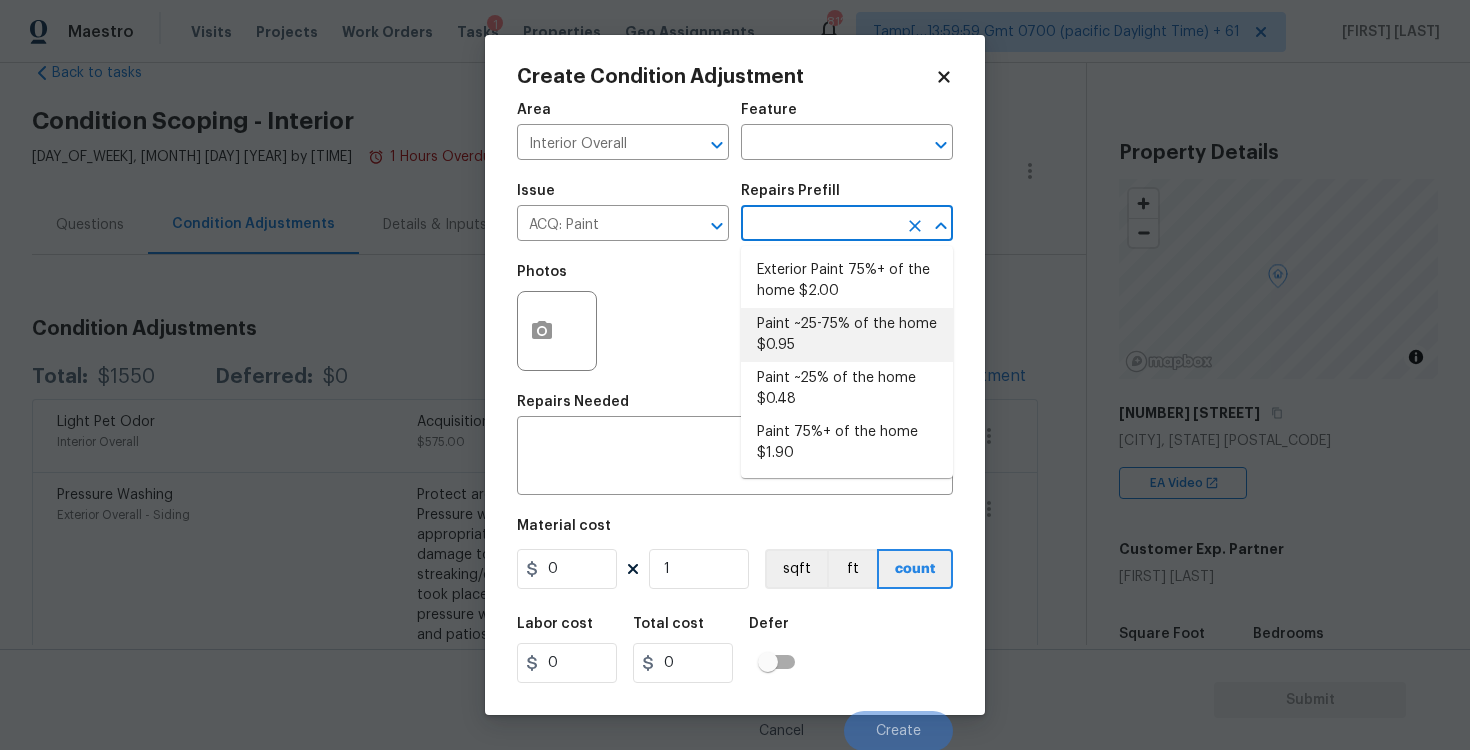click on "Paint ~25-75% of the home $0.95" at bounding box center (847, 335) 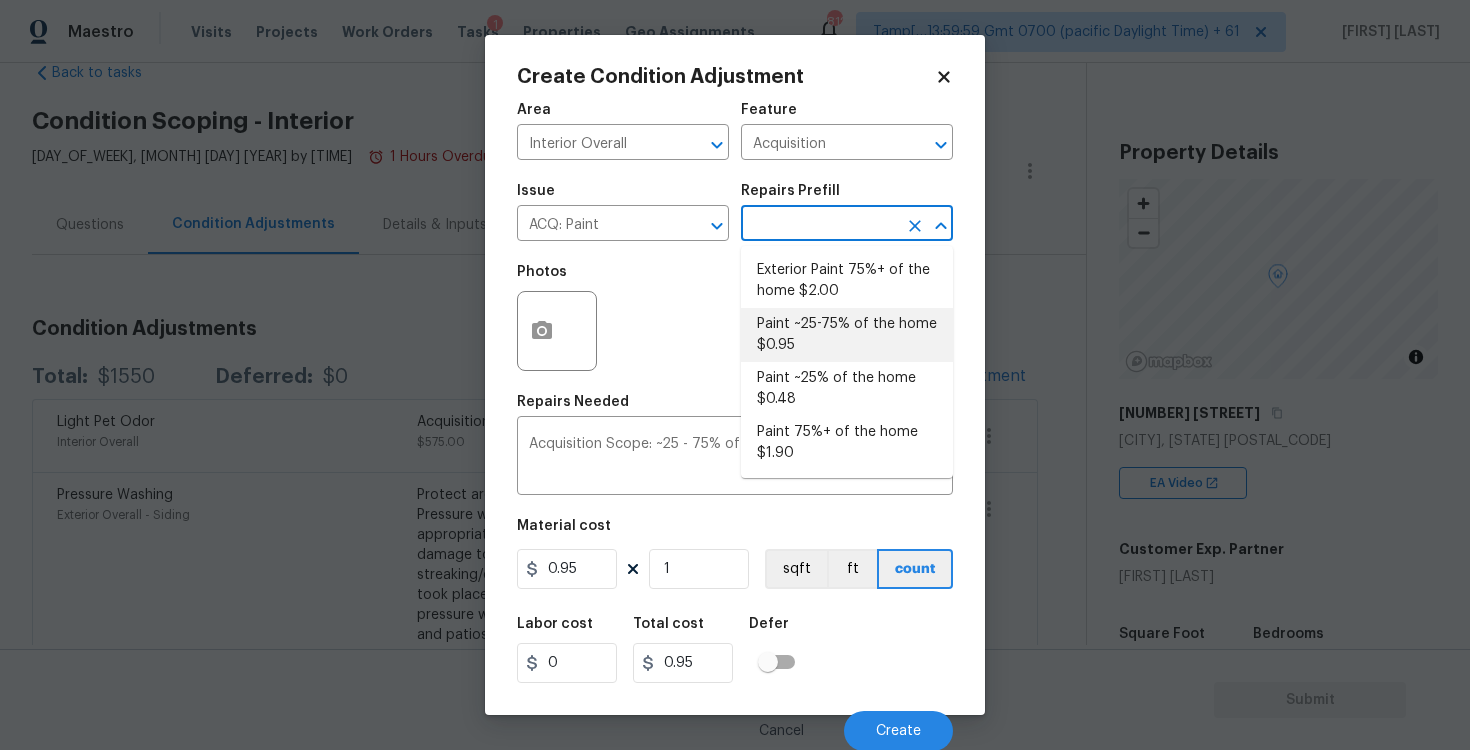 click on "Paint ~25-75% of the home $0.95" at bounding box center (847, 335) 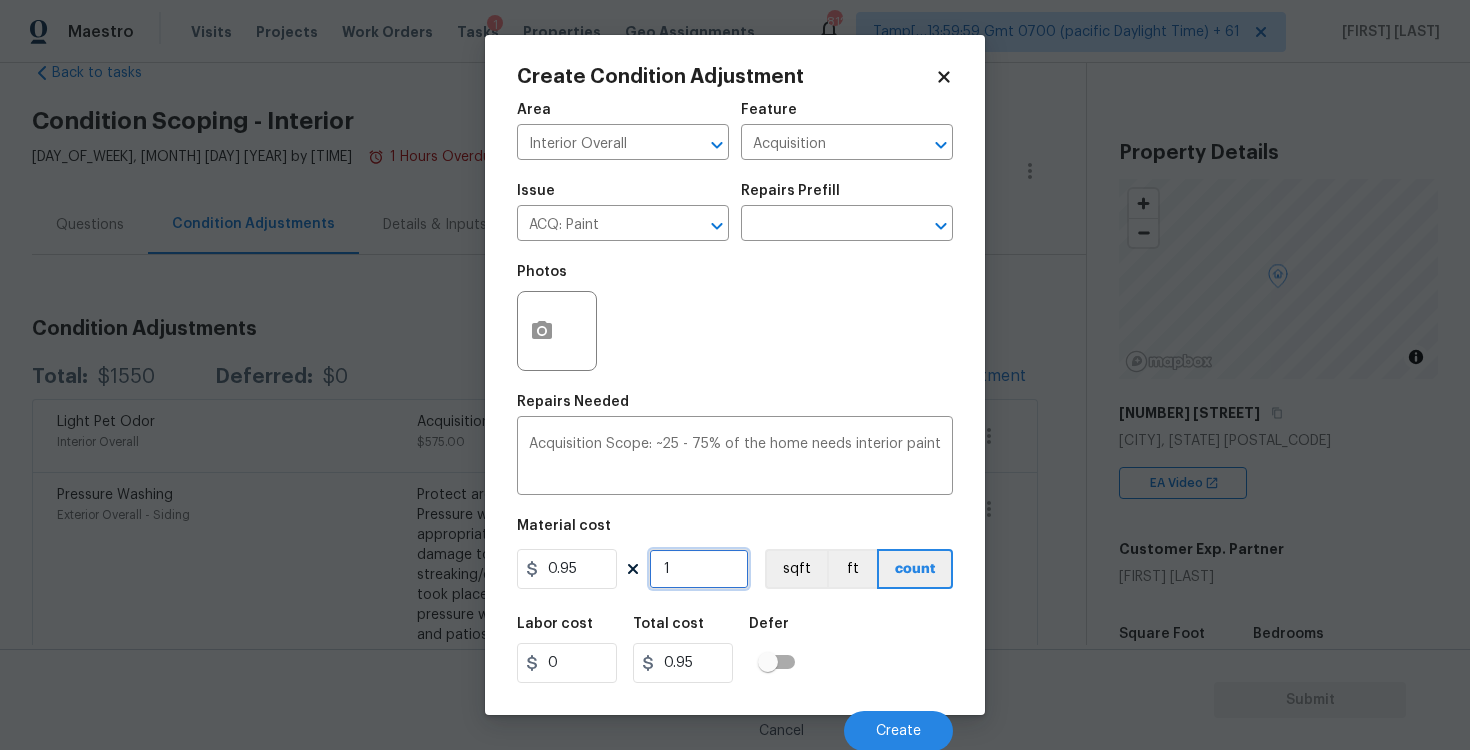 click on "1" at bounding box center (699, 569) 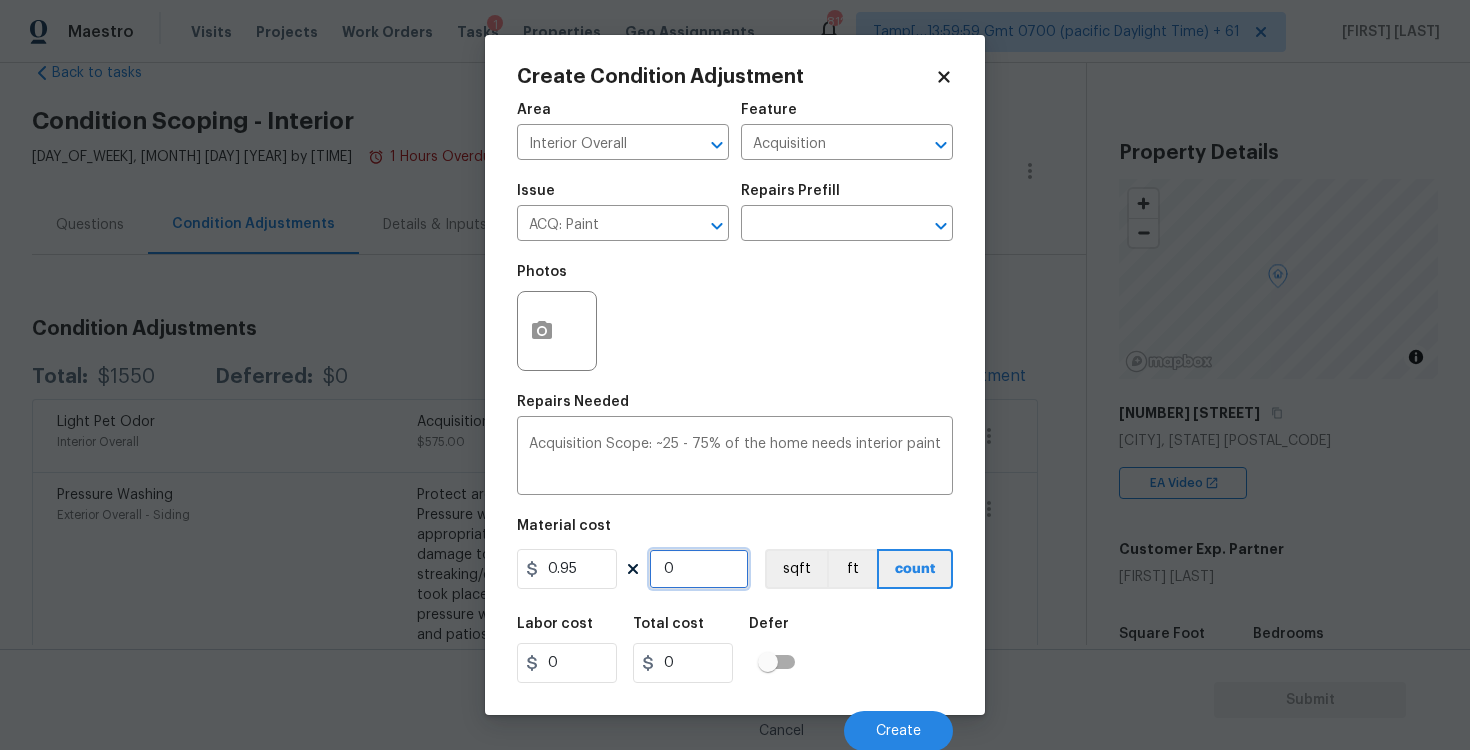 paste on "147" 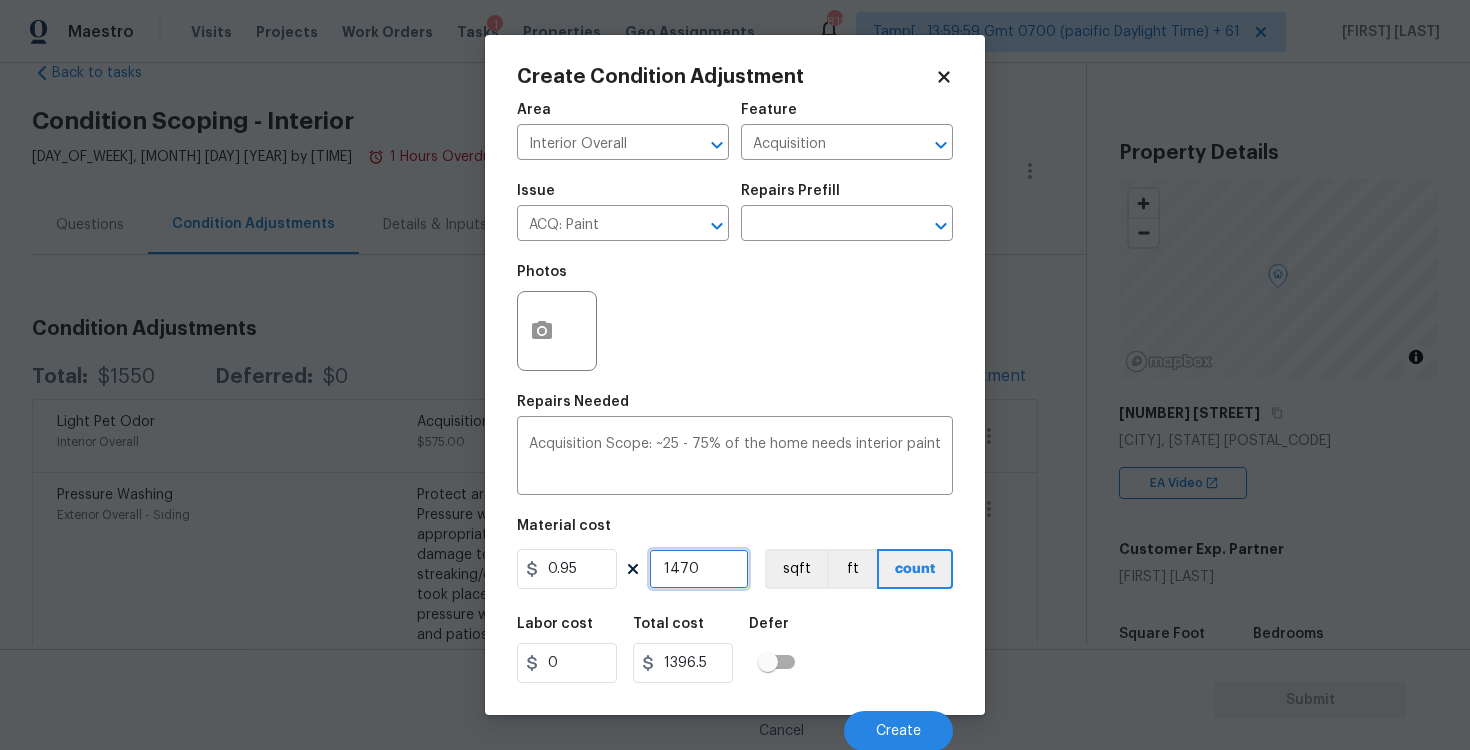 type on "1470" 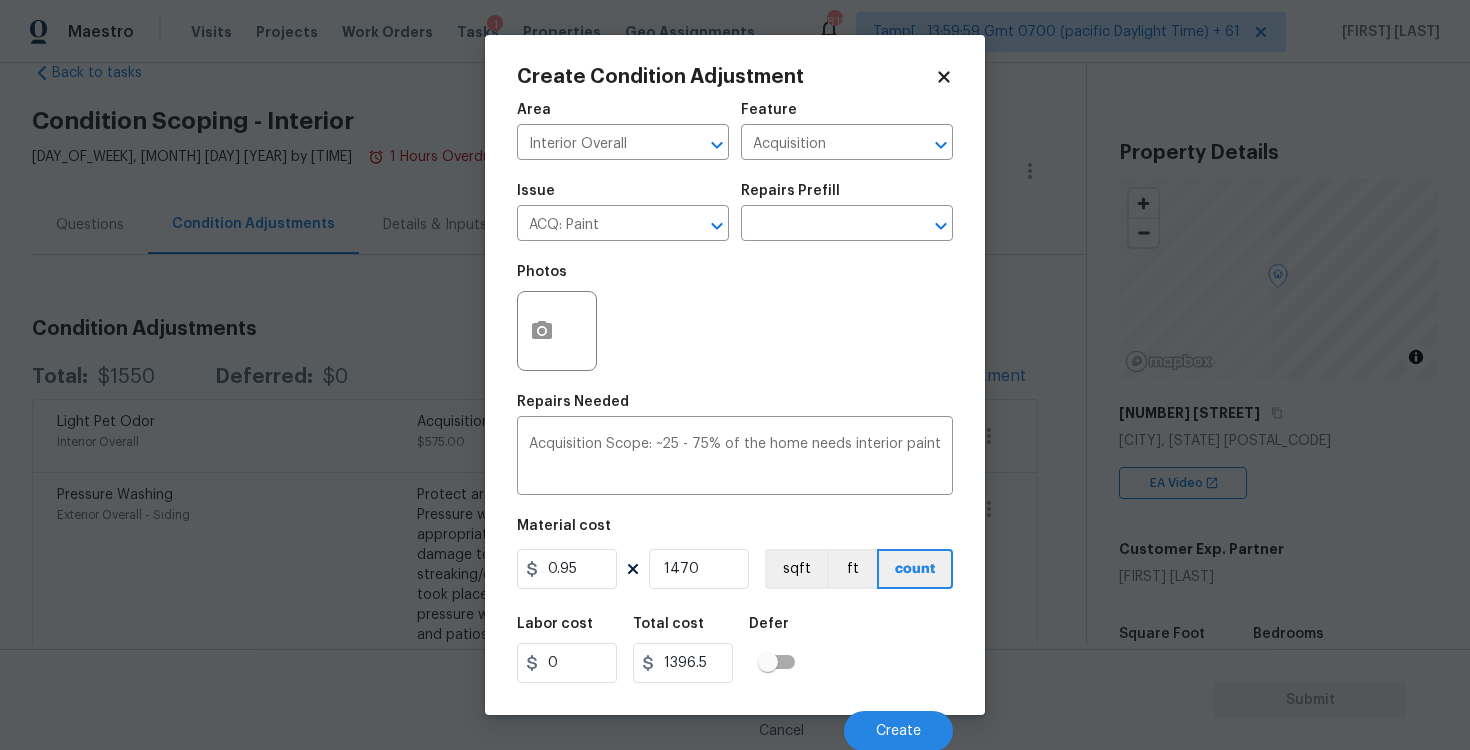 click on "Material cost 0.95 1470 sqft ft count" at bounding box center [735, 556] 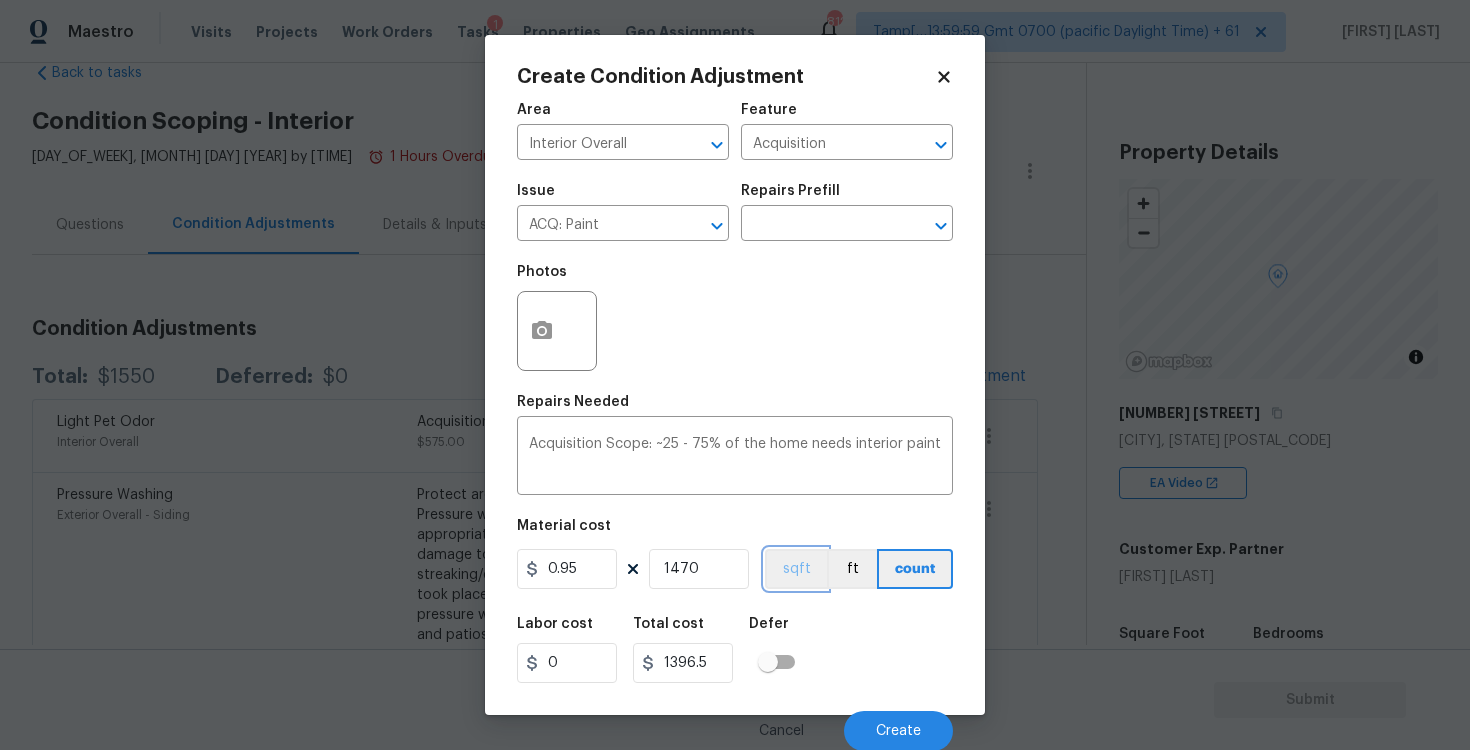 click on "sqft" at bounding box center [796, 569] 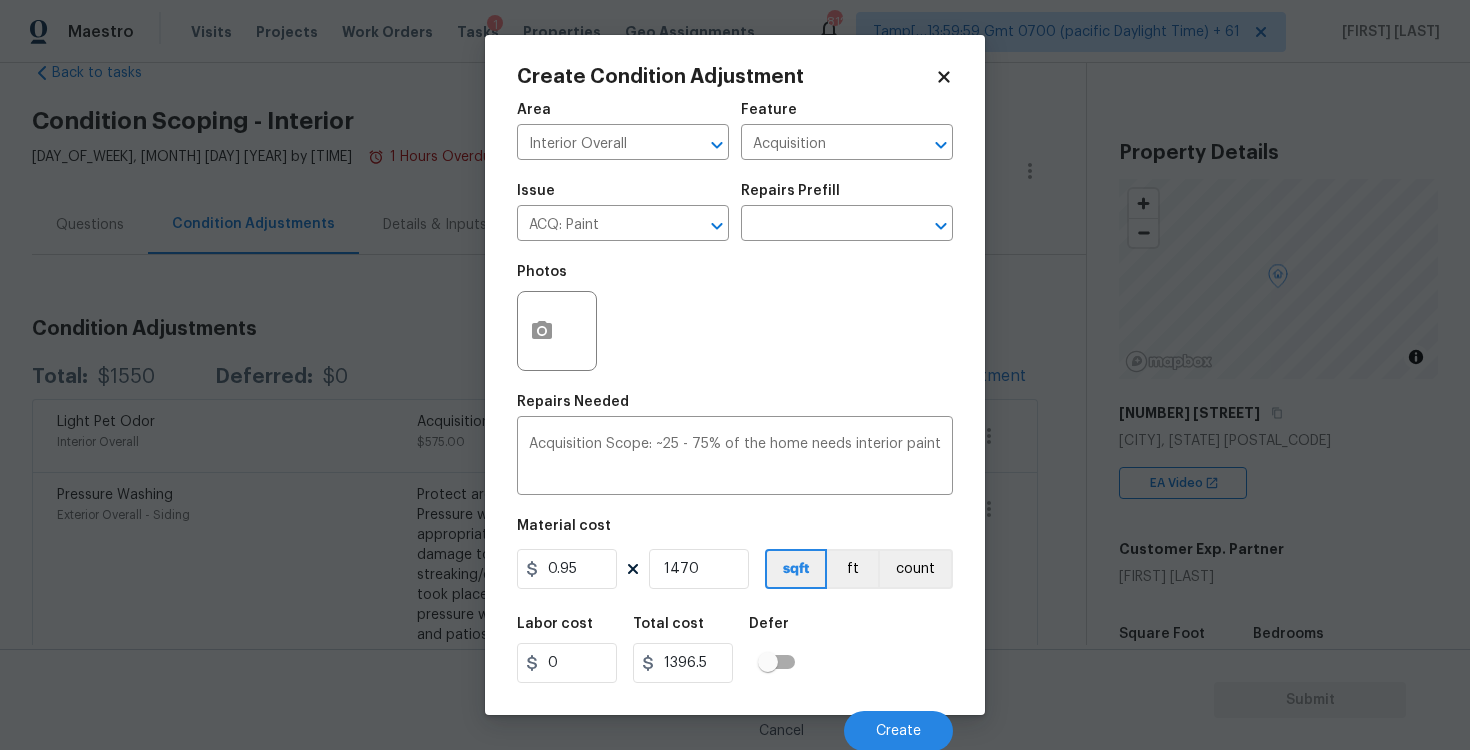 click at bounding box center [557, 331] 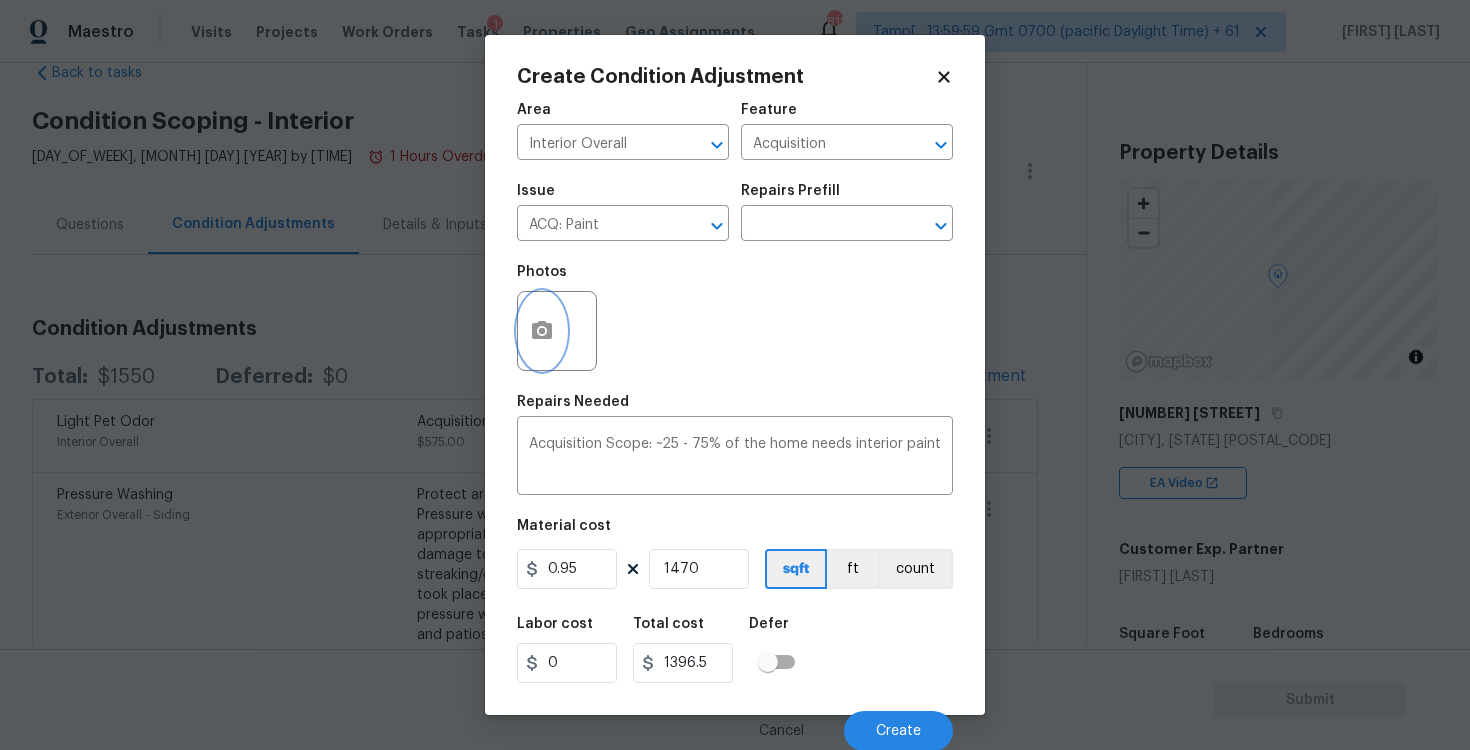 click 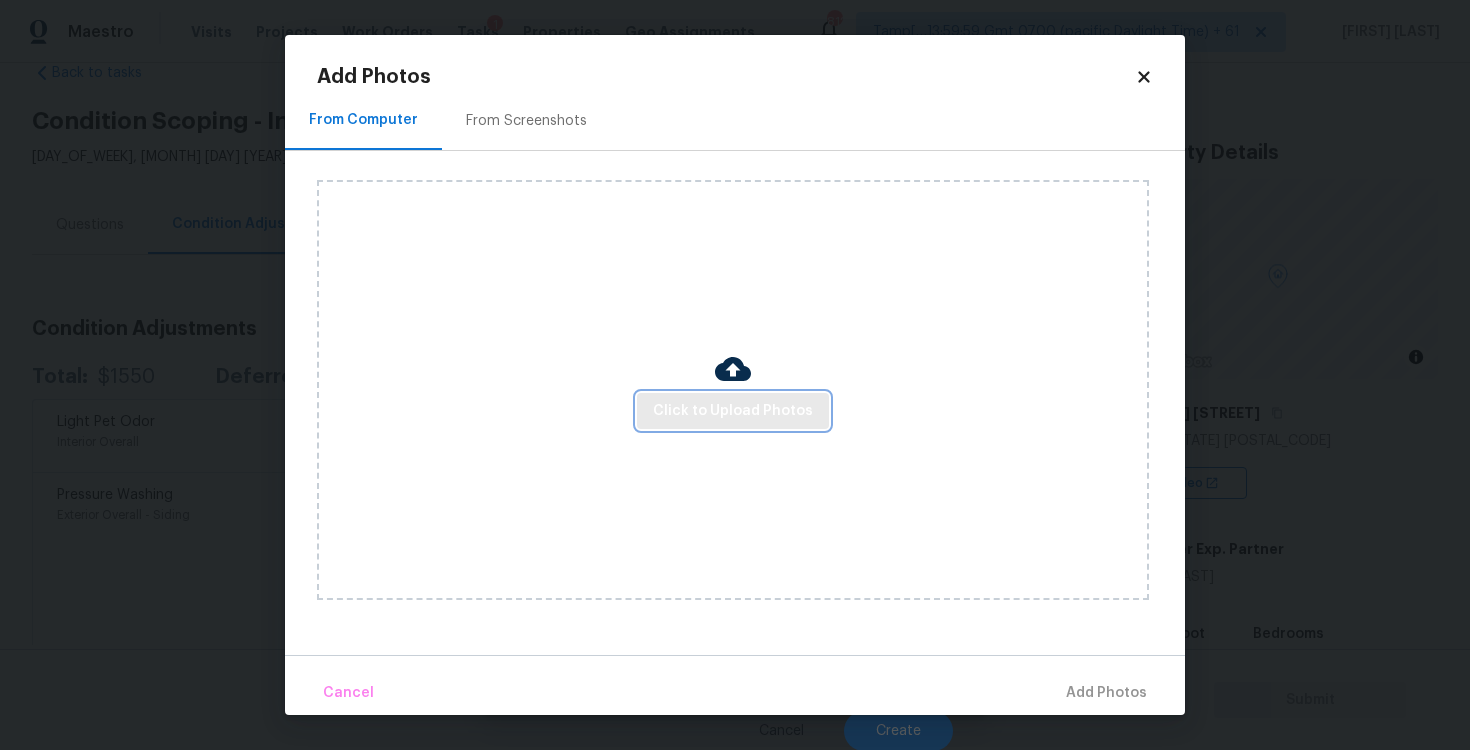 click on "Click to Upload Photos" at bounding box center (733, 411) 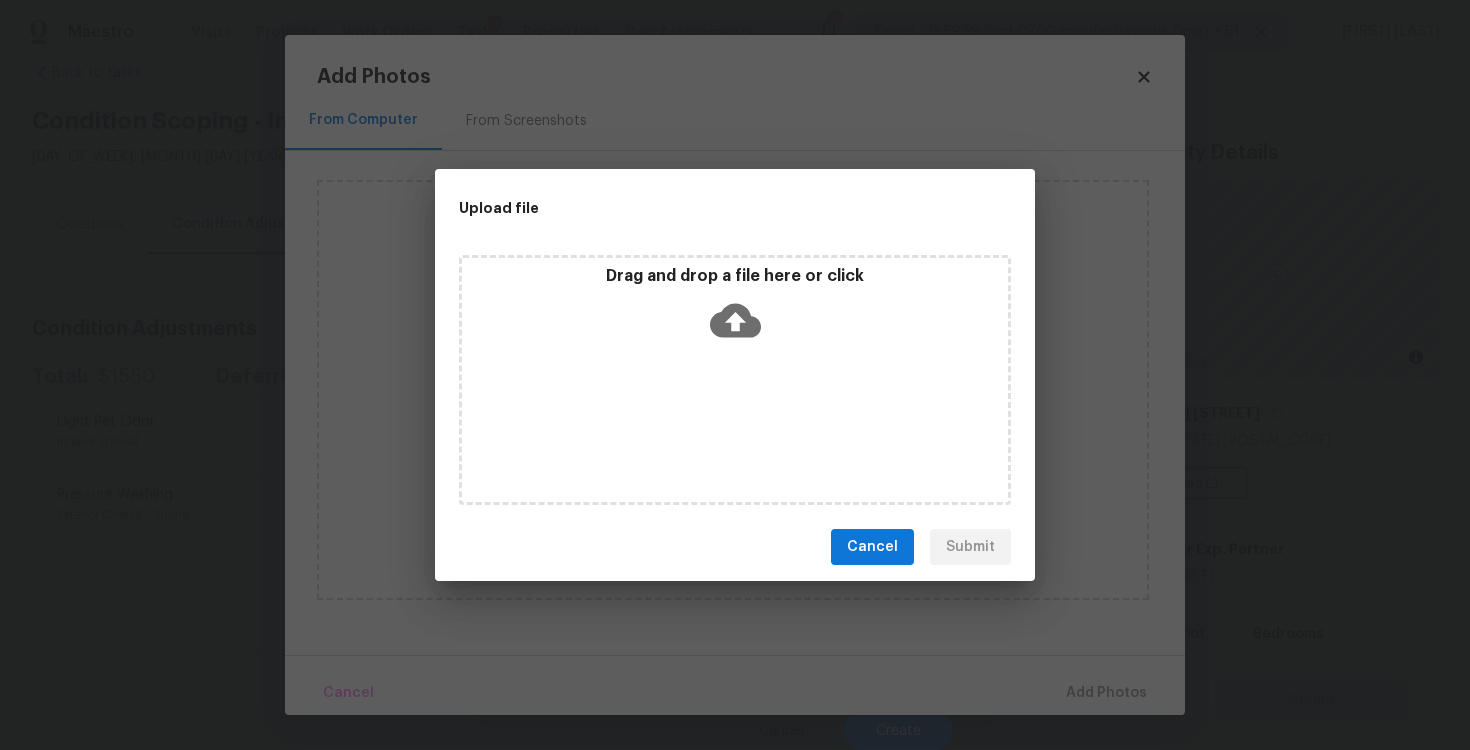 click 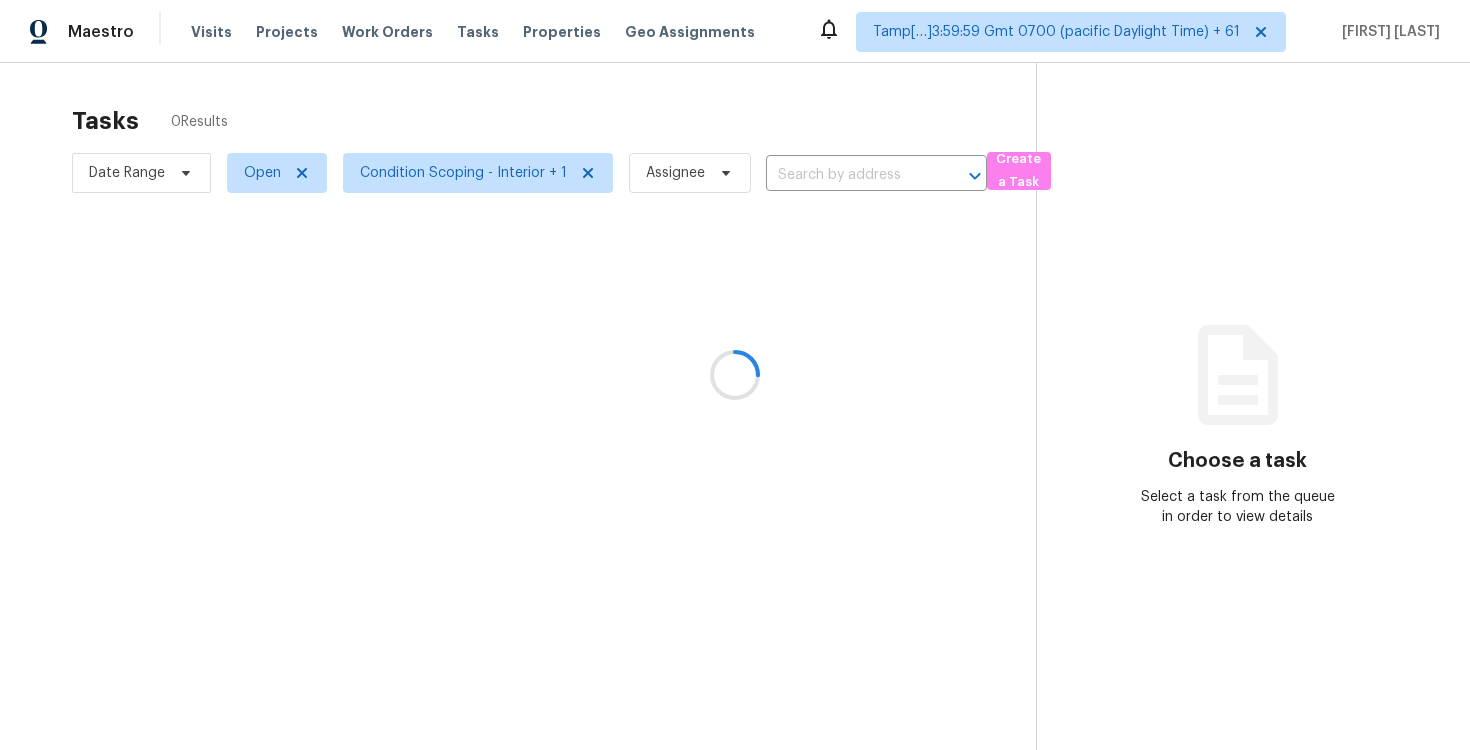 scroll, scrollTop: 0, scrollLeft: 0, axis: both 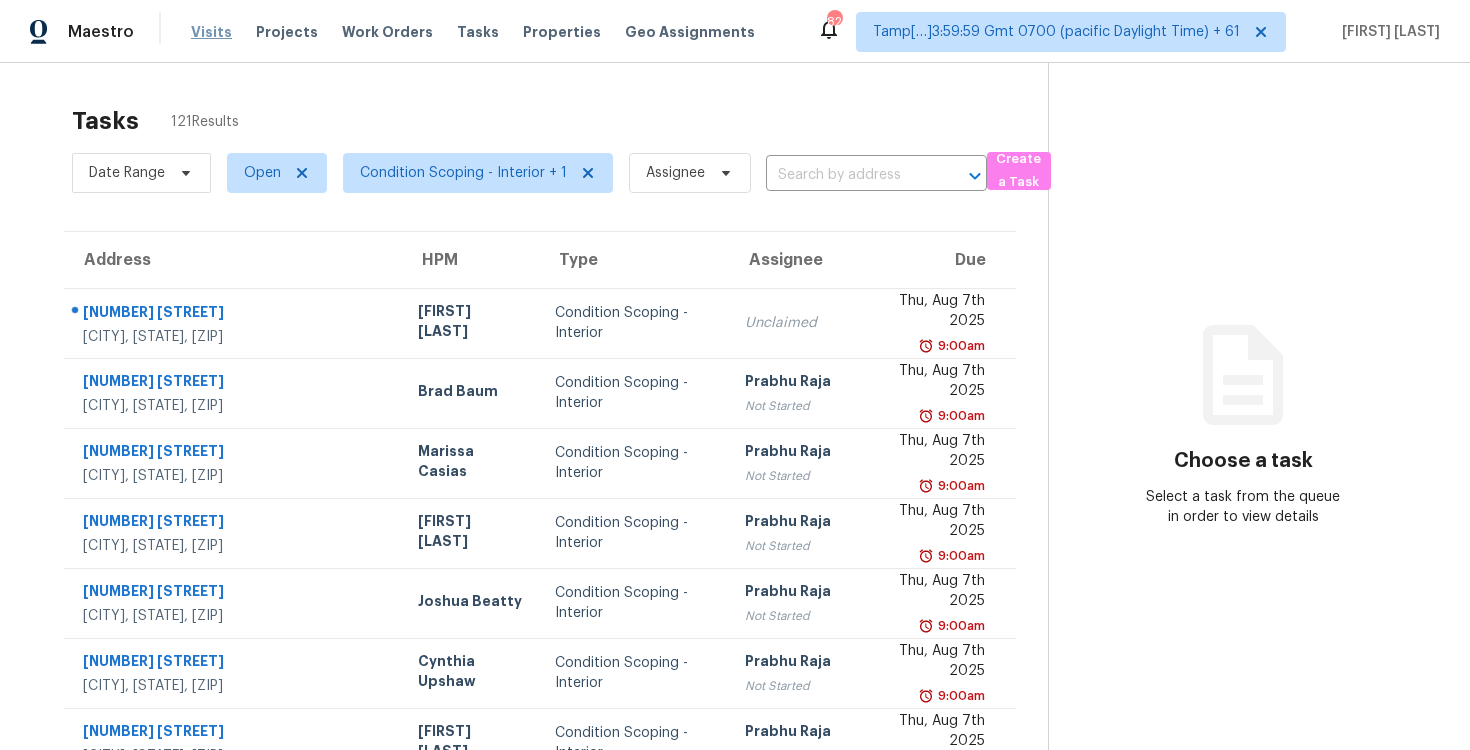 click on "Visits" at bounding box center (211, 32) 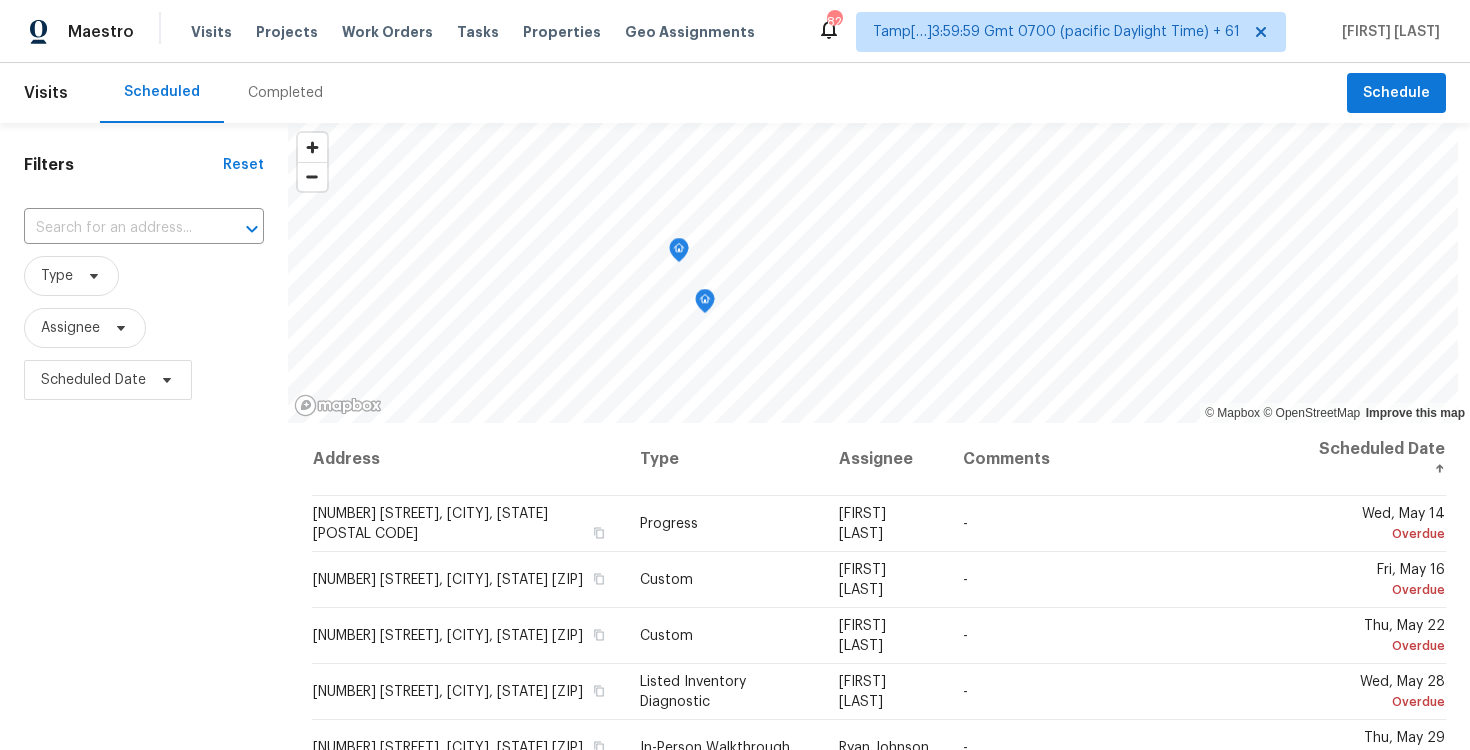 click on "Completed" at bounding box center [285, 93] 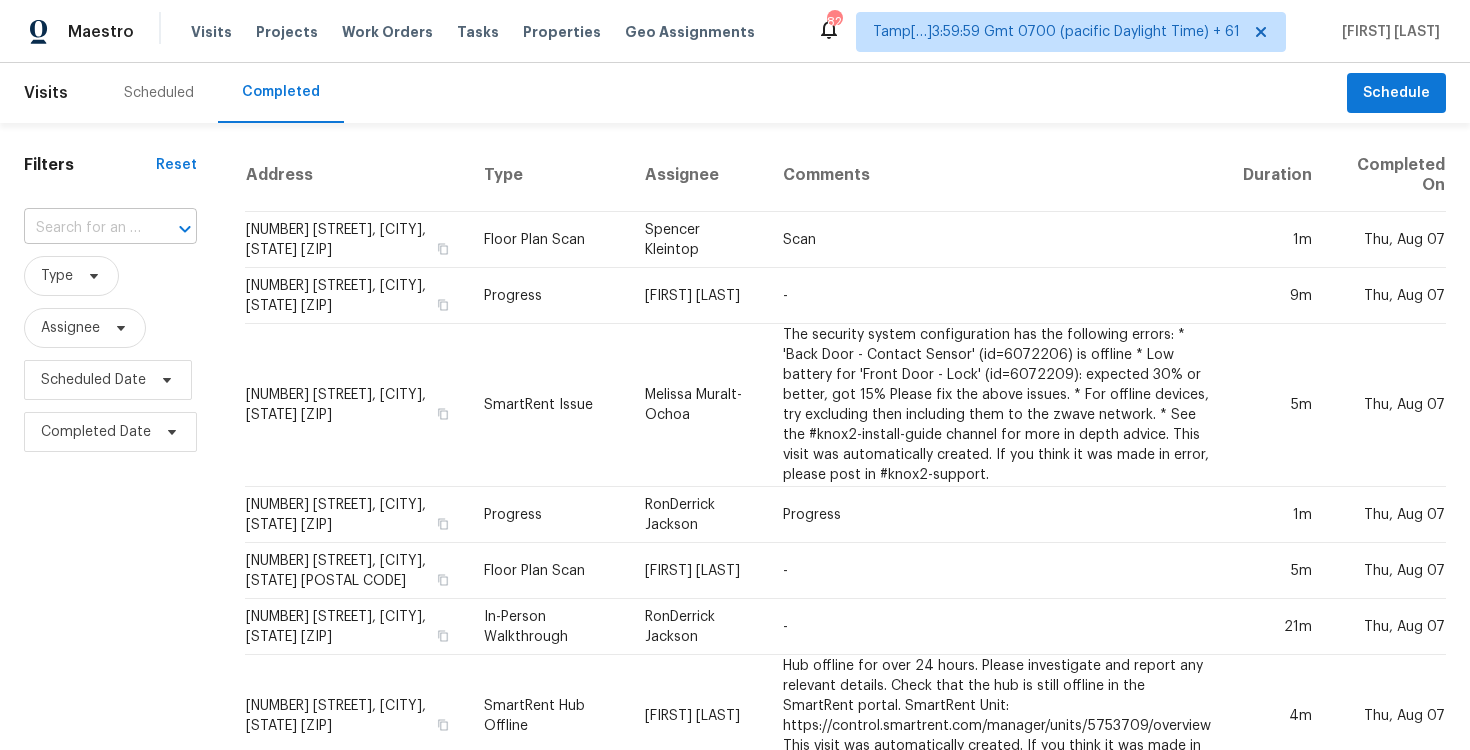 click at bounding box center [171, 229] 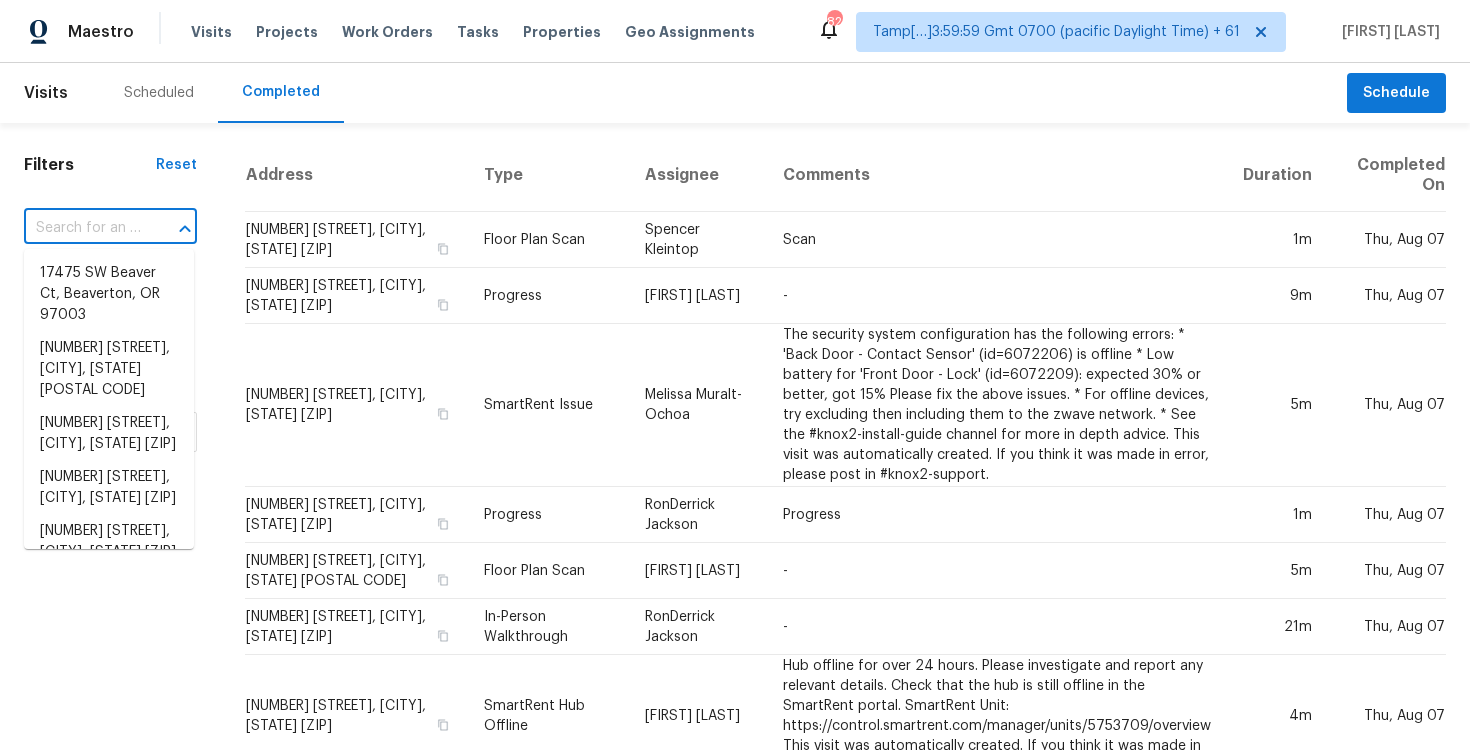 paste on "110 W Montrose Ave, Hemet, CA 92543" 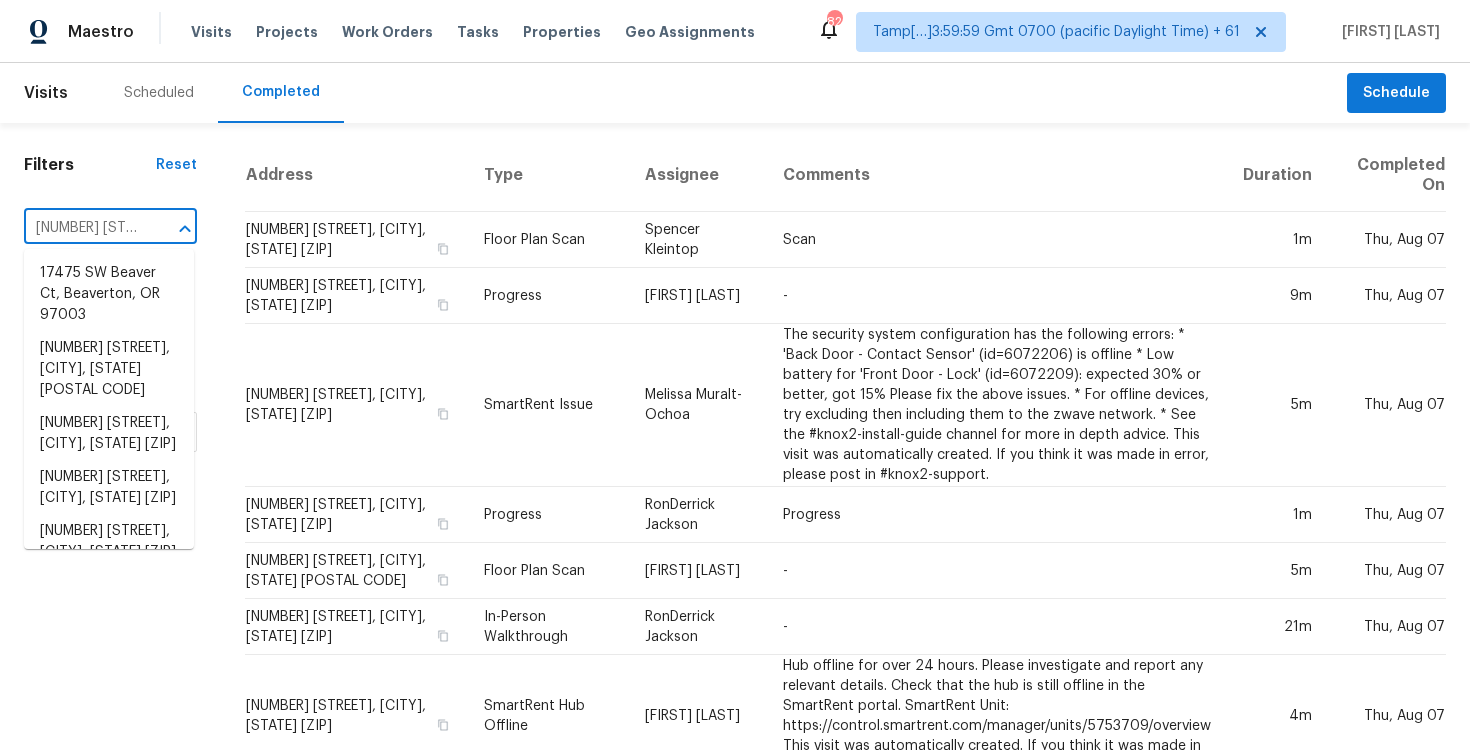click at bounding box center (171, 229) 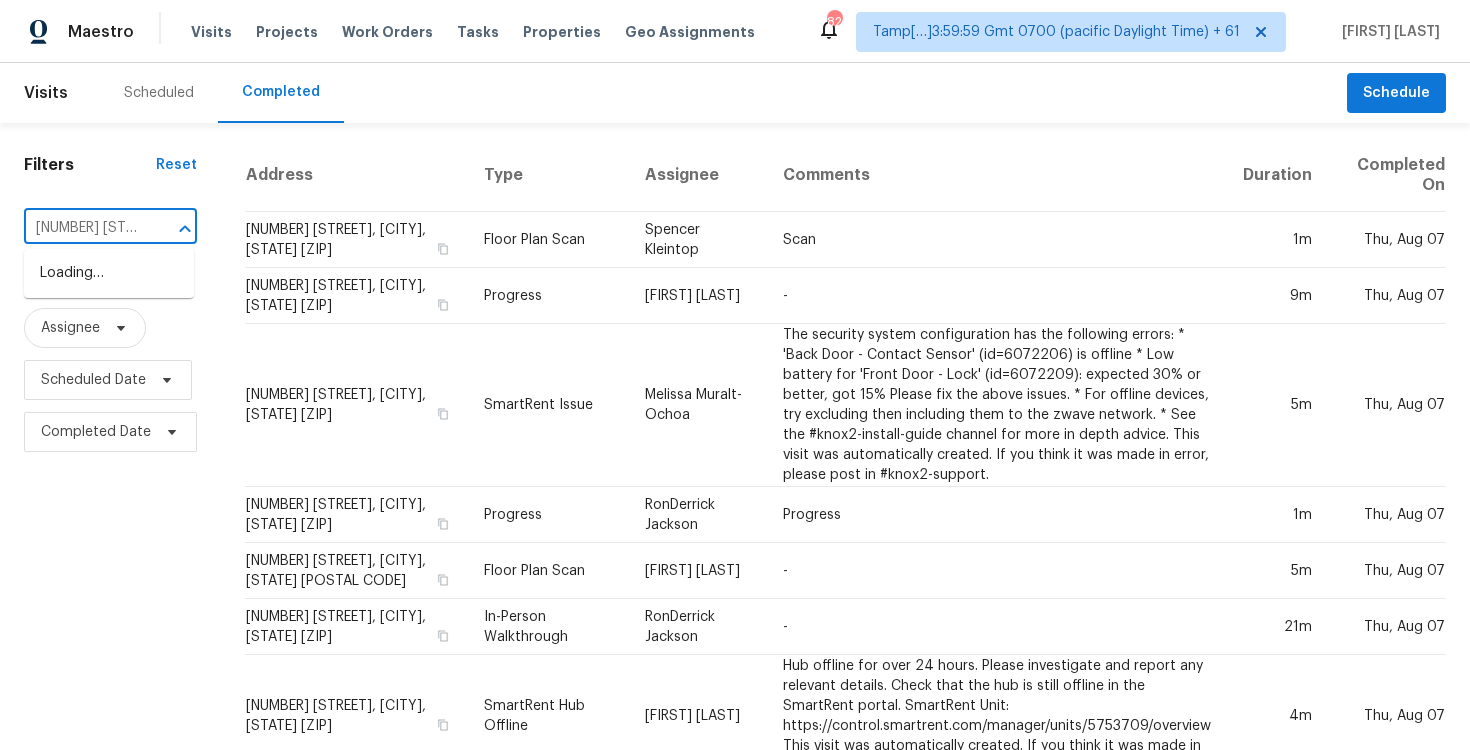 scroll, scrollTop: 0, scrollLeft: 152, axis: horizontal 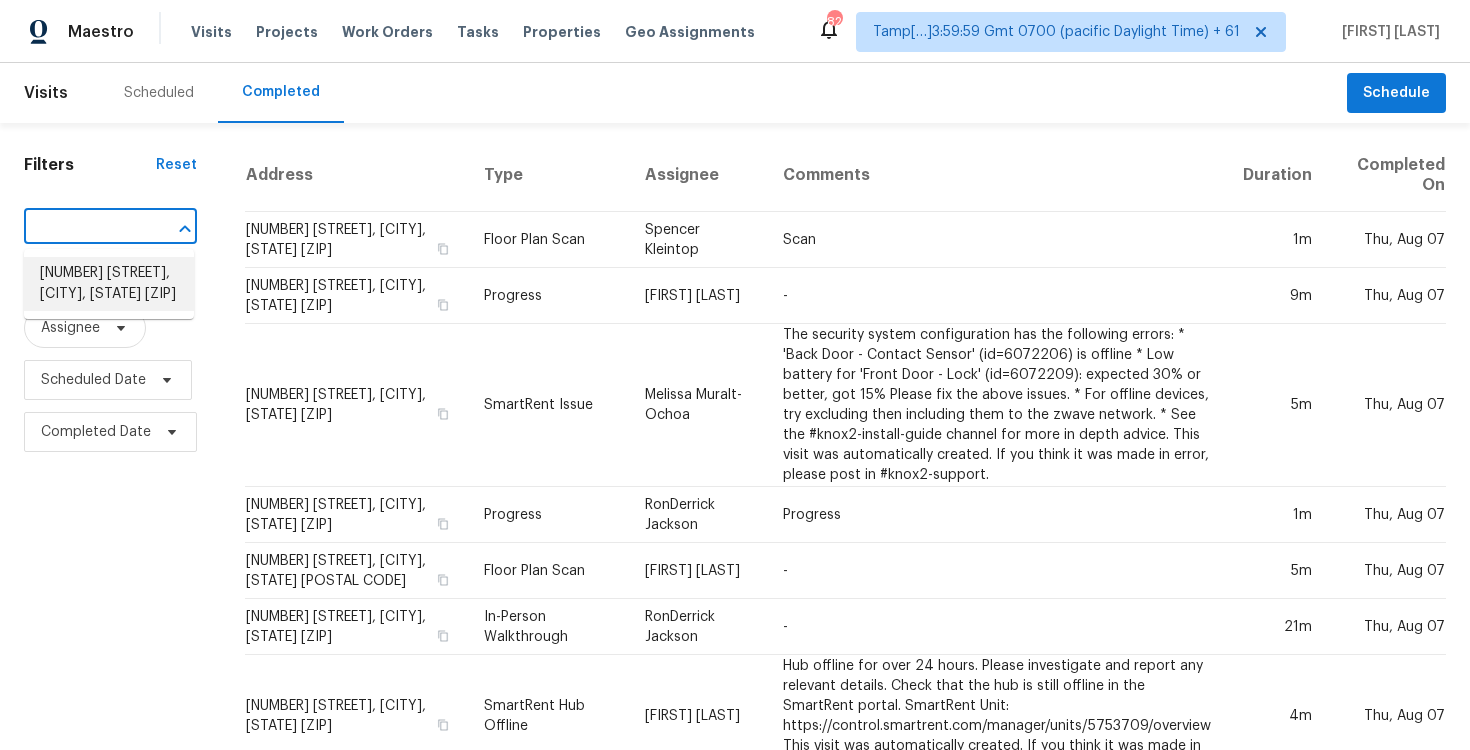 click on "110 W Montrose Ave, Hemet, CA 92543" at bounding box center [109, 284] 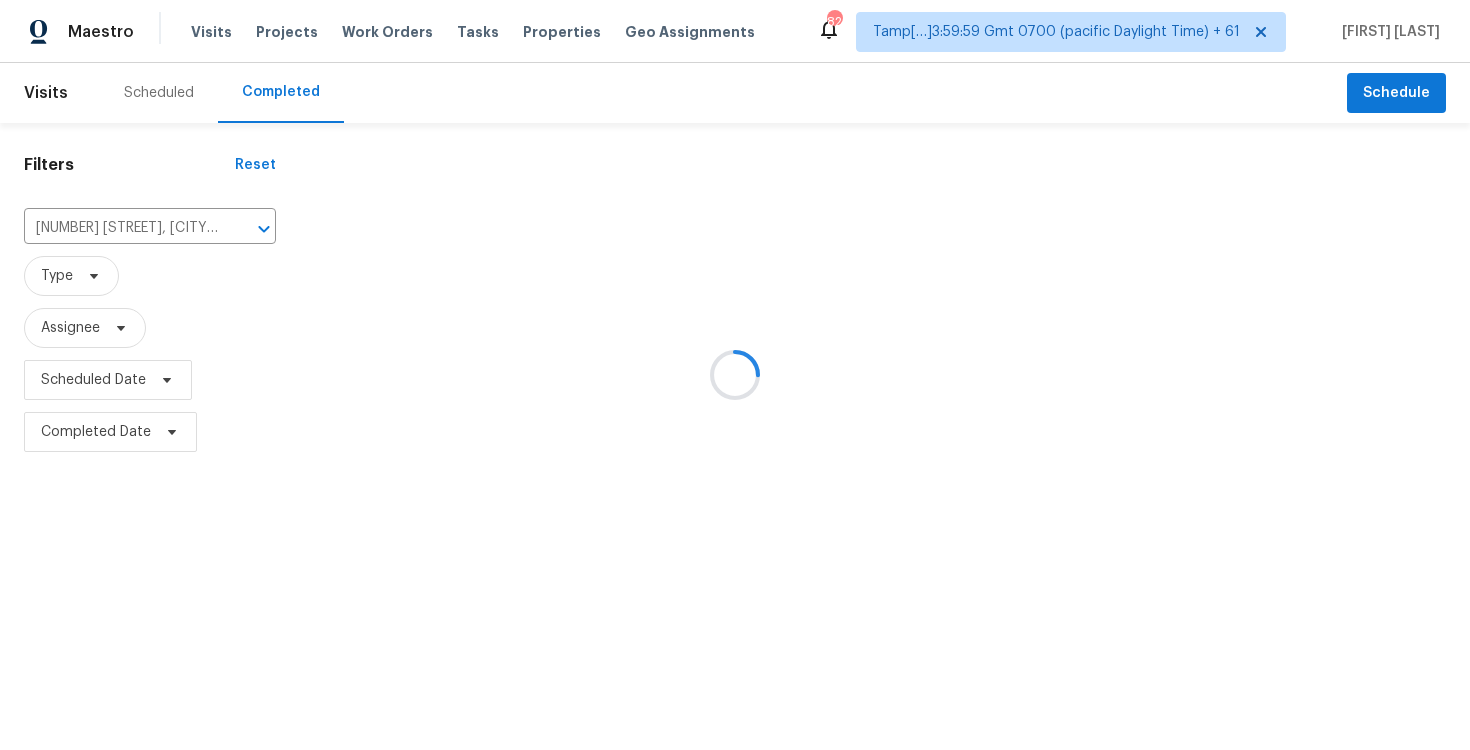 click at bounding box center (735, 375) 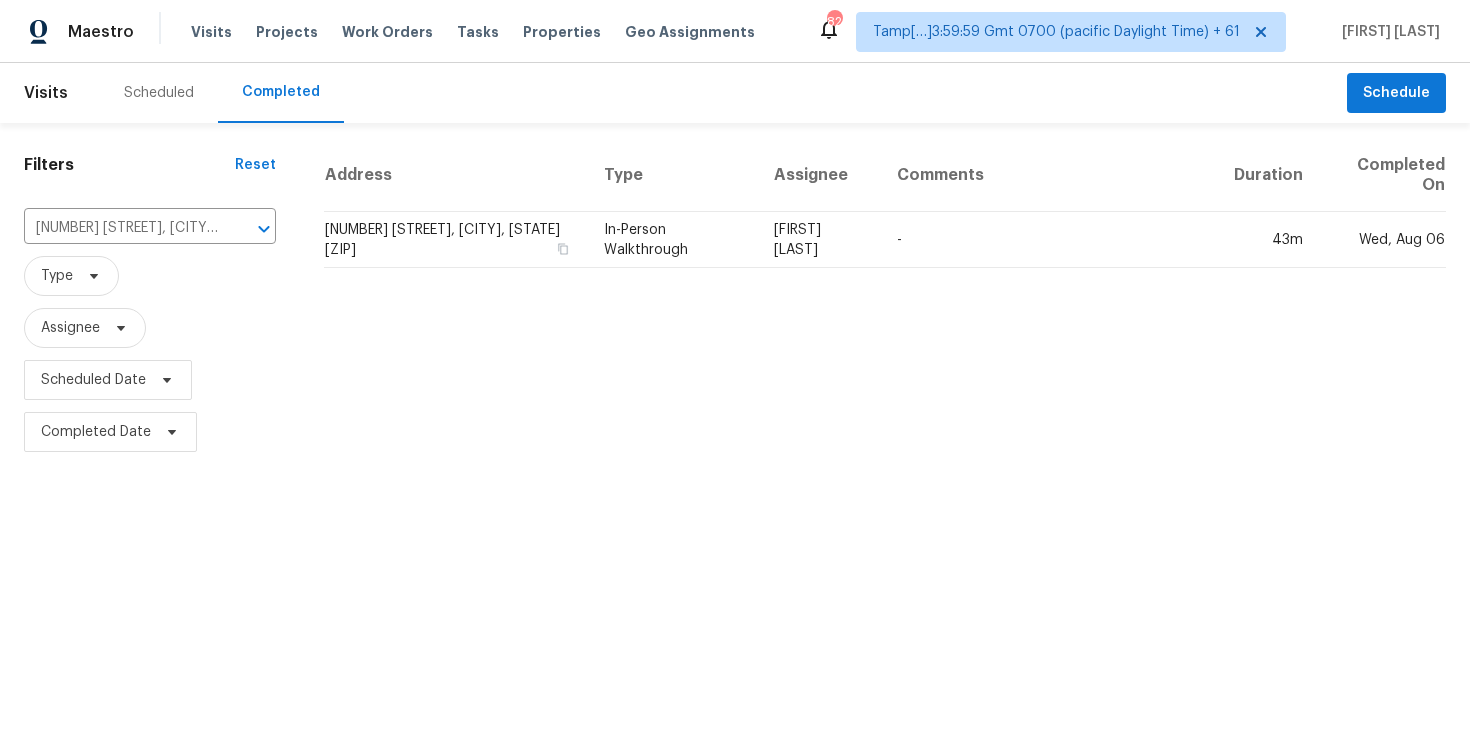 click on "110 W Montrose Ave, Hemet, CA 92543" at bounding box center [456, 240] 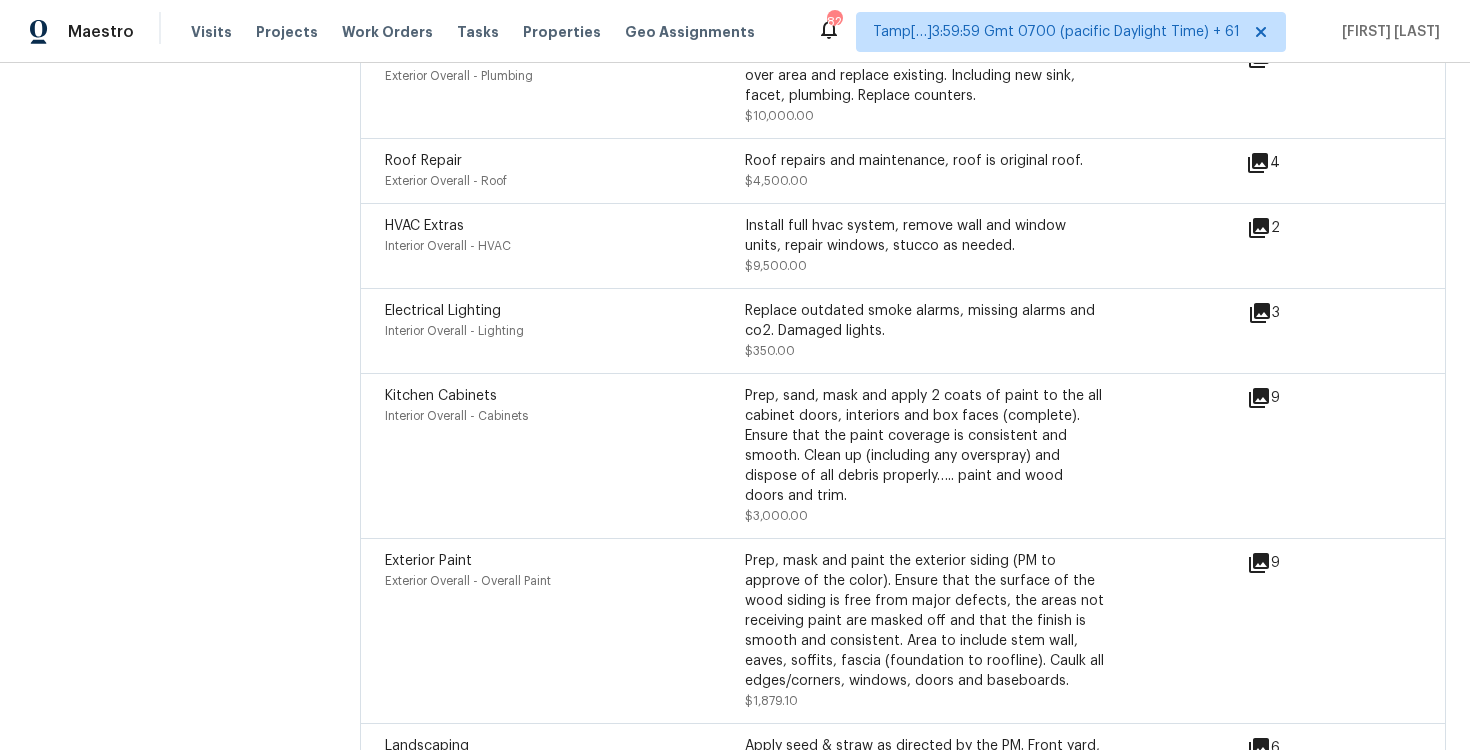 scroll, scrollTop: 6199, scrollLeft: 0, axis: vertical 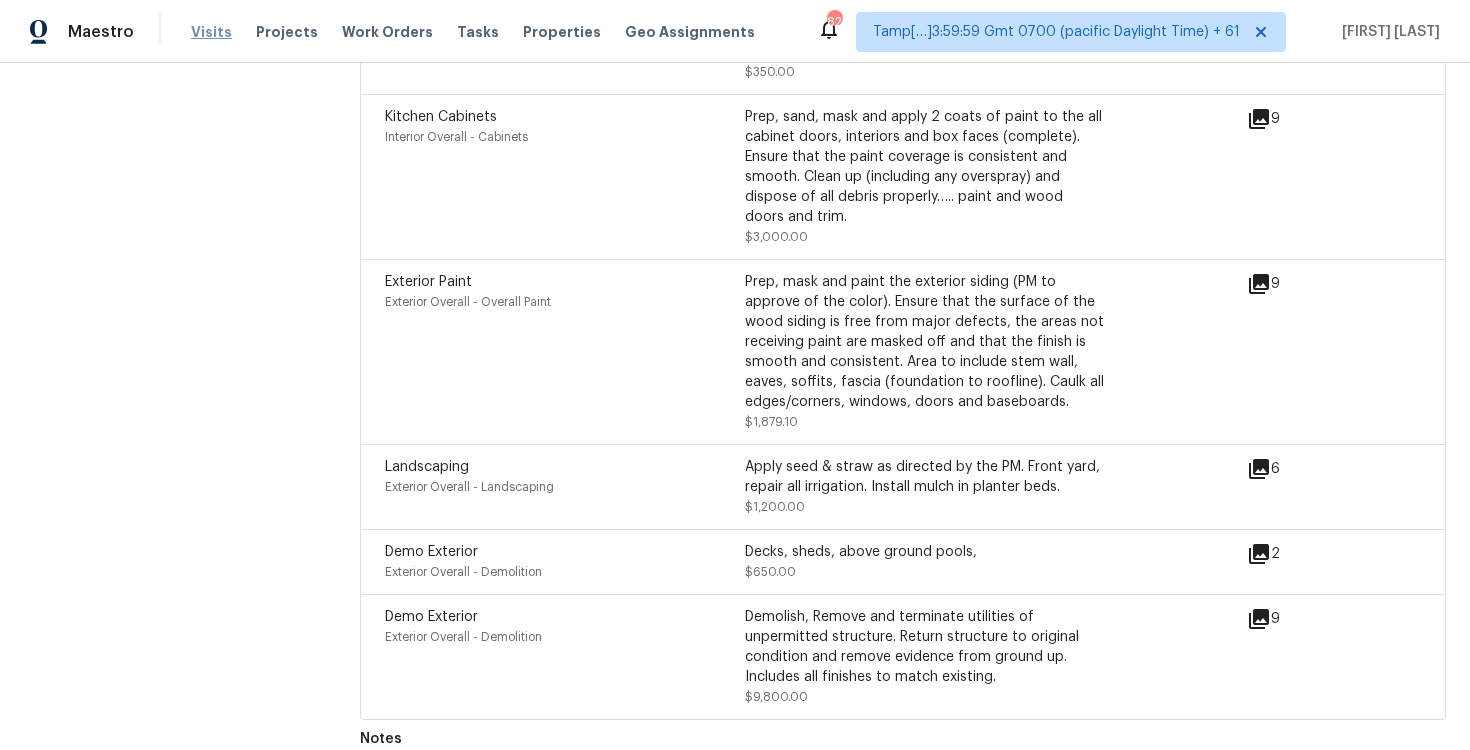 click on "Visits" at bounding box center [211, 32] 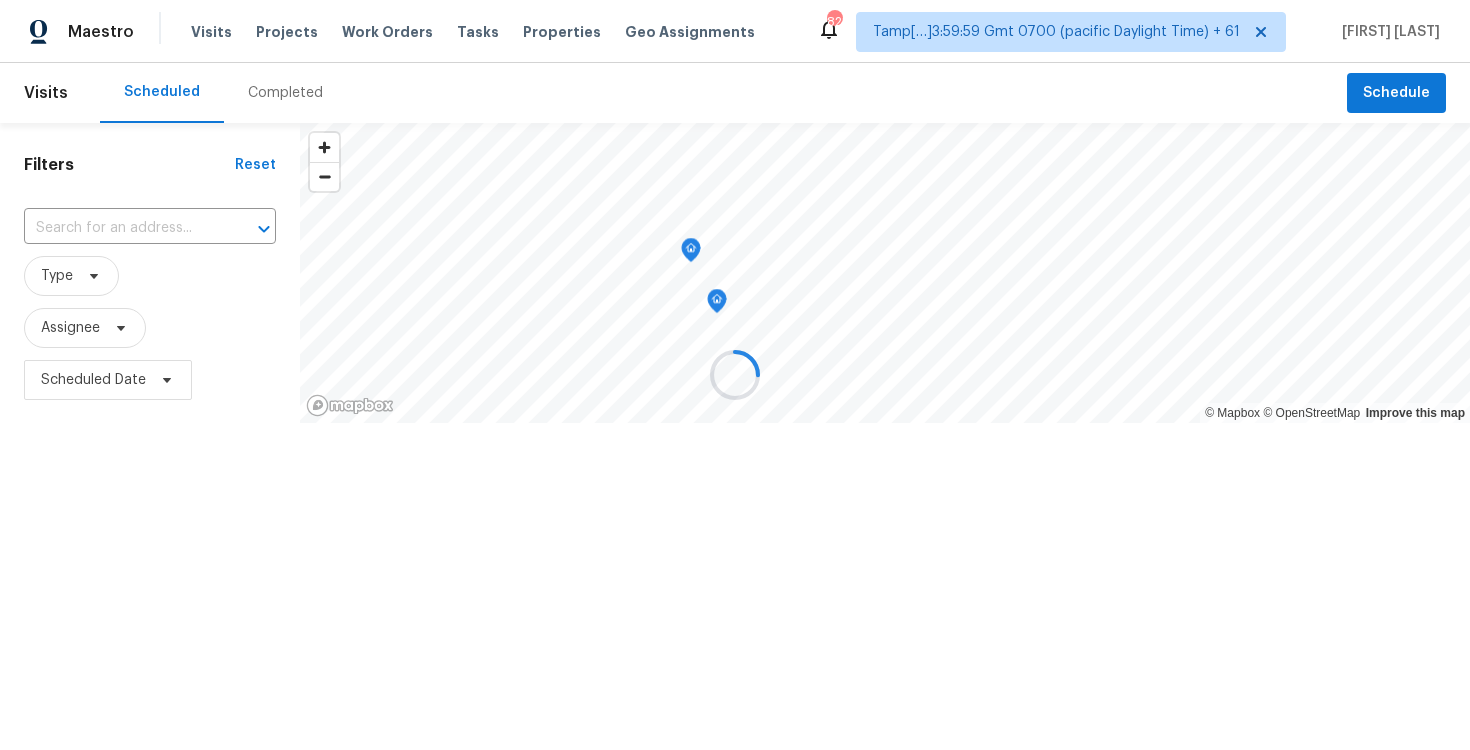 click at bounding box center (735, 375) 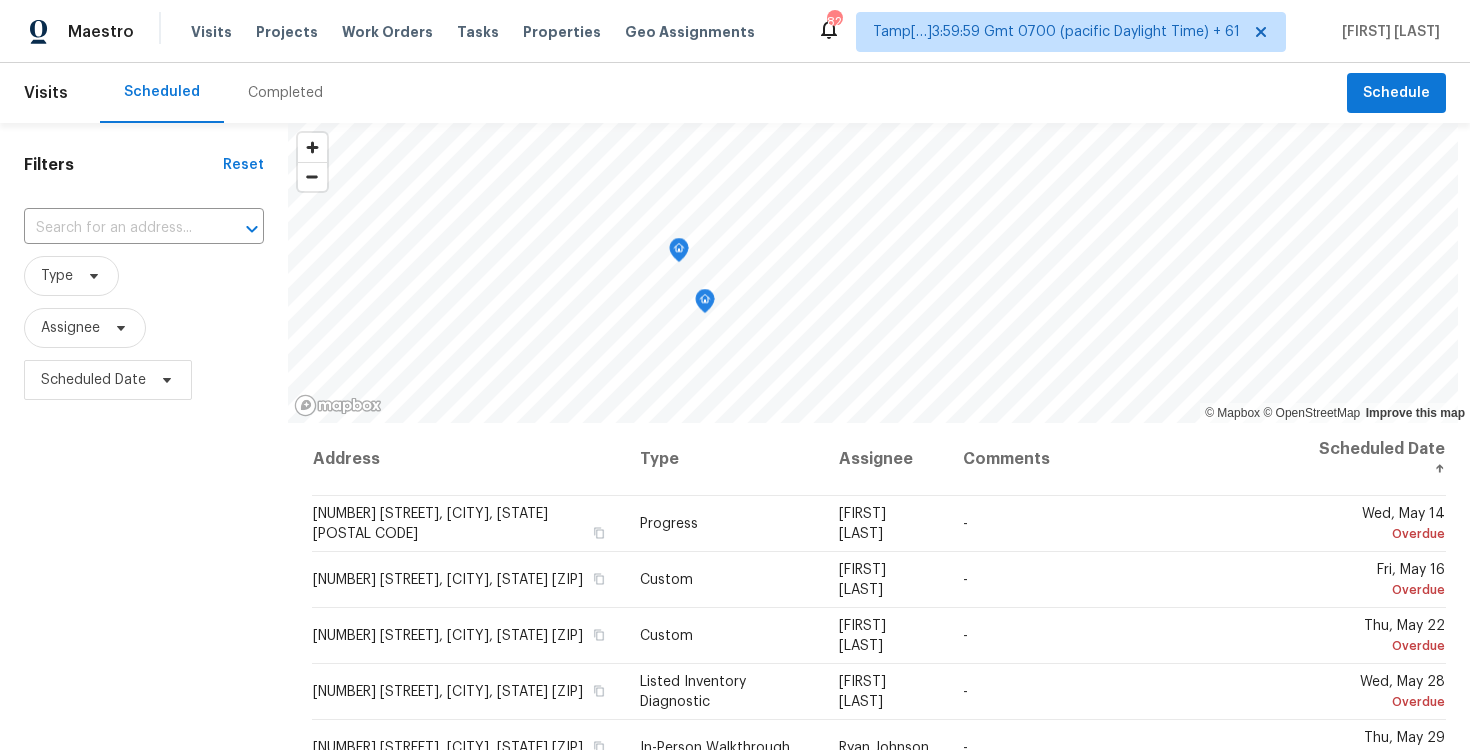 click on "Completed" at bounding box center [285, 93] 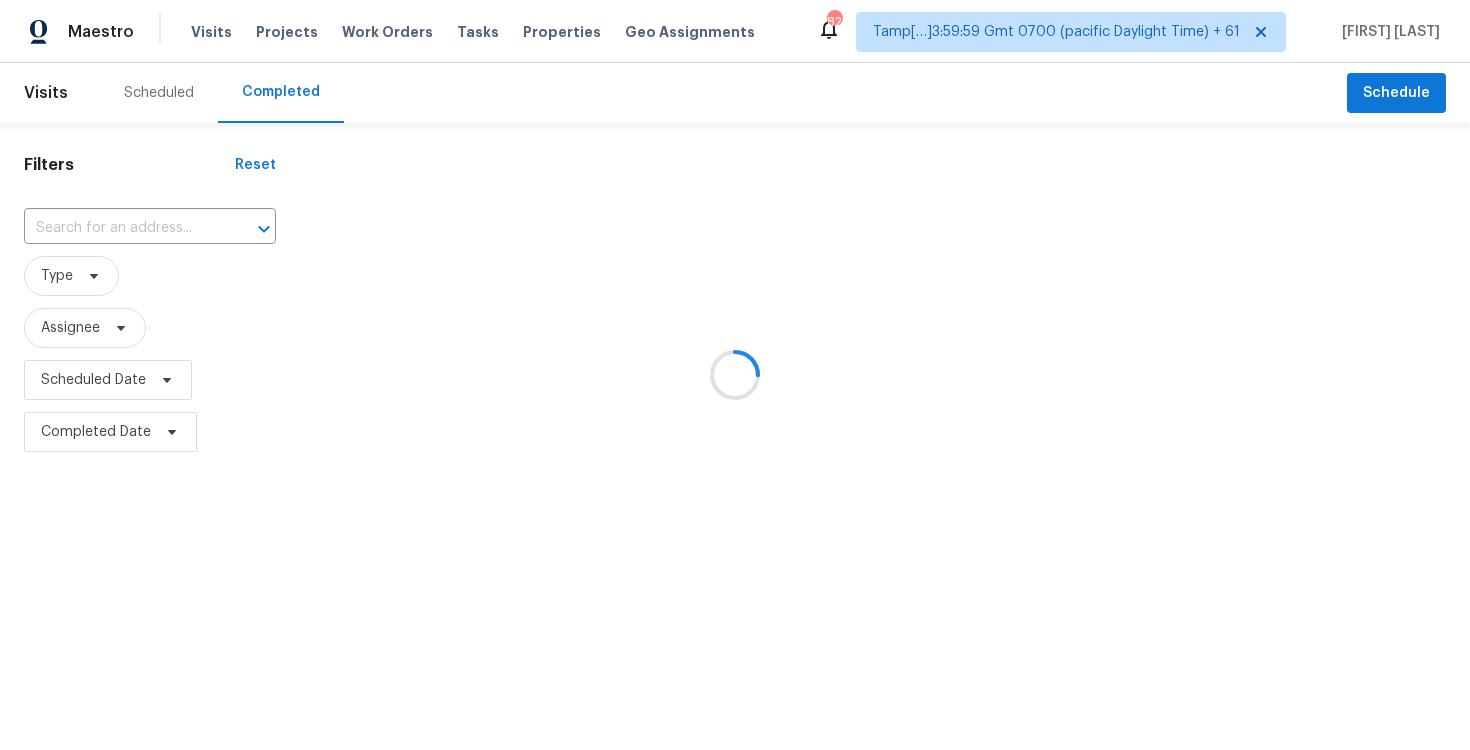 click at bounding box center [735, 375] 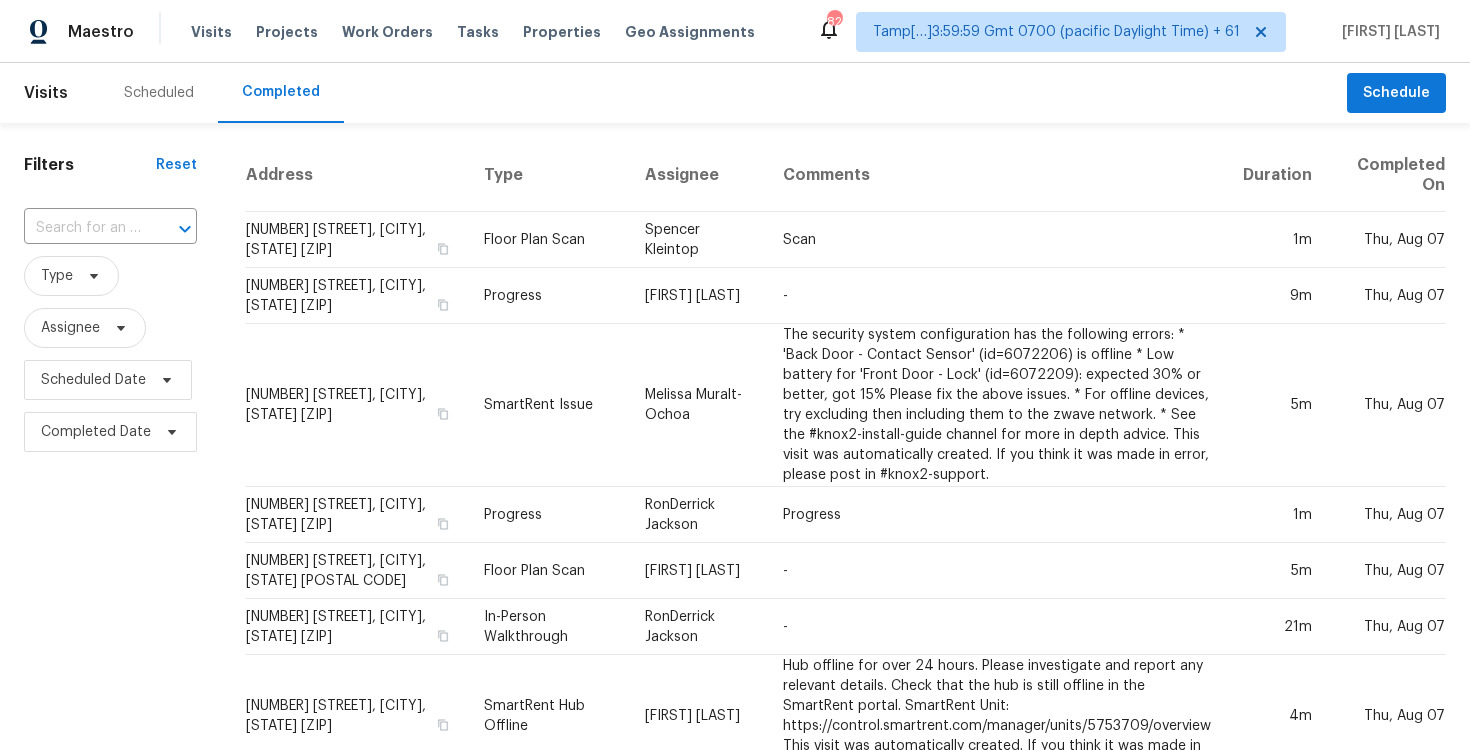 click at bounding box center (171, 229) 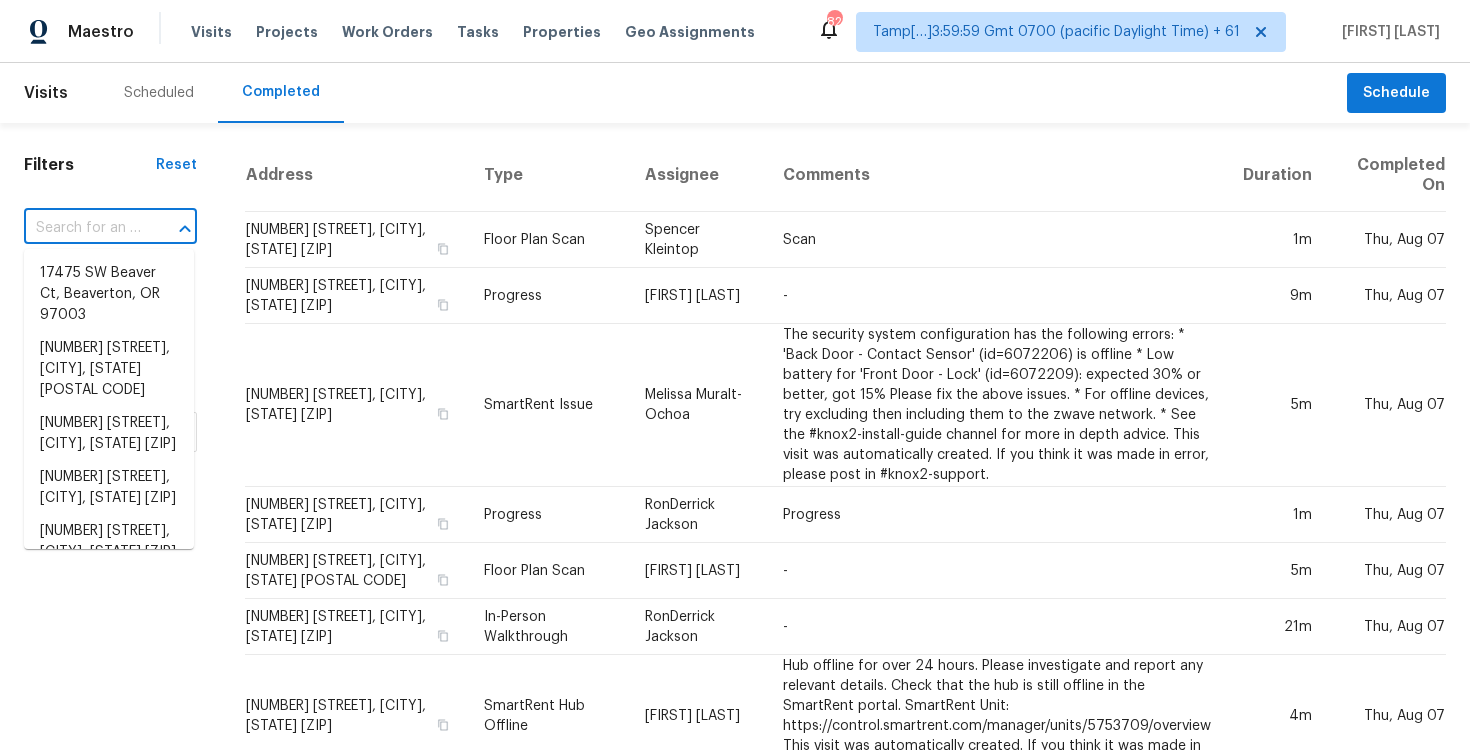 paste on "1189 Little Stone Ln, Burleson, TX 76028" 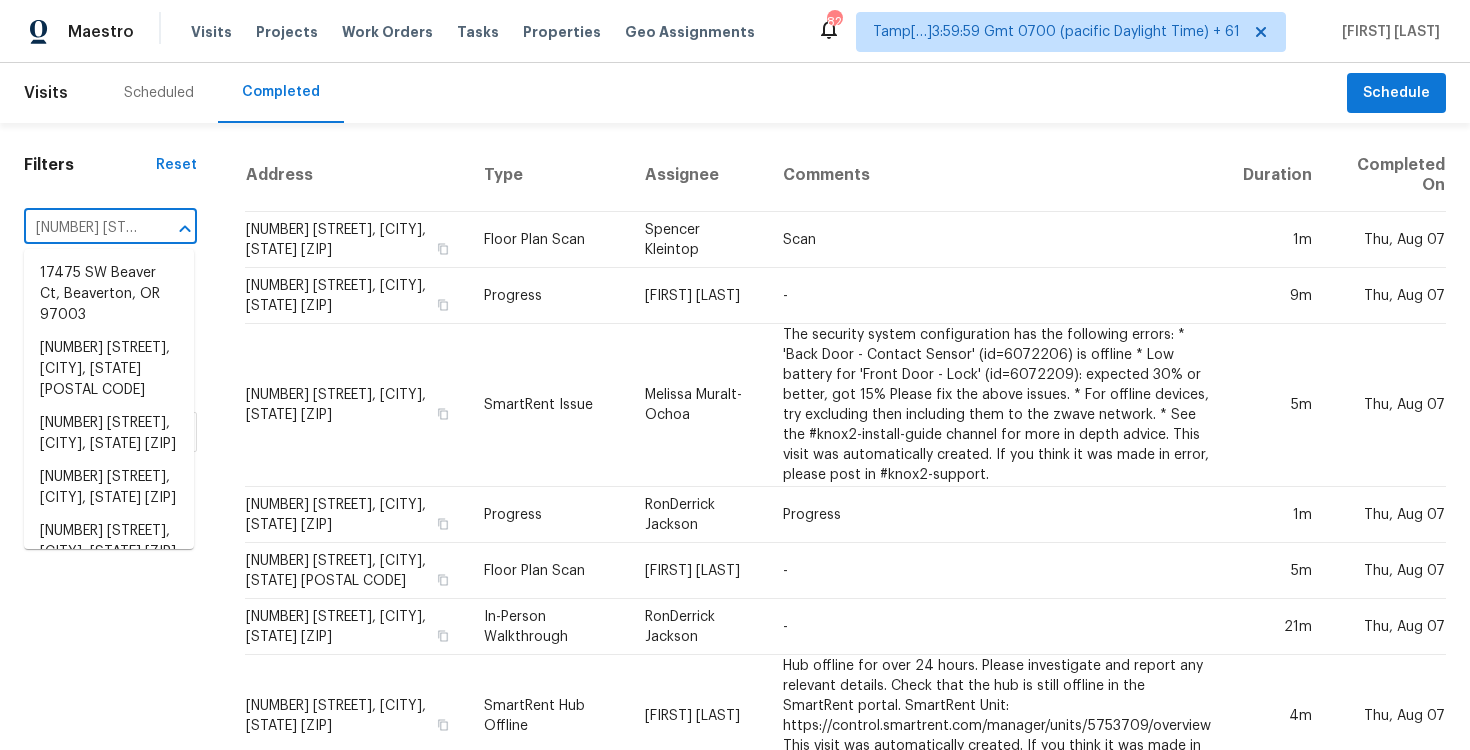 scroll, scrollTop: 0, scrollLeft: 158, axis: horizontal 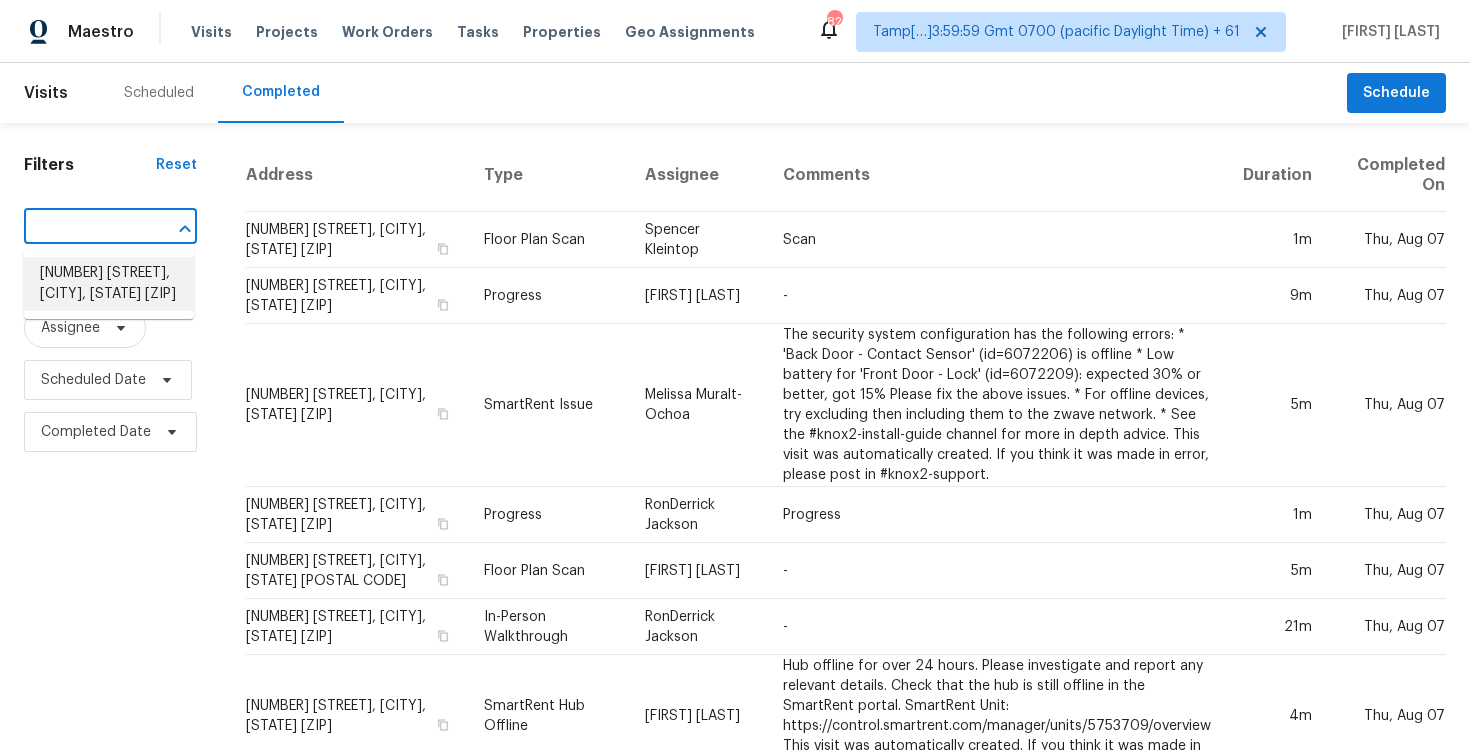 click on "1189 Little Stone Ln, Burleson, TX 76028" at bounding box center (109, 284) 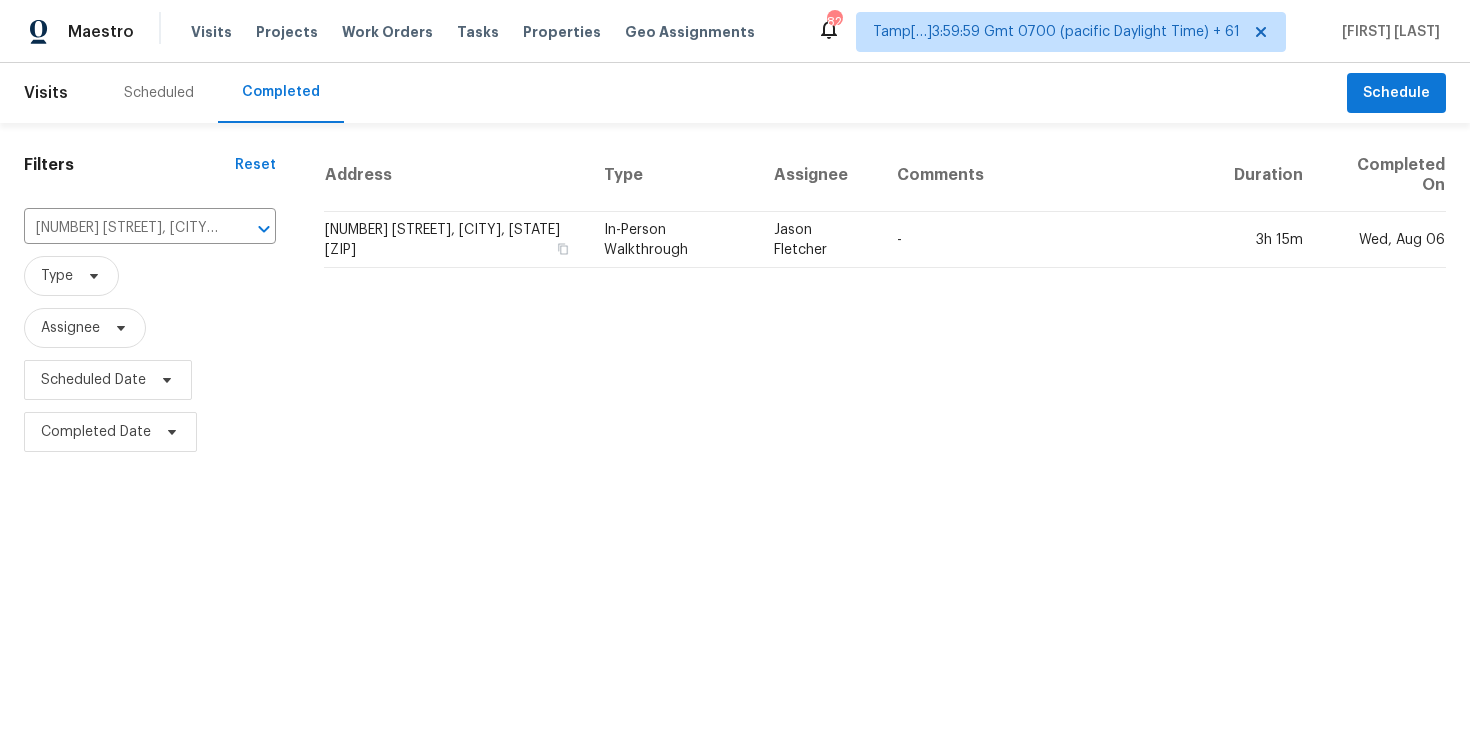 click on "1189 Little Stone Ln, Burleson, TX 76028" at bounding box center (456, 240) 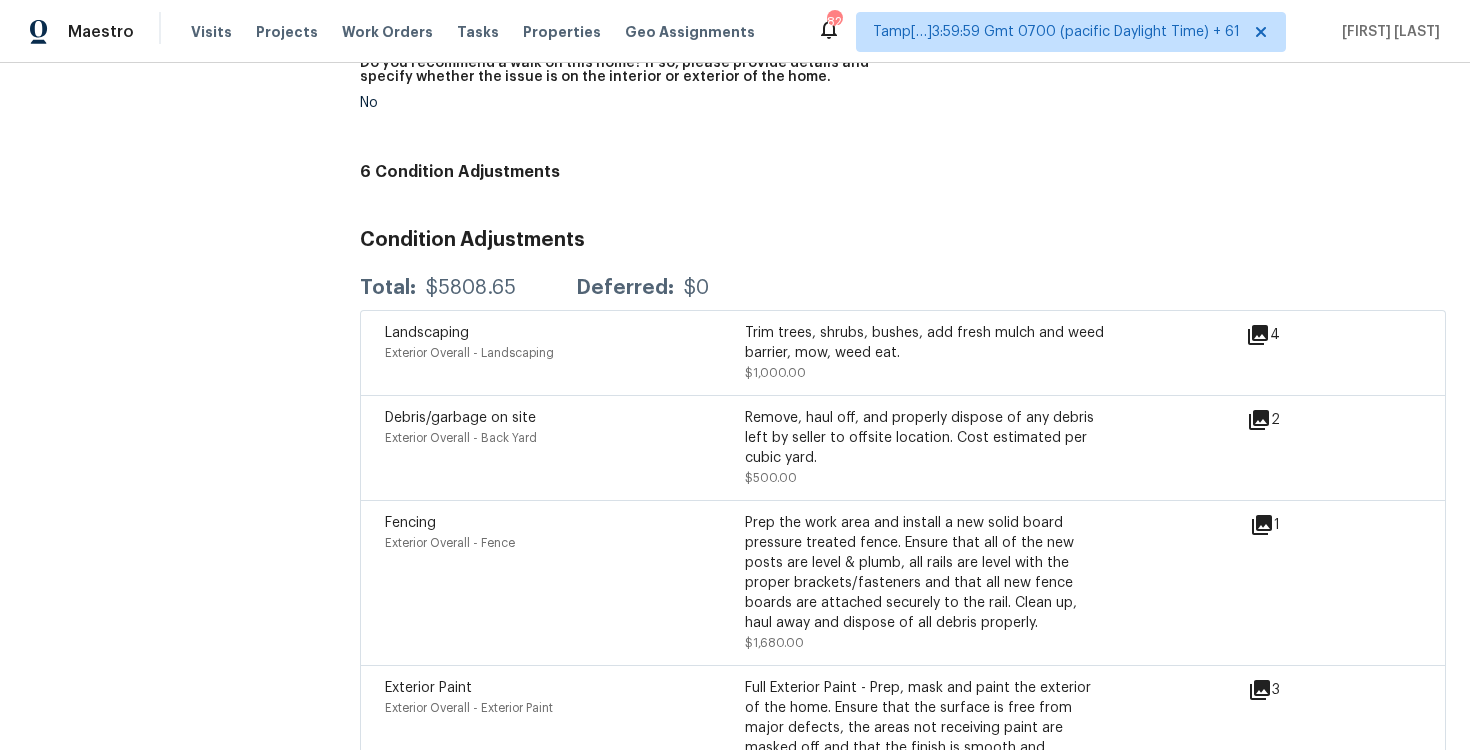 scroll, scrollTop: 4330, scrollLeft: 0, axis: vertical 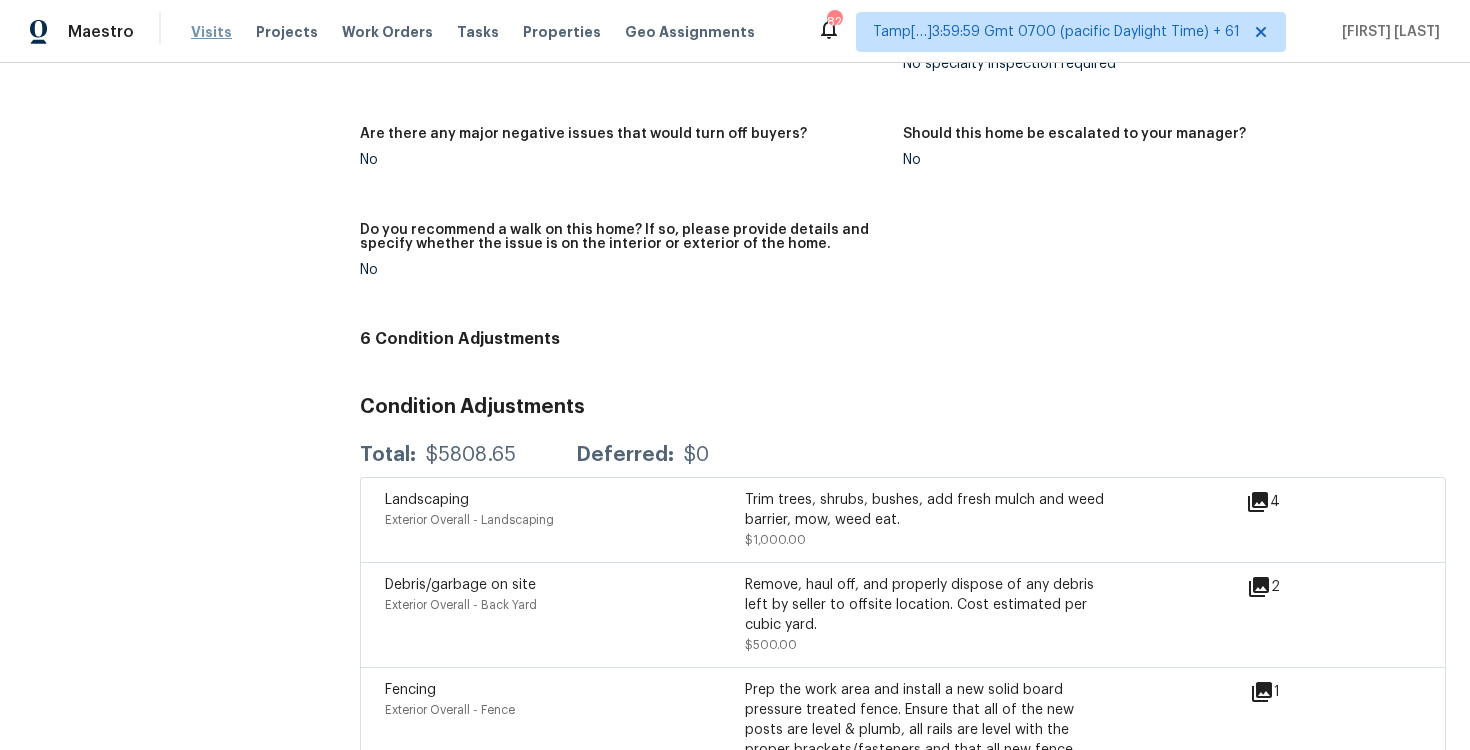 click on "Visits" at bounding box center [211, 32] 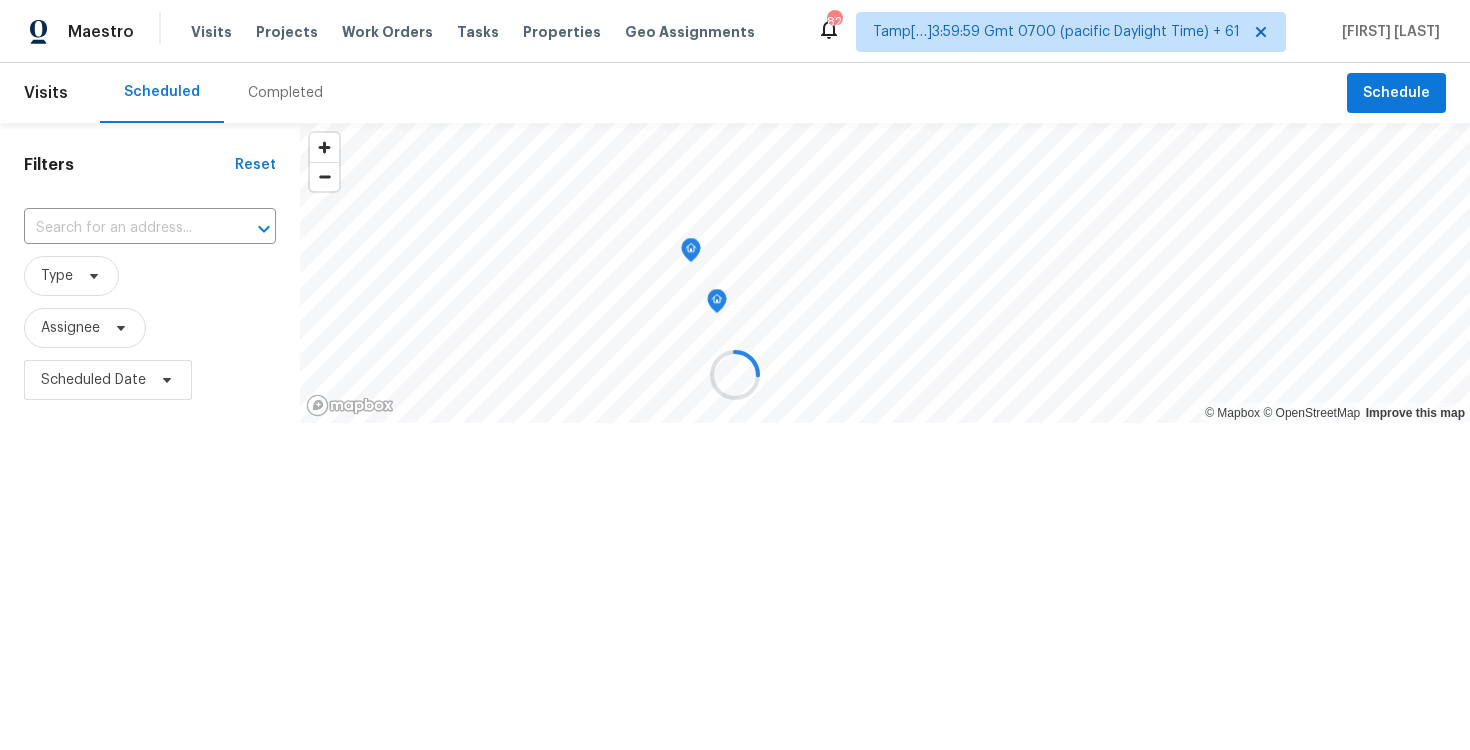 click at bounding box center (735, 375) 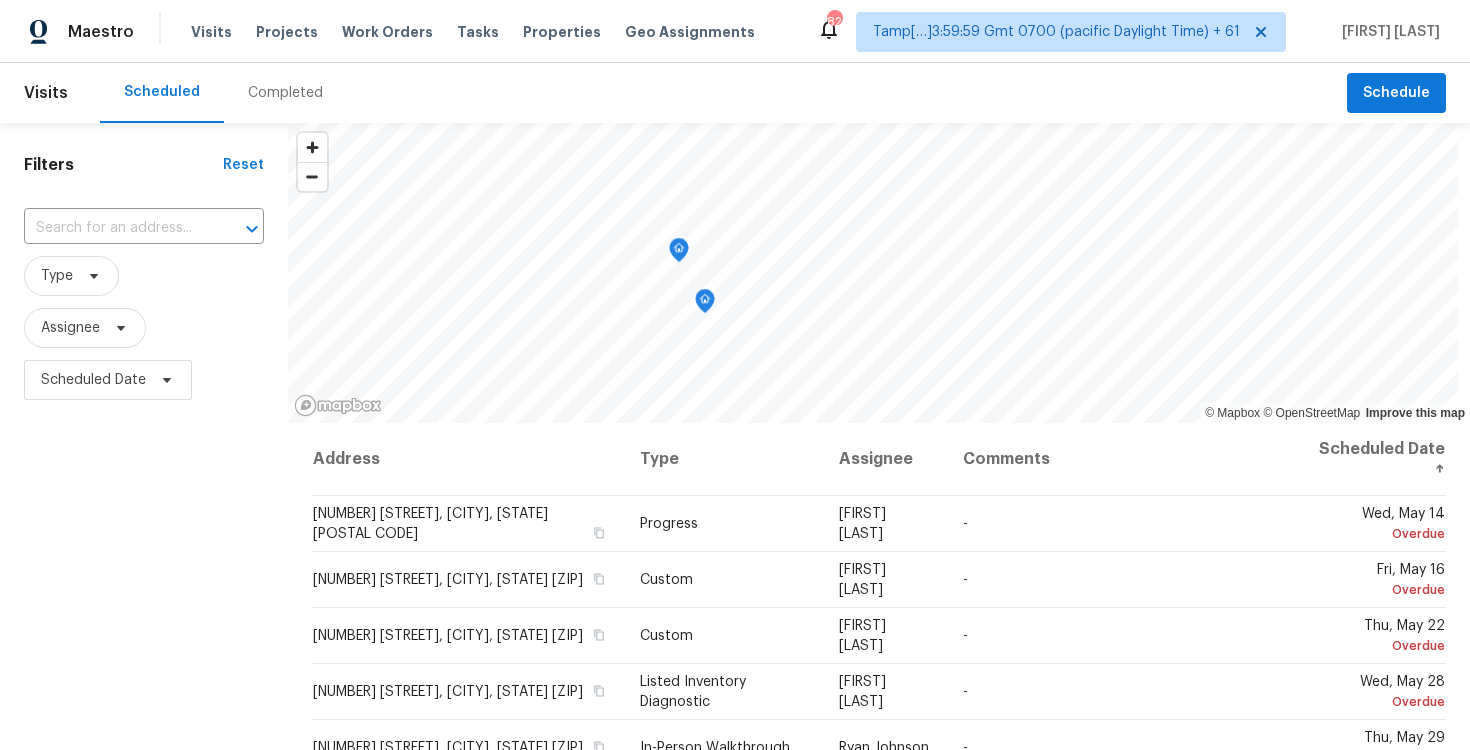 click on "Completed" at bounding box center [285, 93] 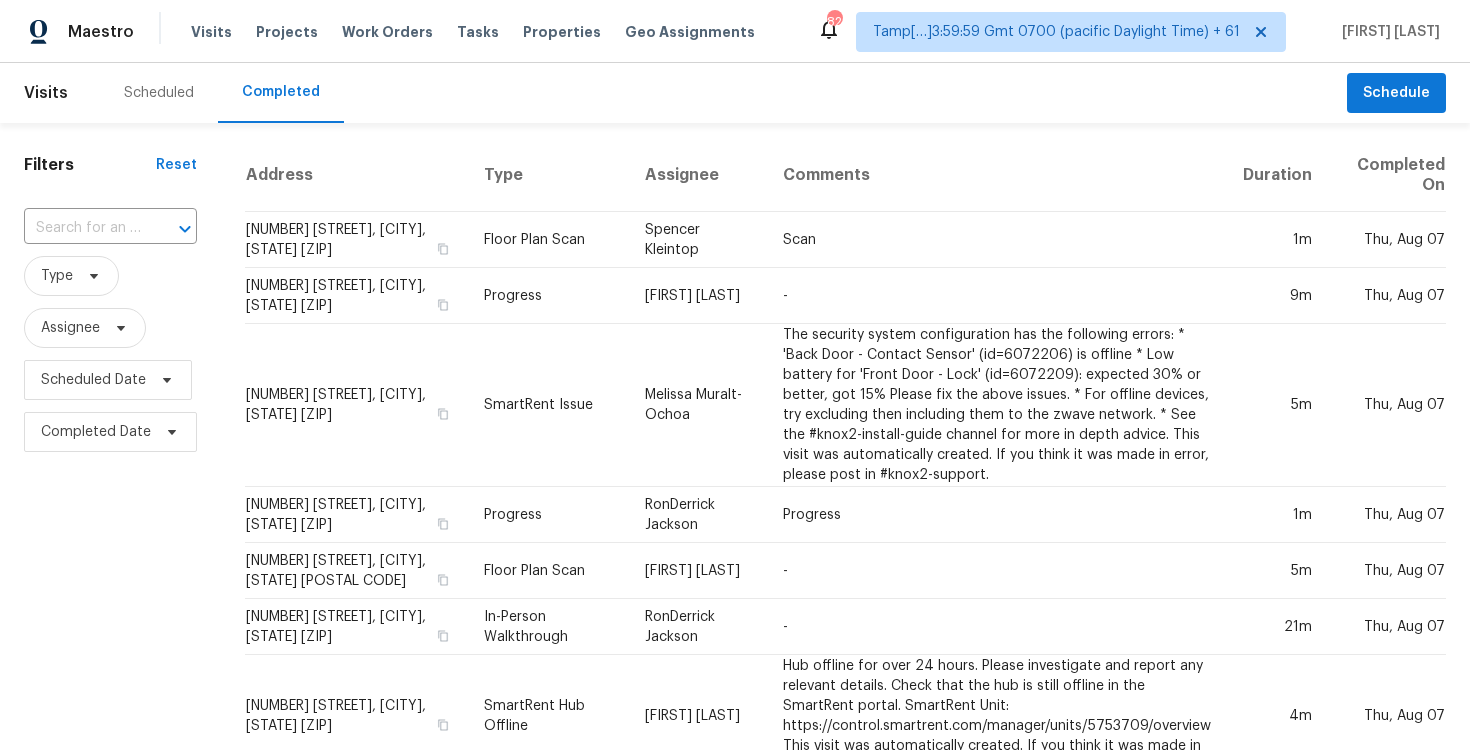 click on "​" at bounding box center [110, 228] 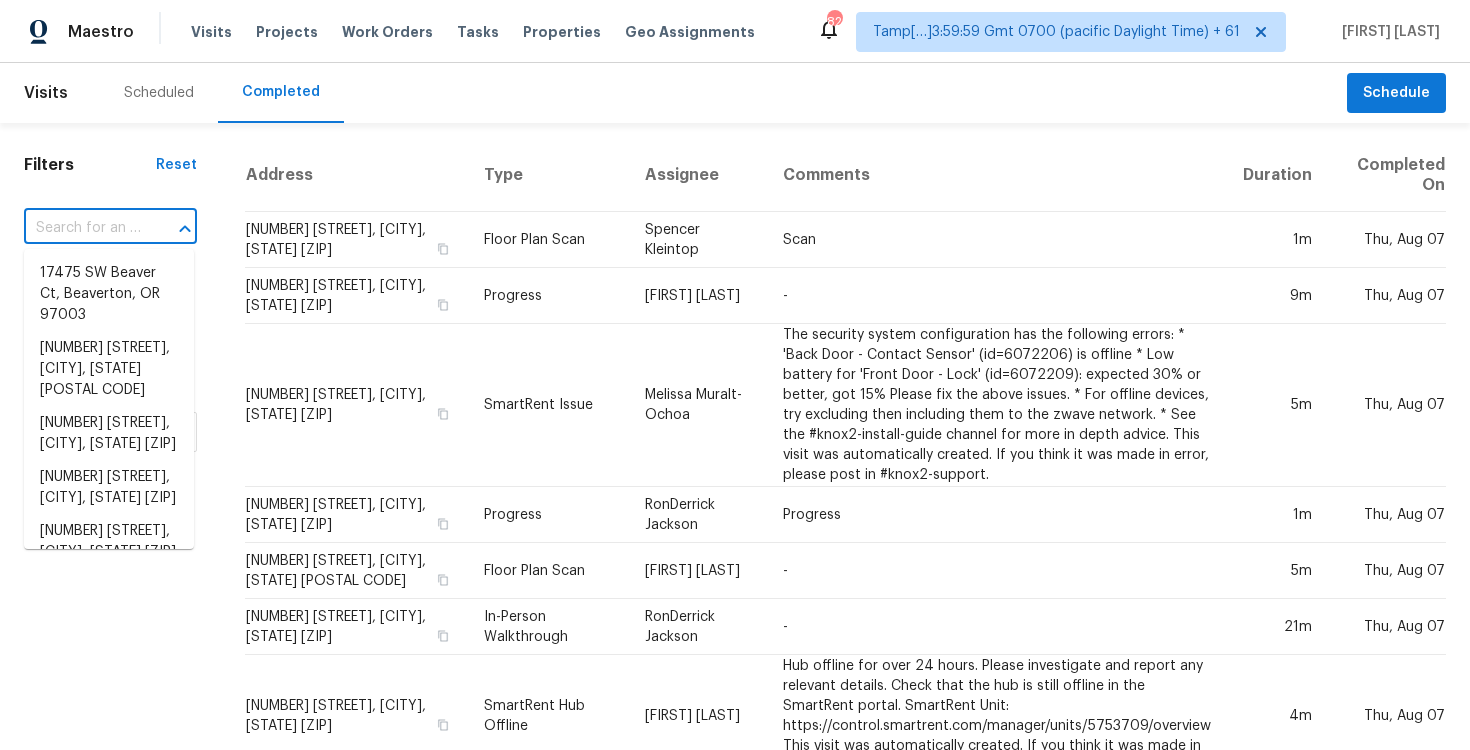 click at bounding box center (82, 228) 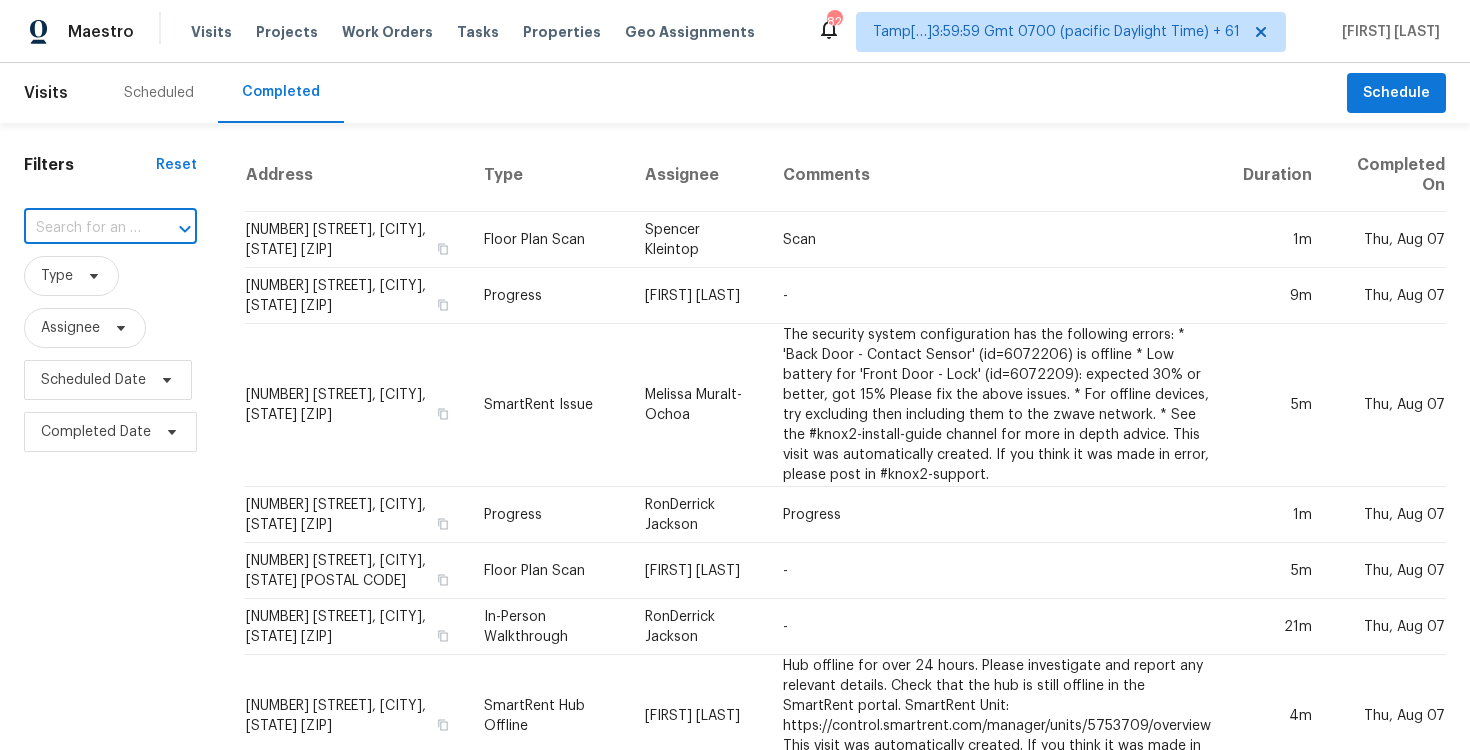 paste on "7873 Burlington Way, Sacramento, CA 95832" 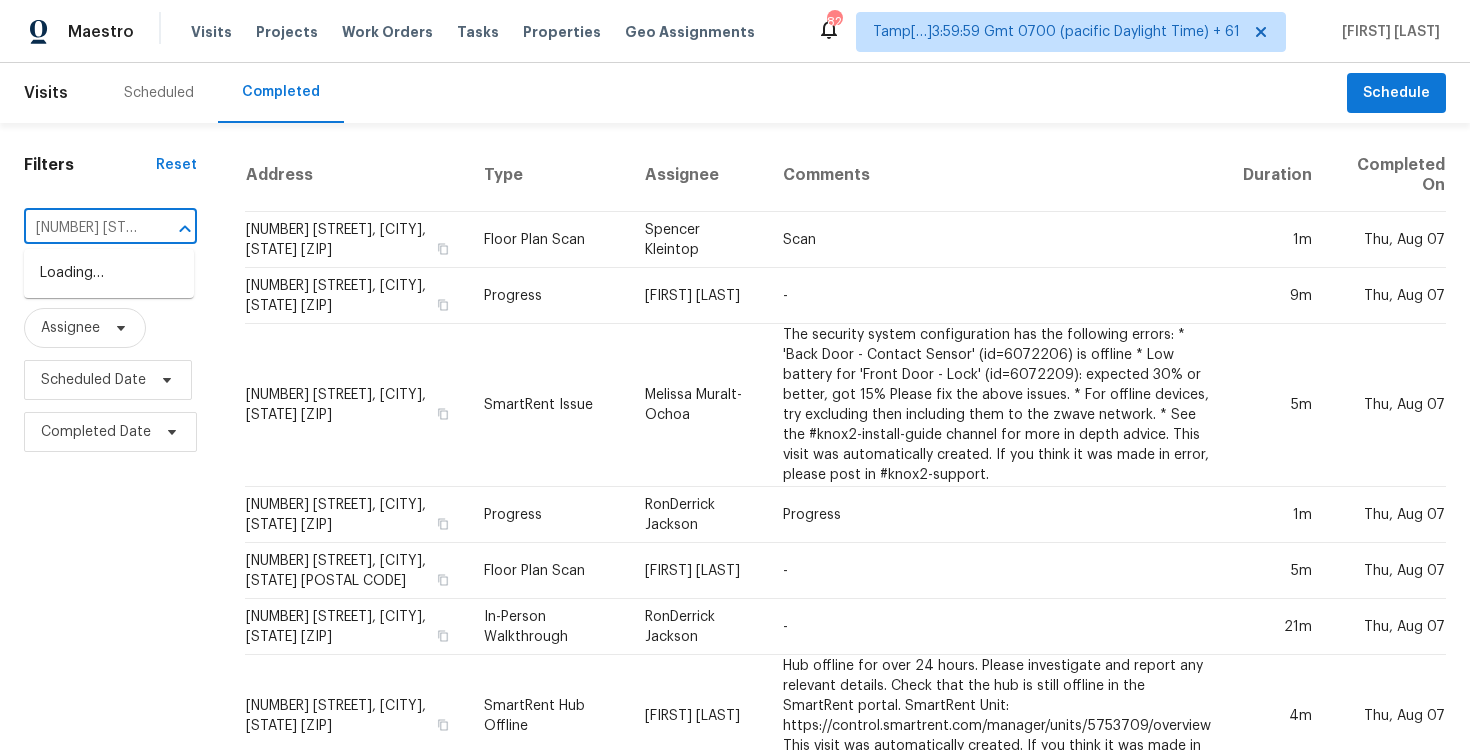 scroll, scrollTop: 0, scrollLeft: 189, axis: horizontal 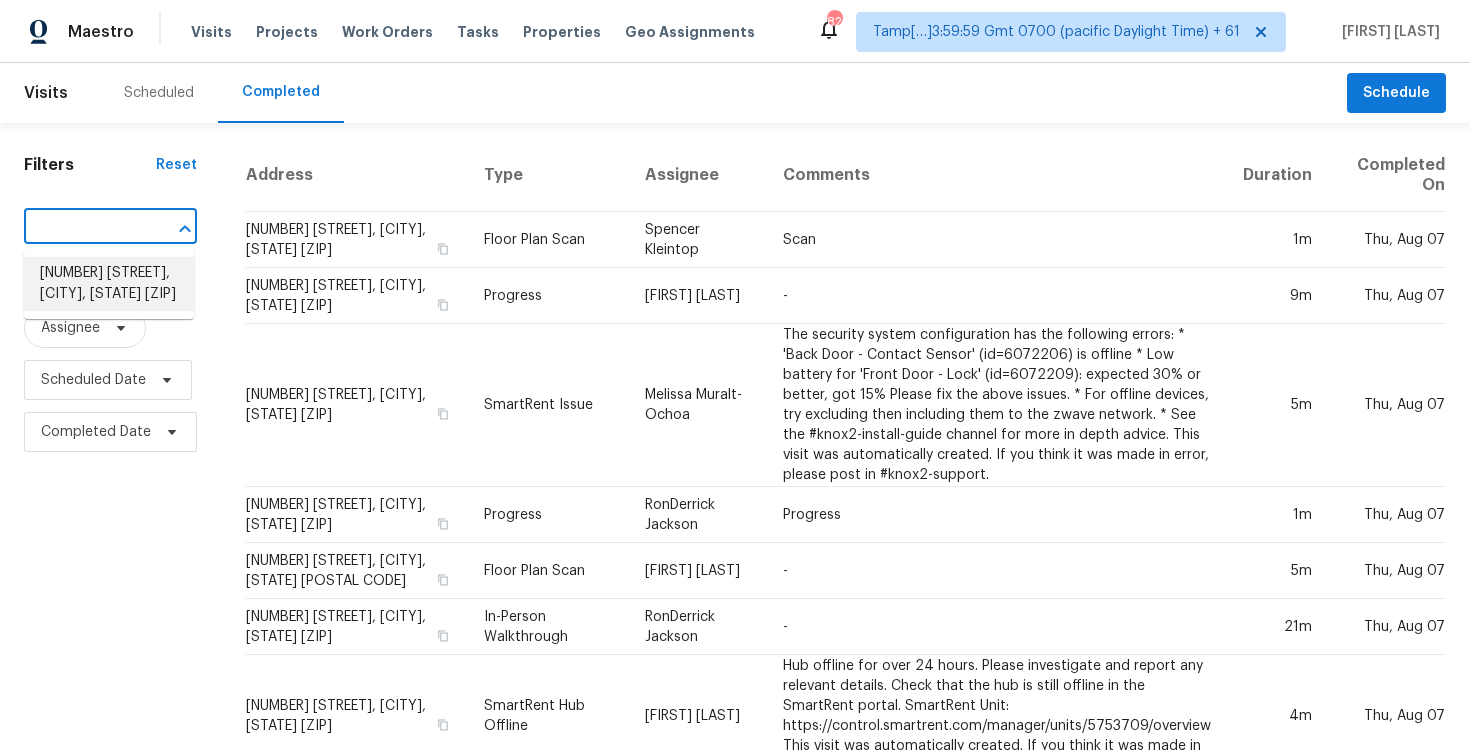 click on "7873 Burlington Way, Sacramento, CA 95832" at bounding box center [109, 284] 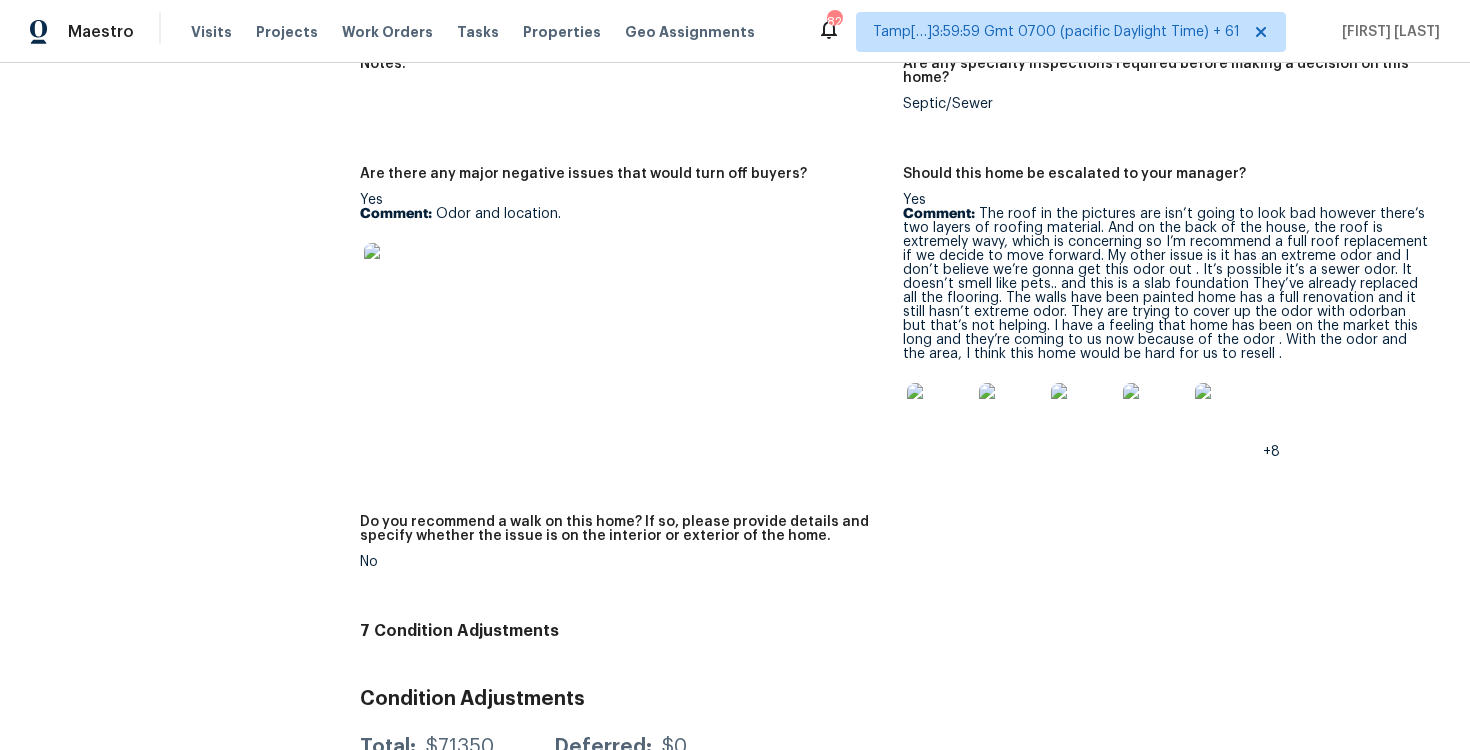 scroll, scrollTop: 4481, scrollLeft: 0, axis: vertical 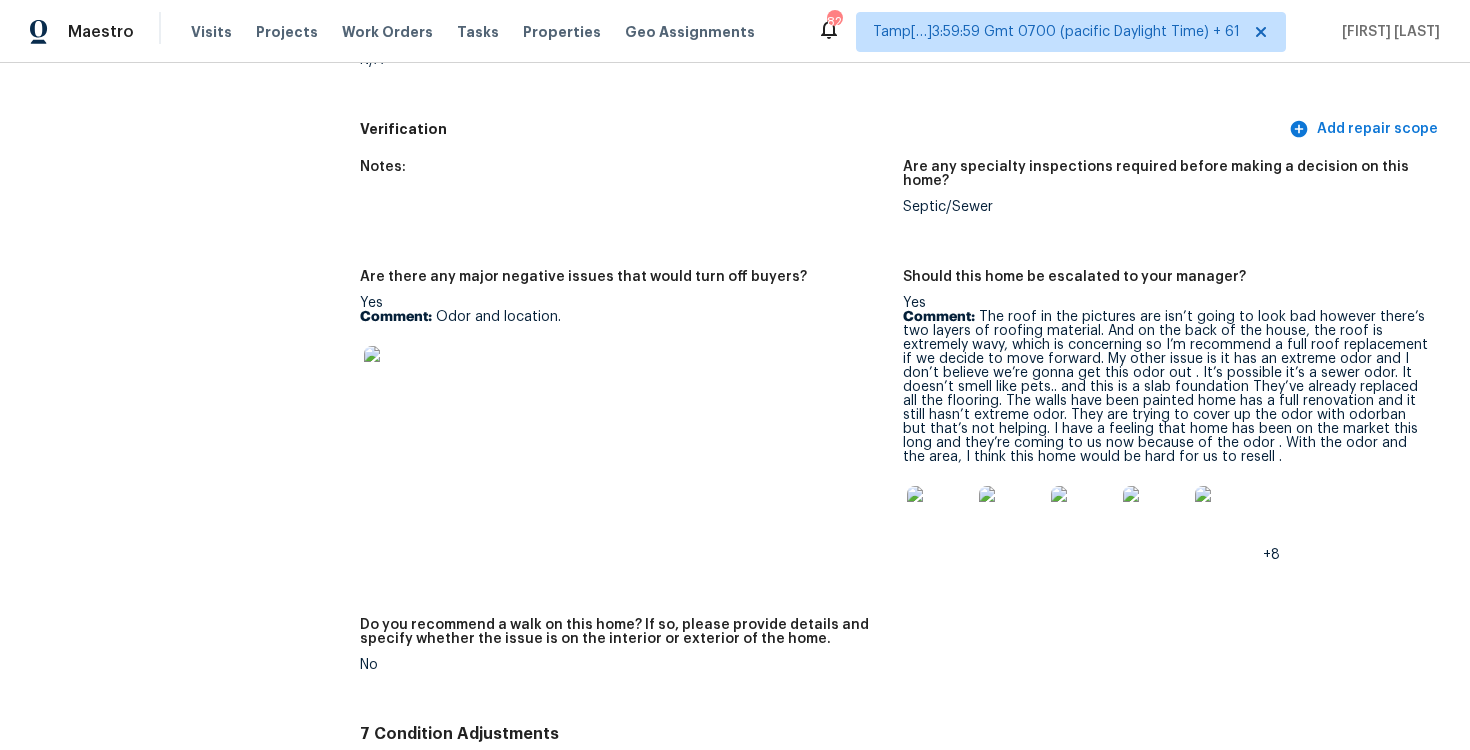 click at bounding box center (939, 518) 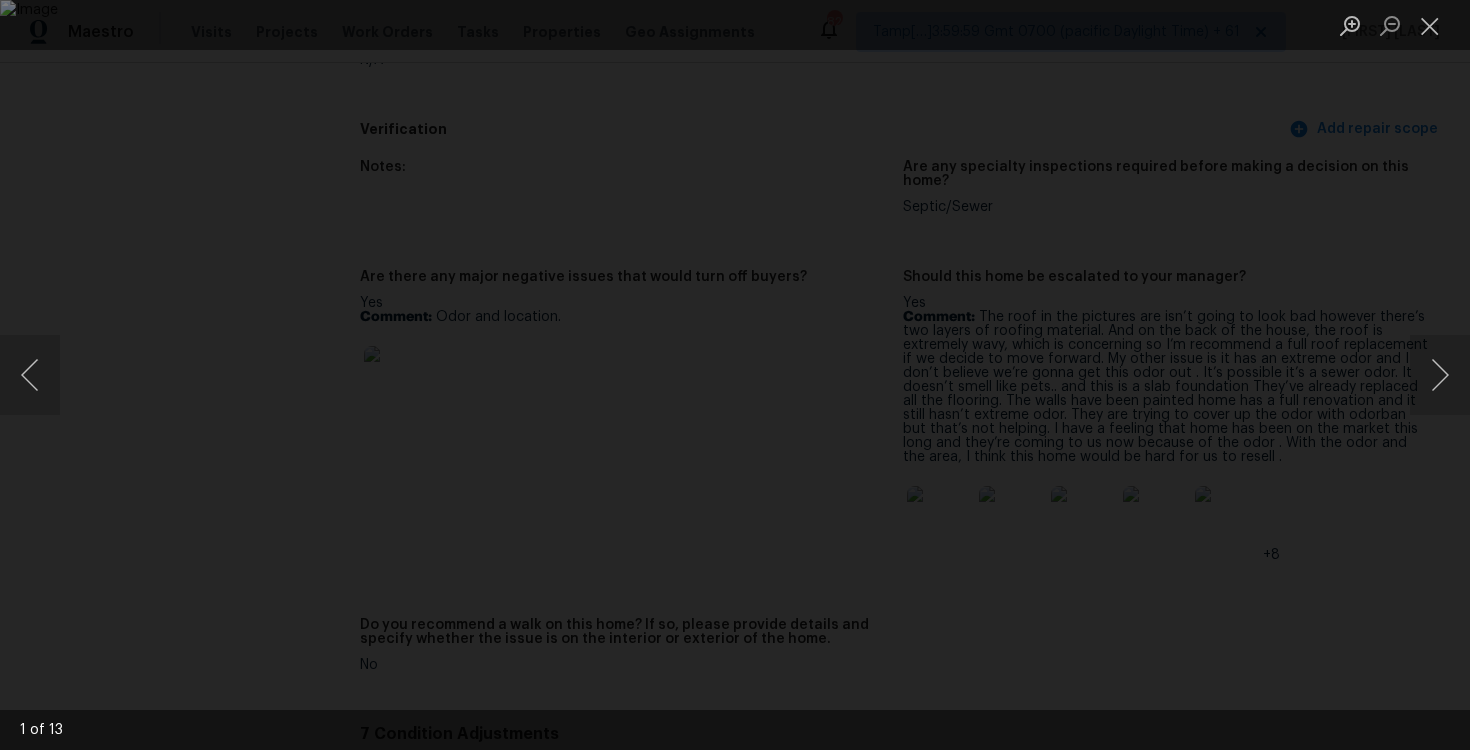 click at bounding box center [735, 375] 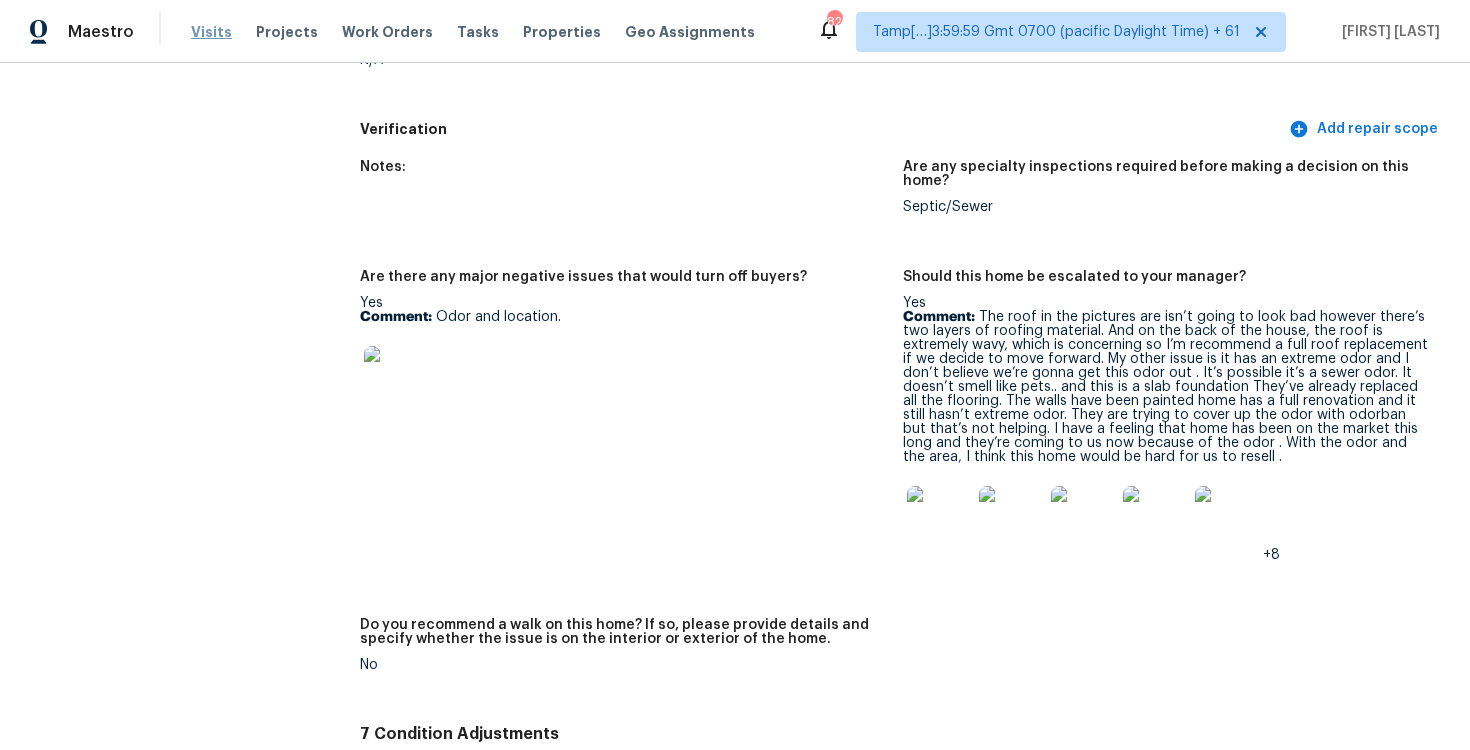 click on "Visits" at bounding box center (211, 32) 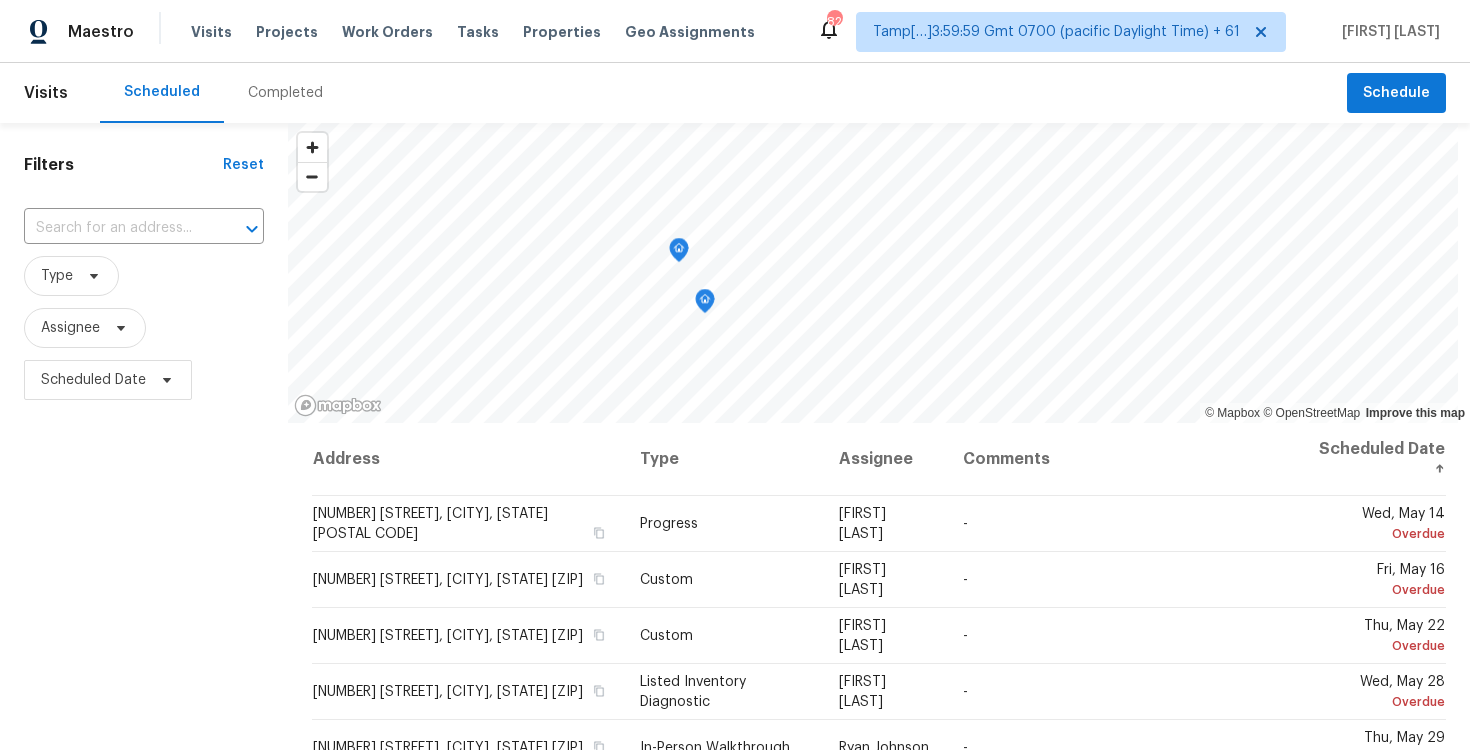 click on "Completed" at bounding box center [285, 93] 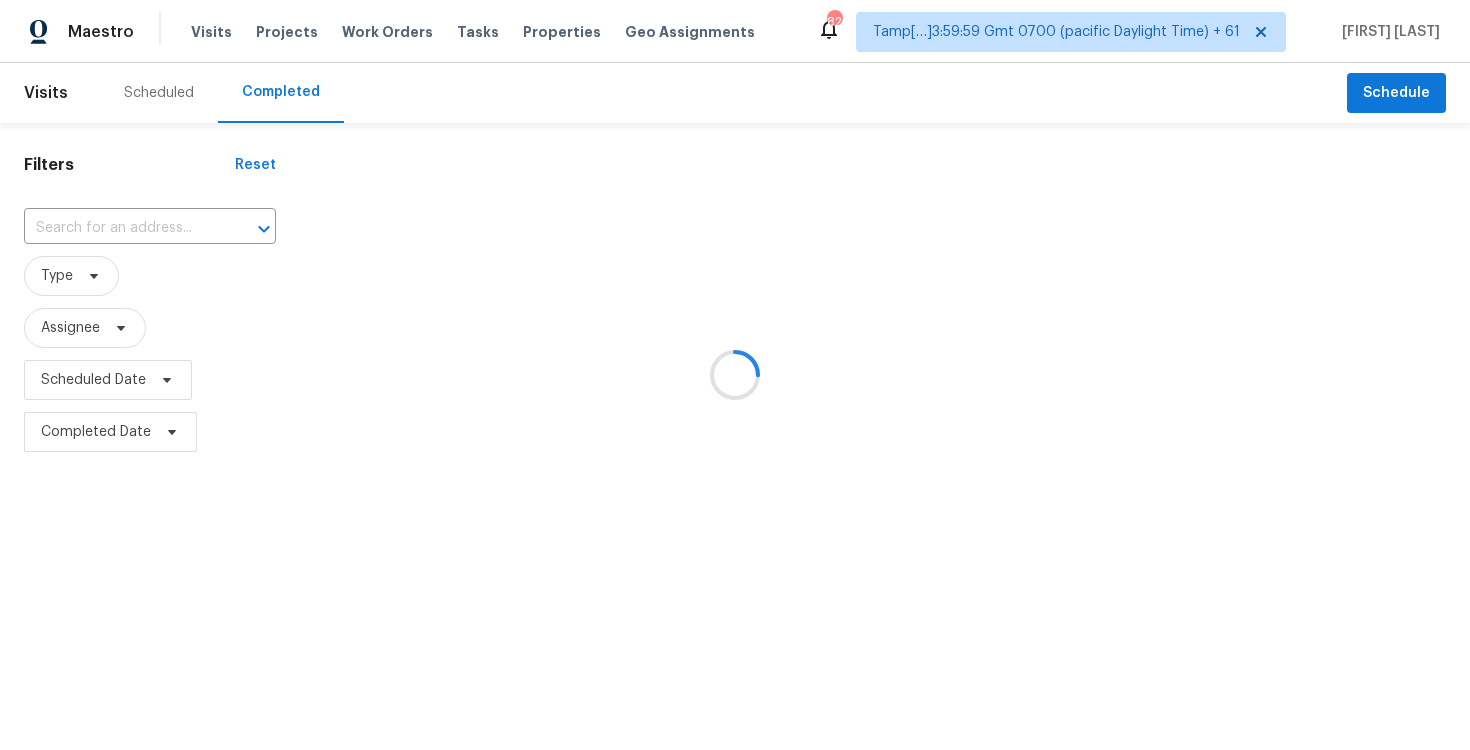 click at bounding box center (735, 375) 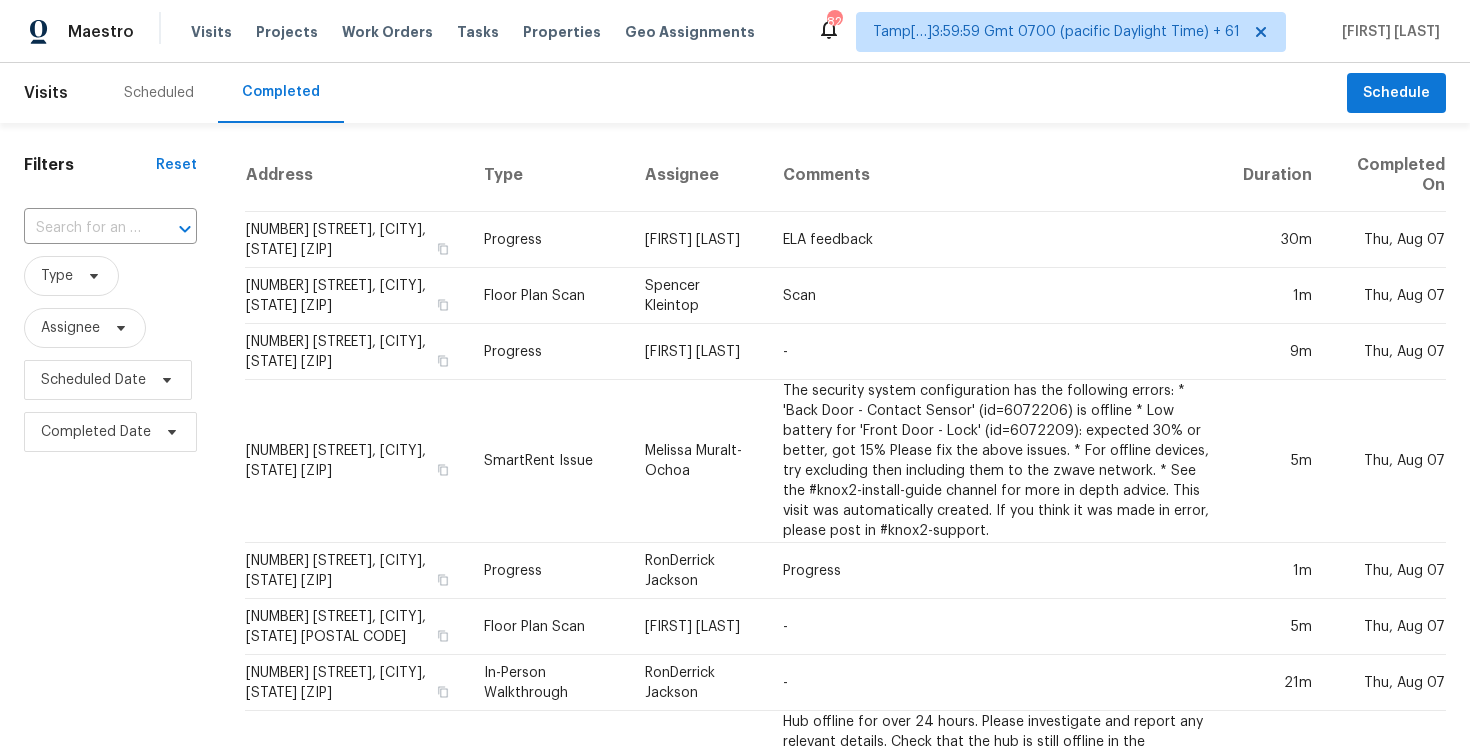 click on "​" at bounding box center (110, 228) 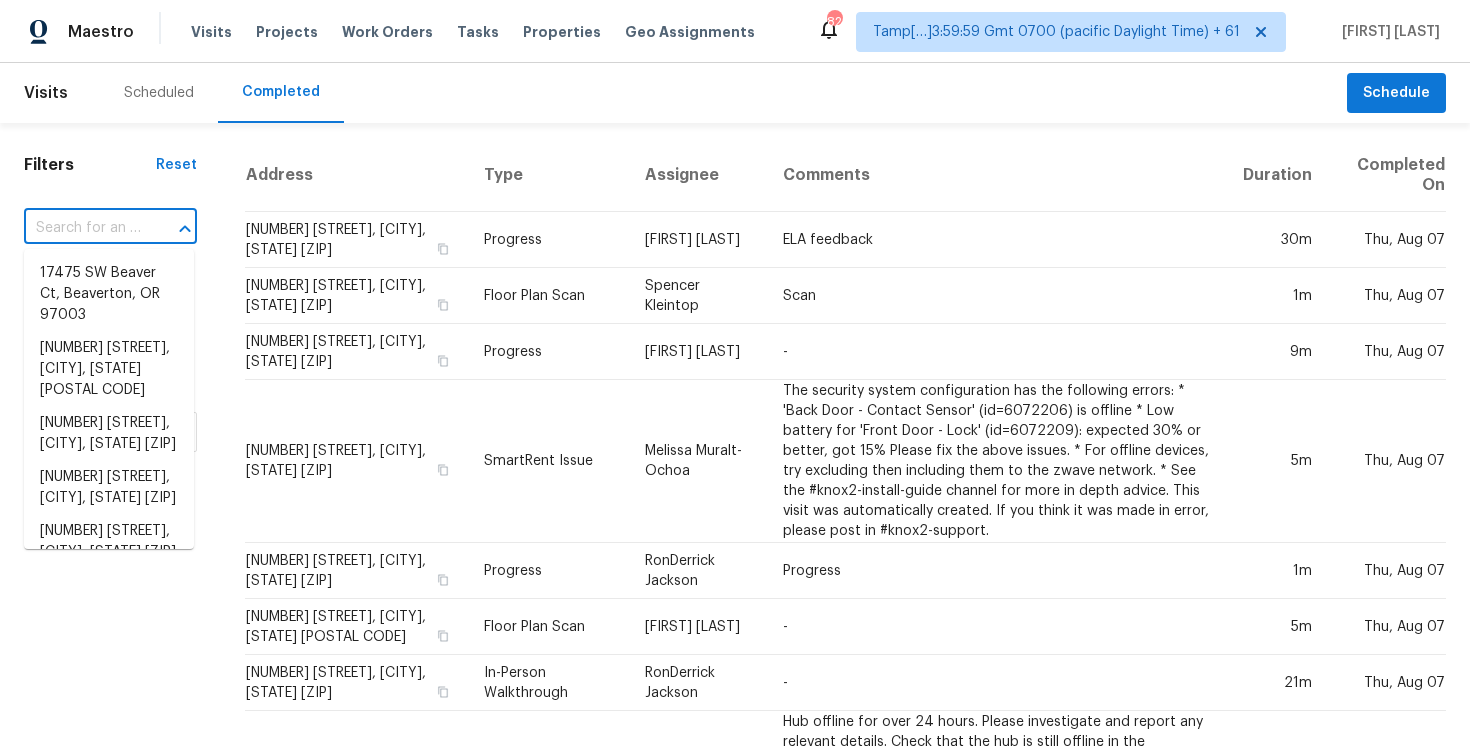 paste on "4 Carlton Ave, Piscataway, NJ 08854" 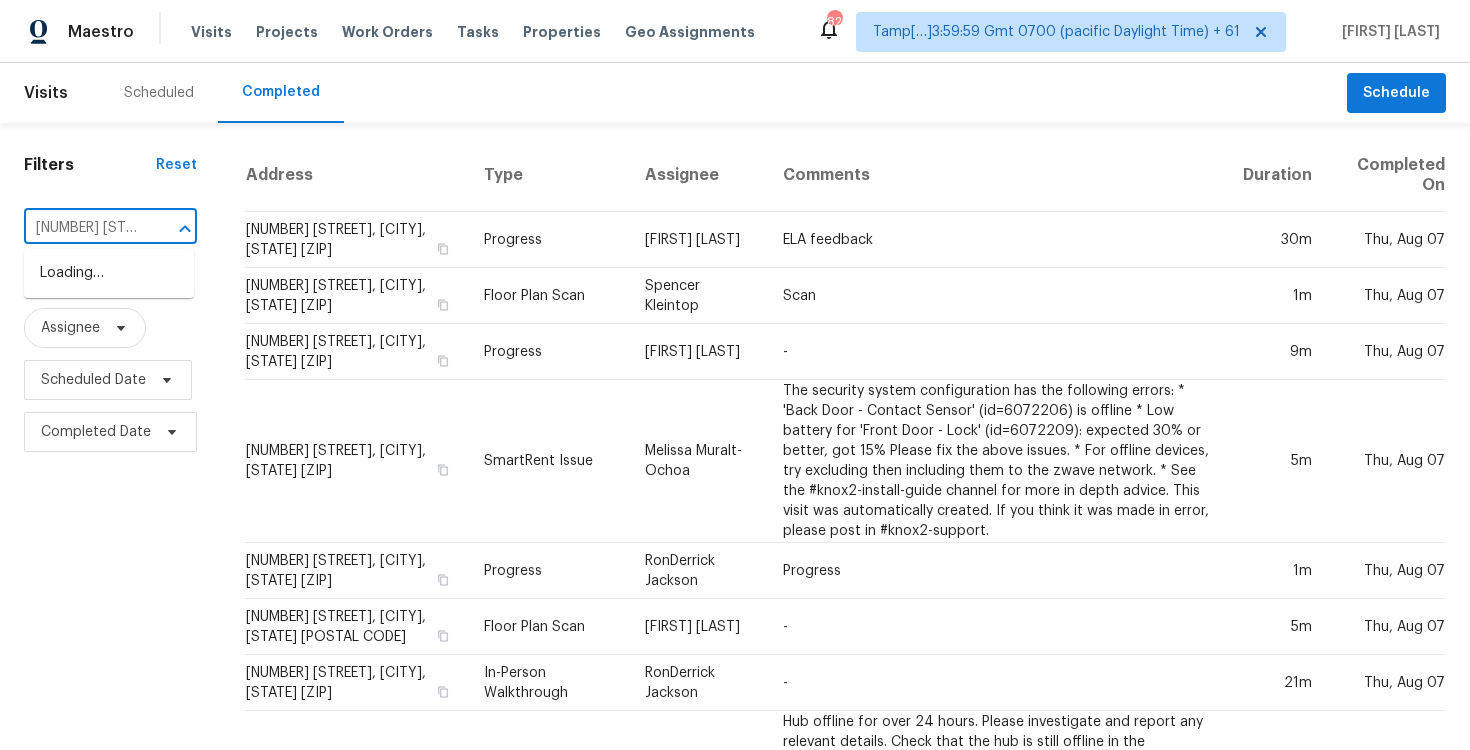 scroll, scrollTop: 0, scrollLeft: 135, axis: horizontal 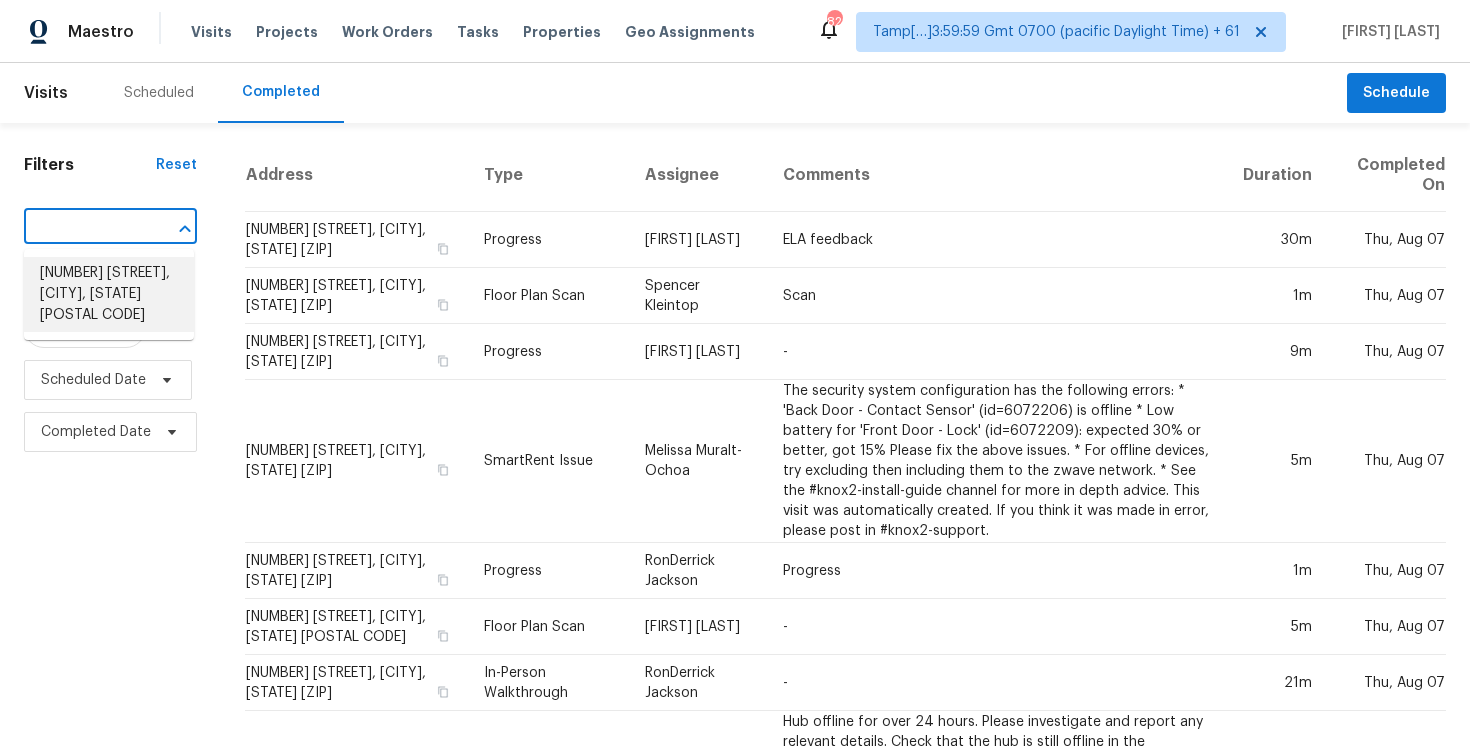 click on "4 Carlton Ave, Piscataway, NJ 08854" at bounding box center [109, 294] 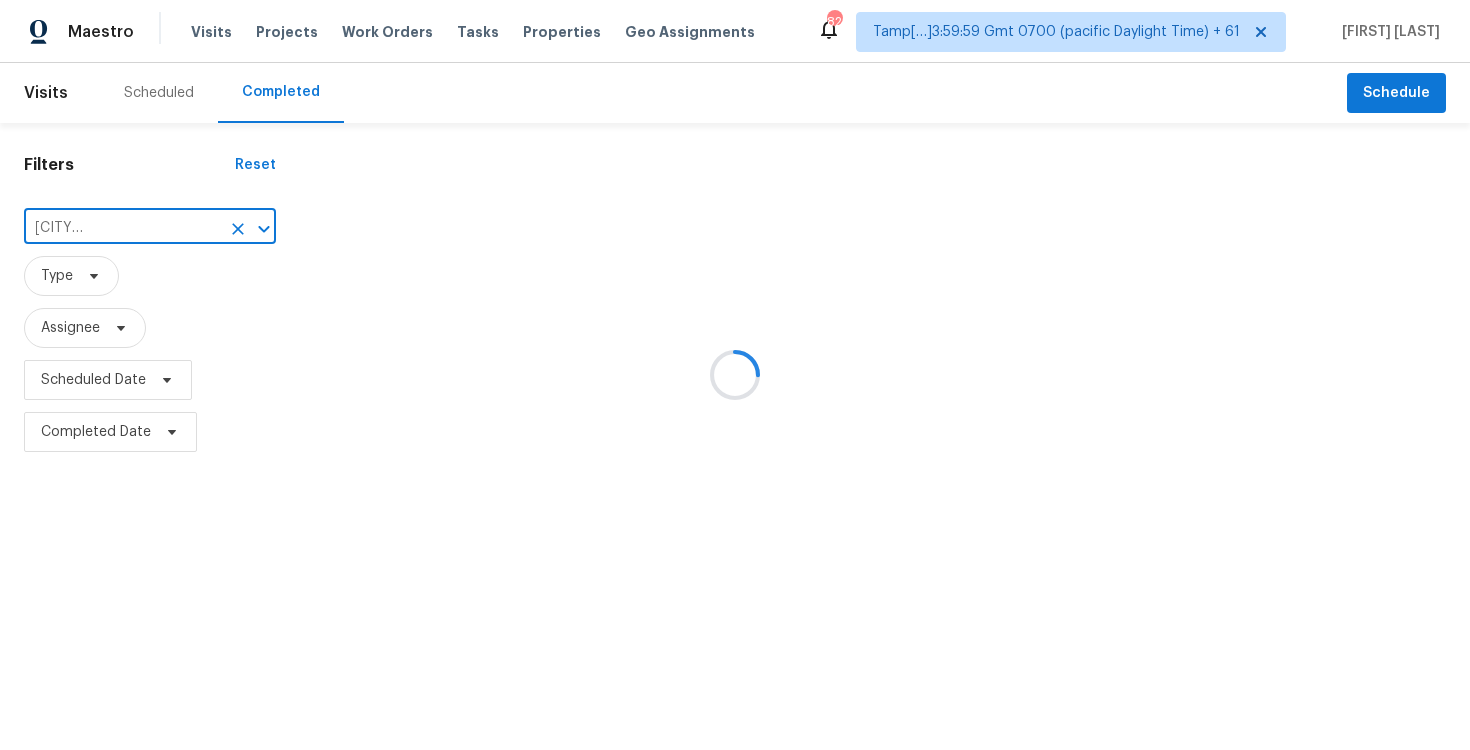 scroll, scrollTop: 0, scrollLeft: 0, axis: both 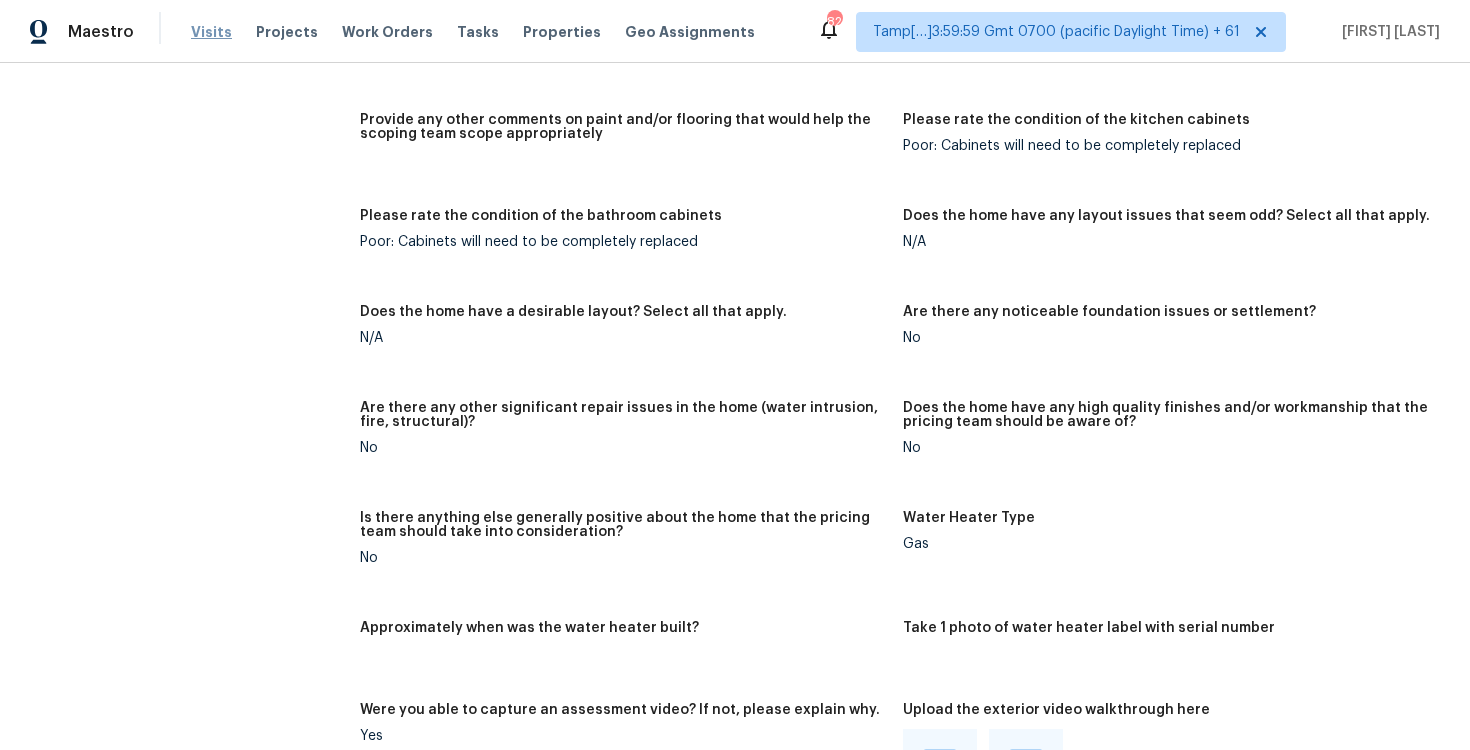 click on "Visits" at bounding box center [211, 32] 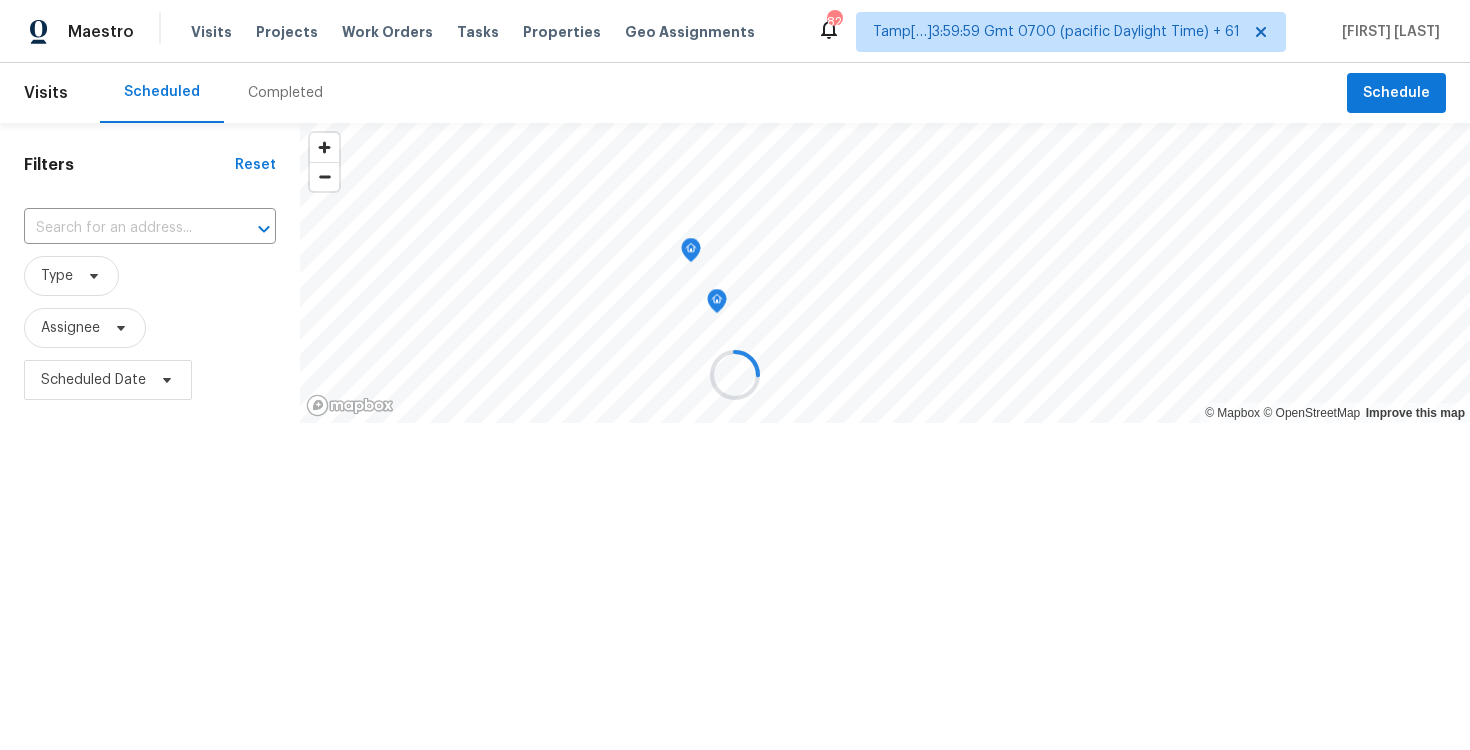 click at bounding box center [735, 375] 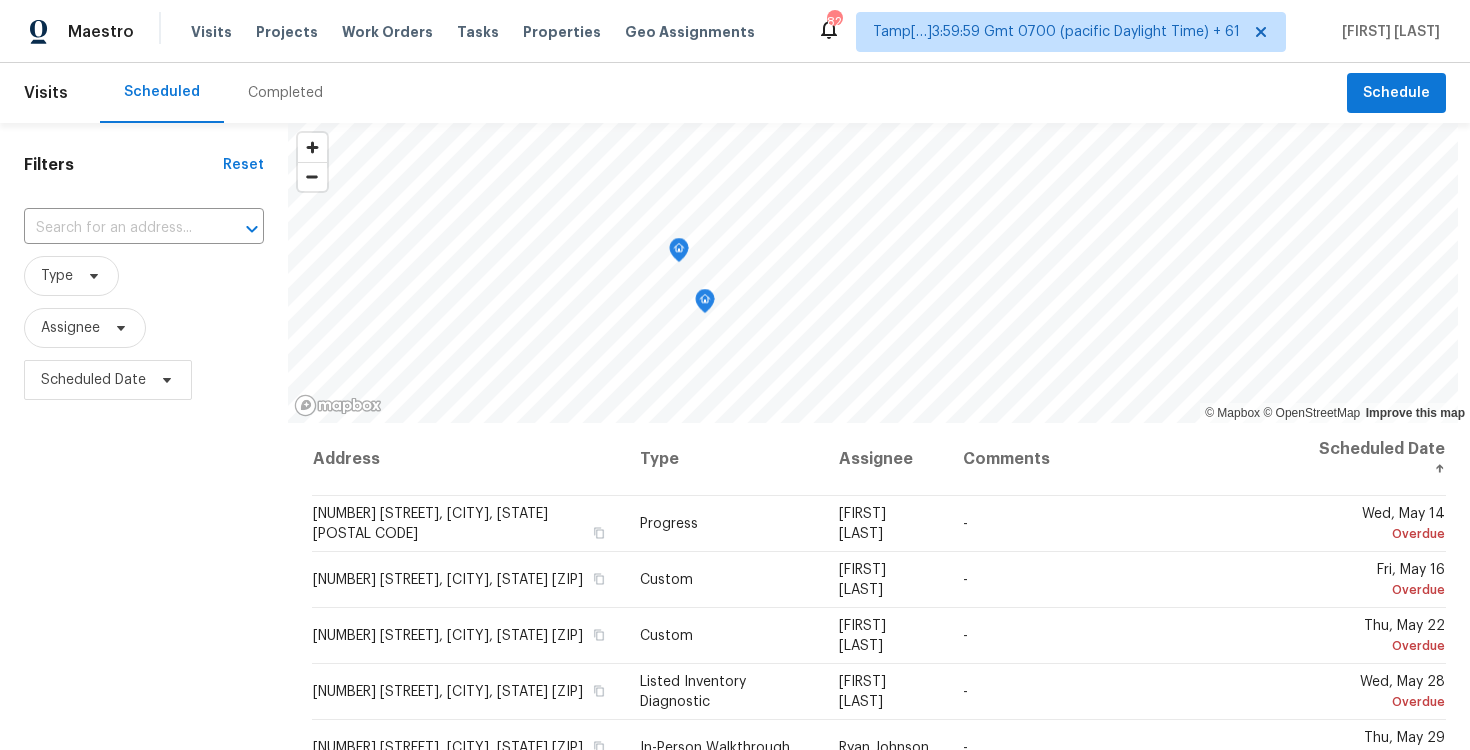 click on "Completed" at bounding box center (285, 93) 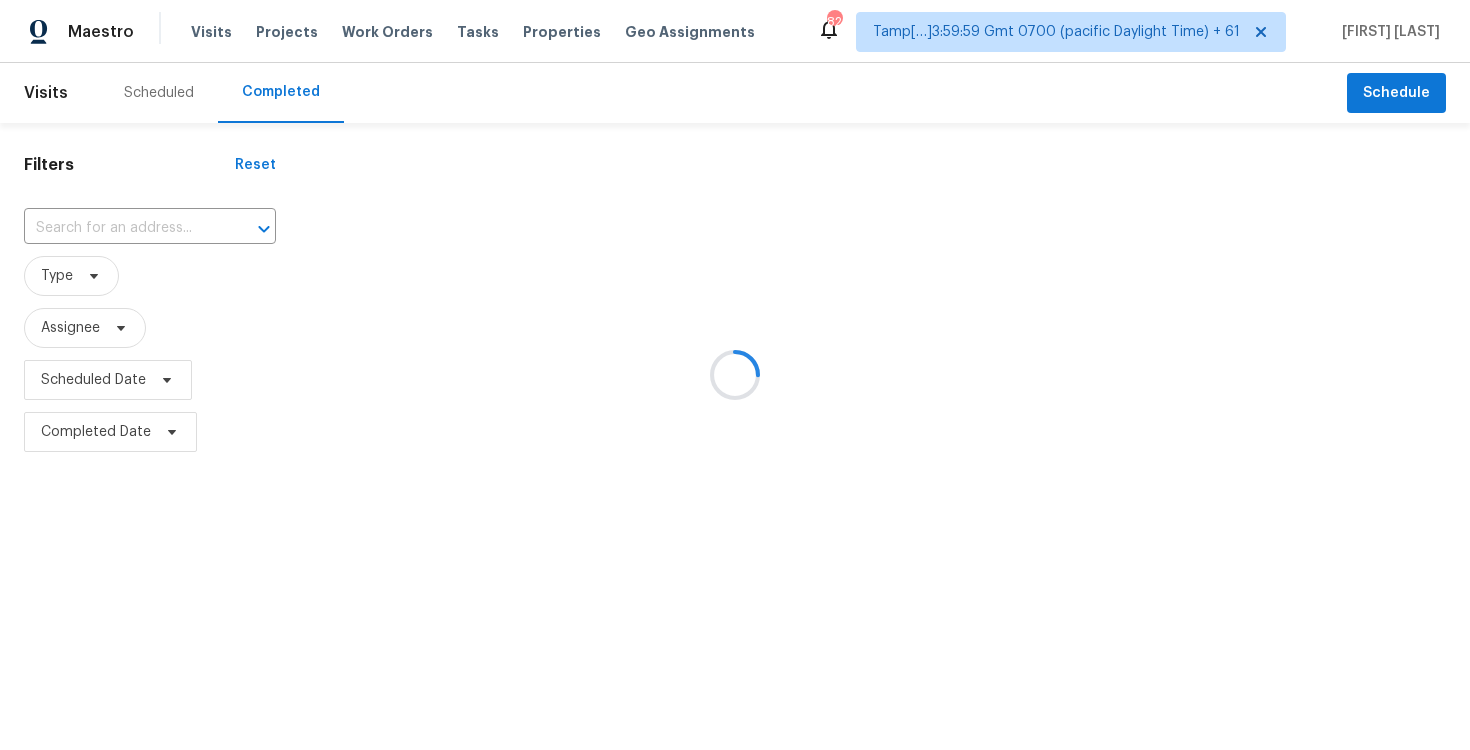 click at bounding box center (735, 375) 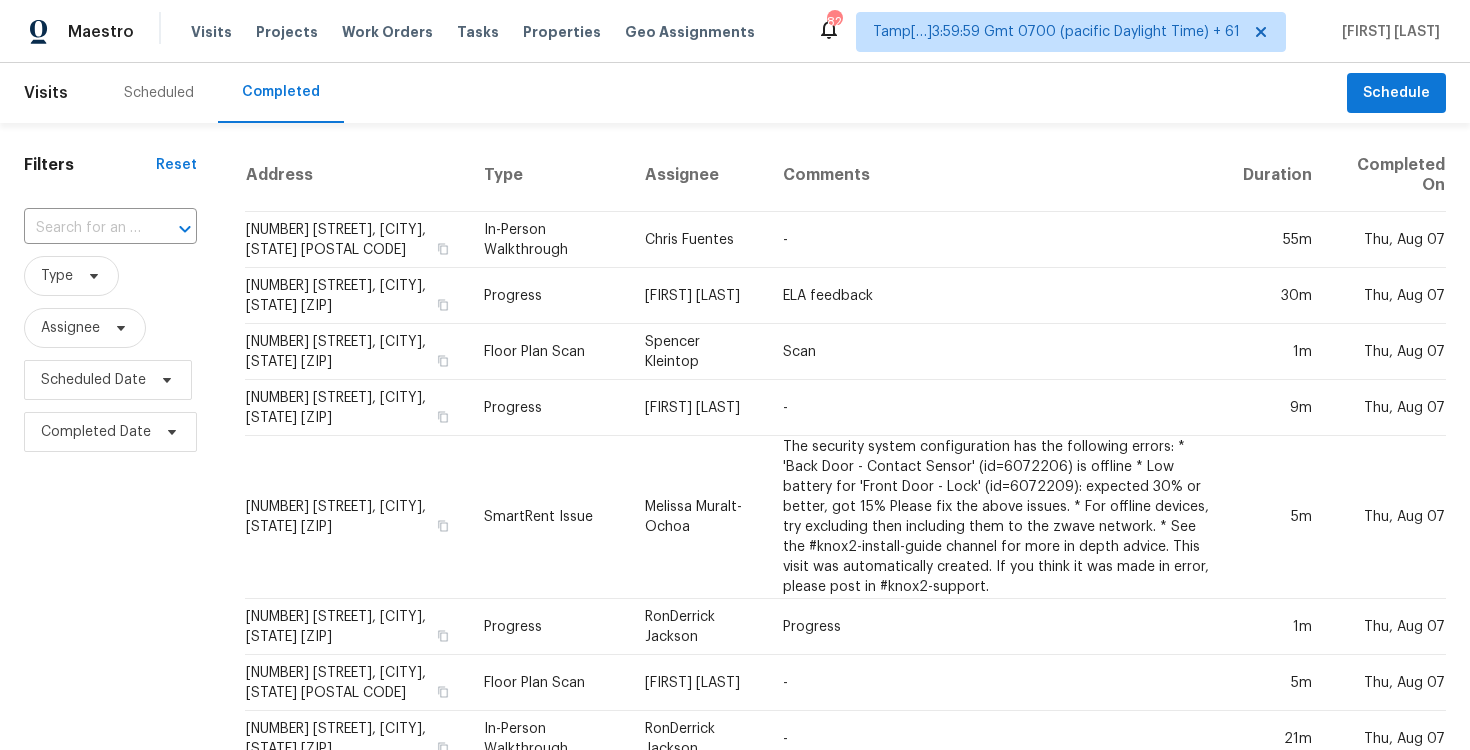 click on "​" at bounding box center [110, 228] 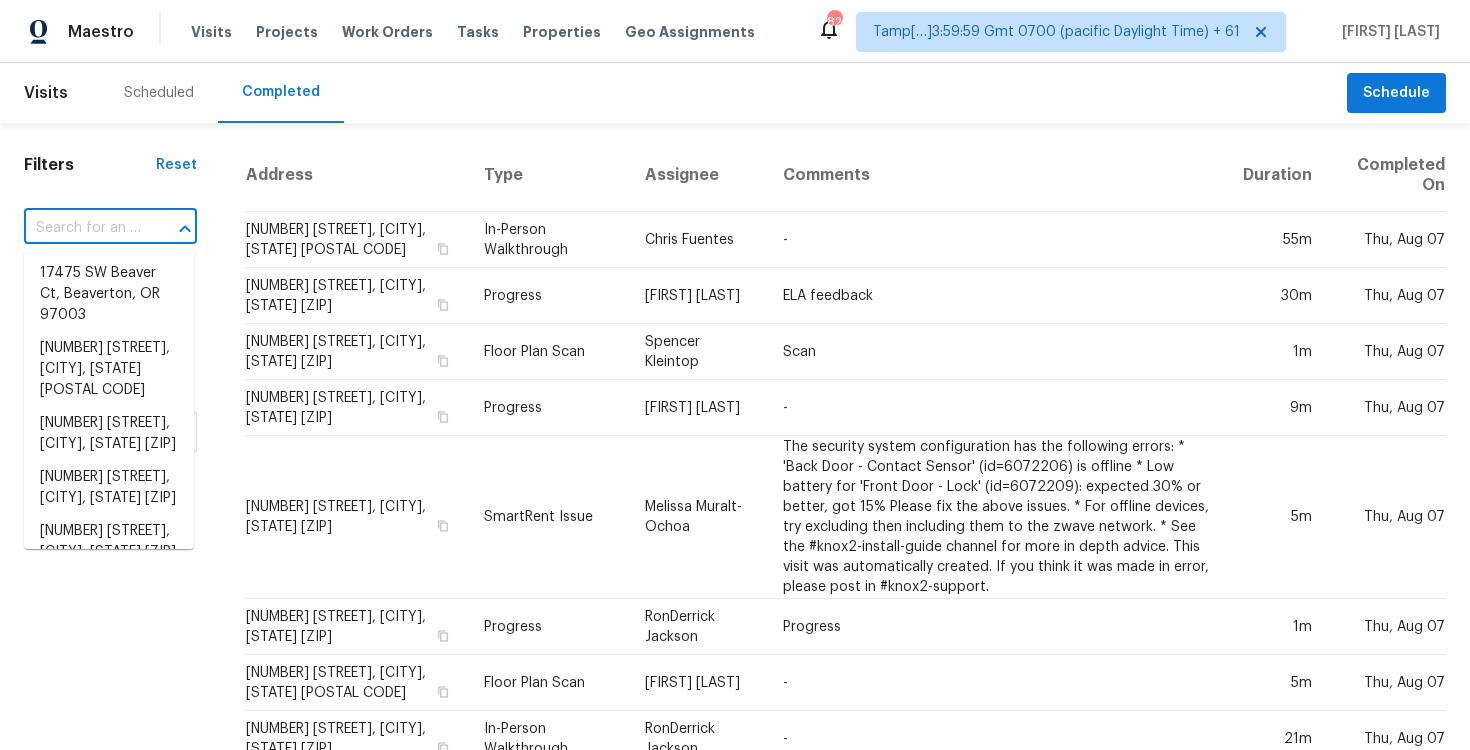 paste on "8833 Marlin Seas Ct, Sacramento, CA 95828" 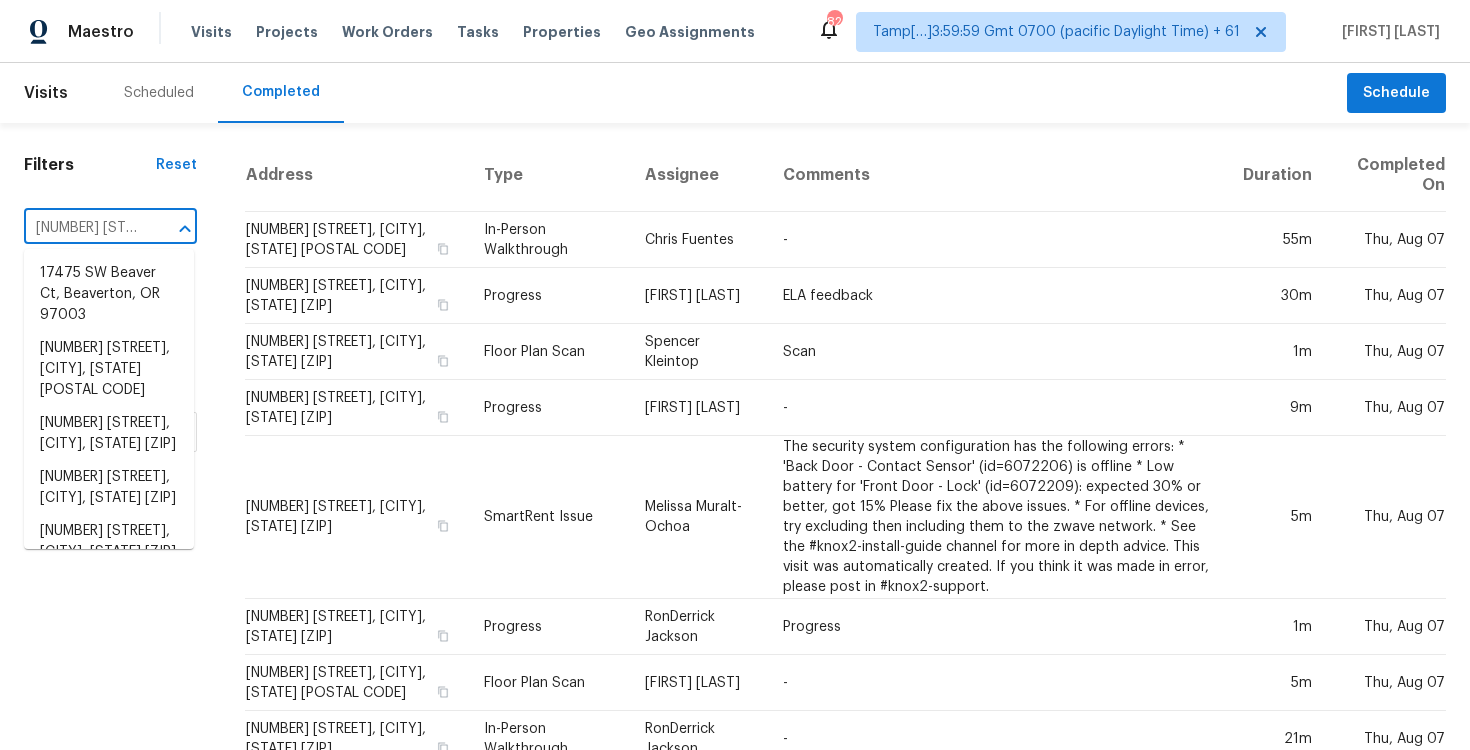 scroll, scrollTop: 0, scrollLeft: 188, axis: horizontal 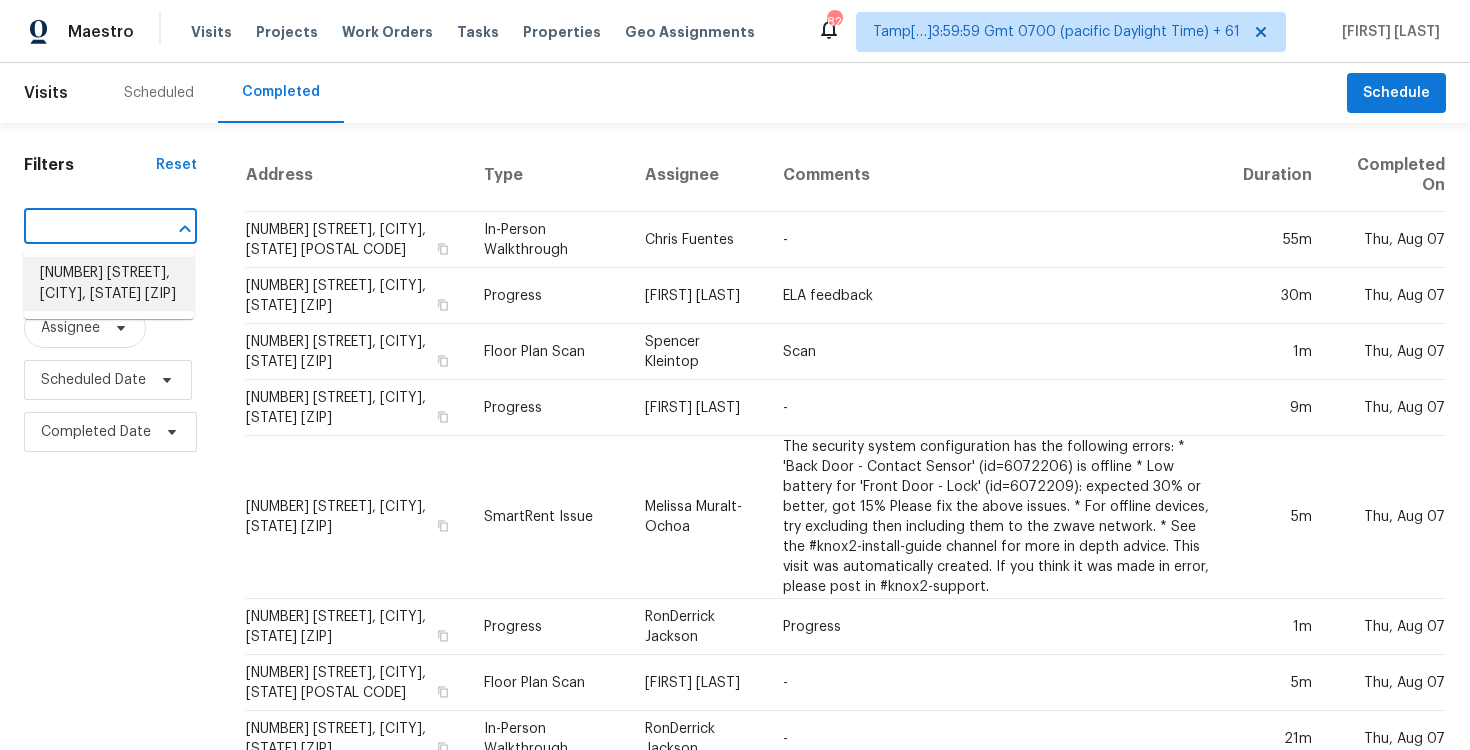 click on "8833 Marlin Seas Ct, Sacramento, CA 95828" at bounding box center [109, 284] 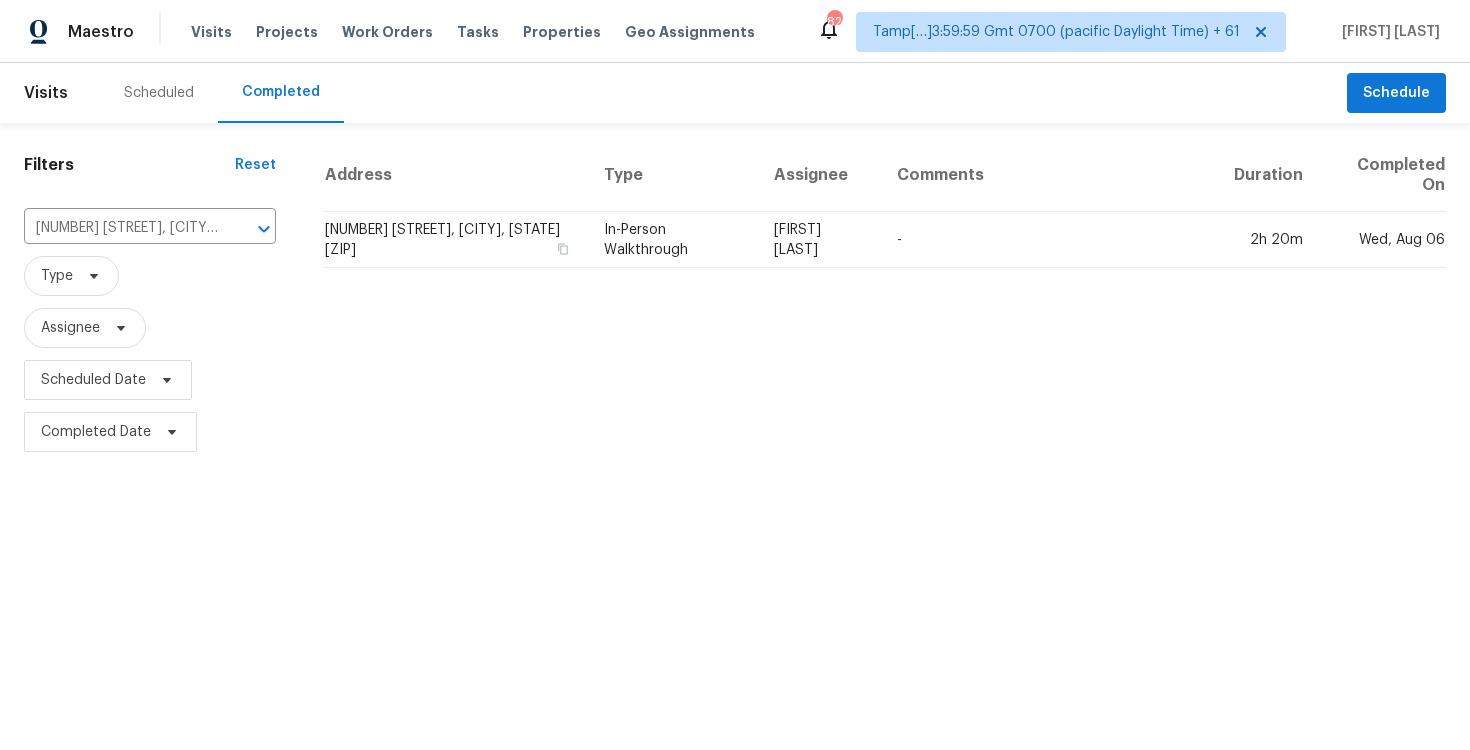 click on "8833 Marlin Seas Ct, Sacramento, CA 95828" at bounding box center (456, 240) 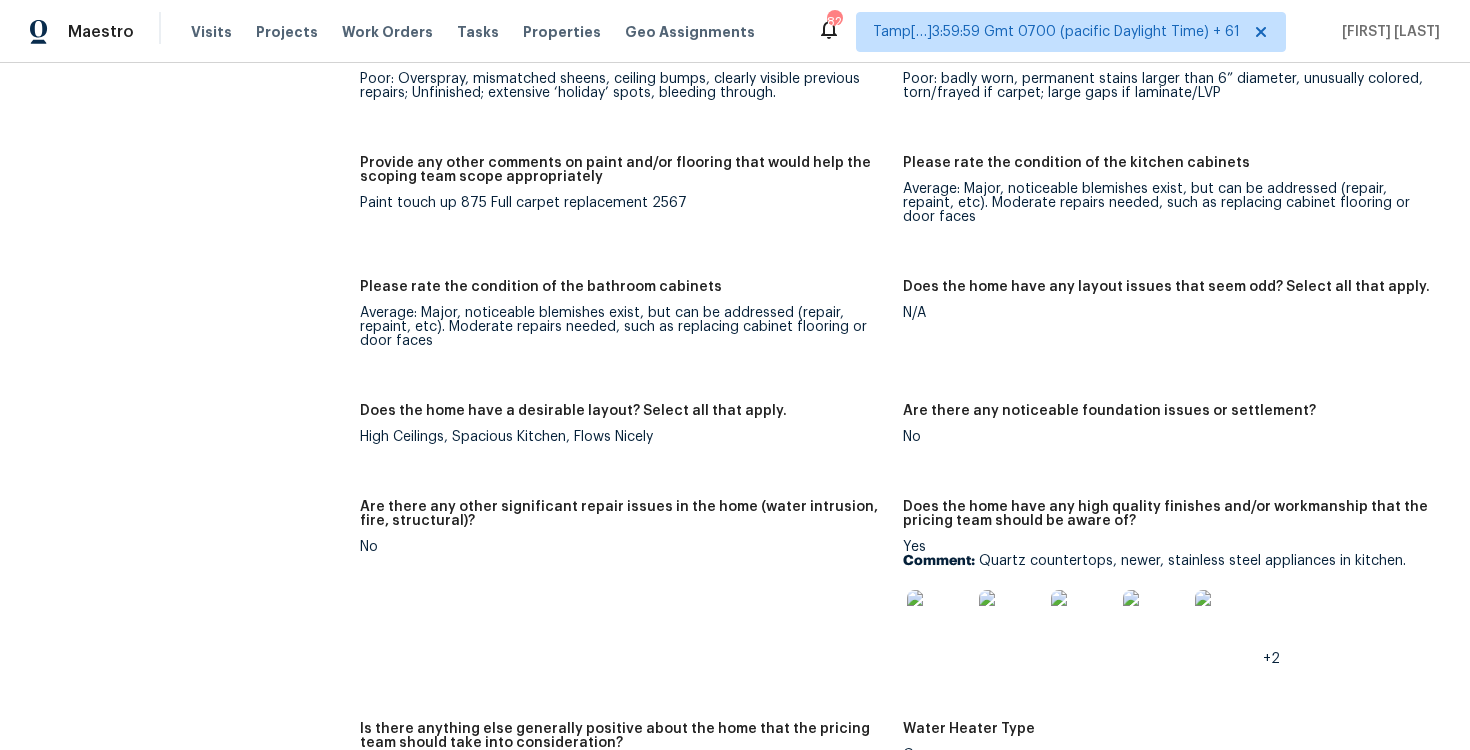 scroll, scrollTop: 3725, scrollLeft: 0, axis: vertical 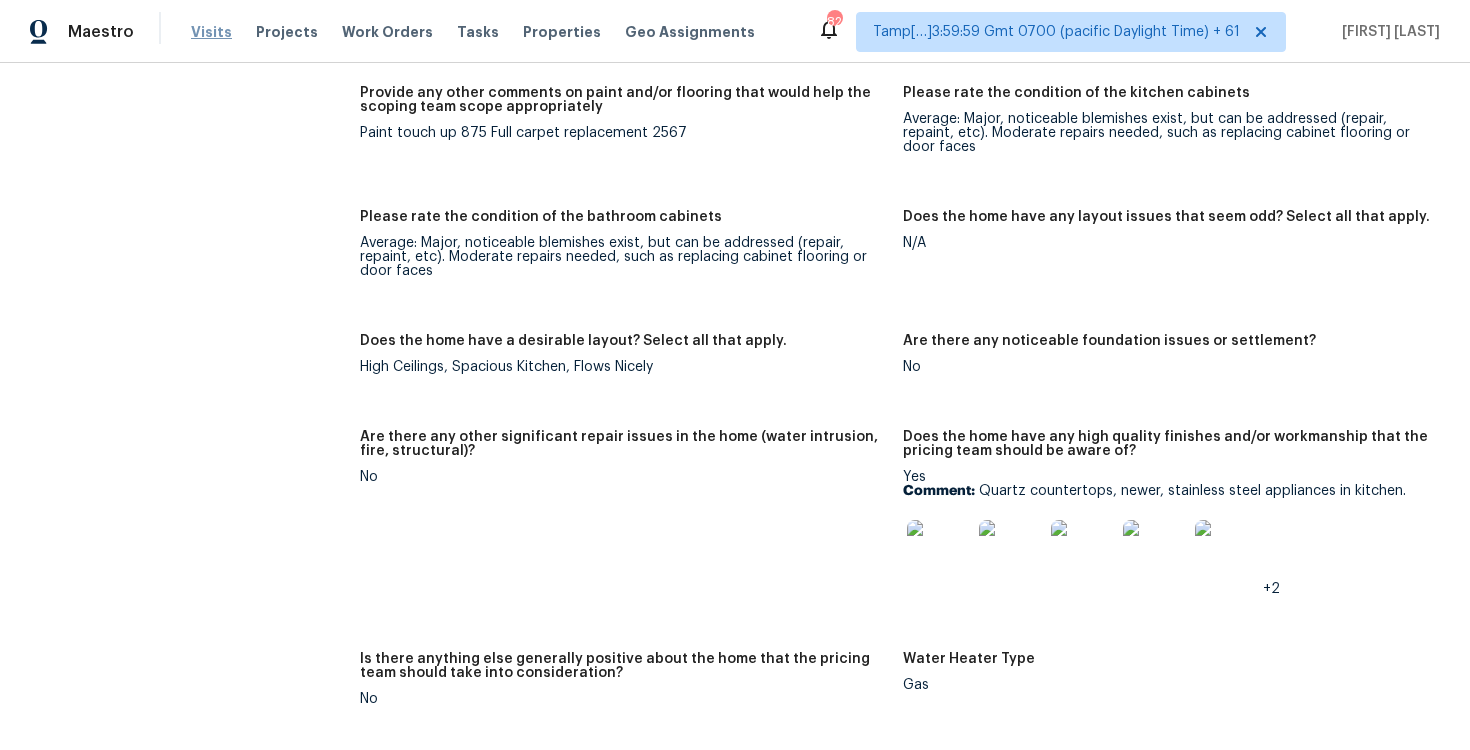 click on "Visits" at bounding box center (211, 32) 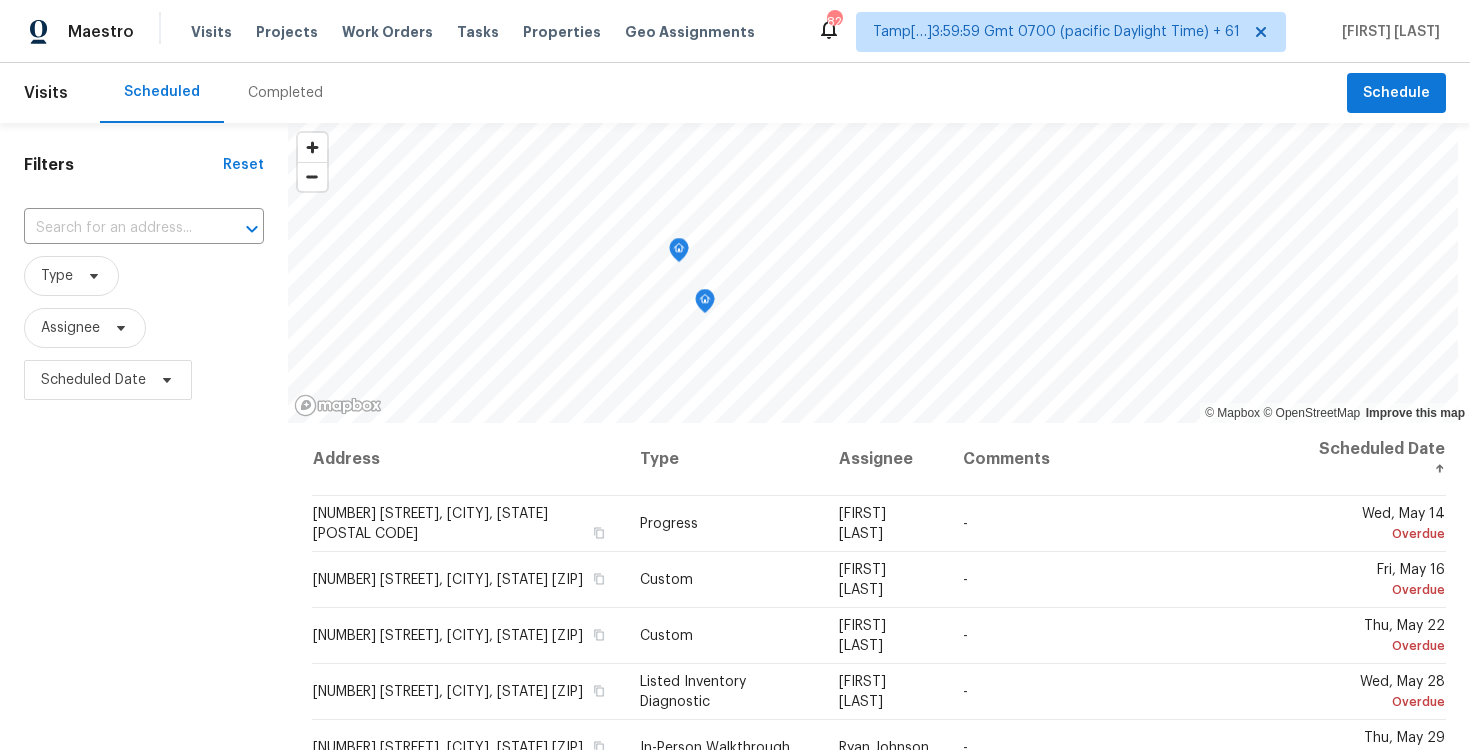 click on "Completed" at bounding box center [285, 93] 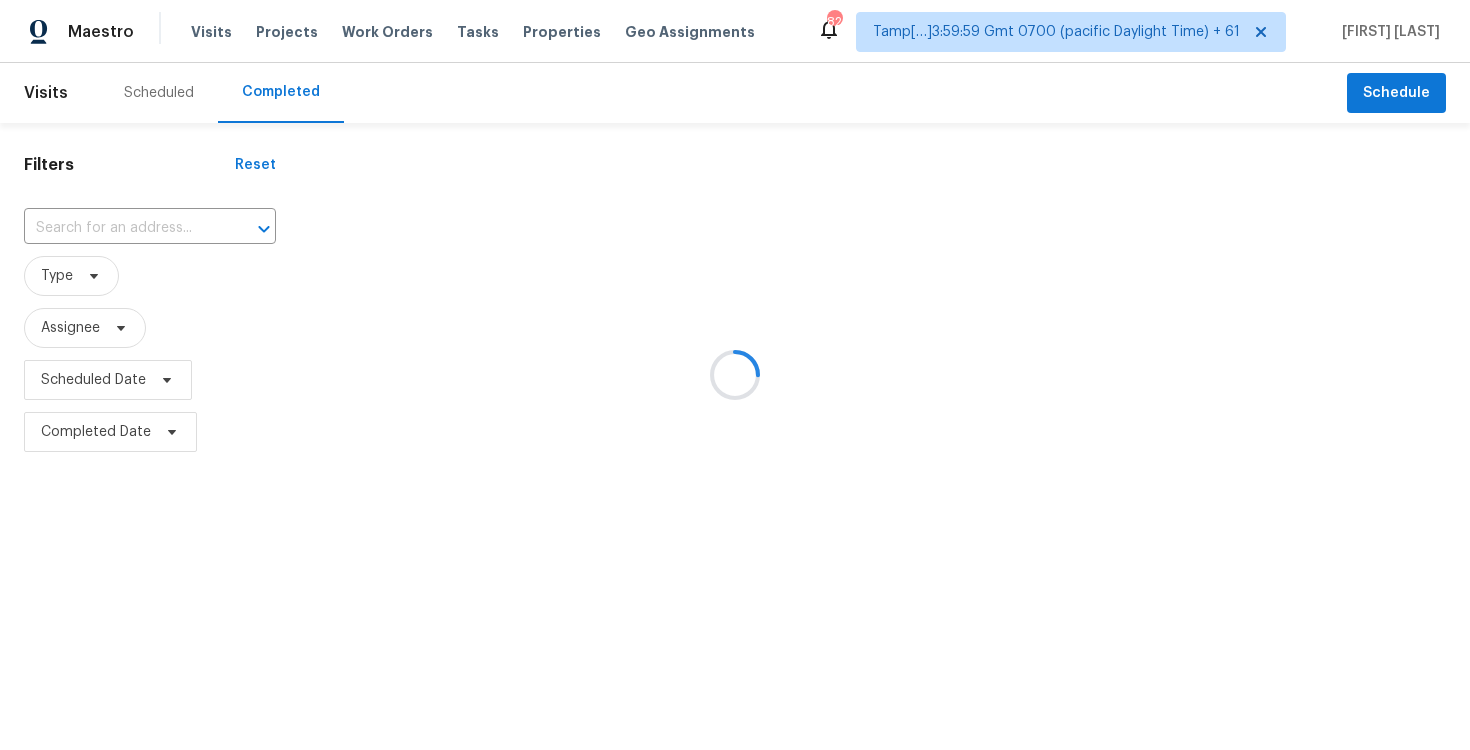 click at bounding box center [735, 375] 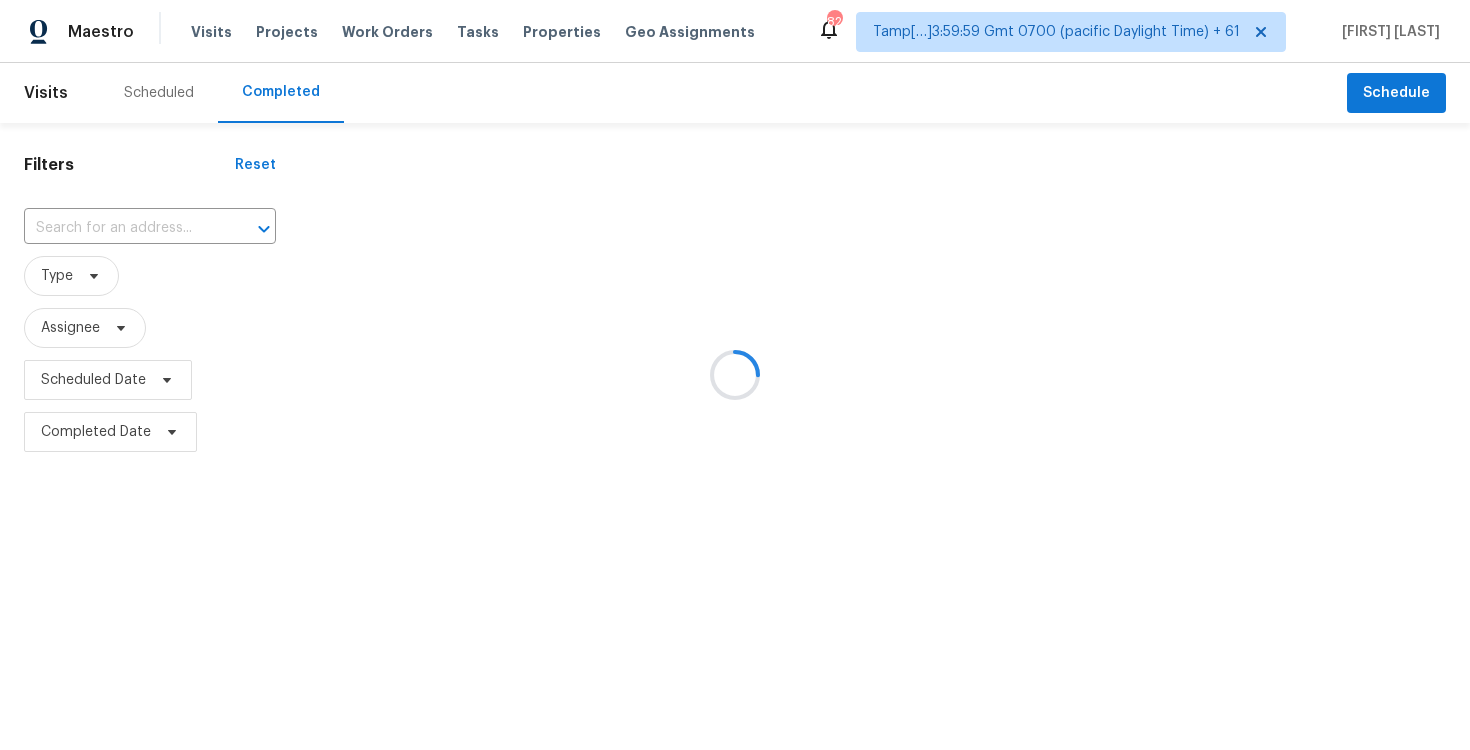 click at bounding box center (735, 375) 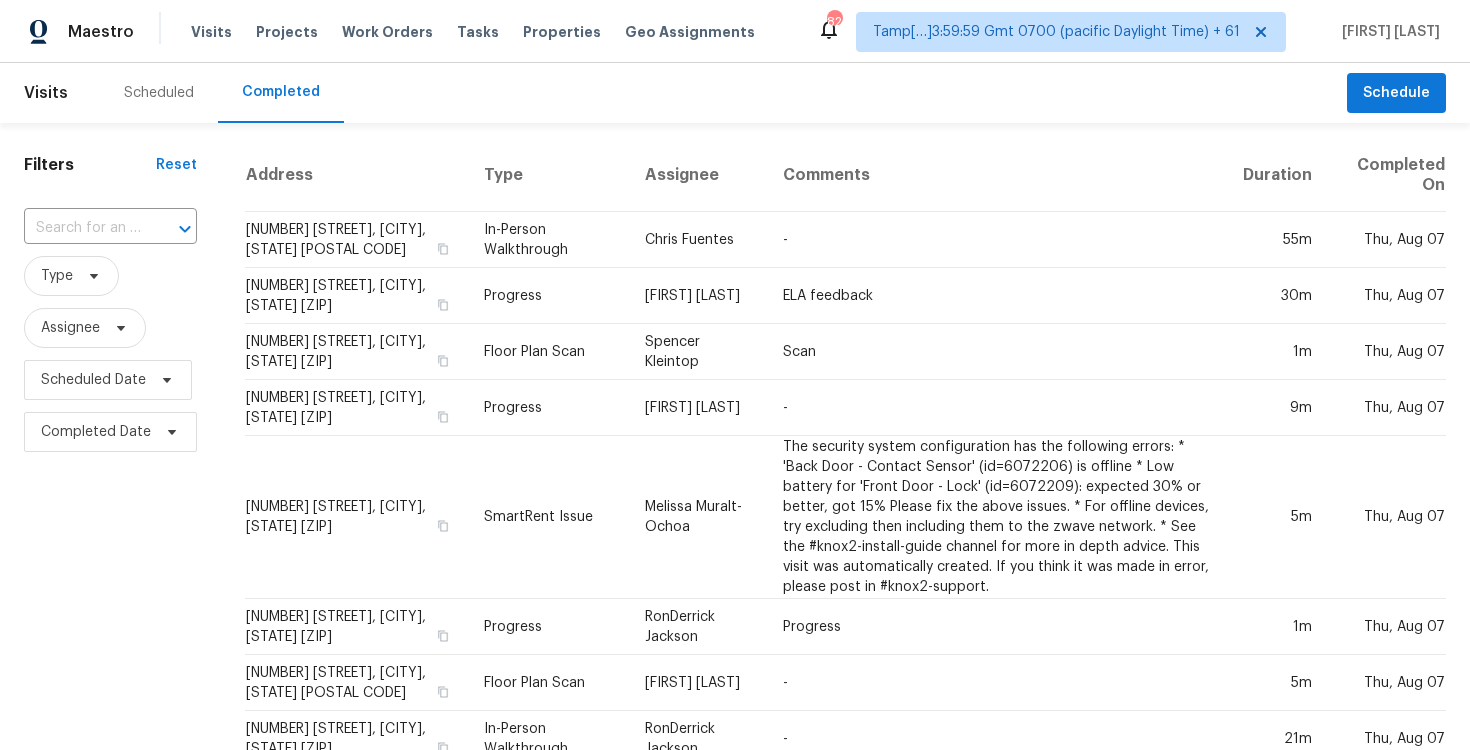 click on "​" at bounding box center (110, 228) 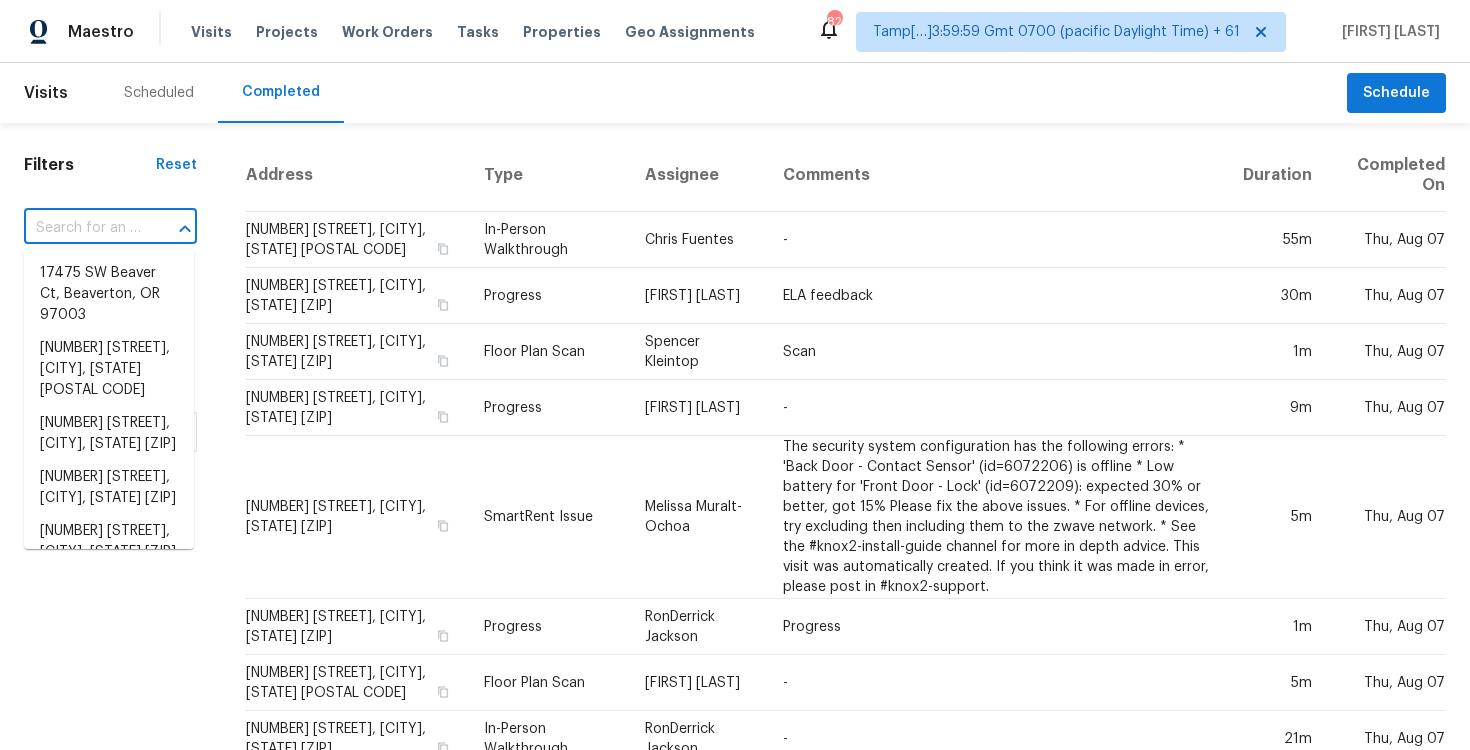 paste on "105 Pacolet St, Summerville, SC 29485" 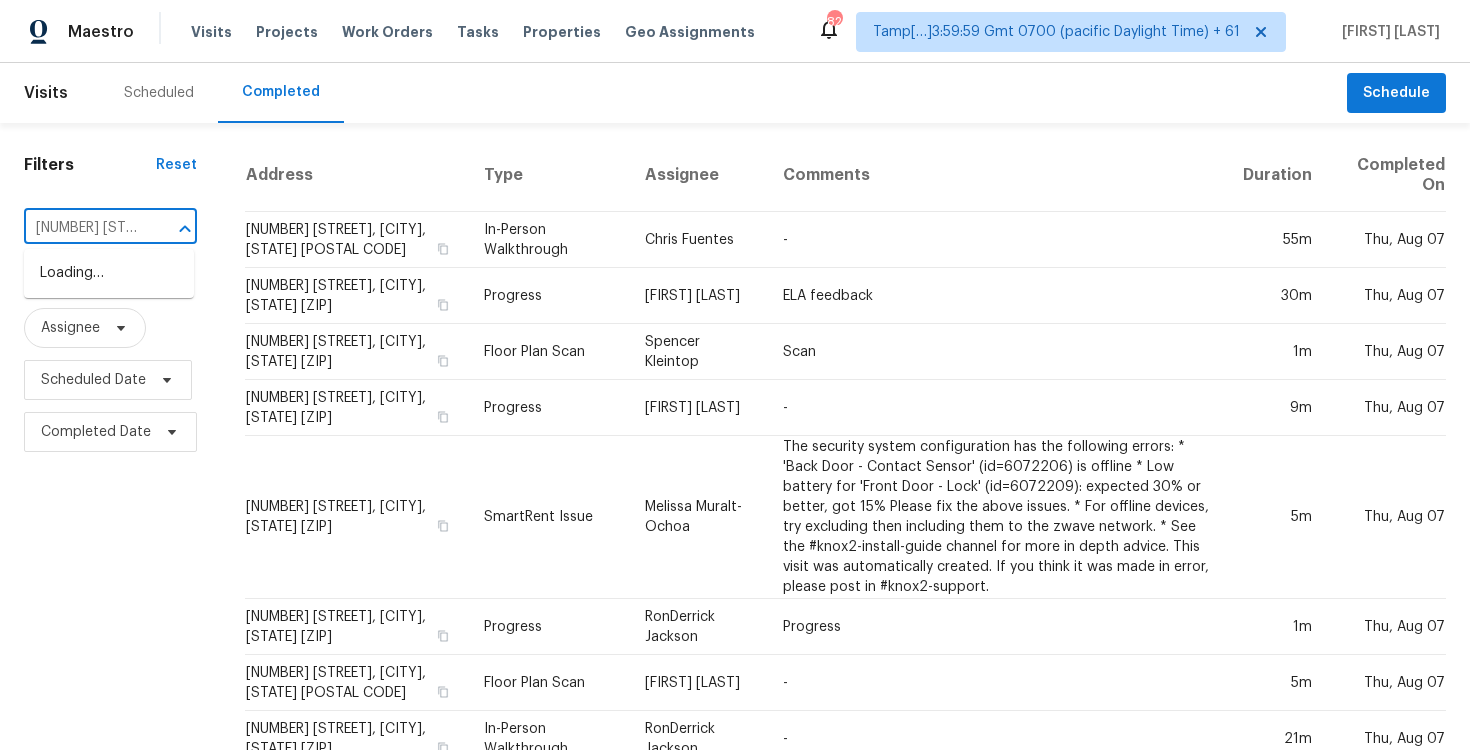 scroll, scrollTop: 0, scrollLeft: 151, axis: horizontal 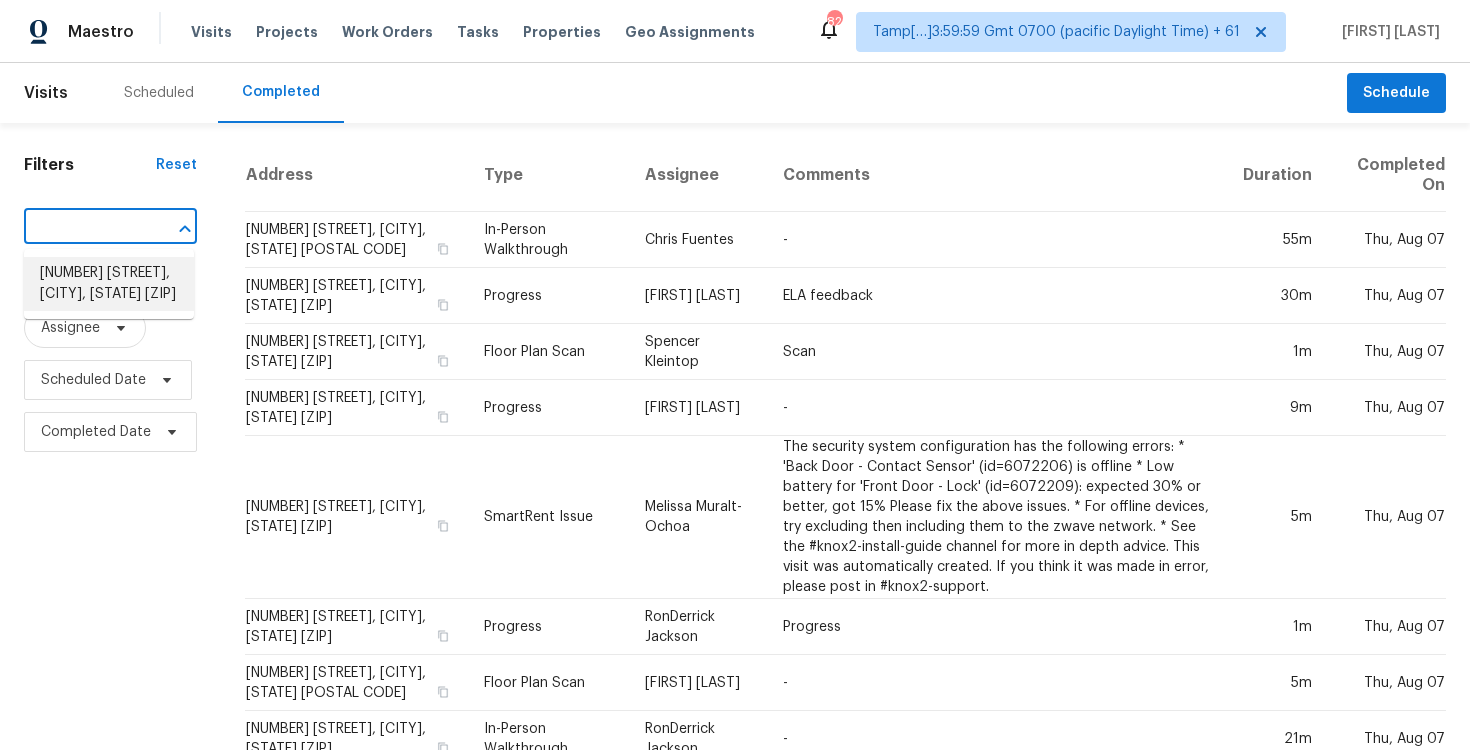 click on "105 Pacolet St, Summerville, SC 29485" at bounding box center (109, 284) 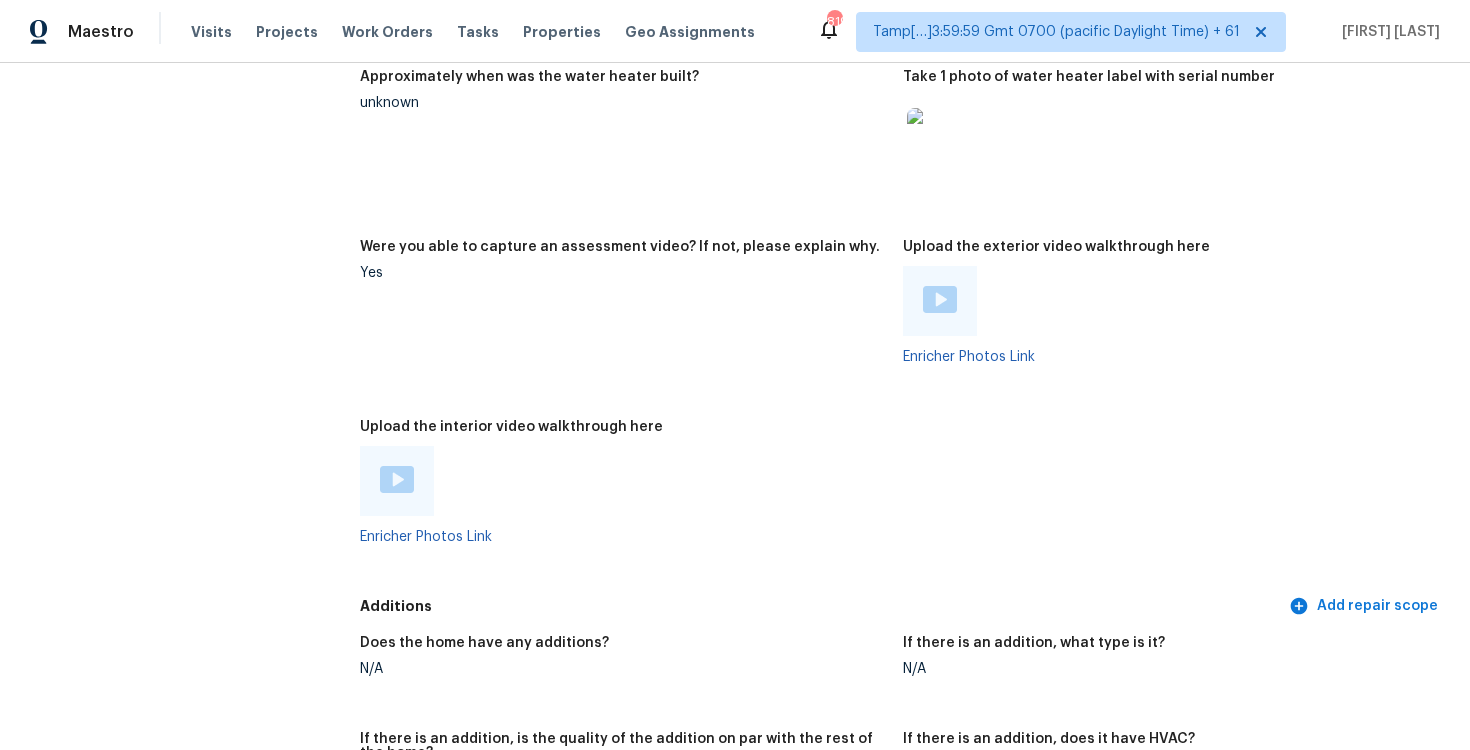 scroll, scrollTop: 3643, scrollLeft: 0, axis: vertical 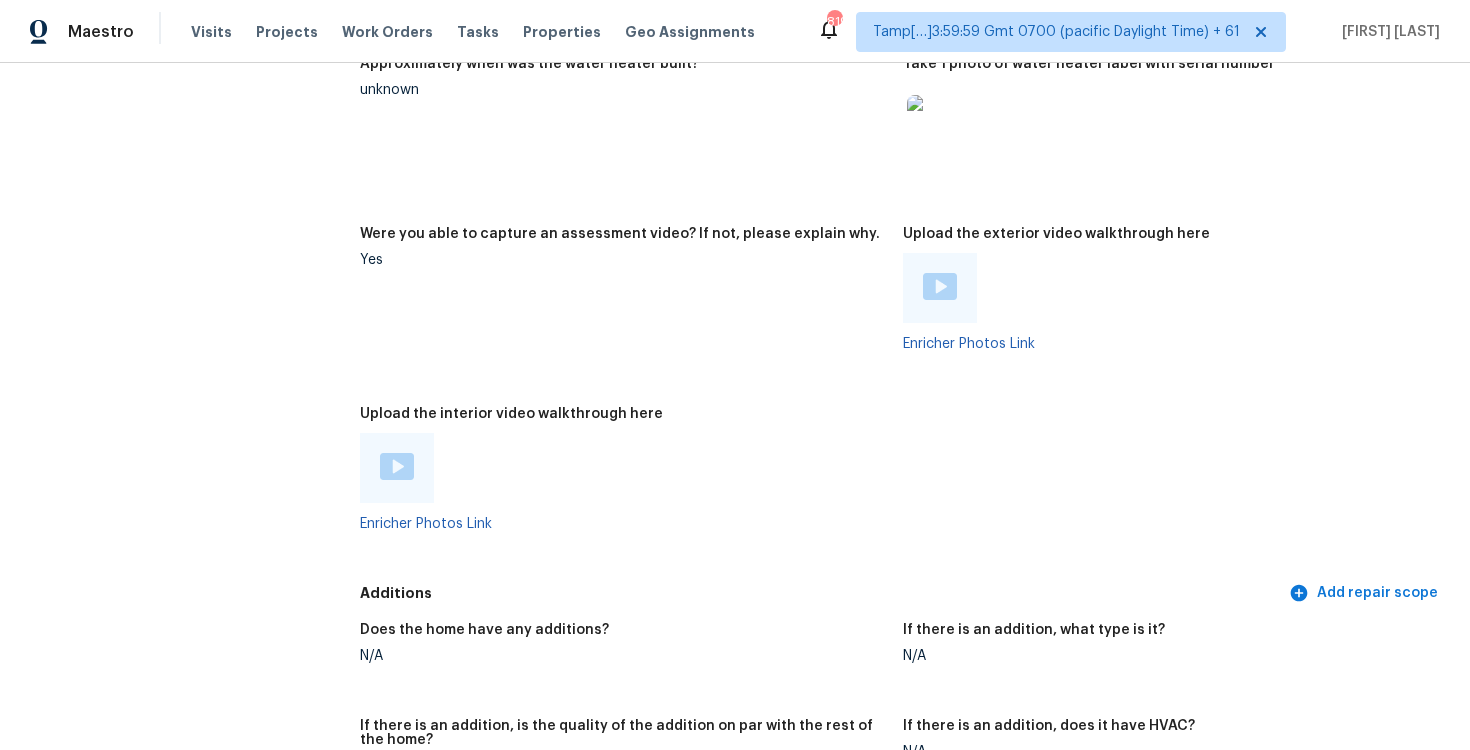 click at bounding box center (397, 466) 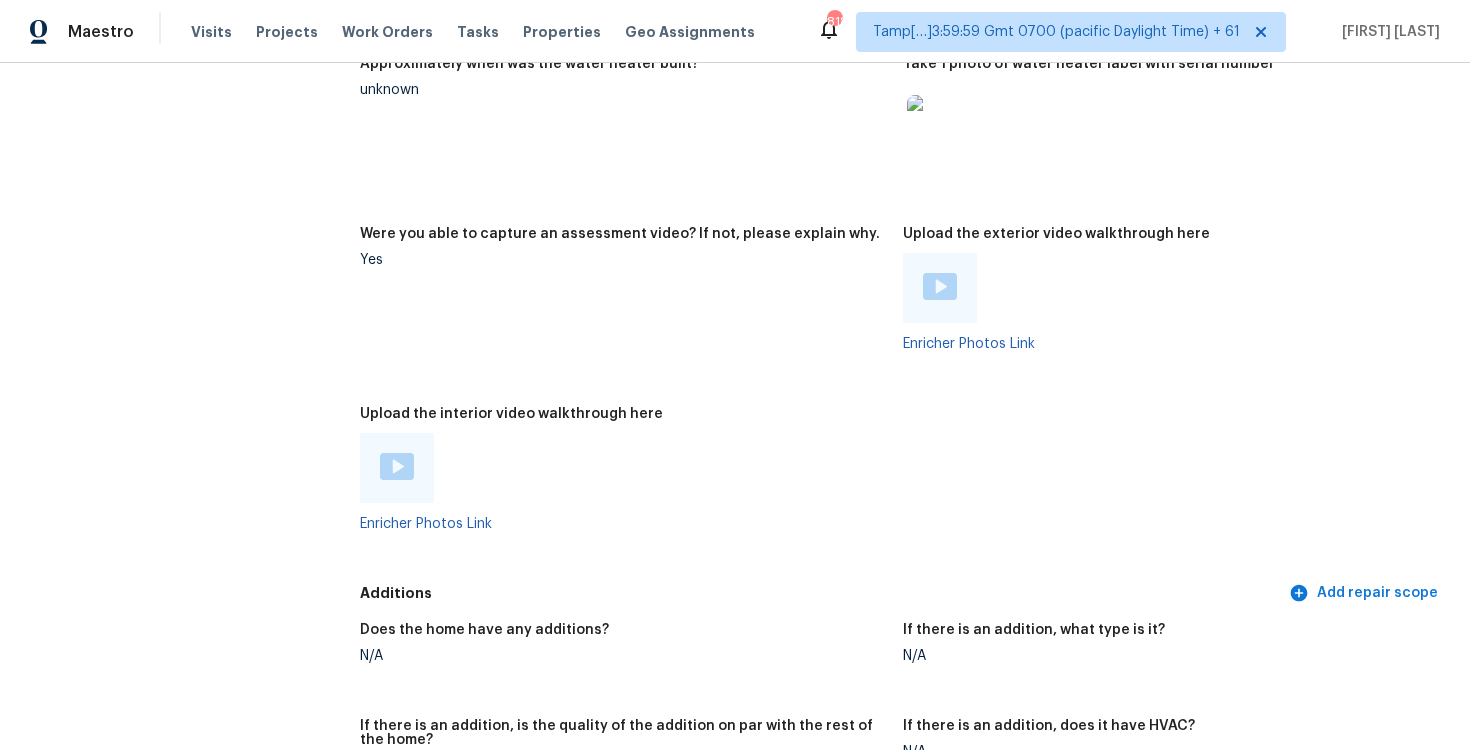 click on "Were you able to capture an assessment video? If not, please explain why. Yes" at bounding box center [631, 305] 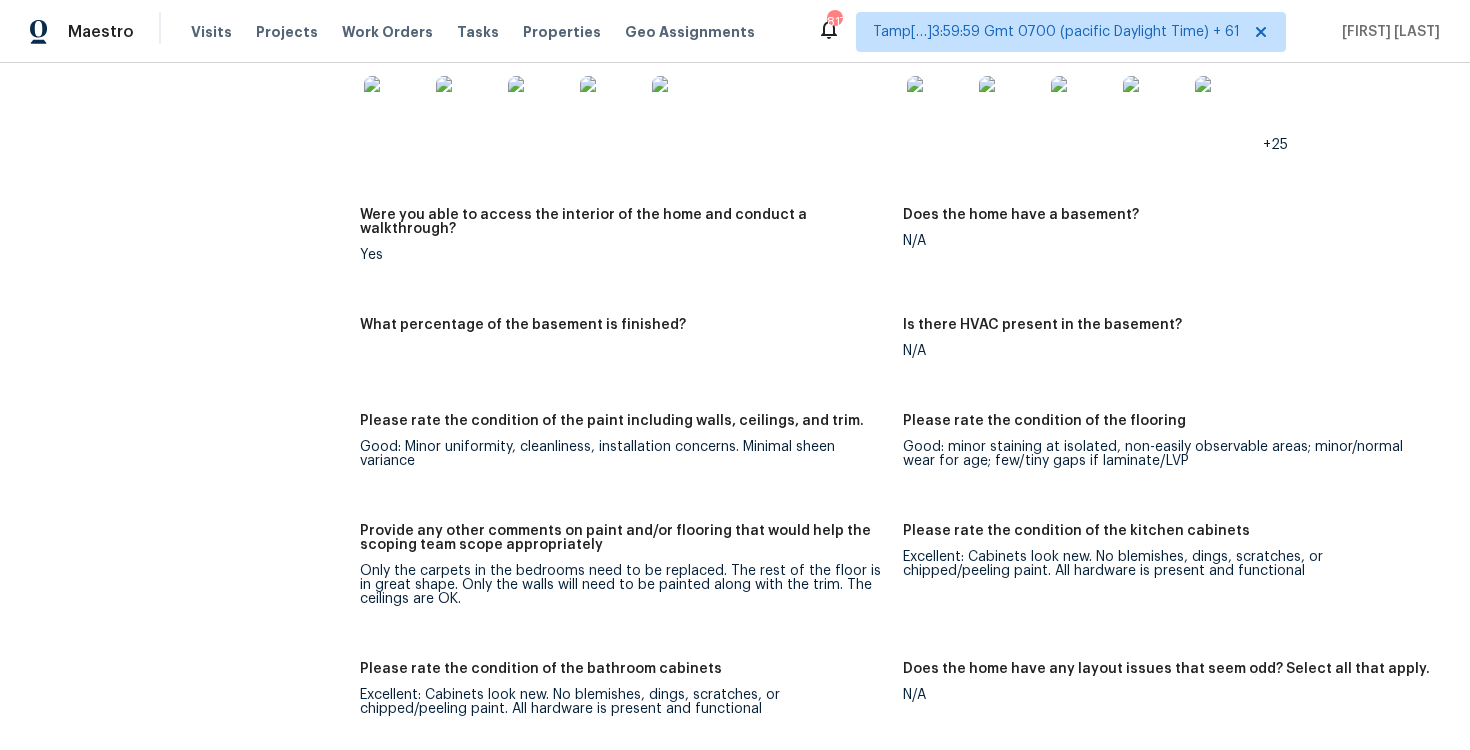 scroll, scrollTop: 2759, scrollLeft: 0, axis: vertical 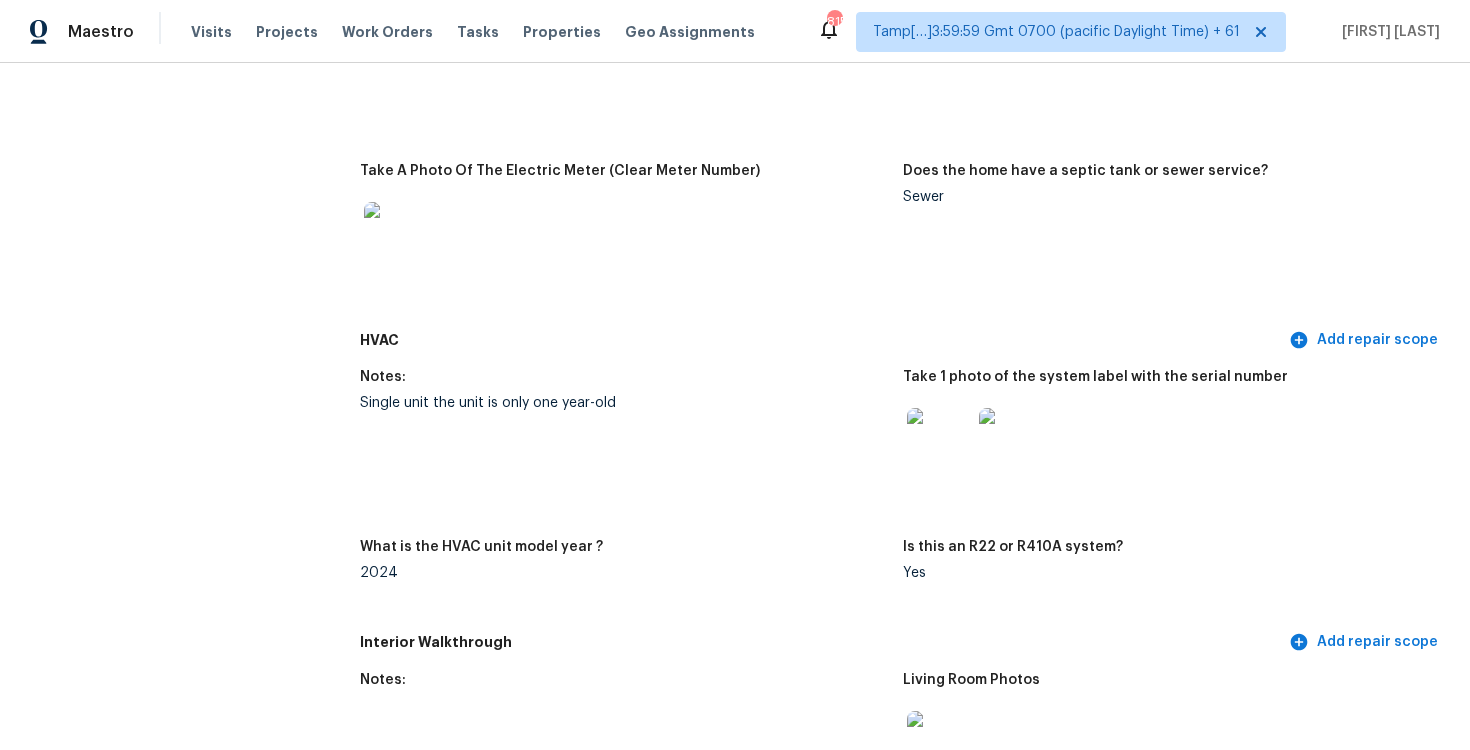 click at bounding box center [939, 440] 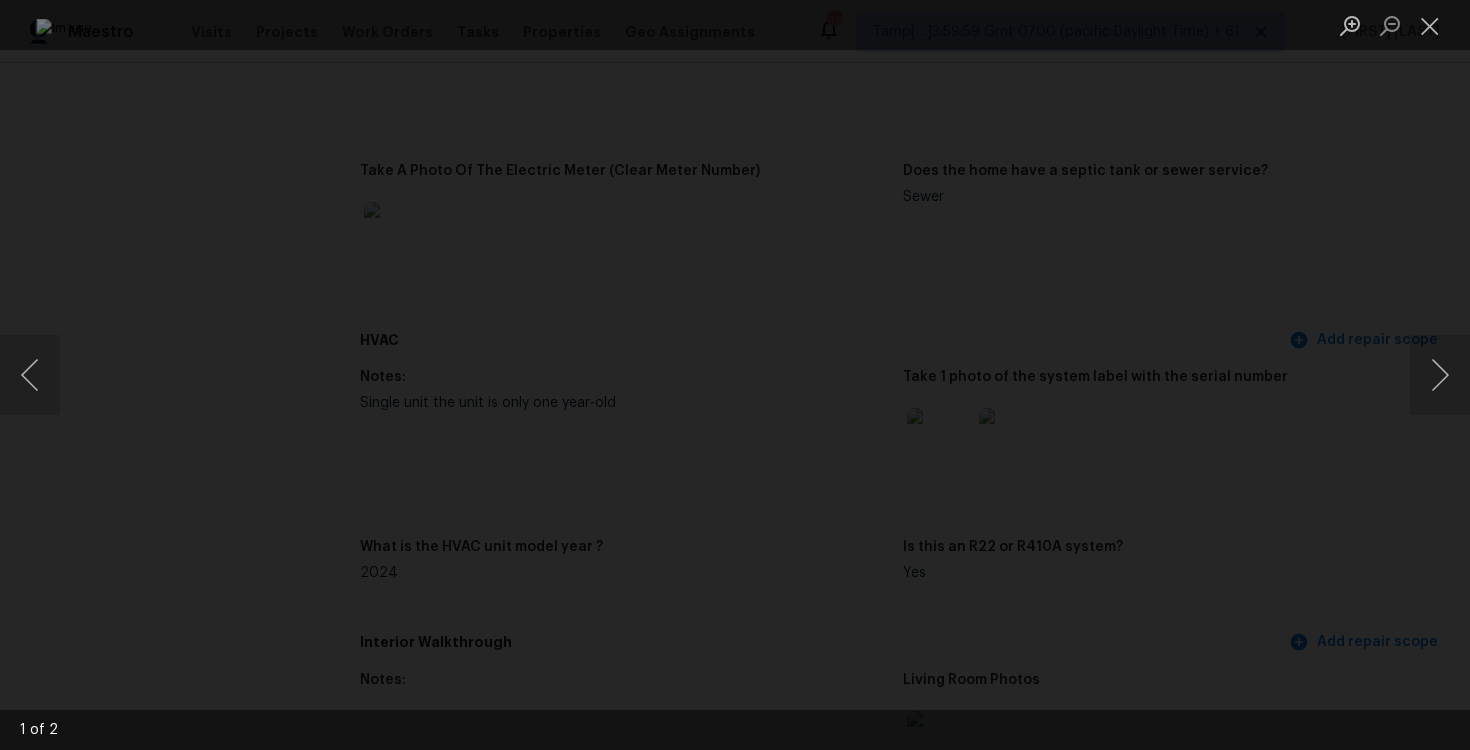 click at bounding box center [735, 375] 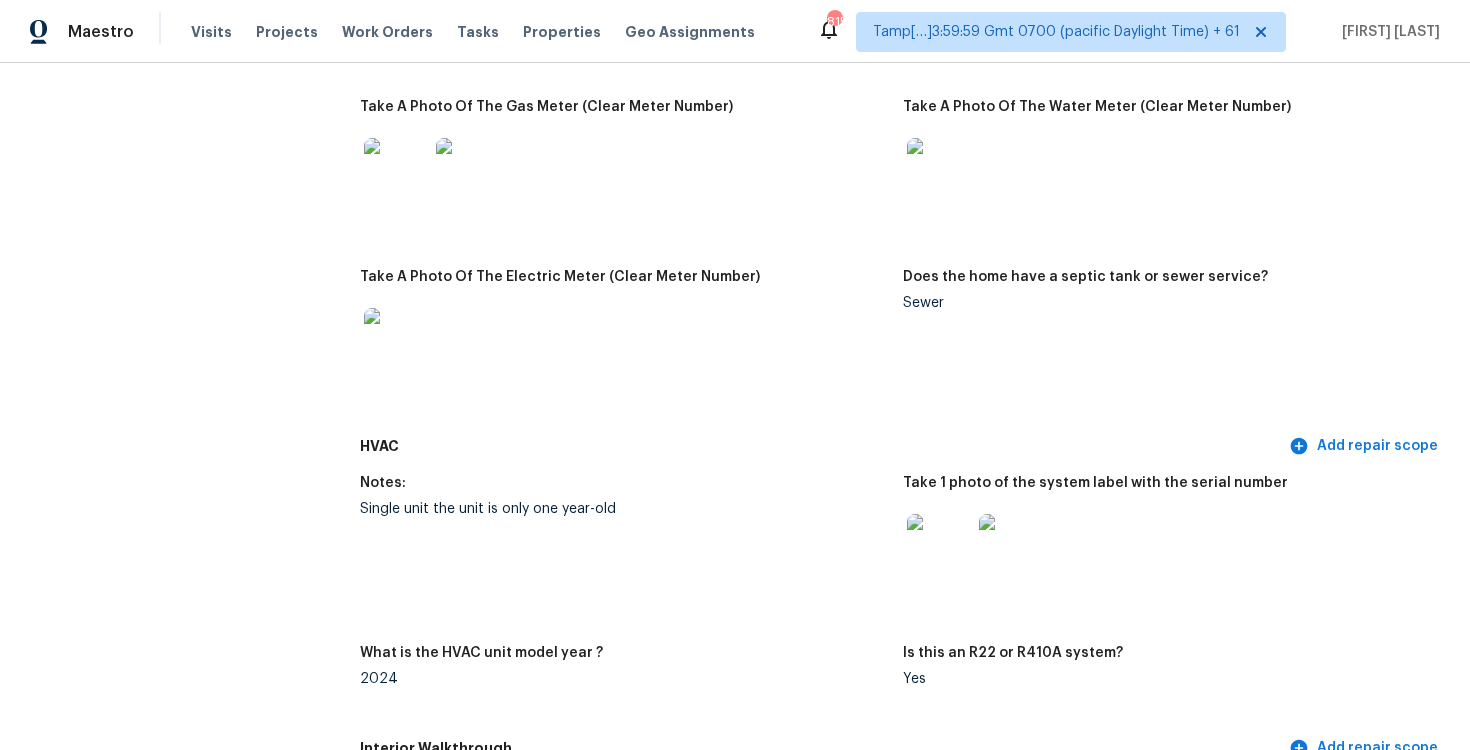 scroll, scrollTop: 1520, scrollLeft: 0, axis: vertical 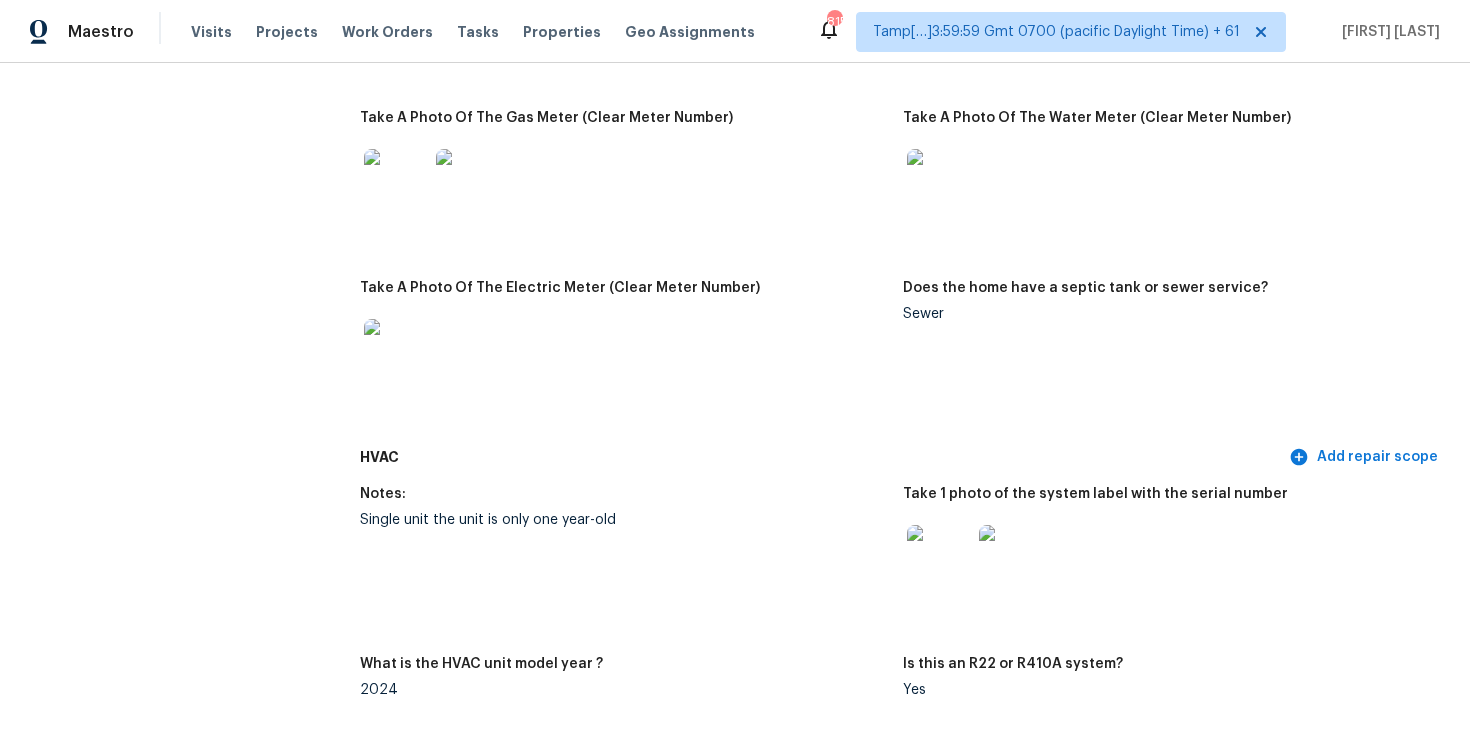 click on "All visits 105 Pacolet St Summerville, SC 29485 Home details Other Visits No previous visits In-Person Walkthrough Completed:  8/5/2025, 14:30 PM  to   8/6/2025, 7:28 AM Assignee Raymond Roberts Total Scopes 5 Due Date Wed, Aug 06 Questions Pricing Add repair scope Is there any noticeable new construction in the immediate or neighboring subdivision of the home? No Did you notice any neighbors who haven't kept up with their homes (ex. lots of debris, etc.), loud barking dogs, or is there noticeable traffic noise at the home? No Does either the front yard or back yard have a severe slope? No Rate the curb appeal of the home from 1-9 (1 being the worst home on the street, 9 being the best home on the street)? 7 If the home has a pool, what condition is it in? No Pool Is there a strong odor that doesn't go away as your nose adjusts? (4+ on a 5 point scale) Please specify where the odor exists and provide details. Yes, Interior Comment:   Homeowner has a dog a very light smell not a strong smell at all 3 Exterior" at bounding box center (735, 1364) 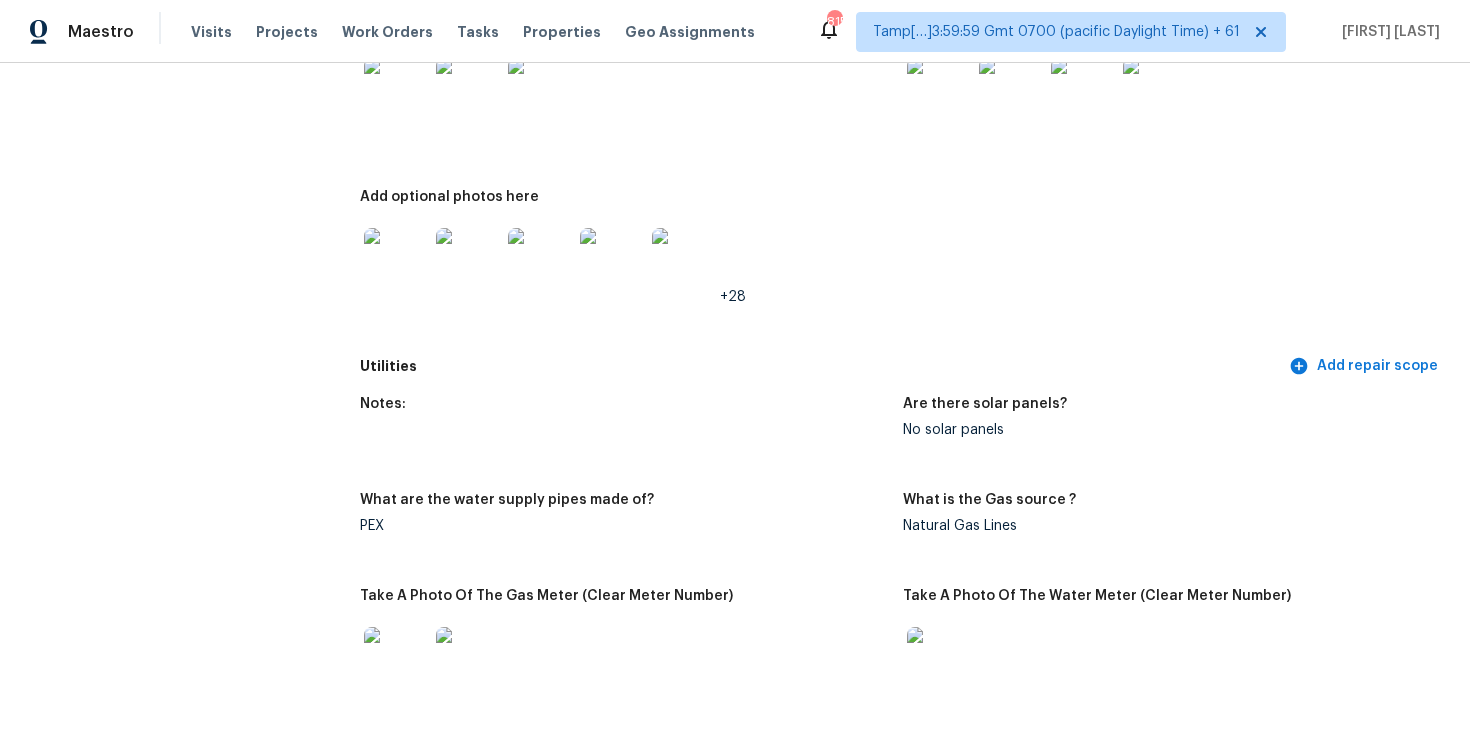 scroll, scrollTop: 1040, scrollLeft: 0, axis: vertical 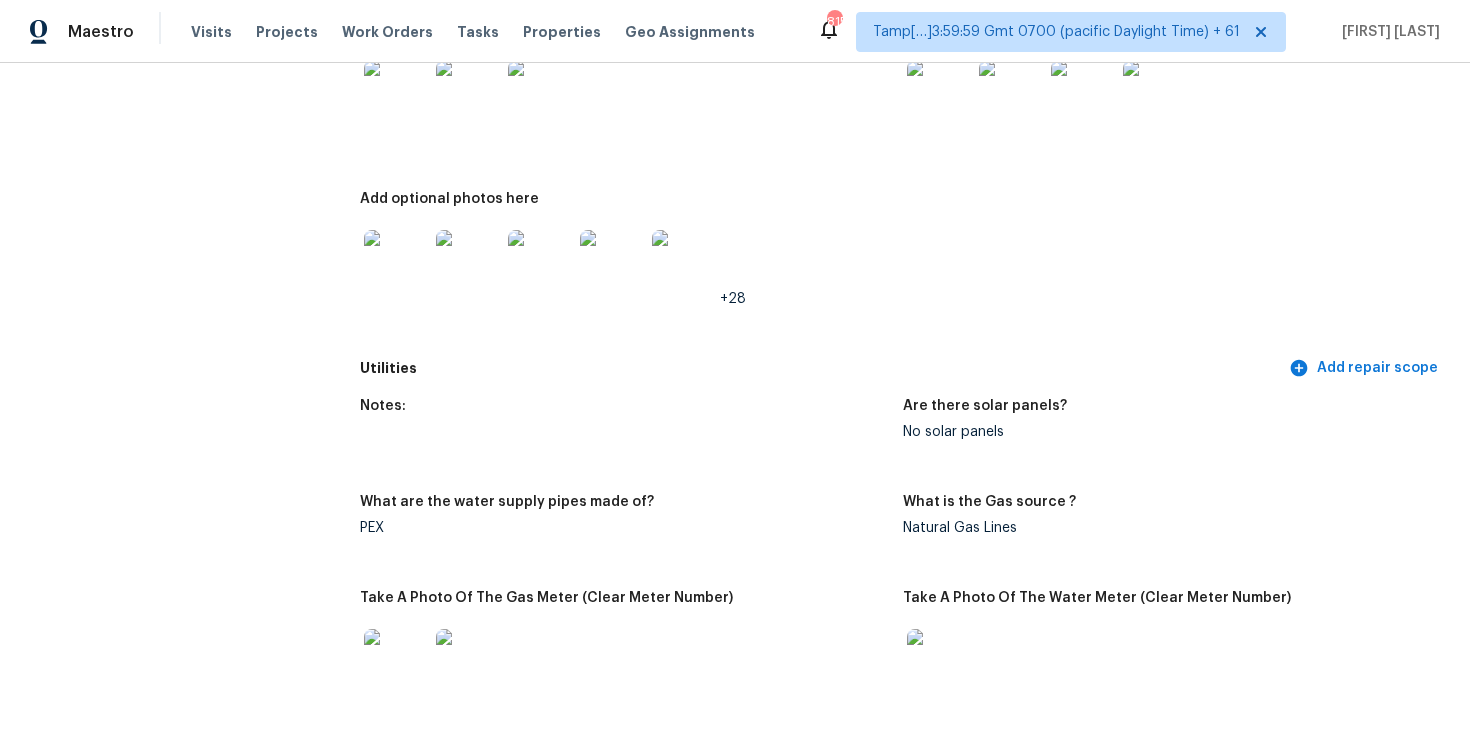 click at bounding box center (396, 262) 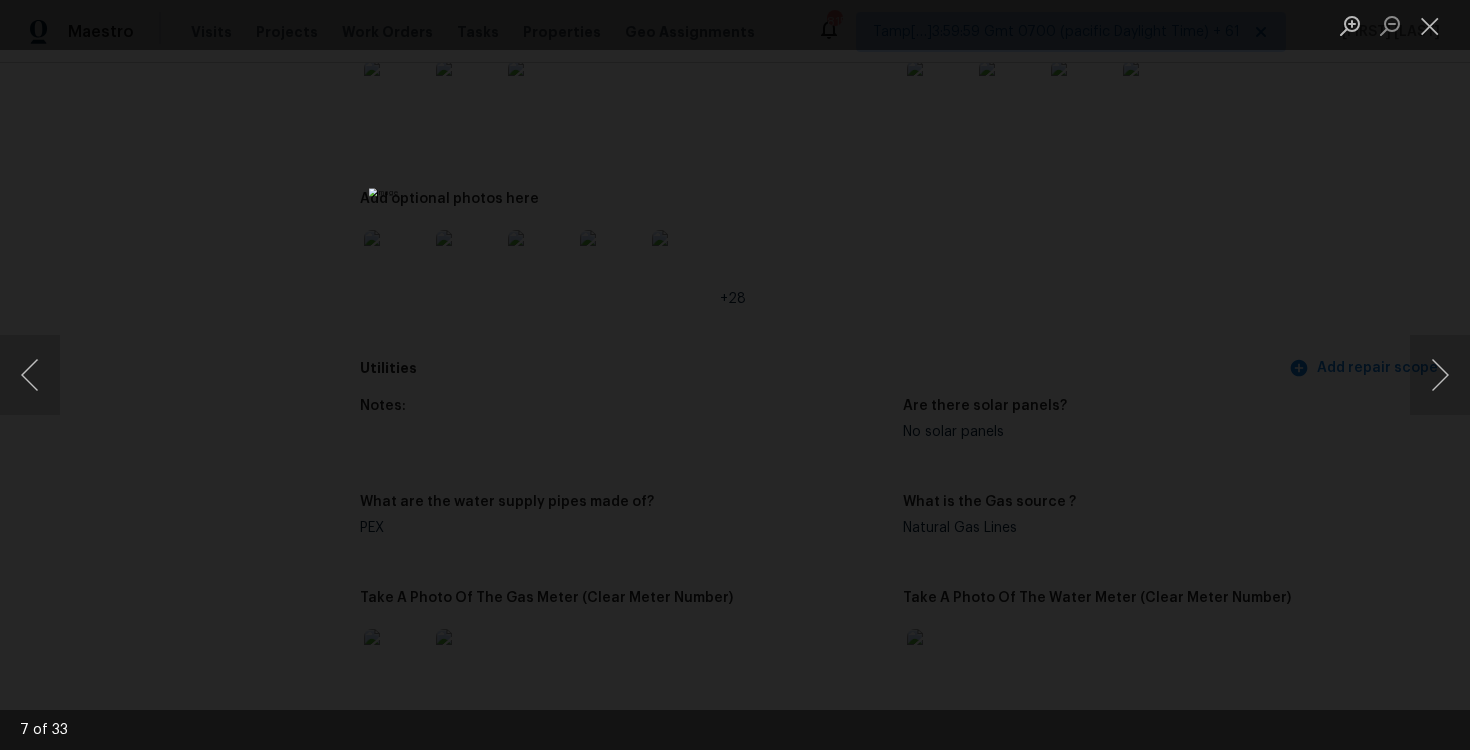 click at bounding box center (735, 375) 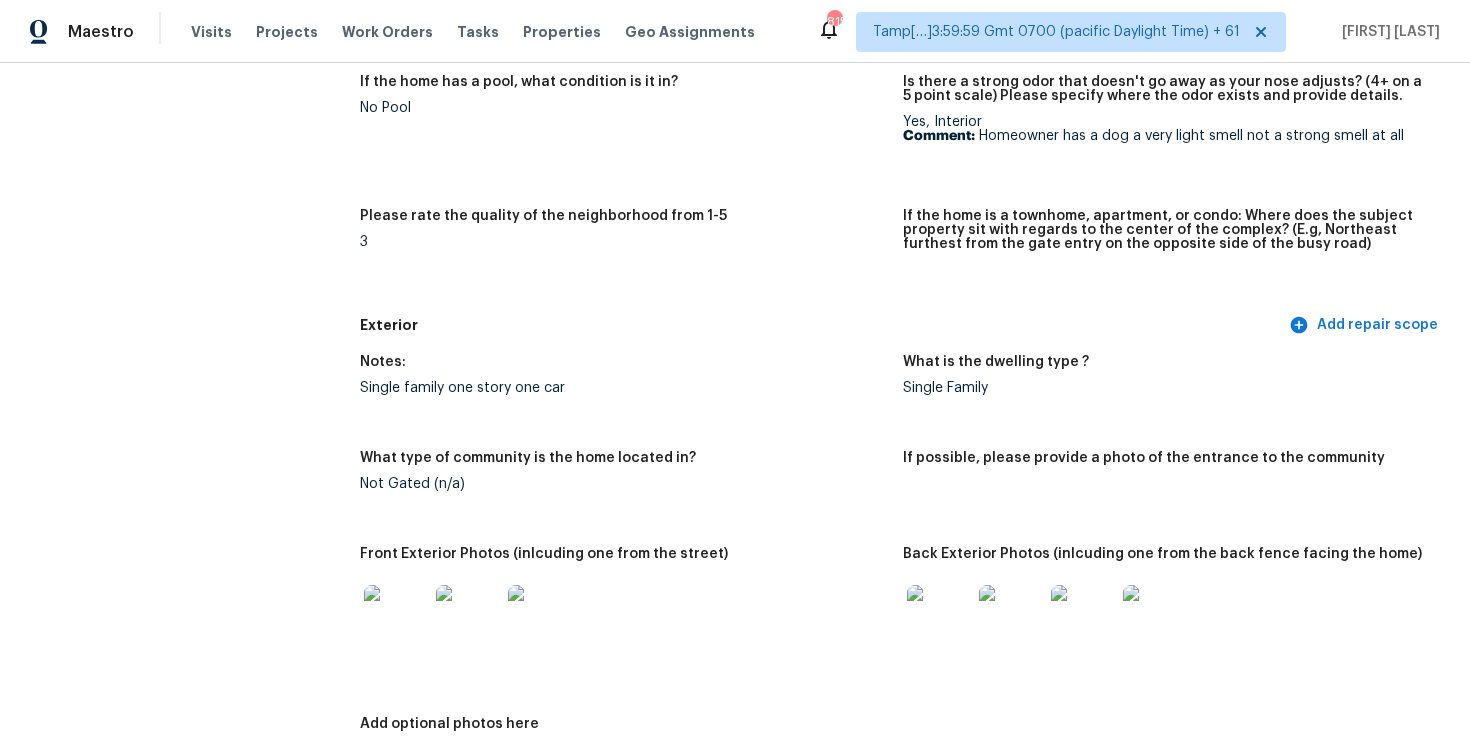 scroll, scrollTop: 136, scrollLeft: 0, axis: vertical 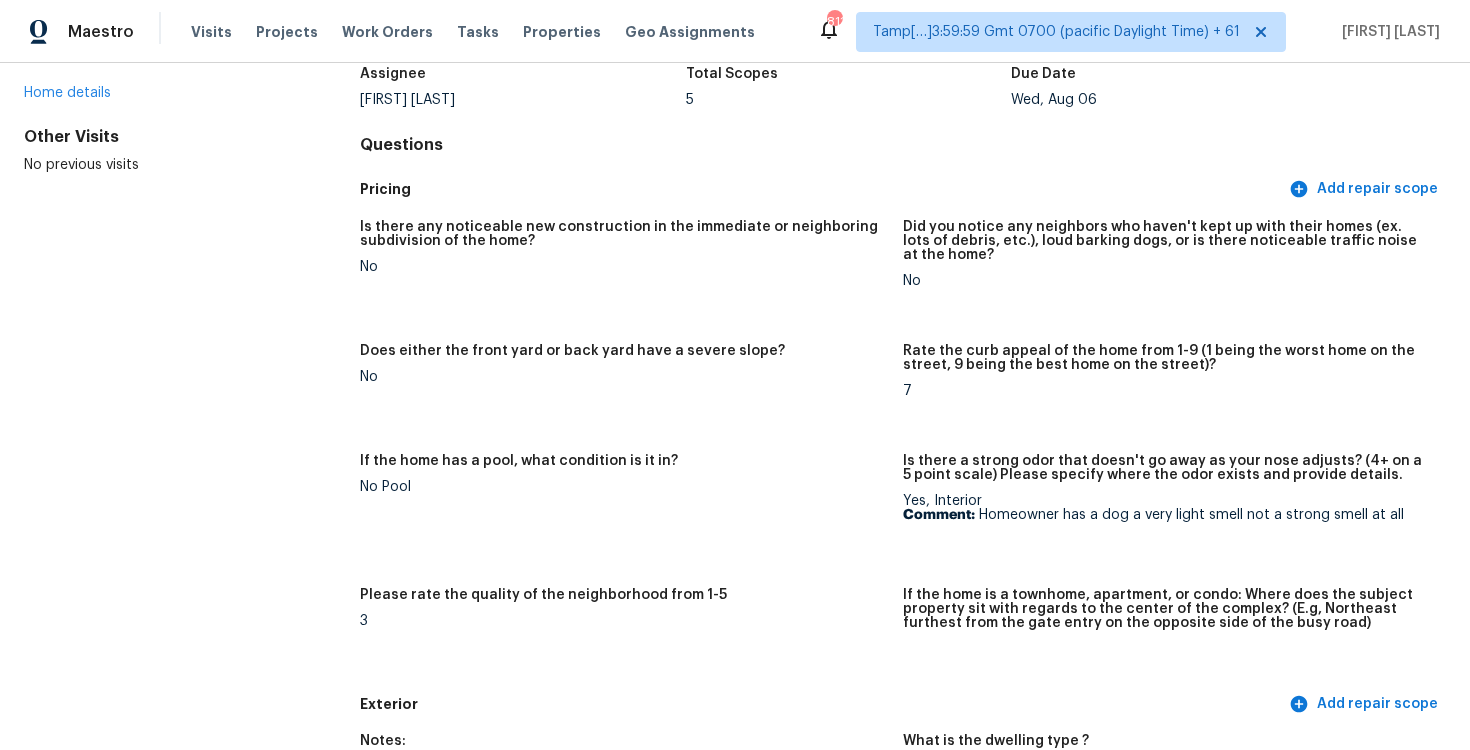 click on "If the home has a pool, what condition is it in?" at bounding box center (623, 467) 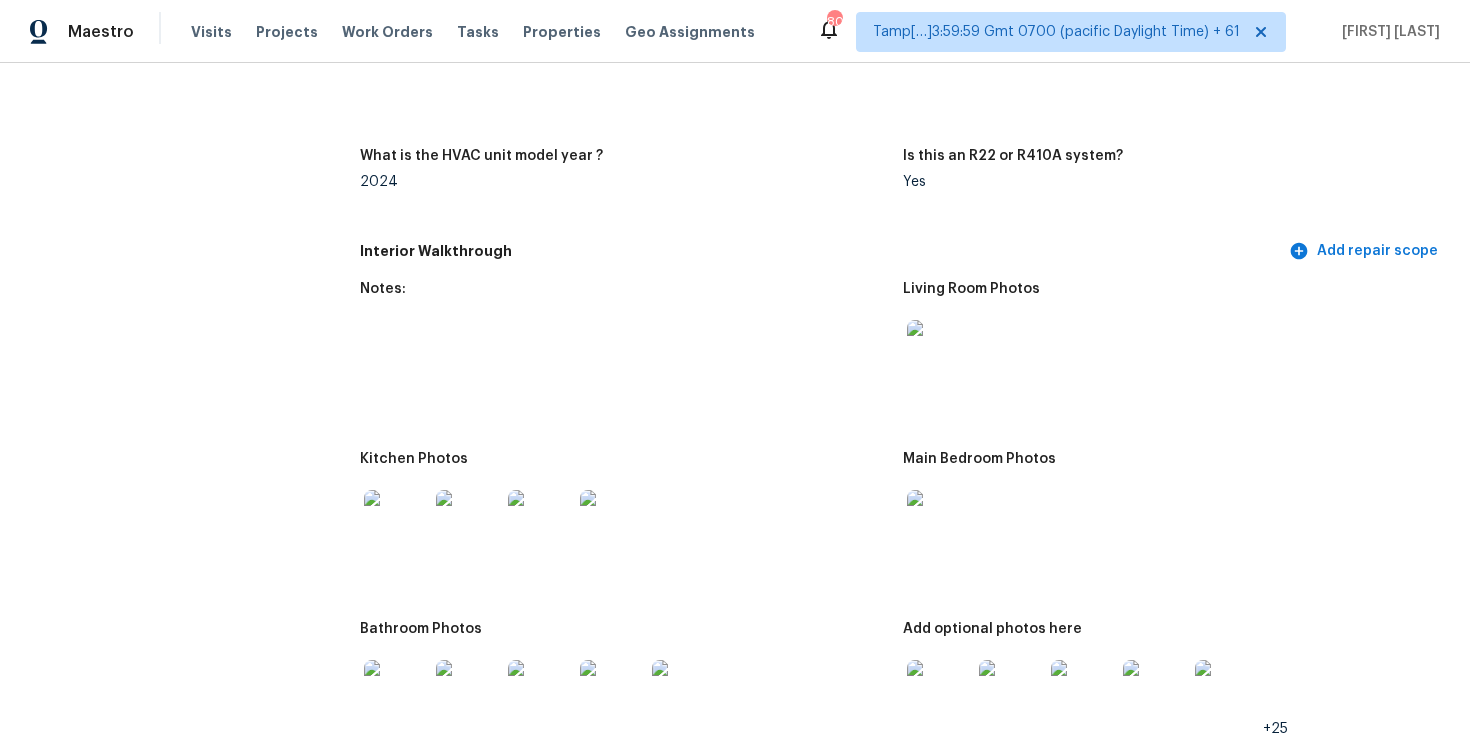 scroll, scrollTop: 2030, scrollLeft: 0, axis: vertical 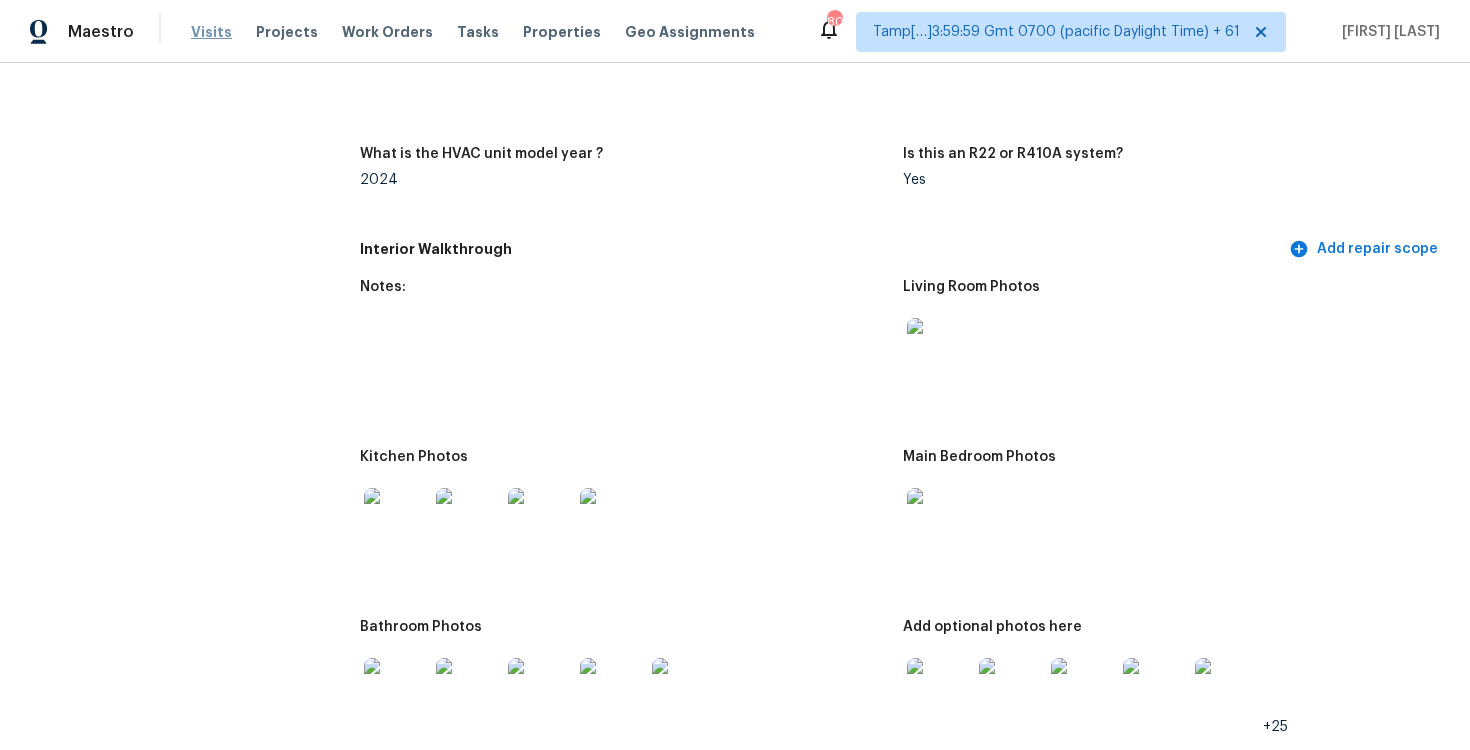 click on "Visits" at bounding box center (211, 32) 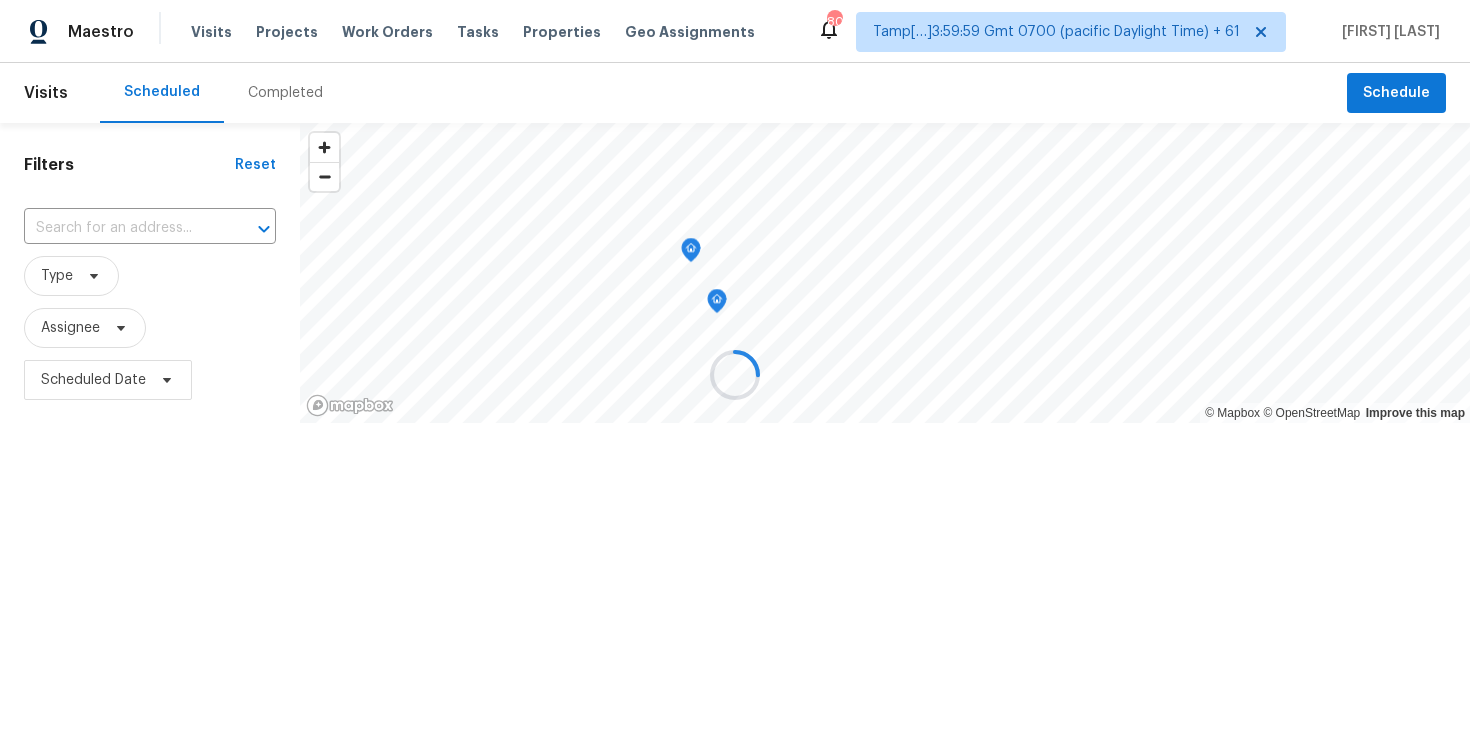 click at bounding box center (735, 375) 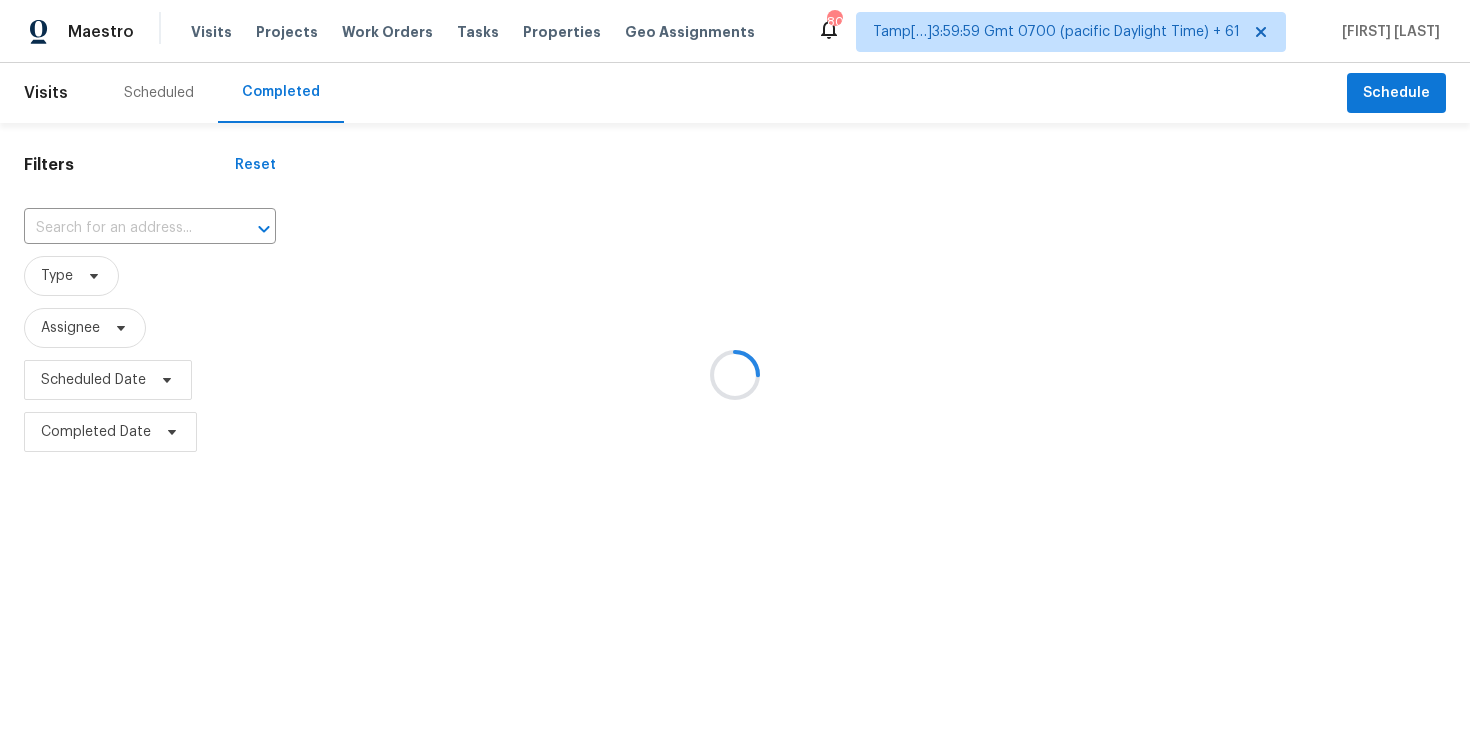click at bounding box center (735, 375) 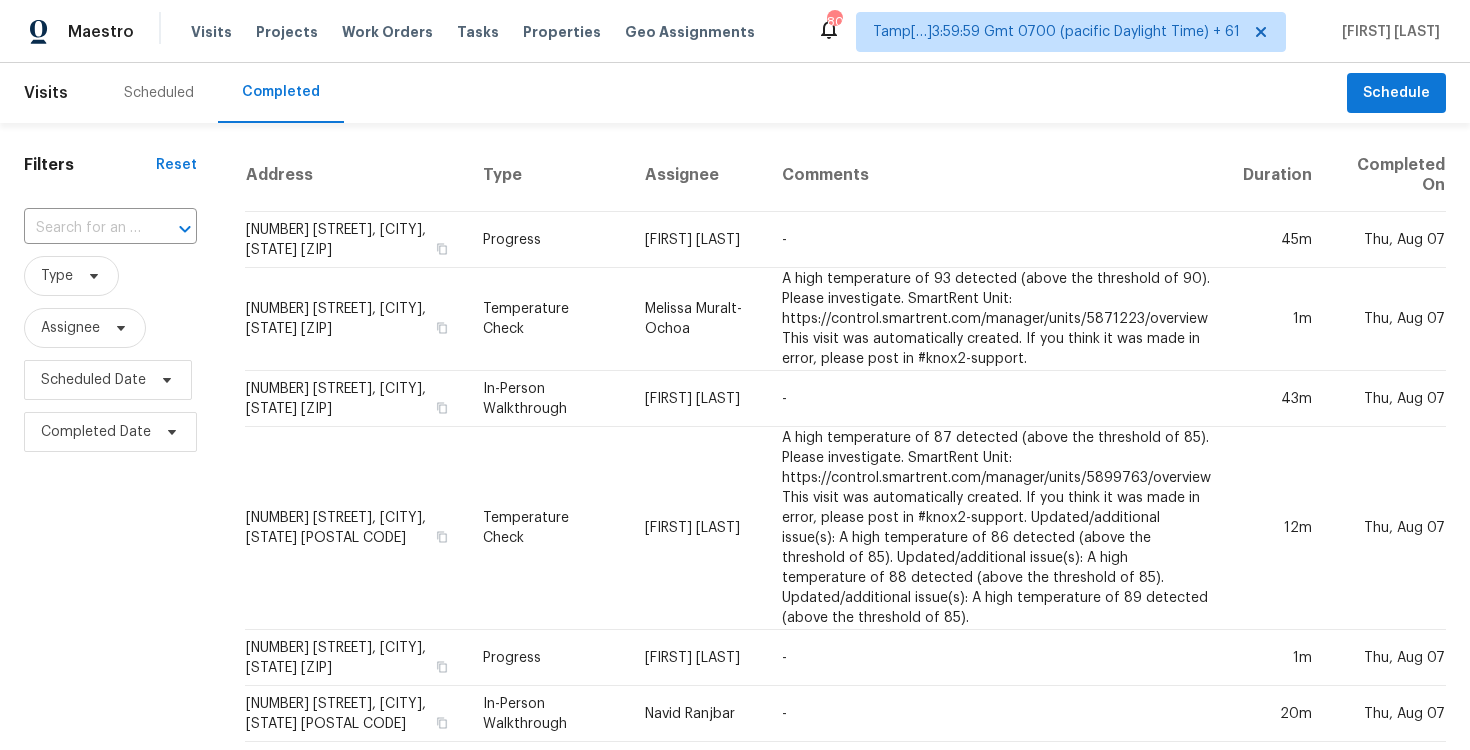 click at bounding box center (171, 229) 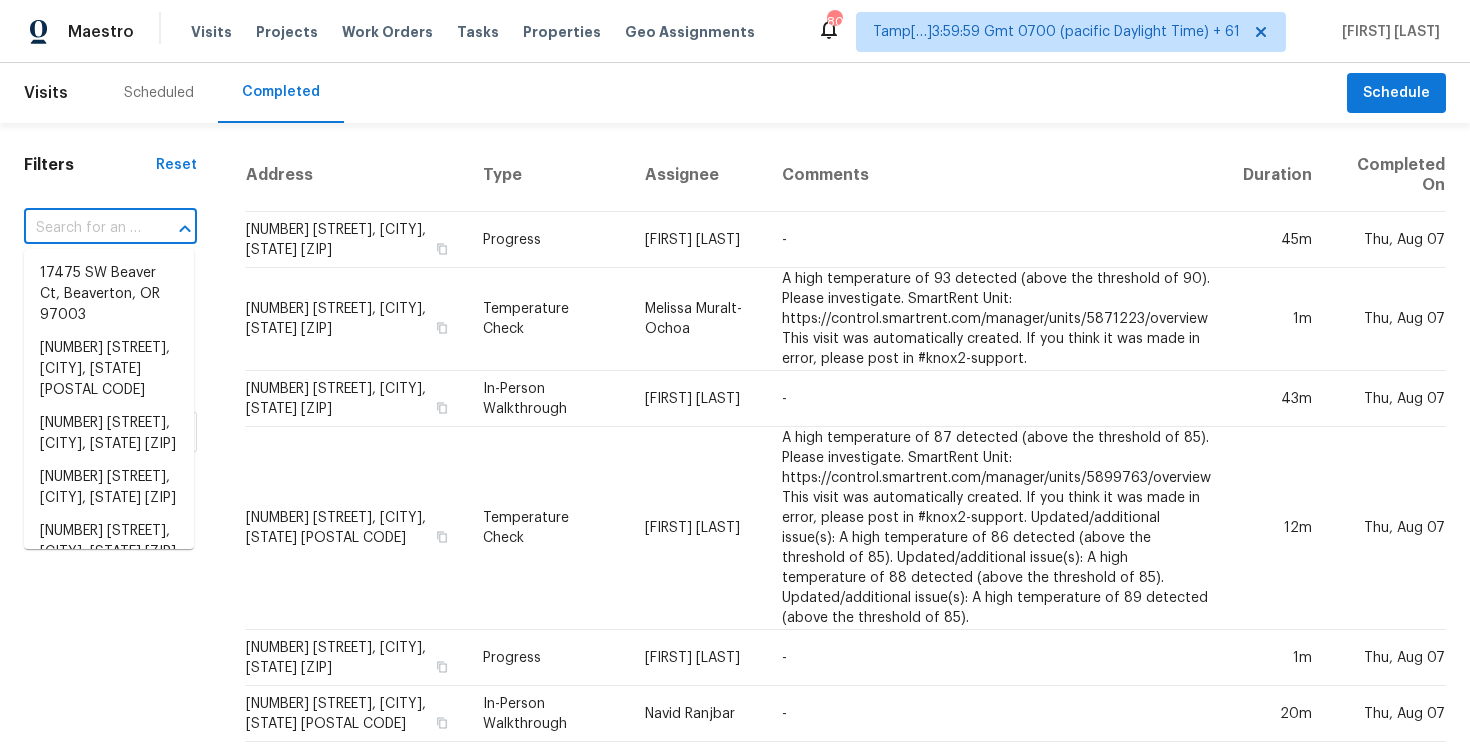 paste on "1550 Somerset Vale Ct, Lawrenceville, GA 30044" 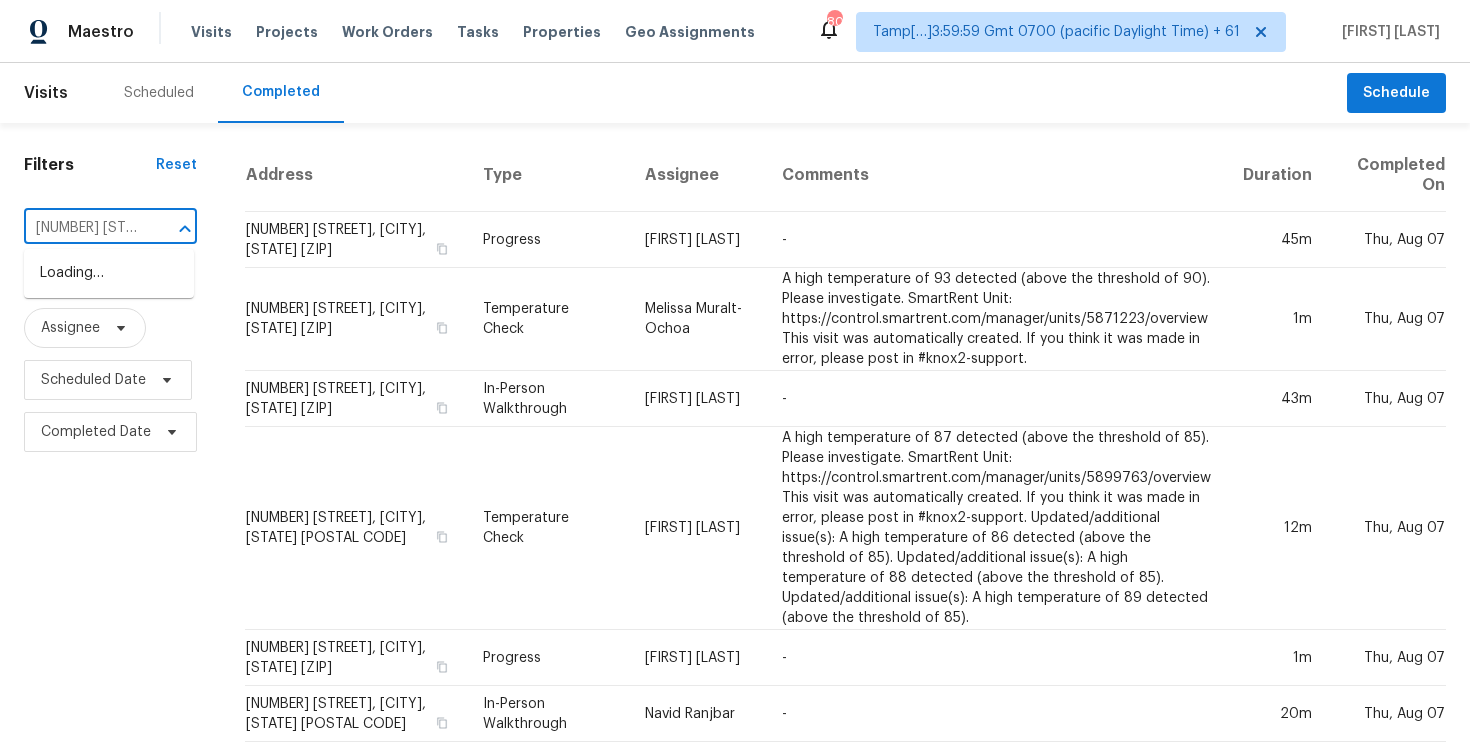 scroll, scrollTop: 0, scrollLeft: 218, axis: horizontal 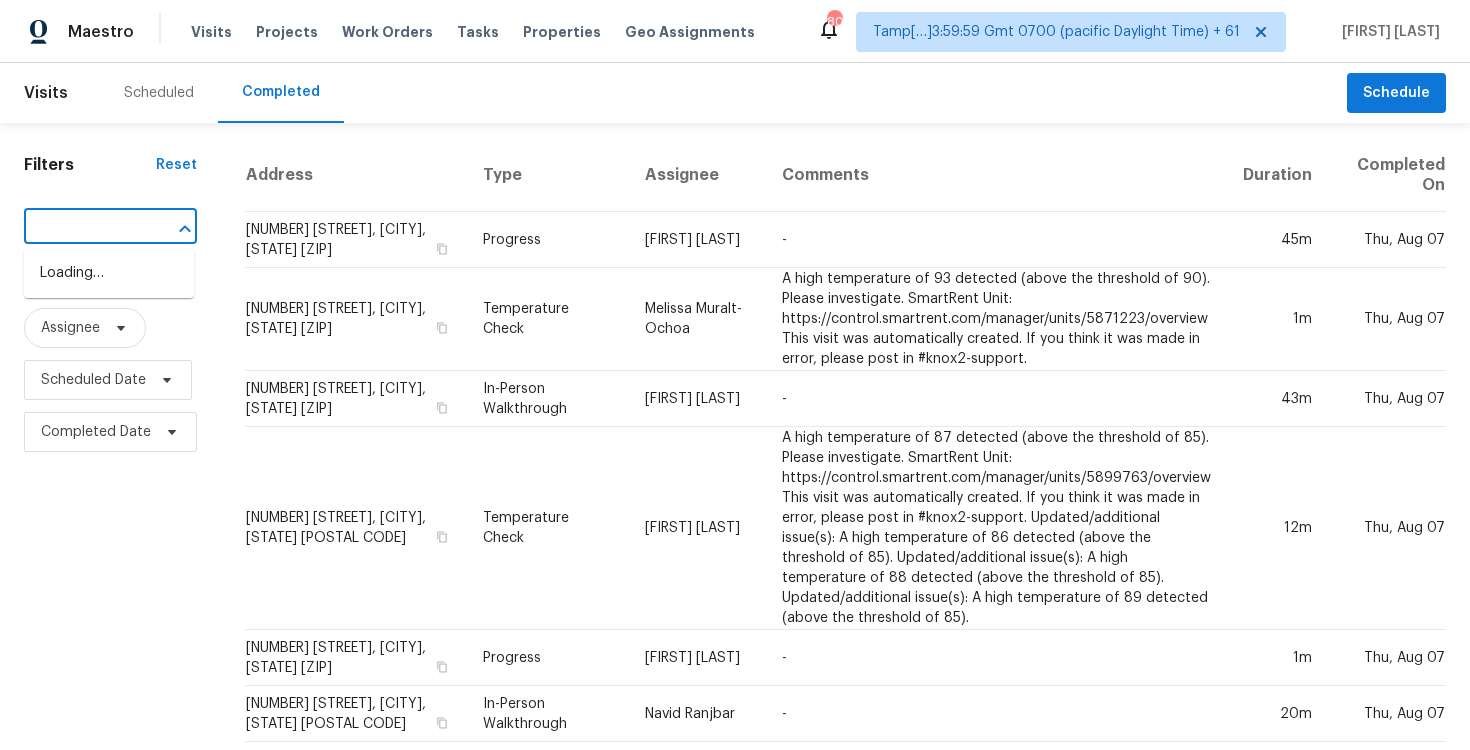 type on "1550 Somerset Vale Ct, Lawrenceville, GA 30044" 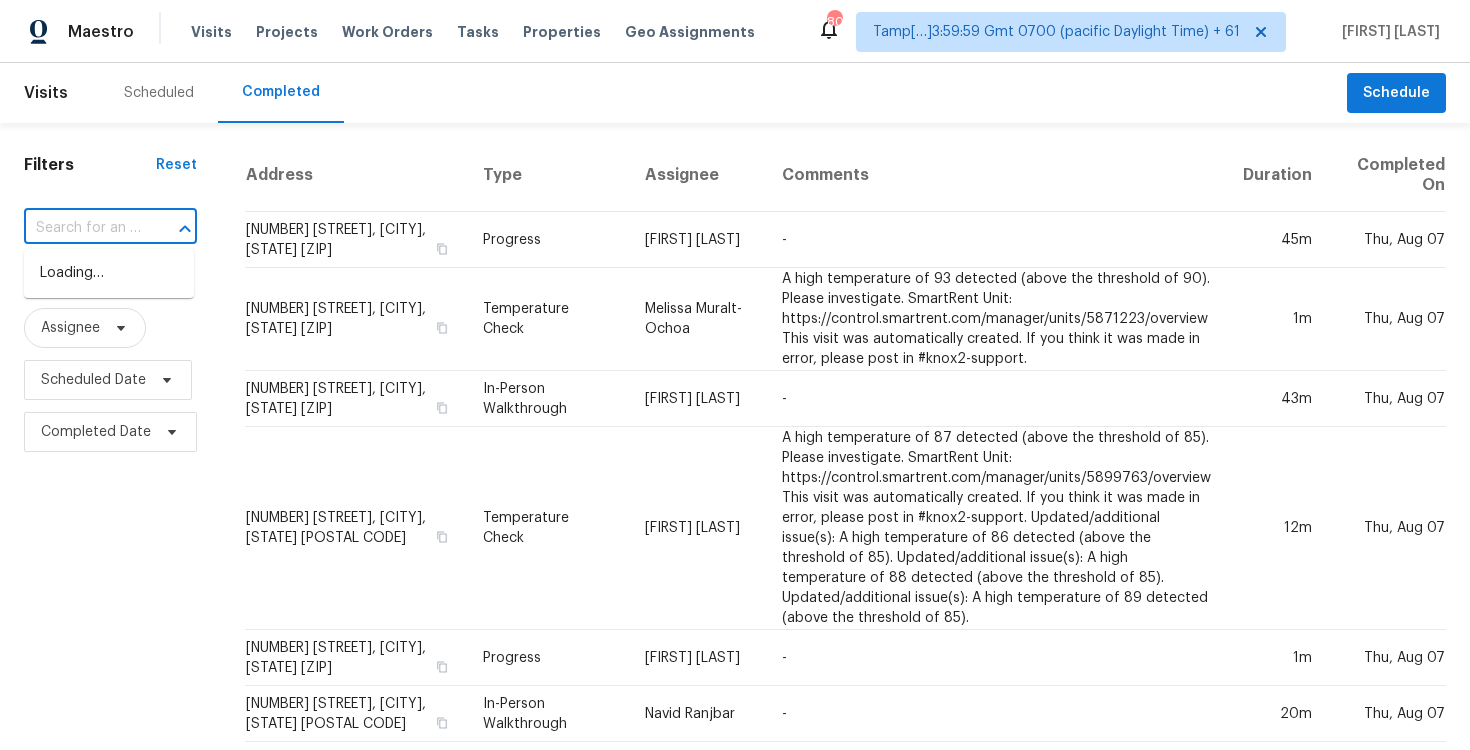 scroll, scrollTop: 0, scrollLeft: 0, axis: both 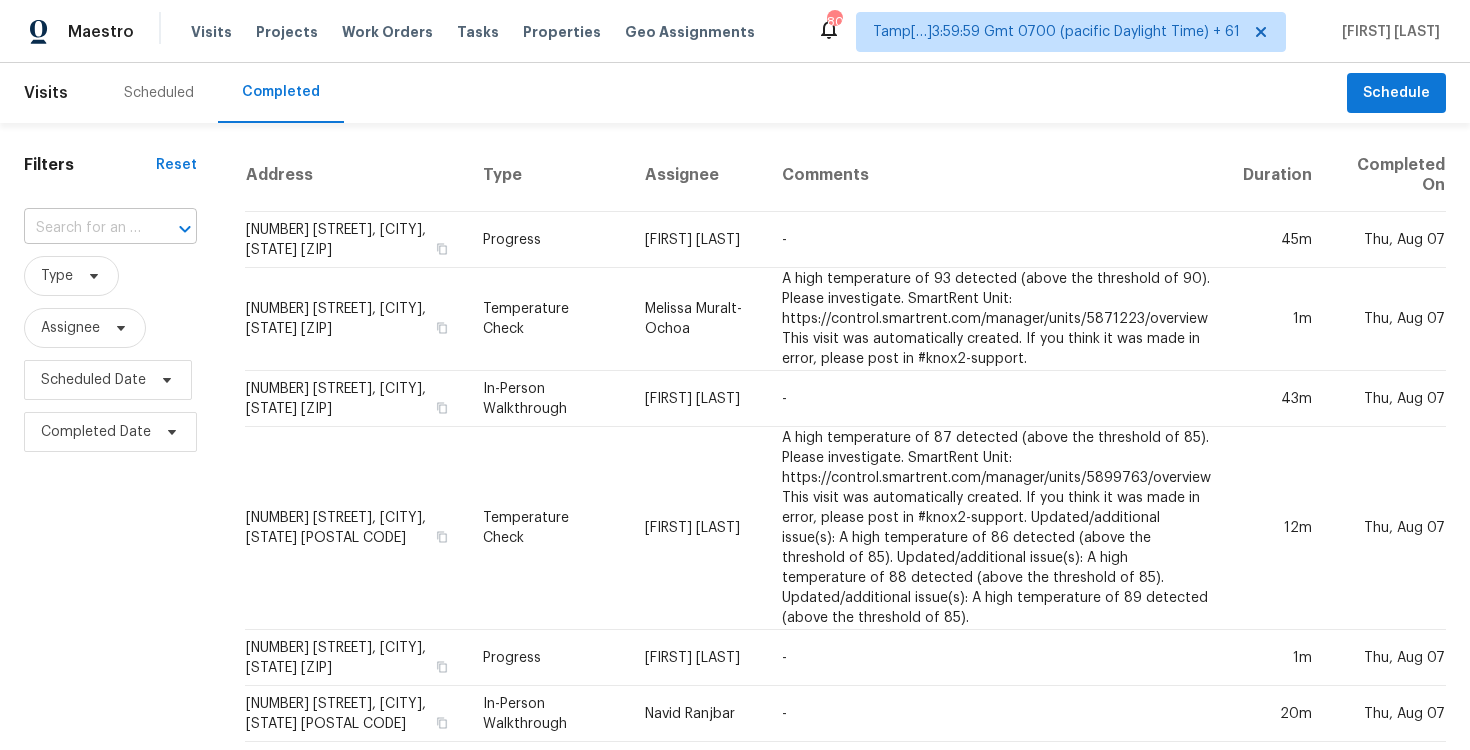 click at bounding box center (82, 228) 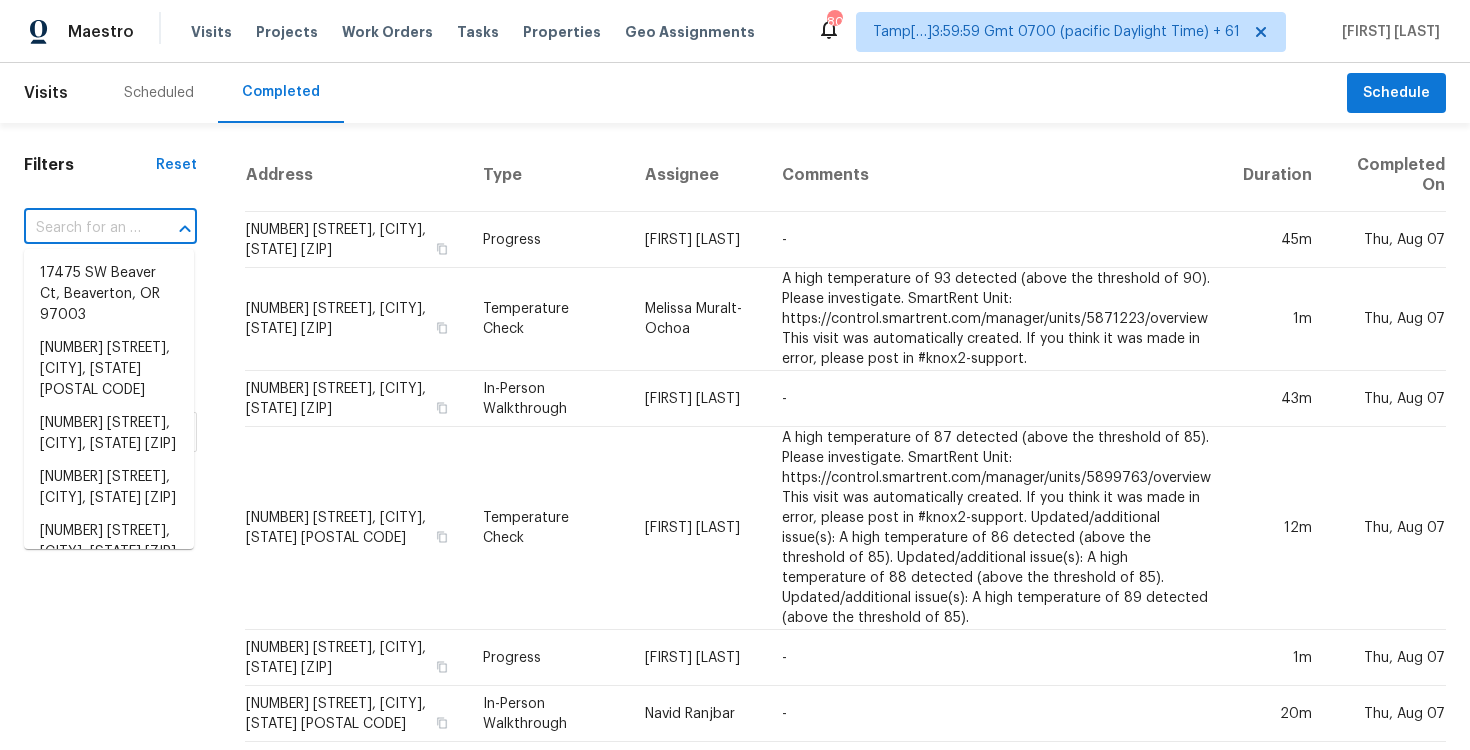 paste on "1550 Somerset Vale Ct, Lawrenceville, GA 30044" 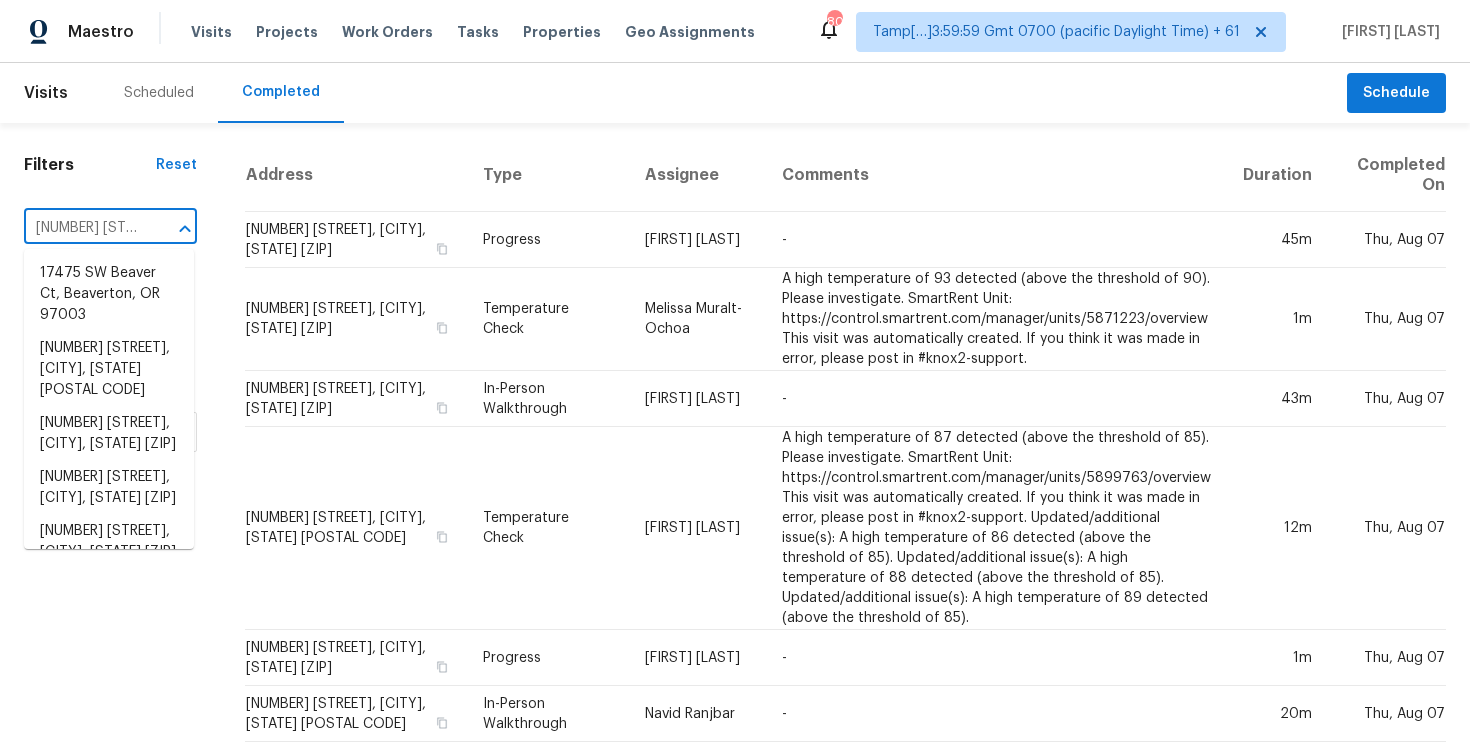 scroll, scrollTop: 0, scrollLeft: 218, axis: horizontal 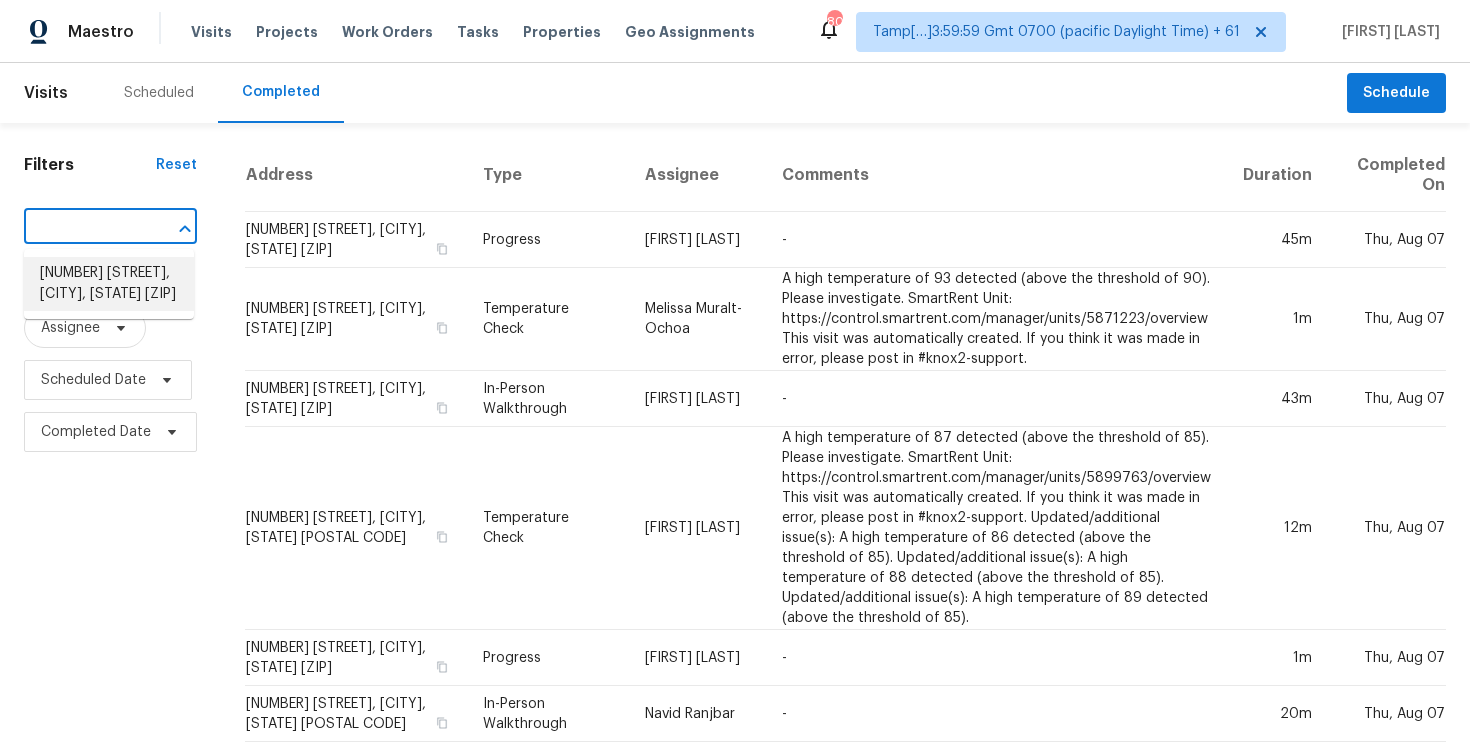 click on "1550 Somerset Vale Ct, Lawrenceville, GA 30044" at bounding box center (109, 284) 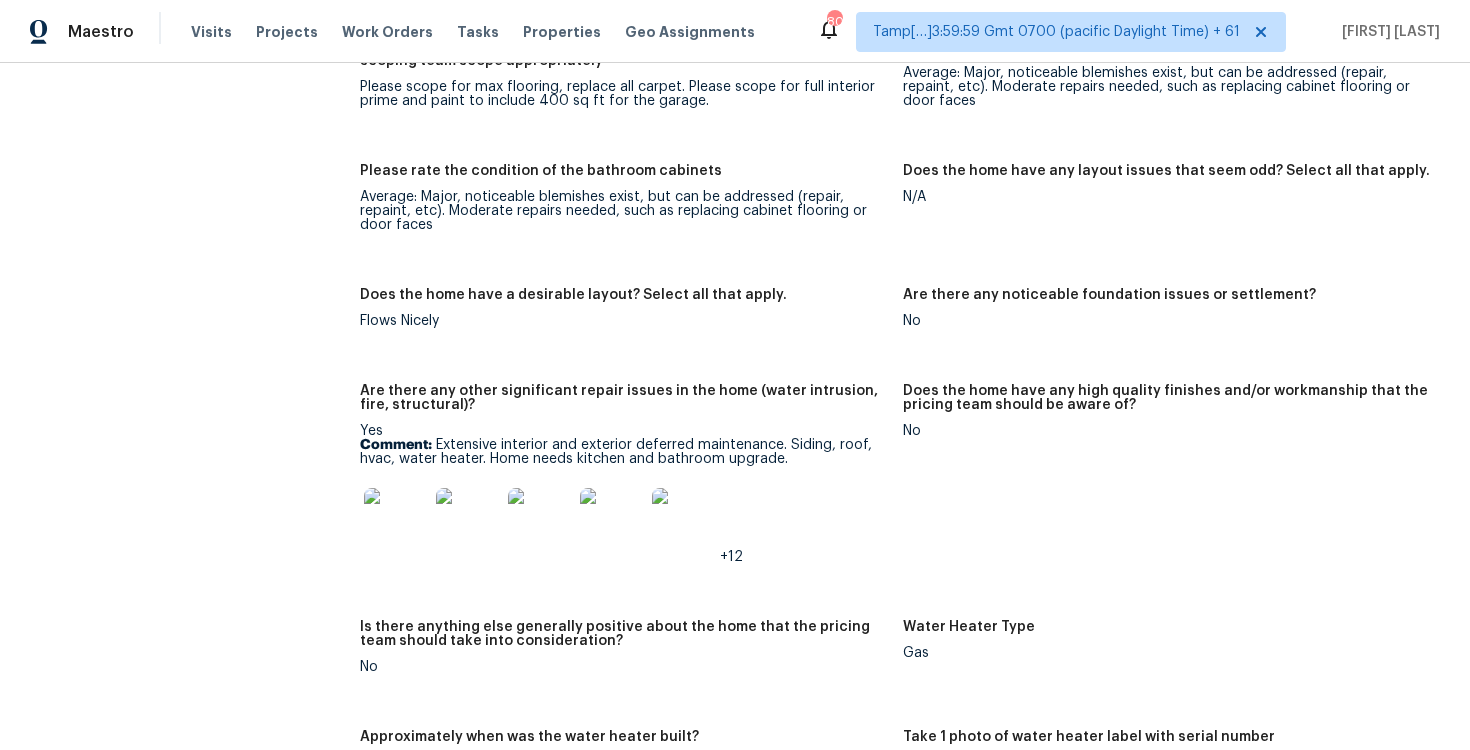 scroll, scrollTop: 3825, scrollLeft: 0, axis: vertical 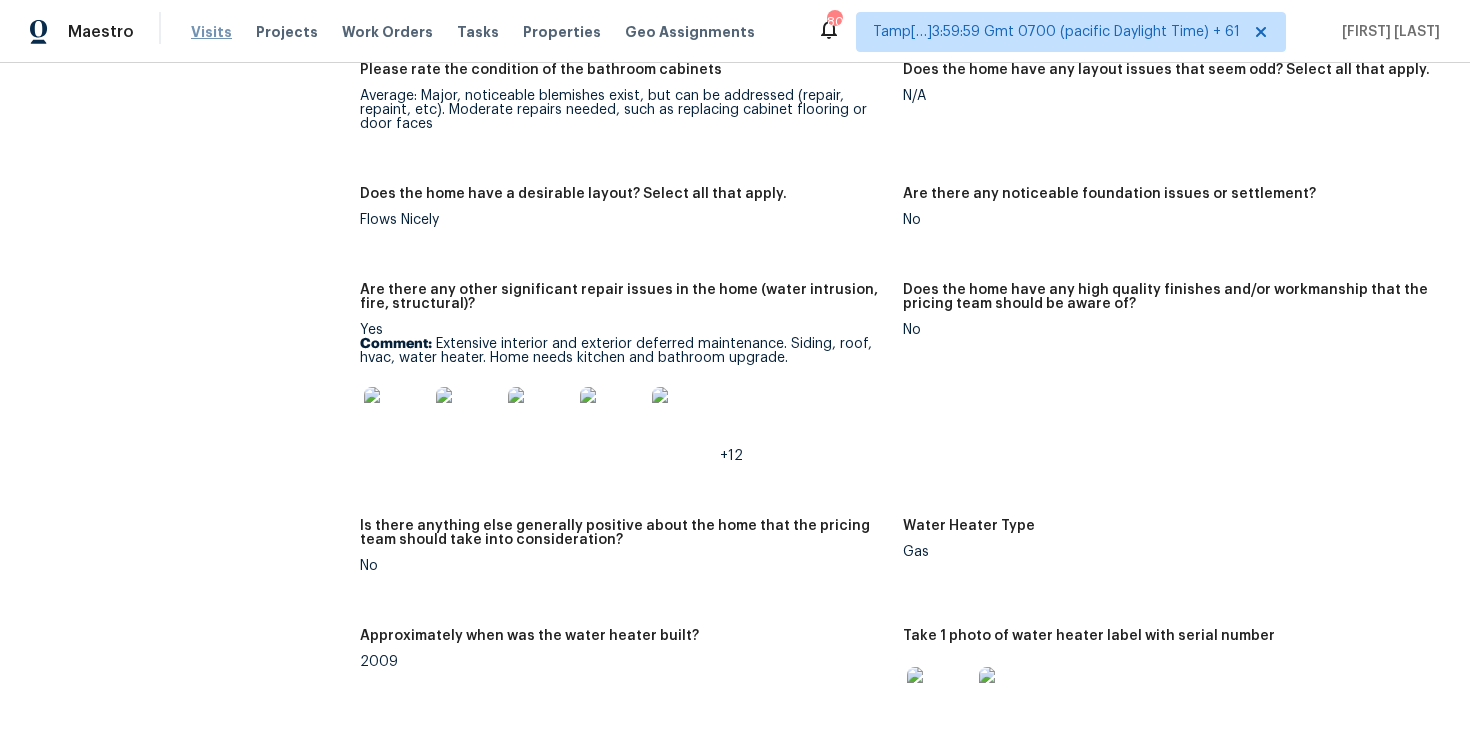 click on "Visits" at bounding box center (211, 32) 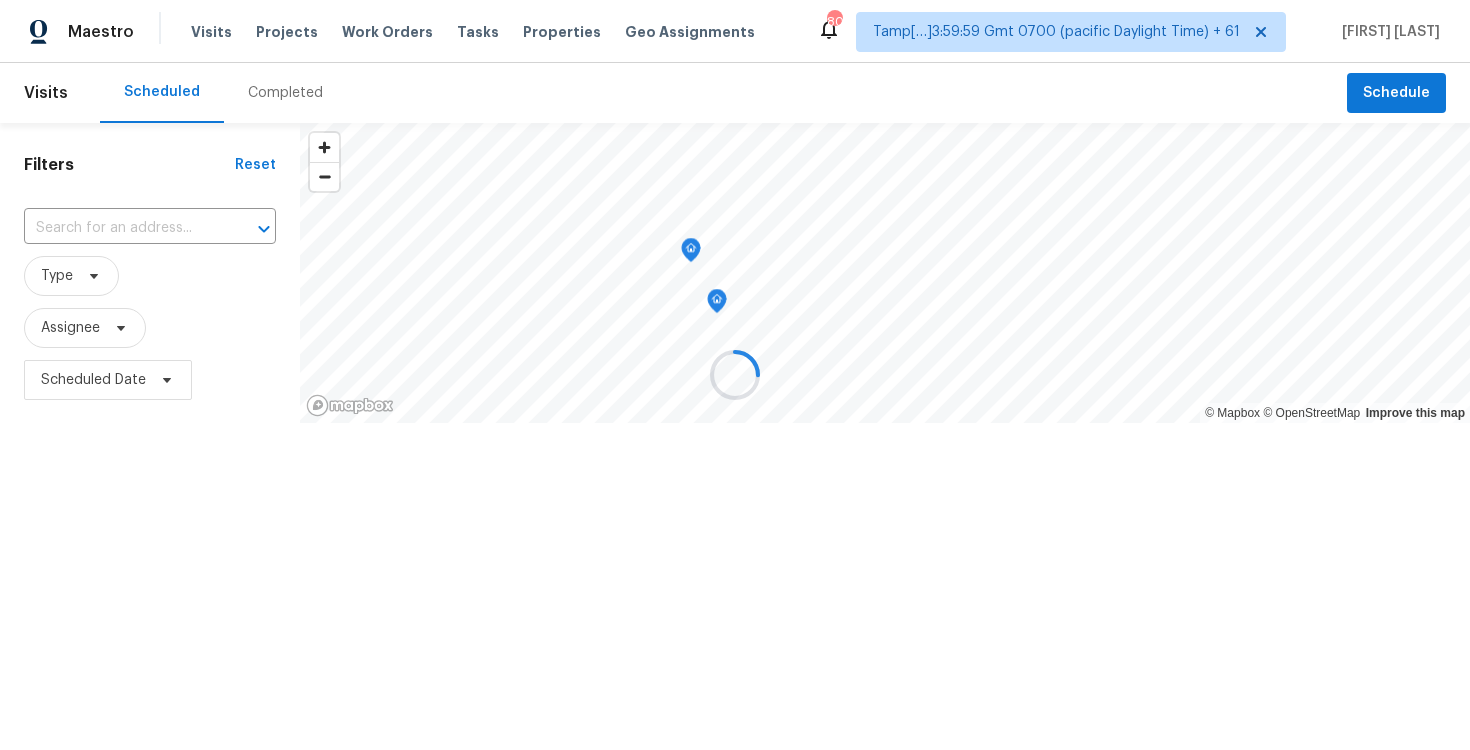 click at bounding box center (735, 375) 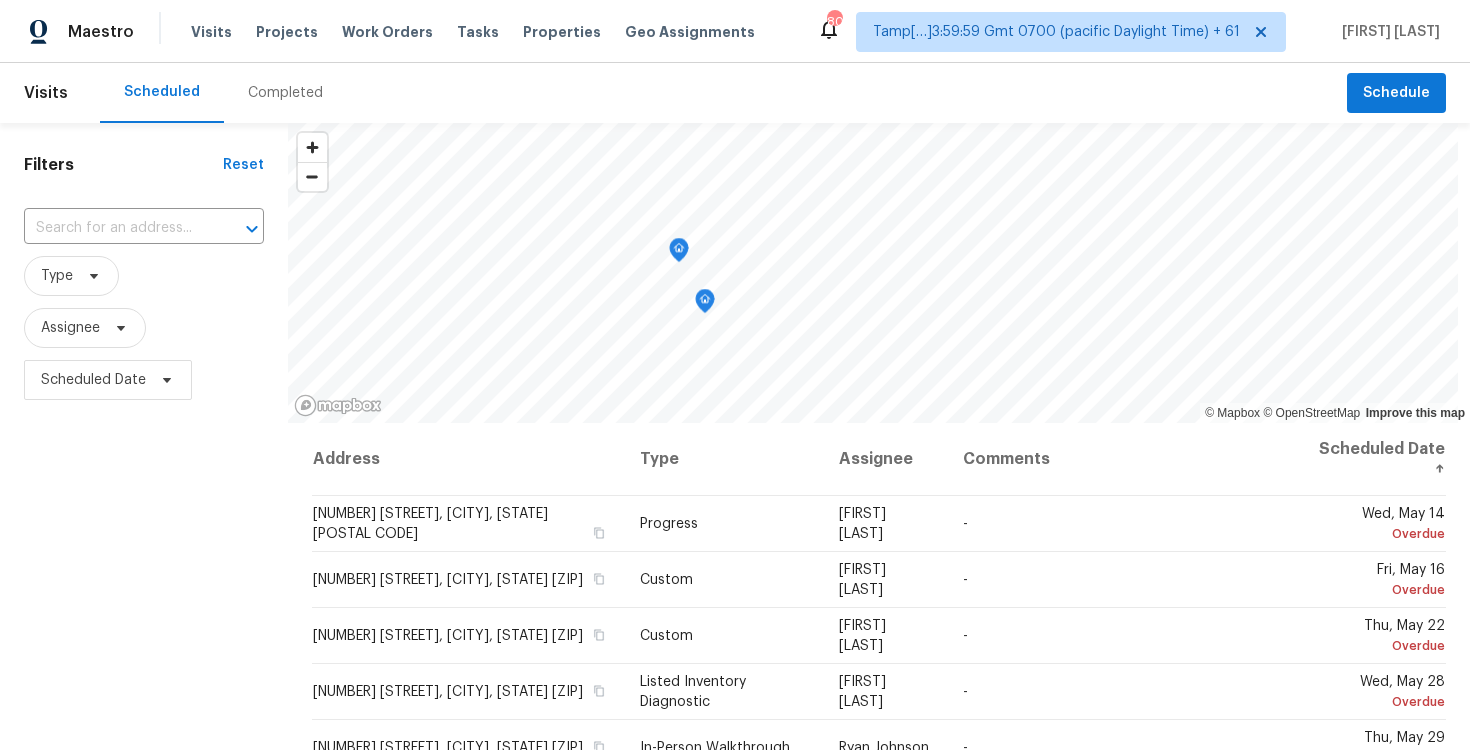 click on "Completed" at bounding box center (285, 93) 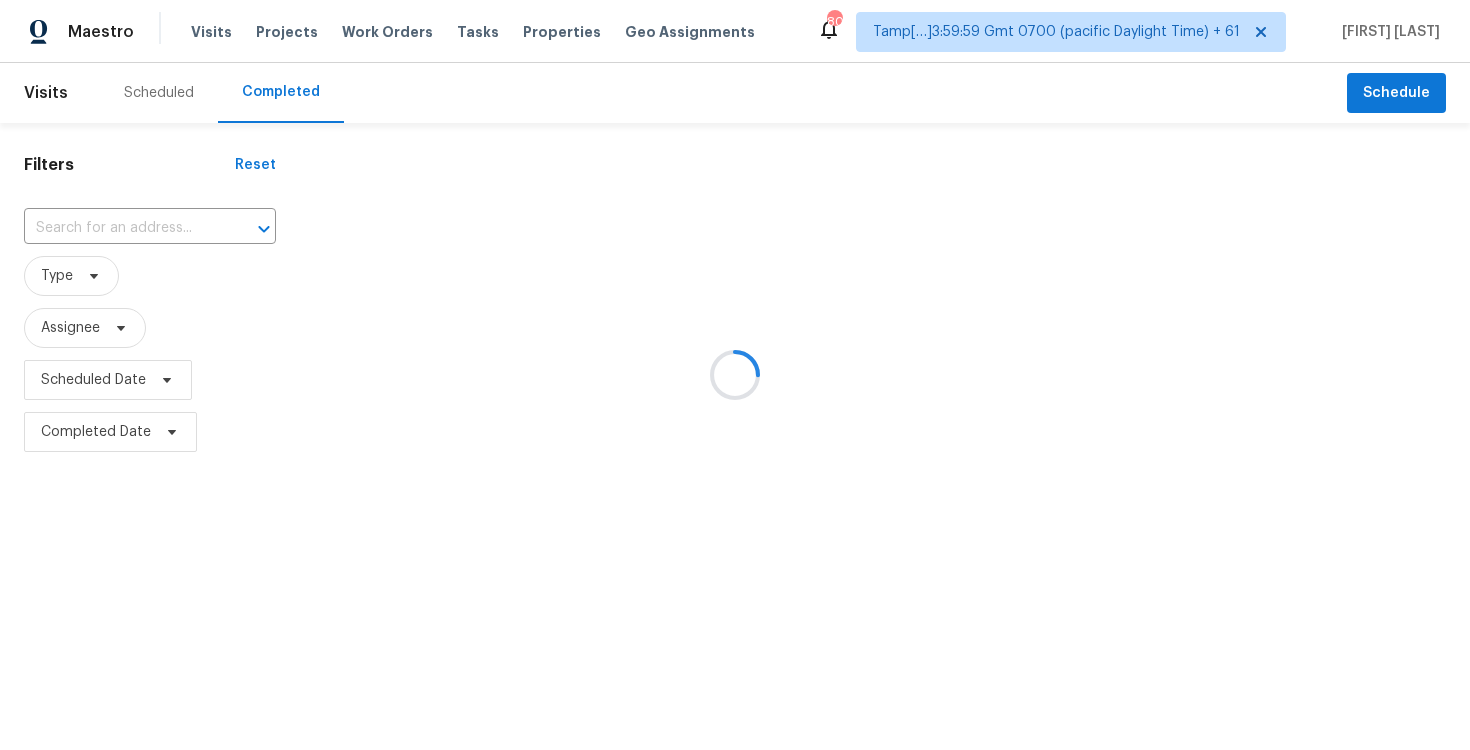 click at bounding box center [735, 375] 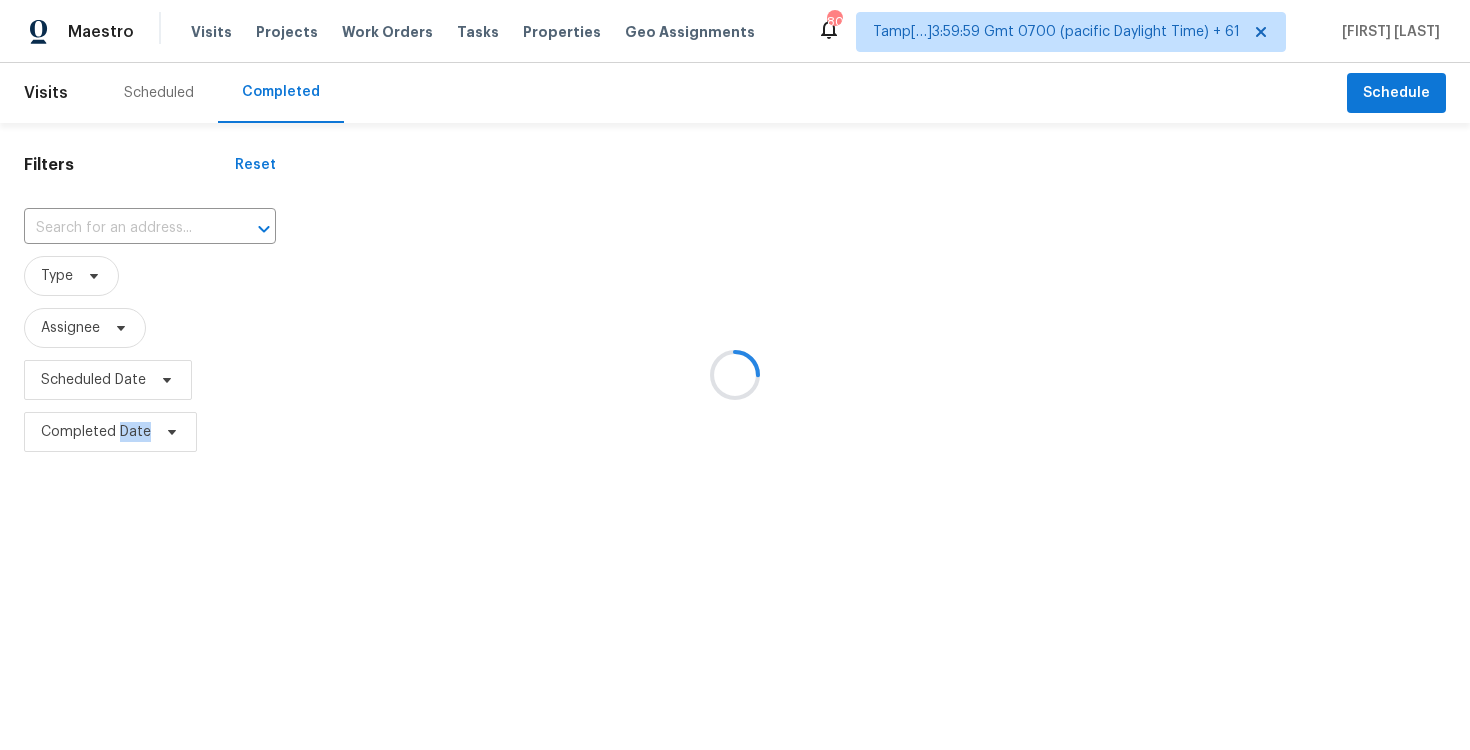 click at bounding box center (735, 375) 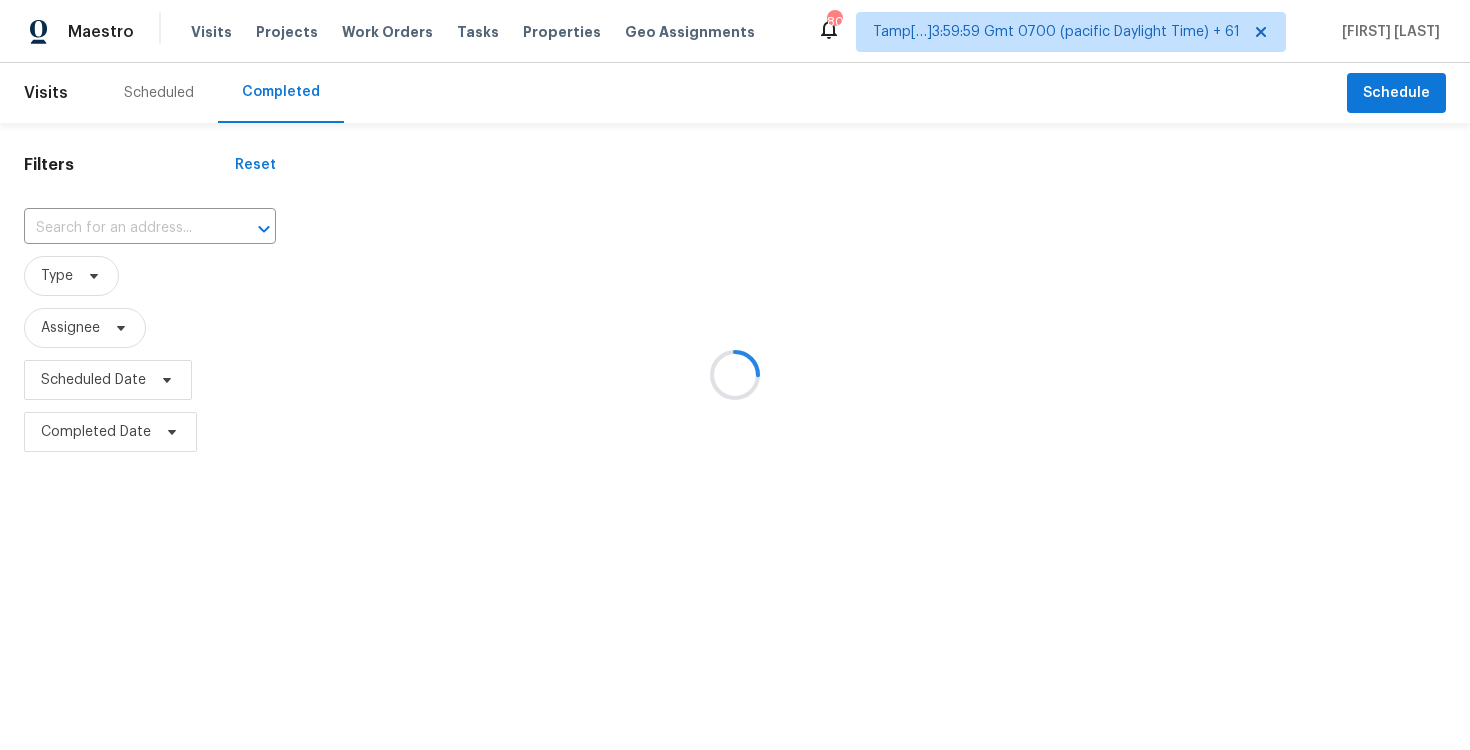 click at bounding box center [735, 375] 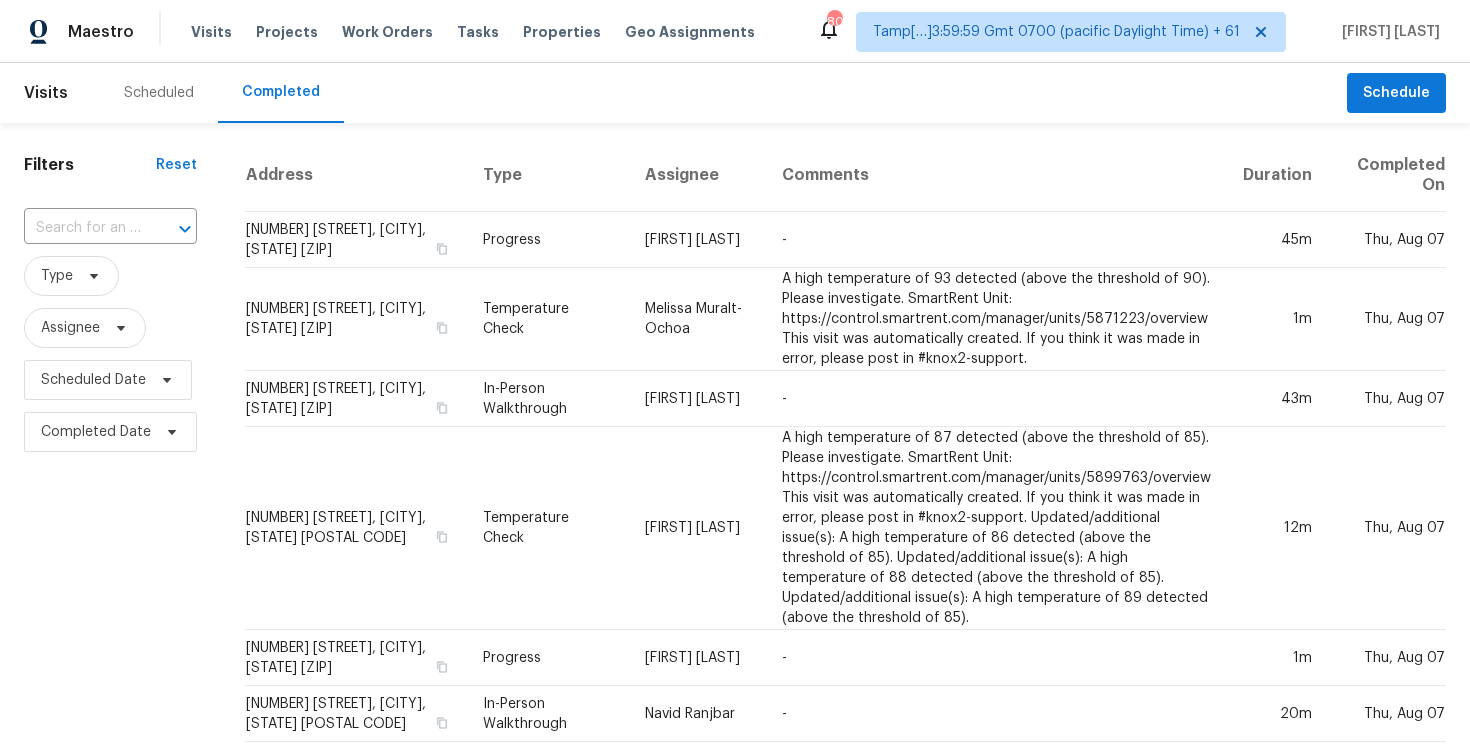 click at bounding box center [171, 229] 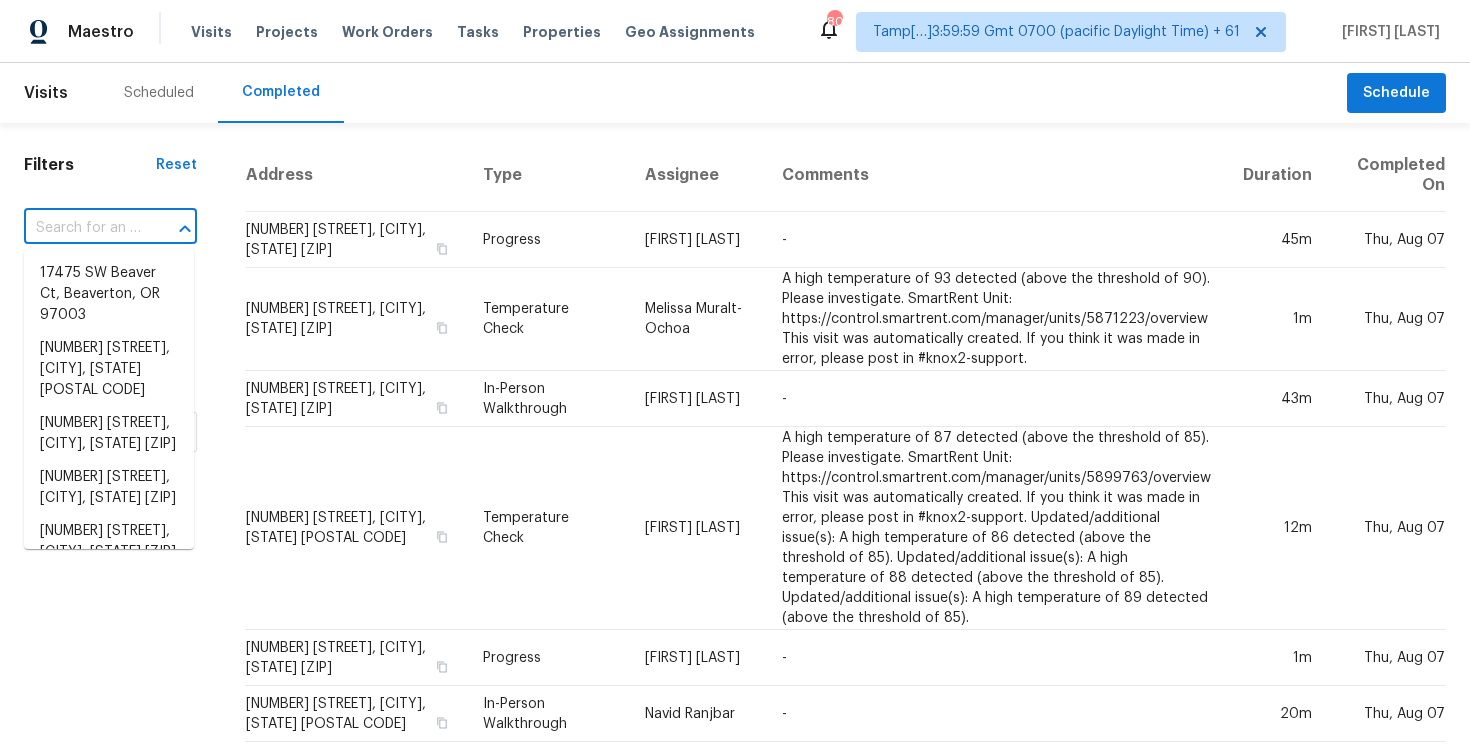 paste on "768 Valleybrook Dr, Windsor, CO 80550" 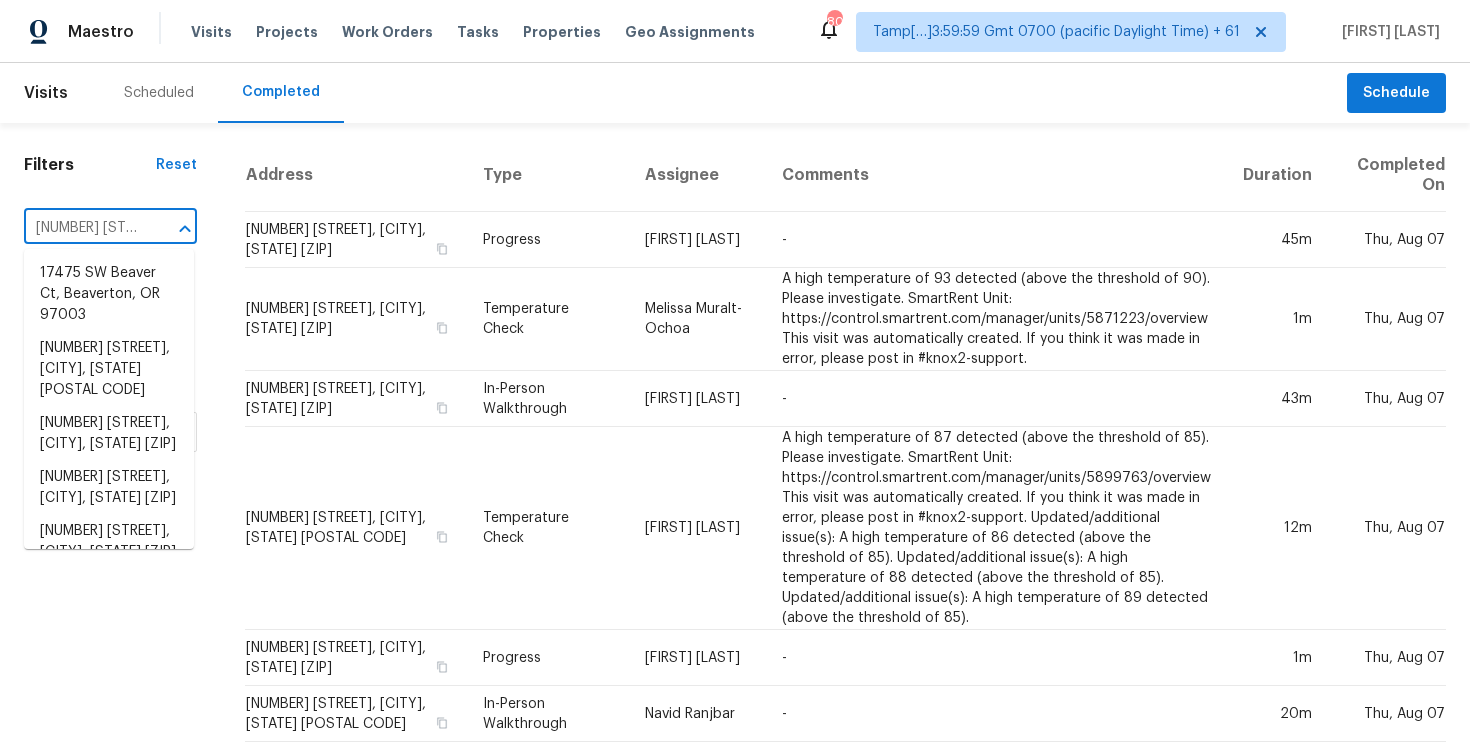 scroll, scrollTop: 0, scrollLeft: 157, axis: horizontal 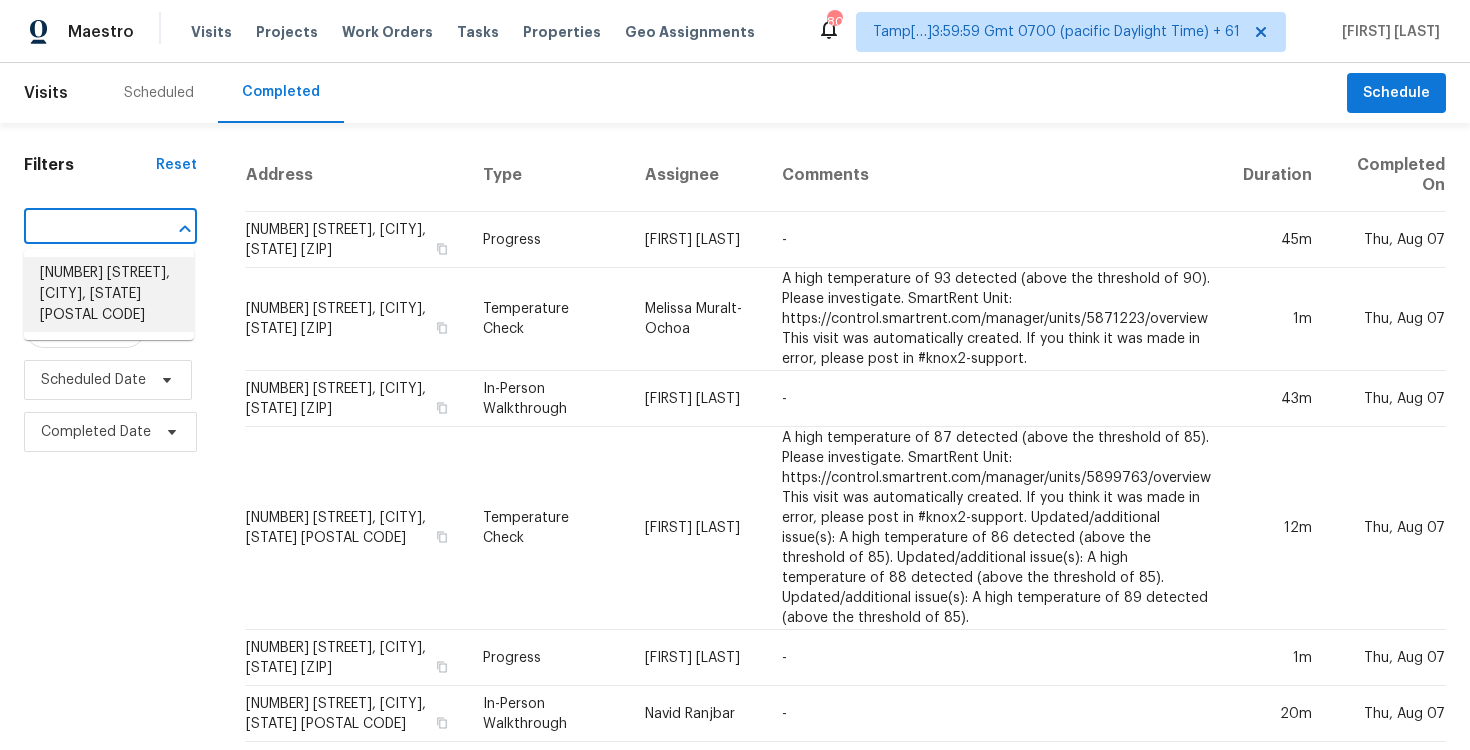 click on "768 Valleybrook Dr, Windsor, CO 80550" at bounding box center (109, 294) 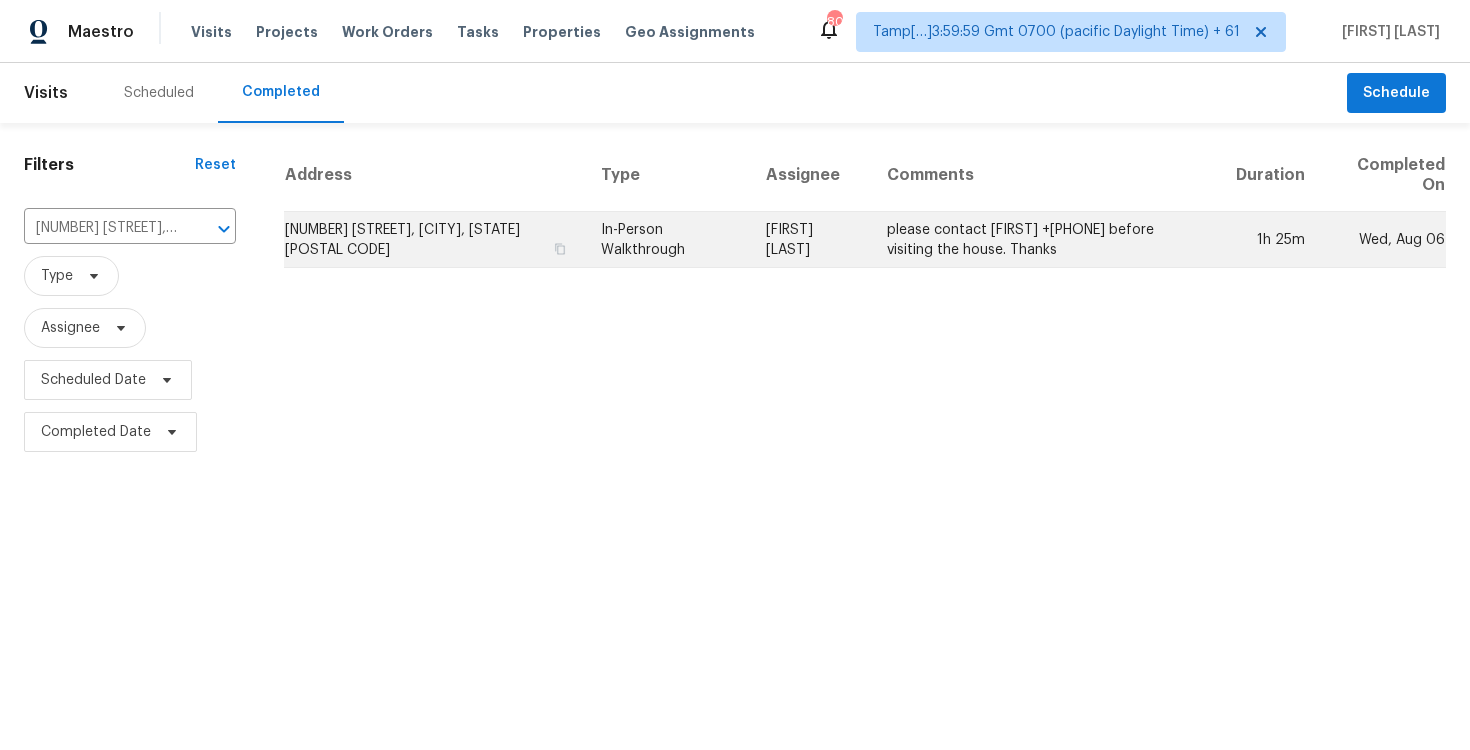 click on "768 Valleybrook Dr, Windsor, CO 80550" at bounding box center [435, 240] 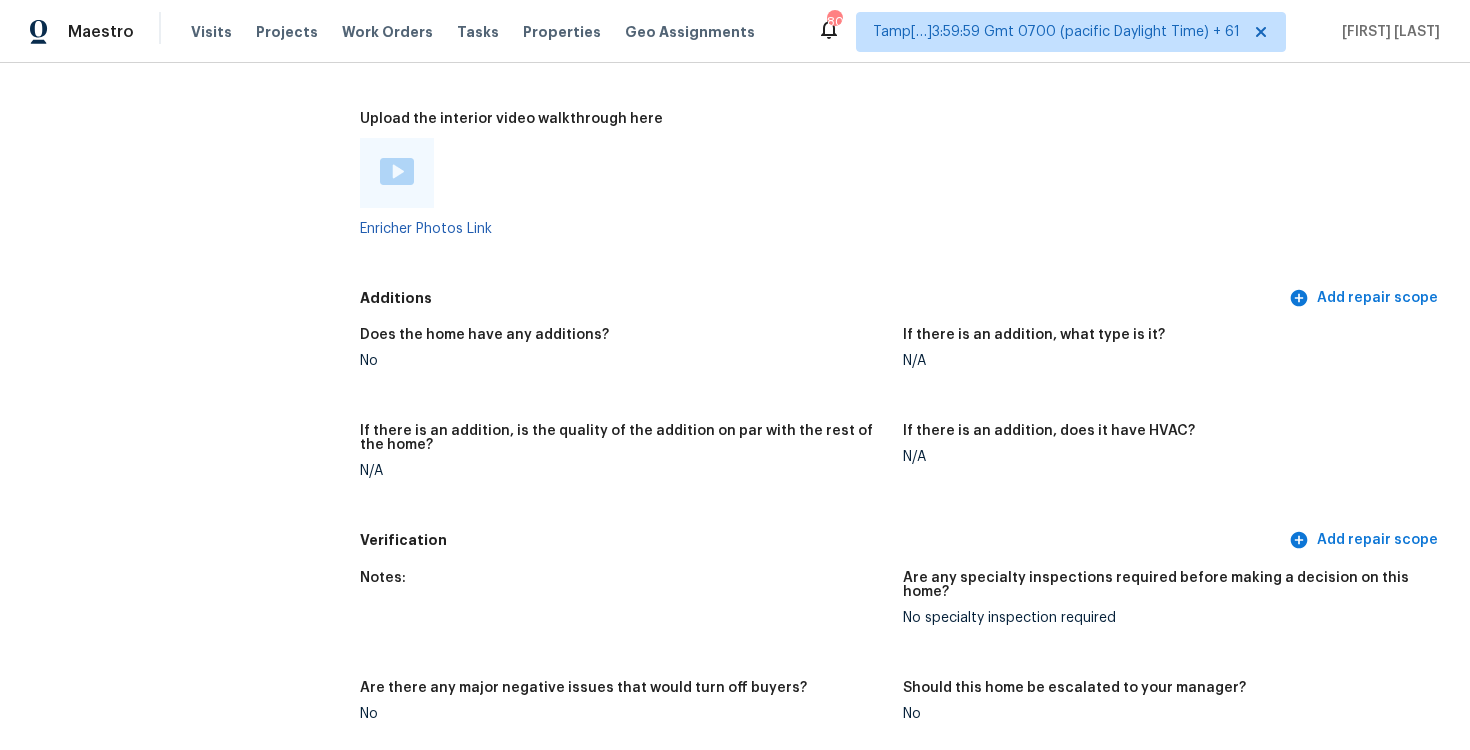 scroll, scrollTop: 4660, scrollLeft: 0, axis: vertical 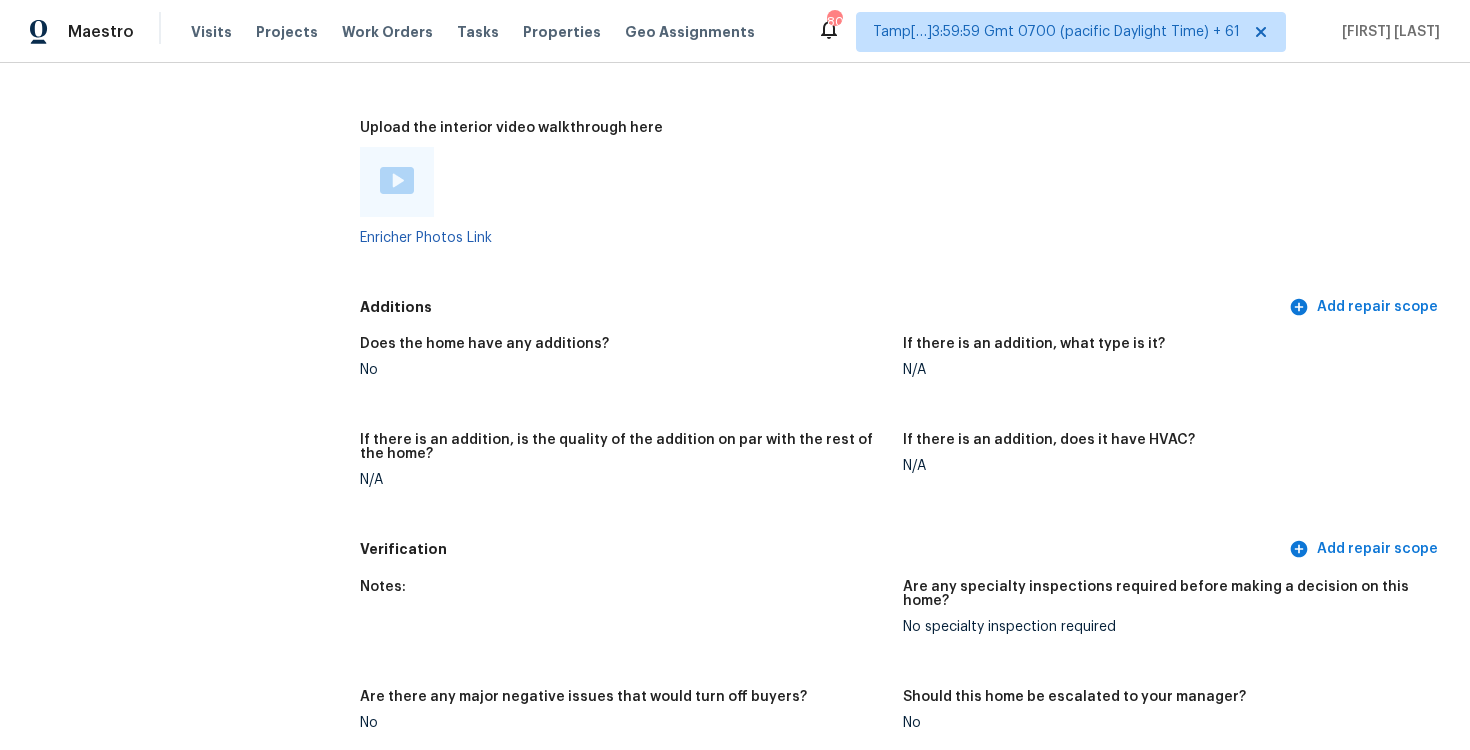 click at bounding box center [397, 180] 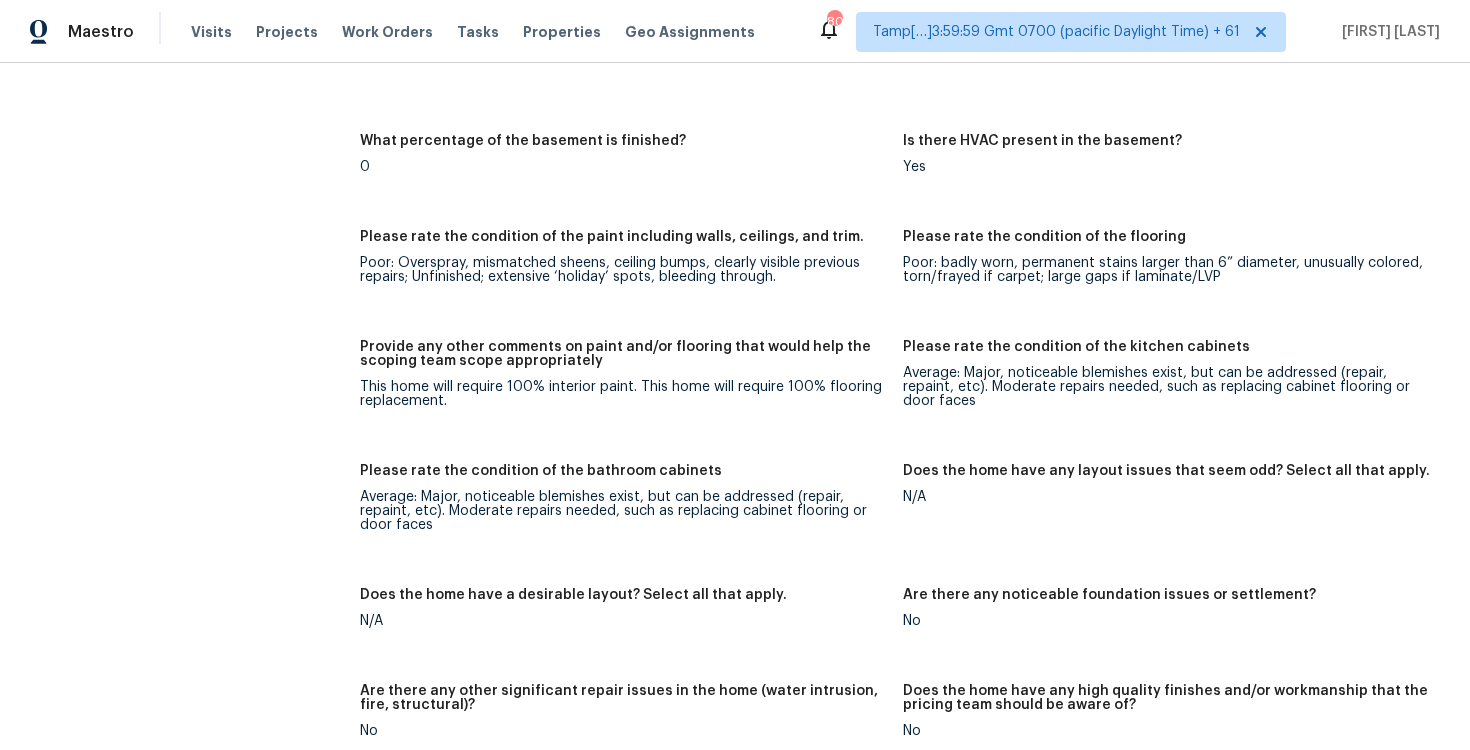 scroll, scrollTop: 3620, scrollLeft: 0, axis: vertical 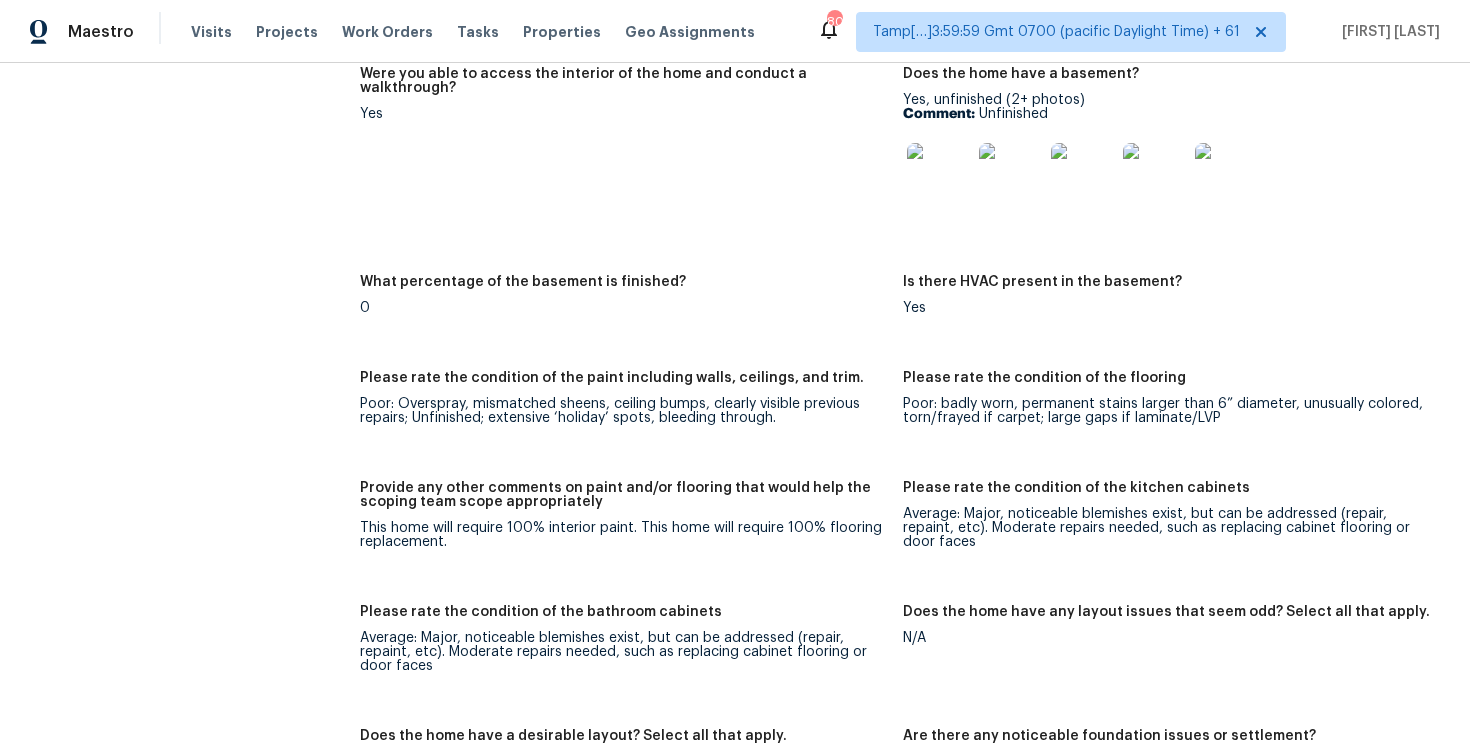 click on "What percentage of the basement is finished?" at bounding box center (623, 288) 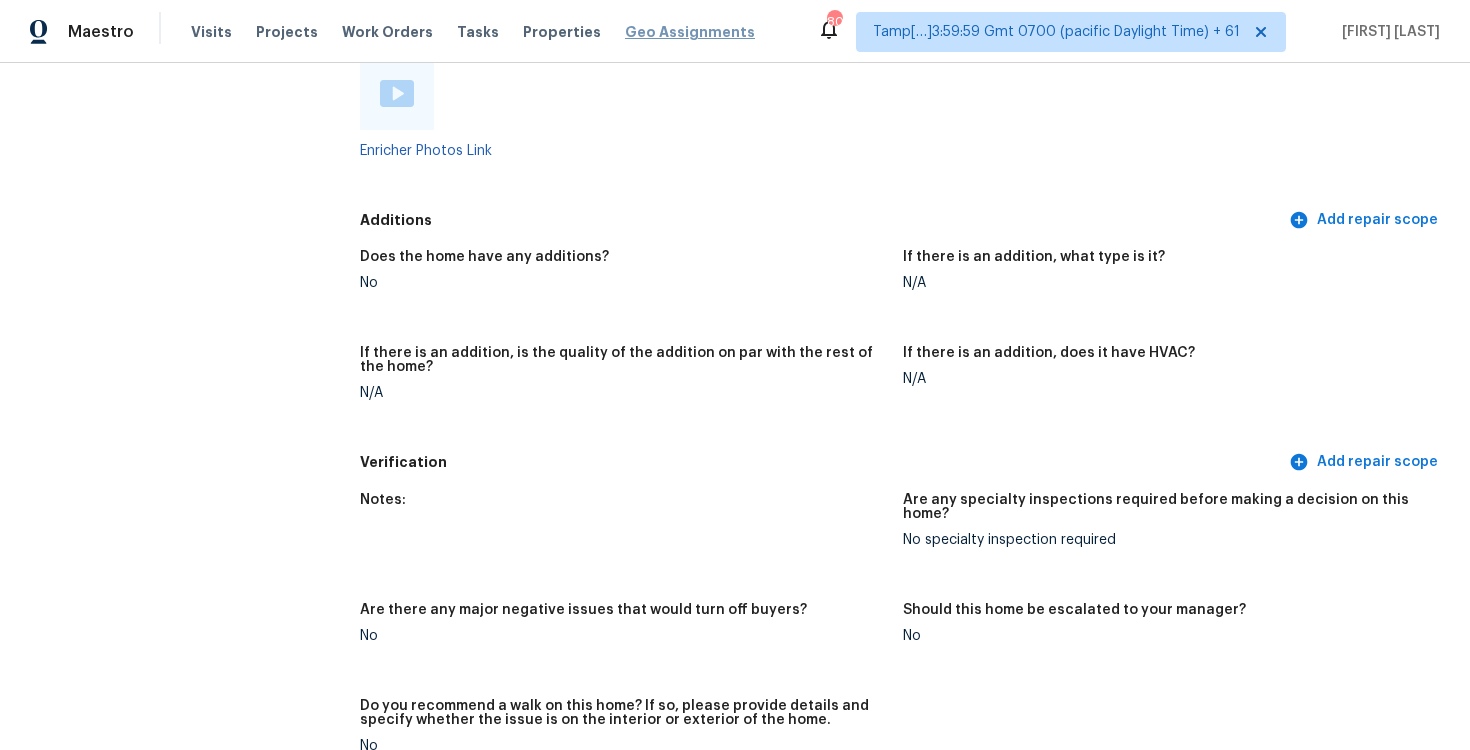 scroll, scrollTop: 4484, scrollLeft: 0, axis: vertical 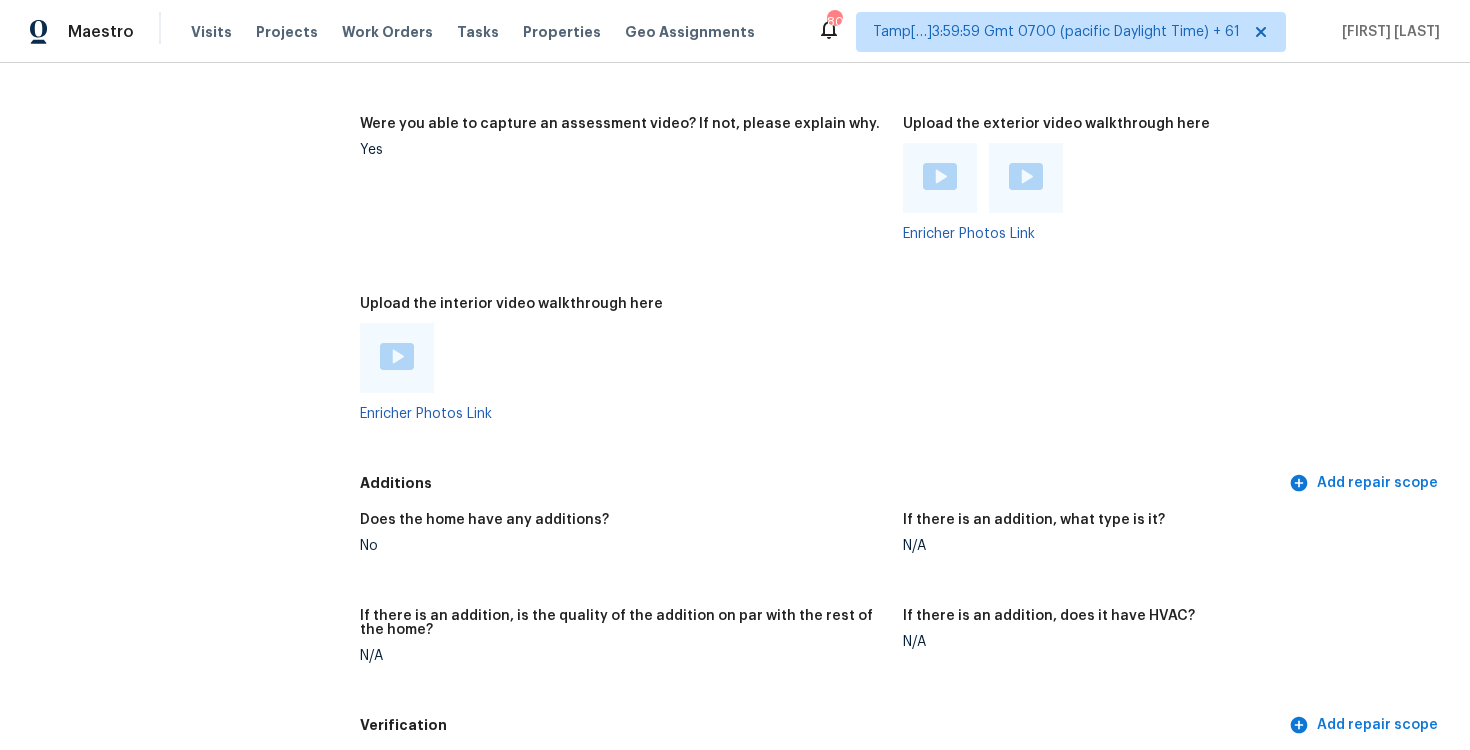 click on "Were you able to capture an assessment video? If not, please explain why. Yes" at bounding box center (631, 195) 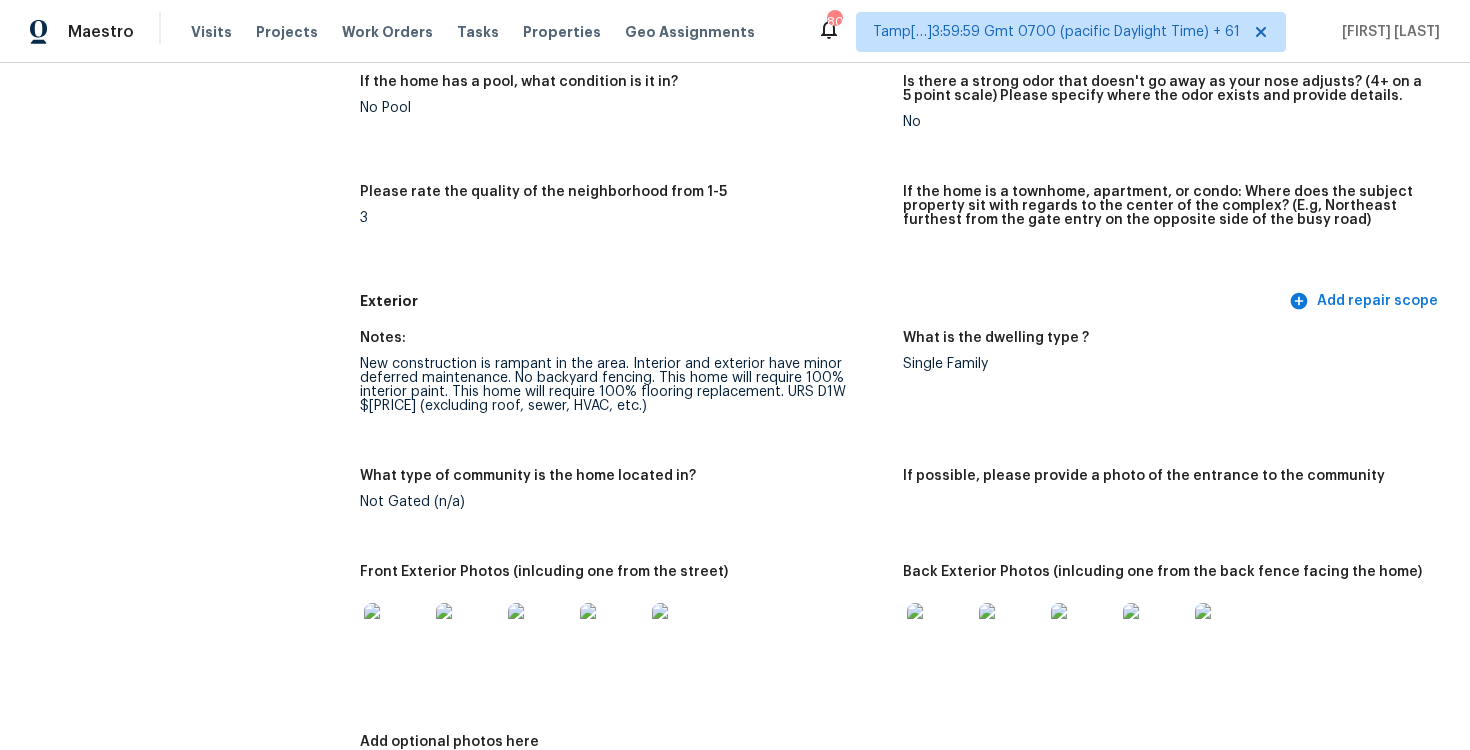 scroll, scrollTop: 3358, scrollLeft: 0, axis: vertical 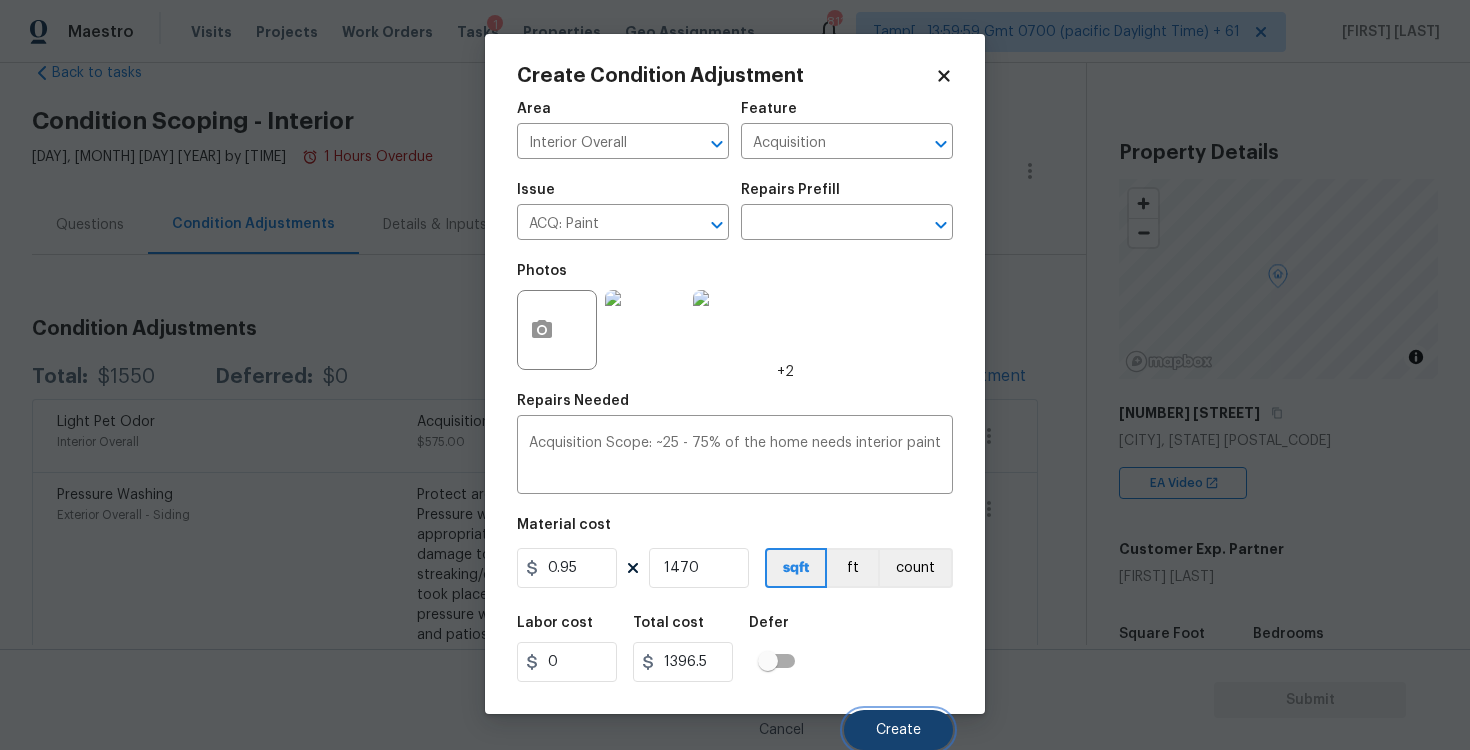 click on "Create" at bounding box center (898, 730) 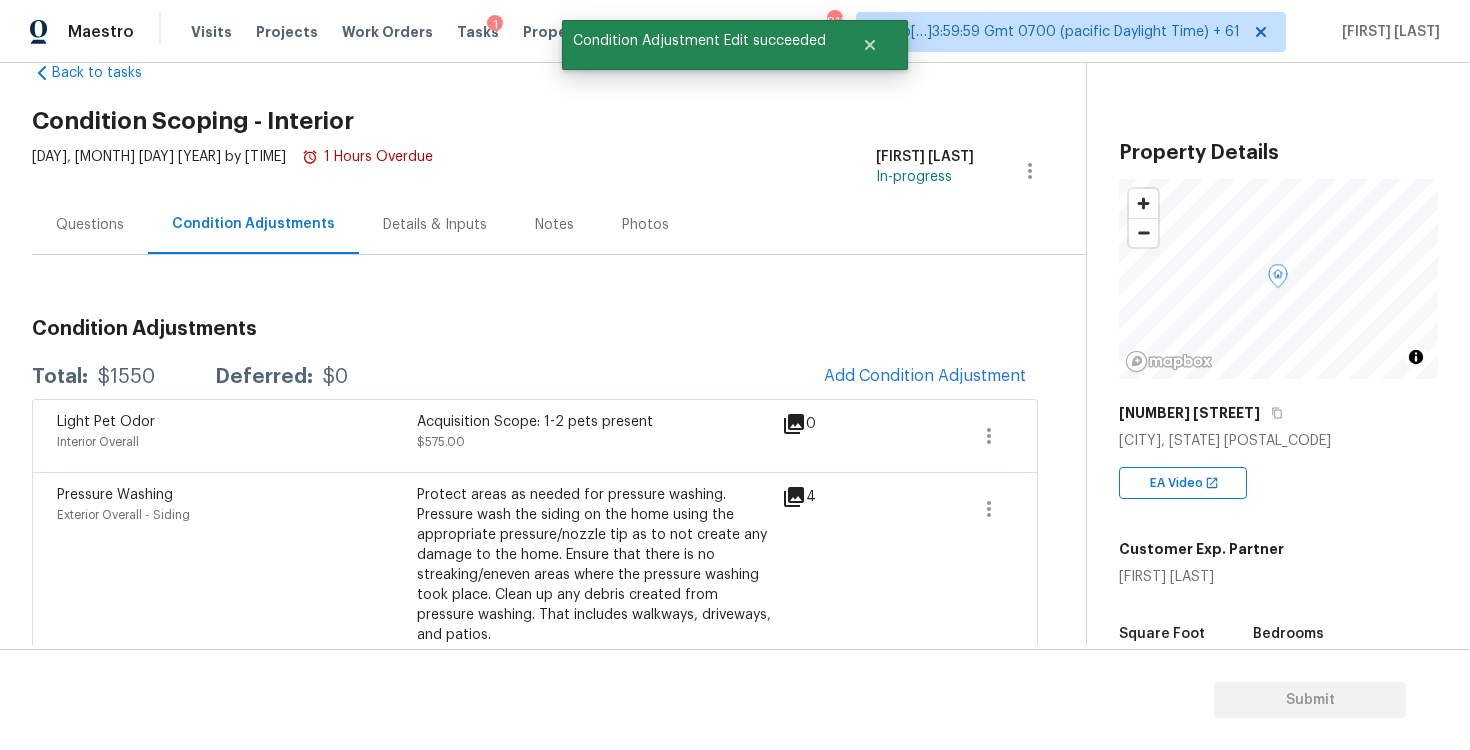 scroll, scrollTop: 0, scrollLeft: 0, axis: both 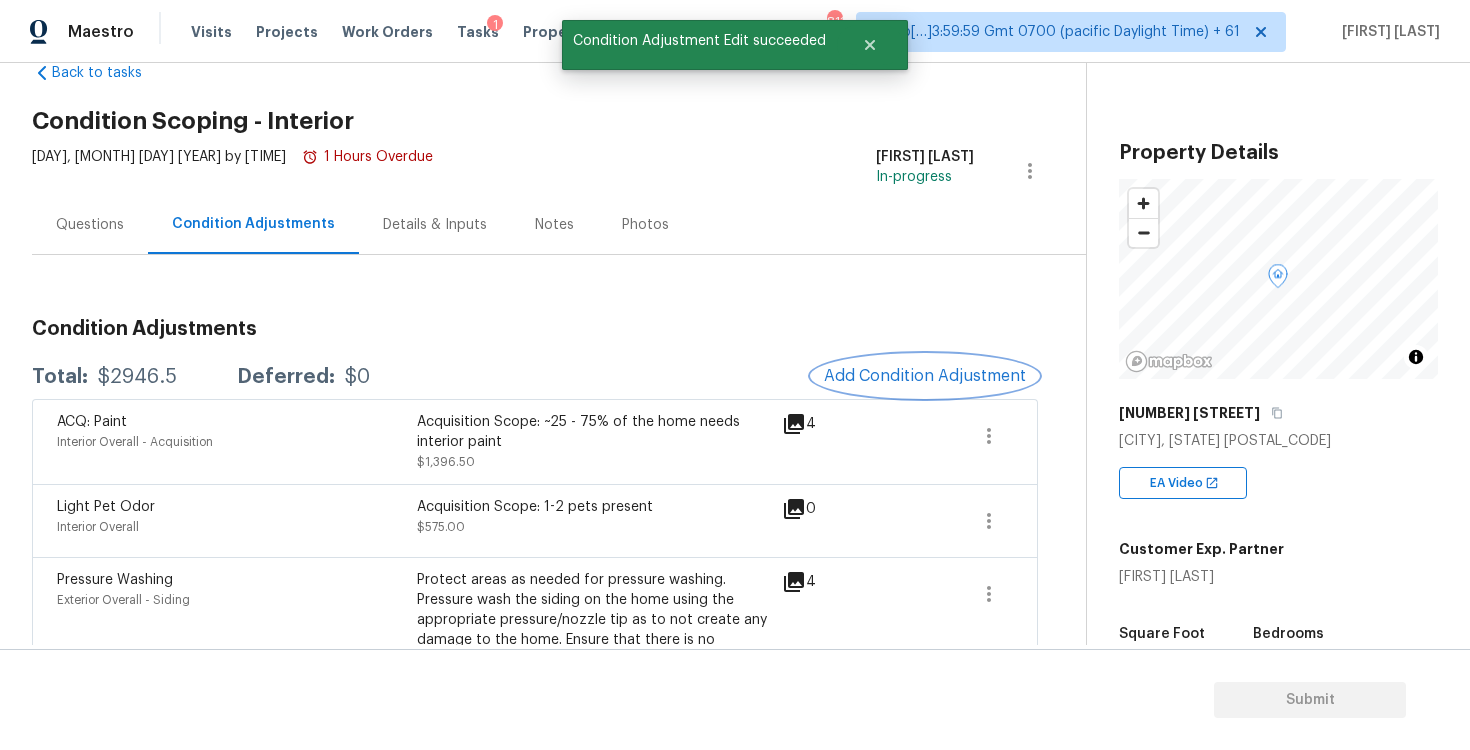 click on "Add Condition Adjustment" at bounding box center [925, 376] 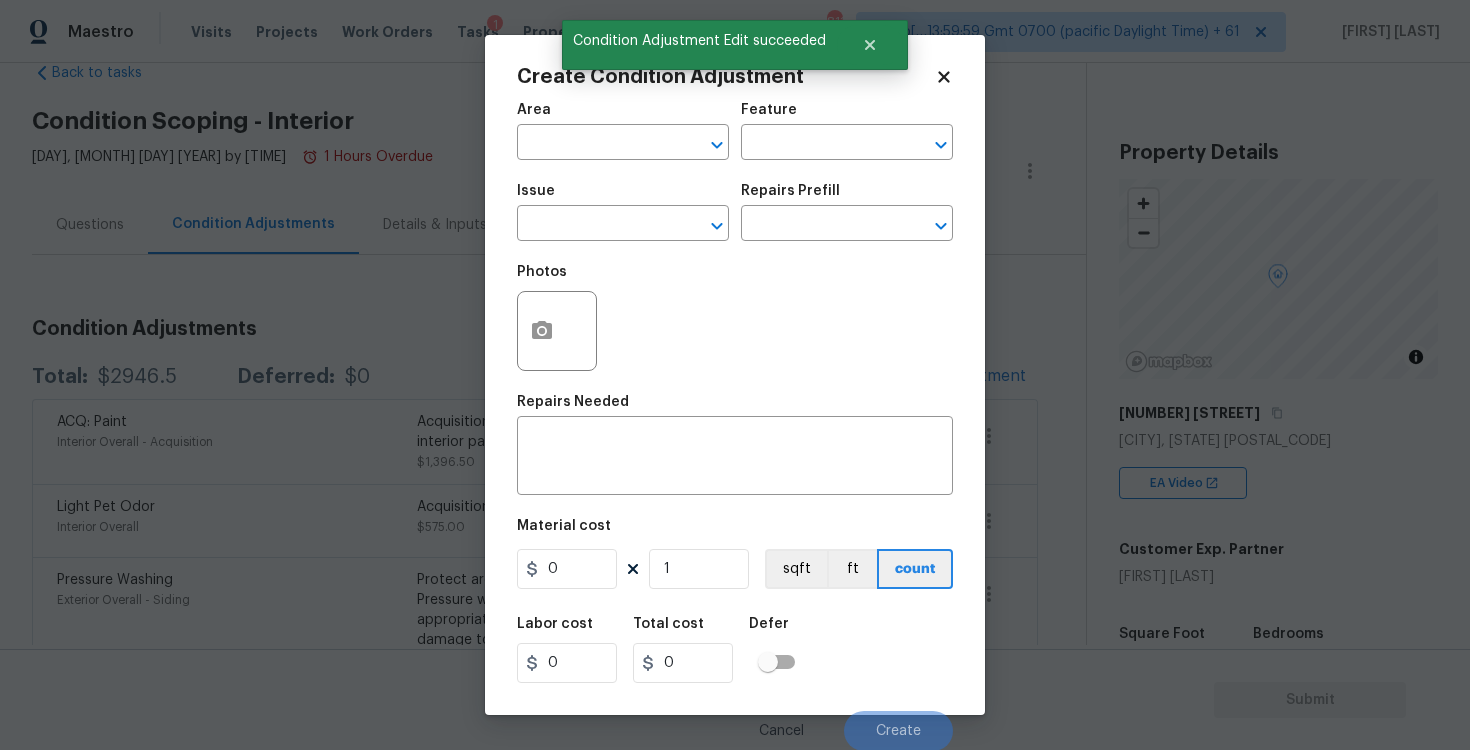 click on "Area ​" at bounding box center (623, 131) 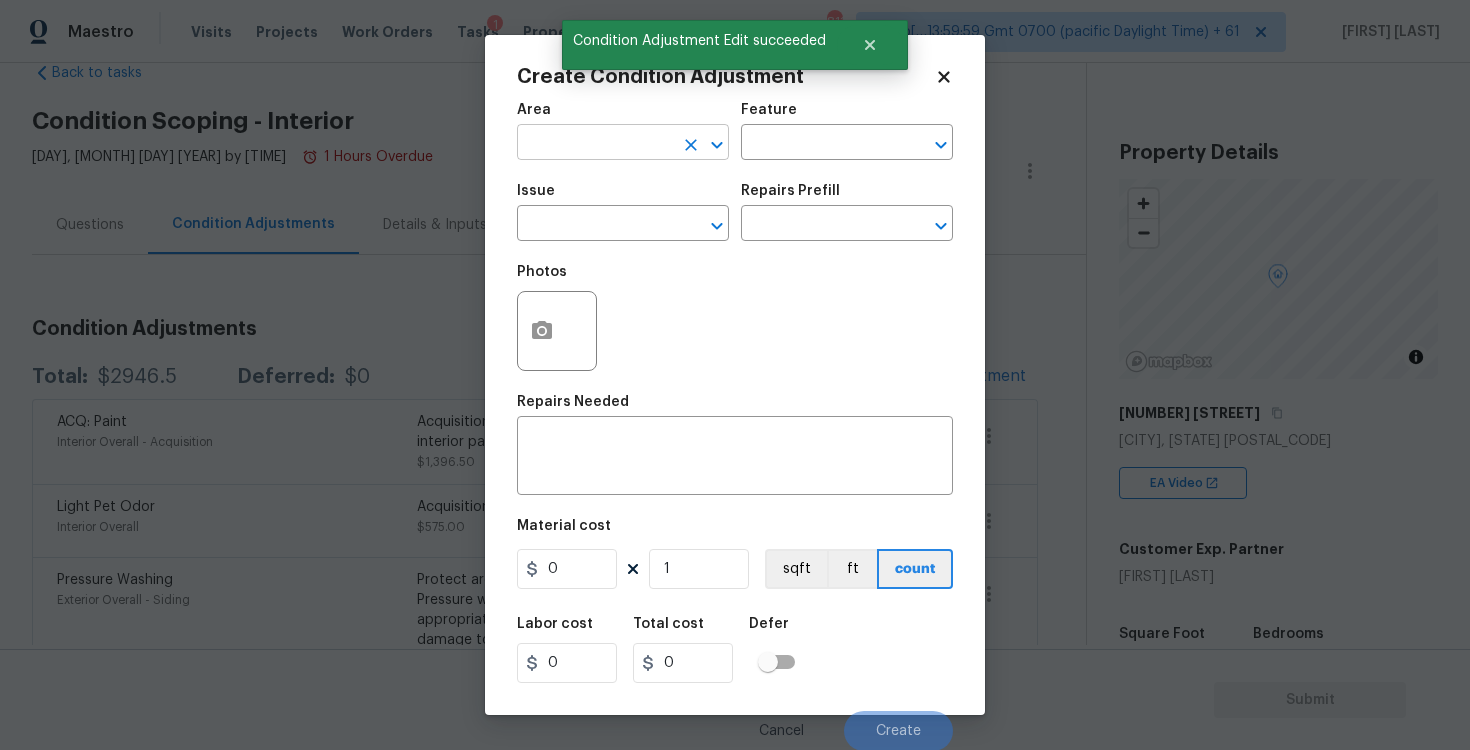 click at bounding box center (595, 144) 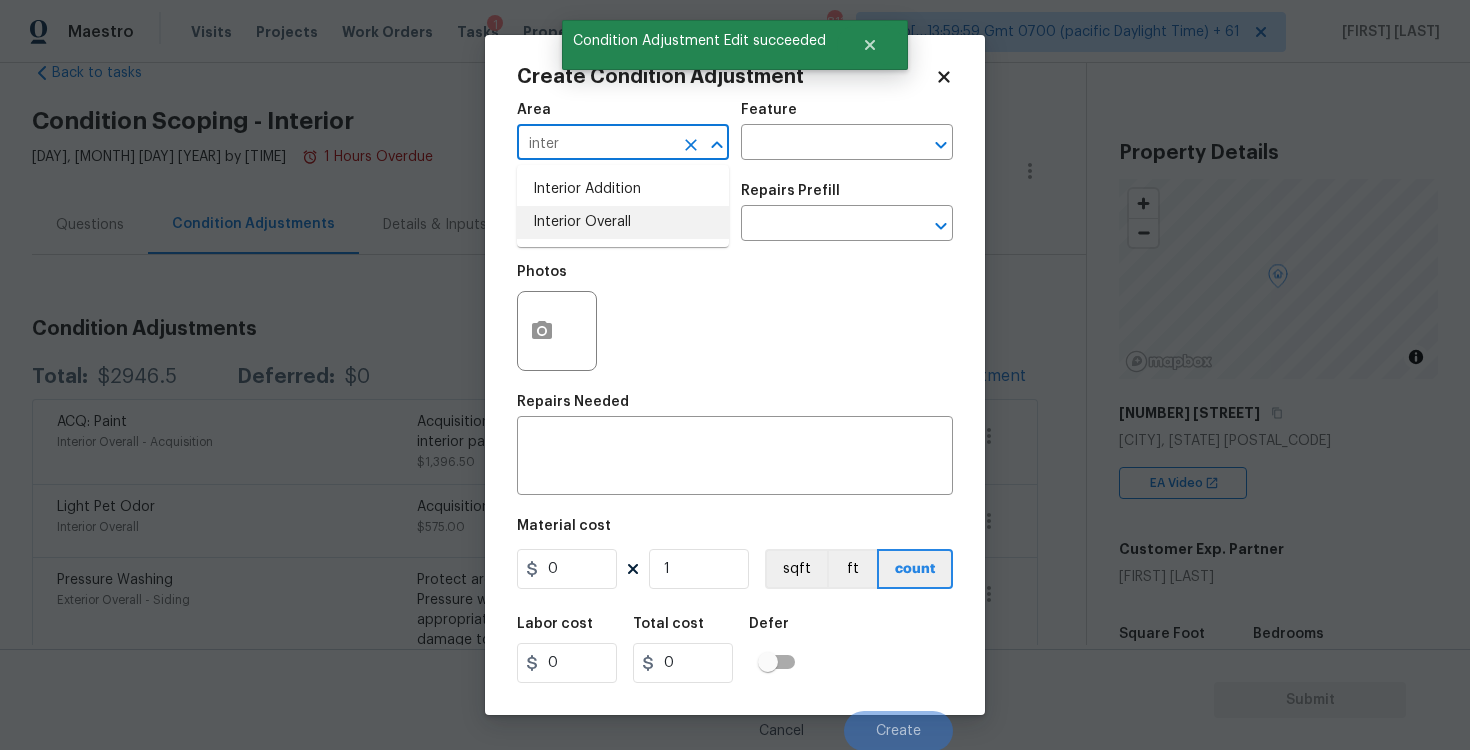 click on "Interior Overall" at bounding box center (623, 222) 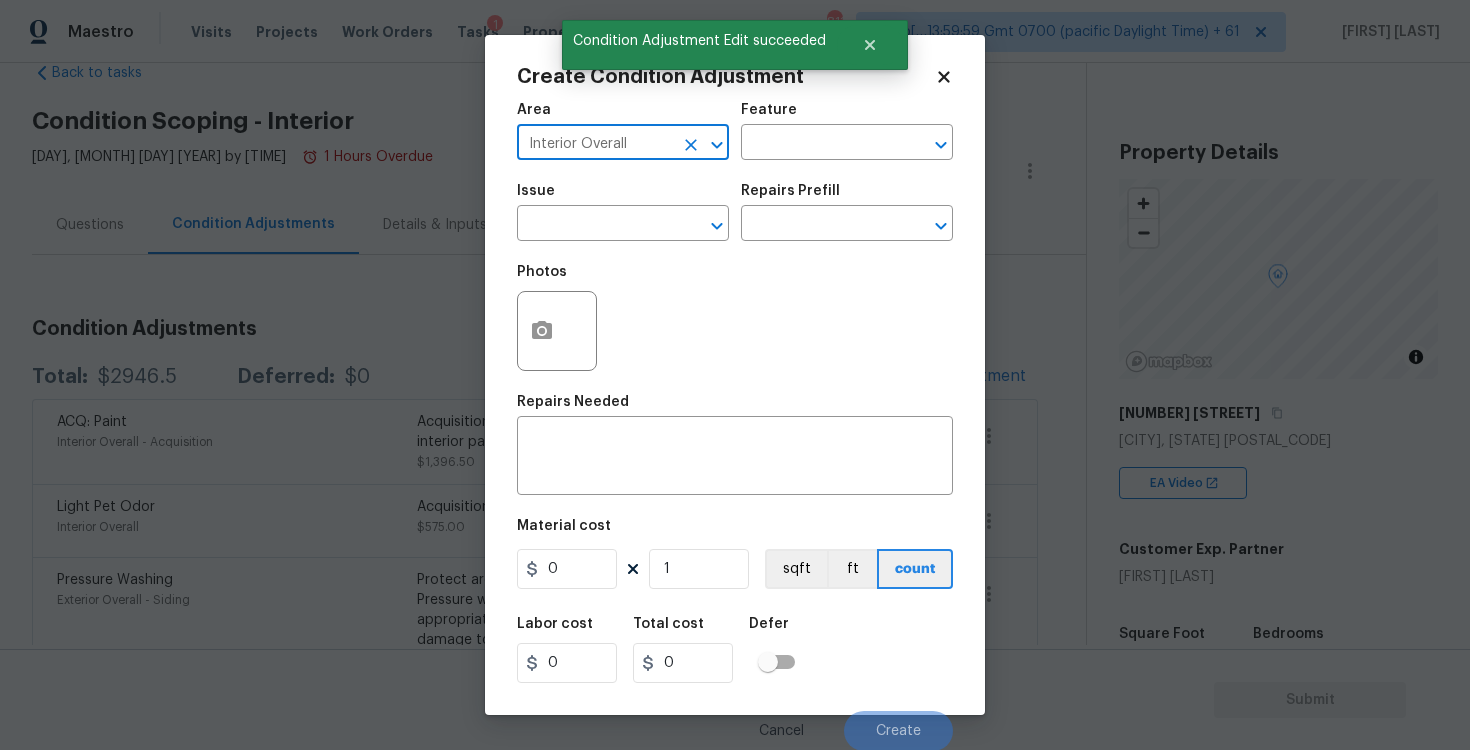 type on "Interior Overall" 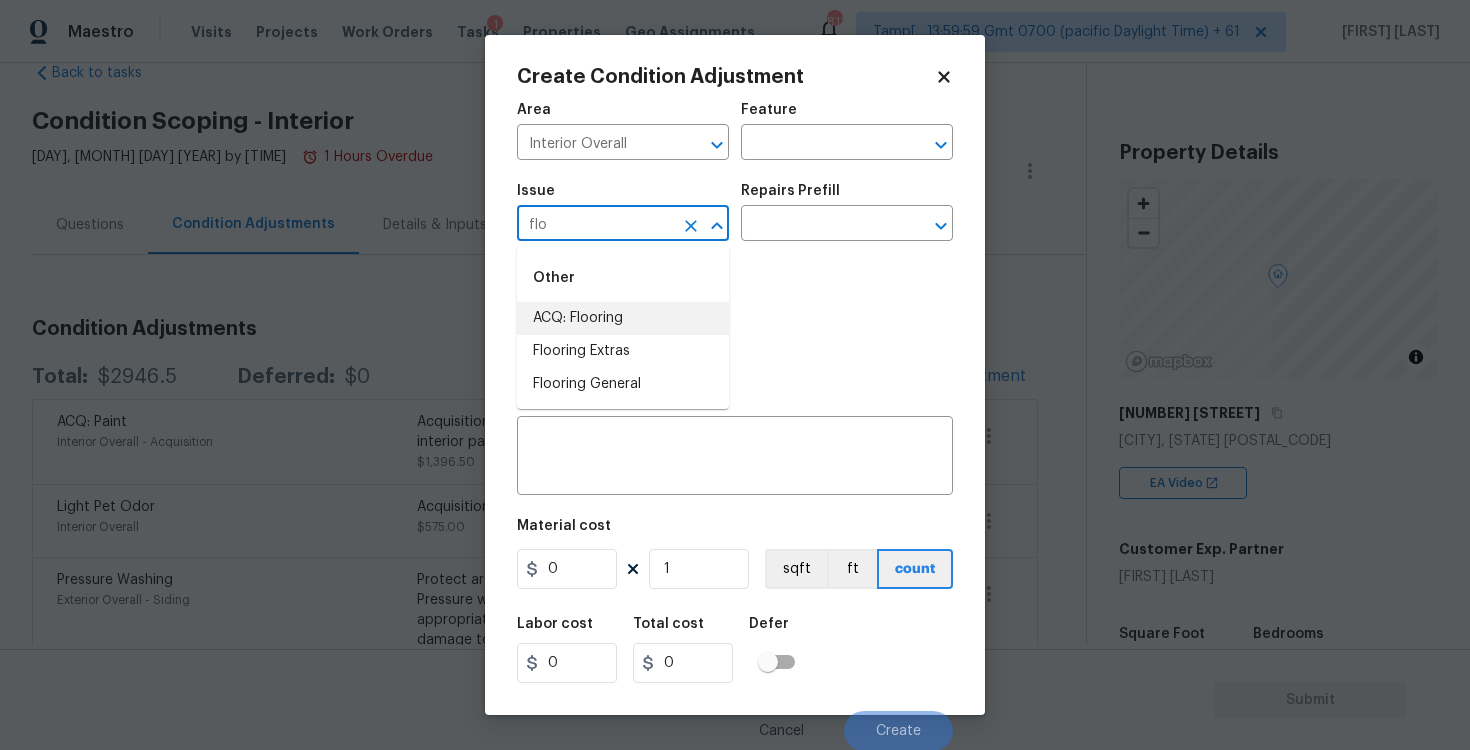click on "ACQ: Flooring" at bounding box center [623, 318] 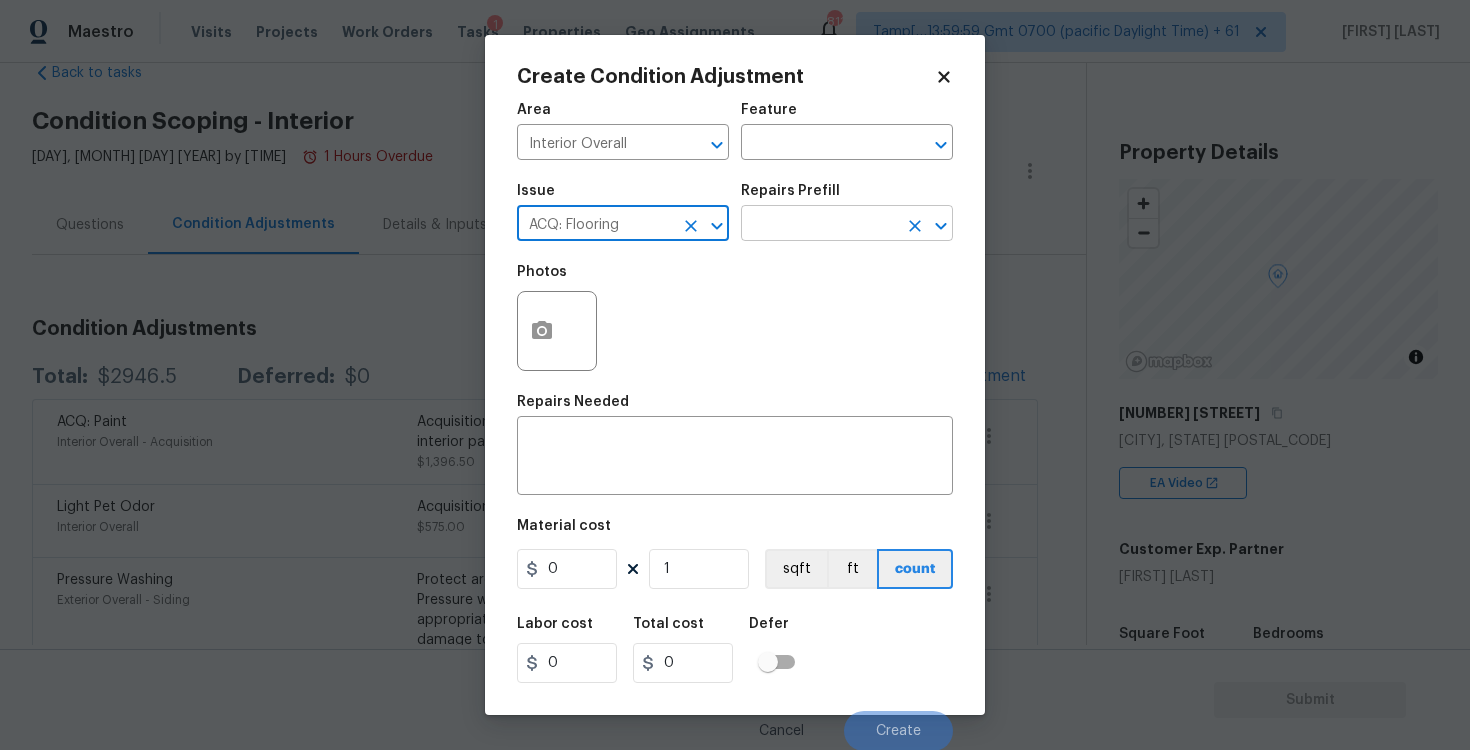 type on "ACQ: Flooring" 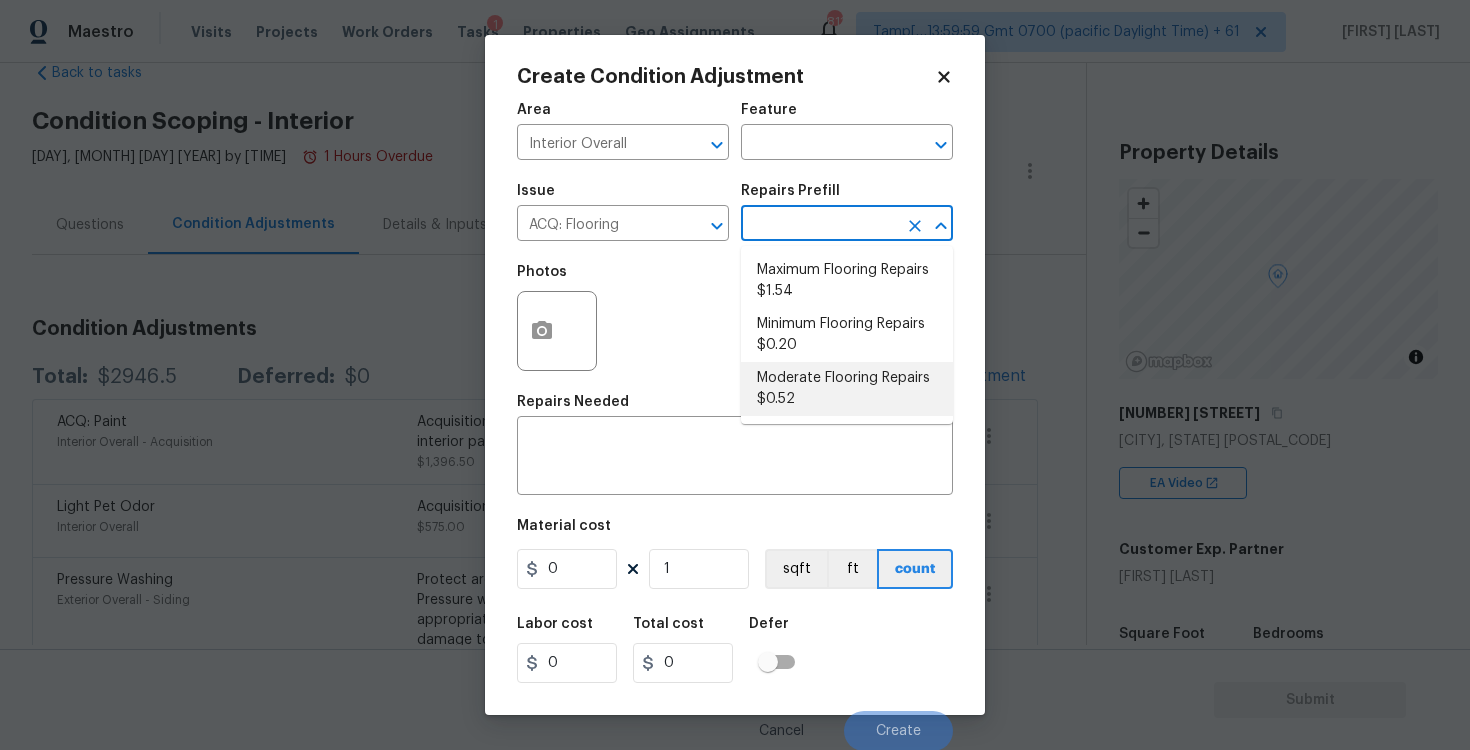 click on "Moderate Flooring Repairs $0.52" at bounding box center [847, 389] 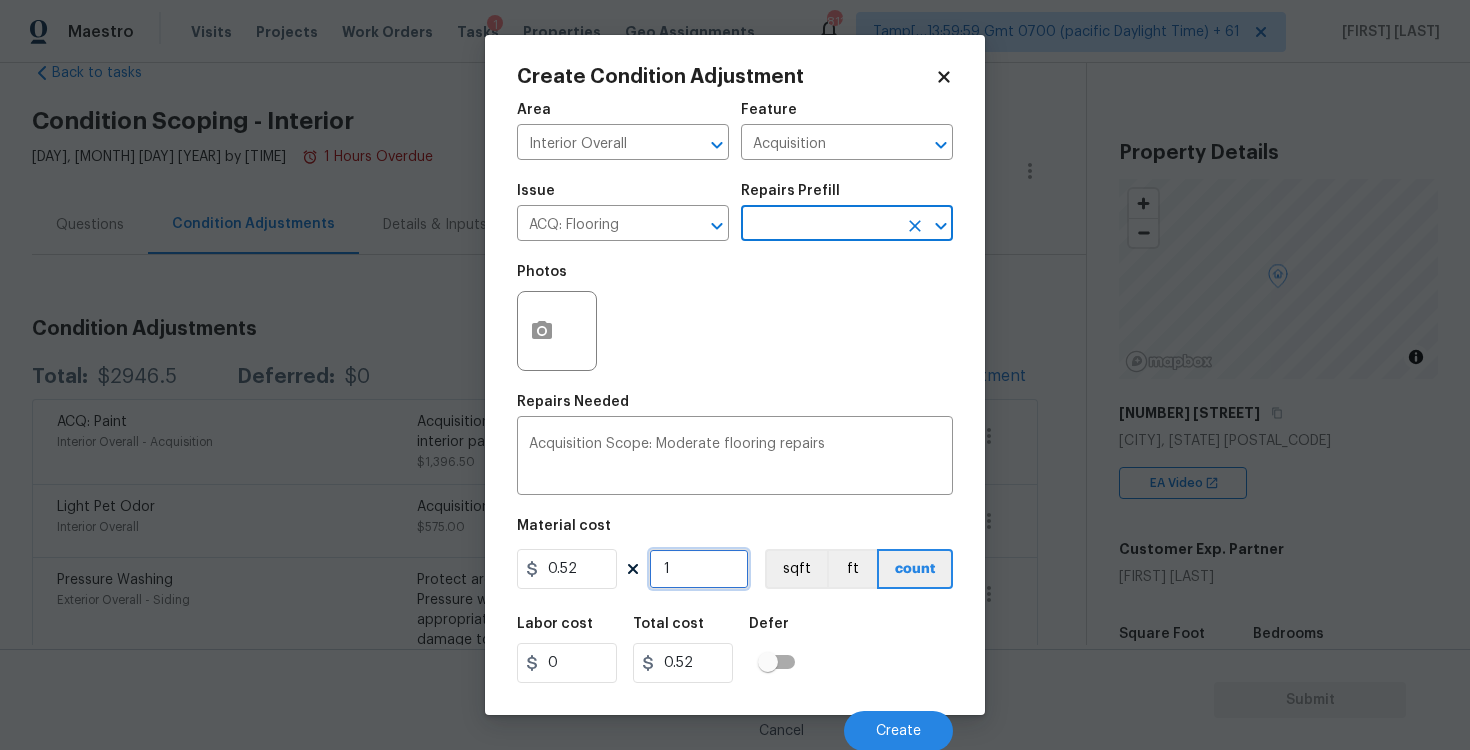 click on "1" at bounding box center [699, 569] 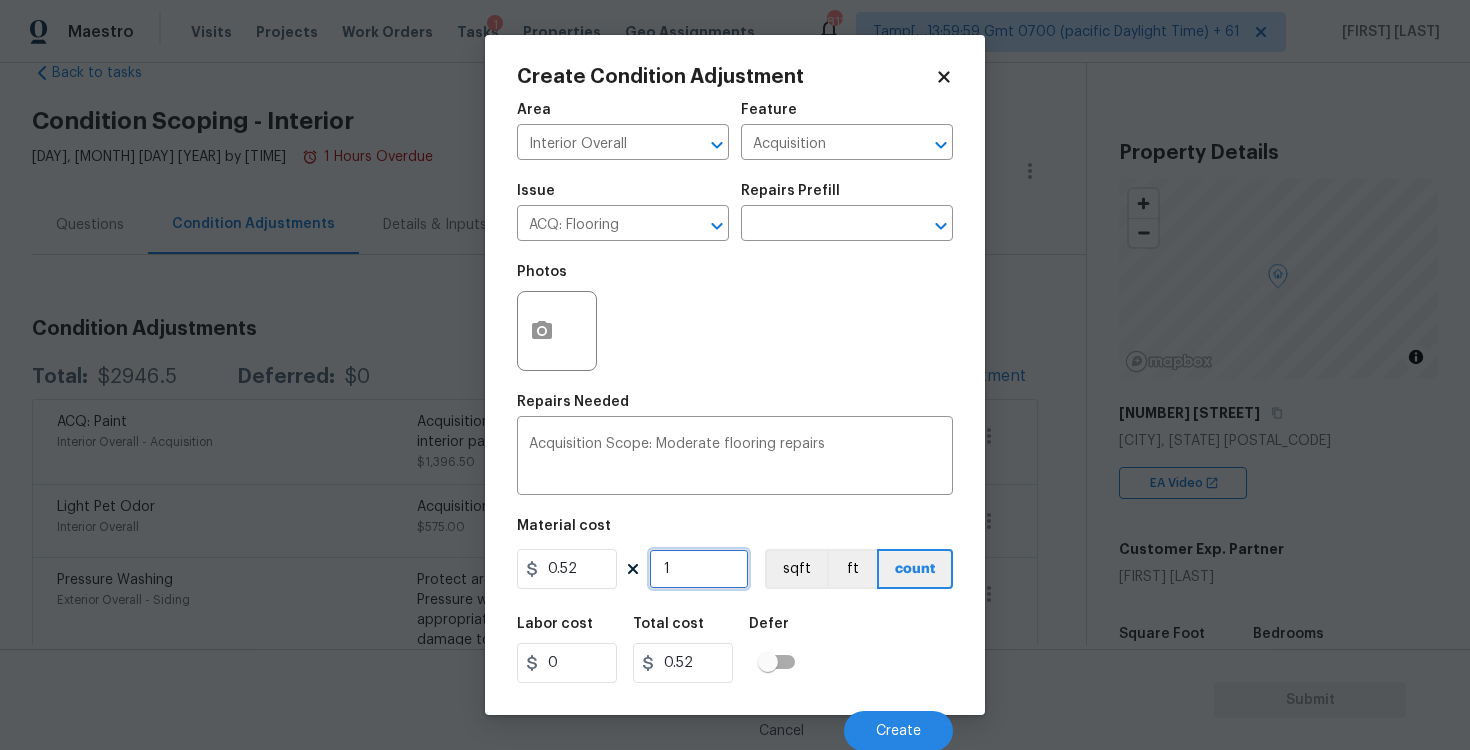 type on "0" 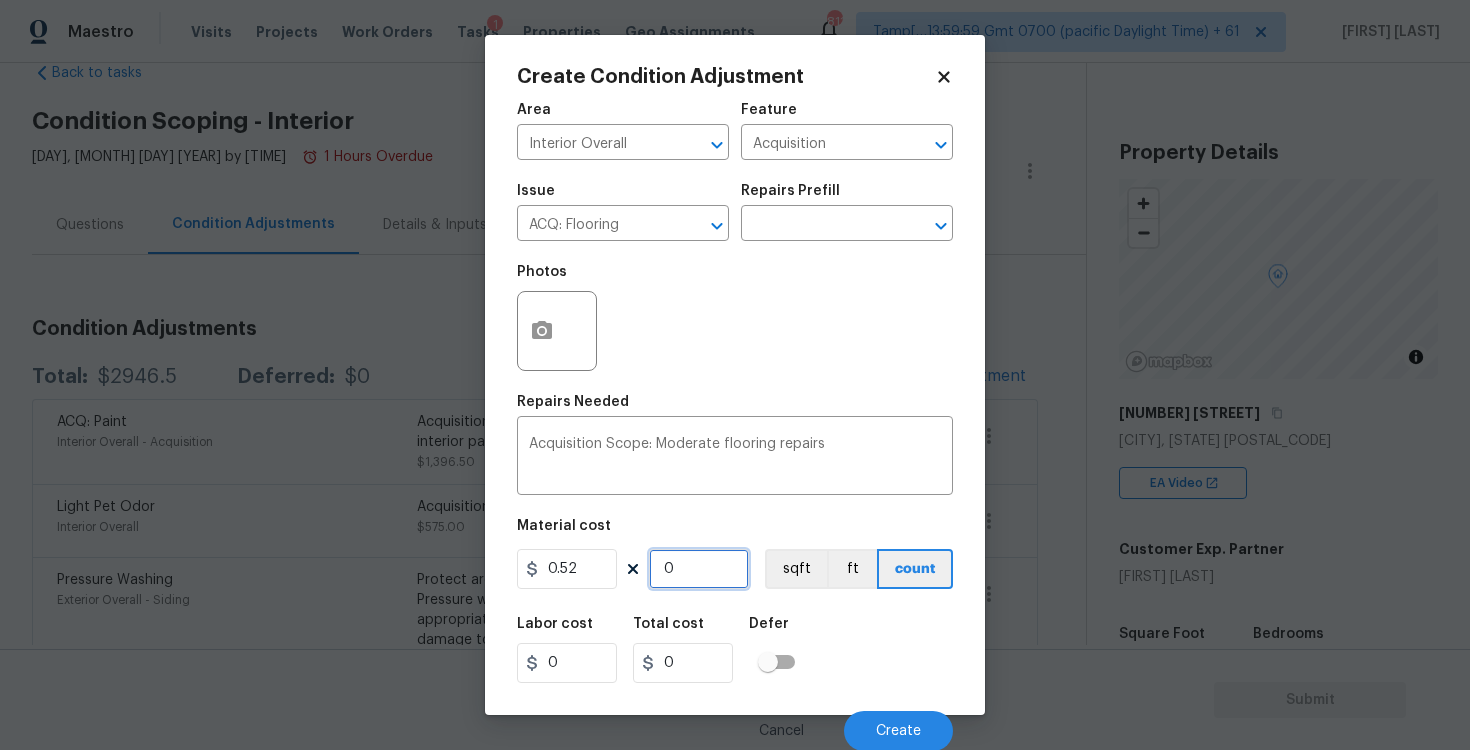 paste on "147" 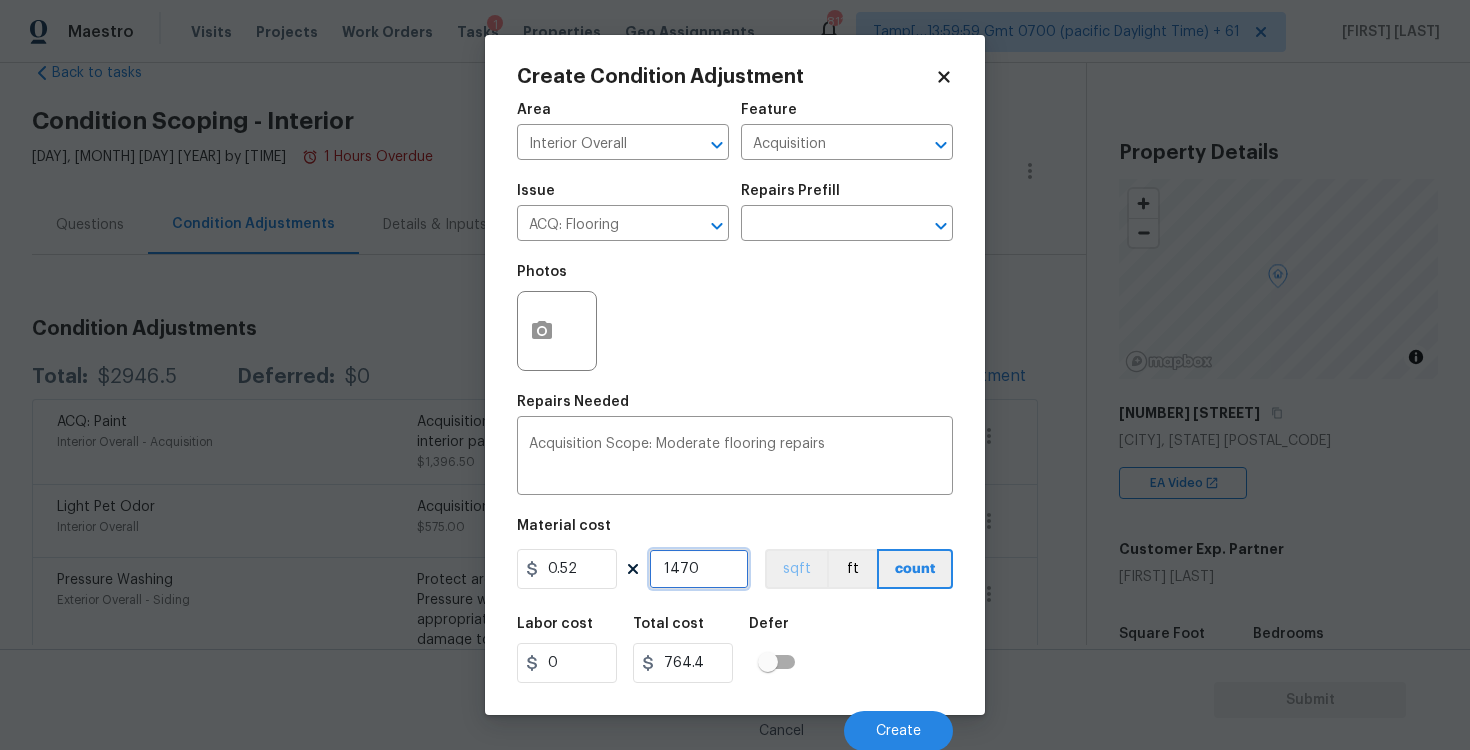 type on "1470" 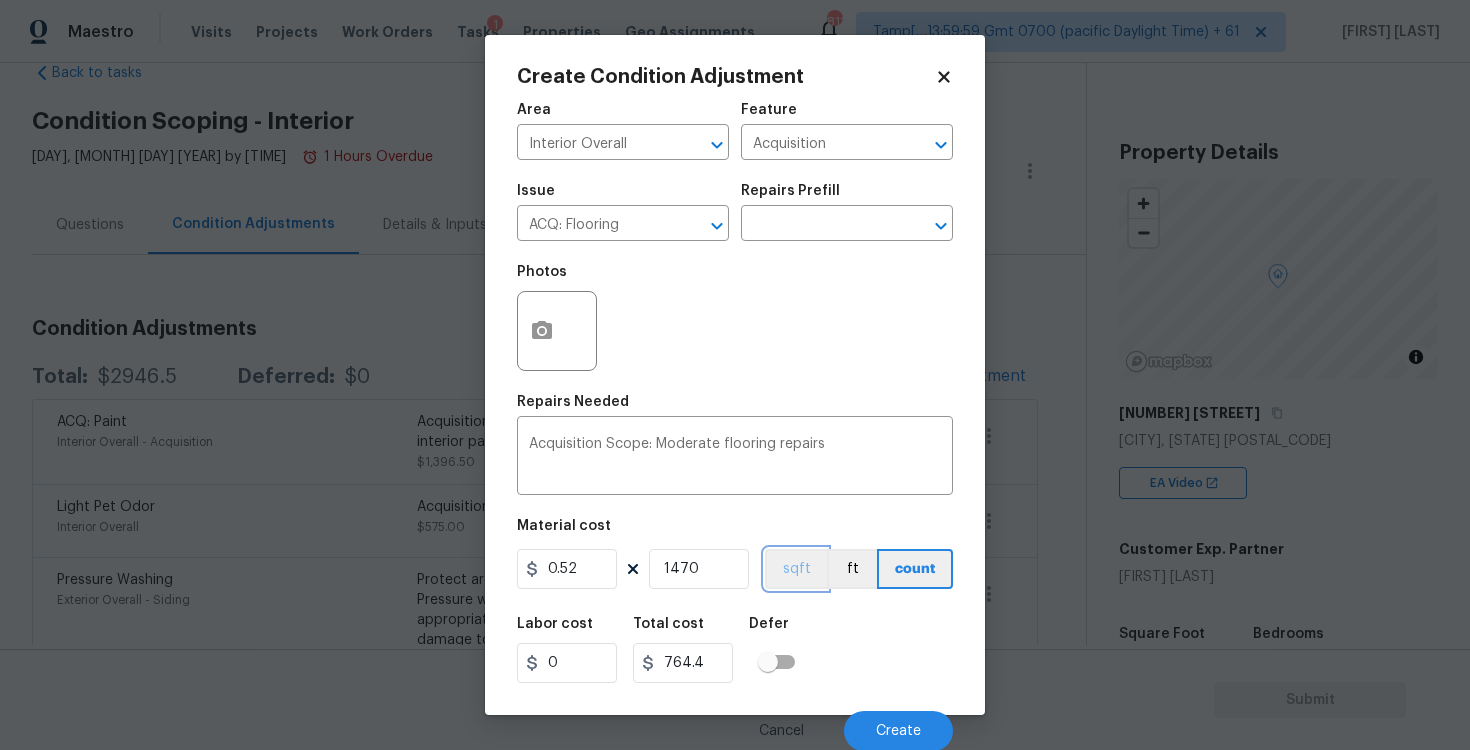 click on "sqft" at bounding box center (796, 569) 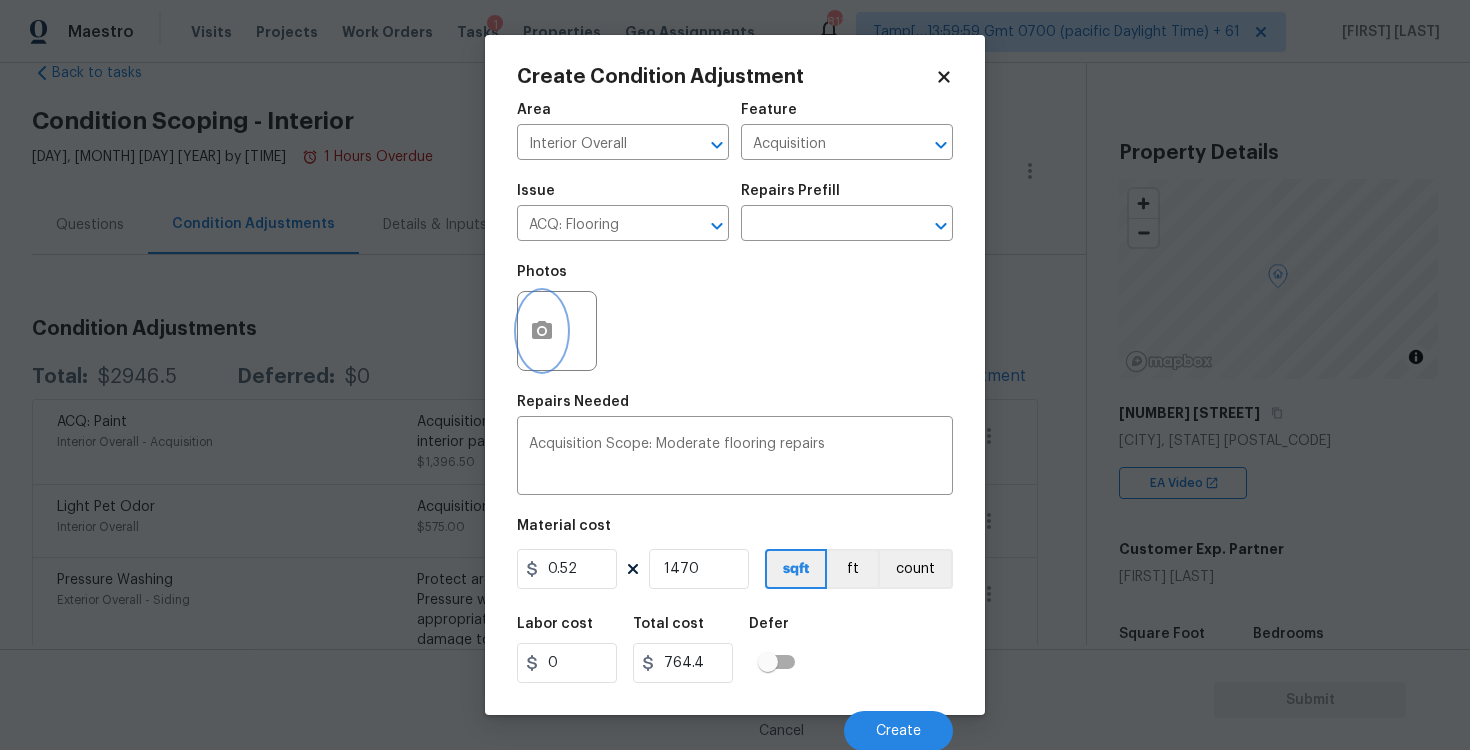 click 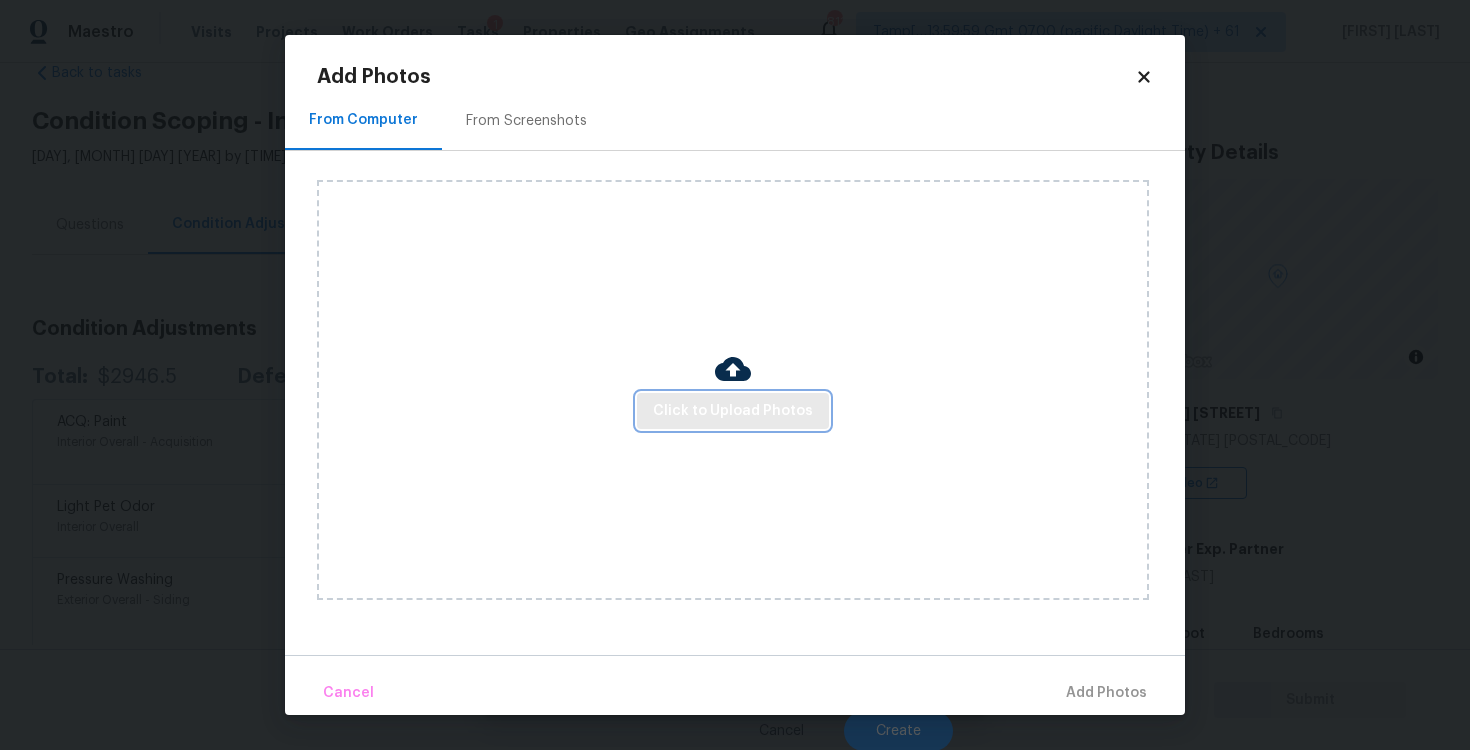 click on "Click to Upload Photos" at bounding box center (733, 411) 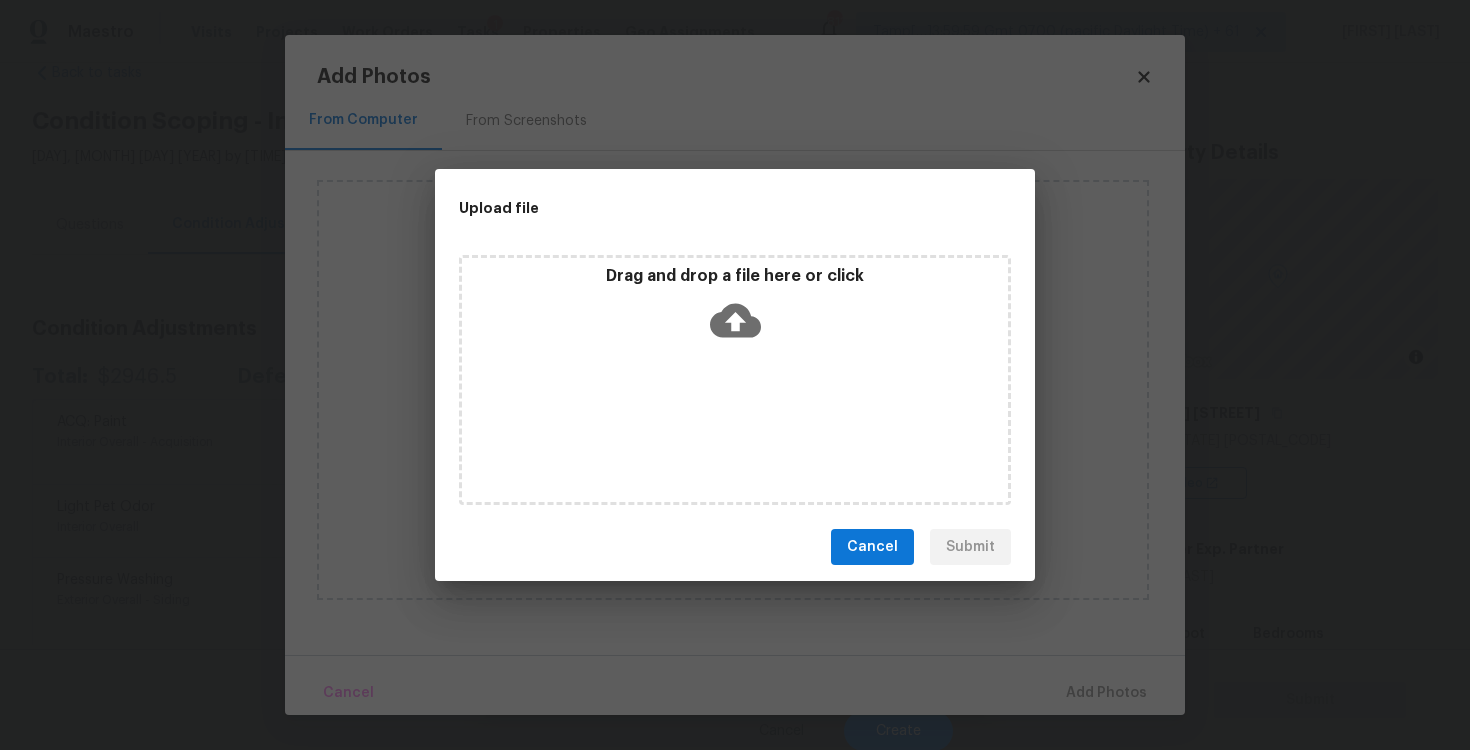 click on "Drag and drop a file here or click" at bounding box center [735, 309] 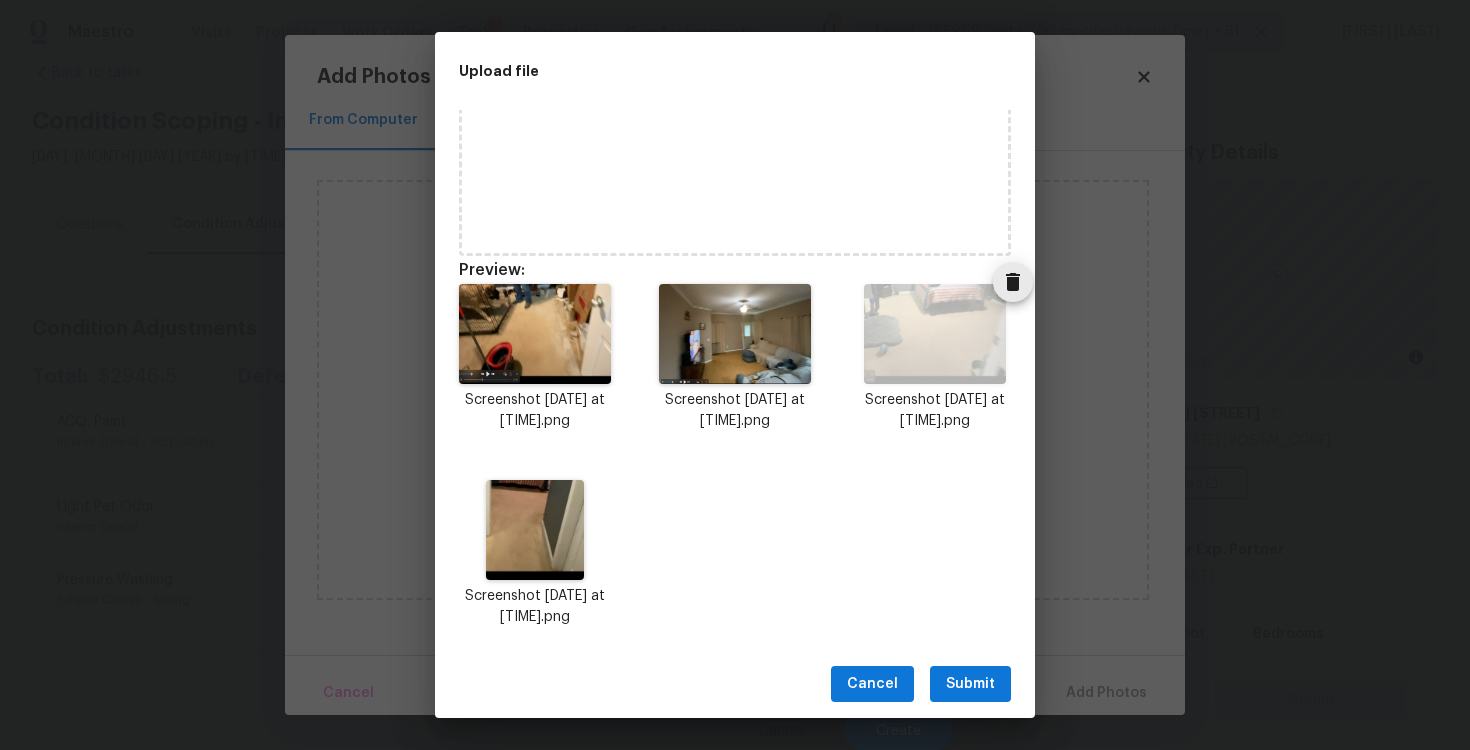 scroll, scrollTop: 114, scrollLeft: 0, axis: vertical 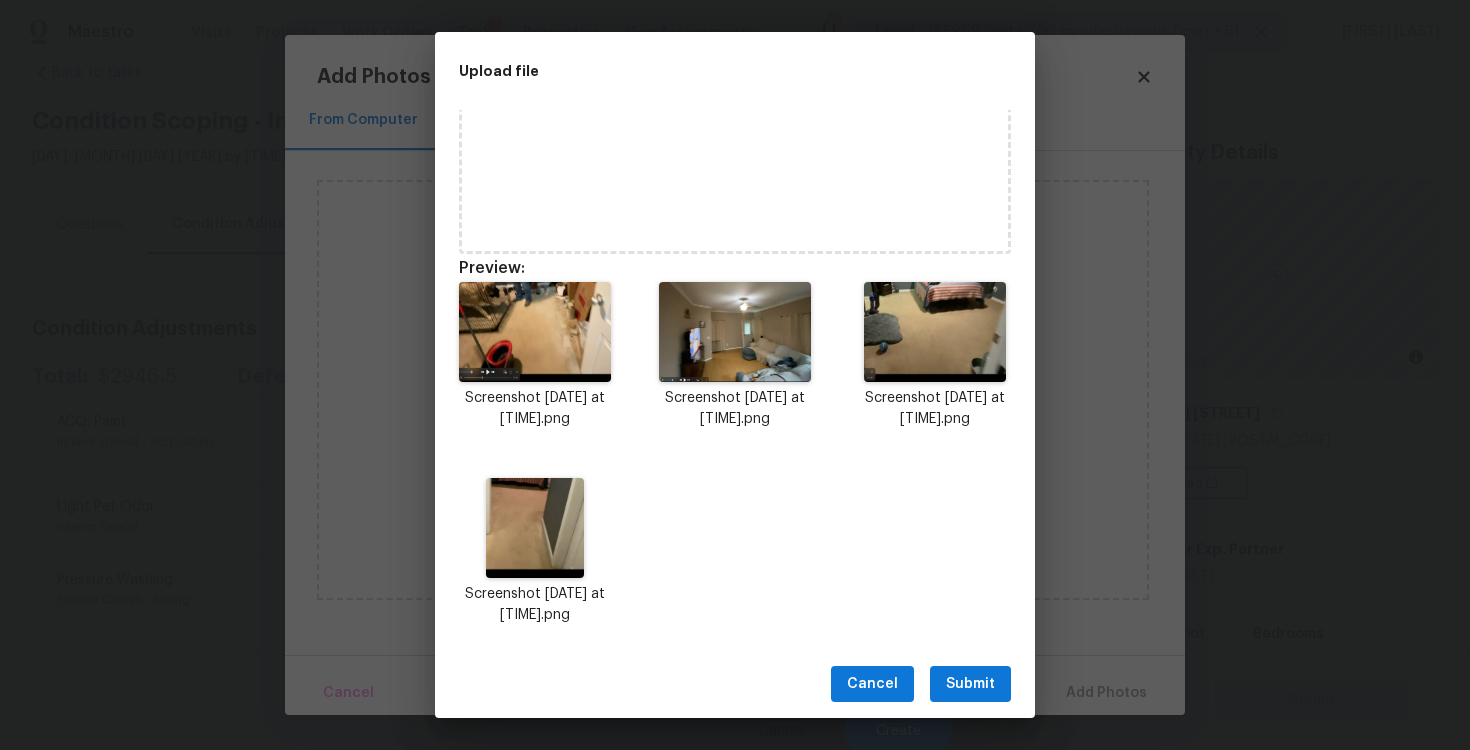click on "Submit" at bounding box center (970, 684) 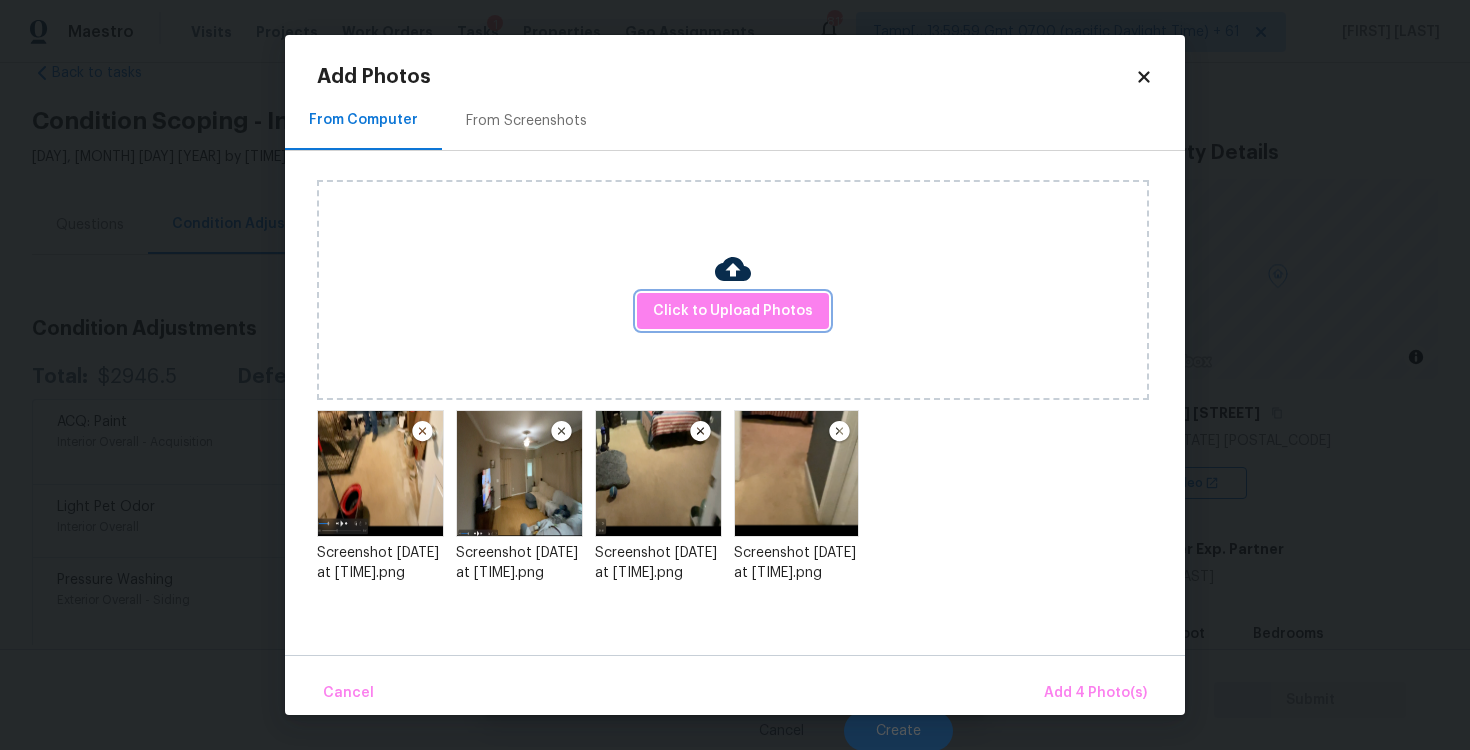 scroll, scrollTop: 0, scrollLeft: 0, axis: both 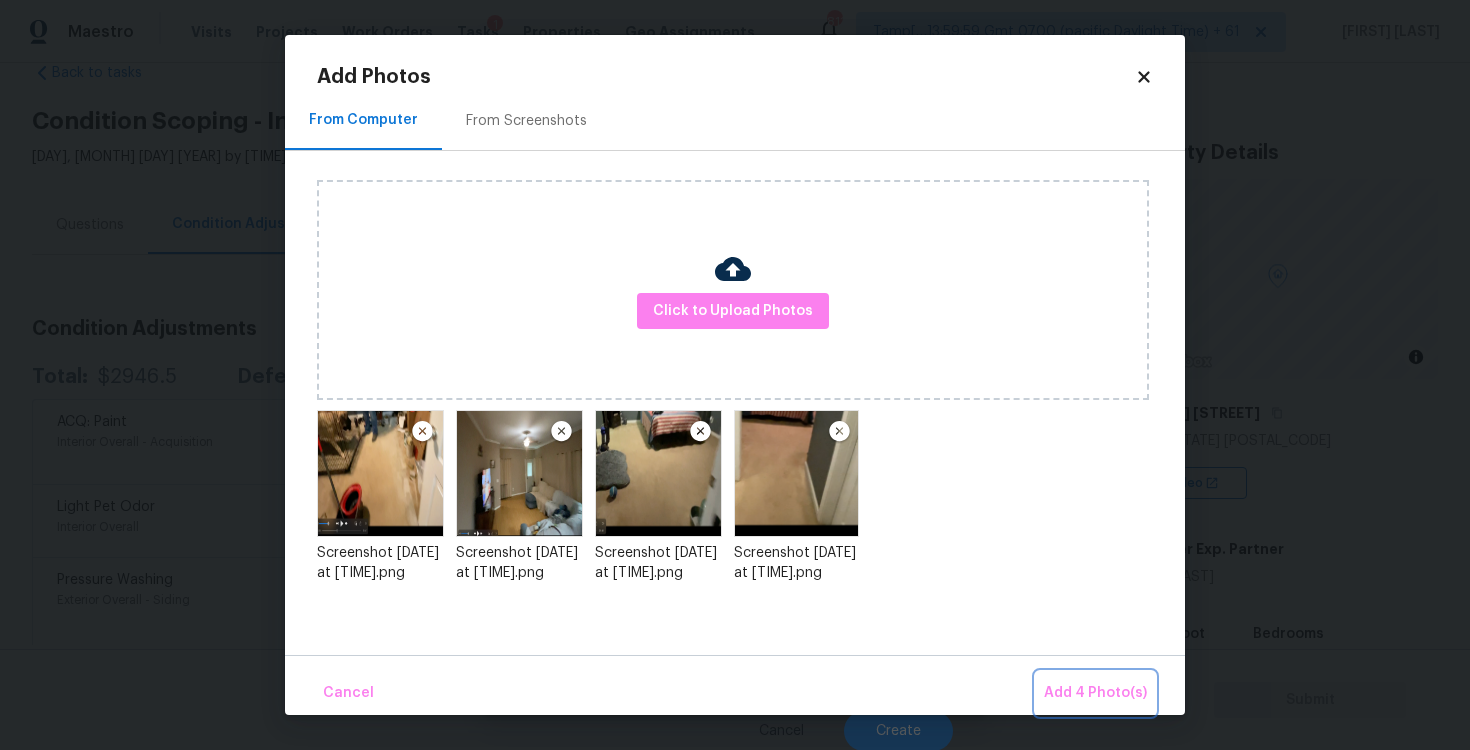 click on "Add 4 Photo(s)" at bounding box center [1095, 693] 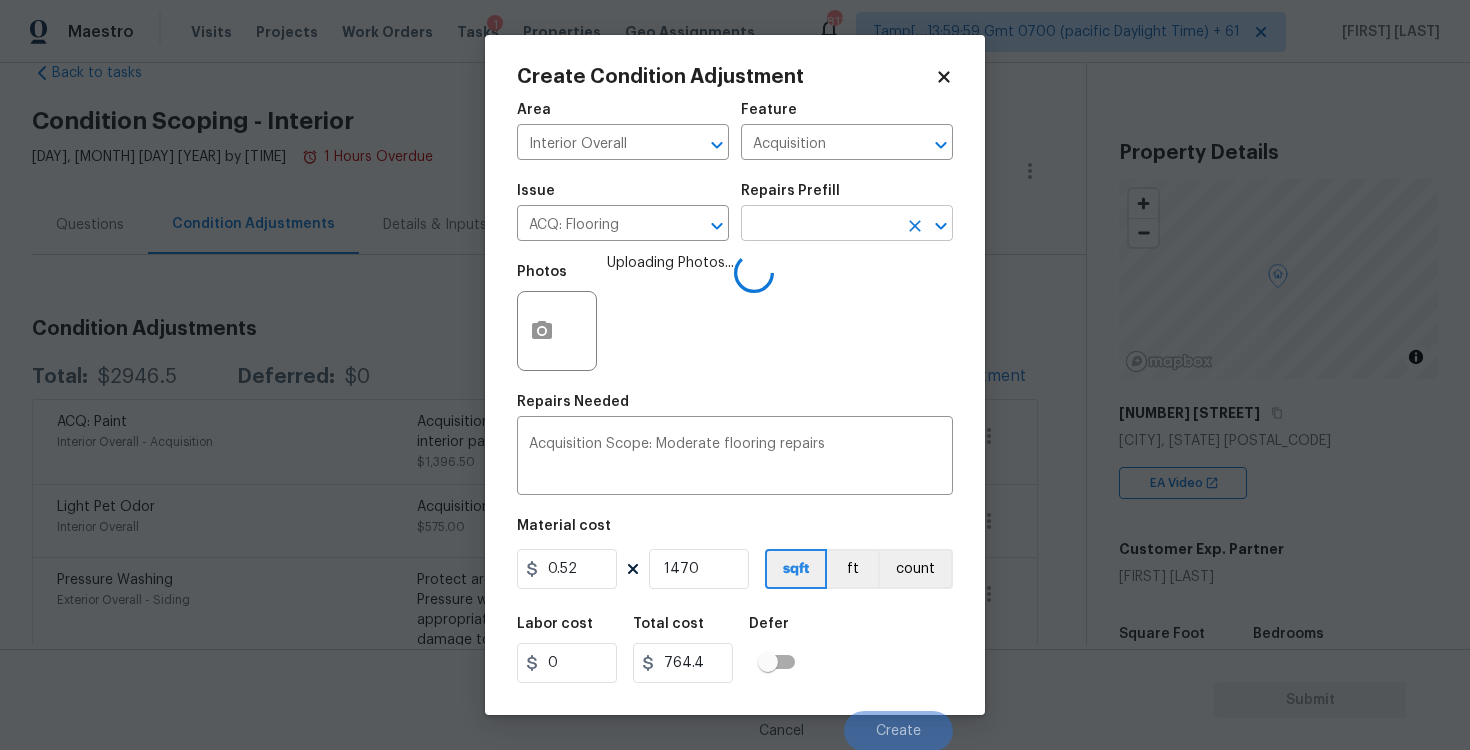 click at bounding box center [819, 225] 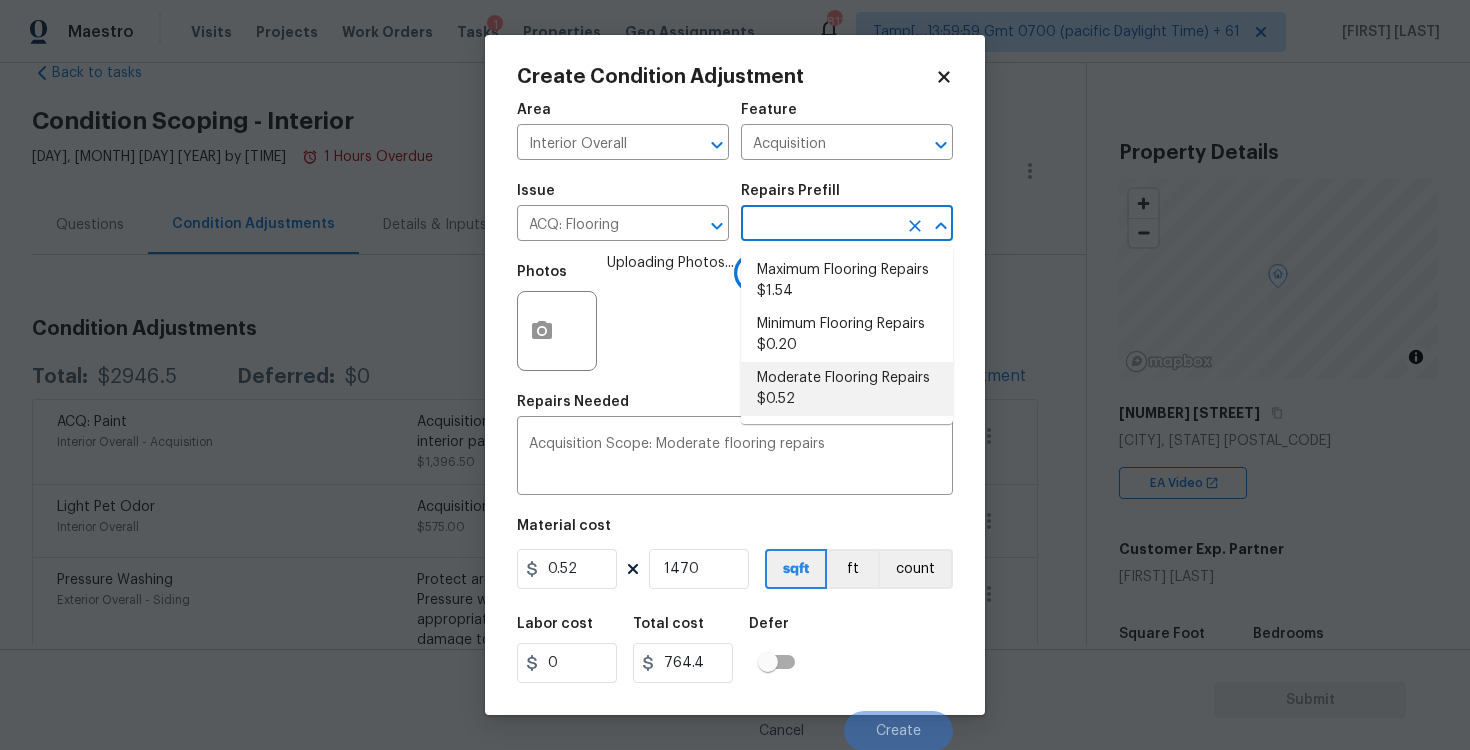 click on "Moderate Flooring Repairs $0.52" at bounding box center [847, 389] 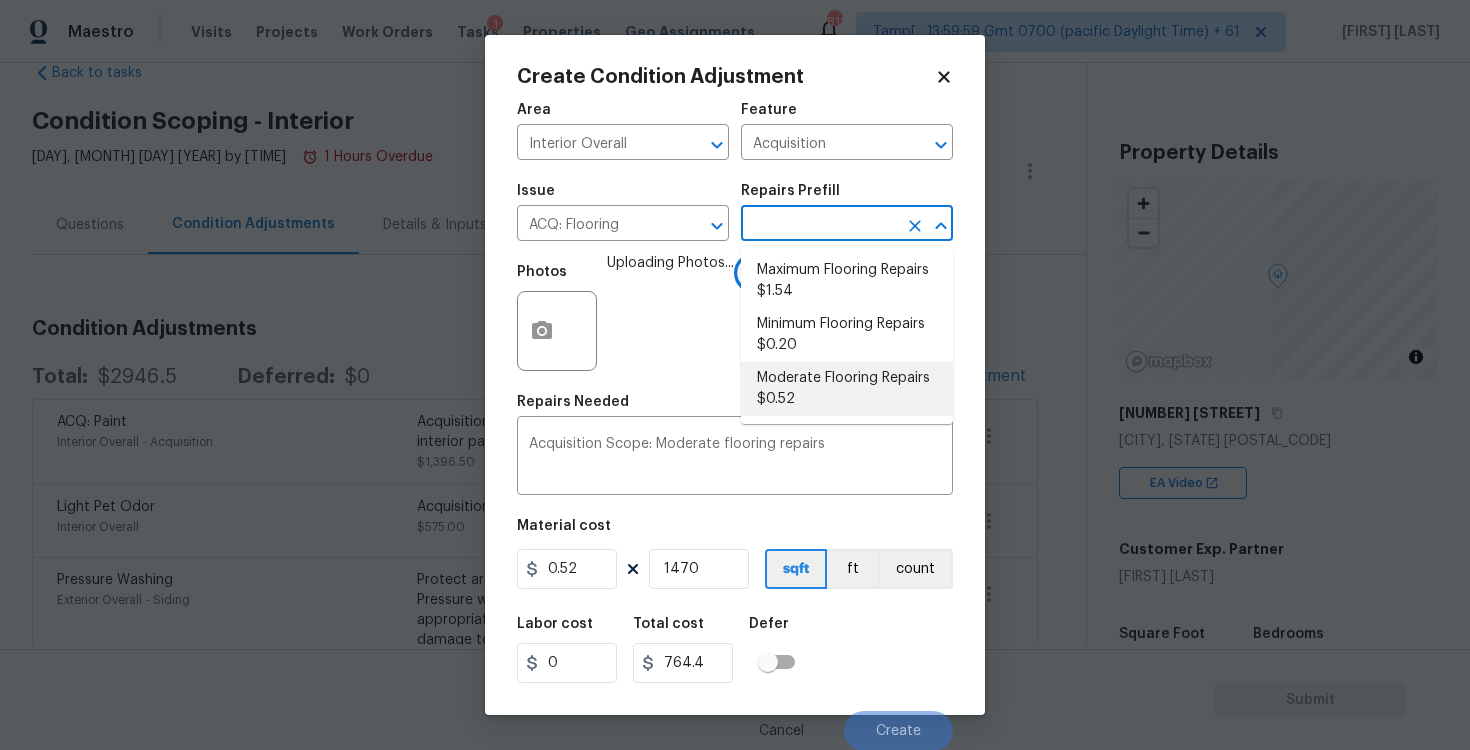 type 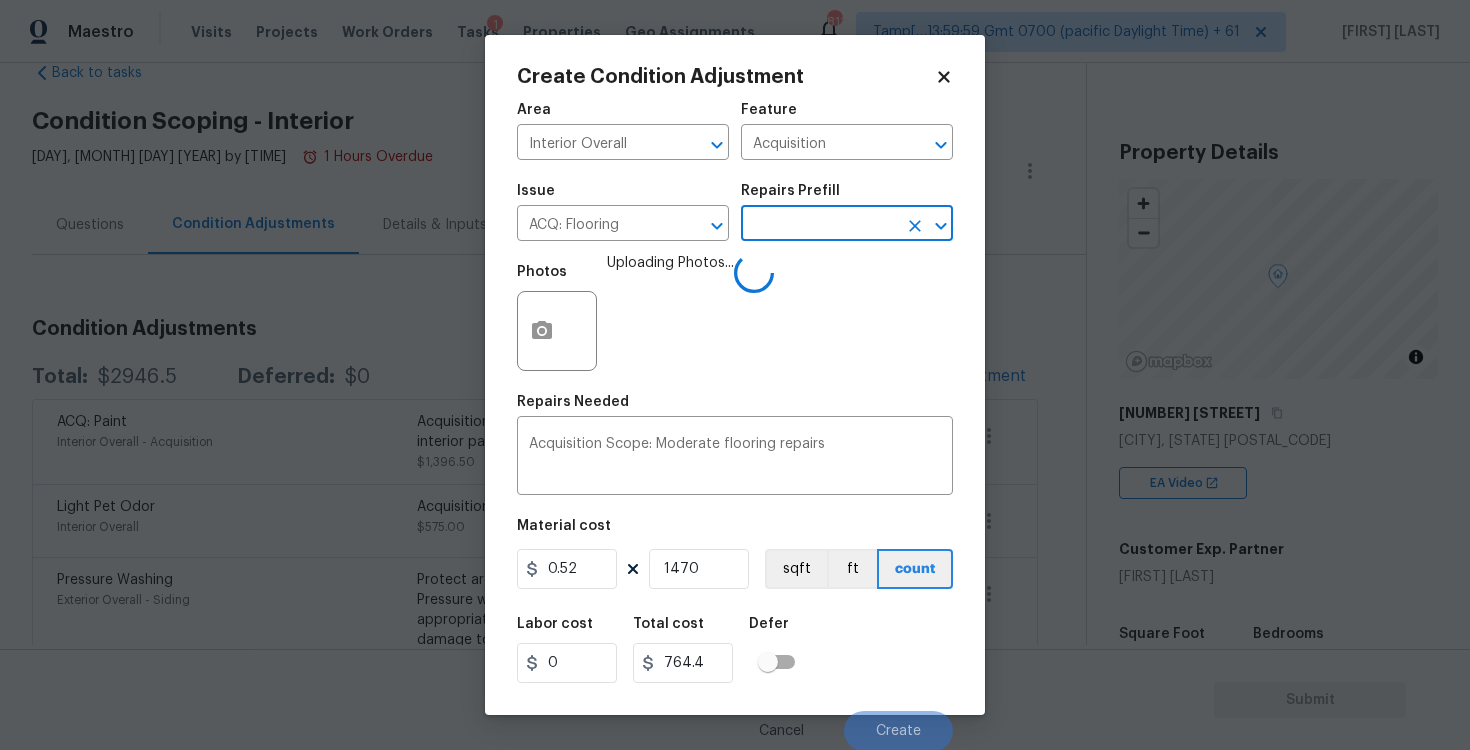 scroll, scrollTop: 2, scrollLeft: 0, axis: vertical 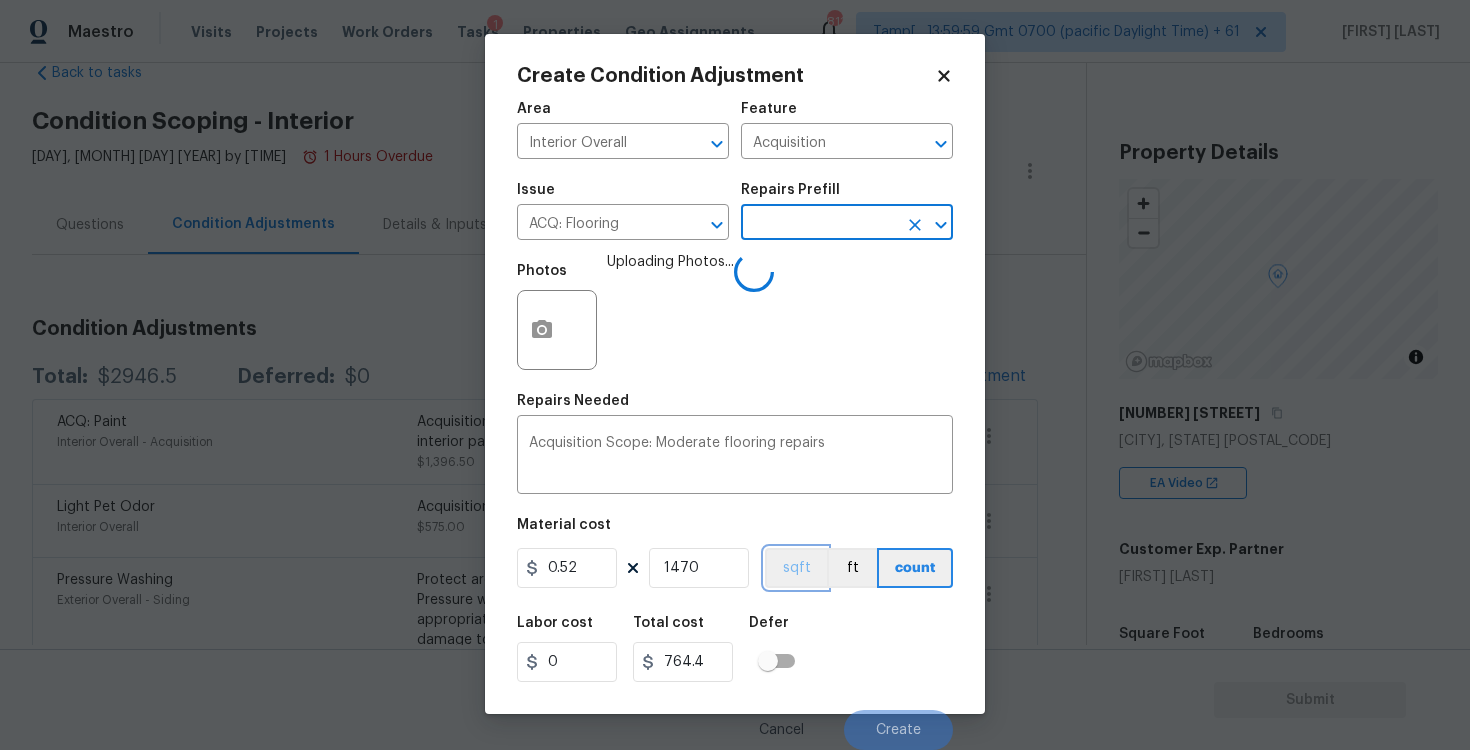 click on "sqft" at bounding box center (796, 568) 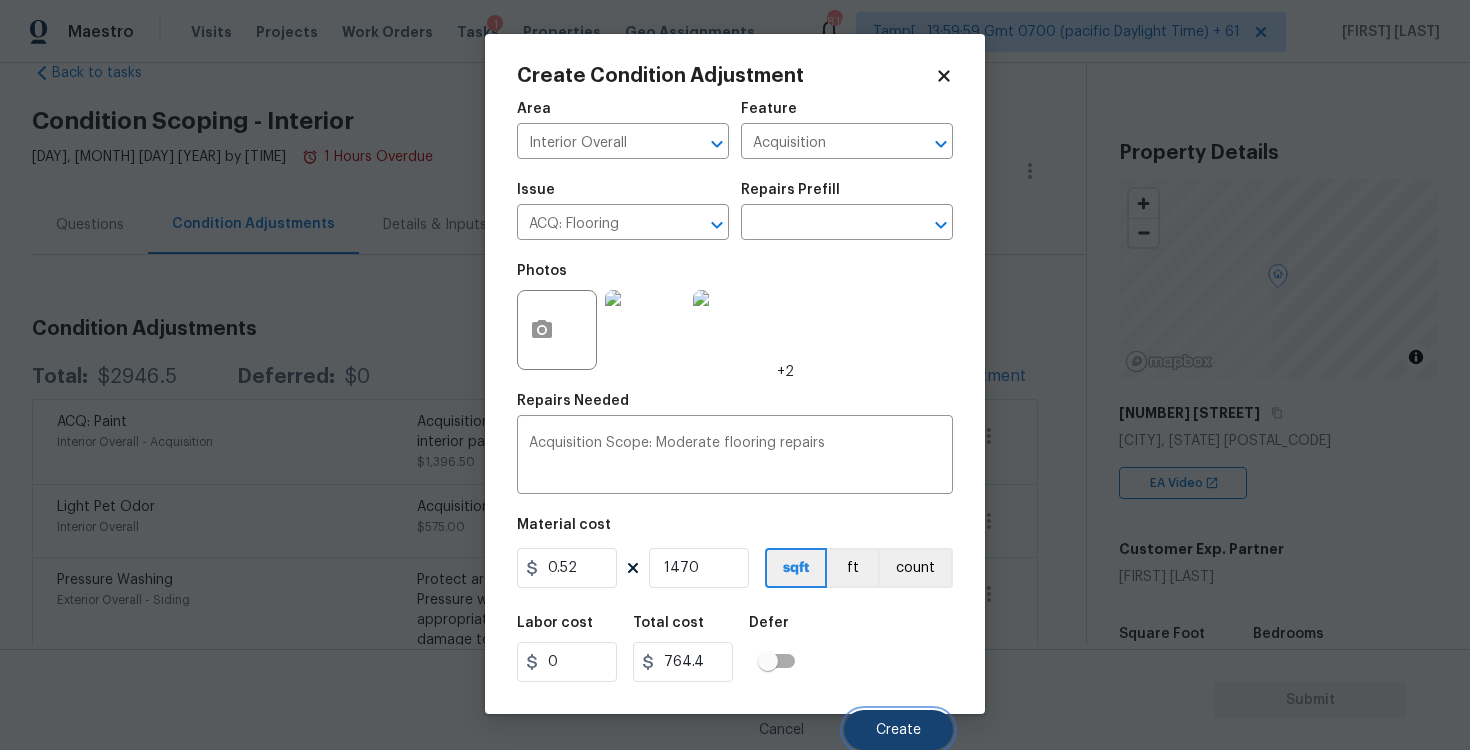 click on "Create" at bounding box center [898, 730] 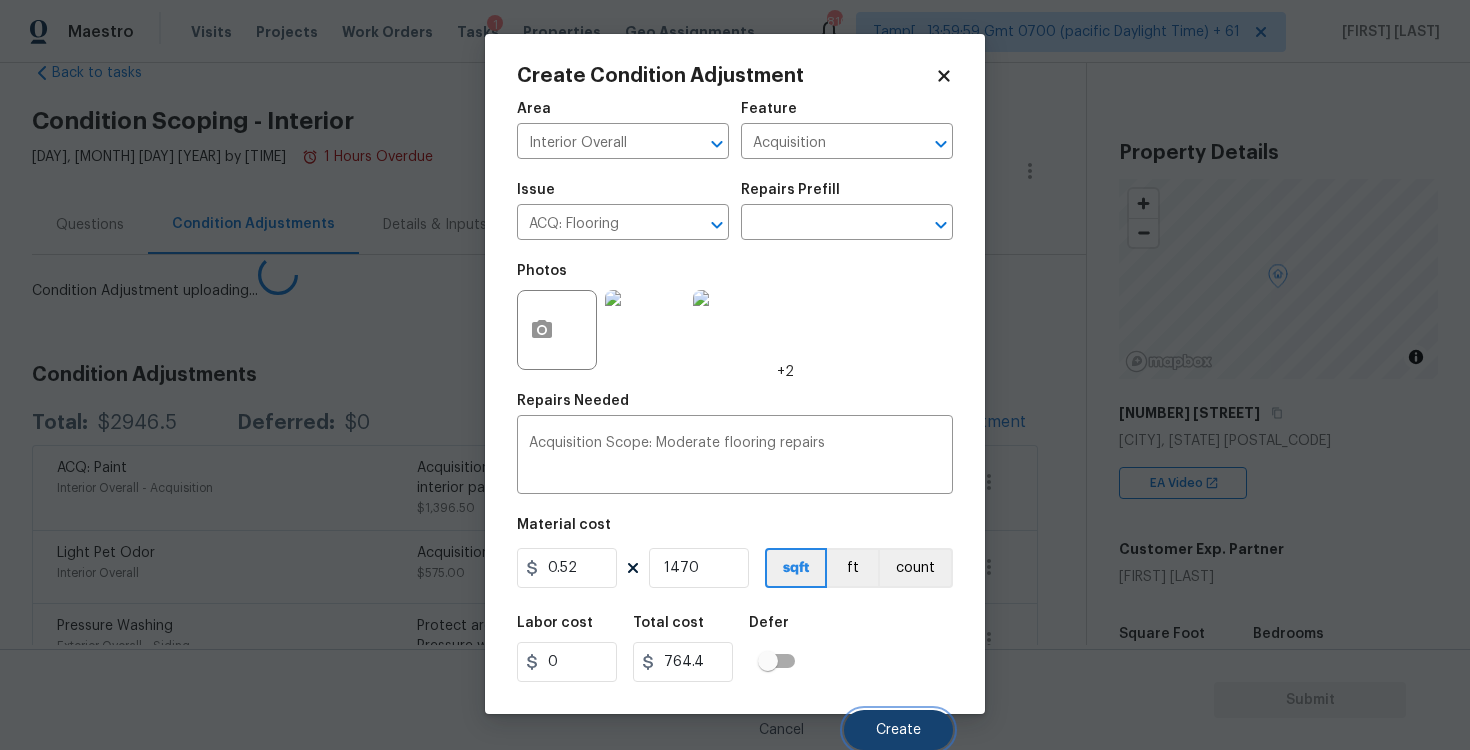 click on "Create" at bounding box center [898, 730] 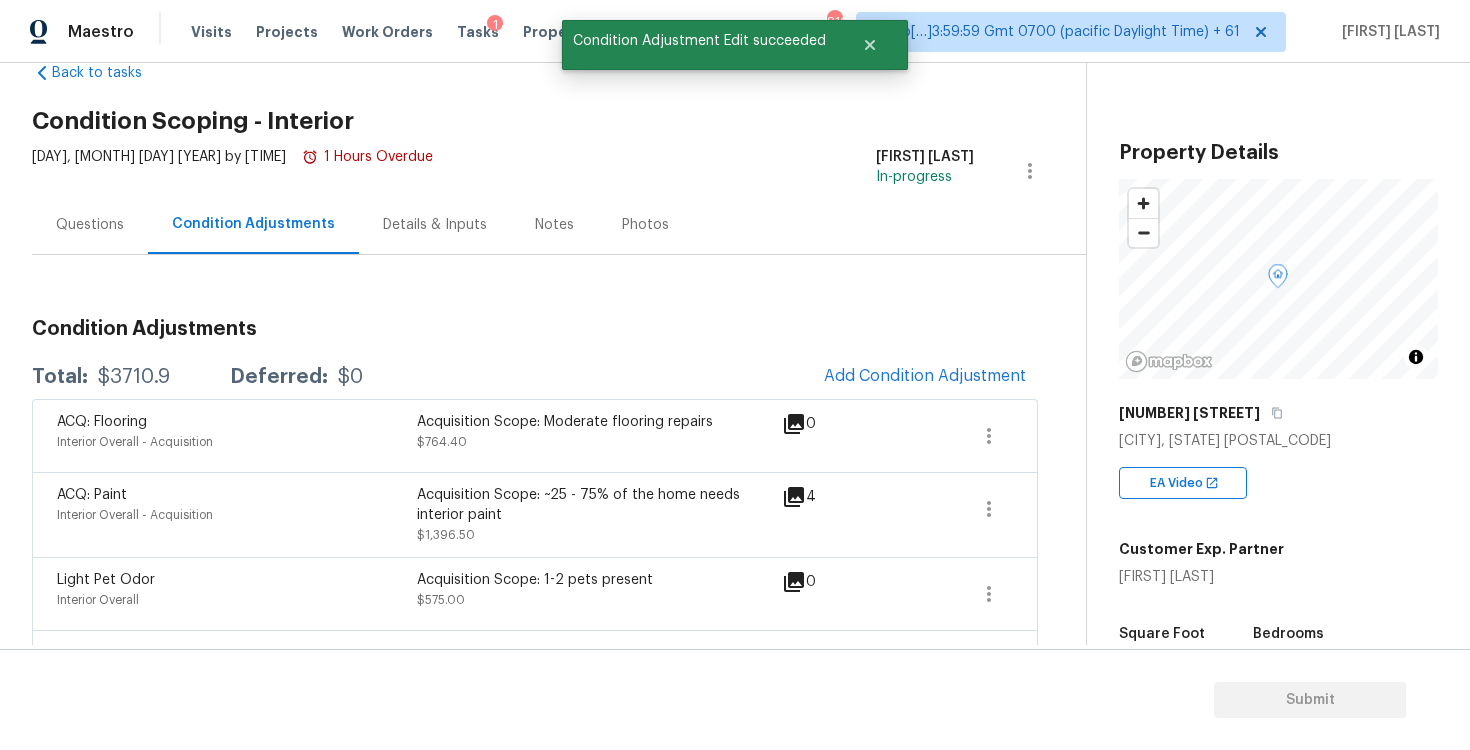 scroll, scrollTop: 0, scrollLeft: 0, axis: both 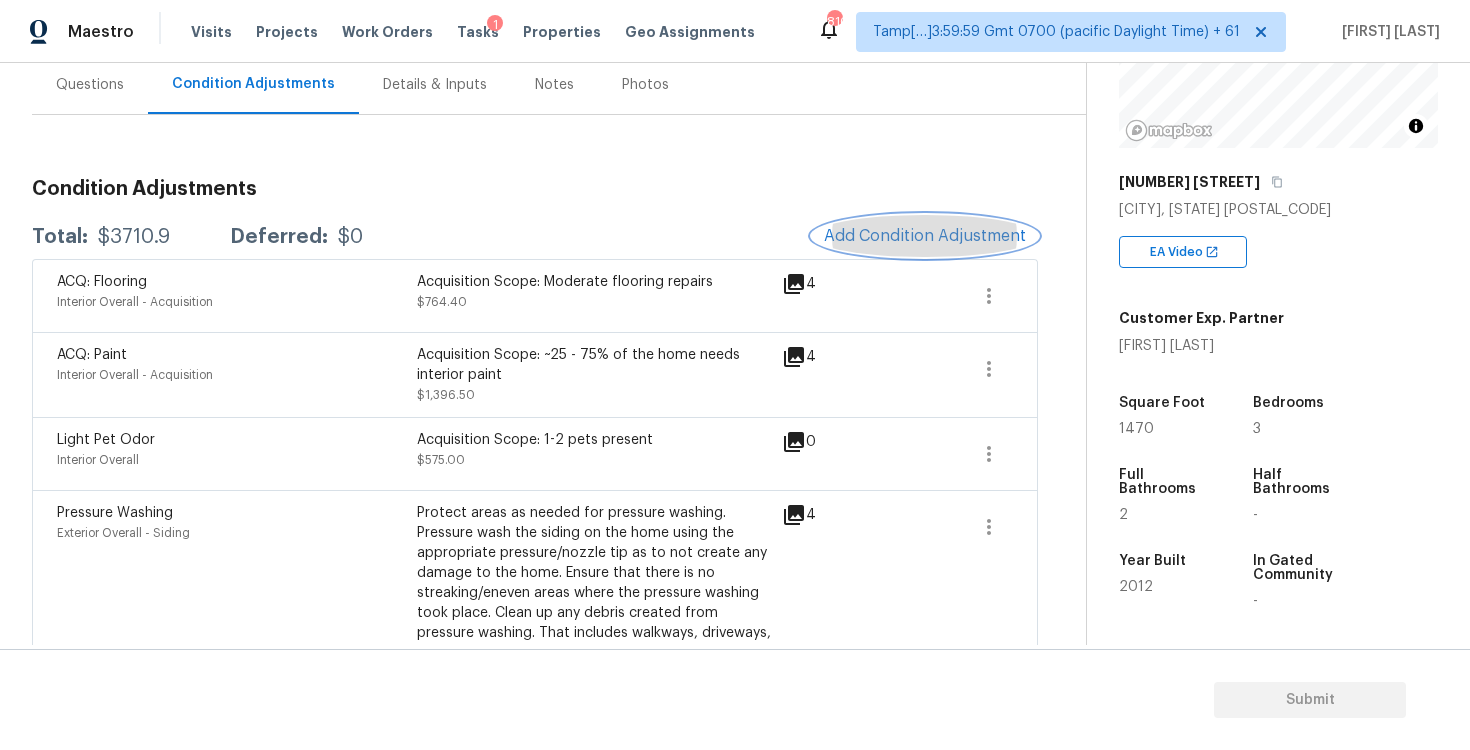 click on "Add Condition Adjustment" at bounding box center (925, 236) 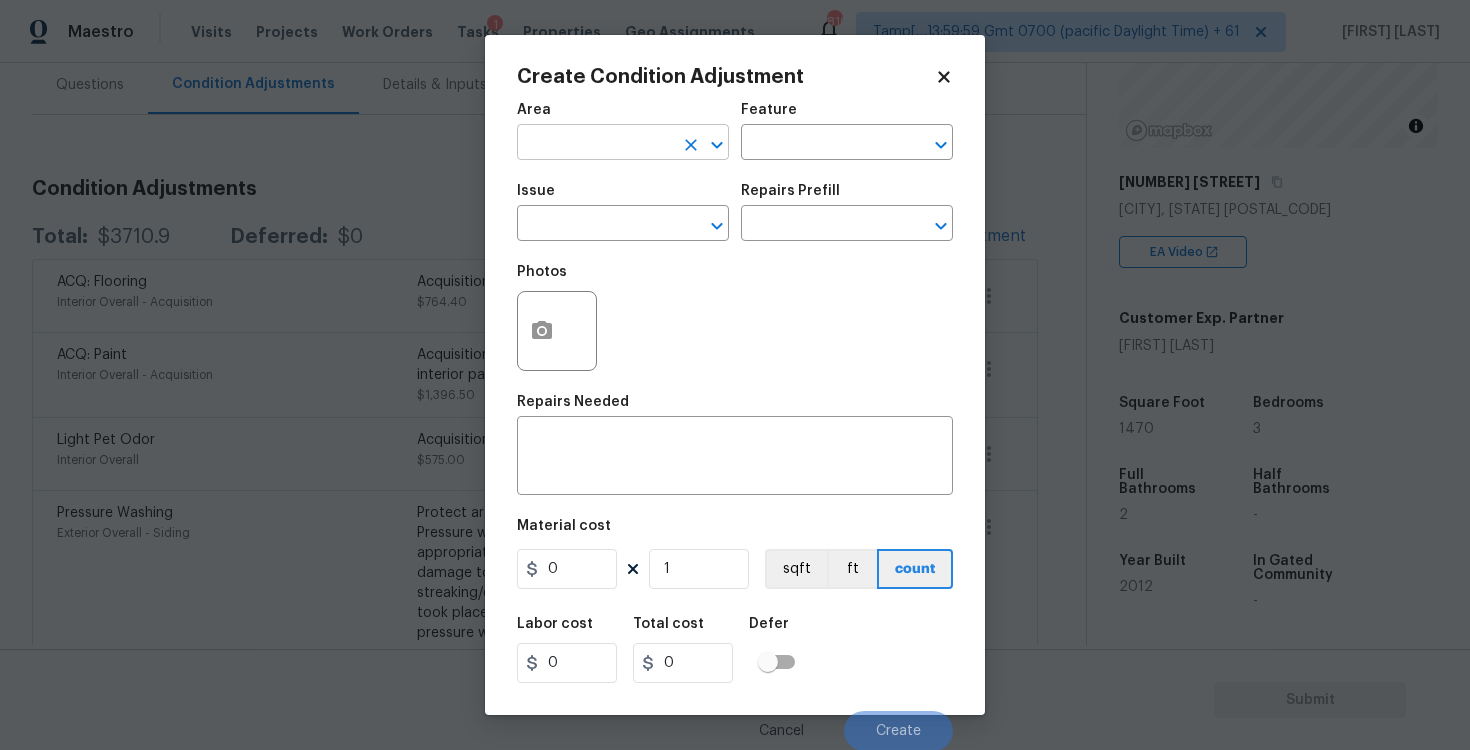click at bounding box center (595, 144) 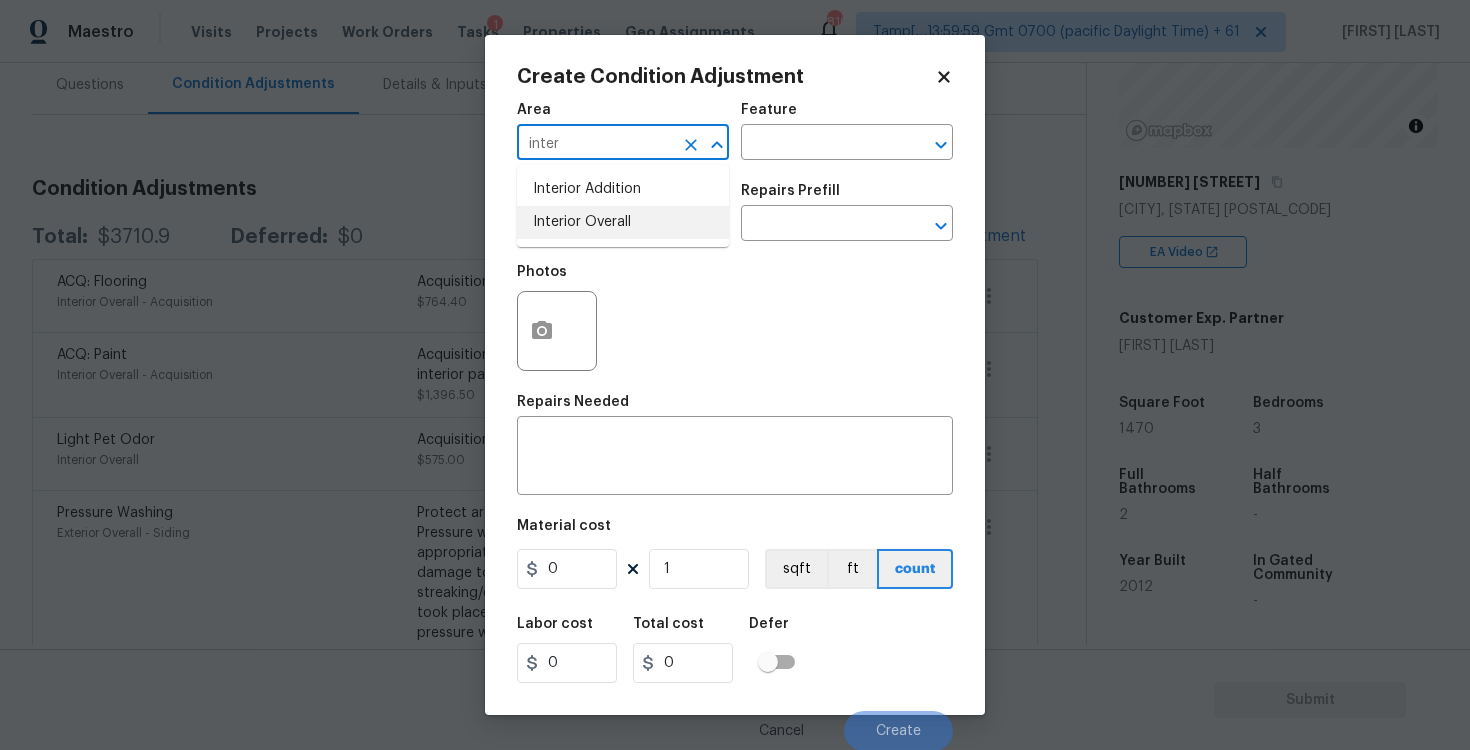 click on "Interior Overall" at bounding box center (623, 222) 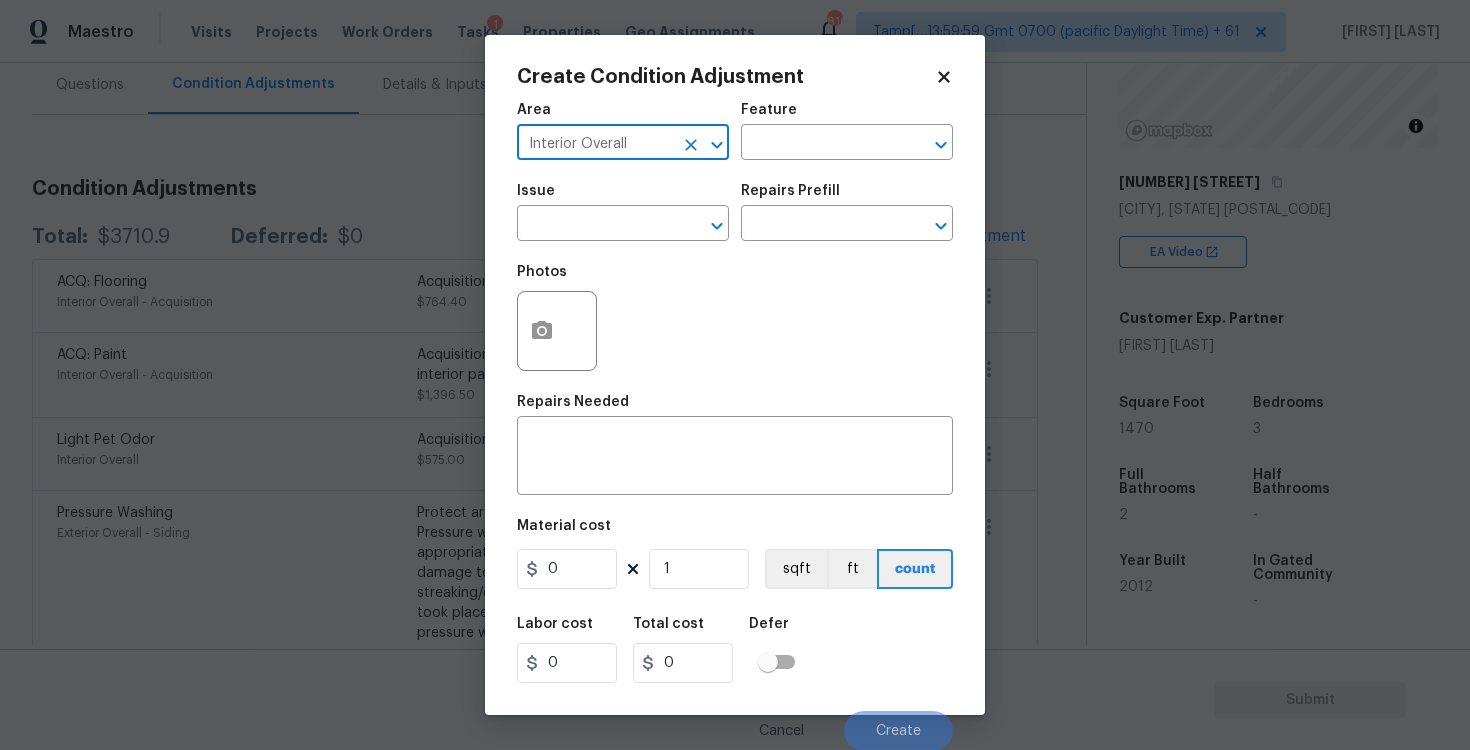 type on "Interior Overall" 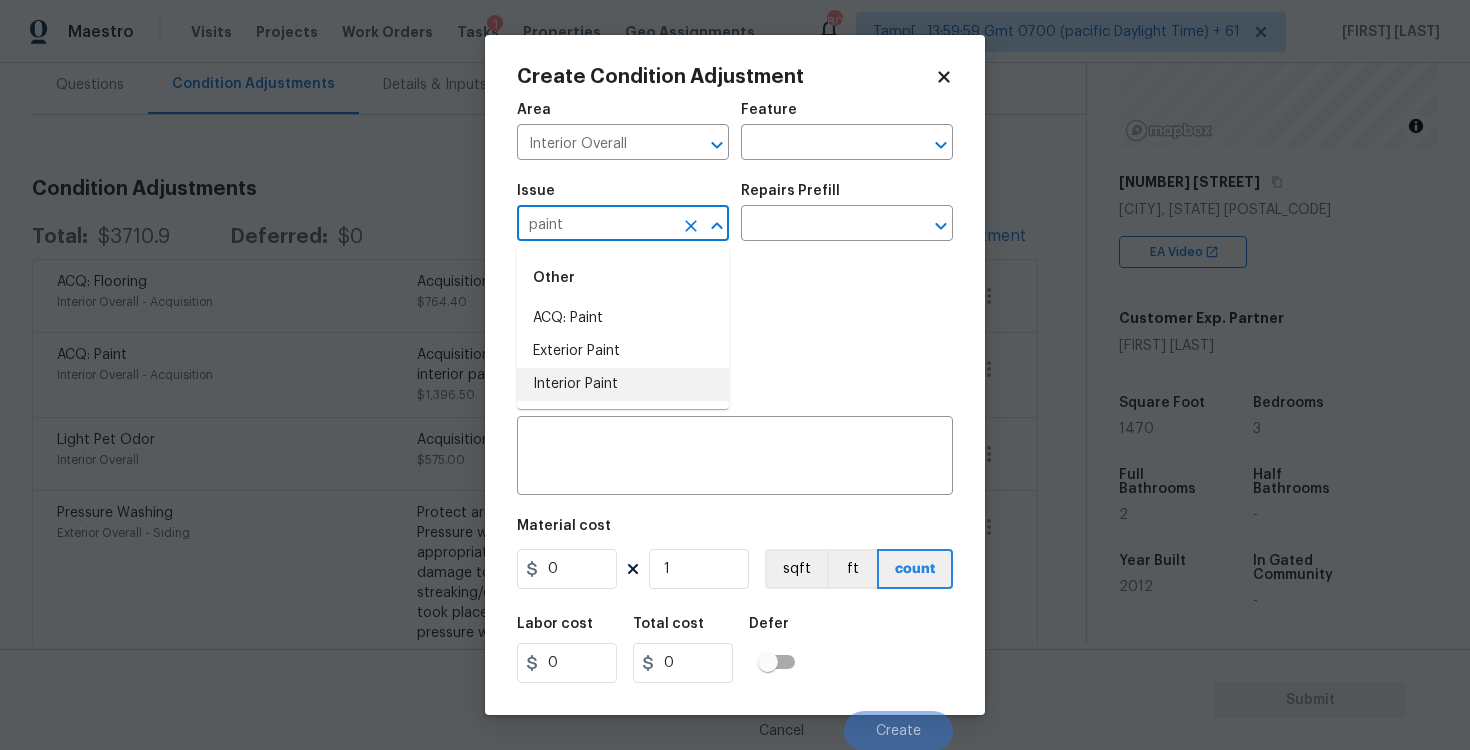 click on "Interior Paint" at bounding box center (623, 384) 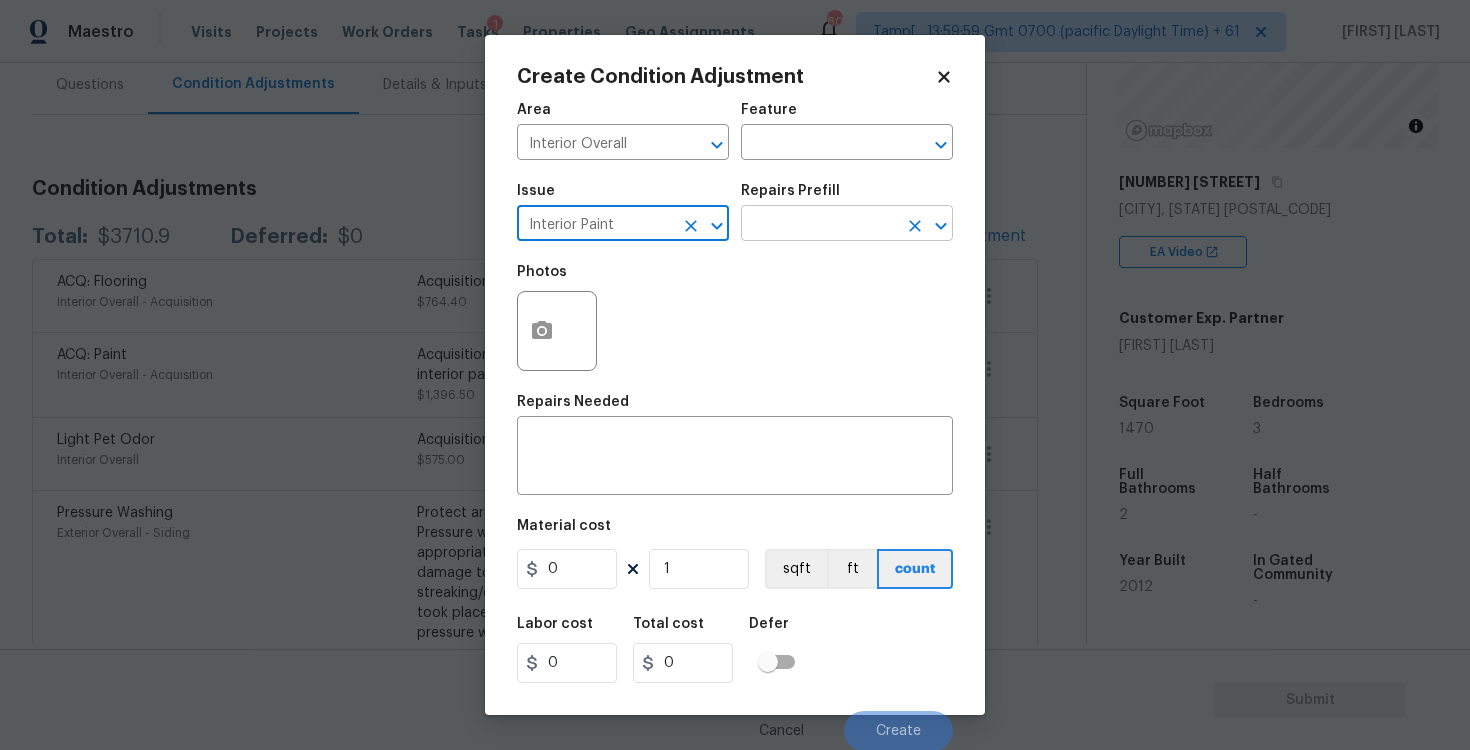 type on "Interior Paint" 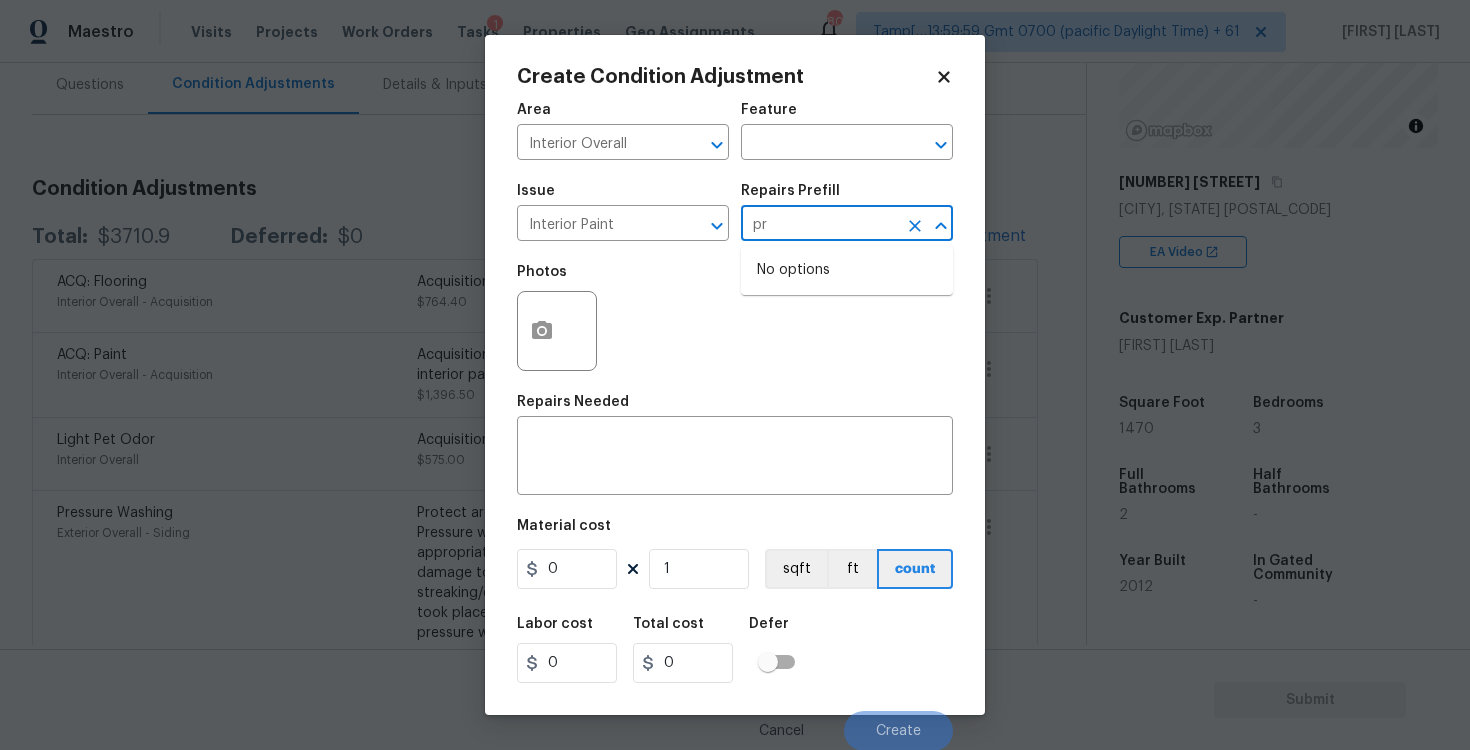 type on "p" 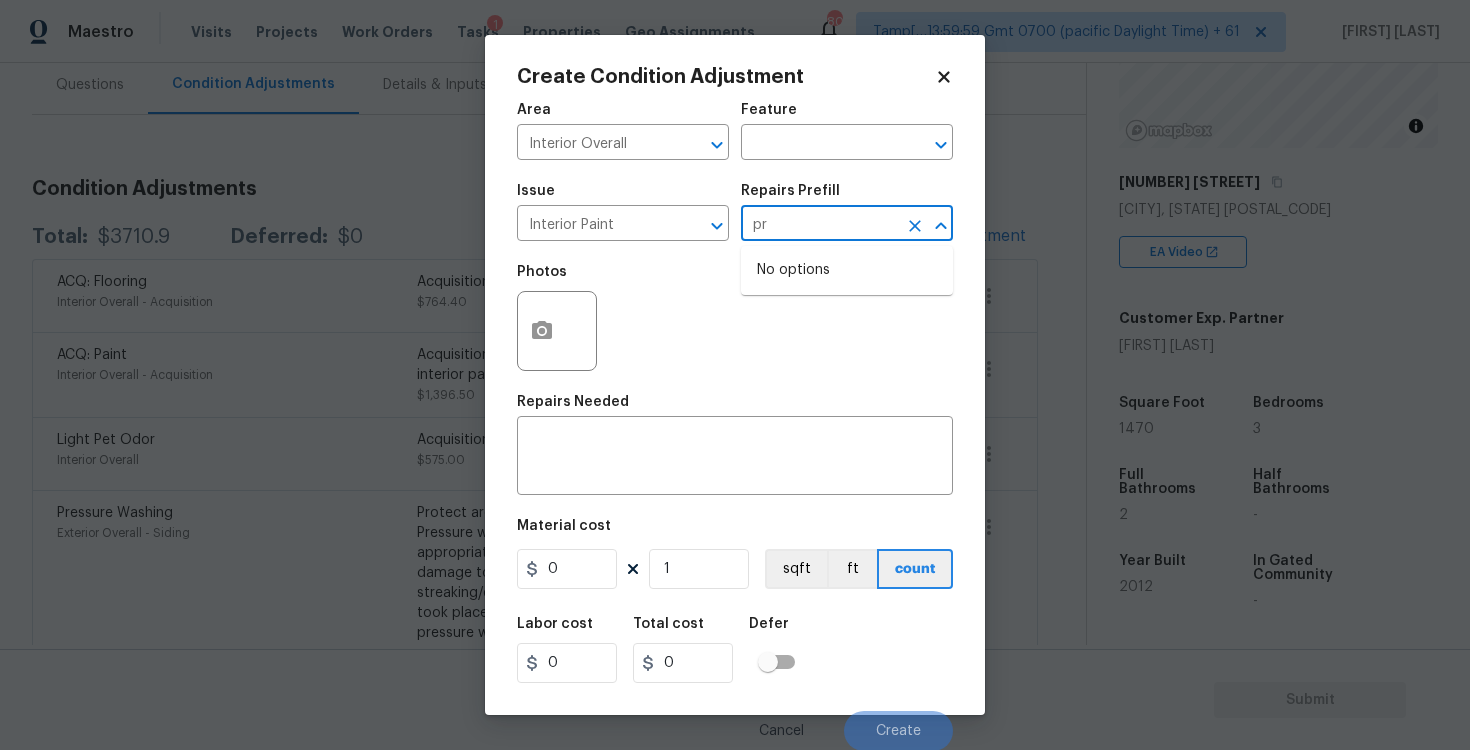 type on "p" 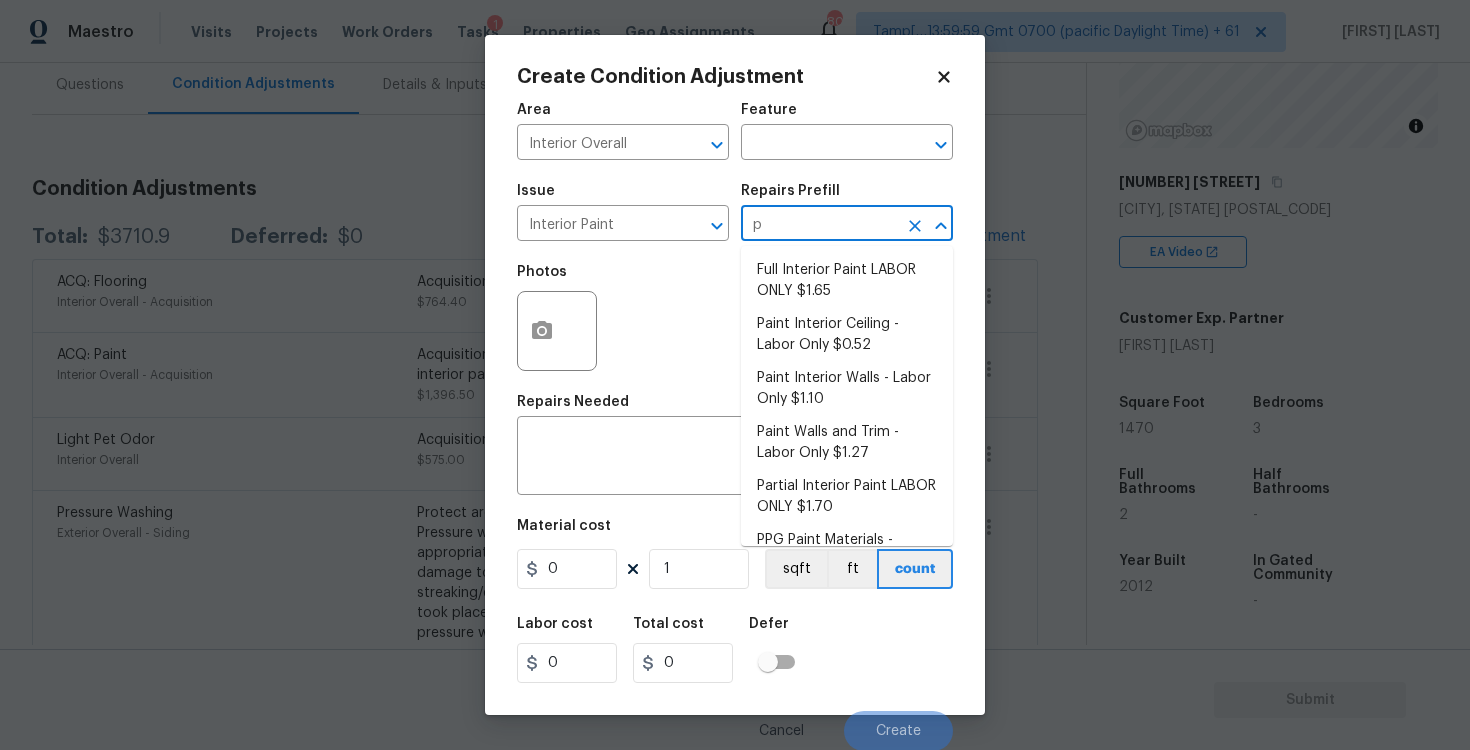 type 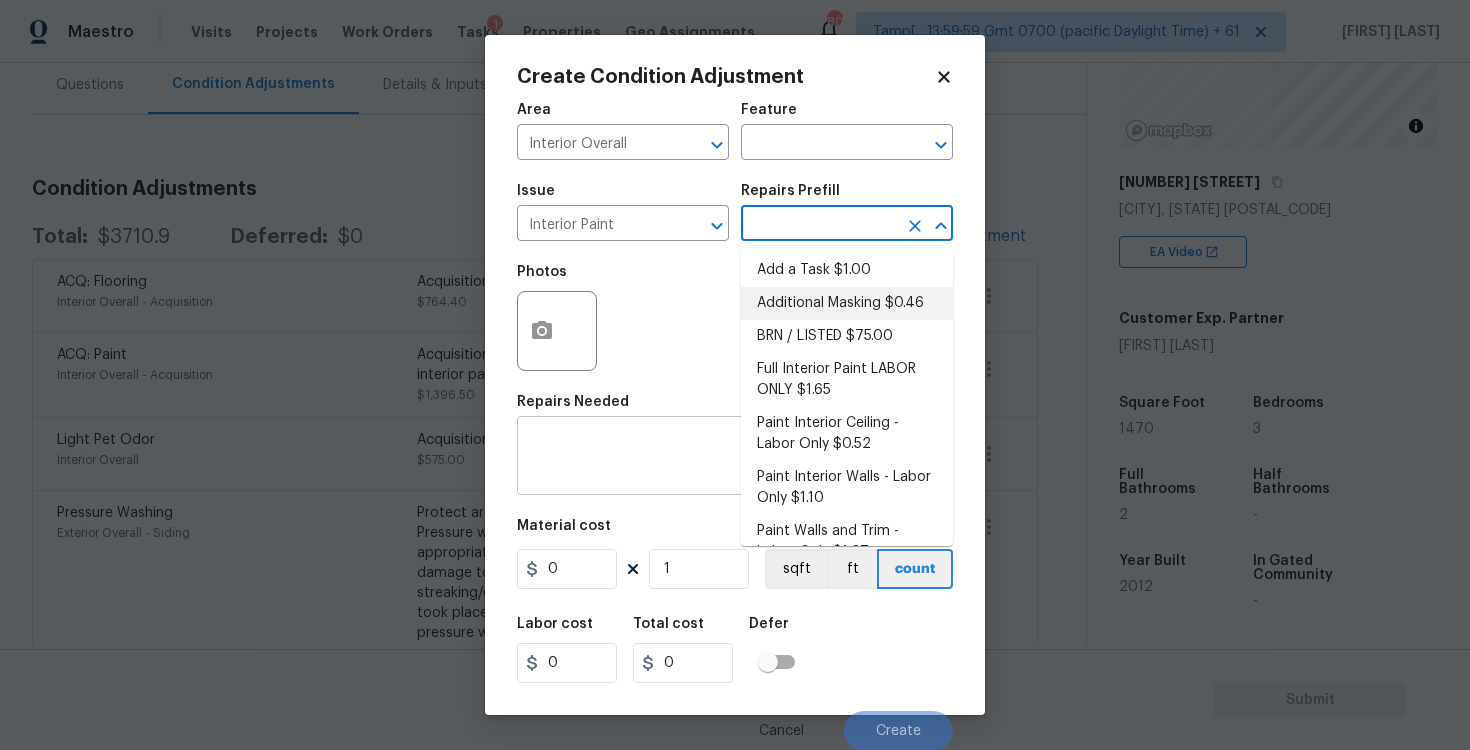 click at bounding box center [735, 458] 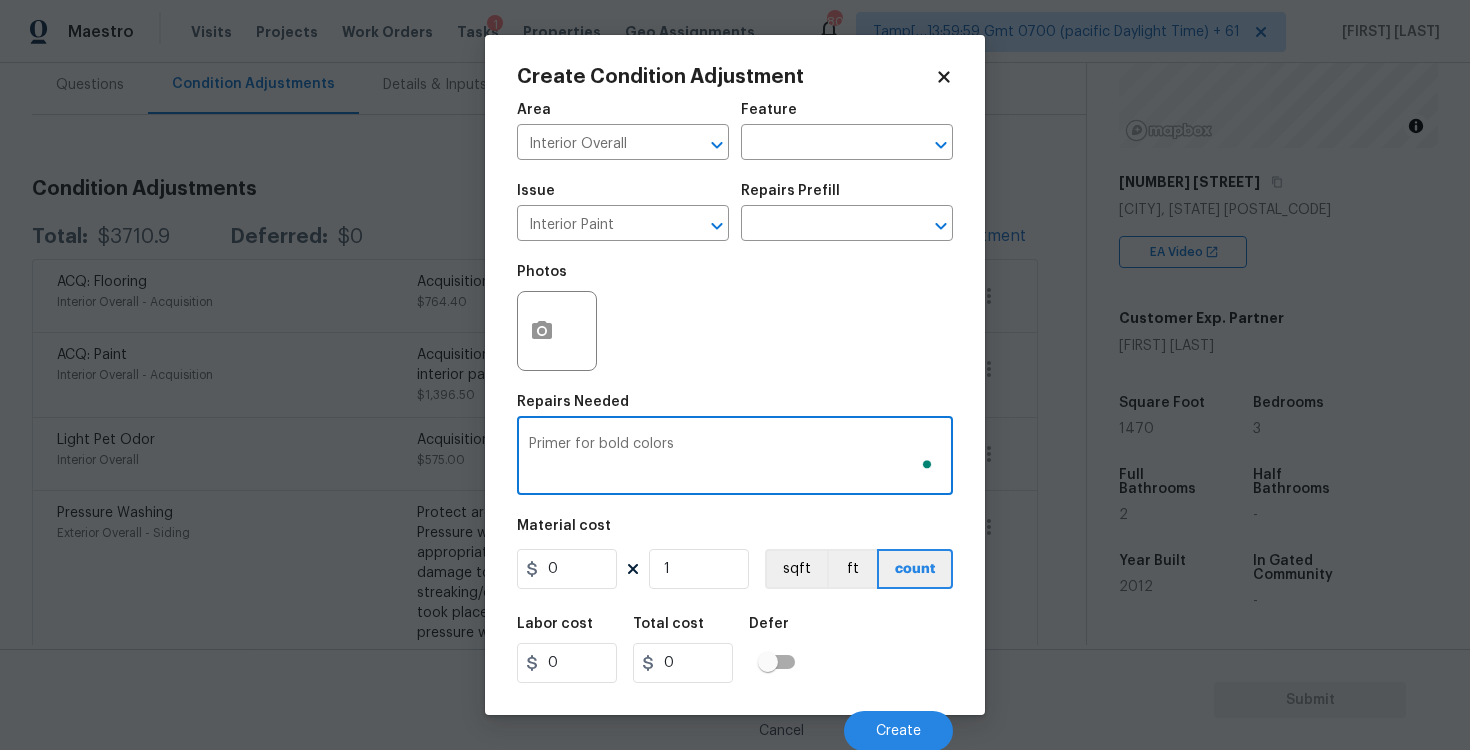 type on "Primer for bold colors" 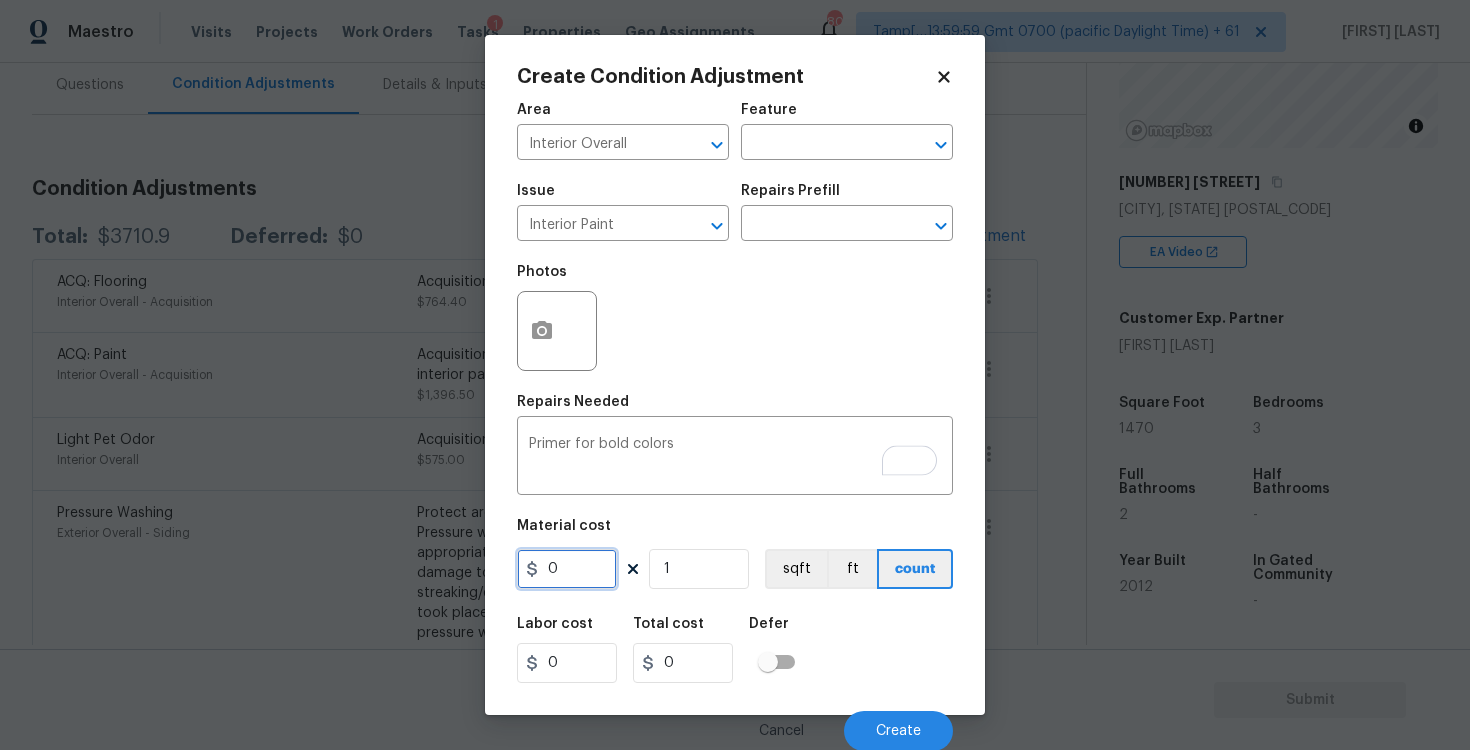 click on "0" at bounding box center [567, 569] 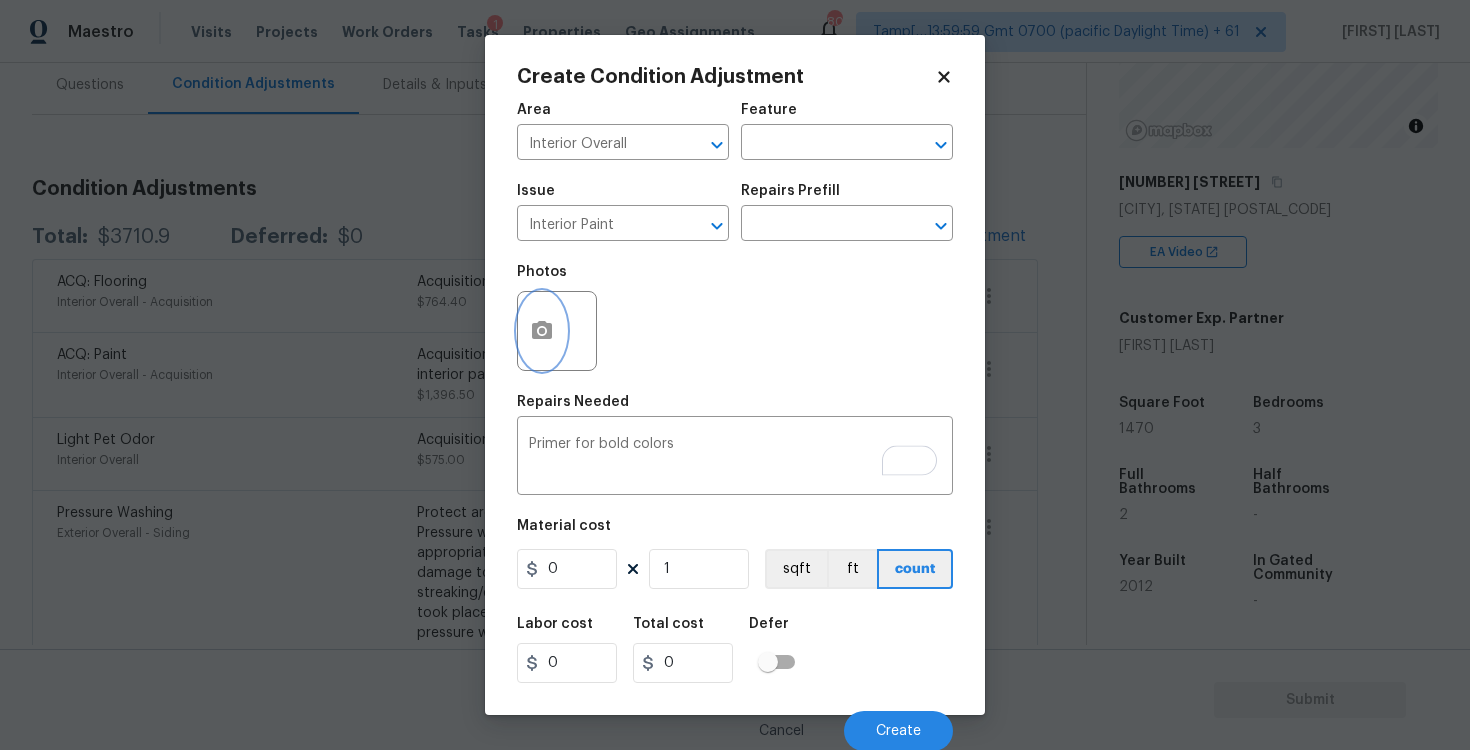 click 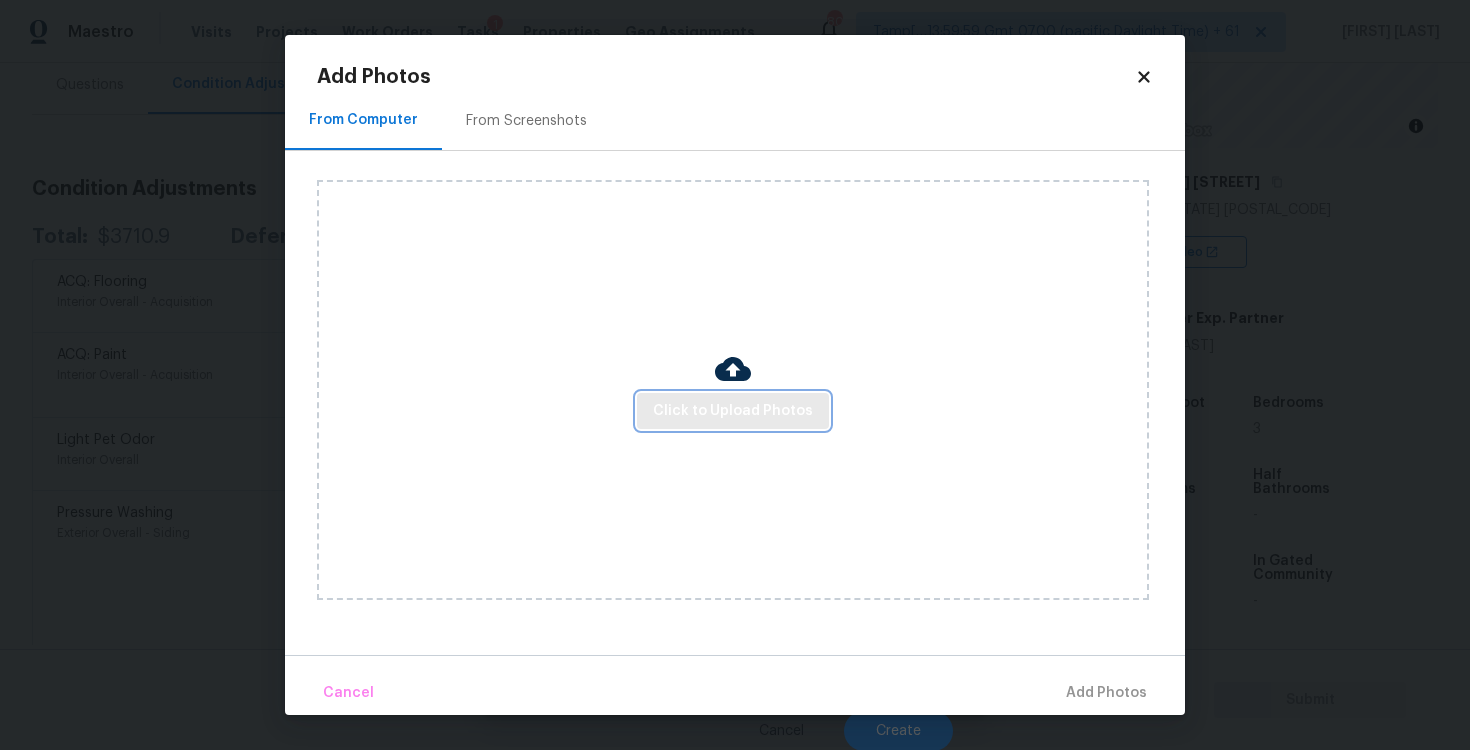 click on "Click to Upload Photos" at bounding box center (733, 411) 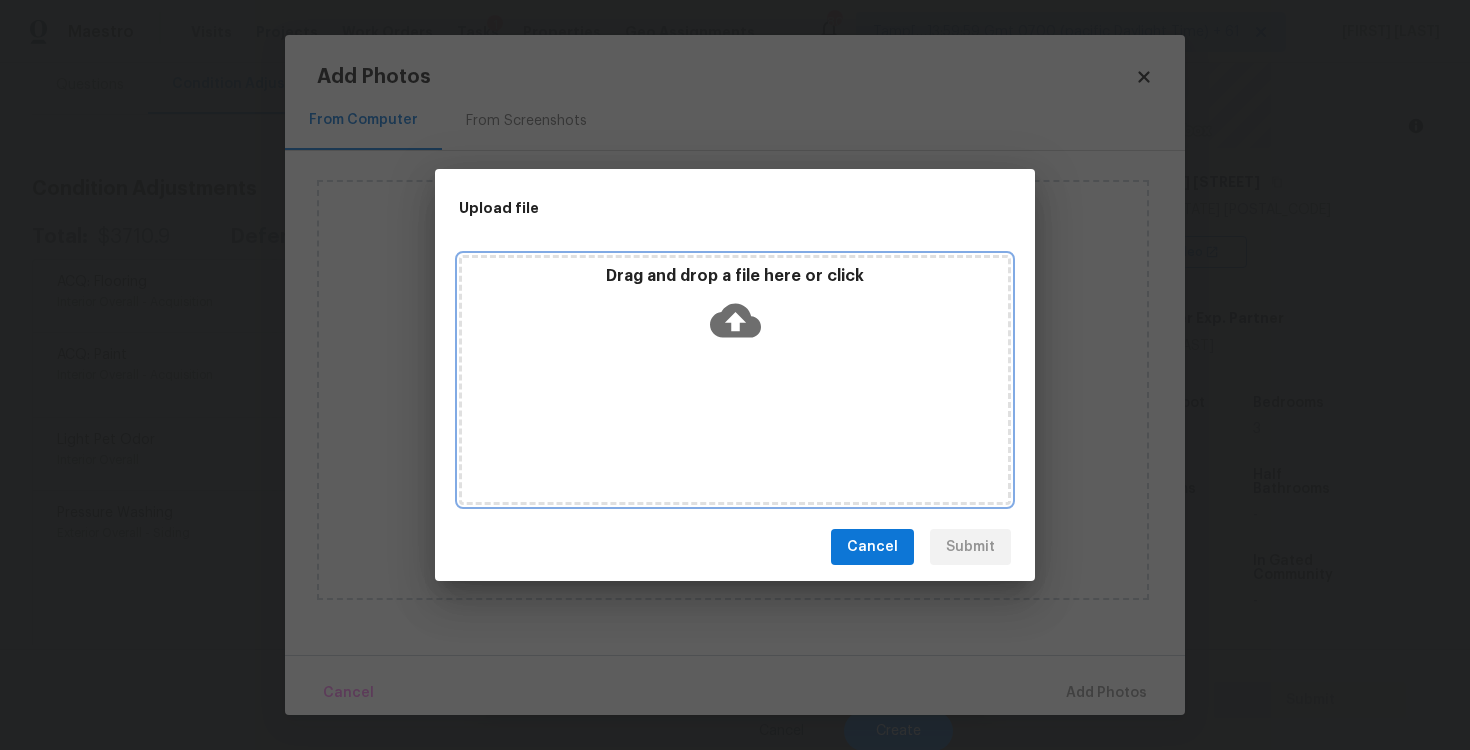 click on "Drag and drop a file here or click" at bounding box center [735, 380] 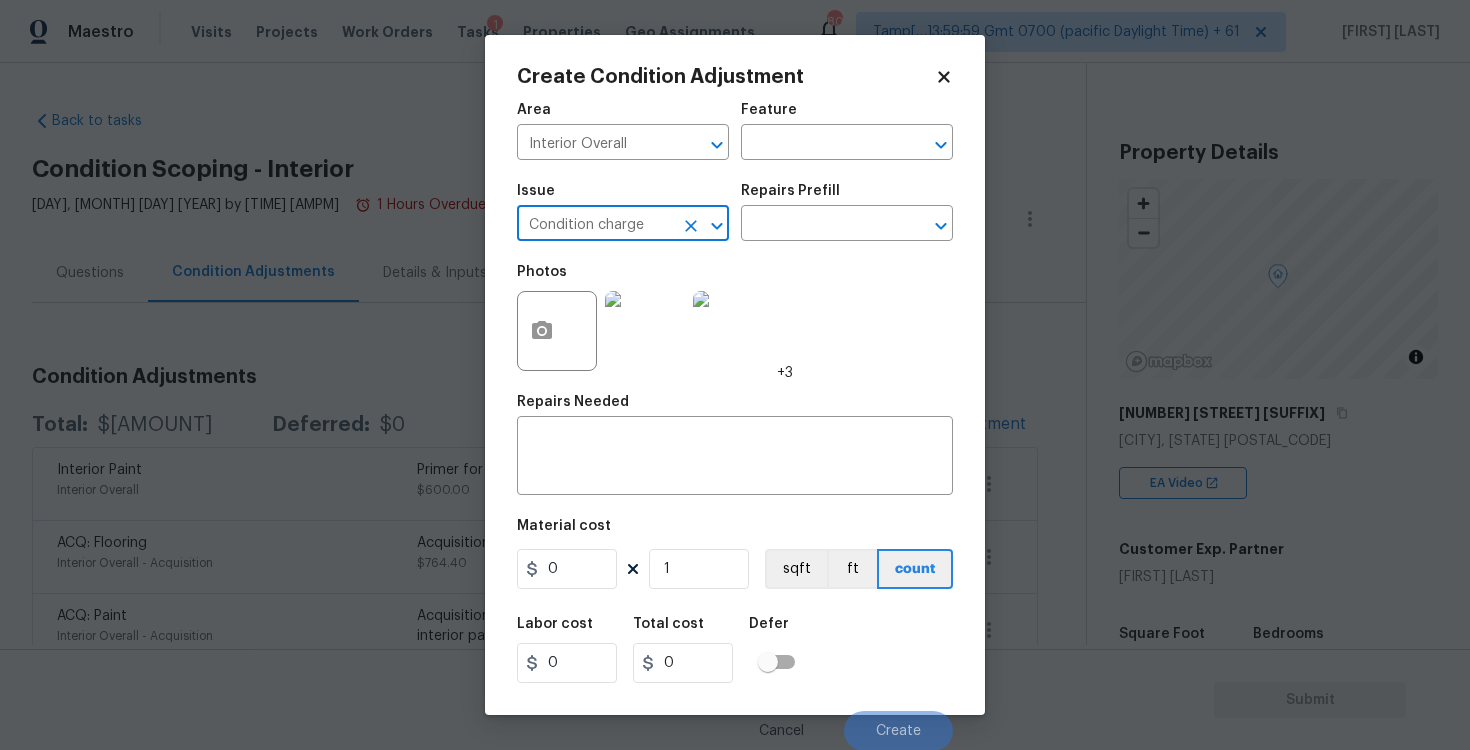 scroll, scrollTop: 0, scrollLeft: 0, axis: both 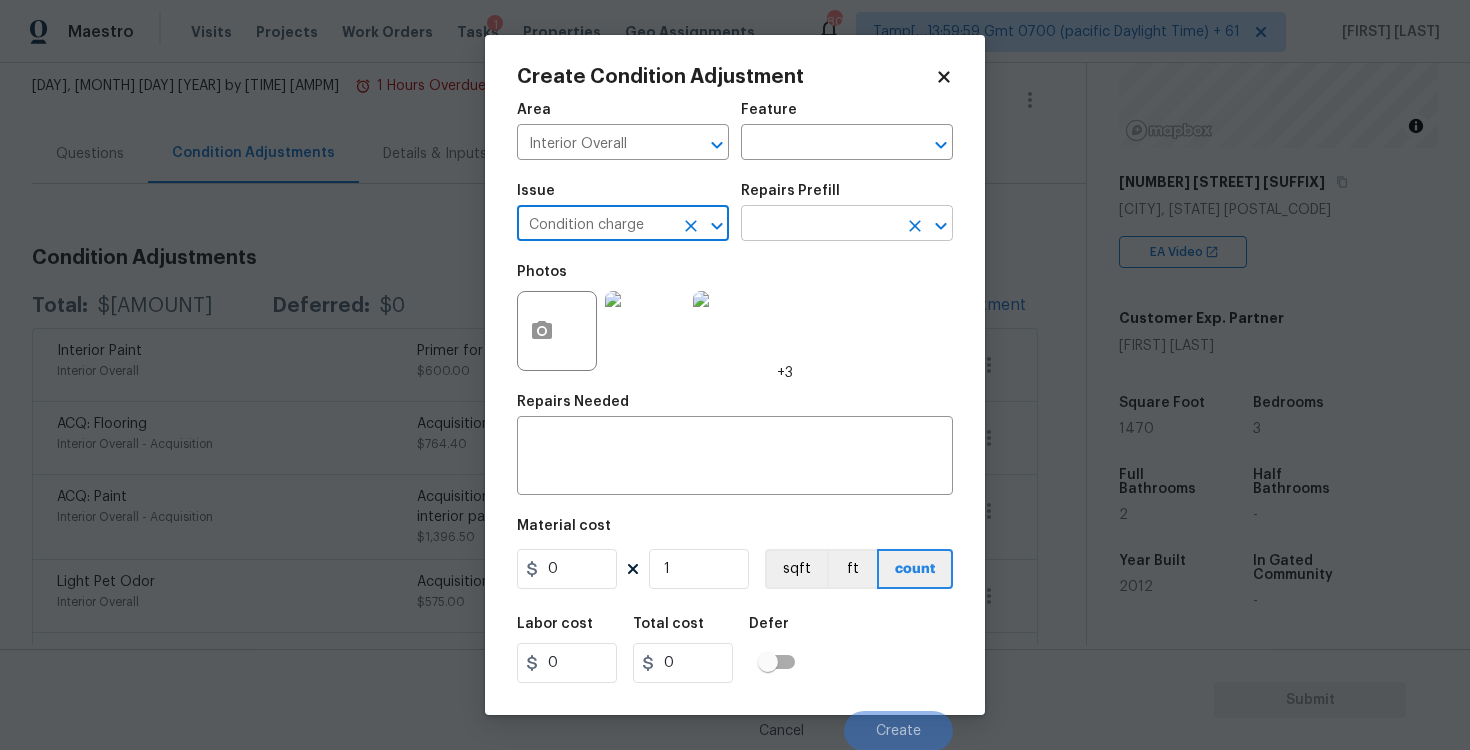 type on "Condition charge" 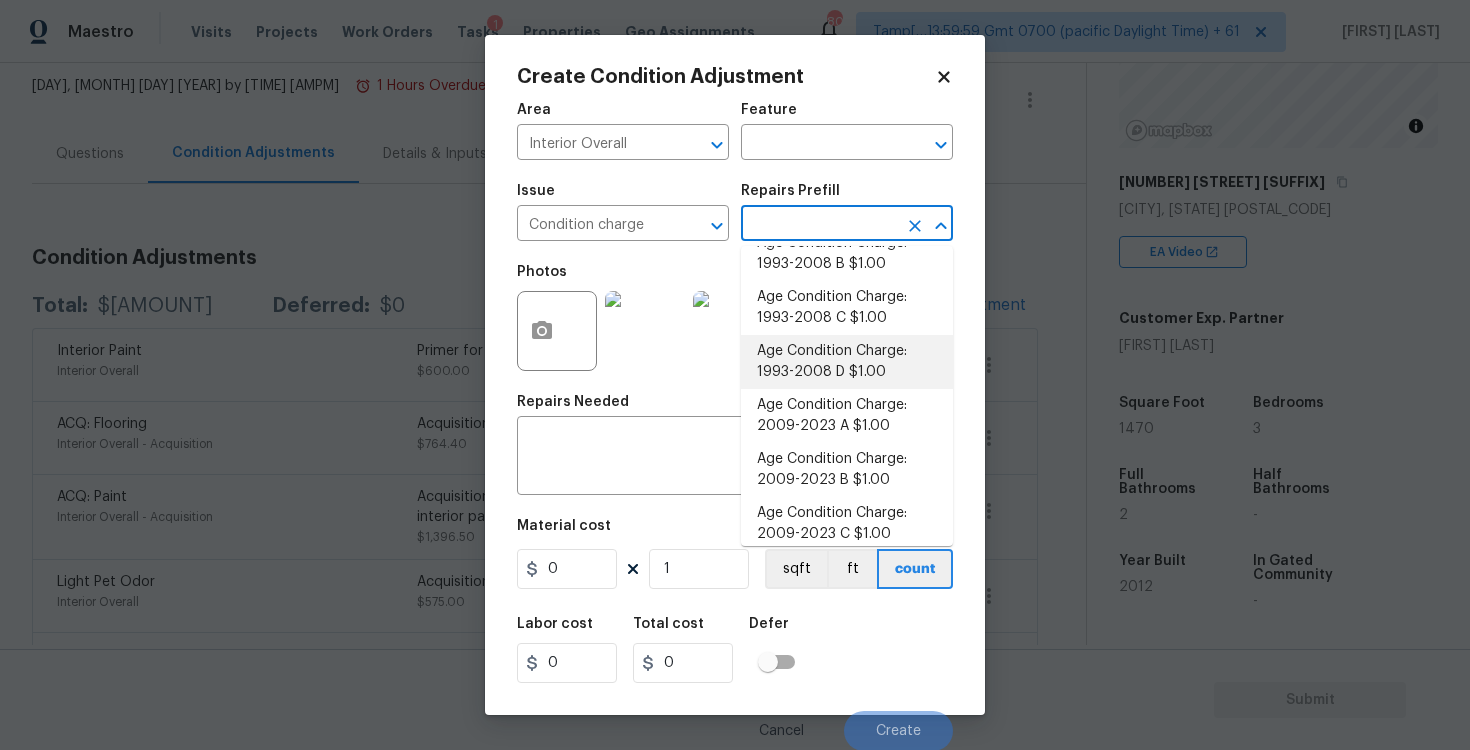 scroll, scrollTop: 525, scrollLeft: 0, axis: vertical 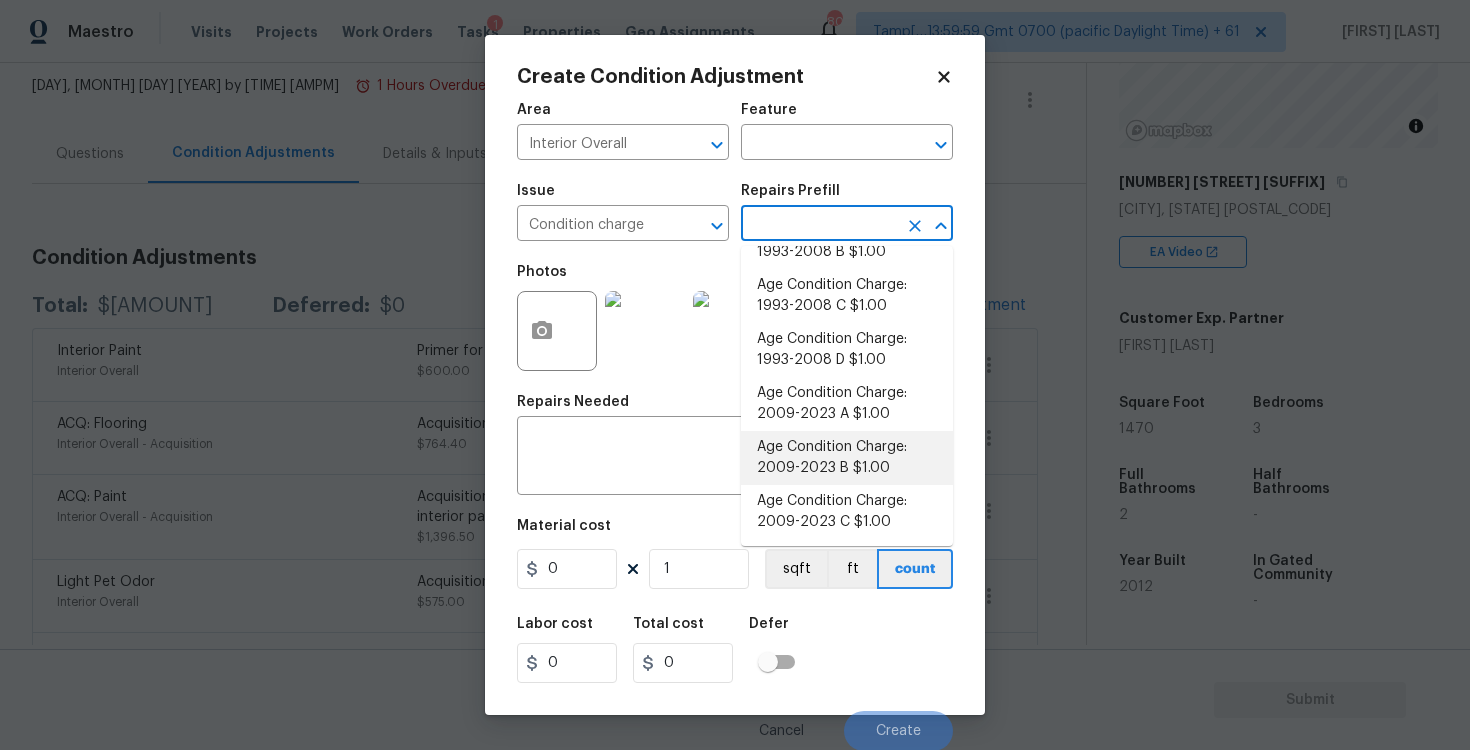 click on "Age Condition Charge: 2009-2023 B	 $1.00" at bounding box center [847, 458] 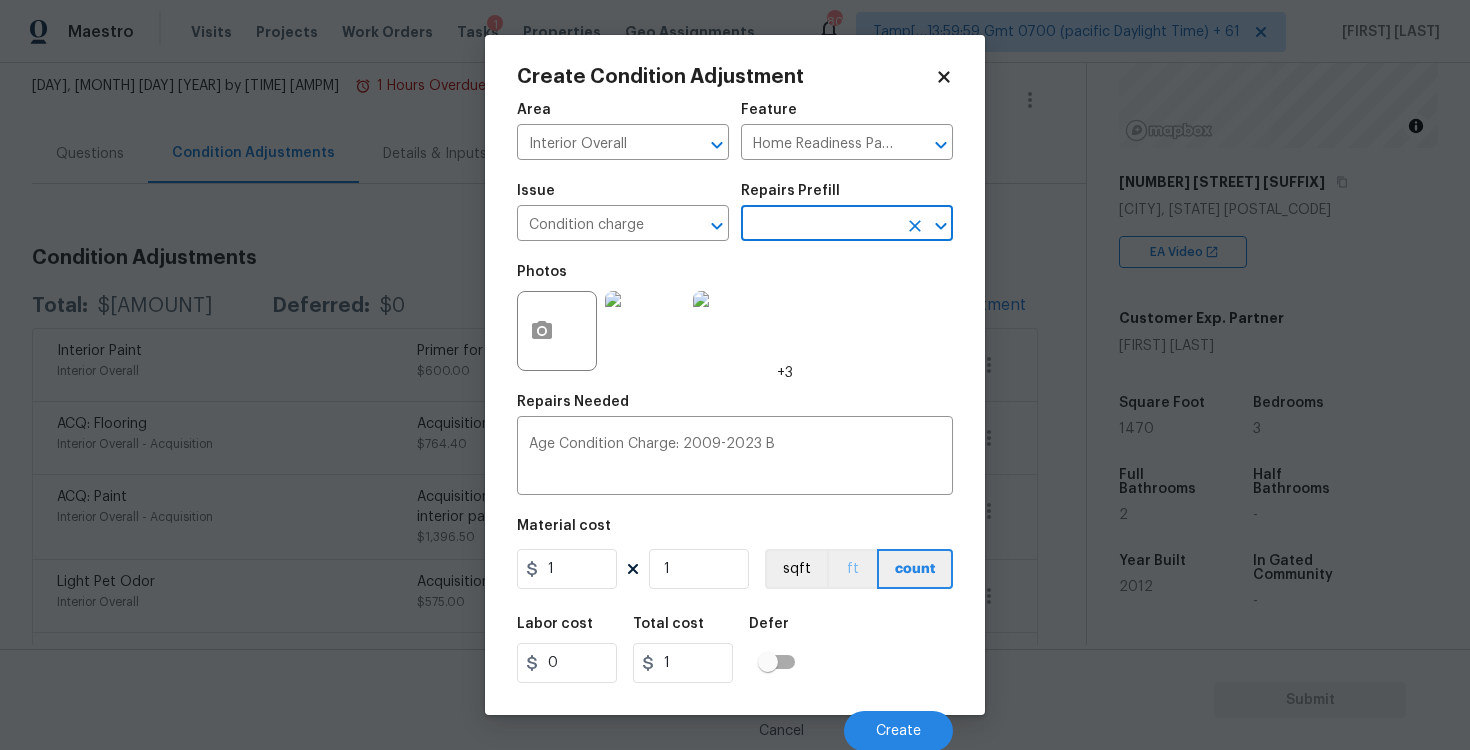 scroll, scrollTop: 2, scrollLeft: 0, axis: vertical 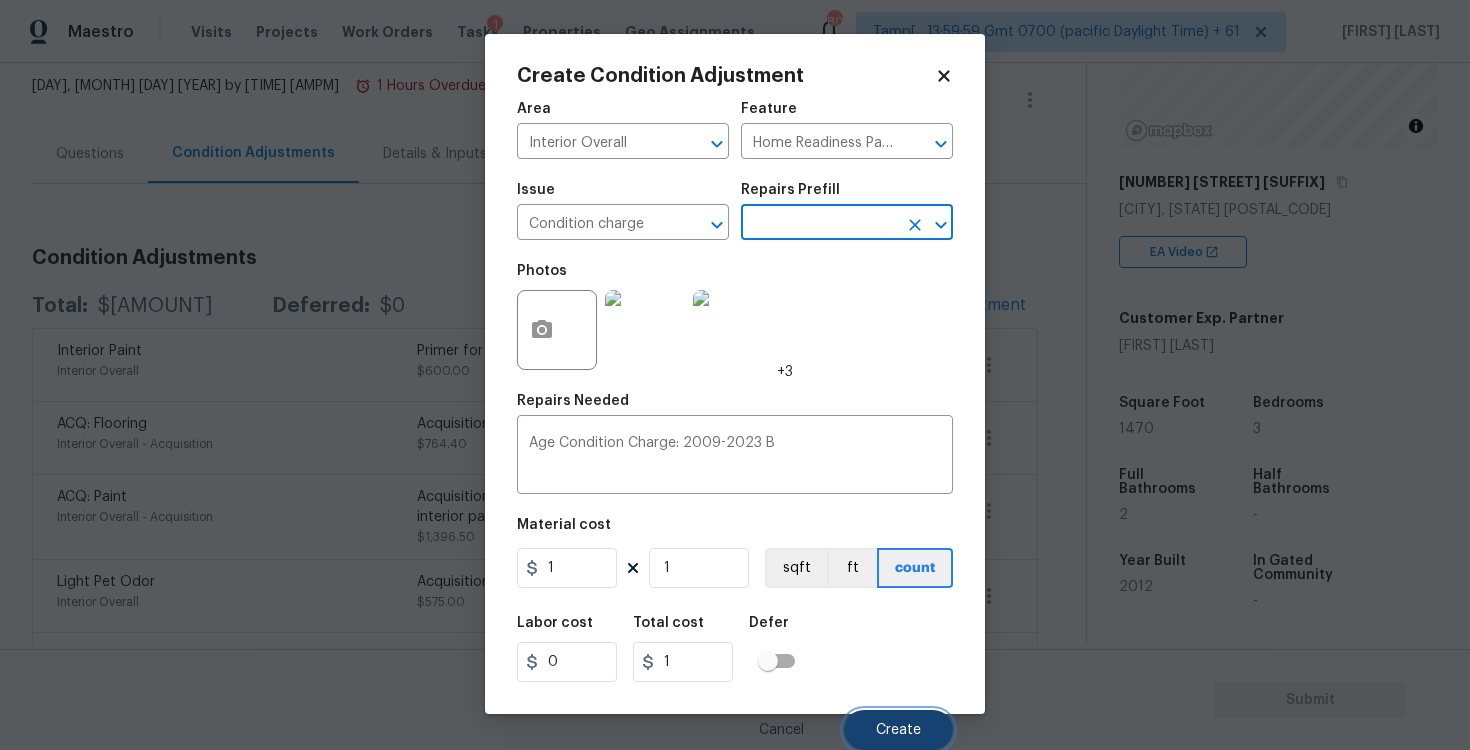 click on "Create" at bounding box center [898, 730] 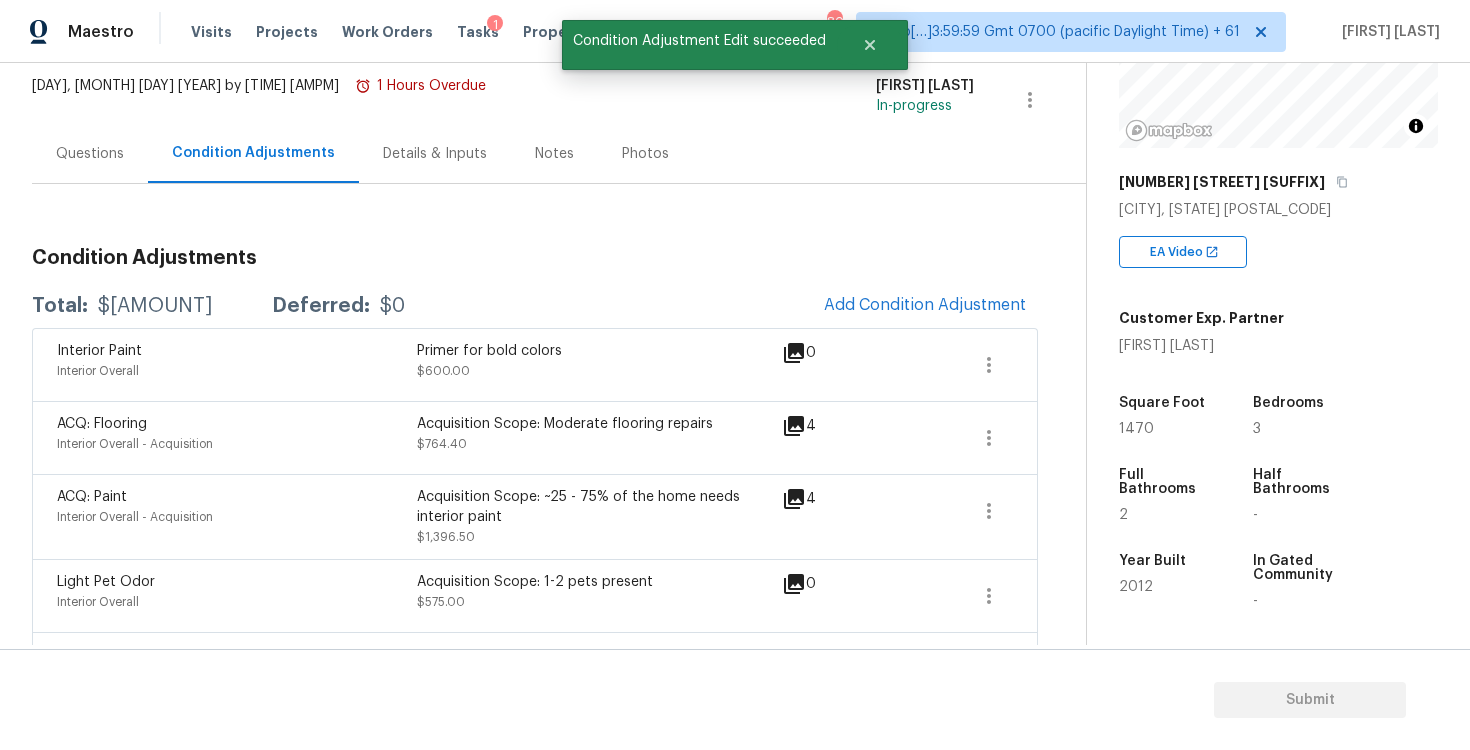 scroll, scrollTop: 0, scrollLeft: 0, axis: both 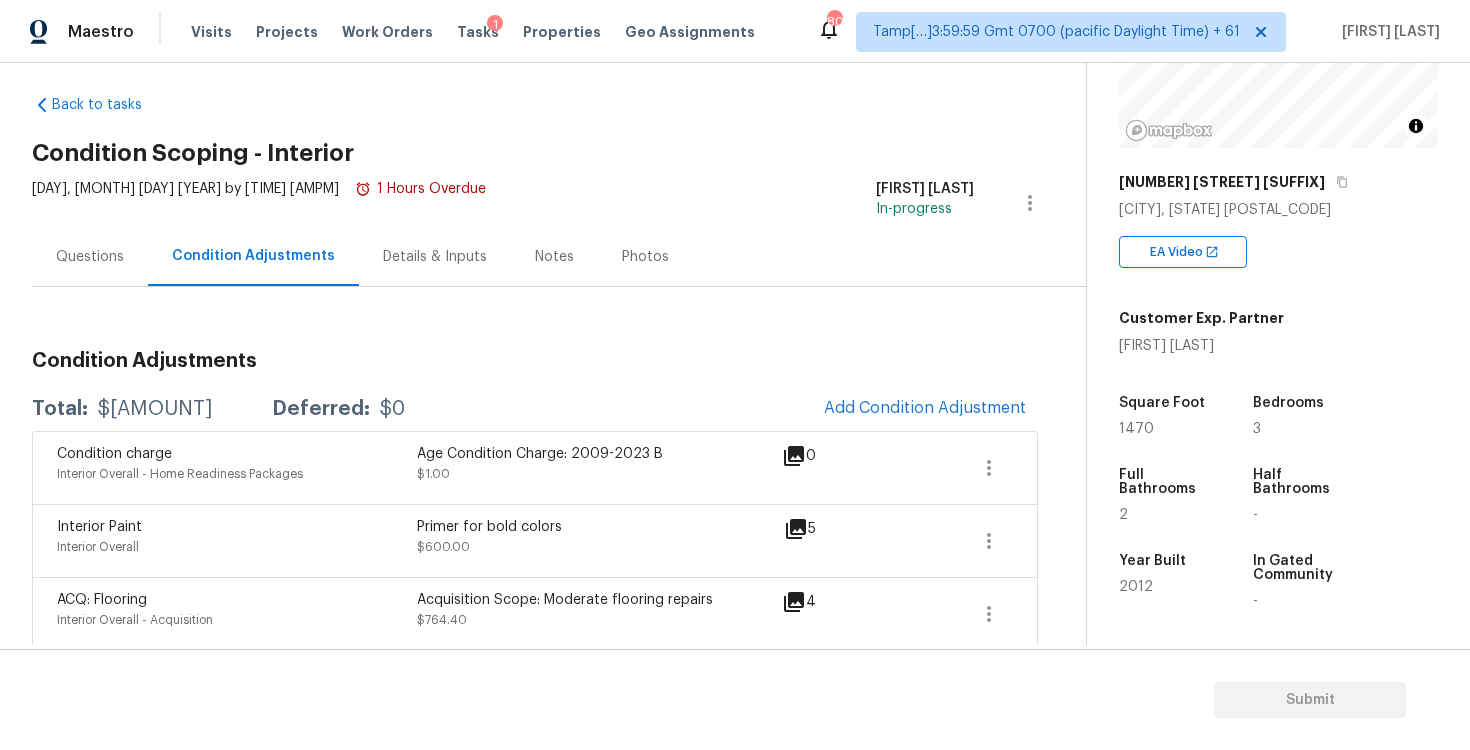 click on "Questions" at bounding box center [90, 257] 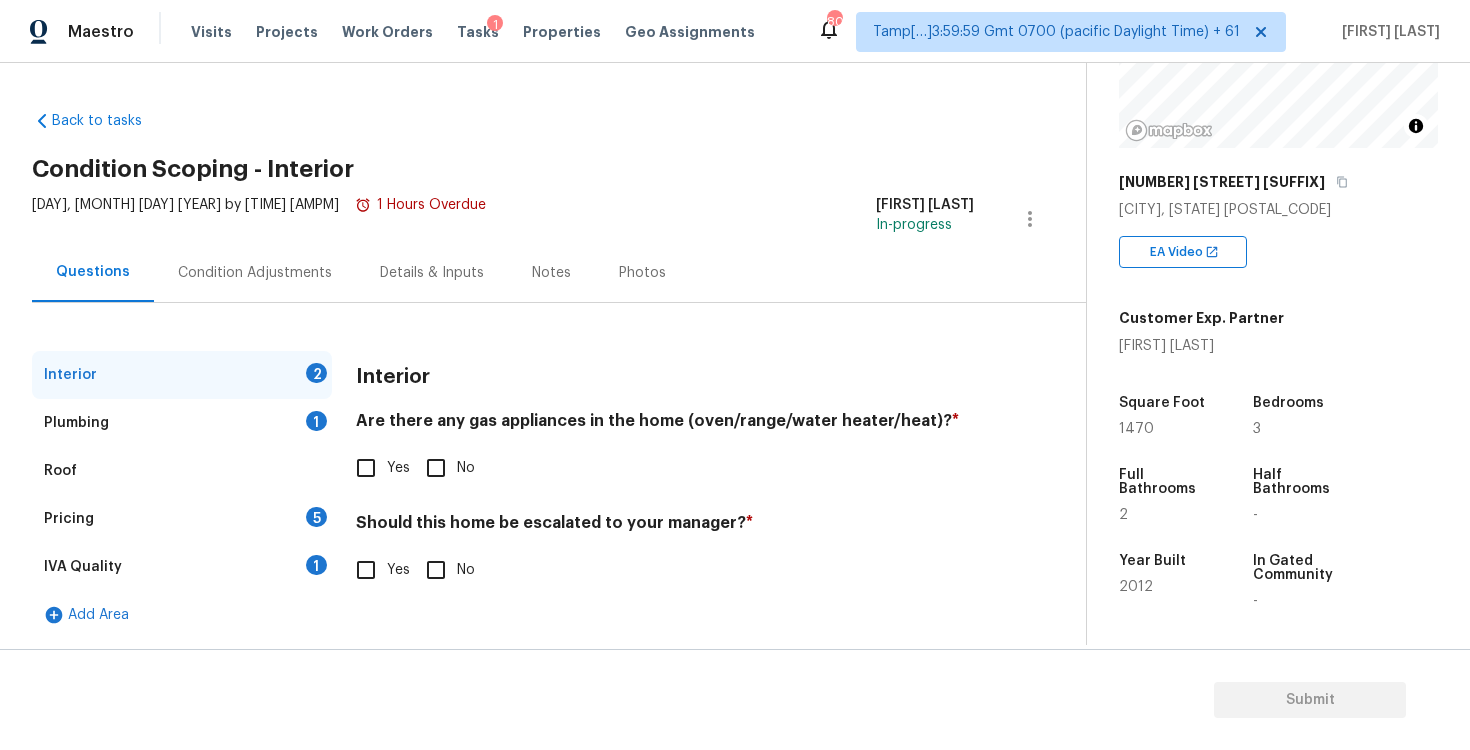 scroll, scrollTop: 0, scrollLeft: 0, axis: both 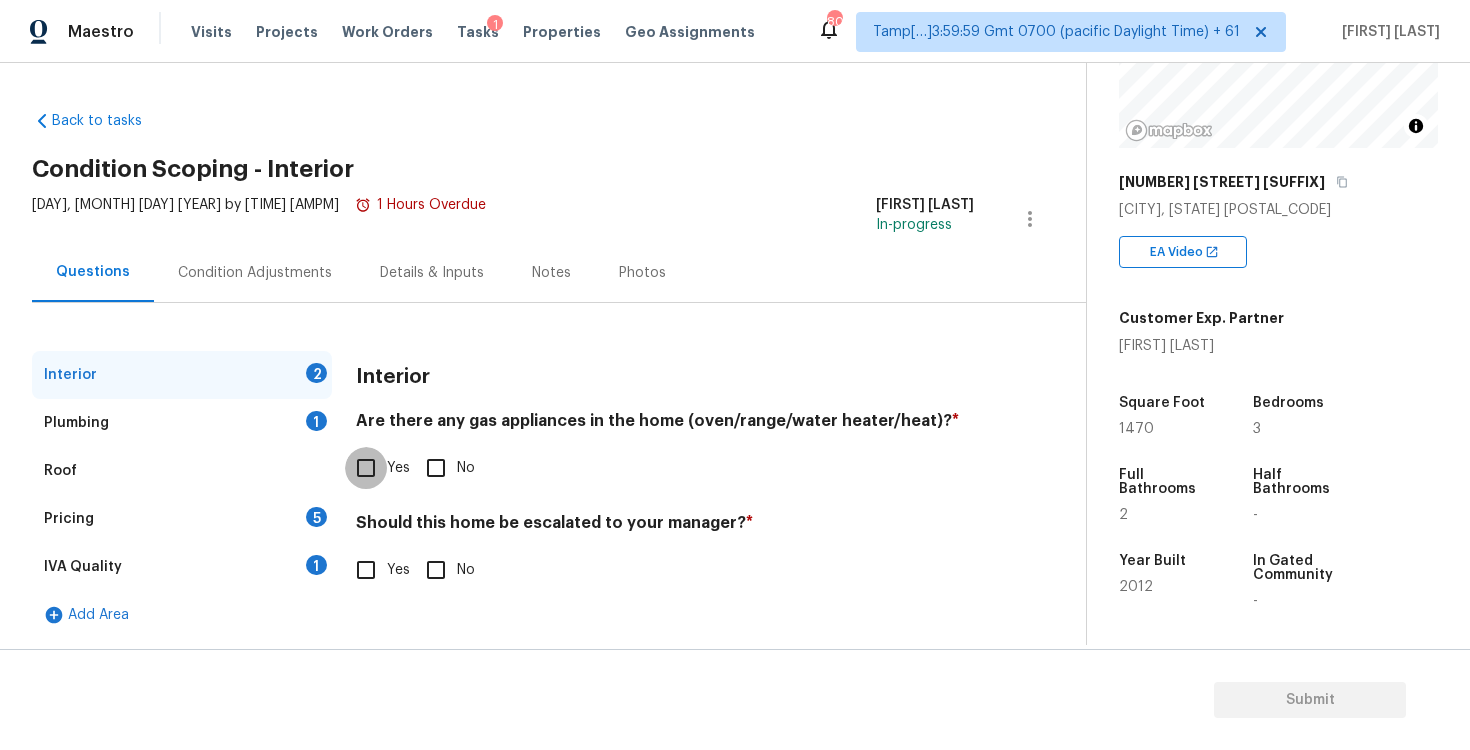 click on "Yes" at bounding box center (366, 468) 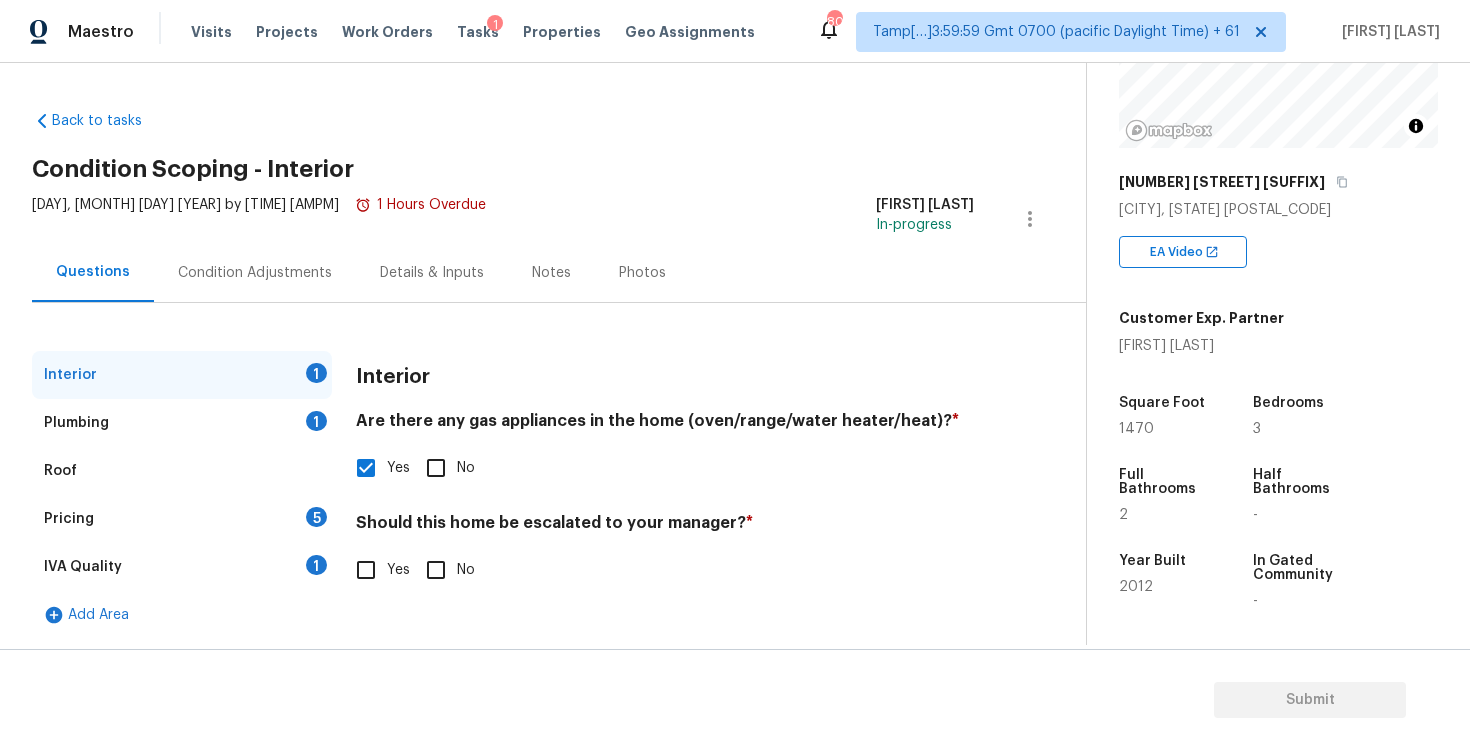 click on "Interior Are there any gas appliances in the home (oven/range/water heater/heat)?  * Yes No Should this home be escalated to your manager?  * Yes No" at bounding box center (665, 483) 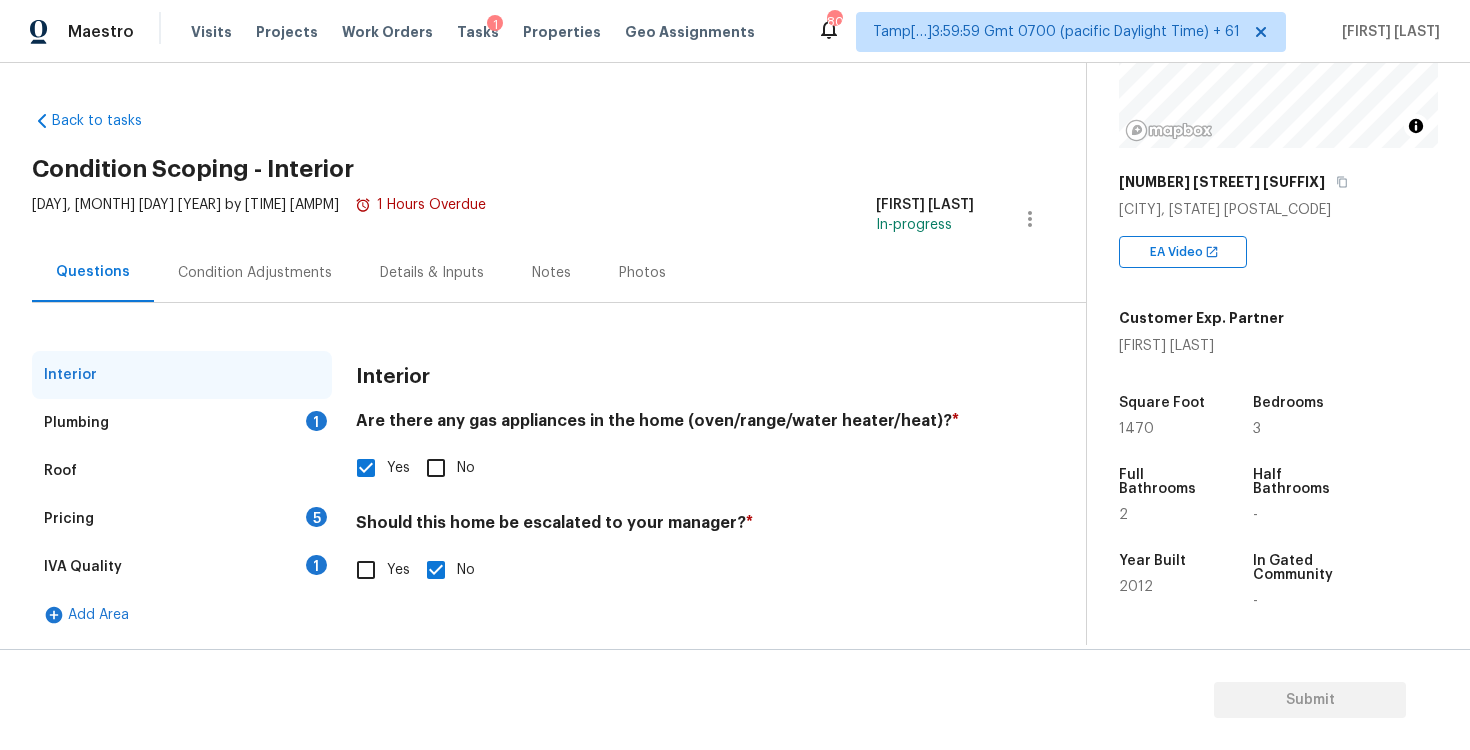 click on "Plumbing 1" at bounding box center [182, 423] 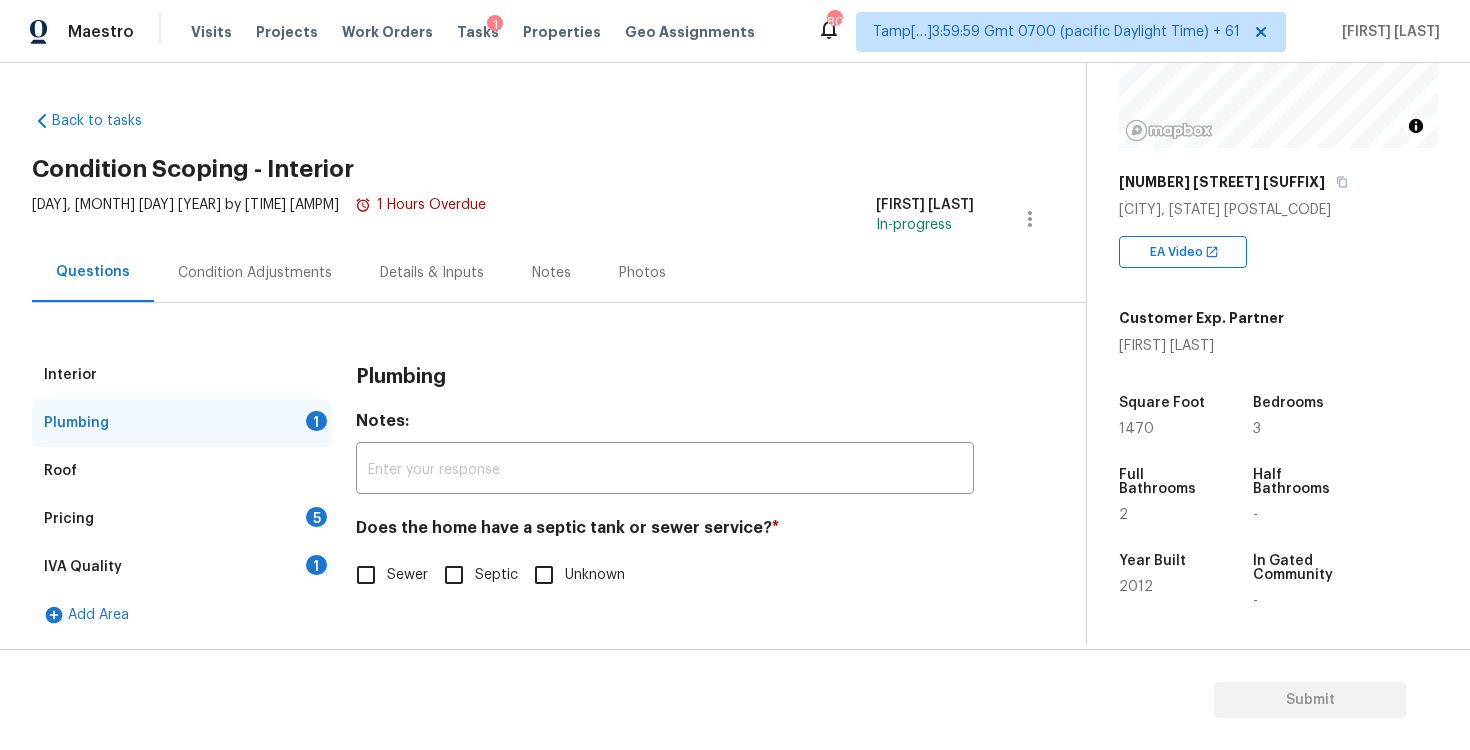 click on "Sewer" at bounding box center [366, 575] 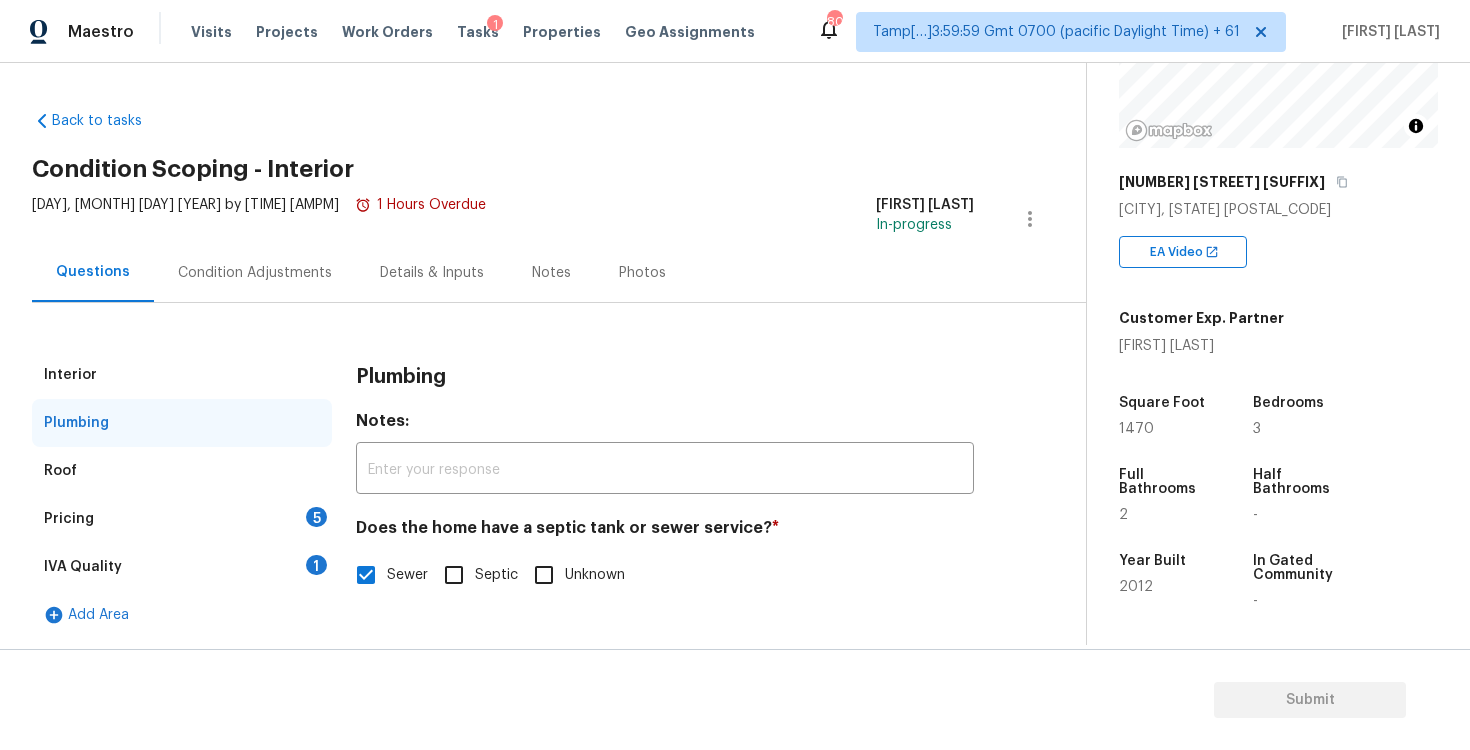 click on "Roof" at bounding box center (182, 471) 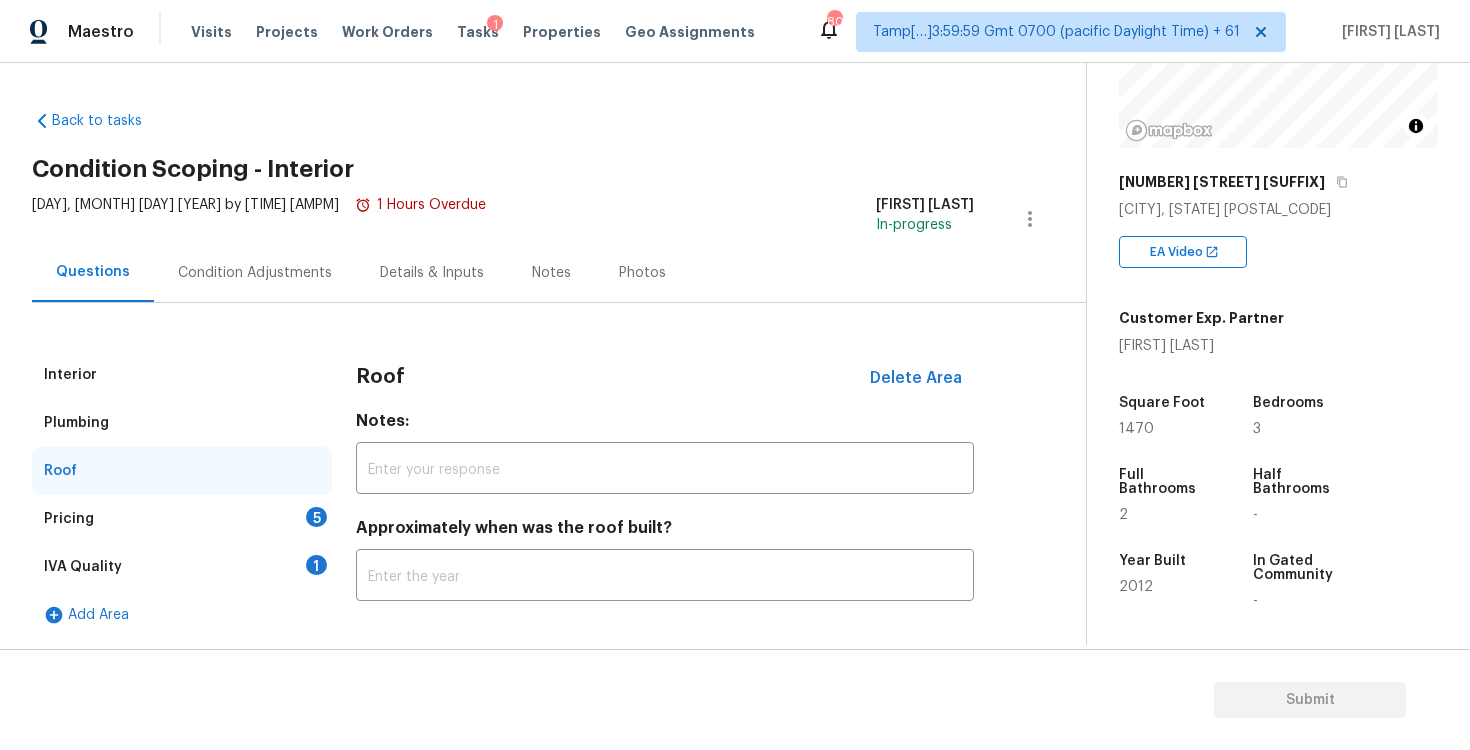 click on "5" at bounding box center [316, 517] 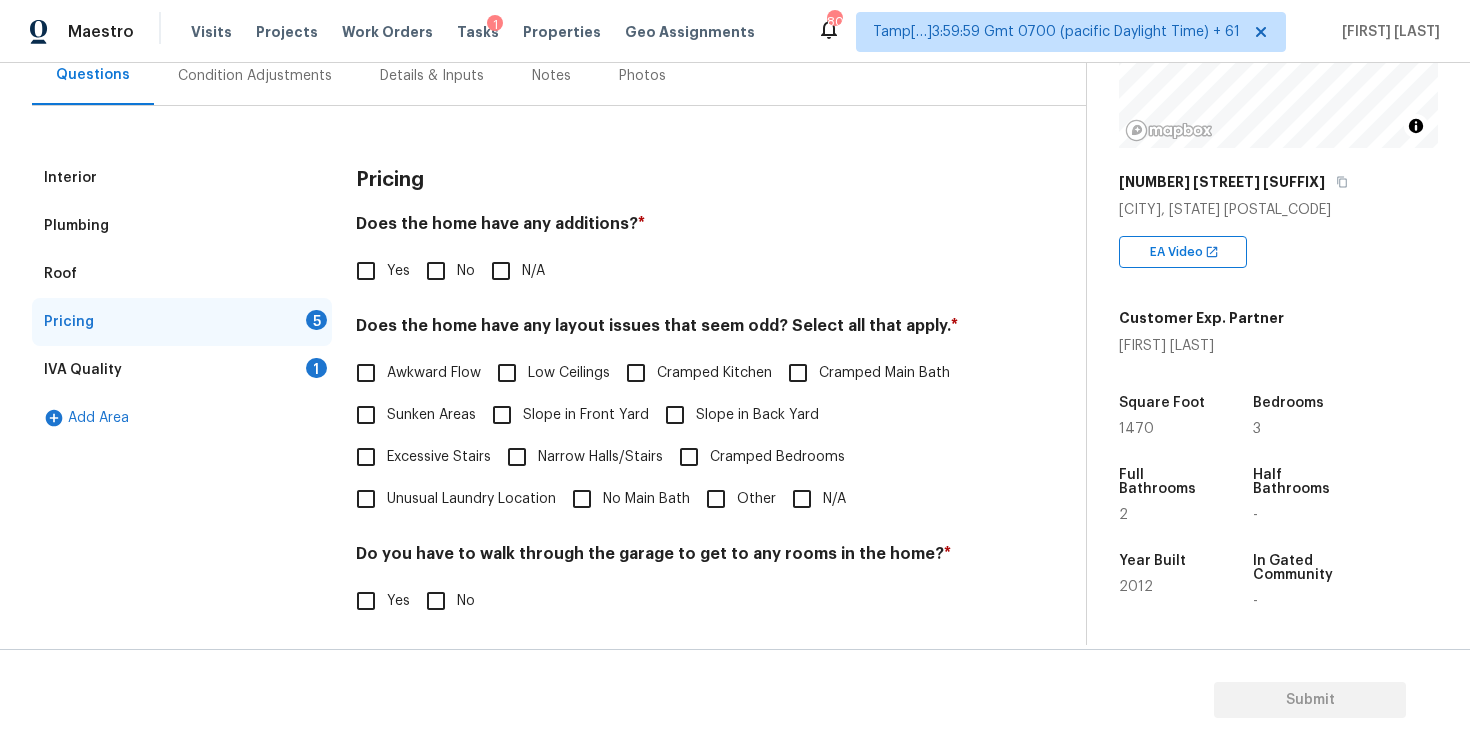 scroll, scrollTop: 243, scrollLeft: 0, axis: vertical 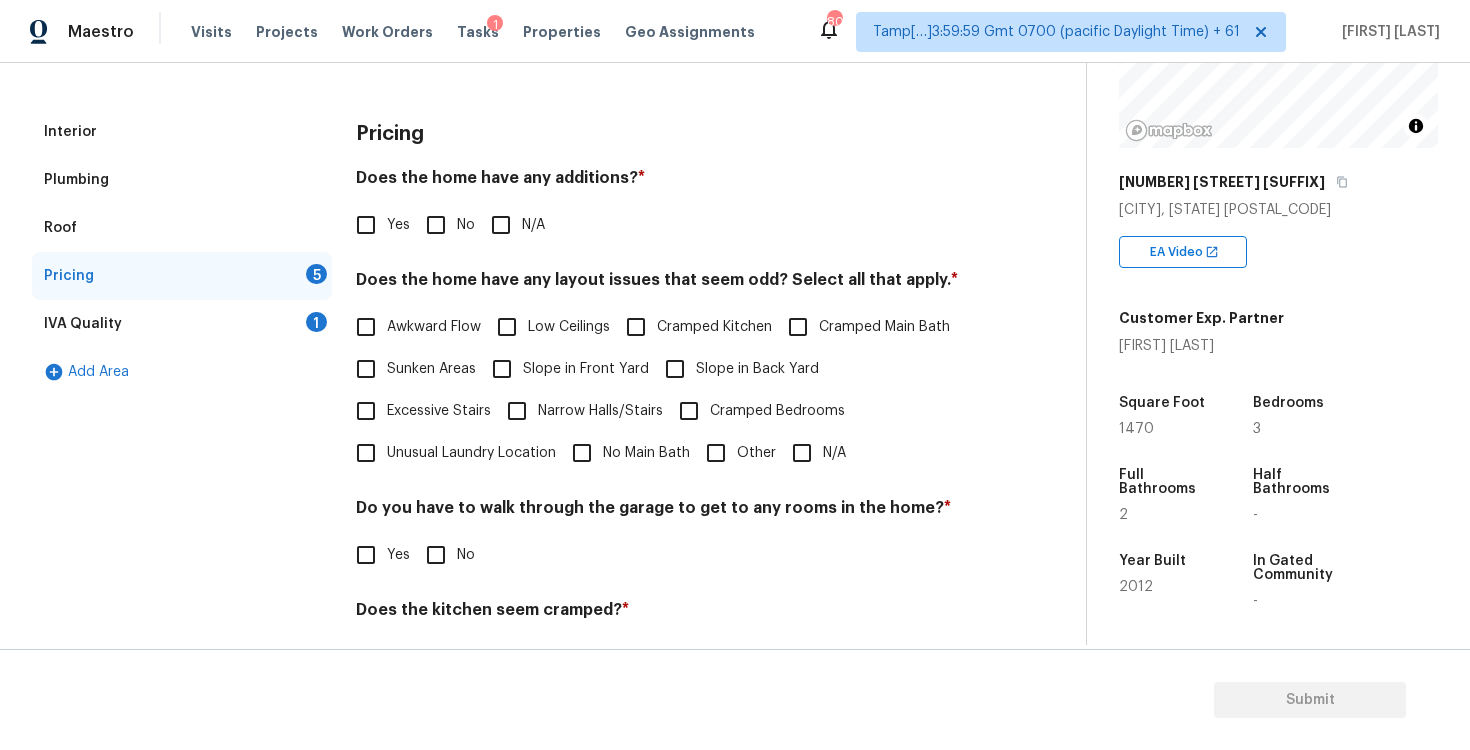 click on "Yes No N/A" at bounding box center [665, 225] 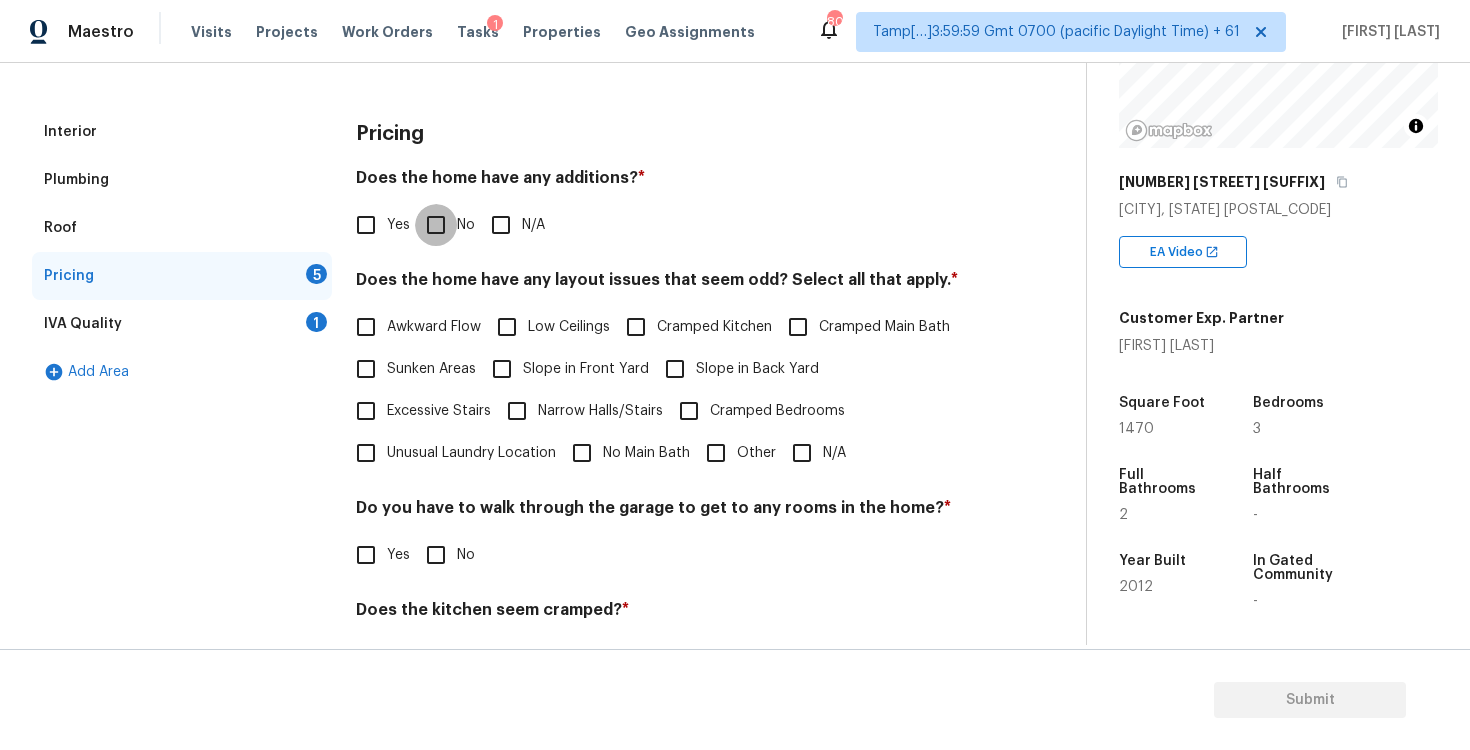 click on "No" at bounding box center (436, 225) 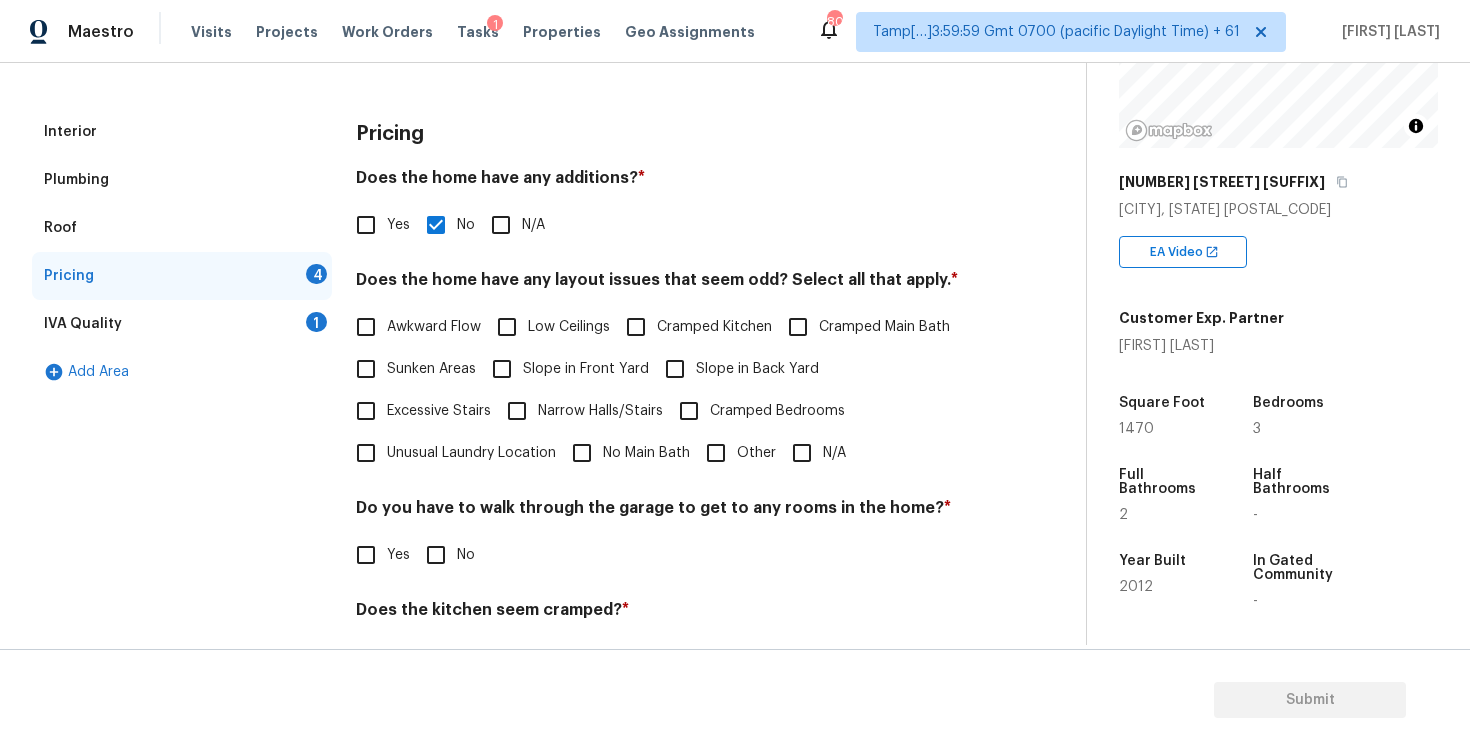click on "N/A" at bounding box center [802, 453] 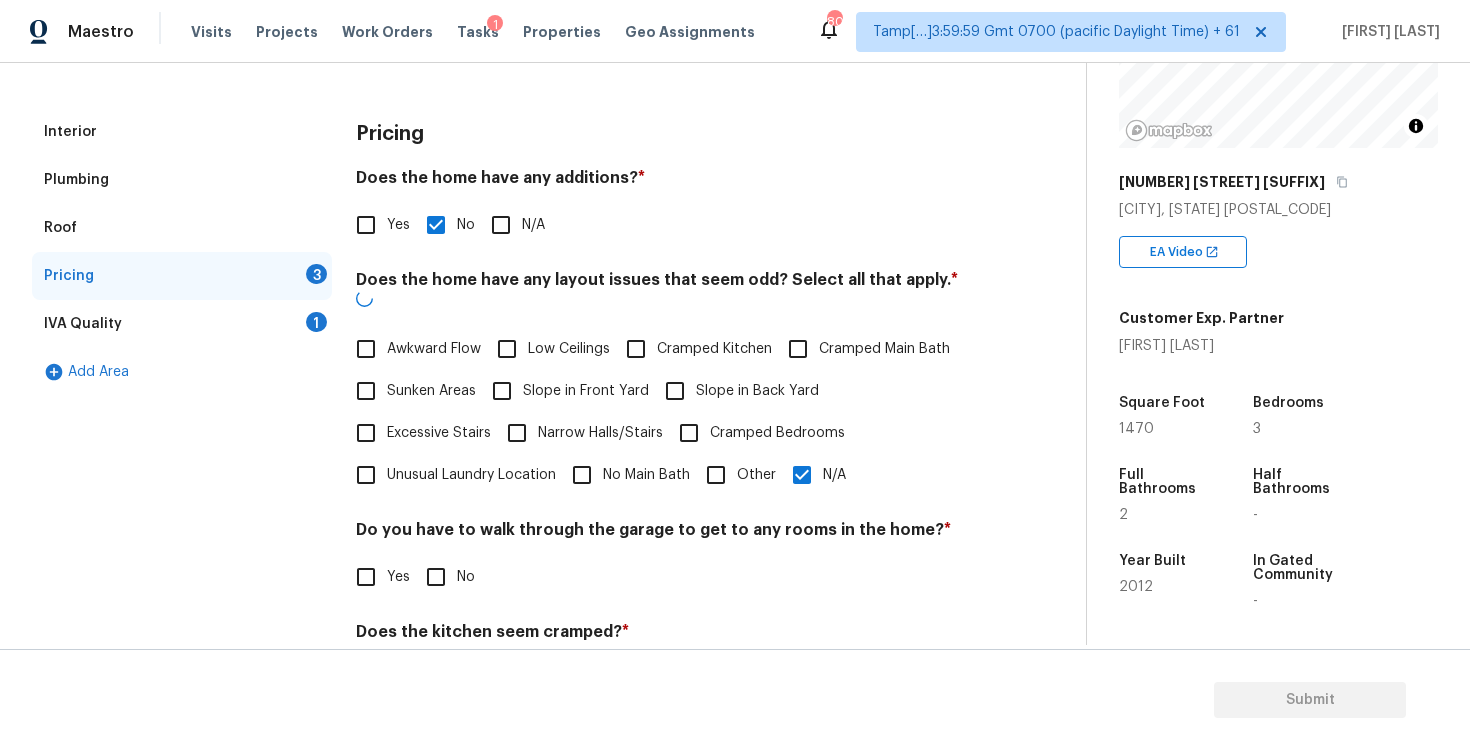 scroll, scrollTop: 408, scrollLeft: 0, axis: vertical 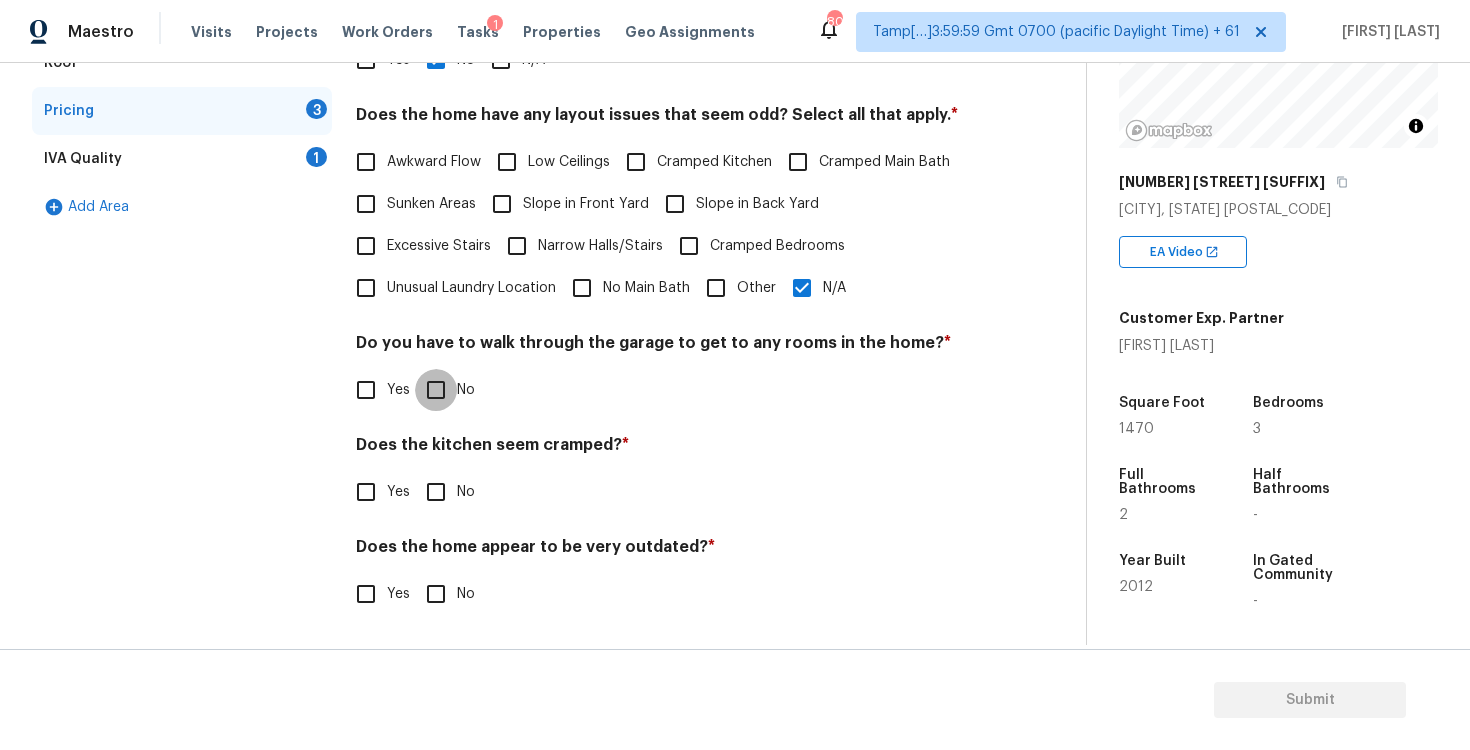 click on "No" at bounding box center [436, 390] 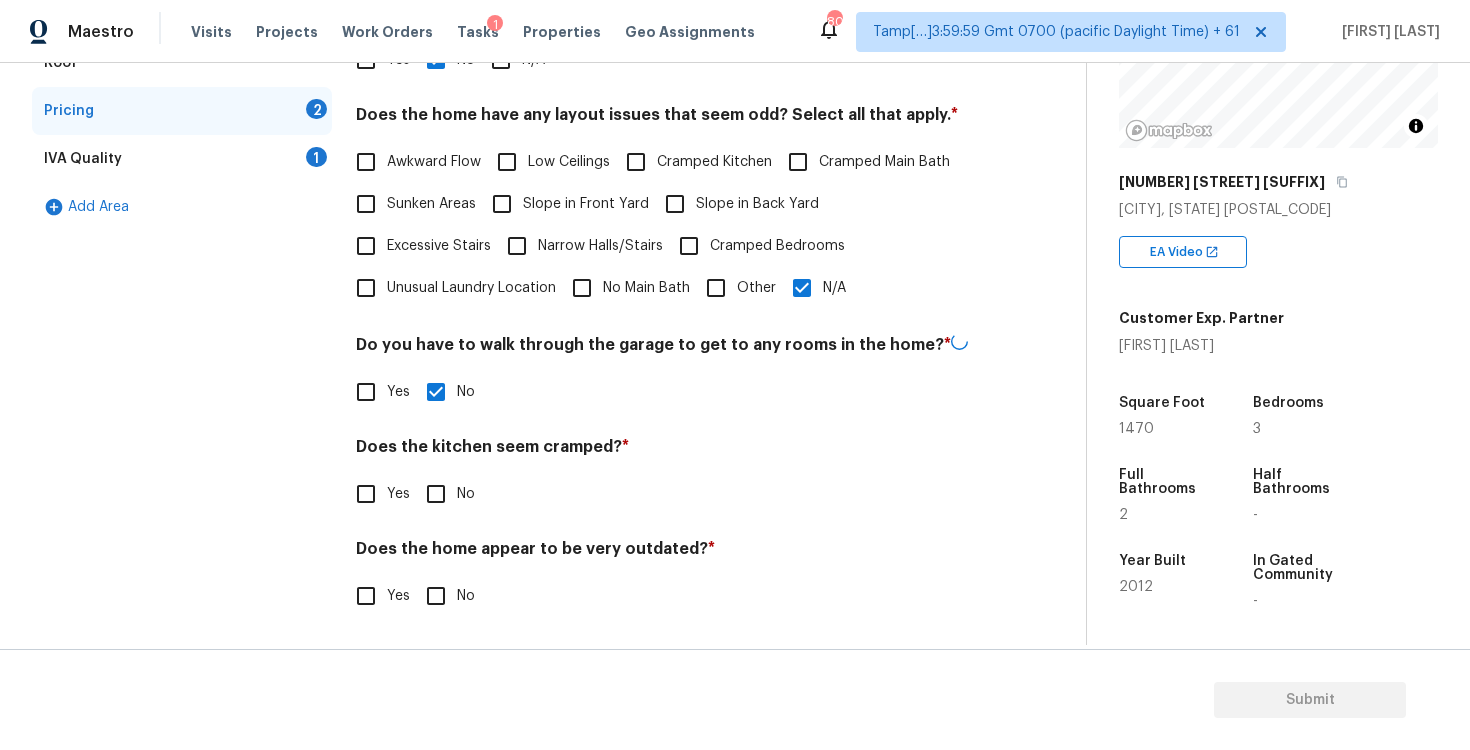 click on "No" at bounding box center (436, 494) 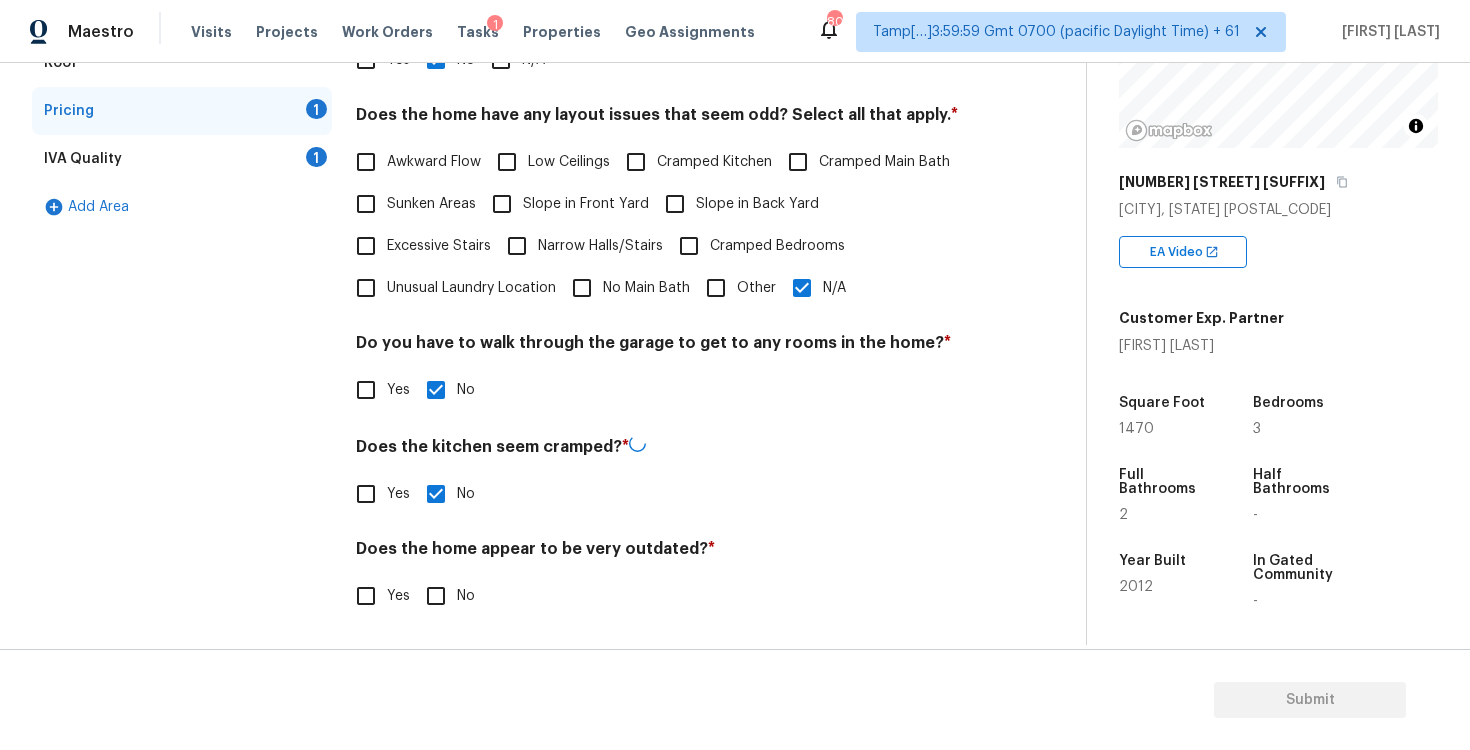 click on "No" at bounding box center (436, 596) 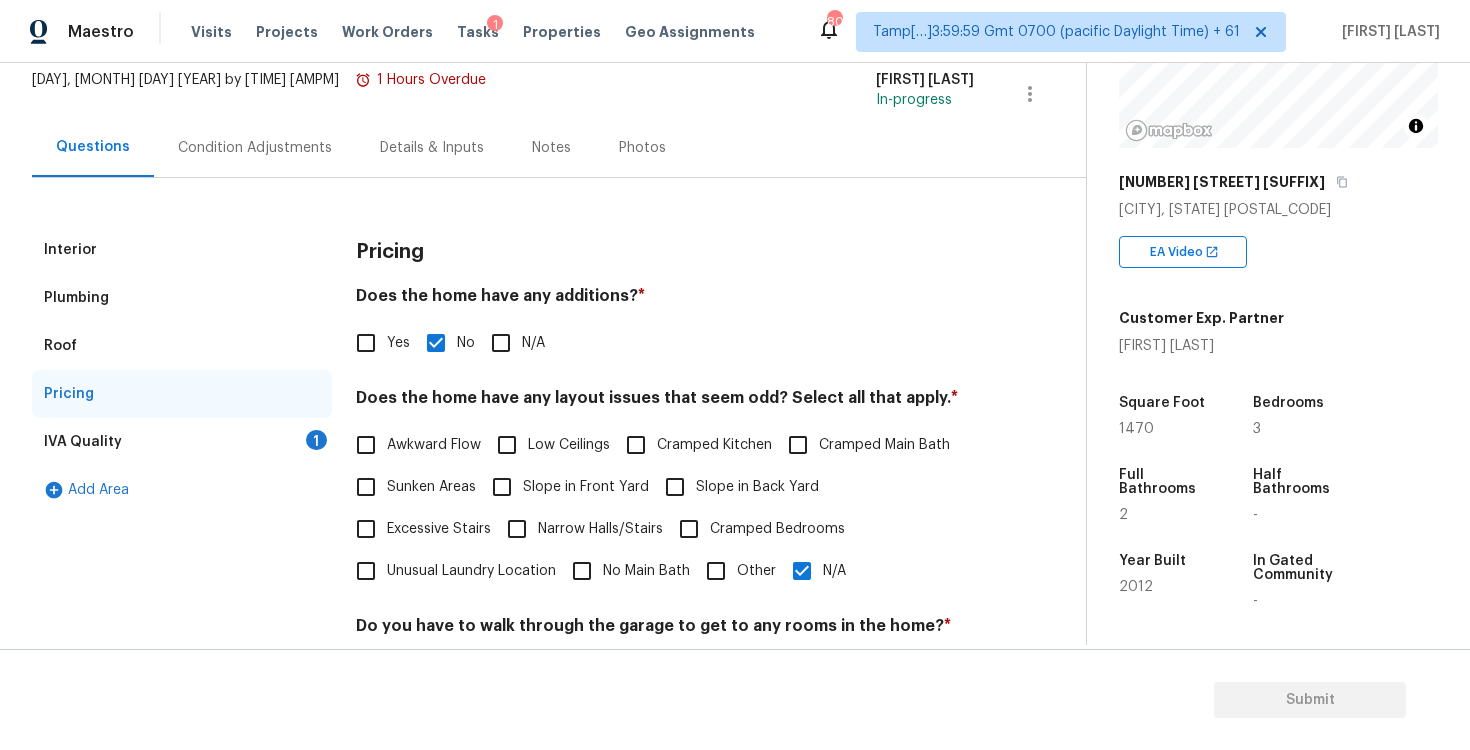 scroll, scrollTop: 101, scrollLeft: 0, axis: vertical 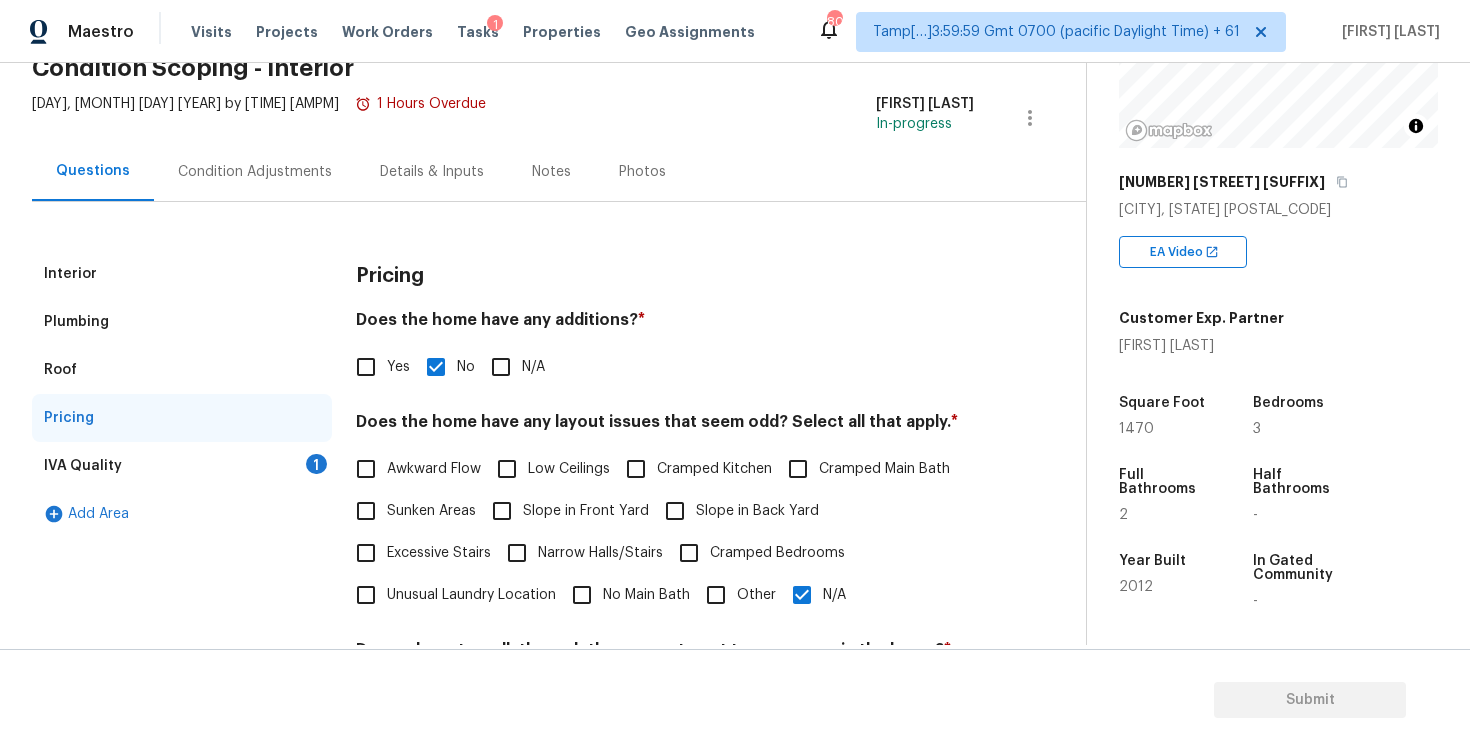 click on "1" at bounding box center (316, 464) 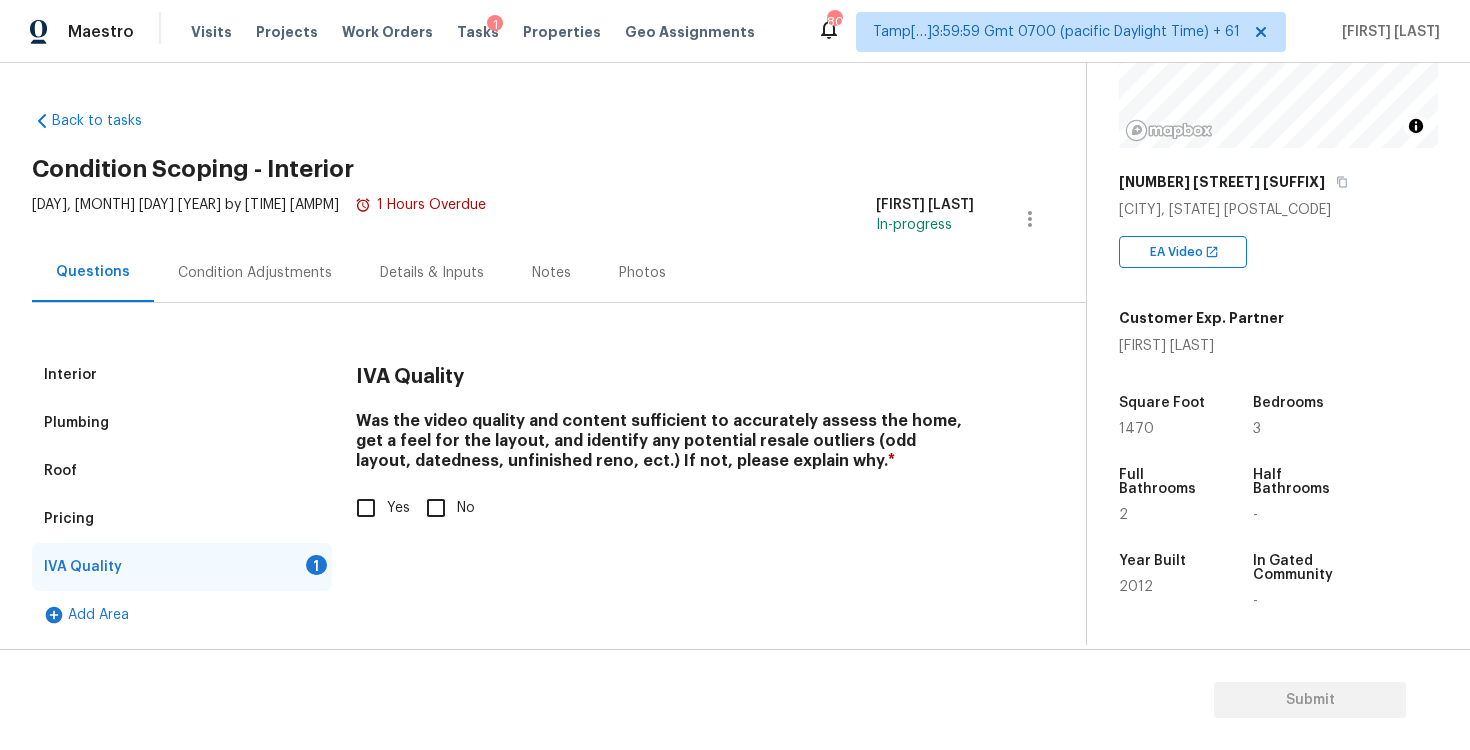 scroll, scrollTop: 0, scrollLeft: 0, axis: both 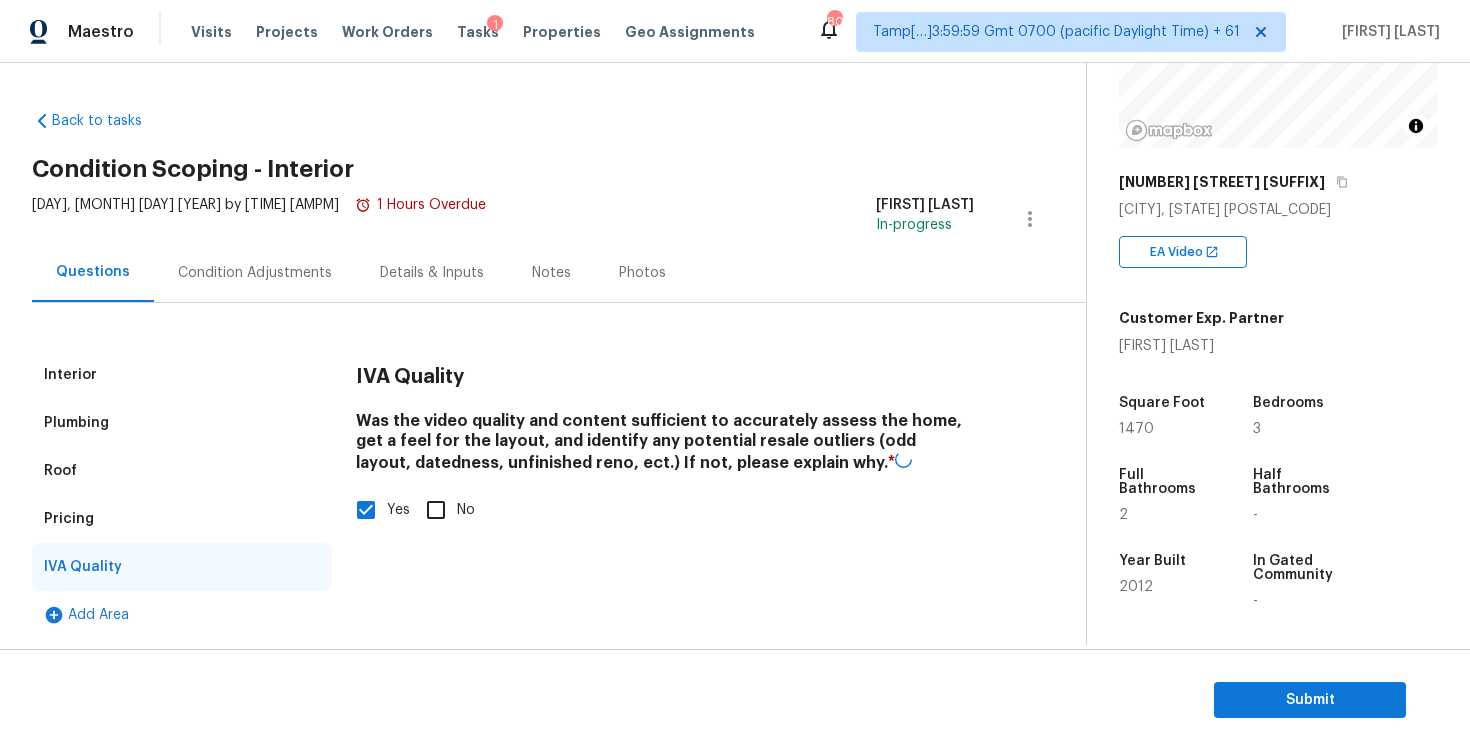 click on "Condition Adjustments" at bounding box center (255, 272) 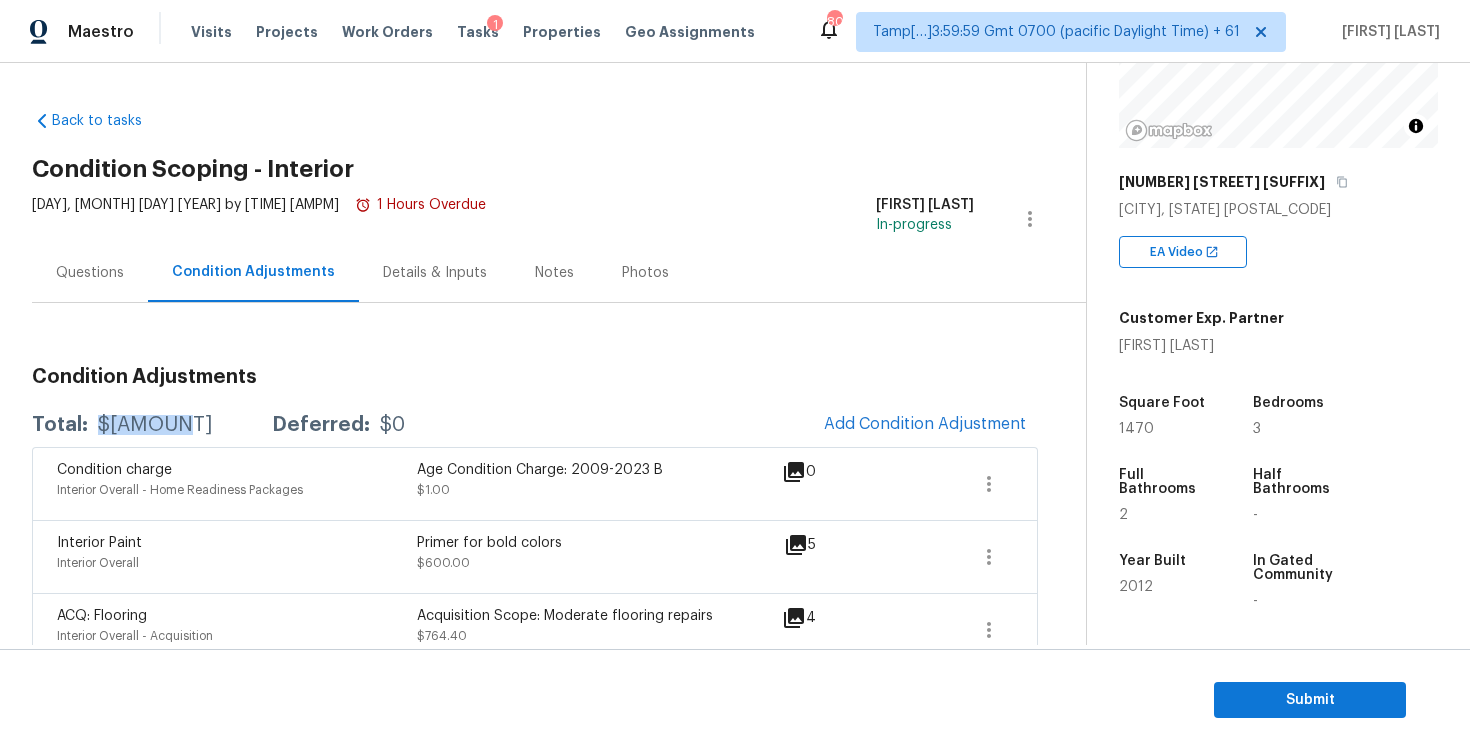 drag, startPoint x: 96, startPoint y: 424, endPoint x: 170, endPoint y: 421, distance: 74.06078 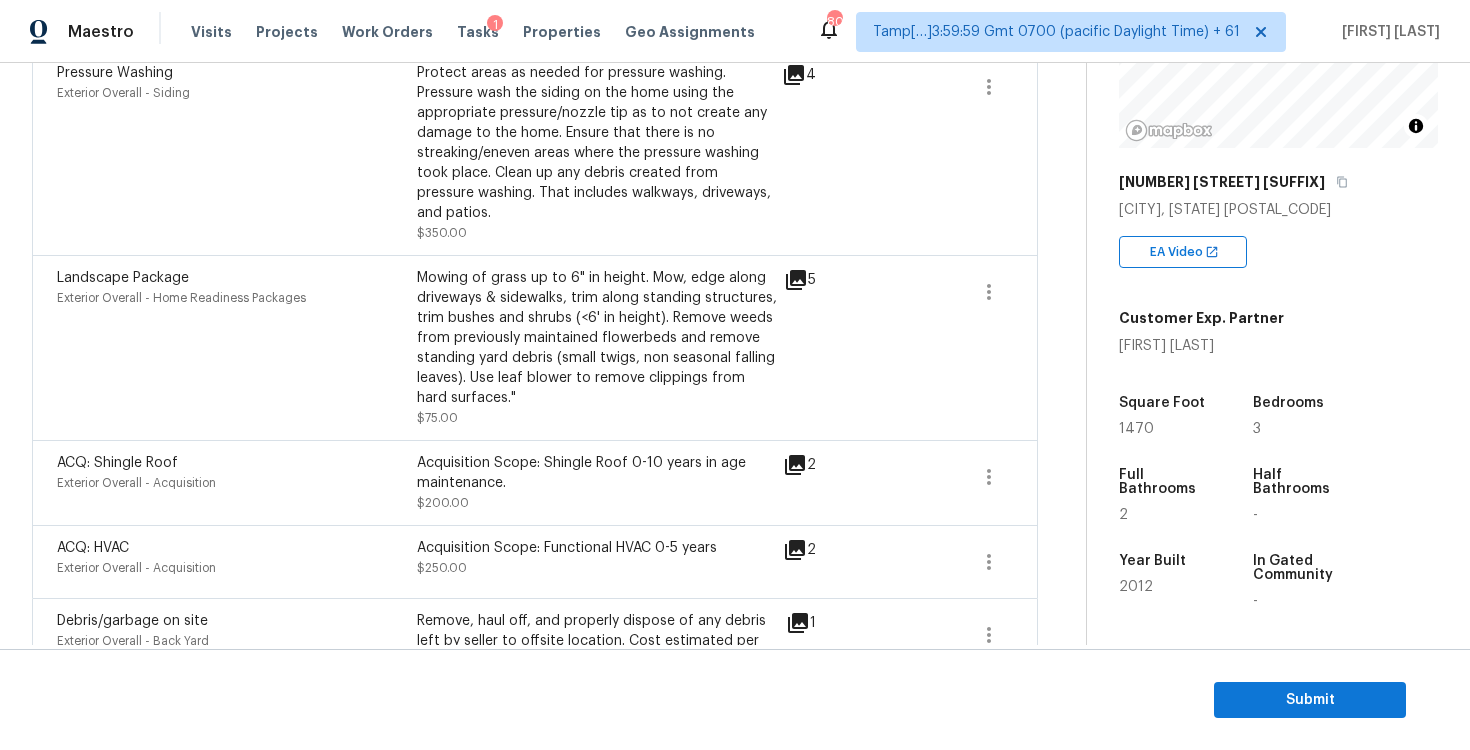 scroll, scrollTop: 841, scrollLeft: 0, axis: vertical 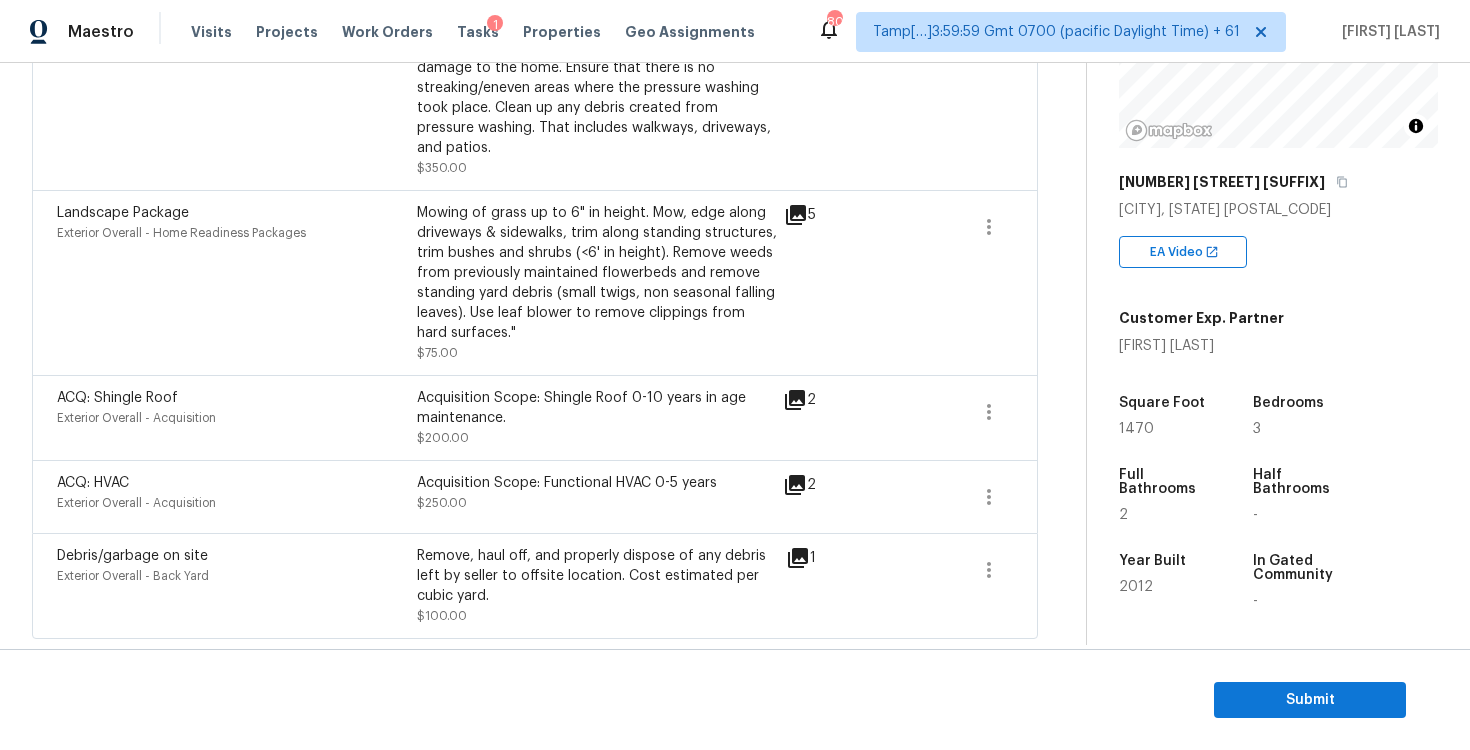 click on "Landscape Package Exterior Overall - Home Readiness Packages" at bounding box center (237, 283) 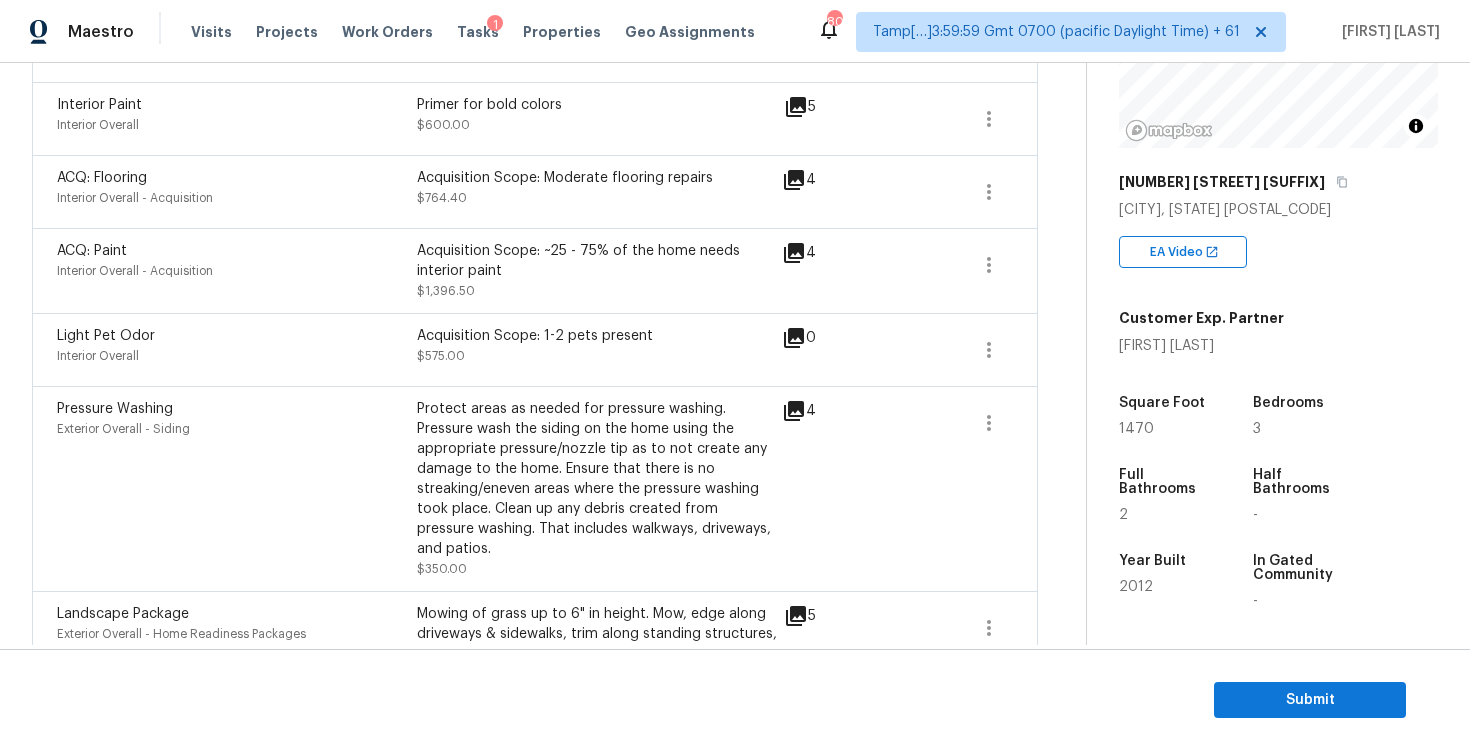 scroll, scrollTop: 436, scrollLeft: 0, axis: vertical 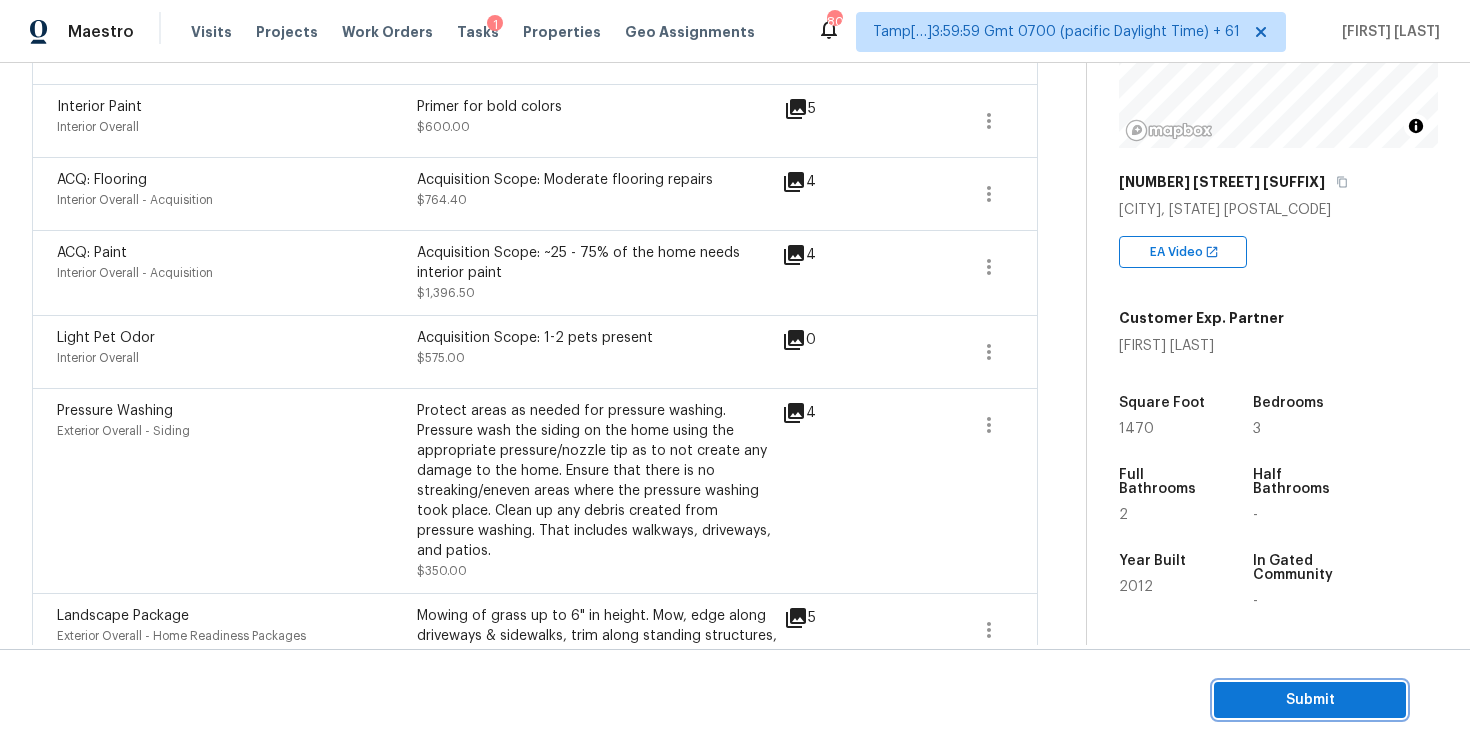 click on "Submit" at bounding box center (1310, 700) 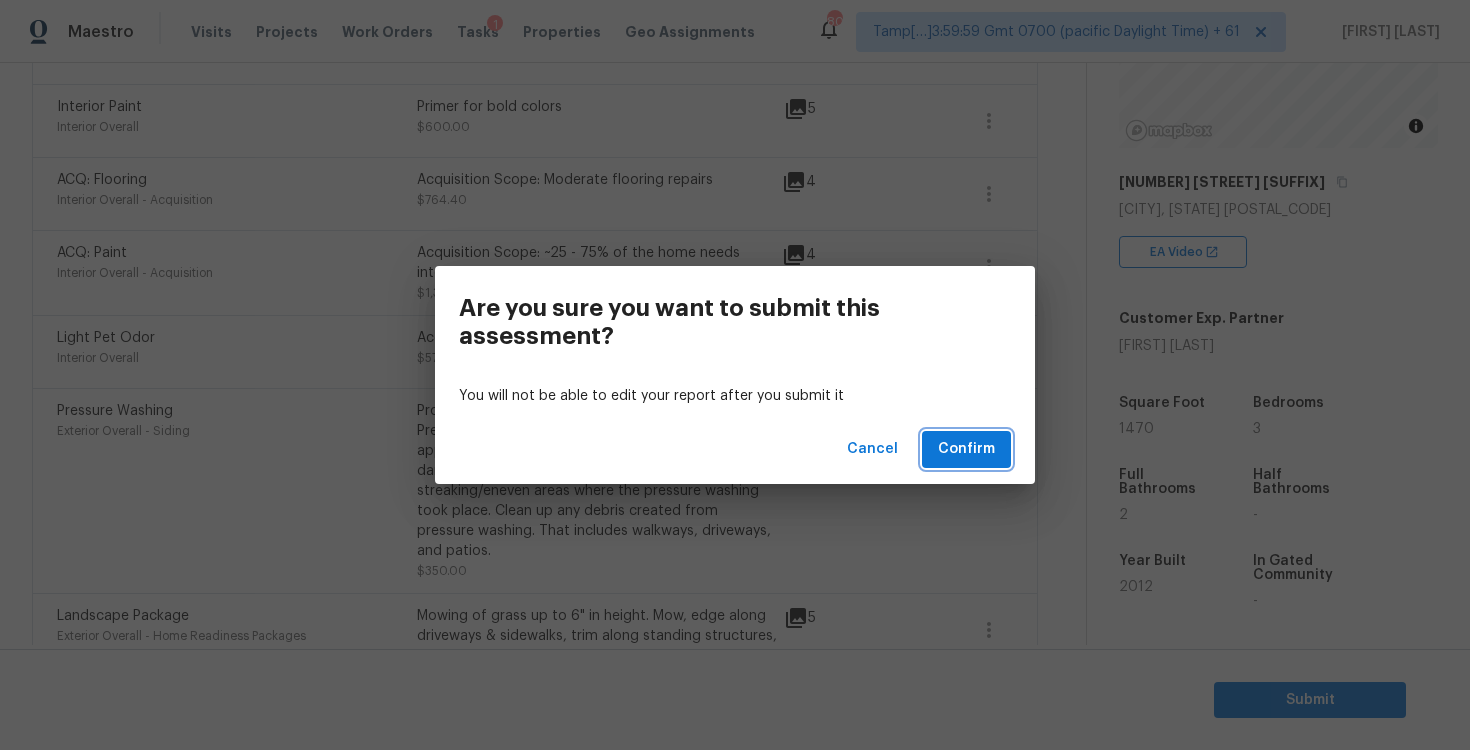 click on "Confirm" at bounding box center (966, 449) 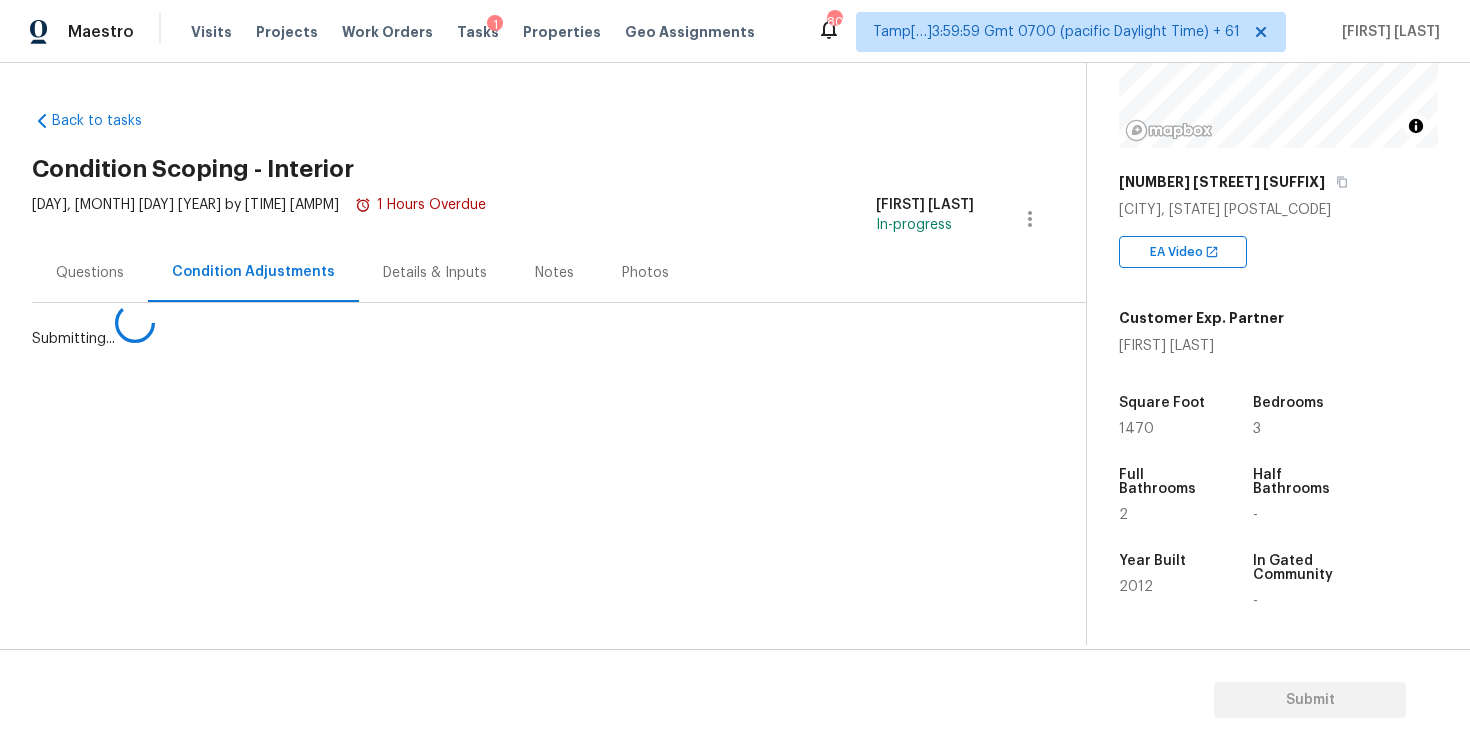 scroll, scrollTop: 0, scrollLeft: 0, axis: both 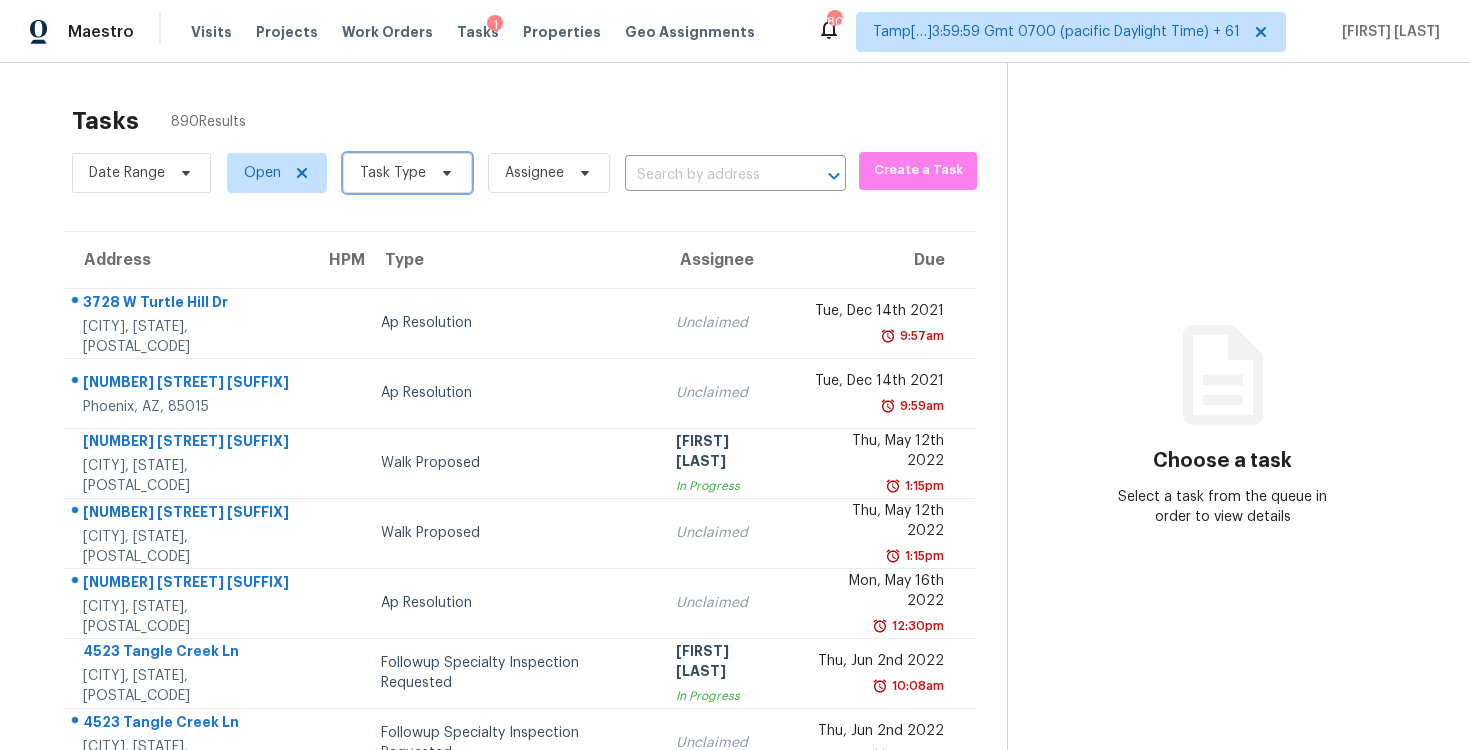 click 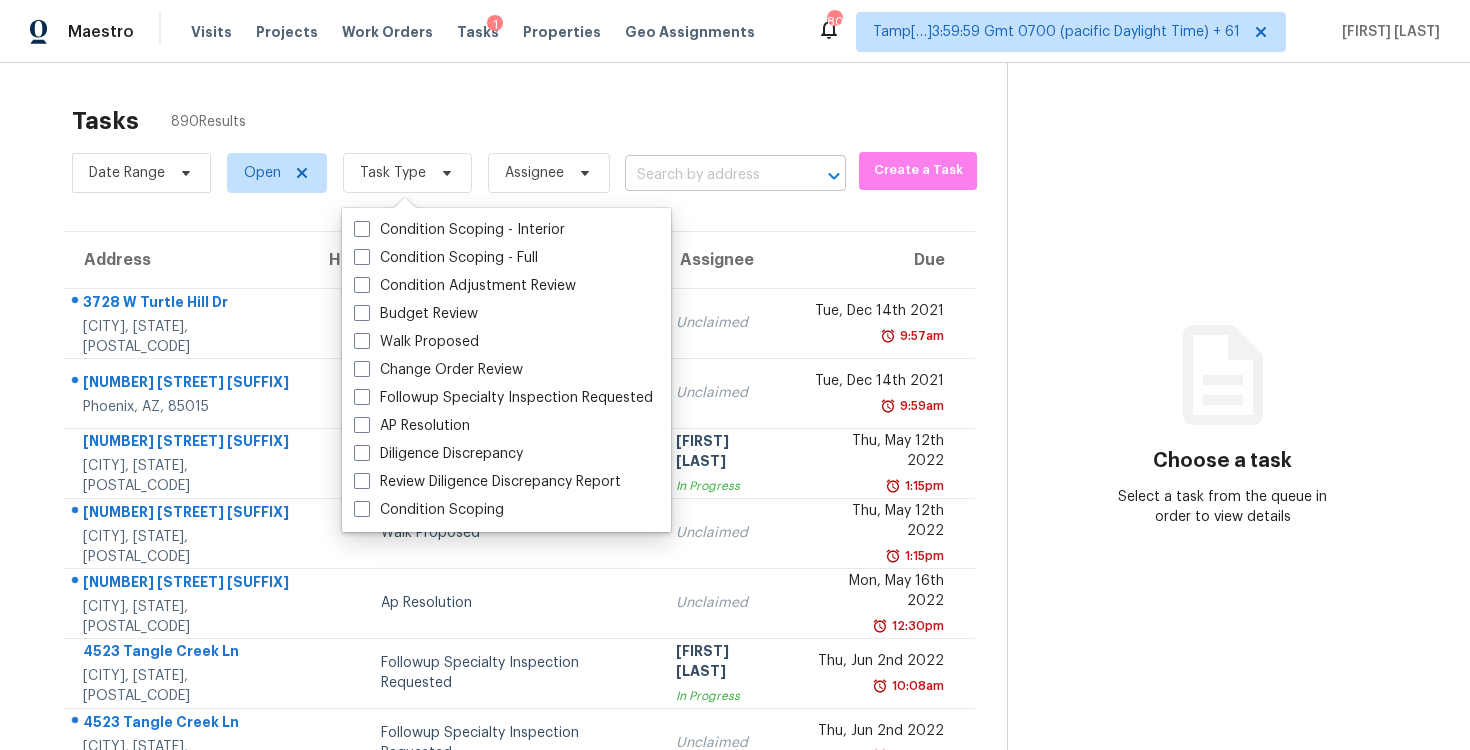 click at bounding box center (707, 175) 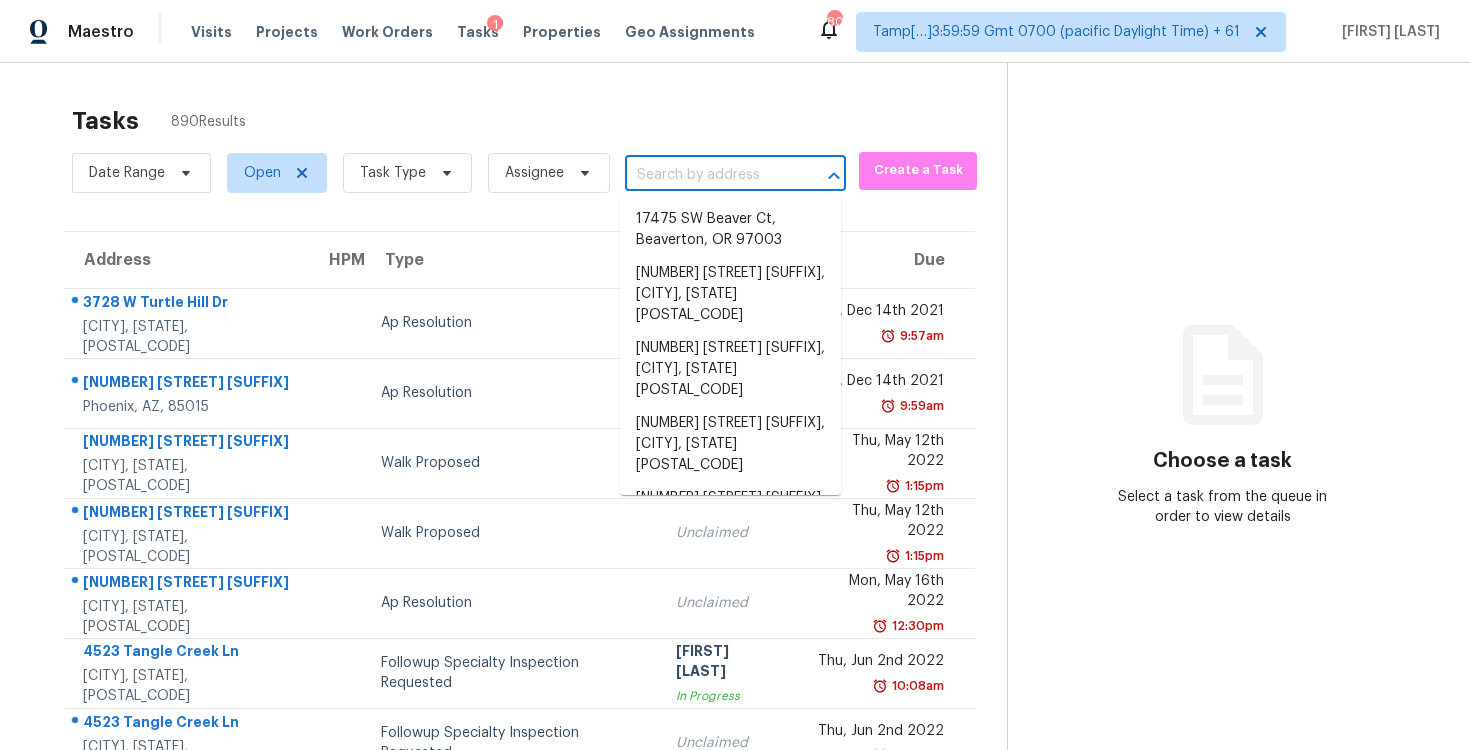 paste on "768 Valleybrook Dr, Windsor, CO 80550" 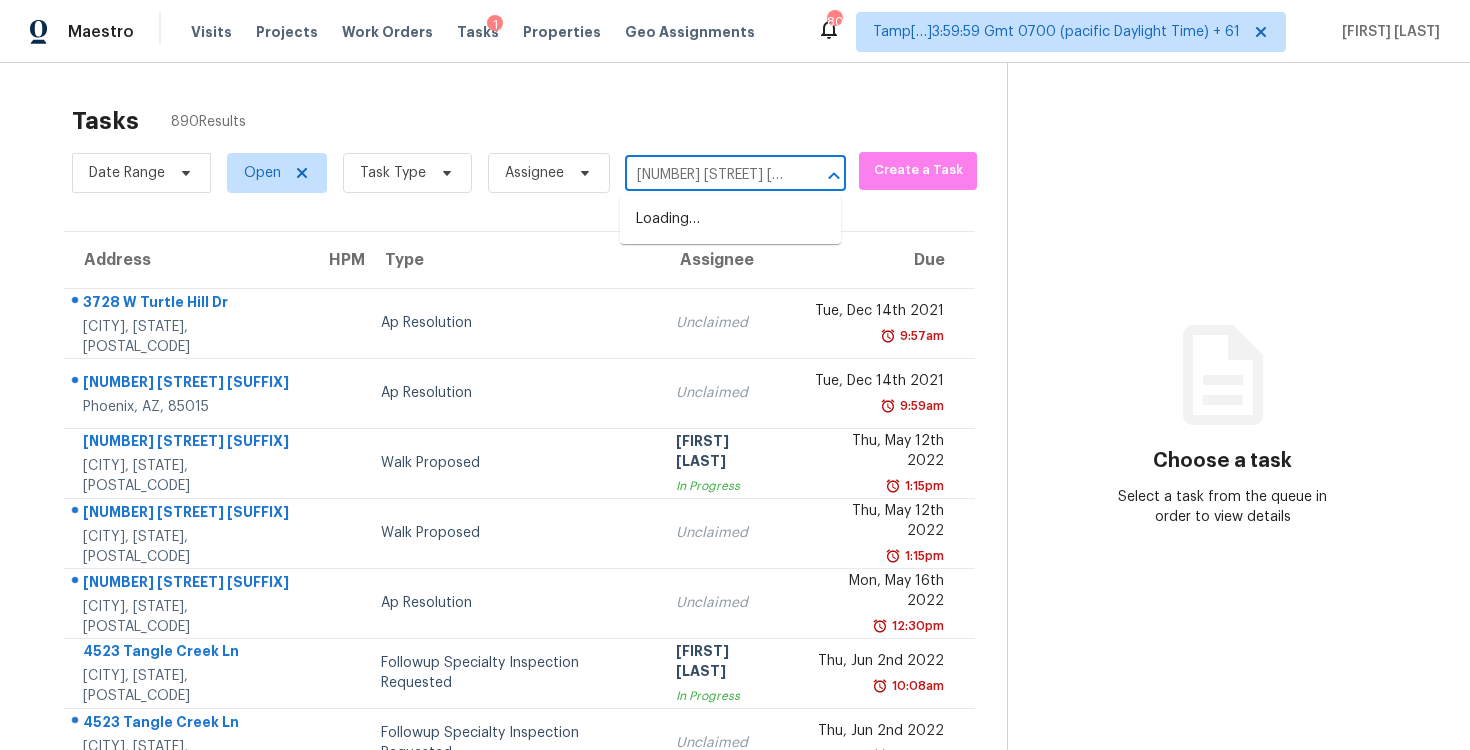 scroll, scrollTop: 0, scrollLeft: 107, axis: horizontal 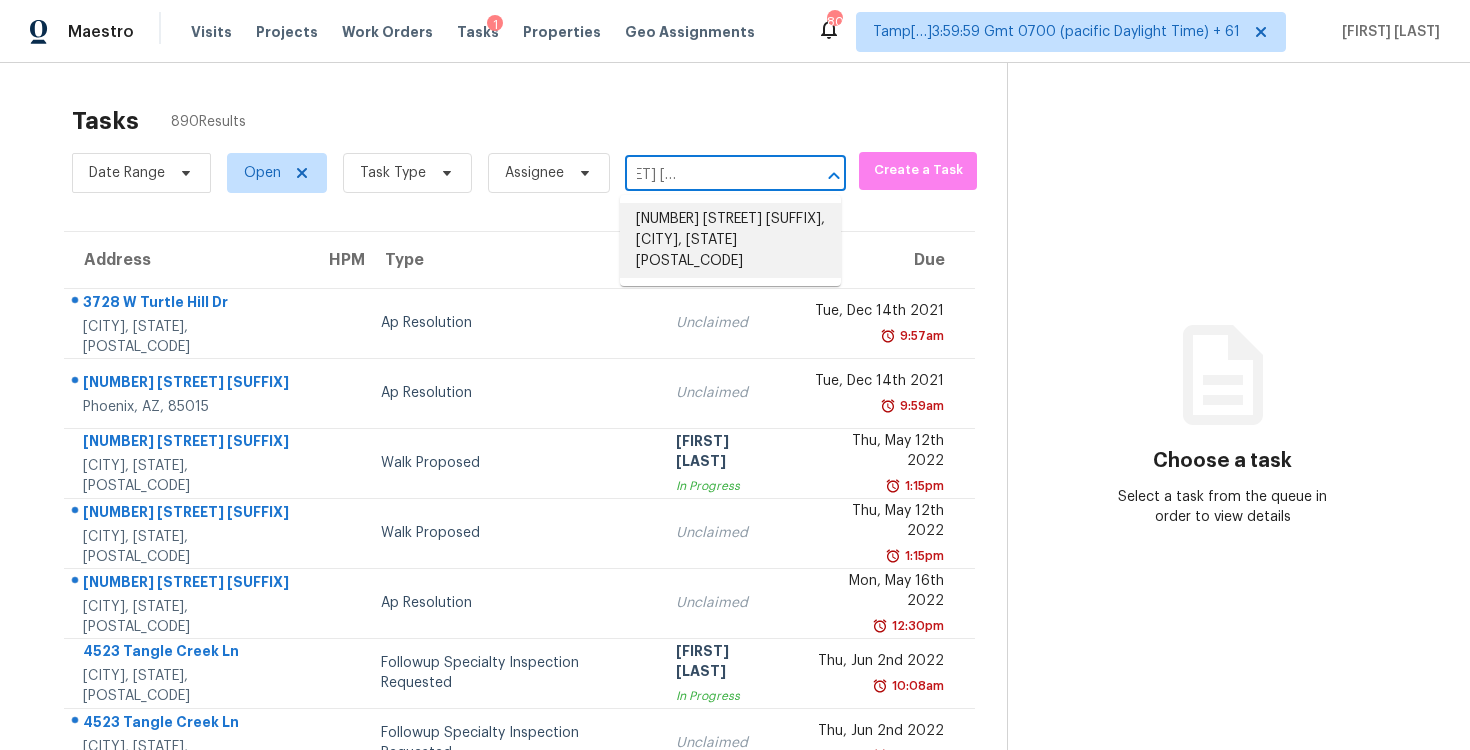click on "768 Valleybrook Dr, Windsor, CO 80550" at bounding box center (730, 240) 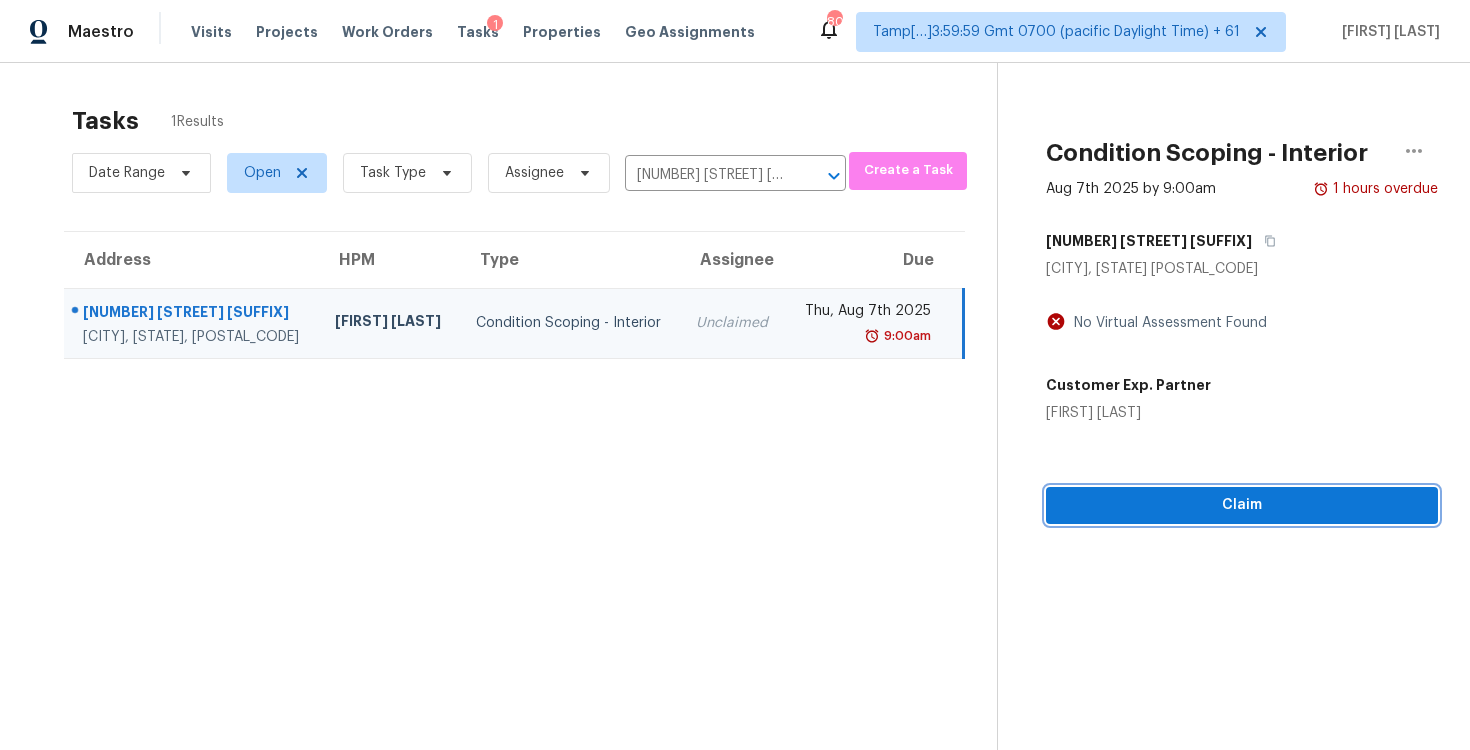 click on "Claim" at bounding box center (1242, 505) 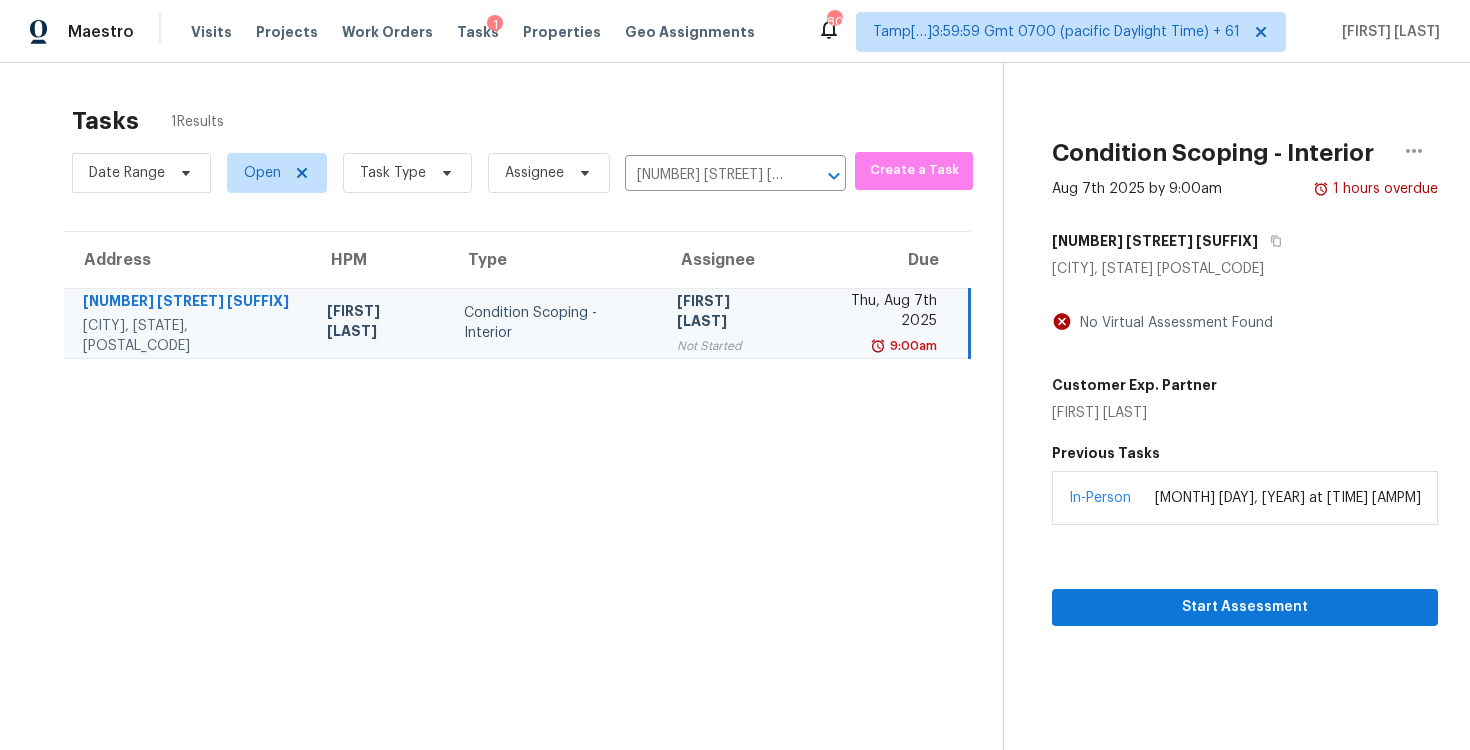 click on "Start Assessment" at bounding box center (1245, 575) 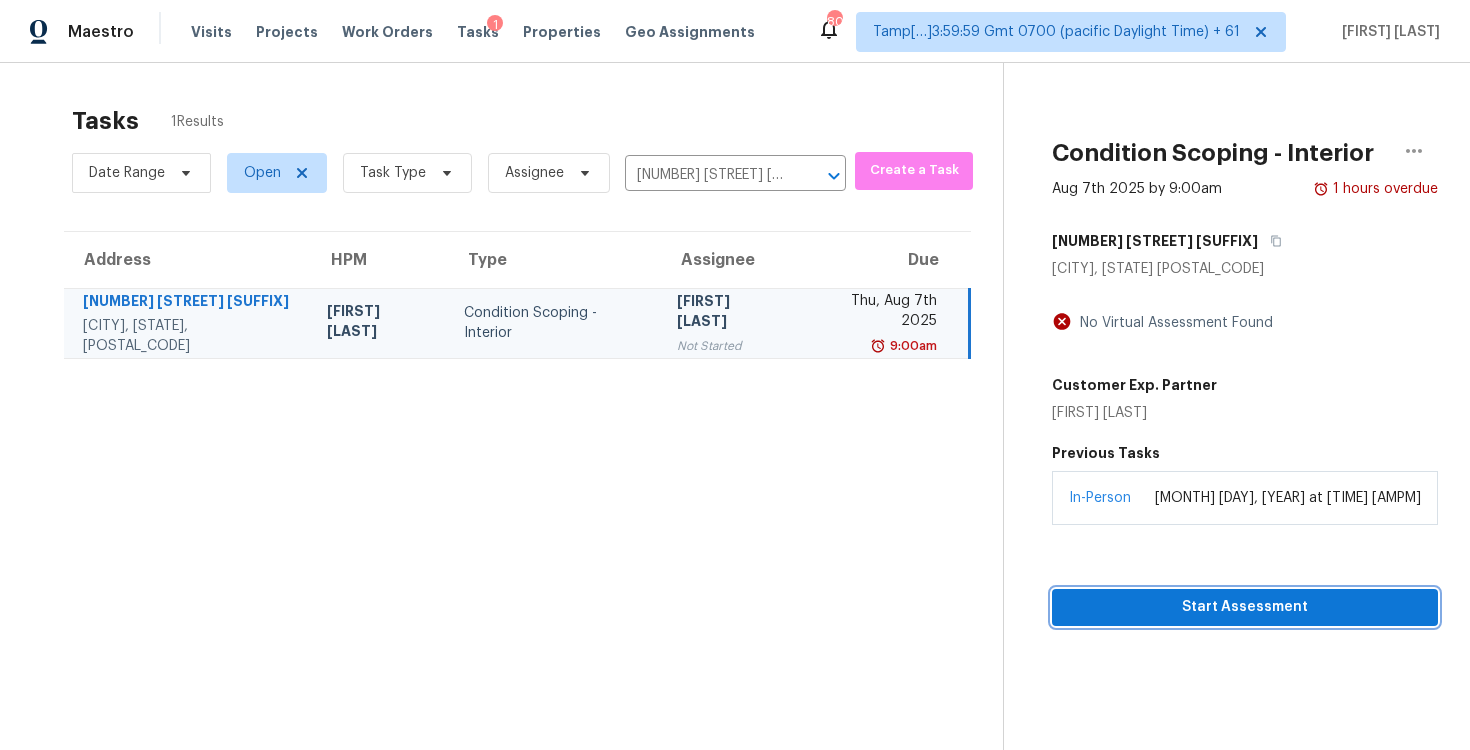 click on "Start Assessment" at bounding box center (1245, 607) 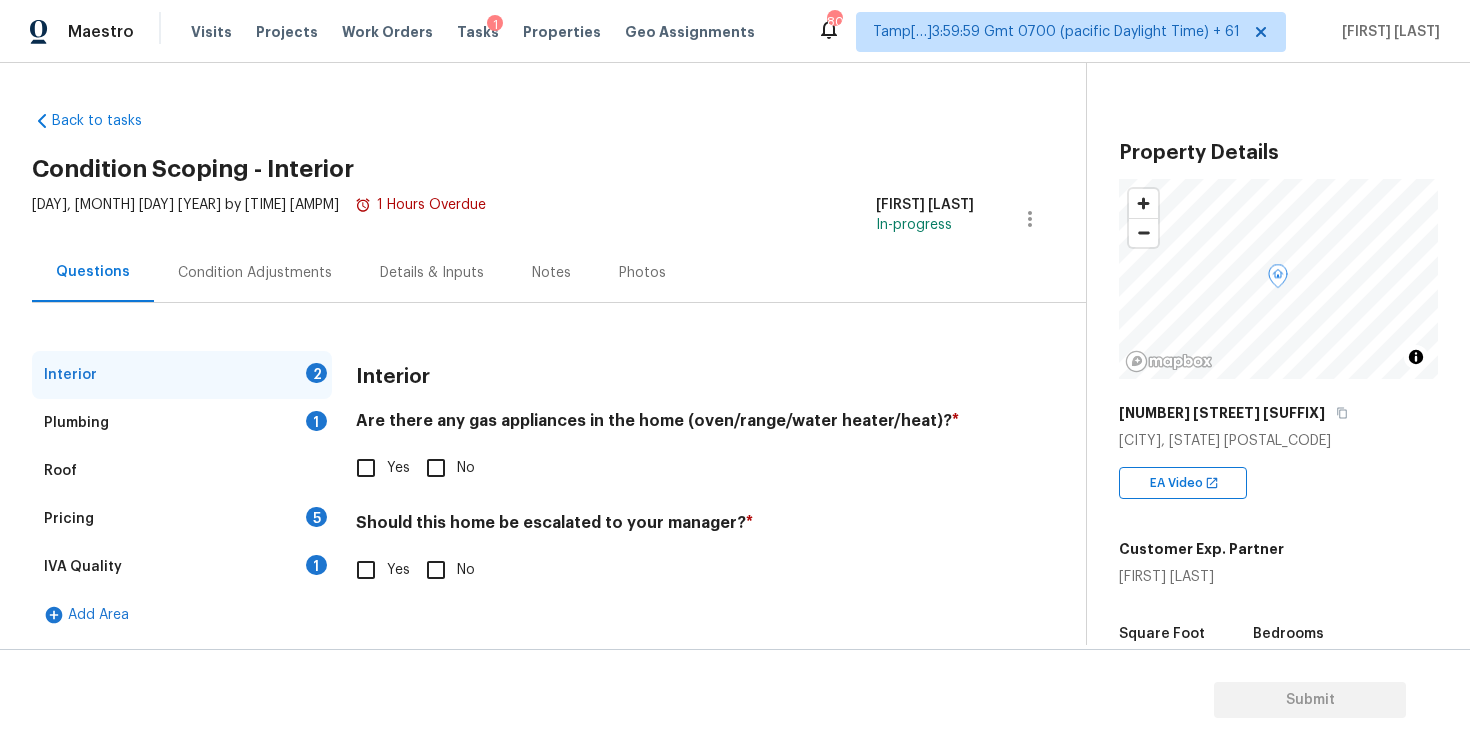 click on "Interior 2 Plumbing 1 Roof Pricing 5 IVA Quality 1 Add Area Interior Are there any gas appliances in the home (oven/range/water heater/heat)?  * Yes No Should this home be escalated to your manager?  * Yes No" at bounding box center [535, 471] 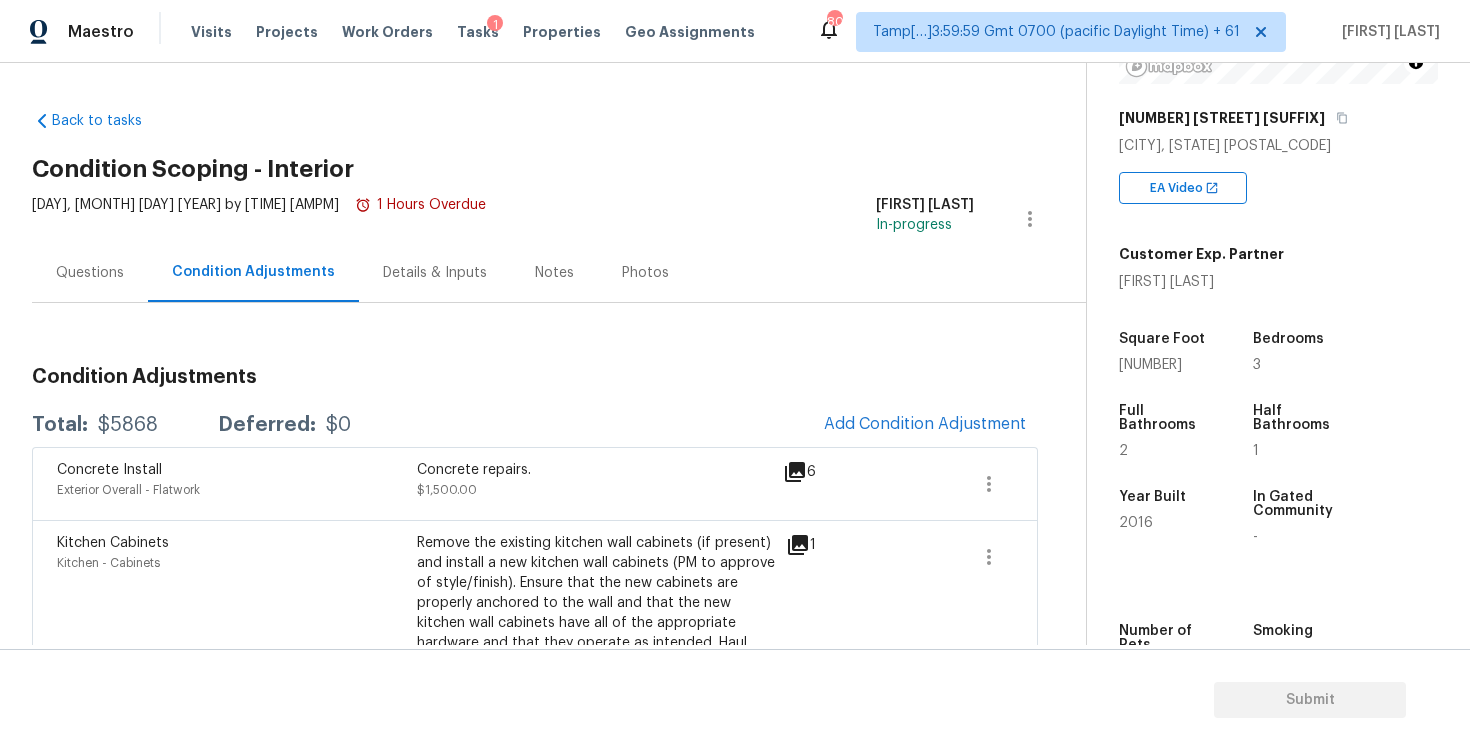 scroll, scrollTop: 313, scrollLeft: 0, axis: vertical 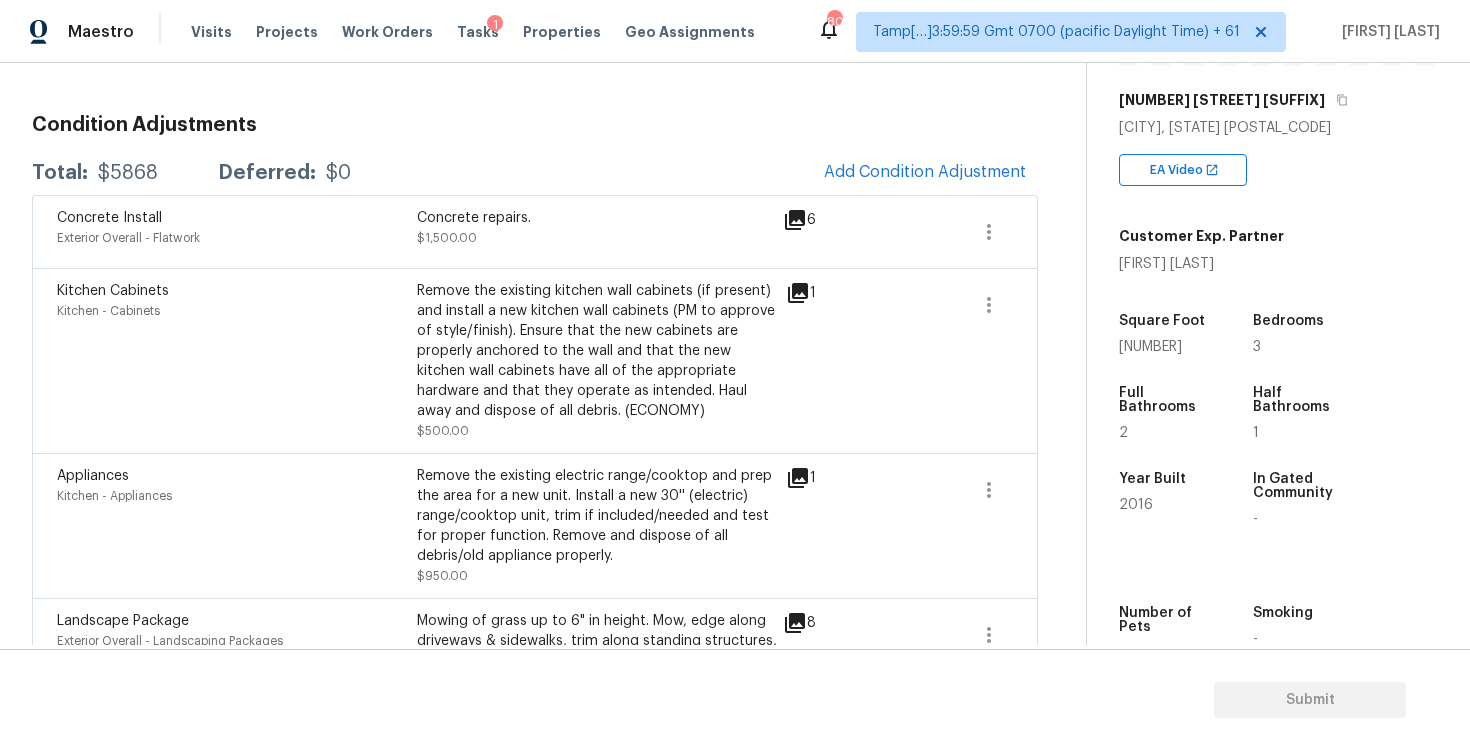 click on "Add Condition Adjustment" at bounding box center [925, 173] 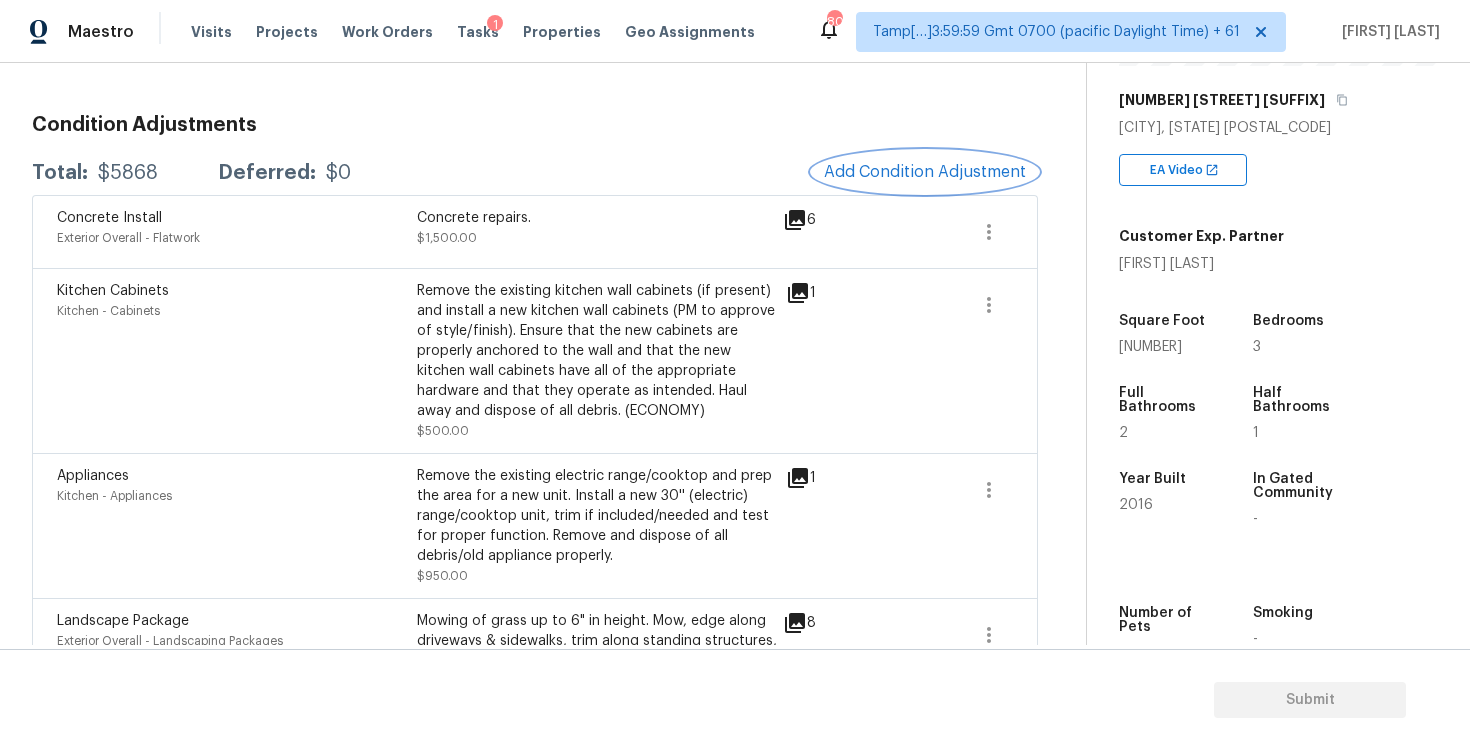 click on "Add Condition Adjustment" at bounding box center [925, 172] 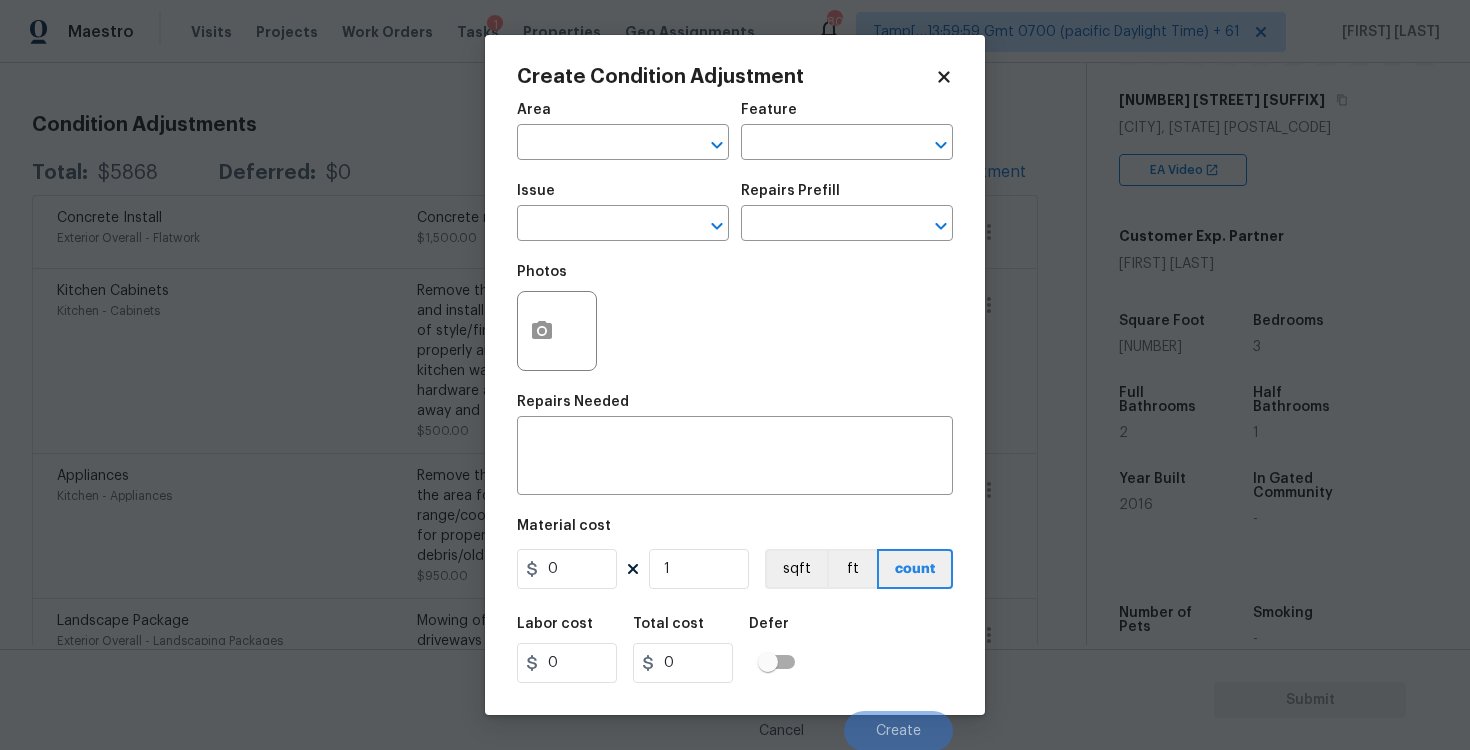click on "Maestro Visits Projects Work Orders Tasks 1 Properties Geo Assignments 804 Tamp[…]3:59:59 Gmt 0700 (pacific Daylight Time) + 61 Vigneshwaran B Back to tasks Condition Scoping - Interior Thu, Aug 07 2025 by 9:00 am   1 Hours Overdue Vigneshwaran B In-progress Questions Condition Adjustments Details & Inputs Notes Photos Condition Adjustments Total:  $5868 Deferred:  $0 Add Condition Adjustment Concrete Install Exterior Overall - Flatwork Concrete repairs. $1,500.00   6 Kitchen Cabinets Kitchen - Cabinets Remove the existing kitchen wall cabinets (if present) and install a new kitchen wall cabinets (PM to approve of style/finish). Ensure that the new cabinets are properly anchored to the wall and that the new kitchen wall cabinets have all of the appropriate hardware and that they operate as intended. Haul away and dispose of all debris. (ECONOMY) $500.00   1 Appliances Kitchen - Appliances $950.00   1 Landscape Package Exterior Overall - Landscaping Packages $750.00   8 Exterior Paint 50% exterior paint    3" at bounding box center (735, 375) 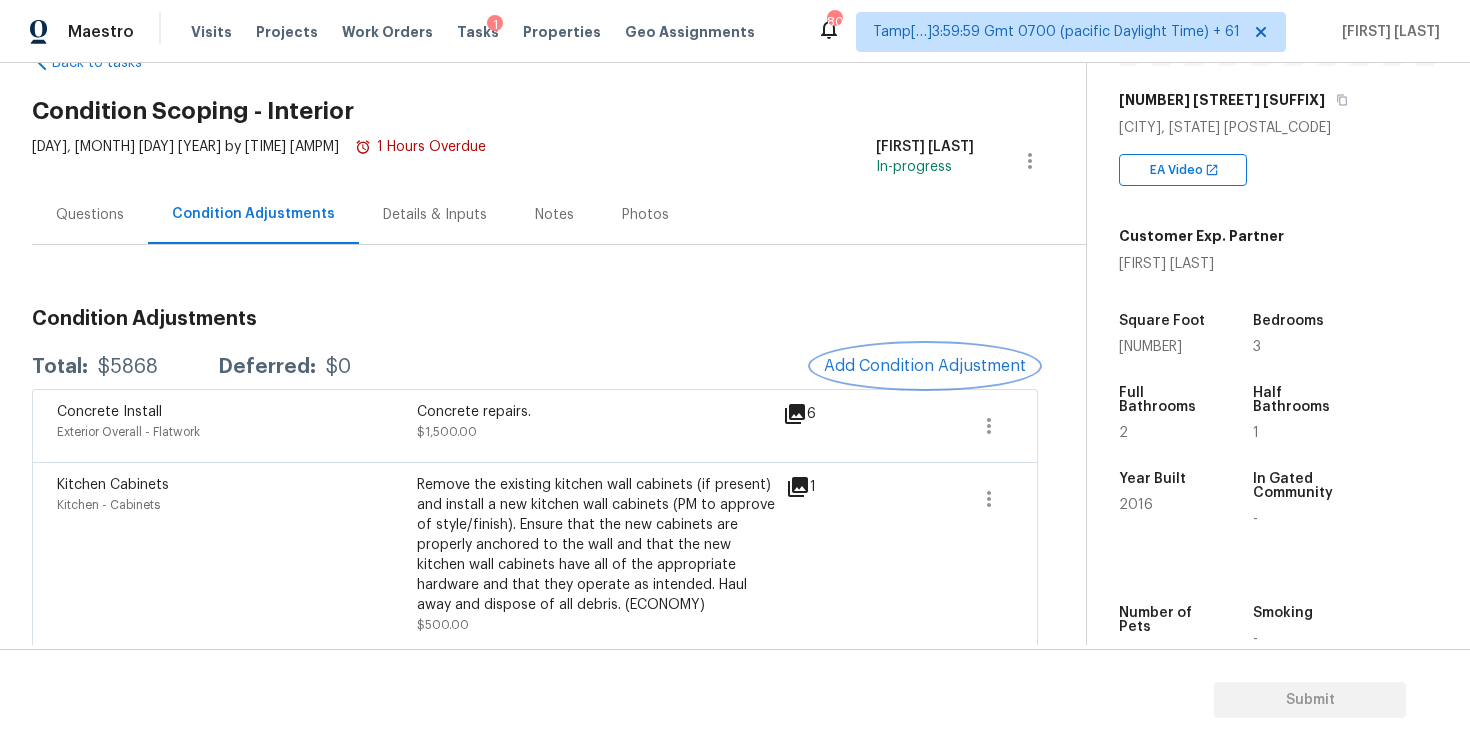 scroll, scrollTop: 0, scrollLeft: 0, axis: both 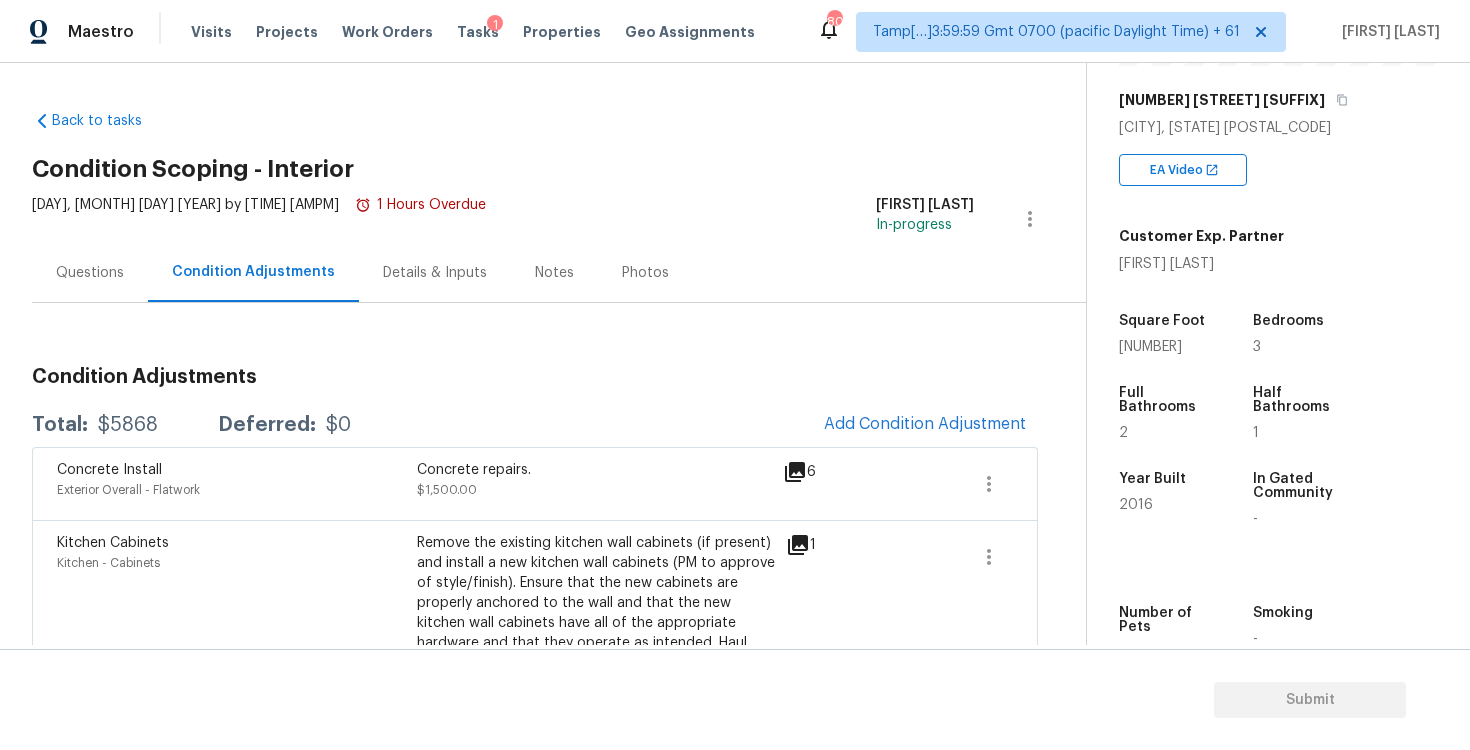 click on "Questions" at bounding box center [90, 273] 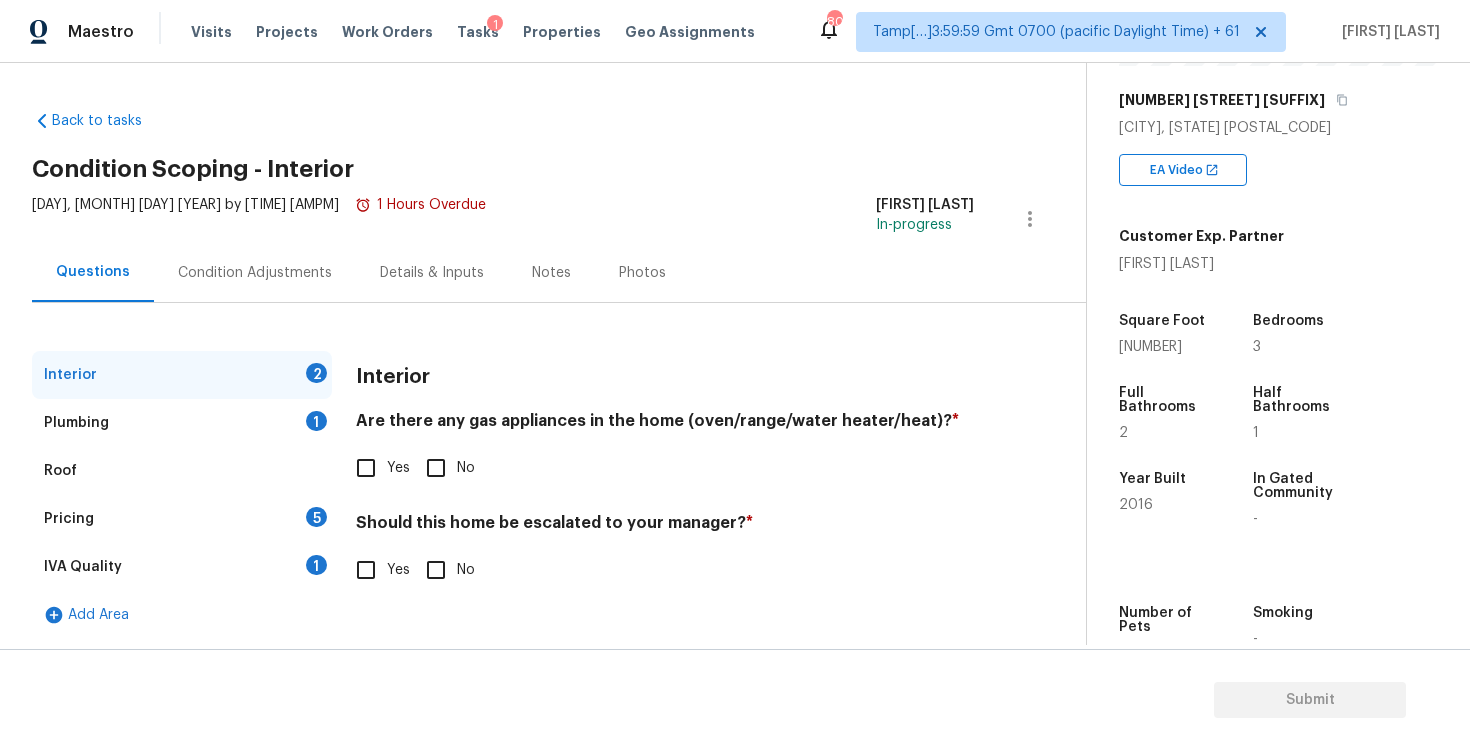 click on "Yes" at bounding box center (366, 570) 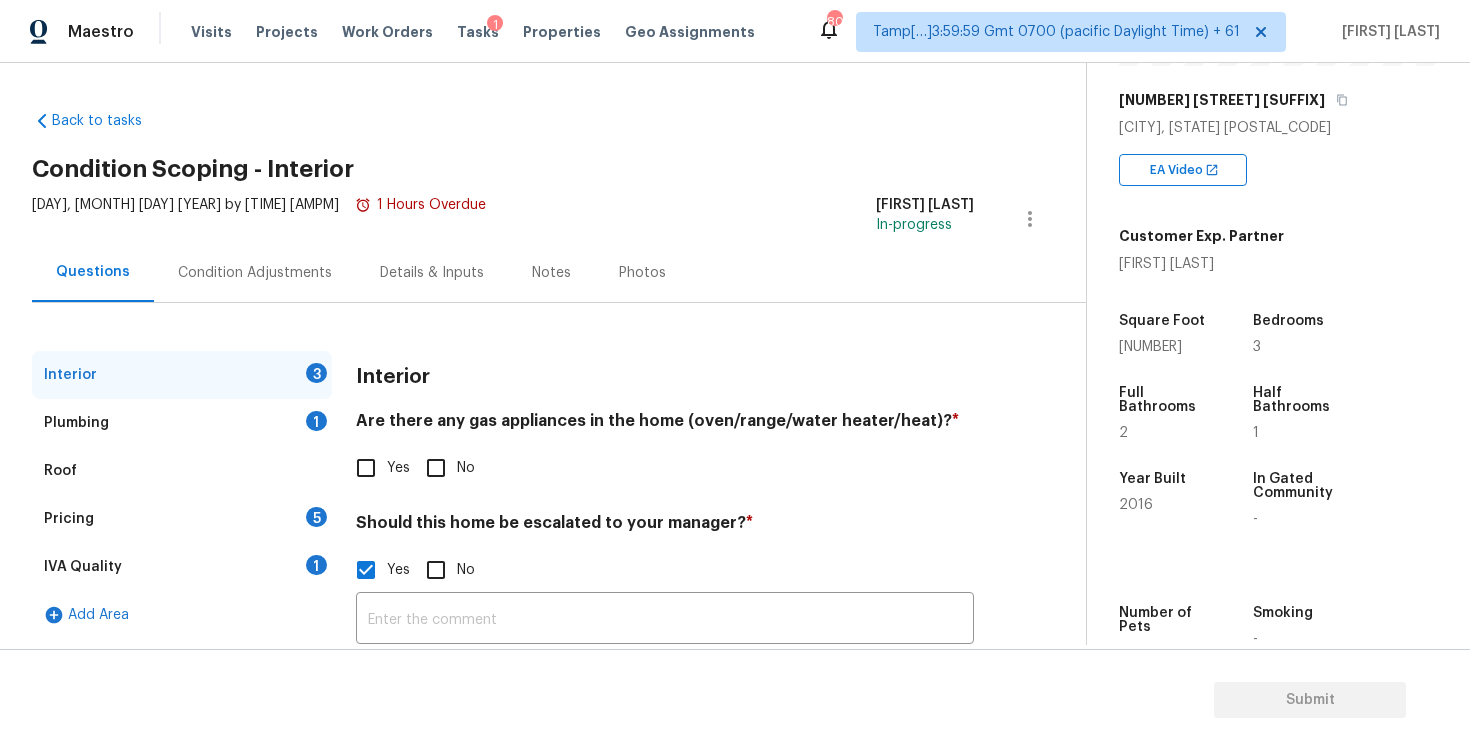 click on "Yes" at bounding box center [366, 570] 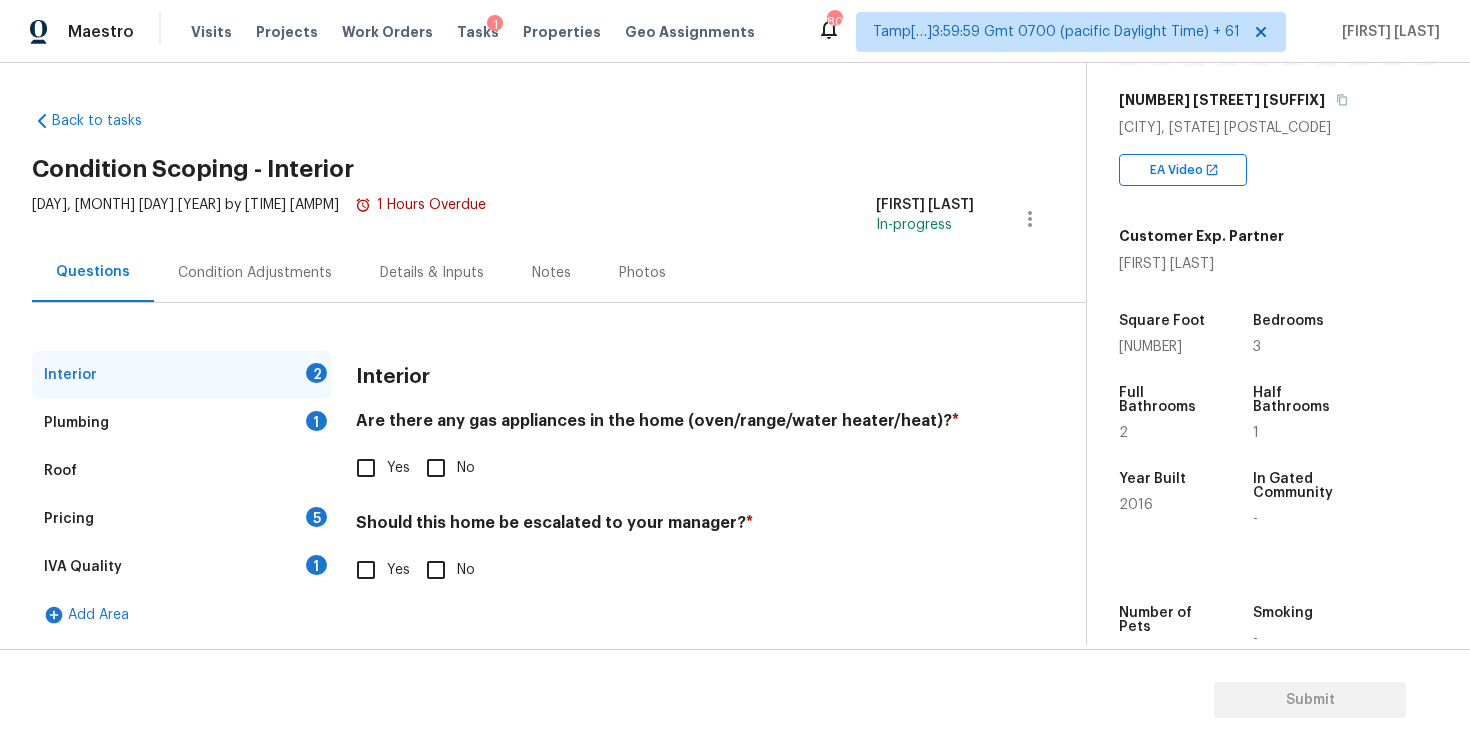 click on "IVA Quality 1" at bounding box center (182, 567) 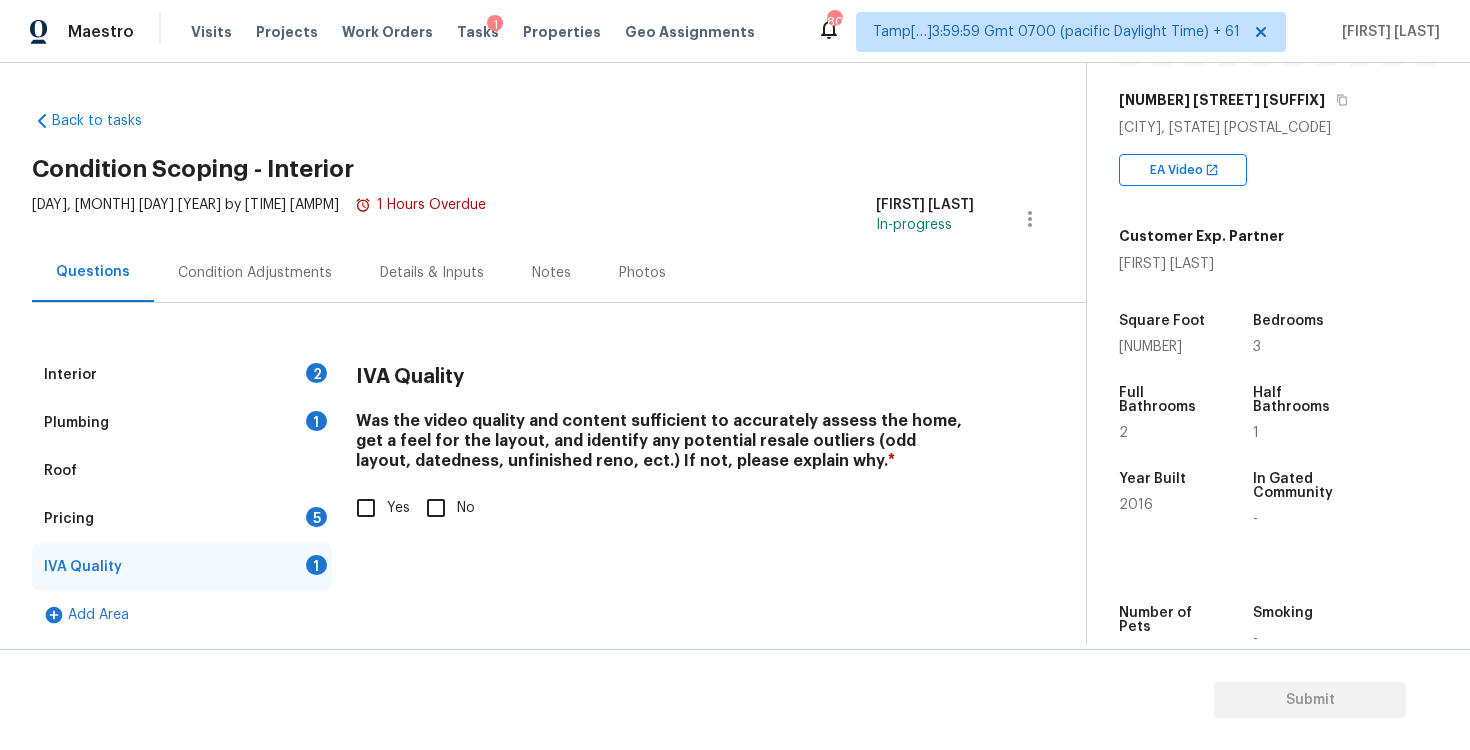 click on "Yes" at bounding box center (366, 508) 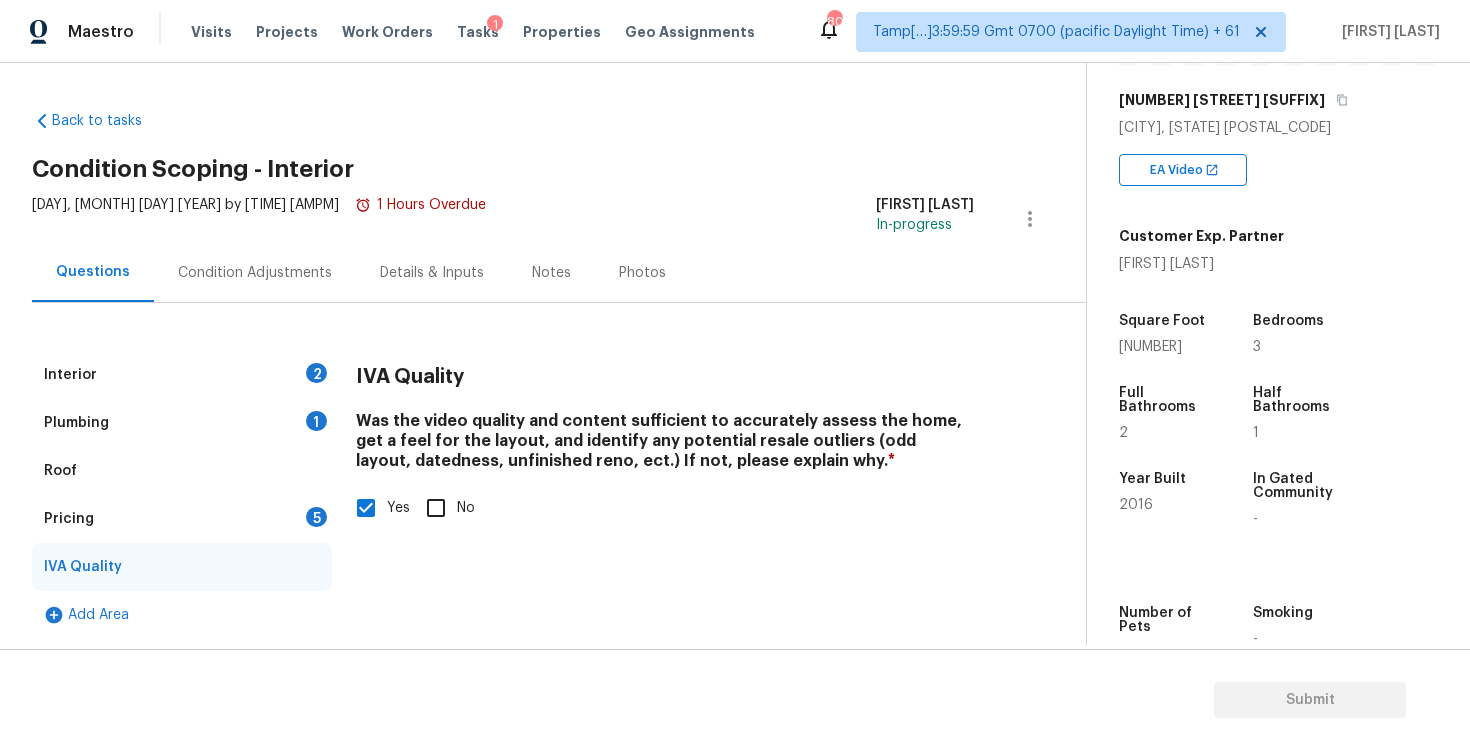 click on "Yes" at bounding box center (366, 508) 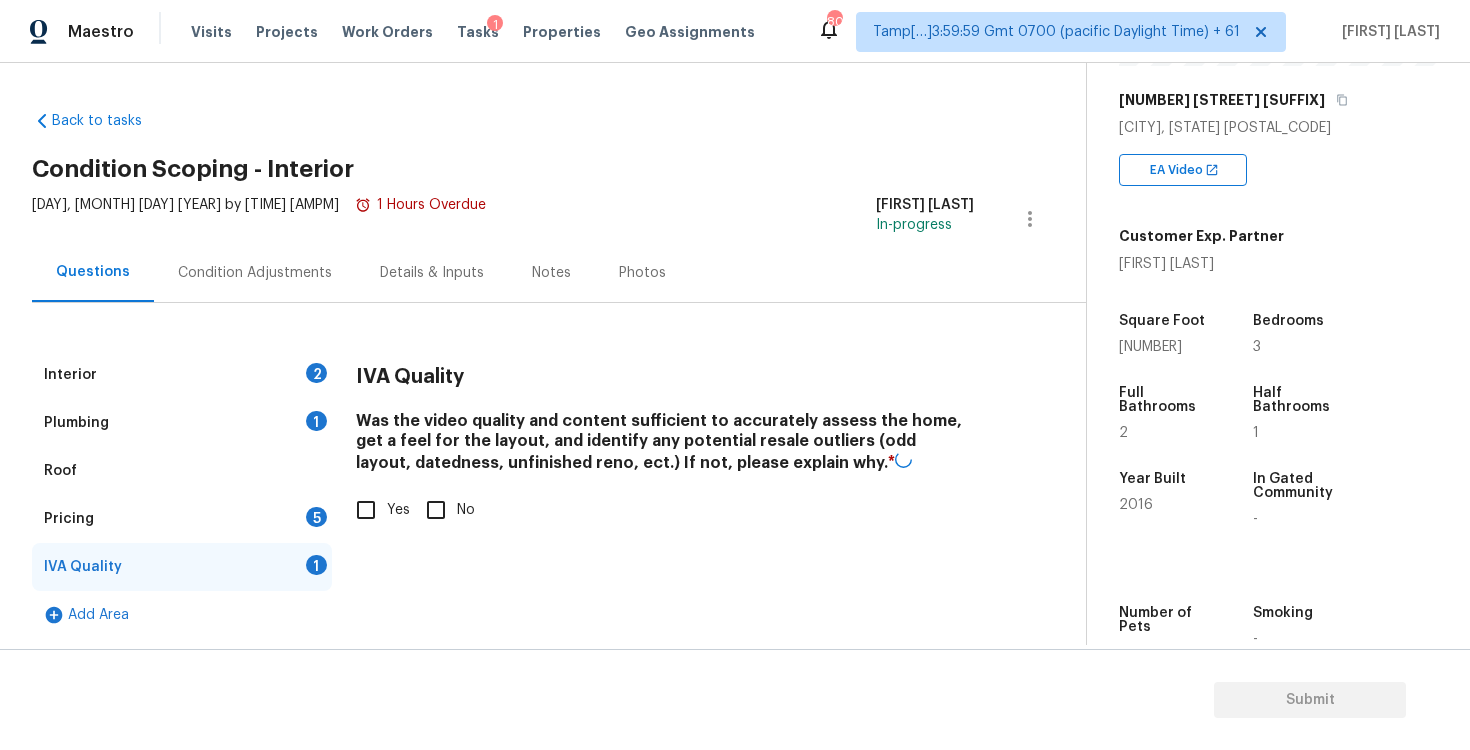 click on "Pricing 5" at bounding box center (182, 519) 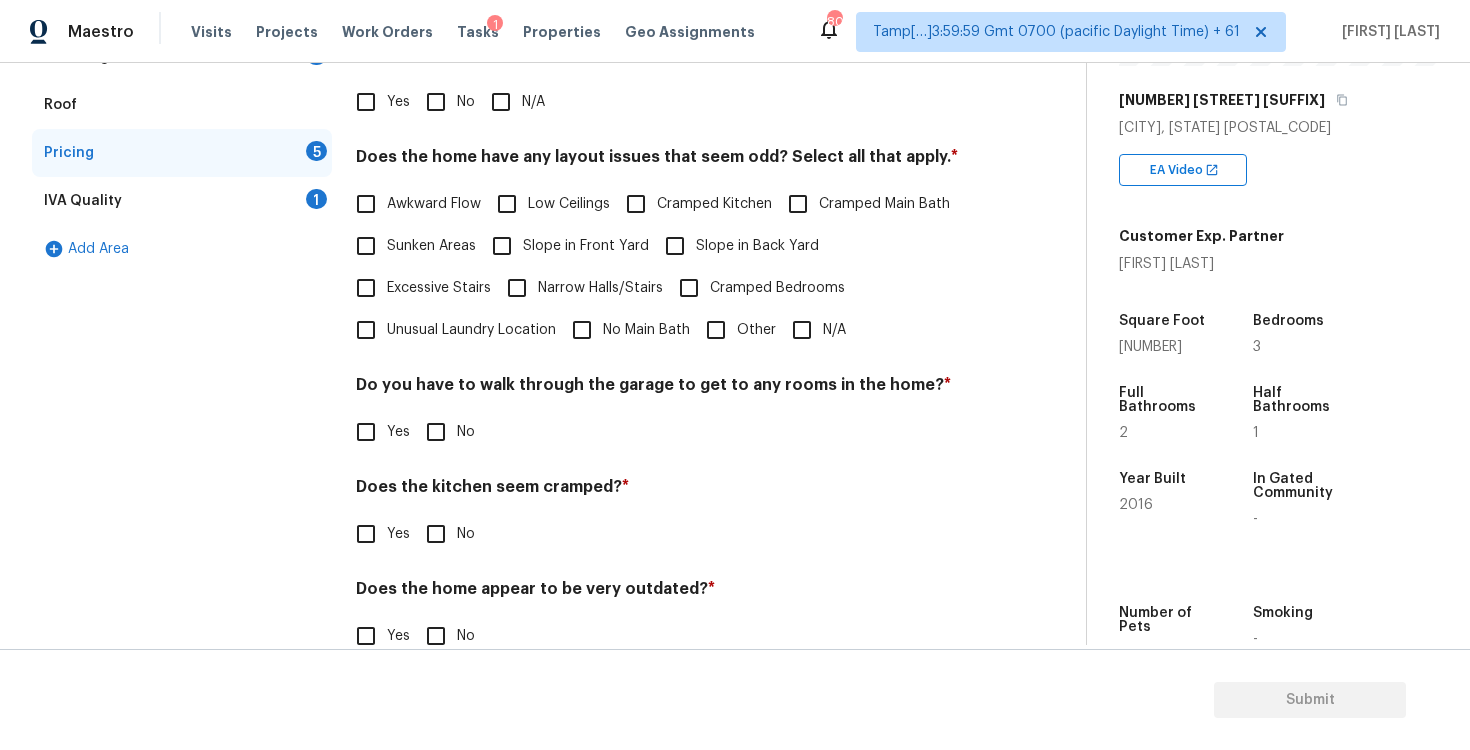 scroll, scrollTop: 368, scrollLeft: 0, axis: vertical 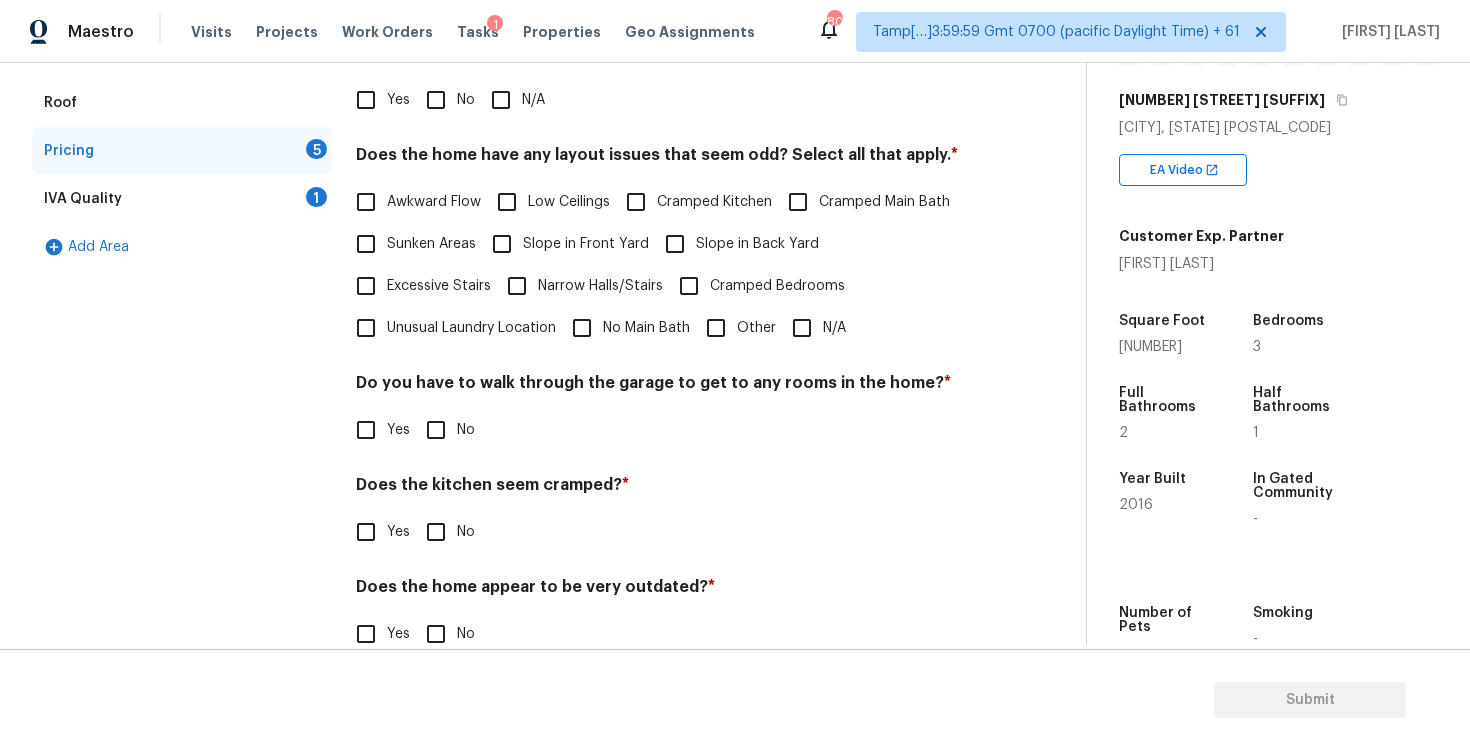 click on "Other" at bounding box center (716, 328) 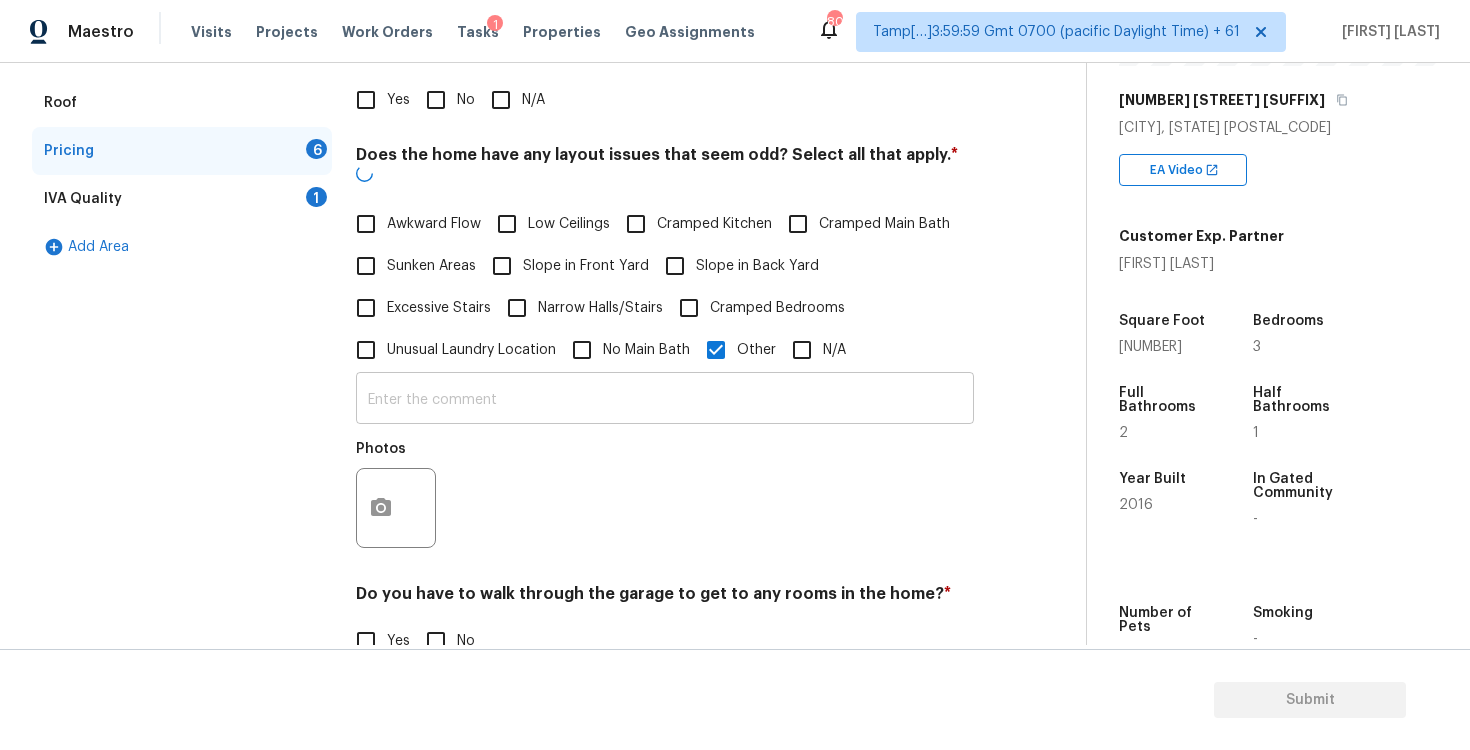 click on "​ Photos" at bounding box center (665, 465) 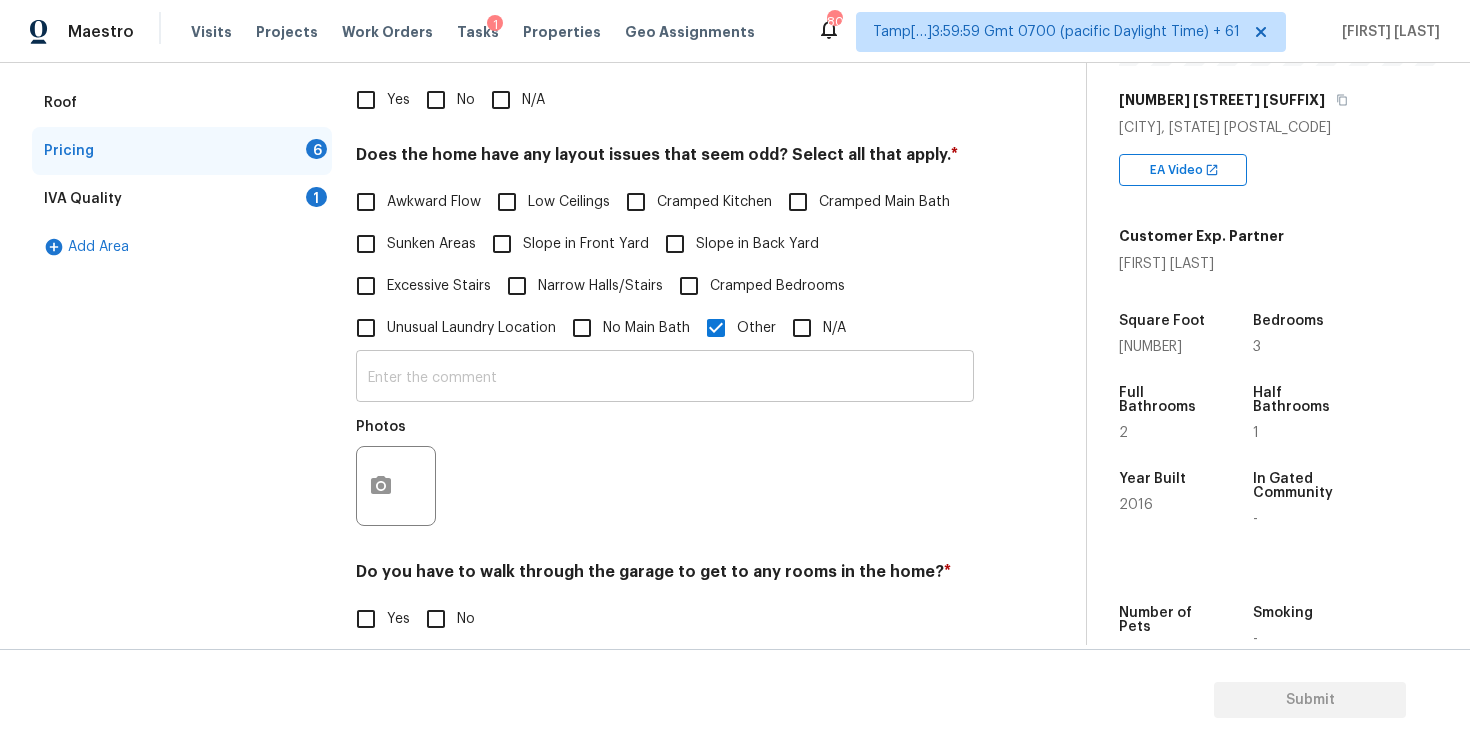 click at bounding box center (665, 378) 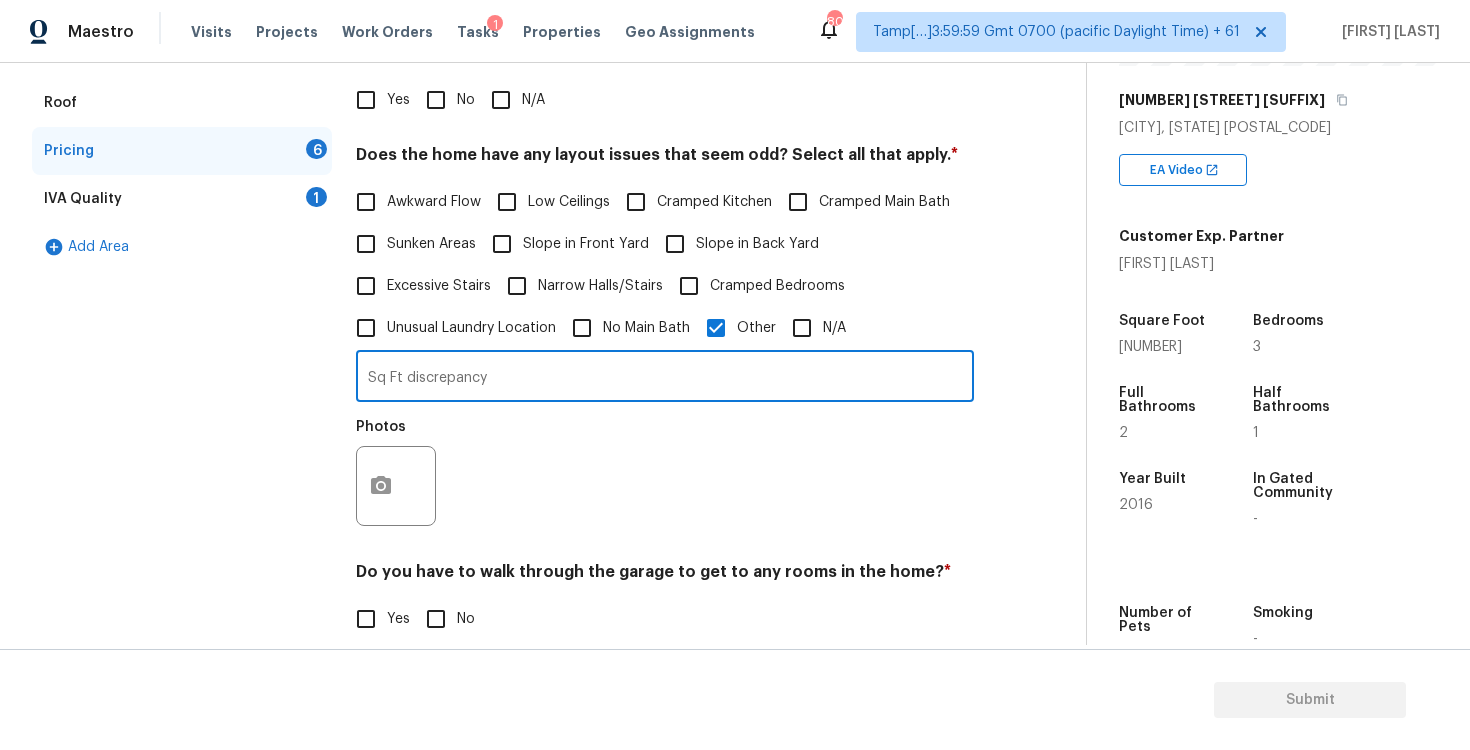 type on "Sq Ft discrepancy" 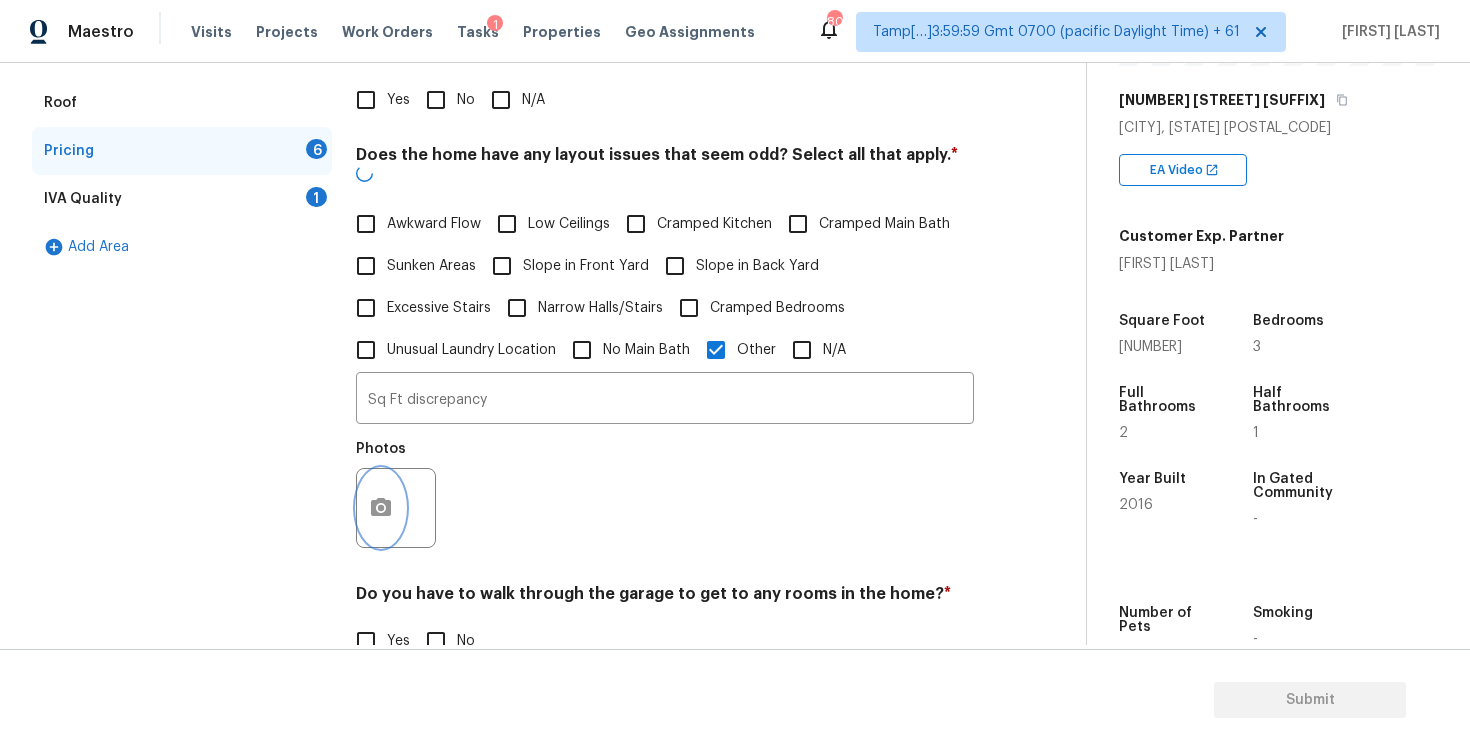 click 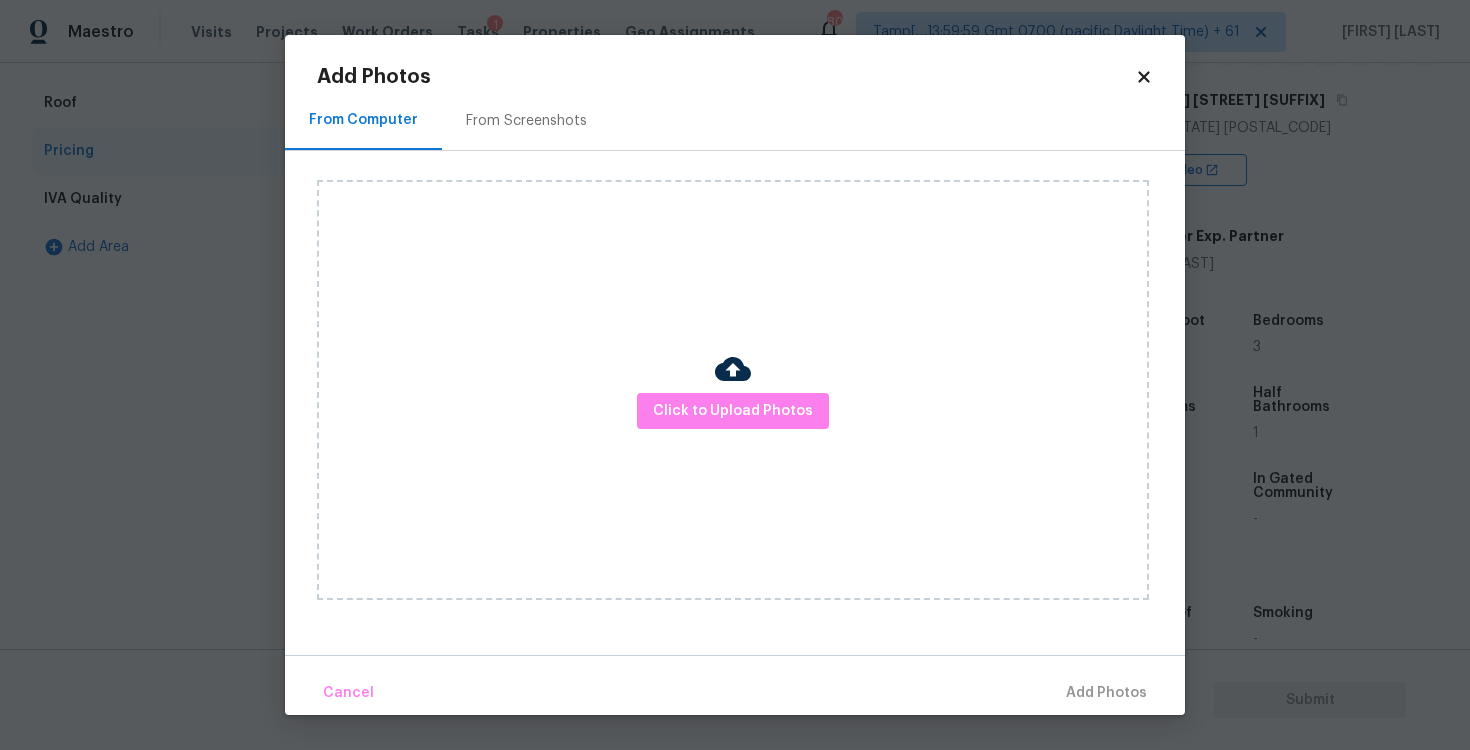click on "Click to Upload Photos" at bounding box center [733, 390] 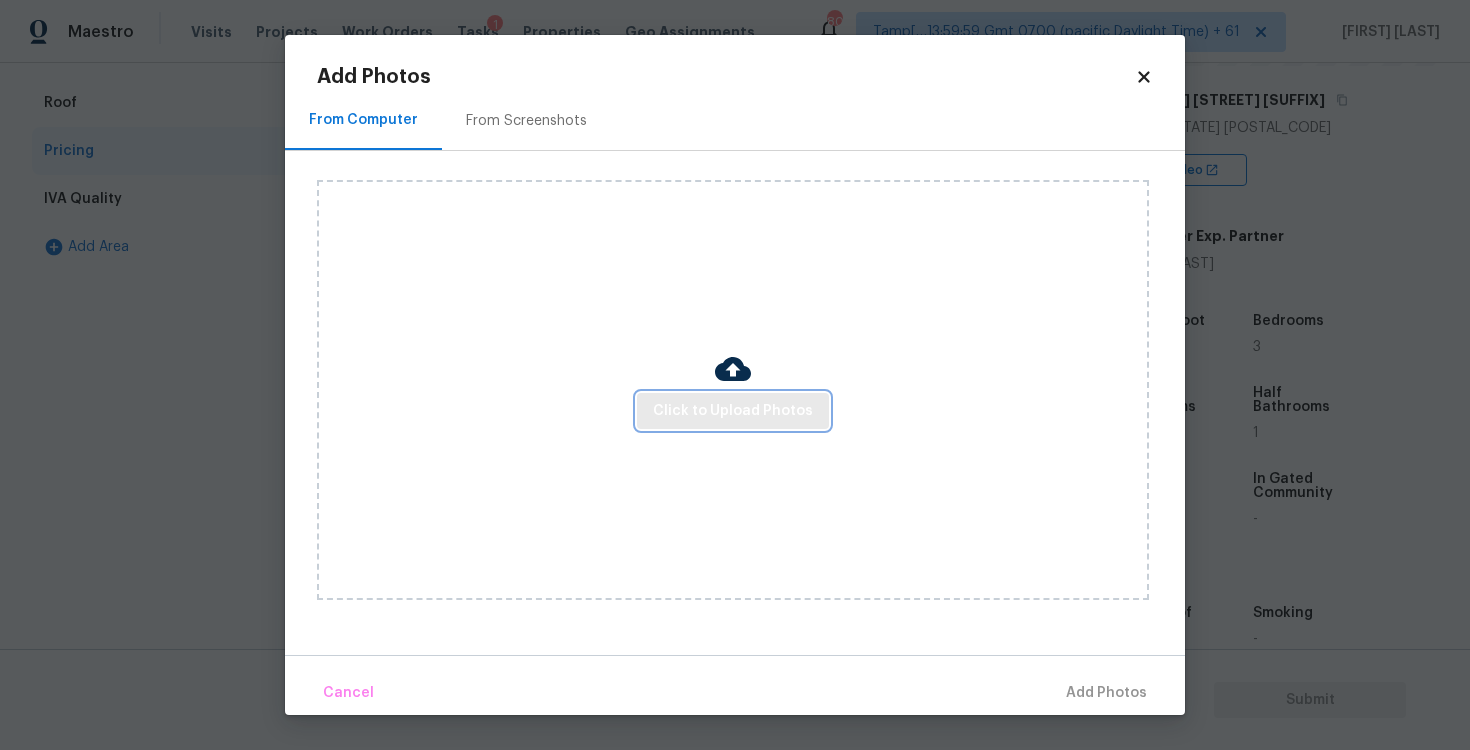 click on "Click to Upload Photos" at bounding box center [733, 411] 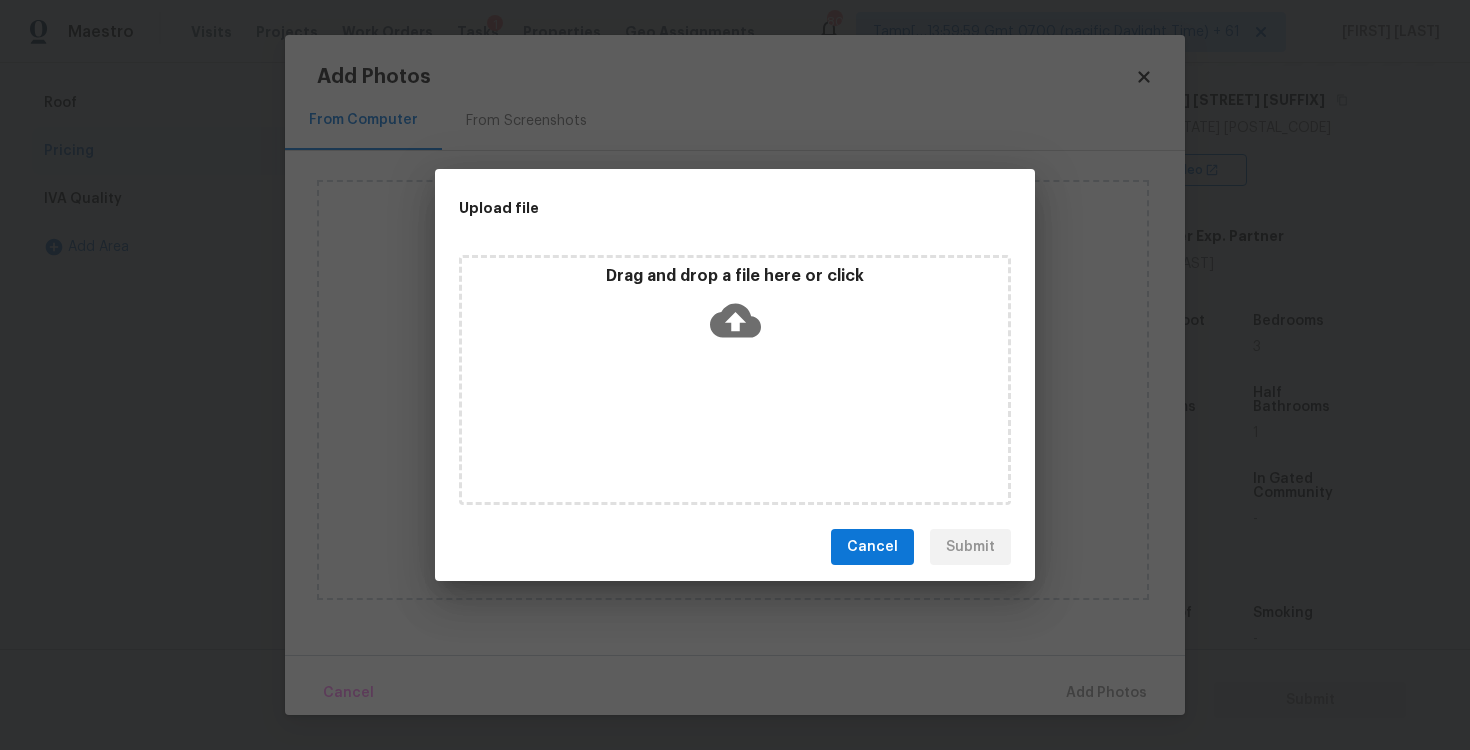 click on "Drag and drop a file here or click" at bounding box center (735, 380) 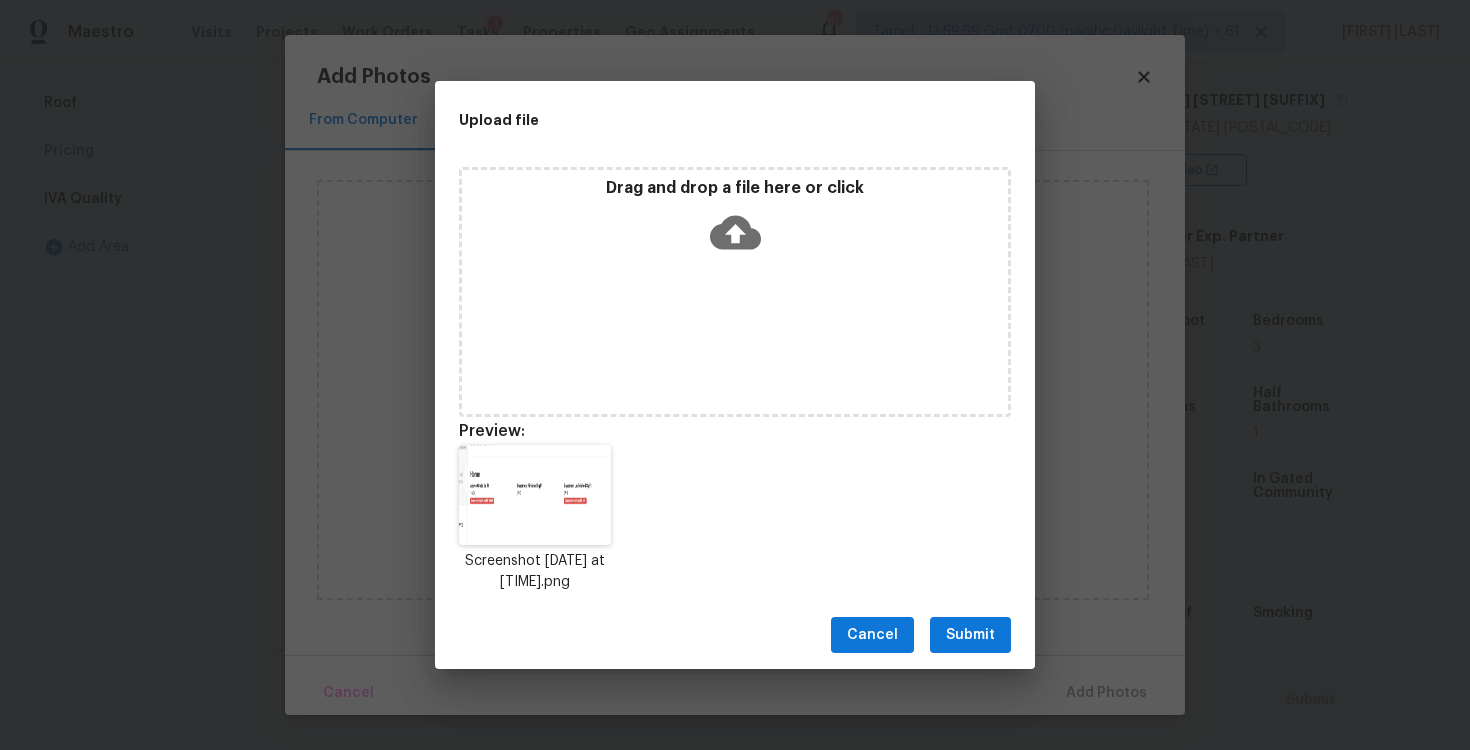 click on "Submit" at bounding box center [970, 635] 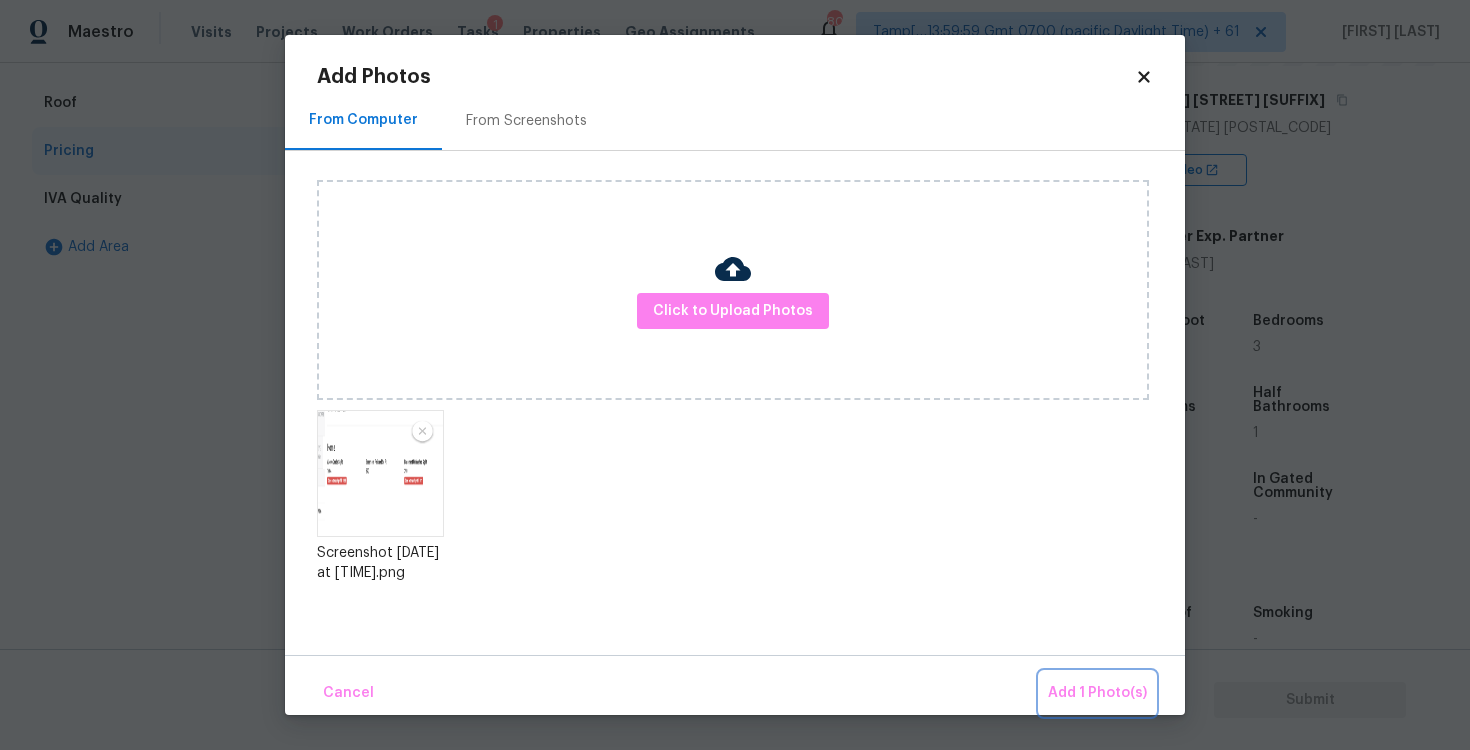 click on "Add 1 Photo(s)" at bounding box center [1097, 693] 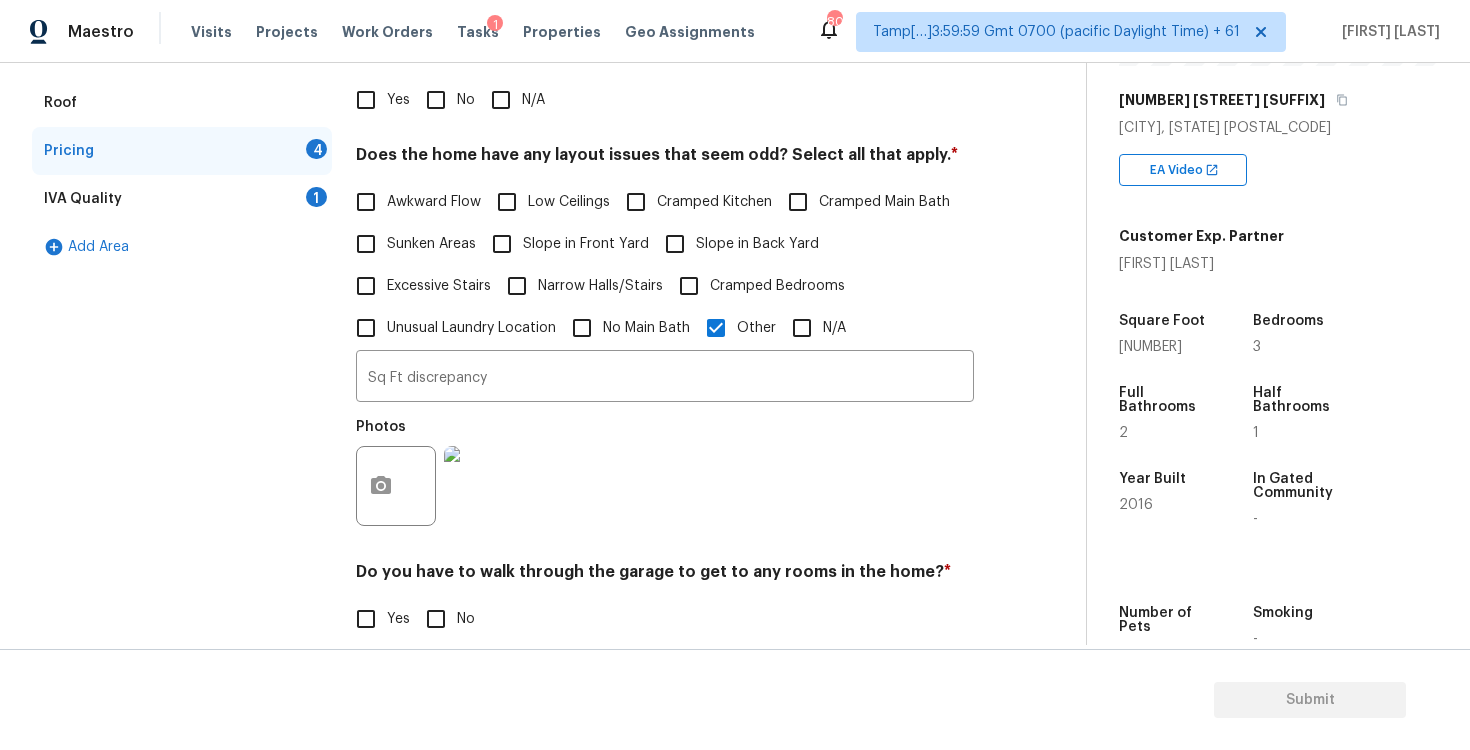 scroll, scrollTop: 134, scrollLeft: 0, axis: vertical 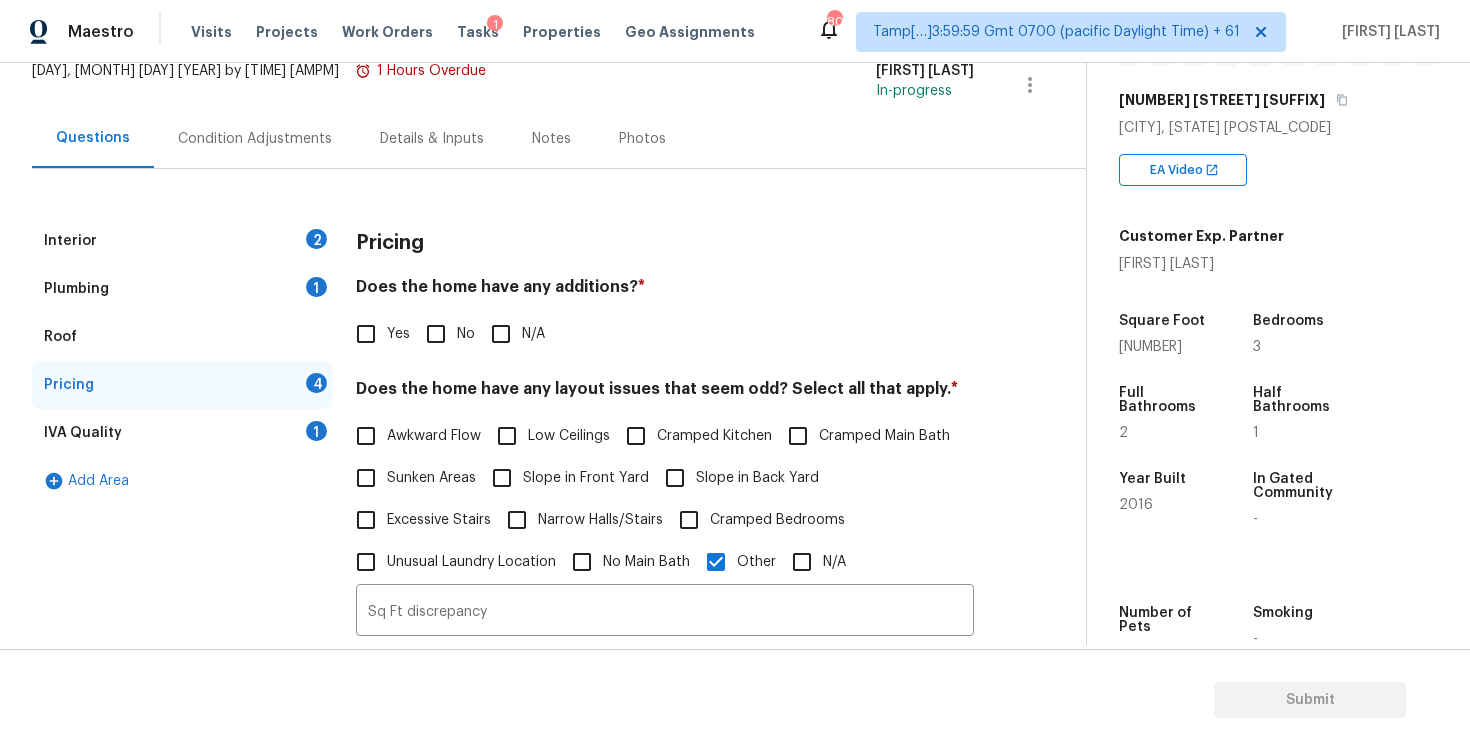 click on "Condition Adjustments" at bounding box center [255, 138] 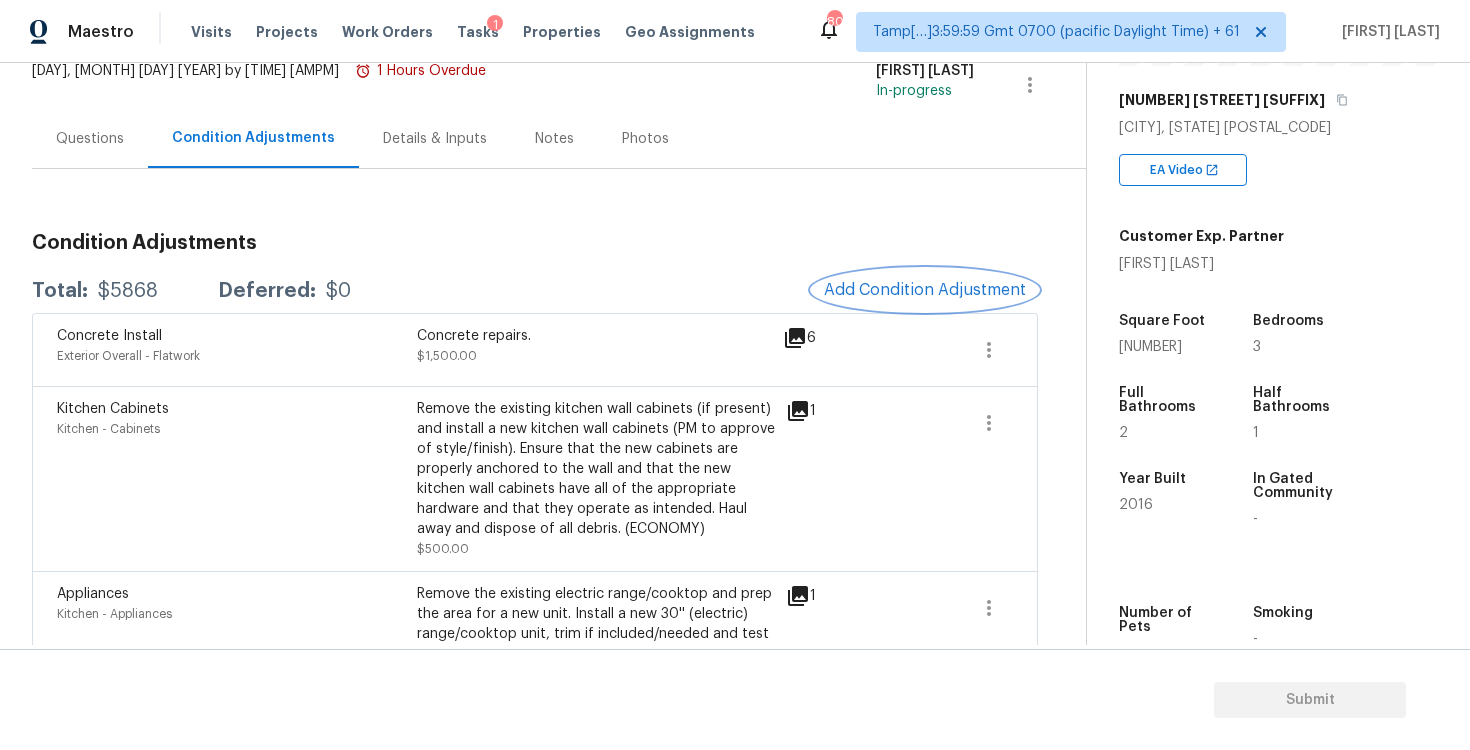 click on "Add Condition Adjustment" at bounding box center [925, 290] 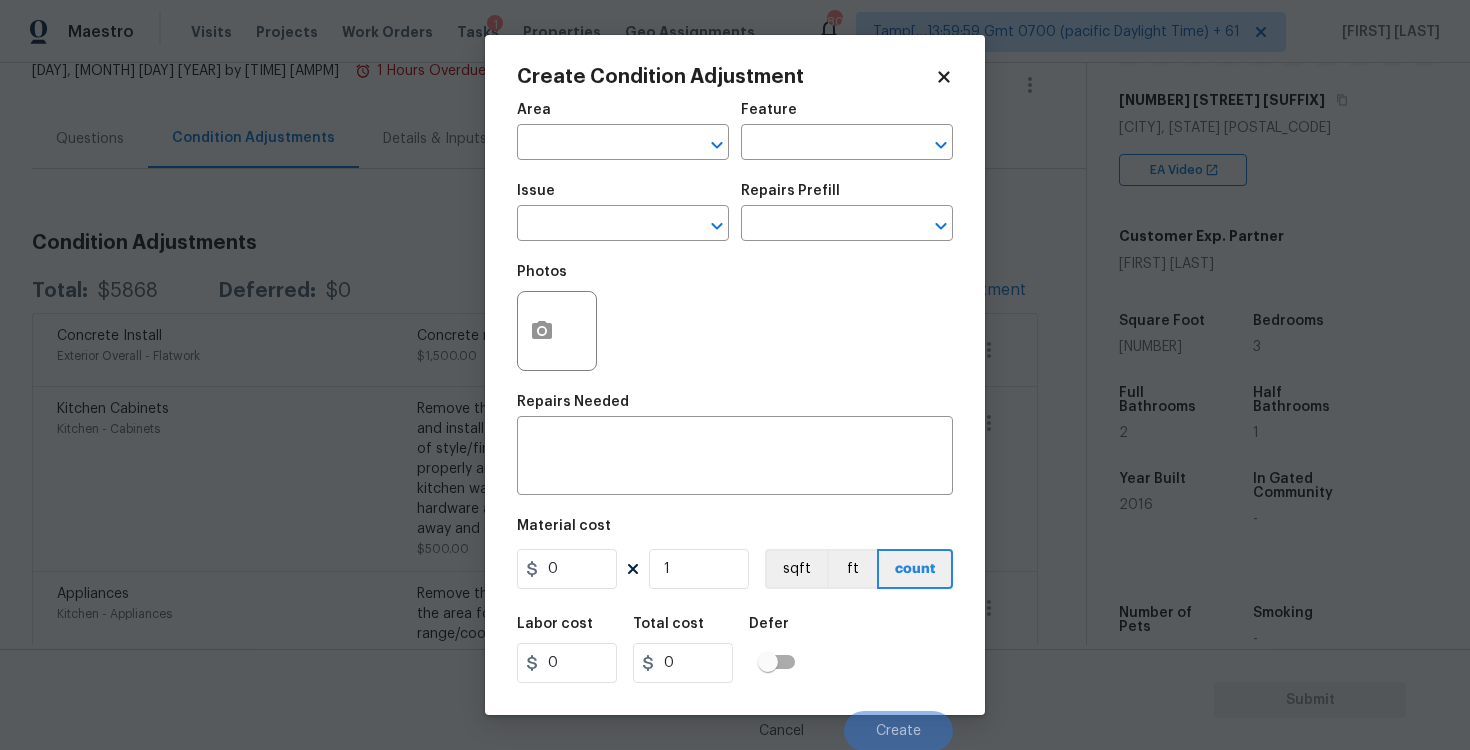click on "Area" at bounding box center (623, 116) 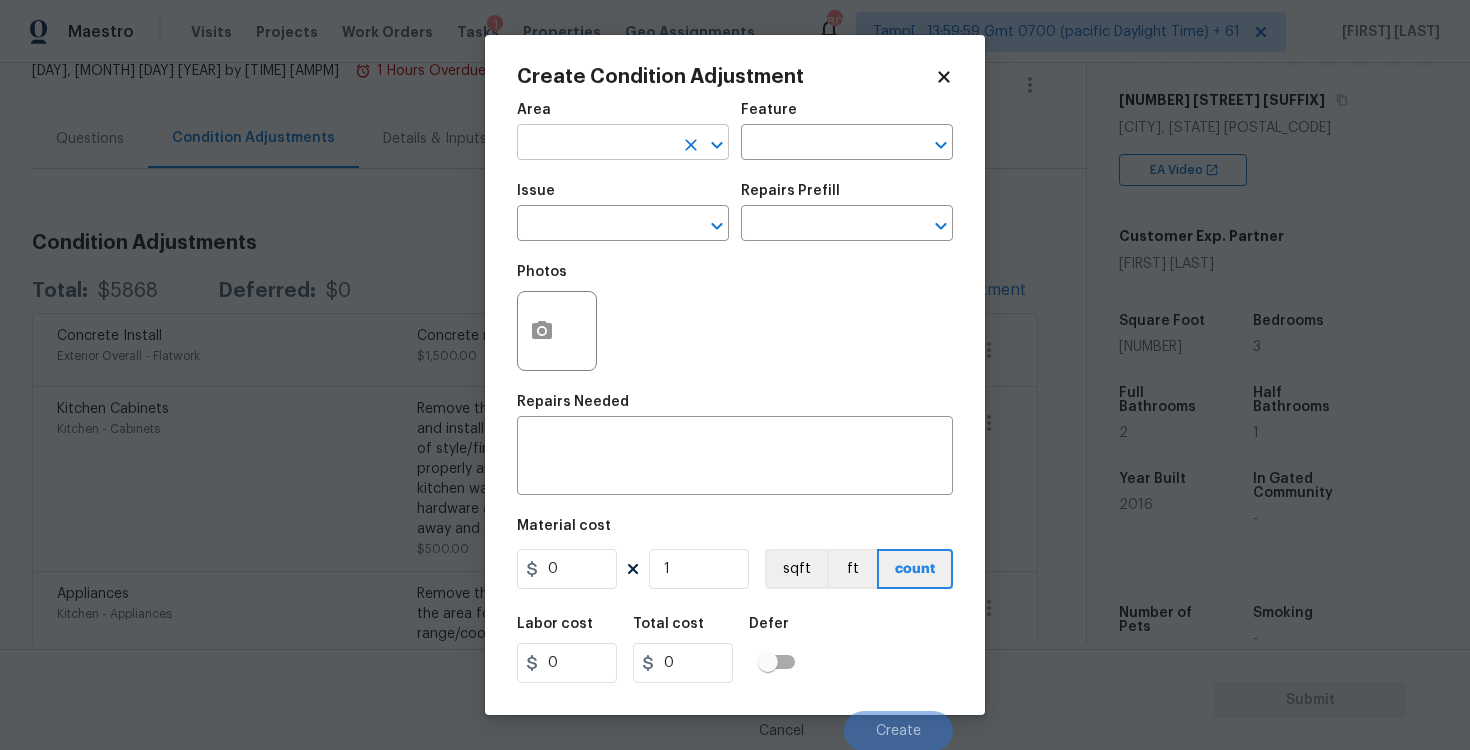 click at bounding box center [595, 144] 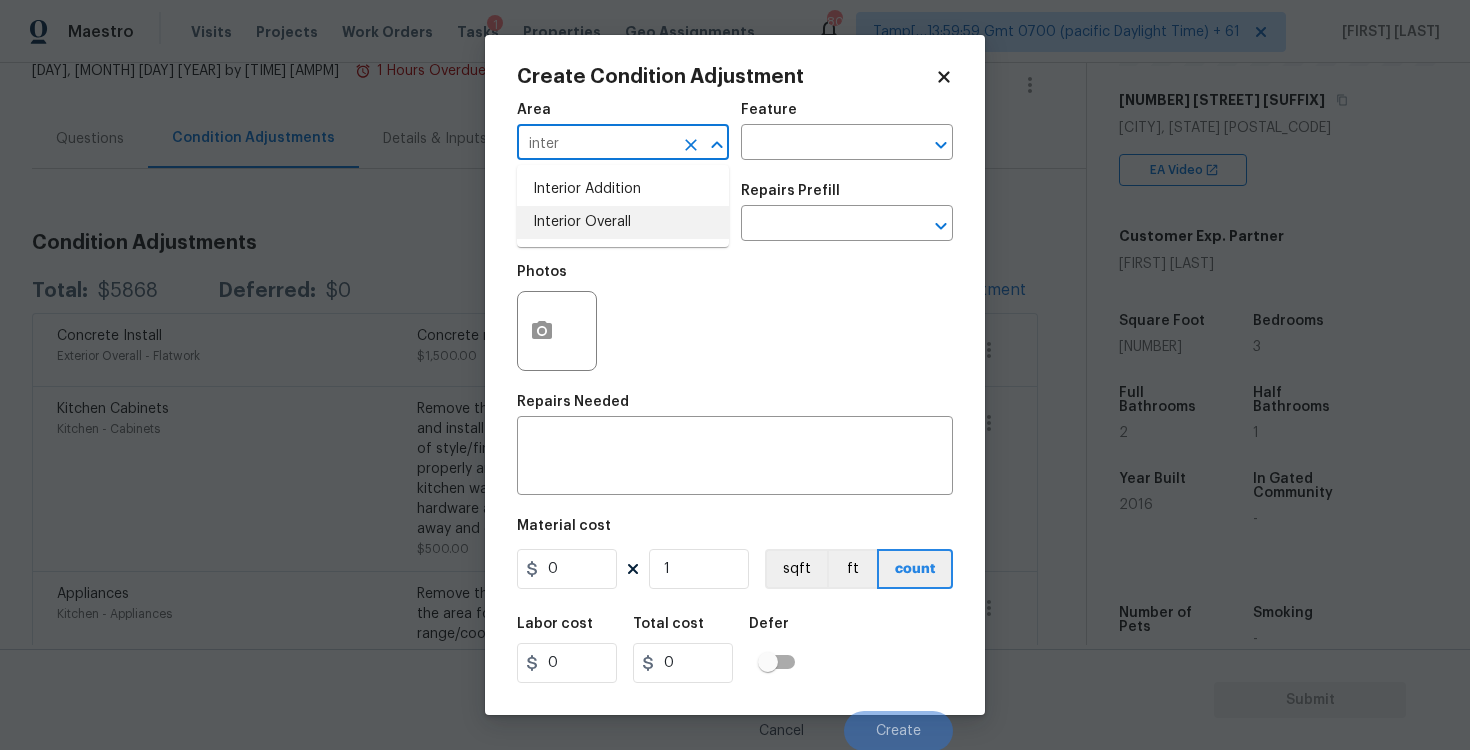 click on "Interior Overall" at bounding box center (623, 222) 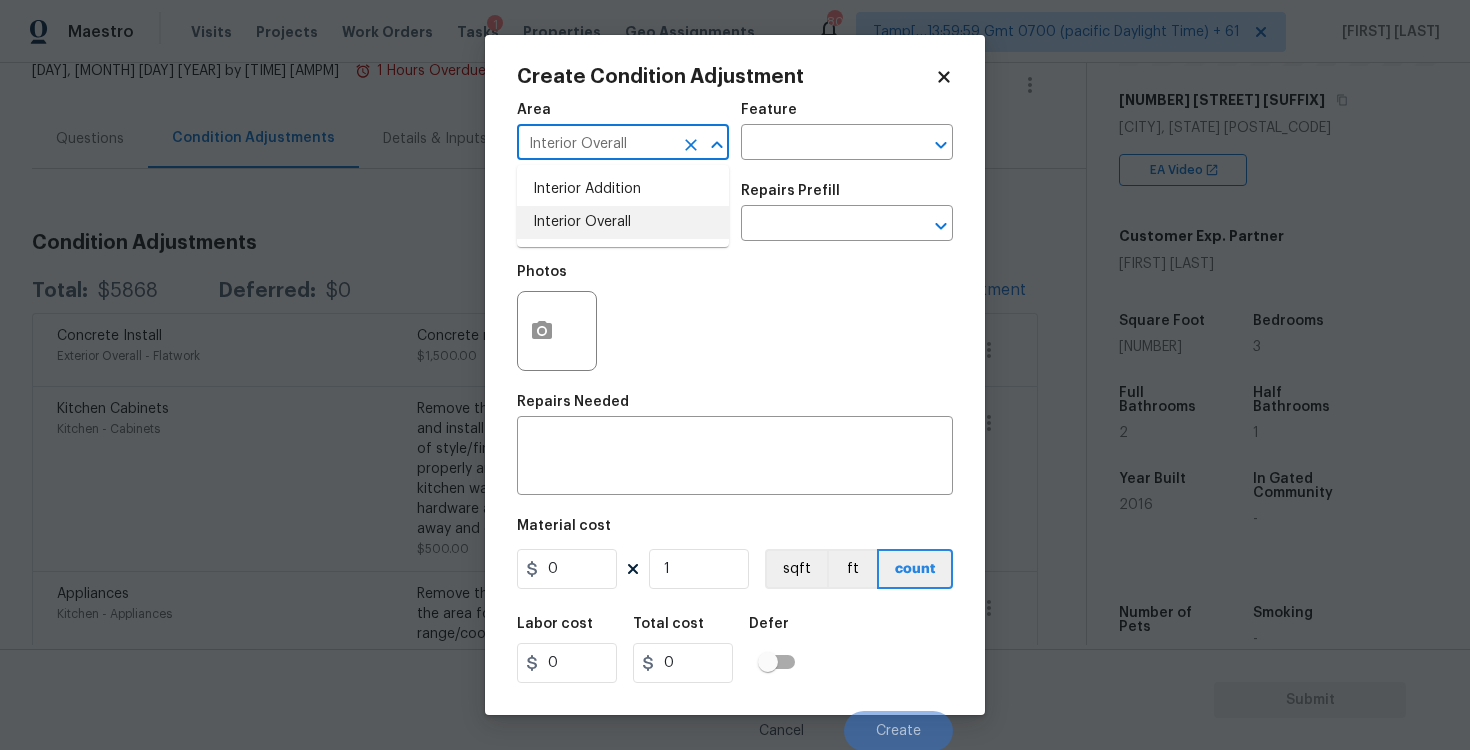 type on "Interior Overall" 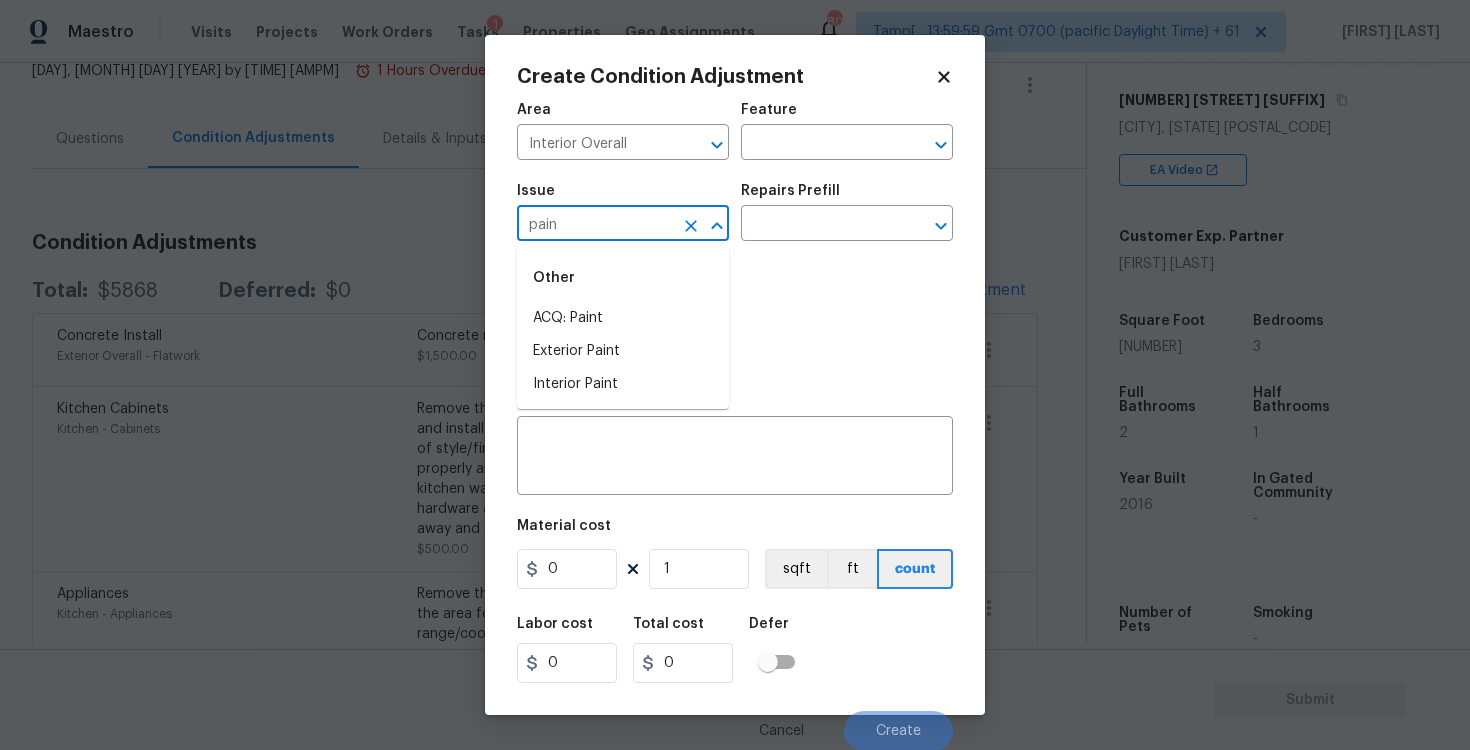 click on "Other" at bounding box center (623, 278) 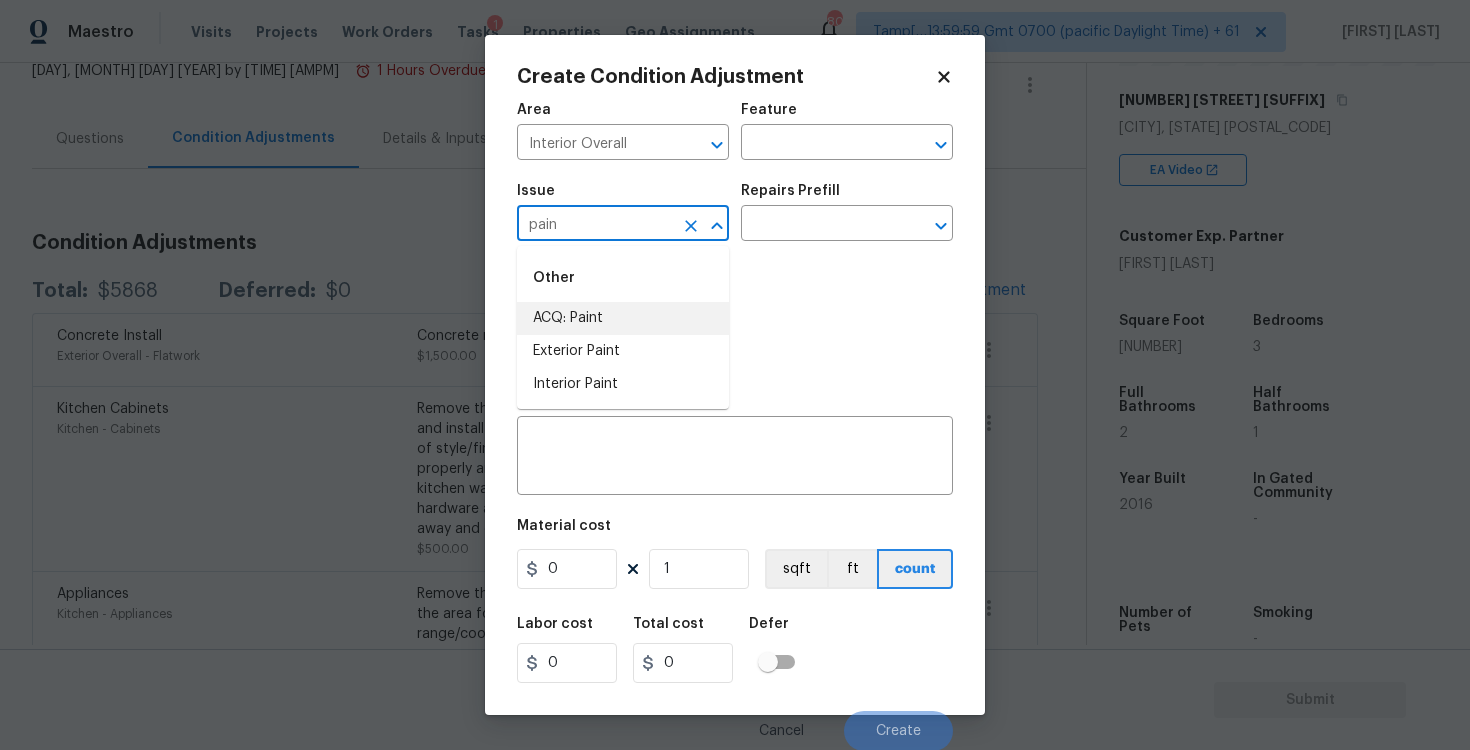 click on "ACQ: Paint" at bounding box center (623, 318) 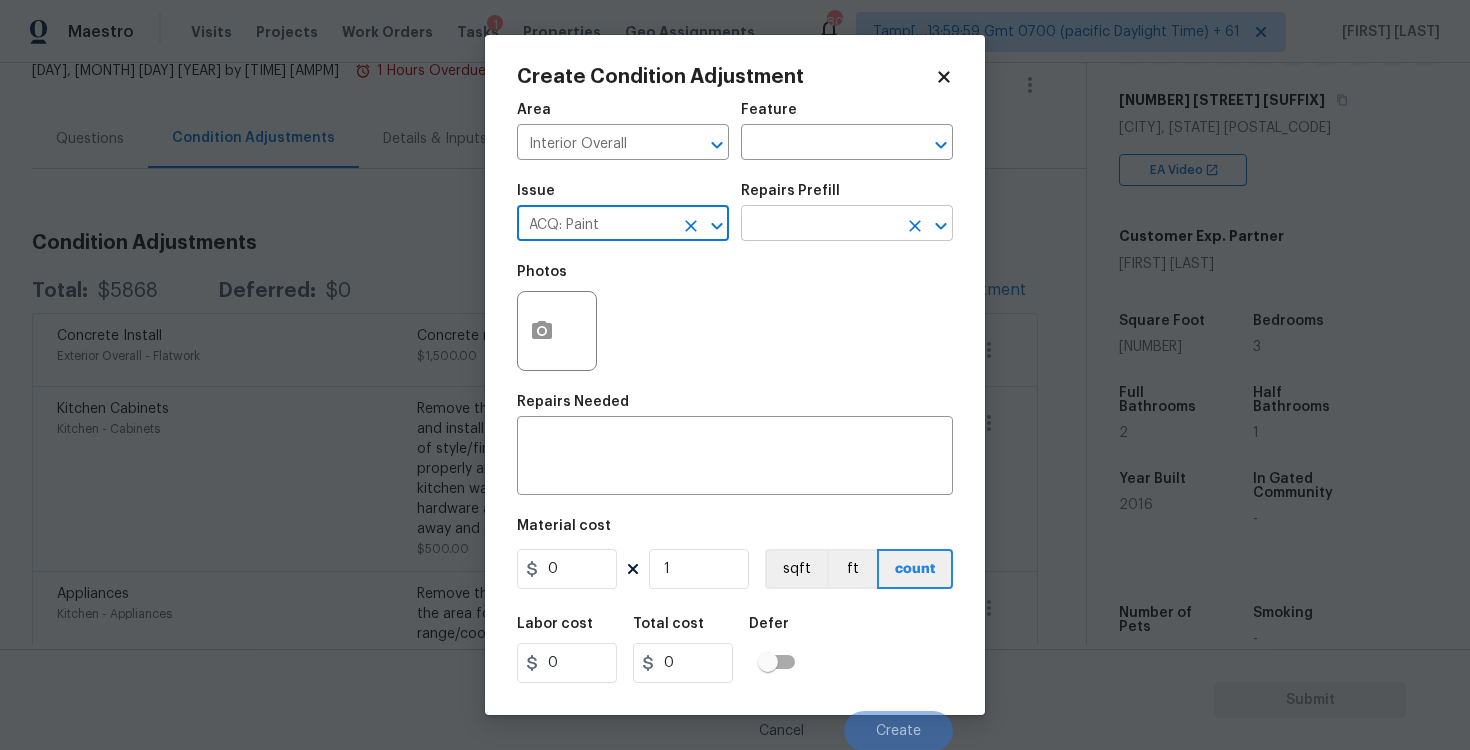 type on "ACQ: Paint" 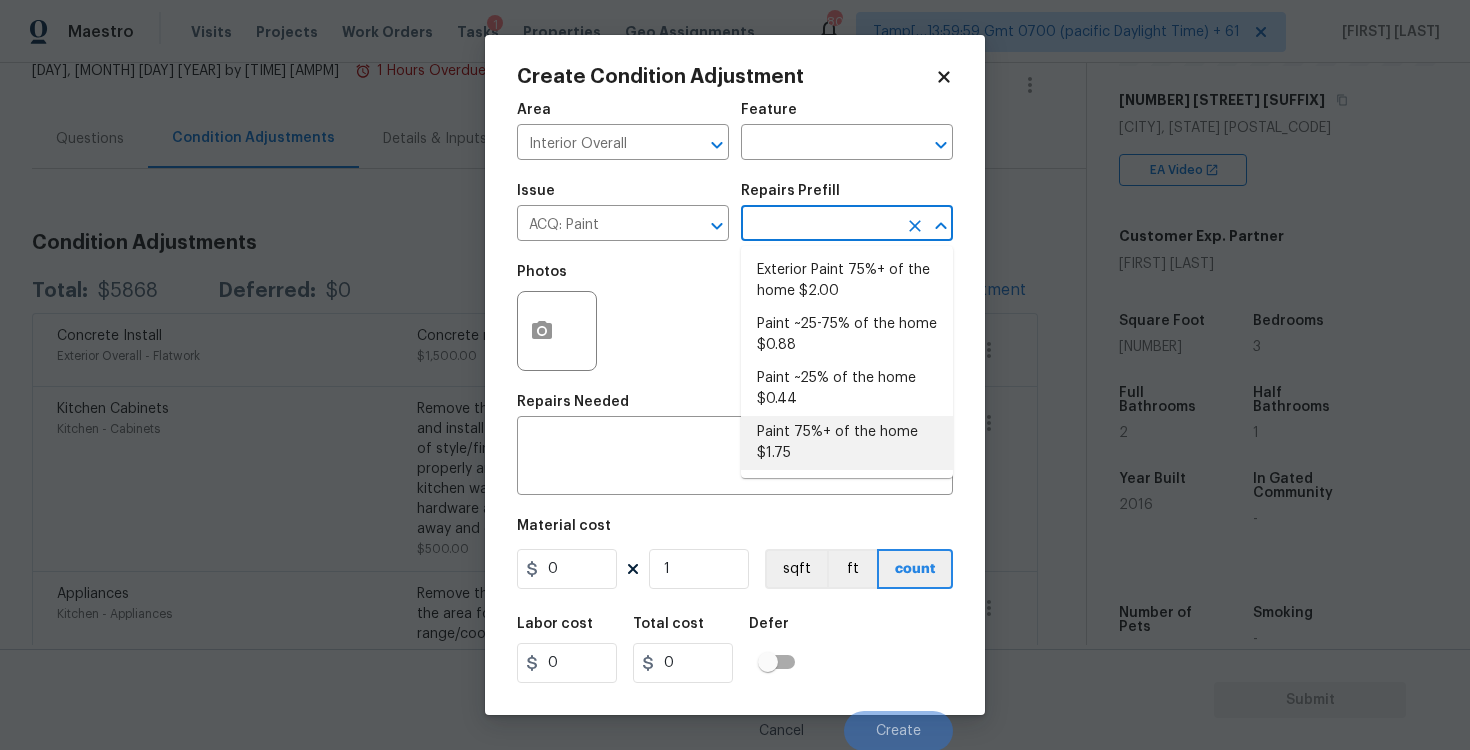 click on "Paint 75%+ of the home $1.75" at bounding box center [847, 443] 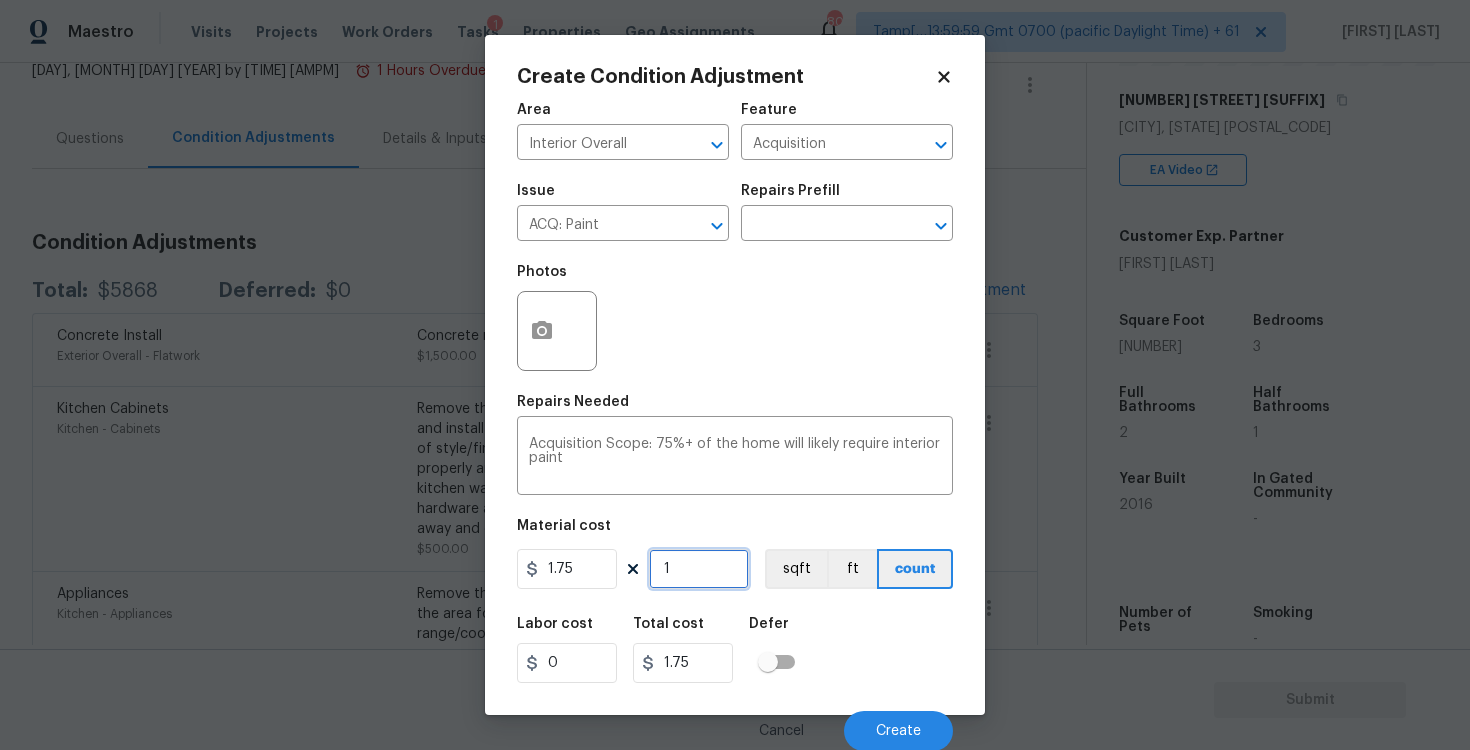 click on "1" at bounding box center [699, 569] 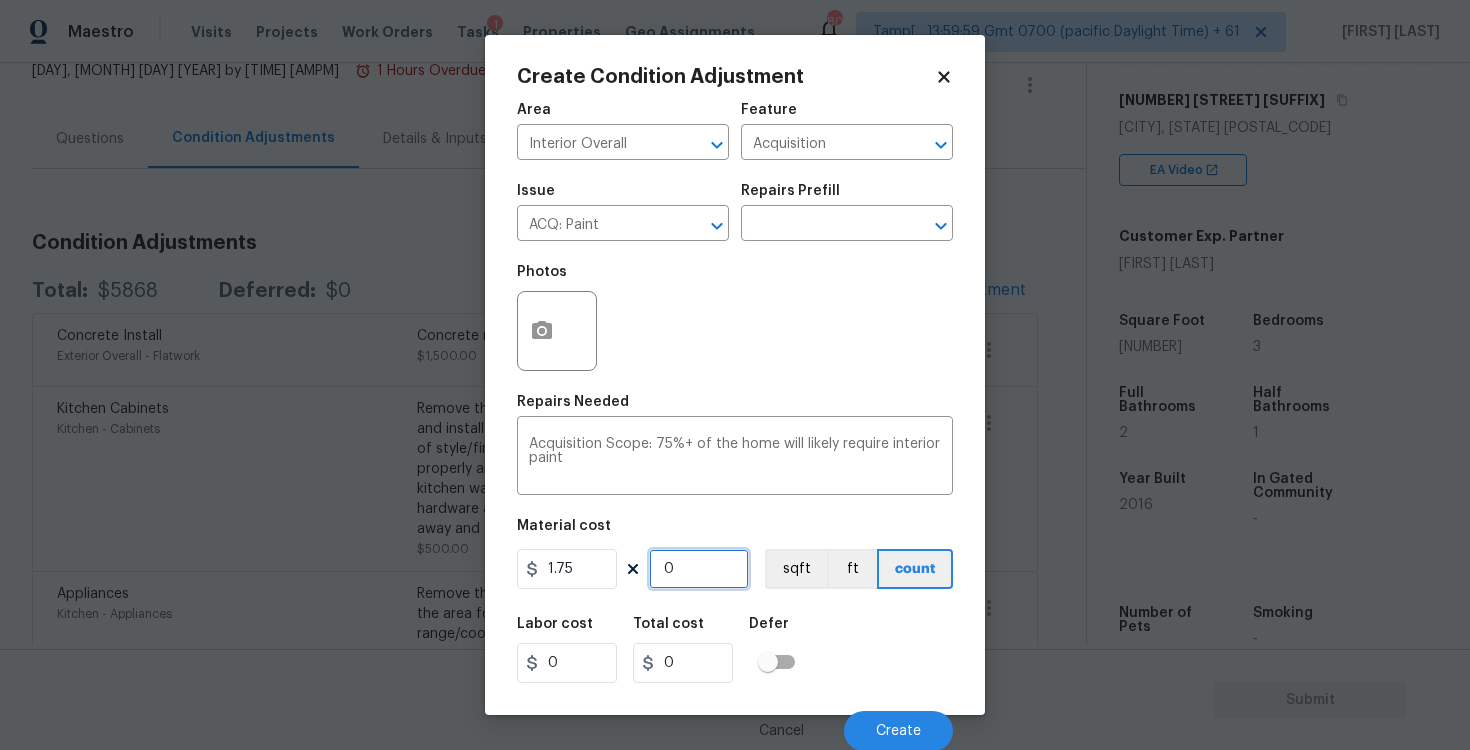 paste on "1994" 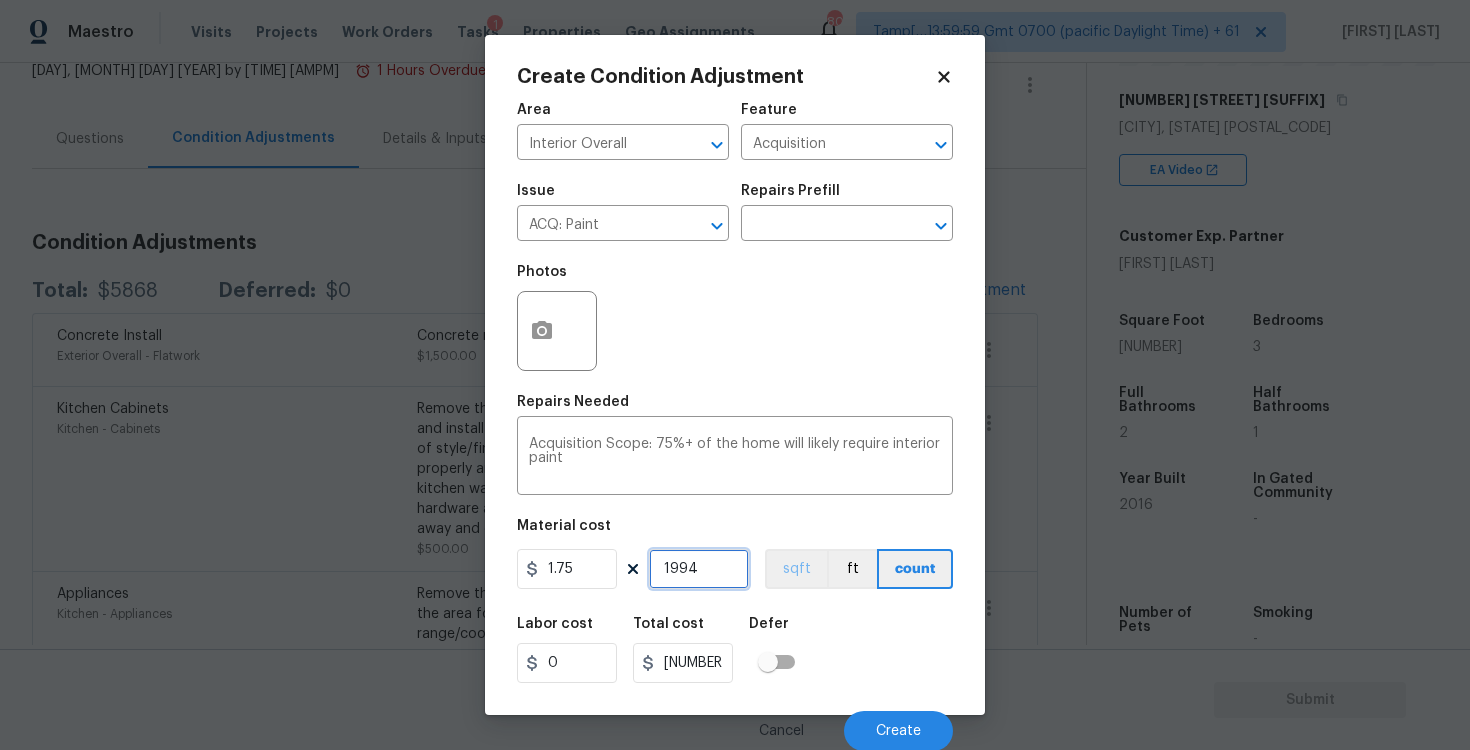 type on "1994" 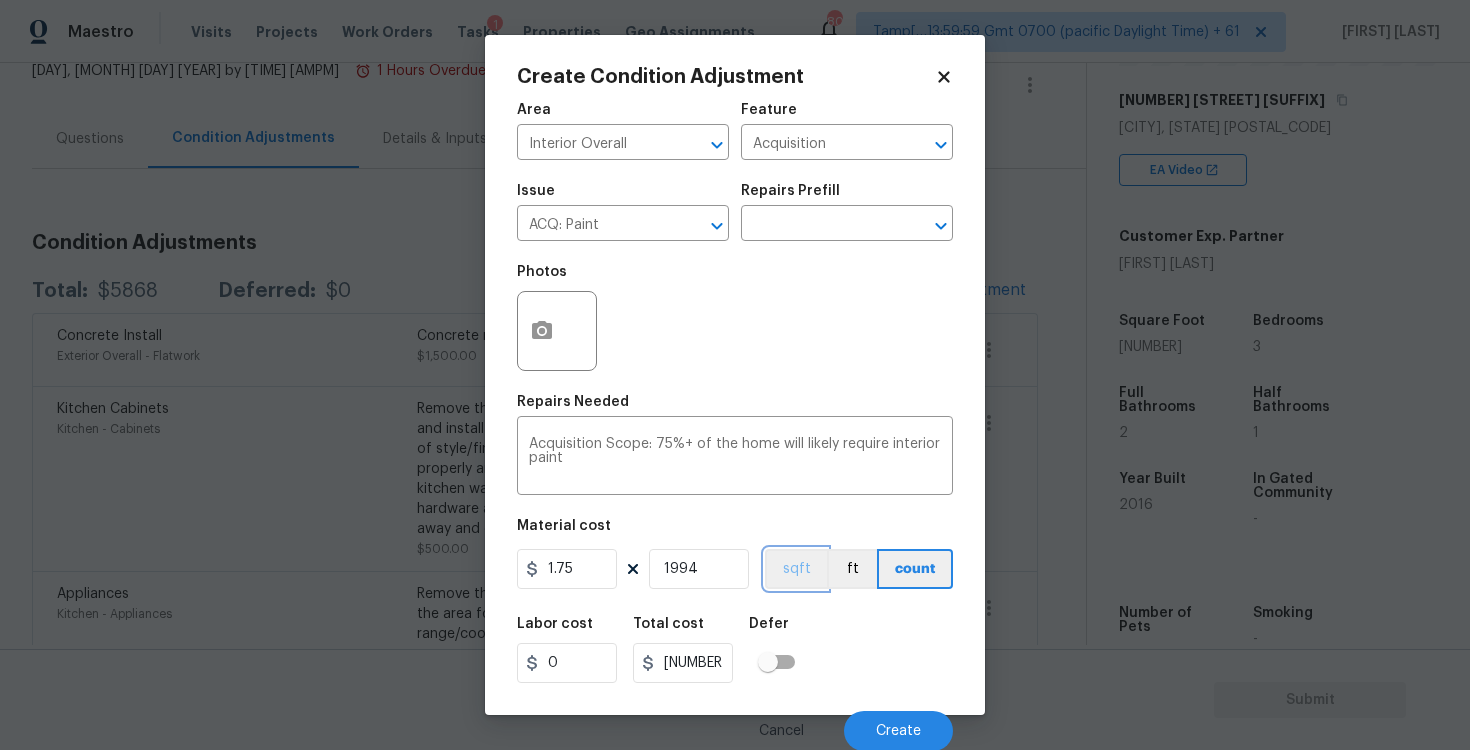 click on "sqft" at bounding box center [796, 569] 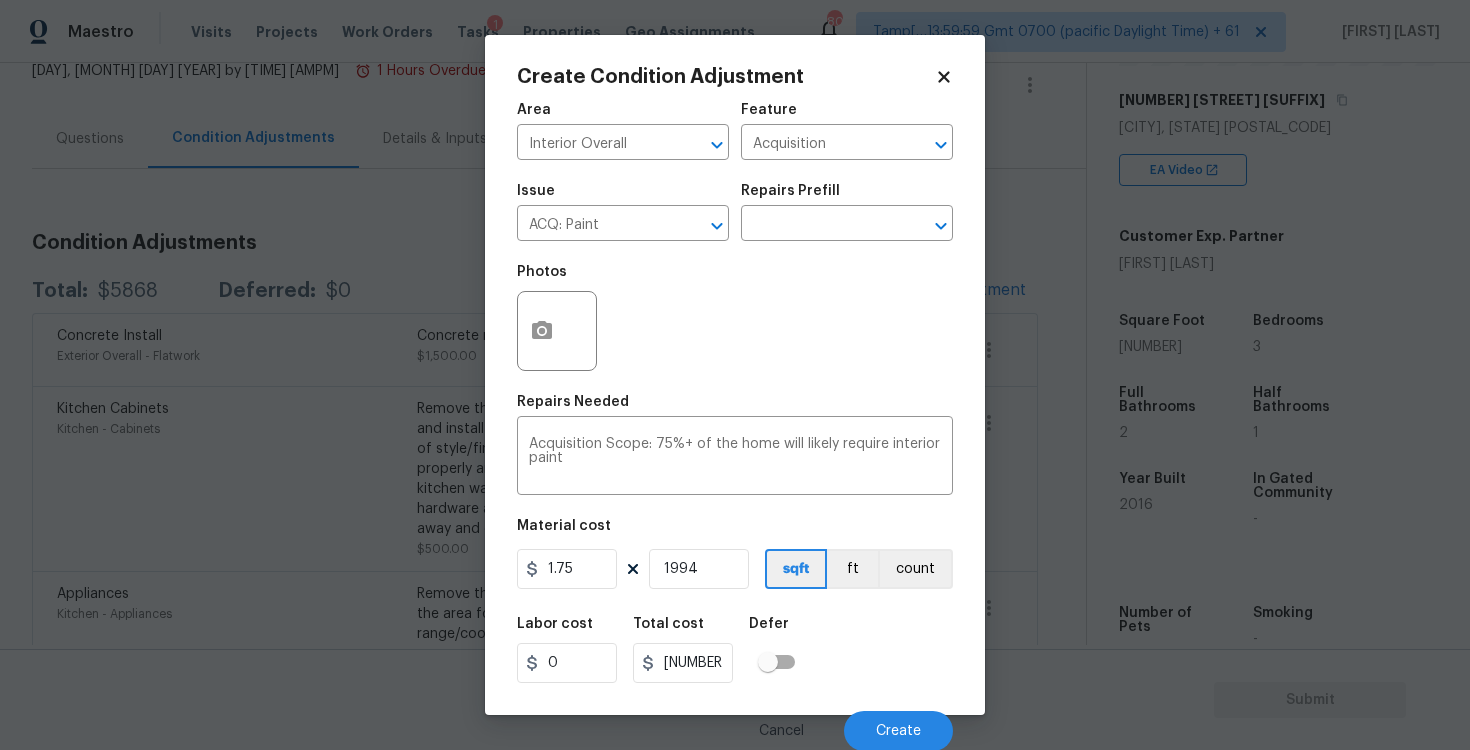 click on "Repairs Needed" at bounding box center [573, 402] 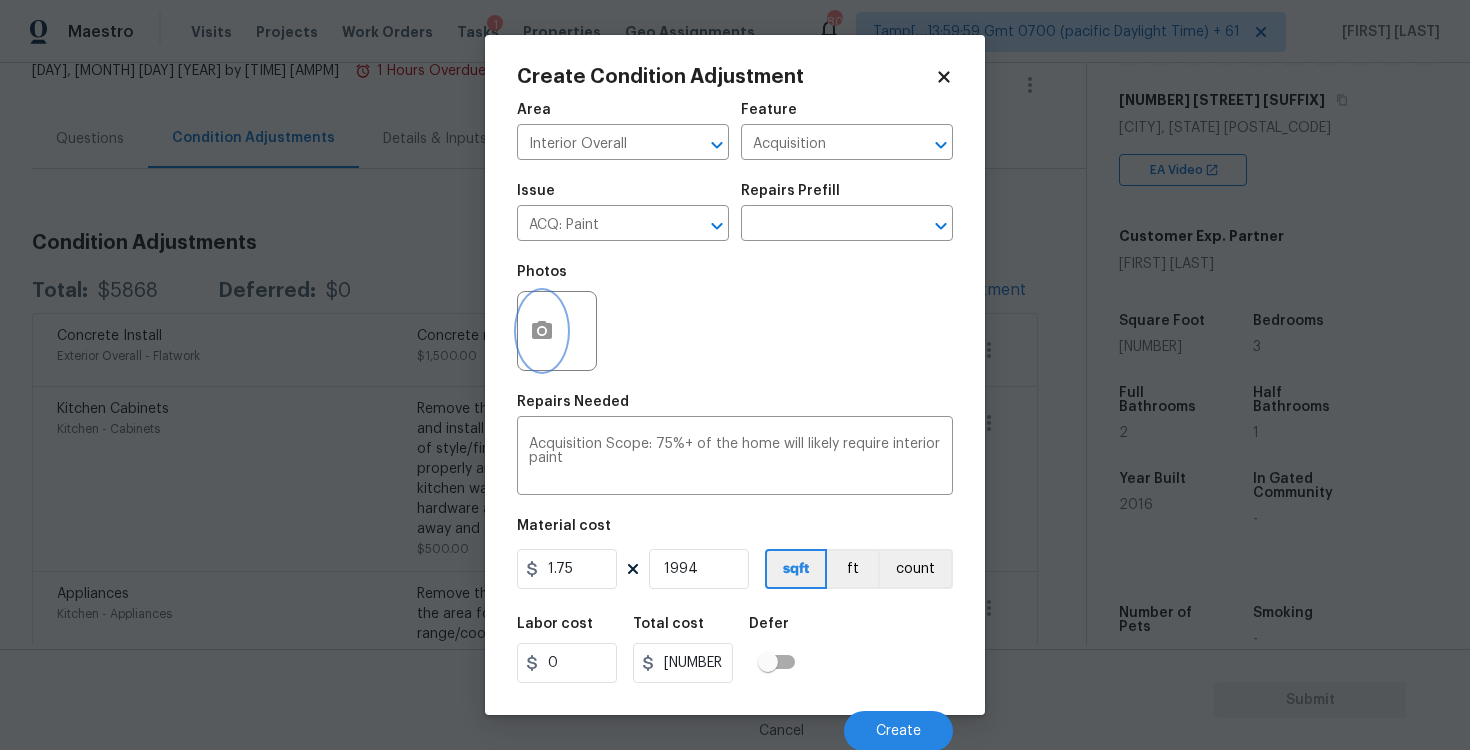 click 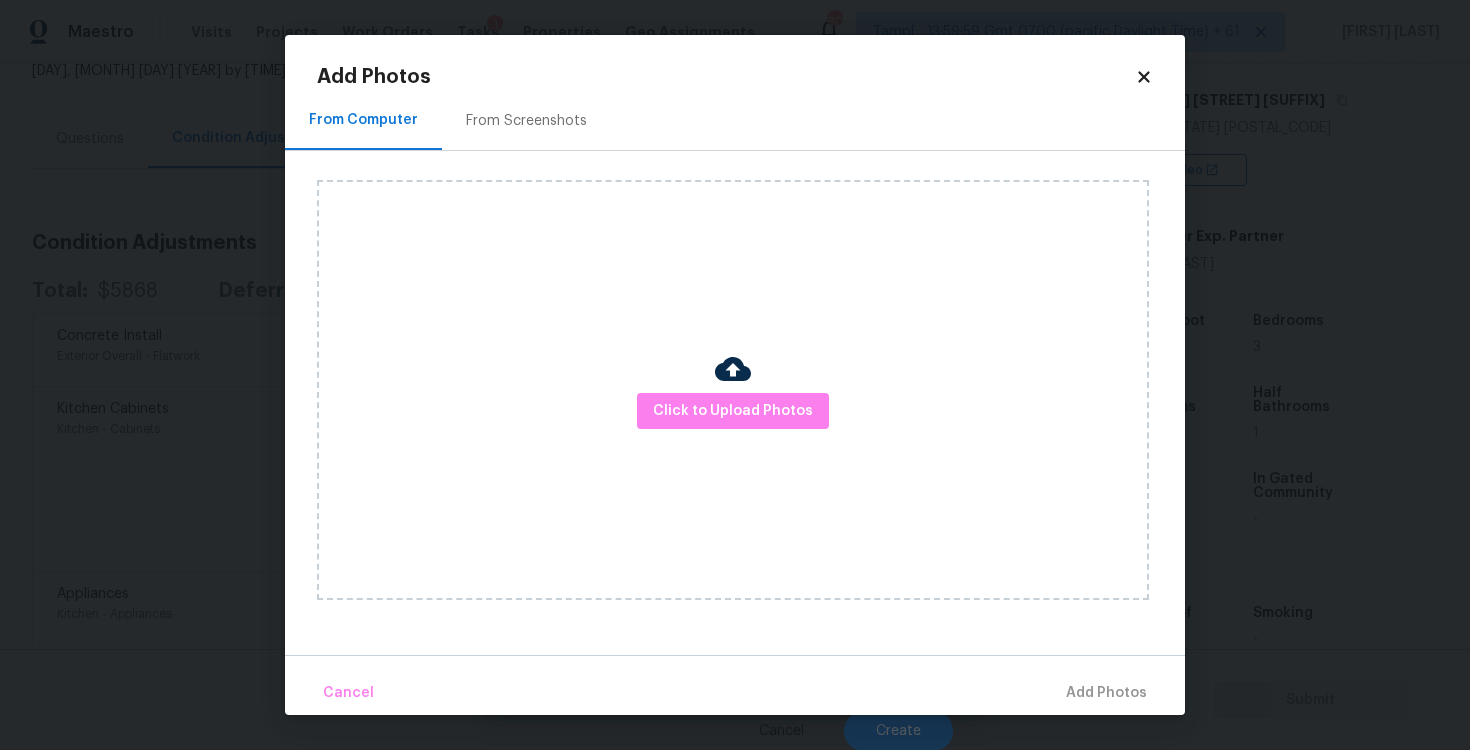 click at bounding box center [733, 372] 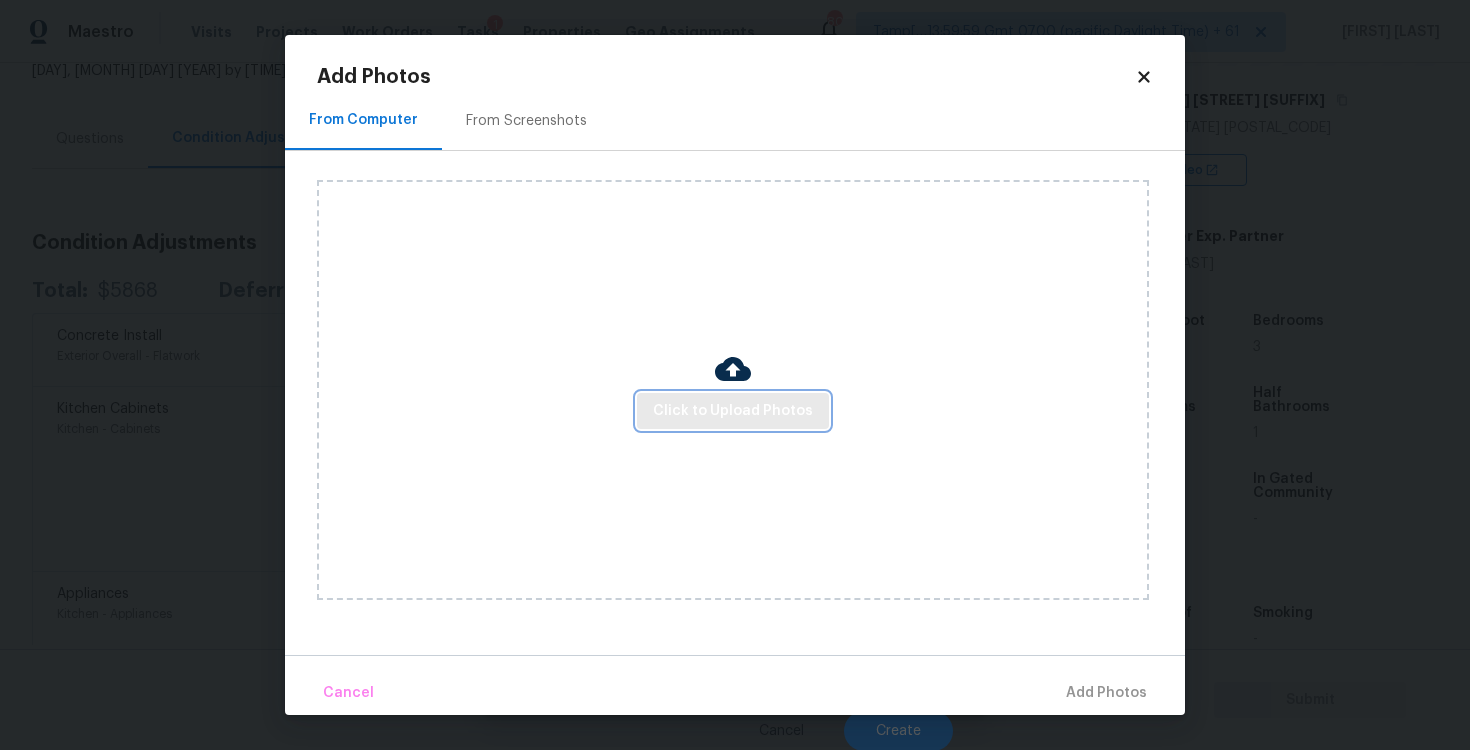 click on "Click to Upload Photos" at bounding box center (733, 411) 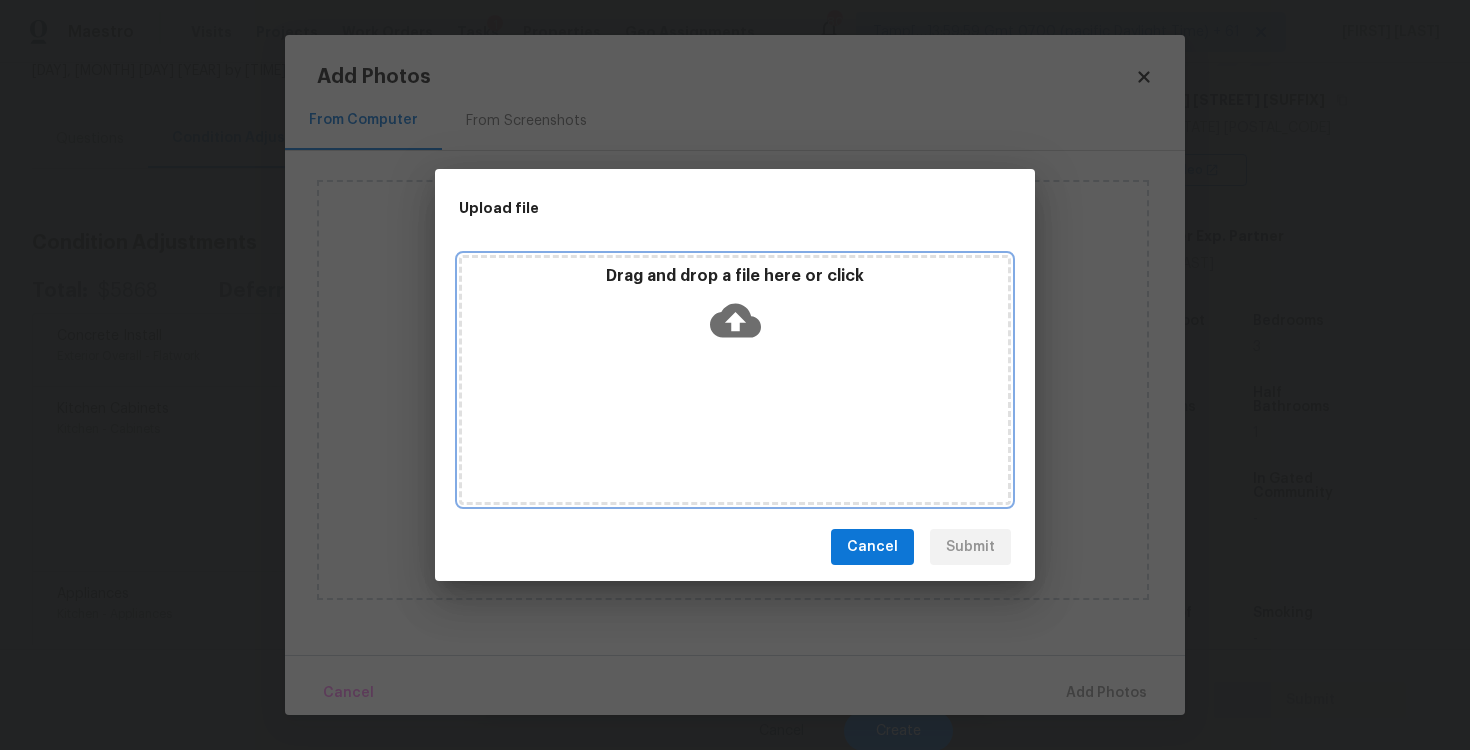 click 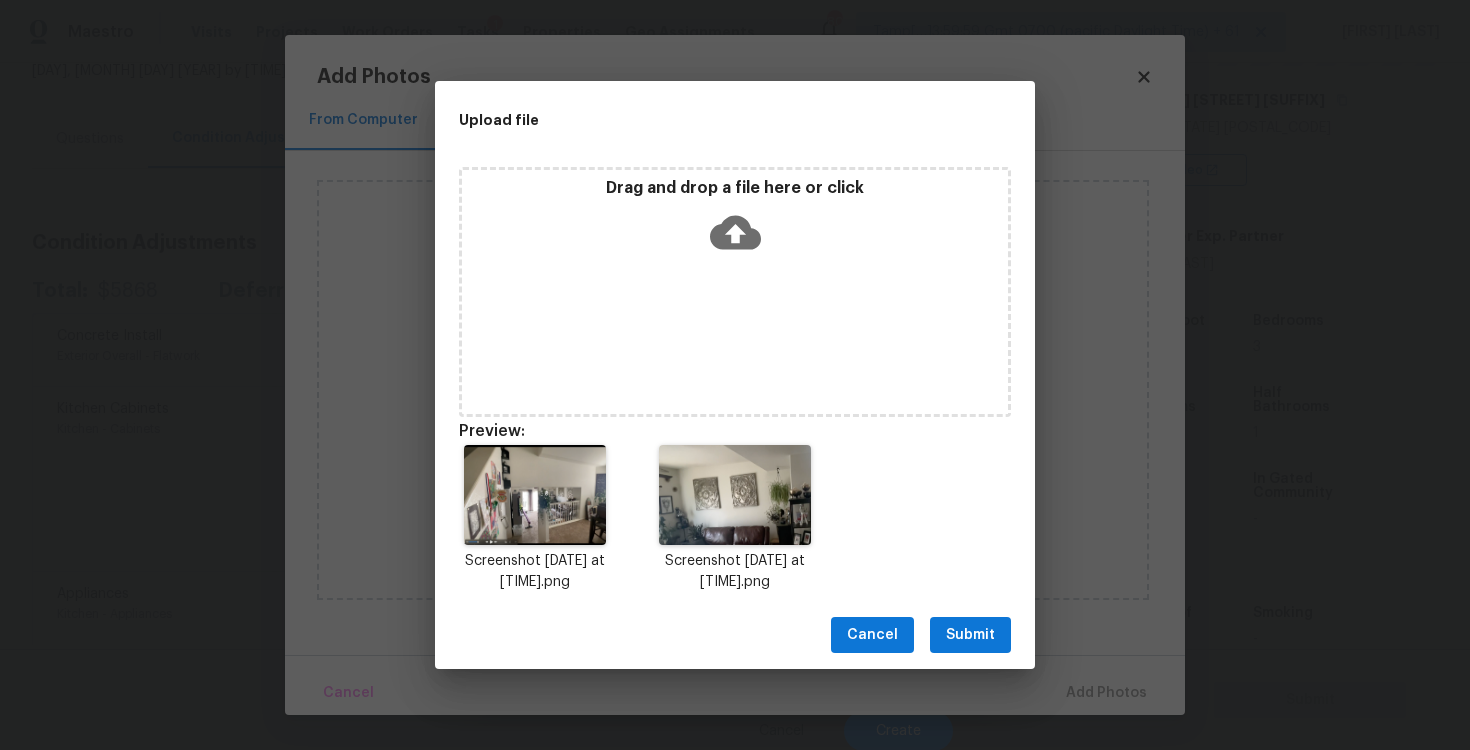 scroll, scrollTop: 16, scrollLeft: 0, axis: vertical 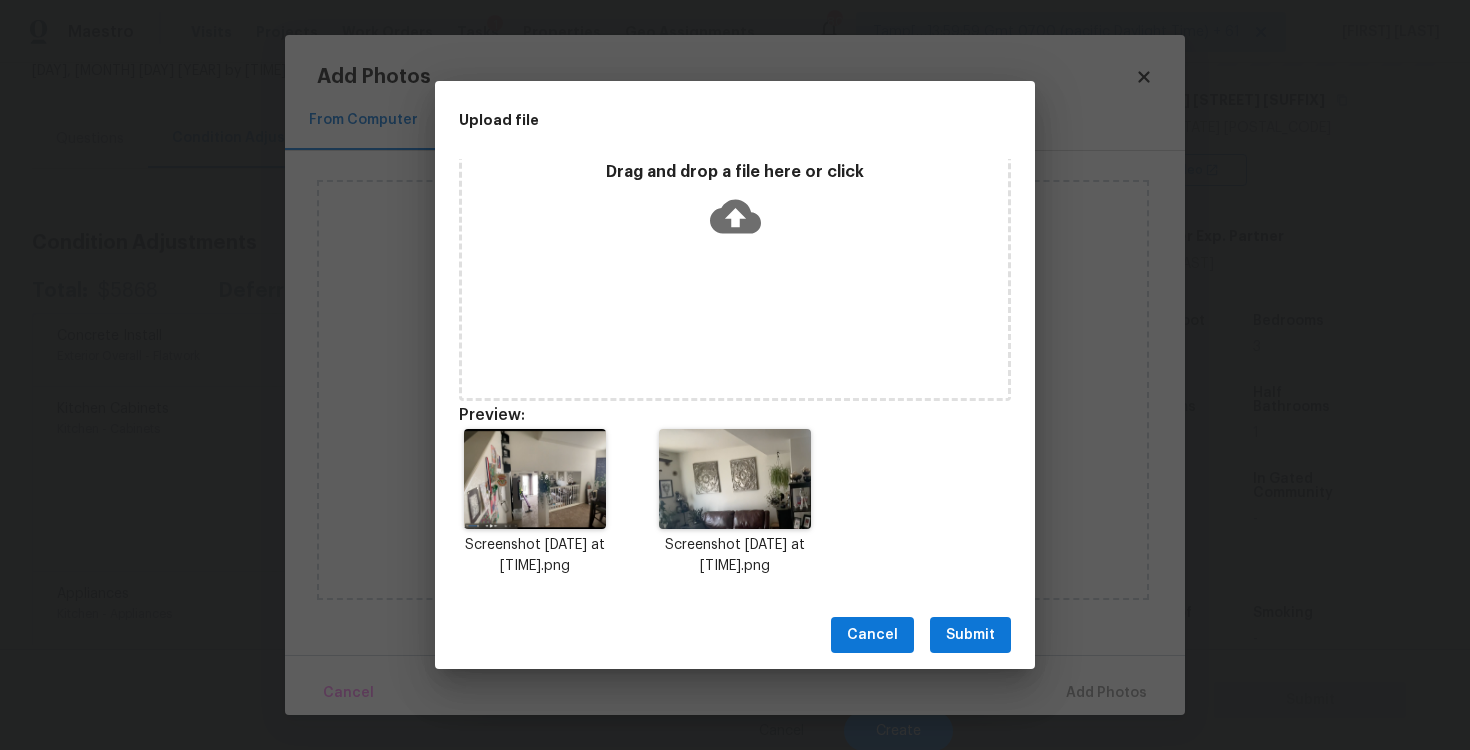 click on "Submit" at bounding box center [970, 635] 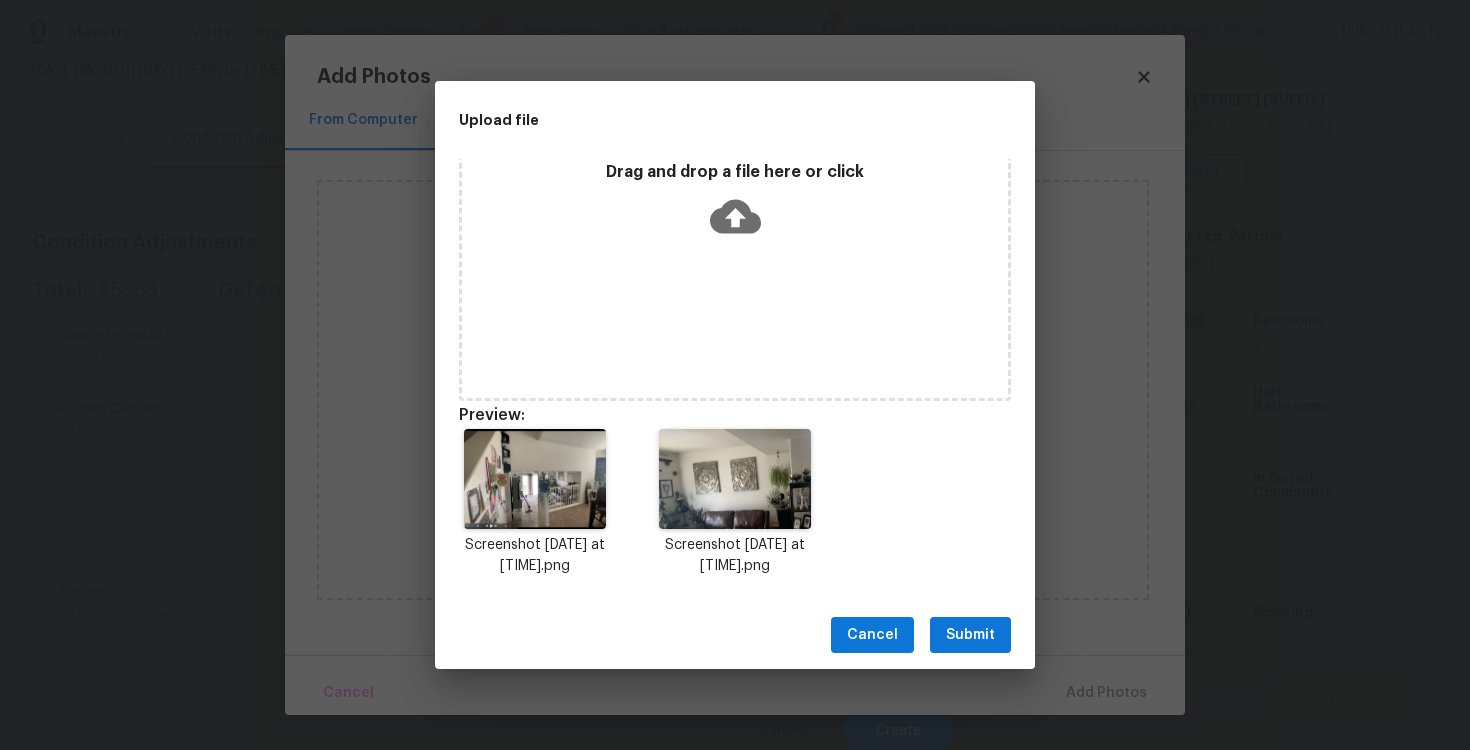scroll, scrollTop: 0, scrollLeft: 0, axis: both 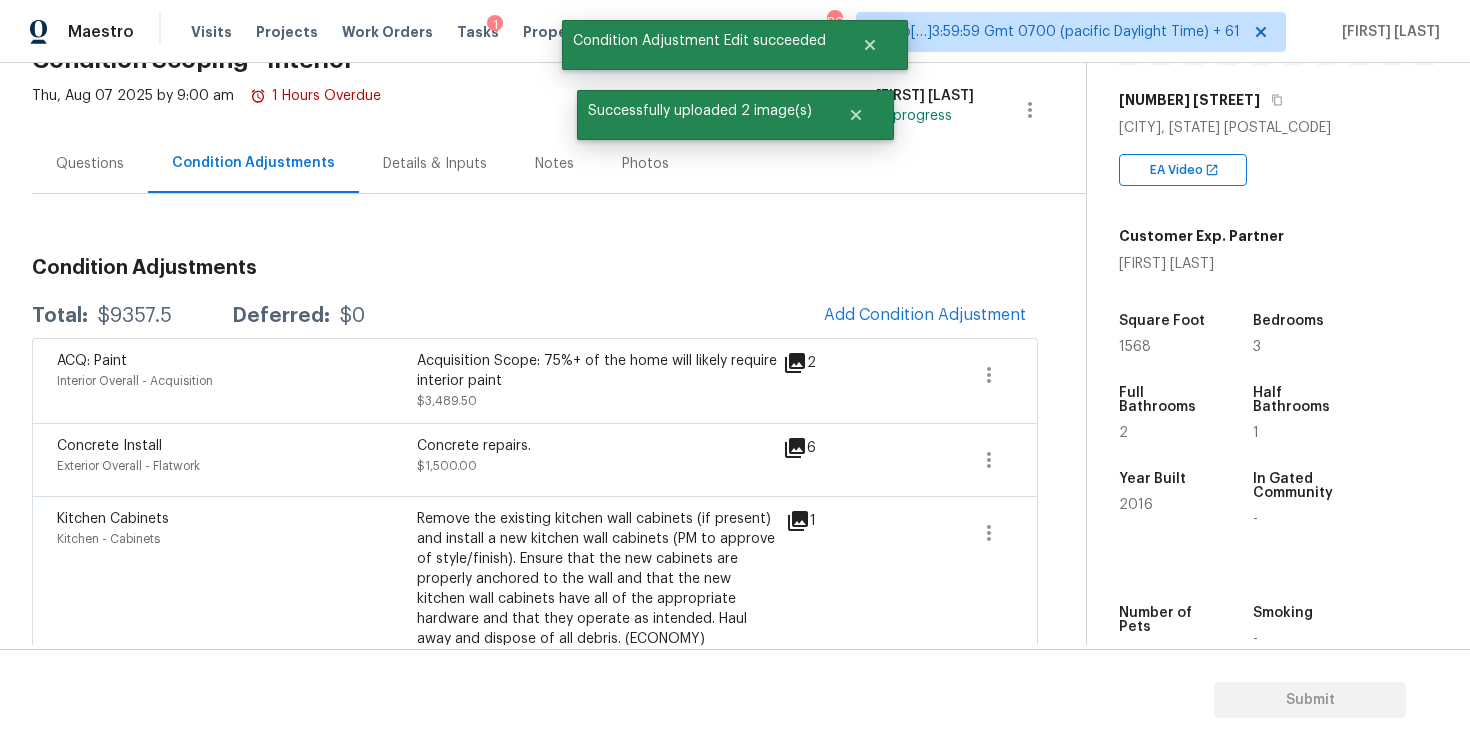 click on "Add Condition Adjustment" at bounding box center [925, 316] 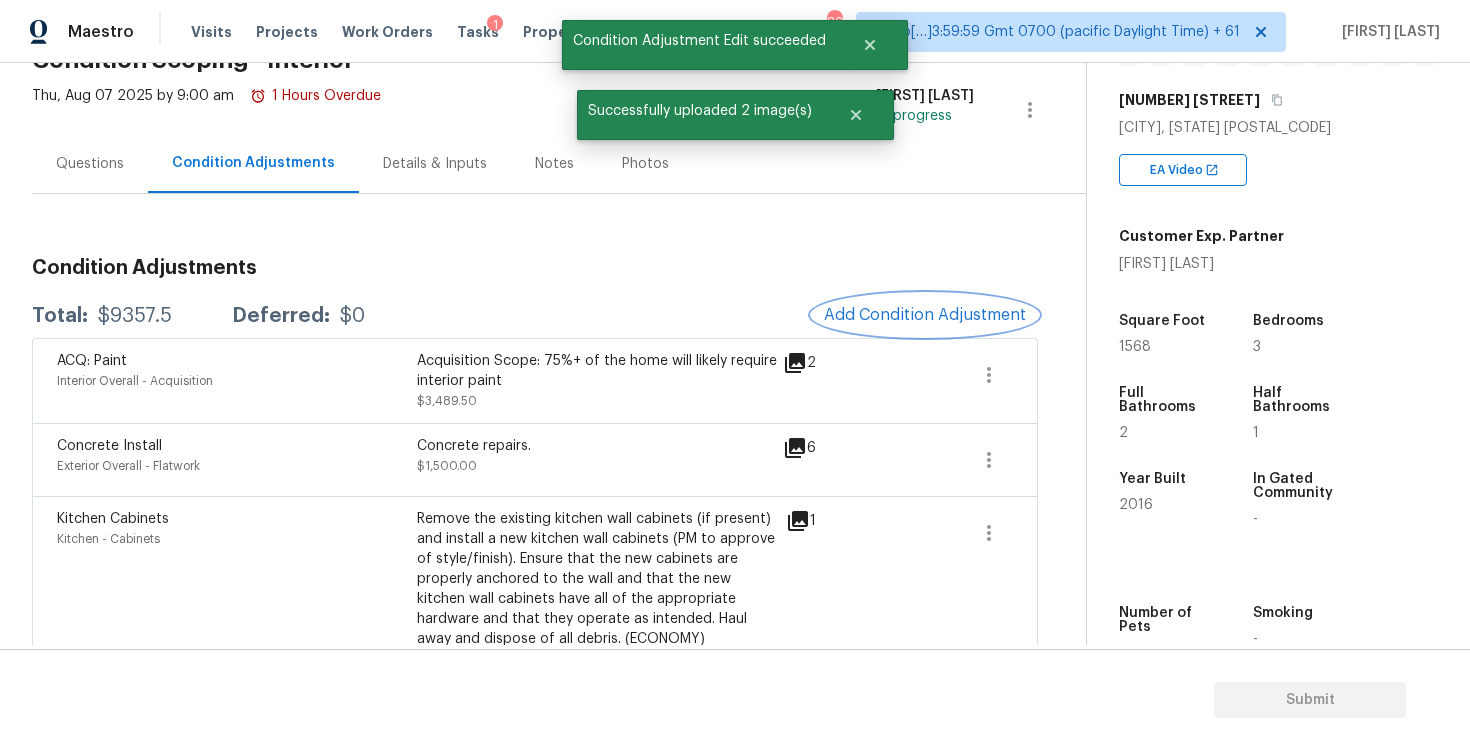 click on "Add Condition Adjustment" at bounding box center (925, 315) 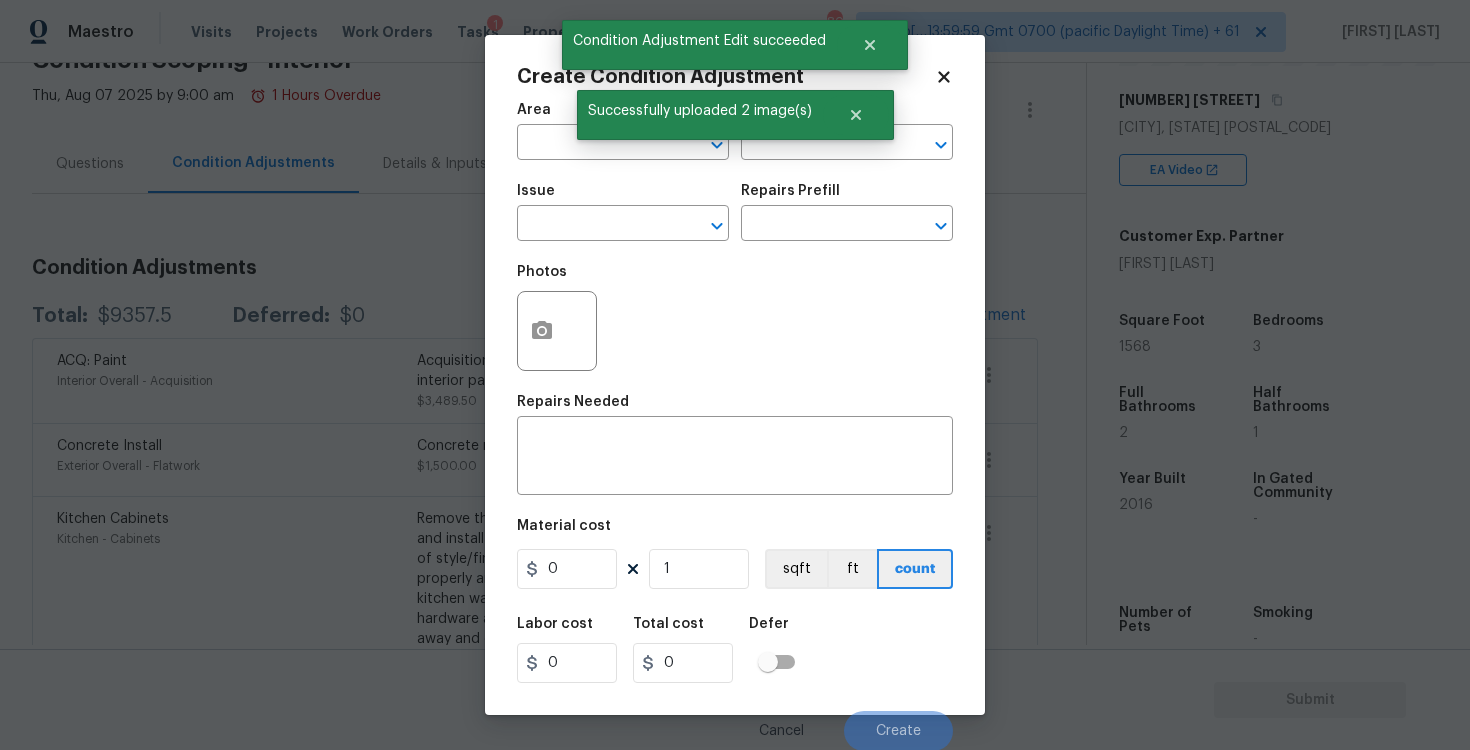 click on "Area ​" at bounding box center [623, 131] 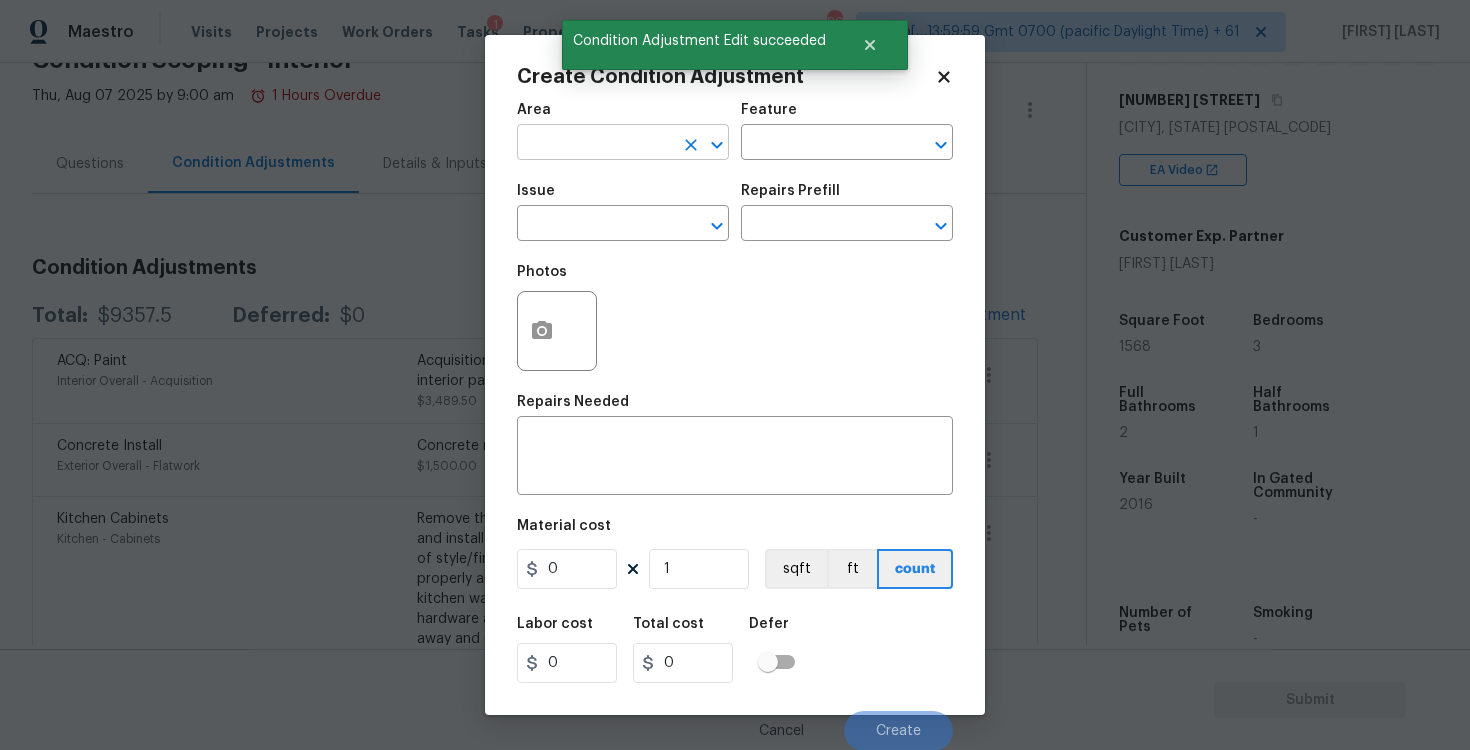 click at bounding box center [595, 144] 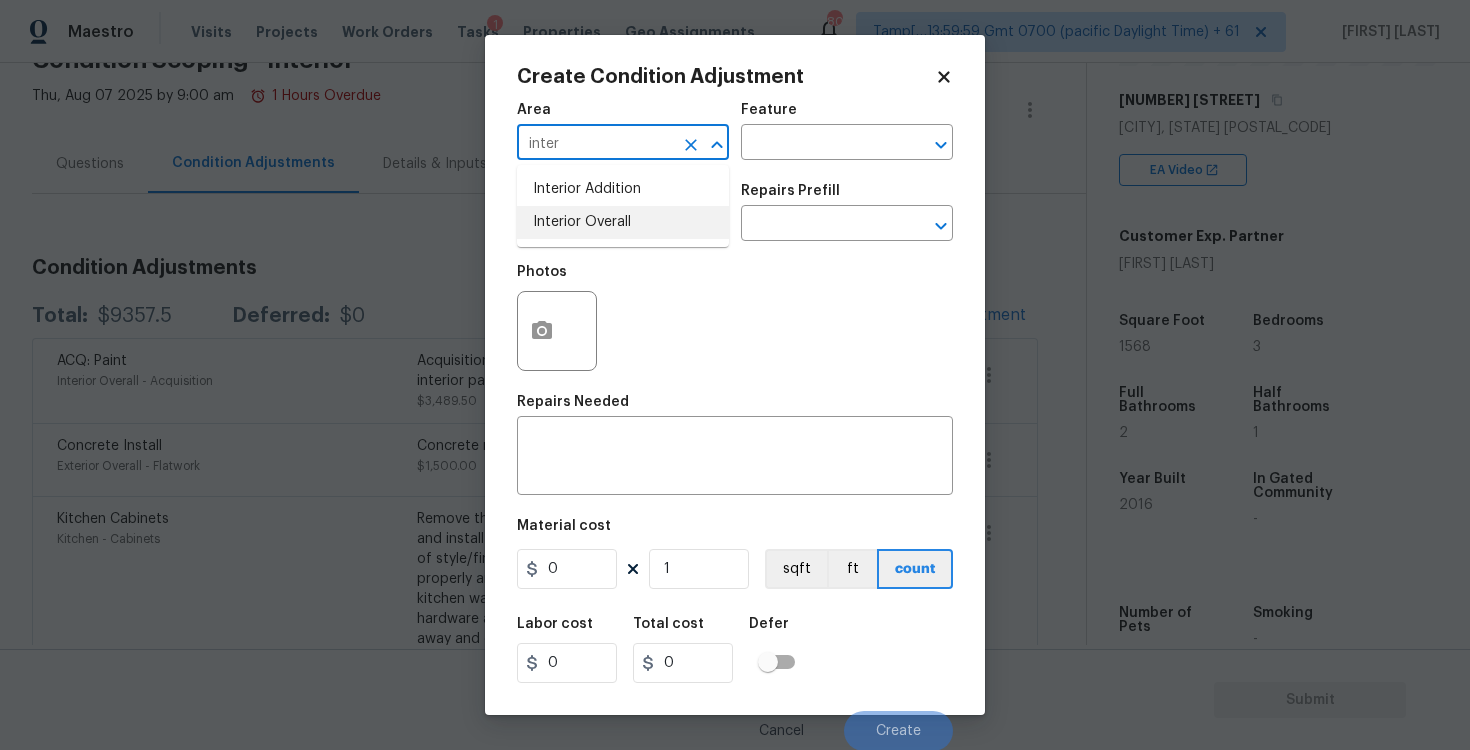 click on "Interior Overall" at bounding box center (623, 222) 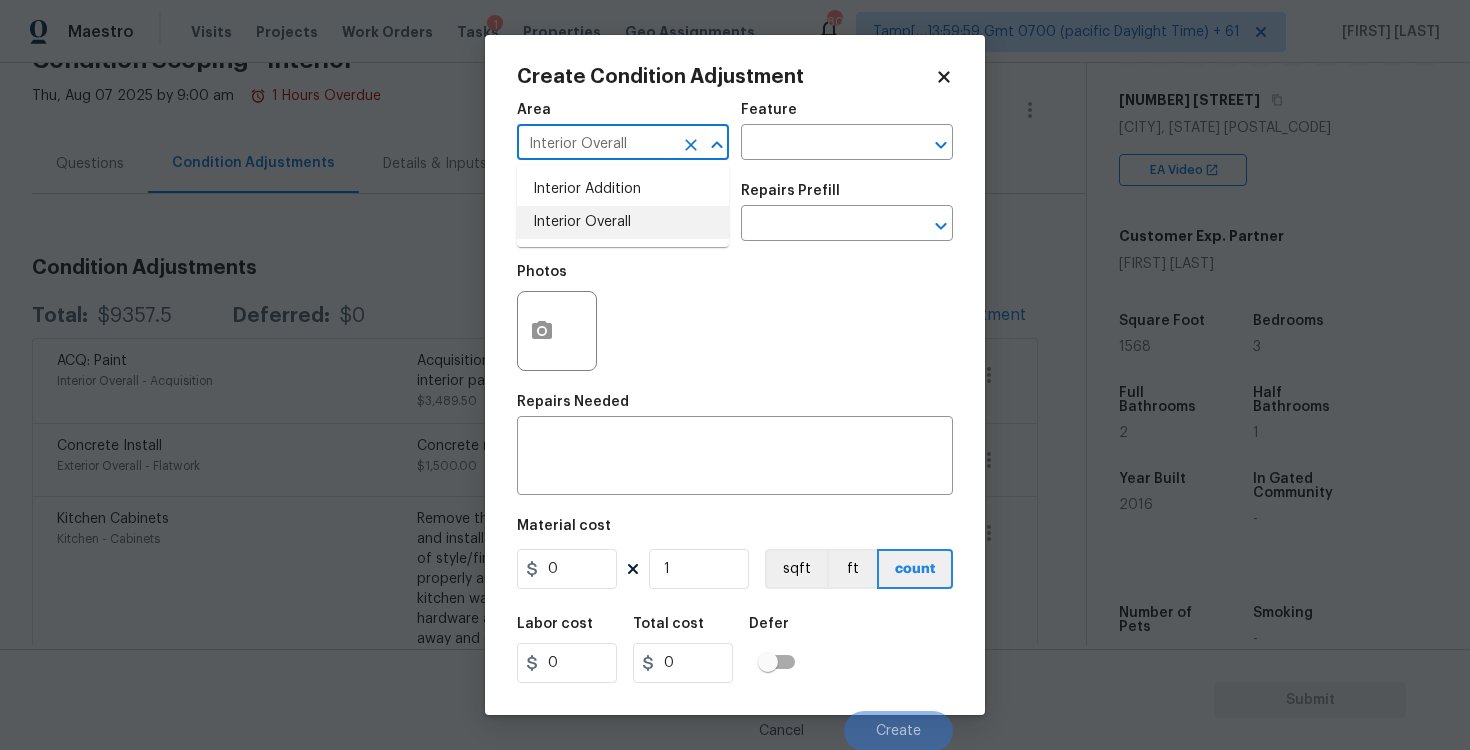 type on "Interior Overall" 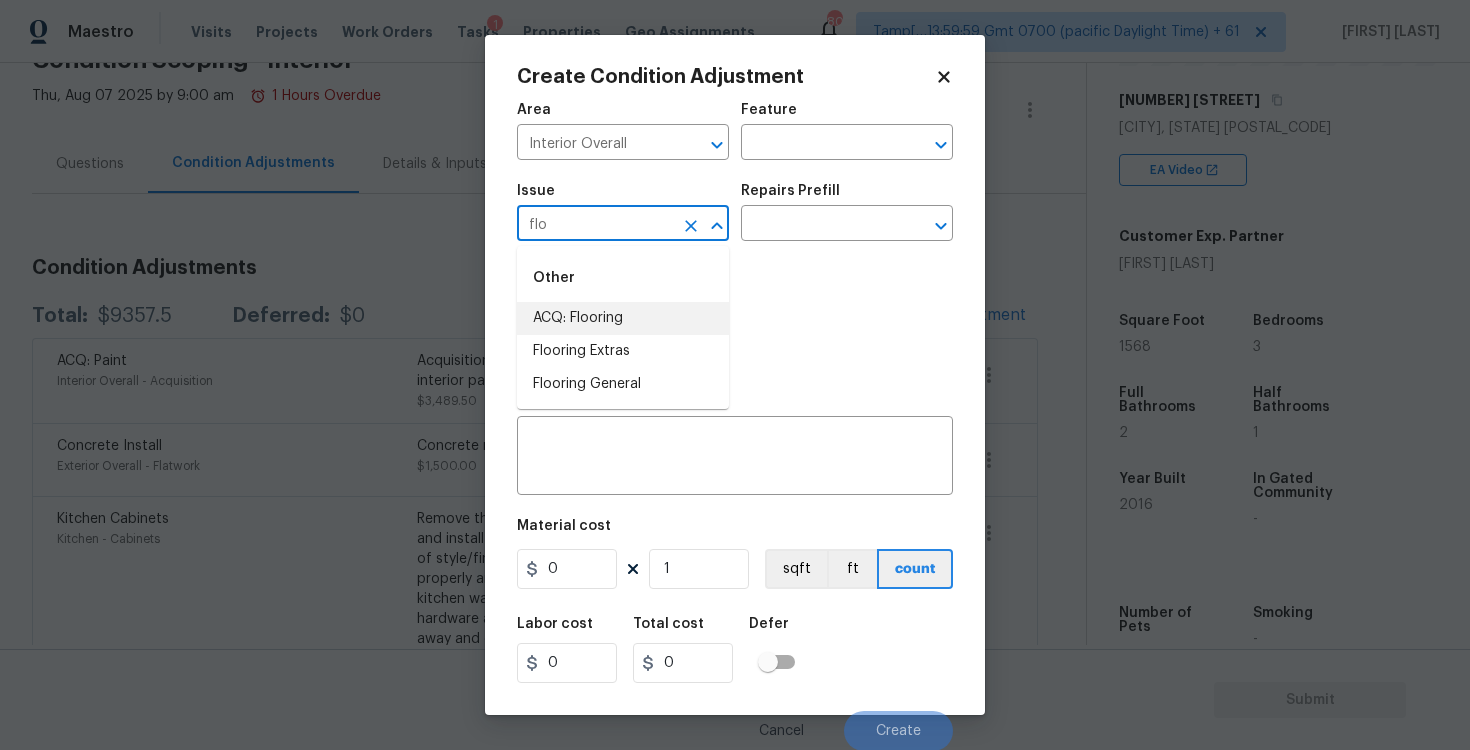 click on "ACQ: Flooring" at bounding box center (623, 318) 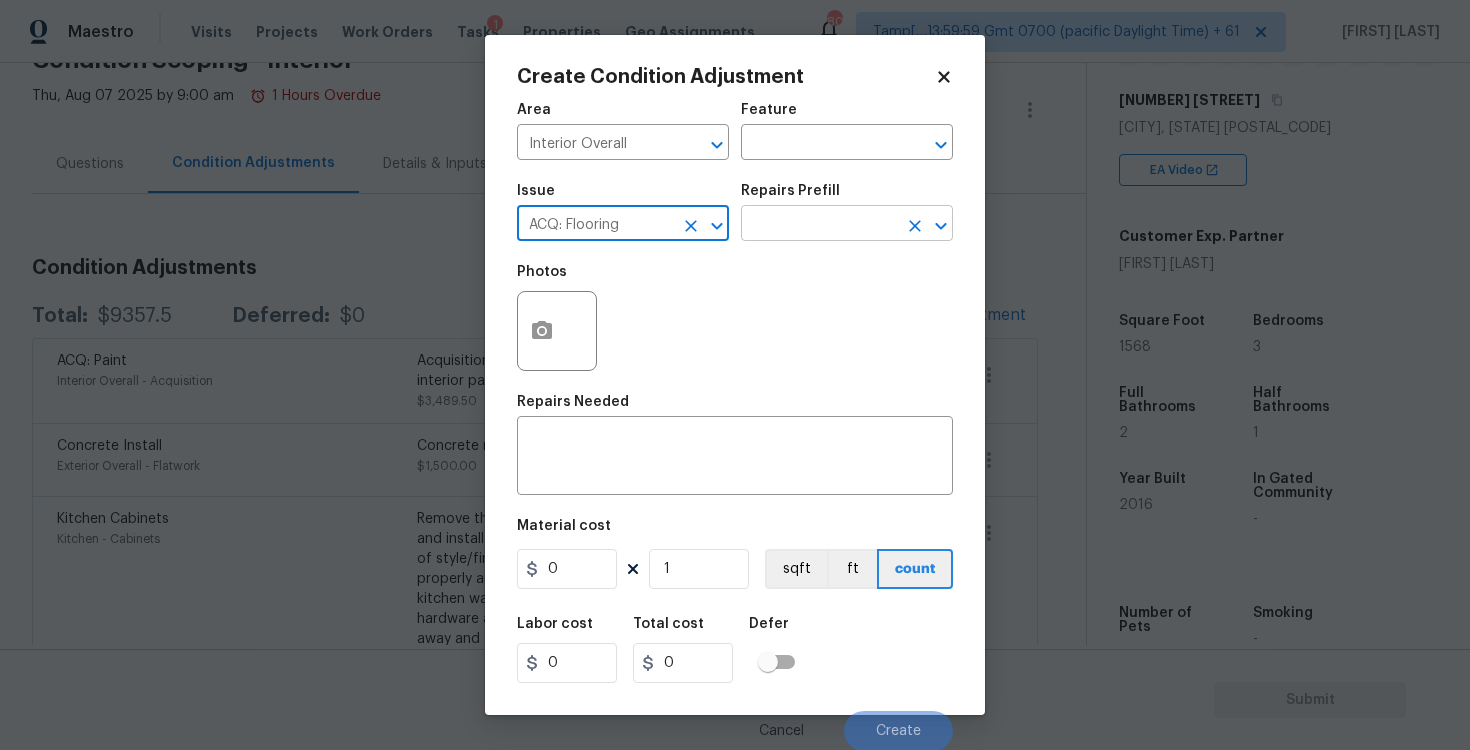 type on "ACQ: Flooring" 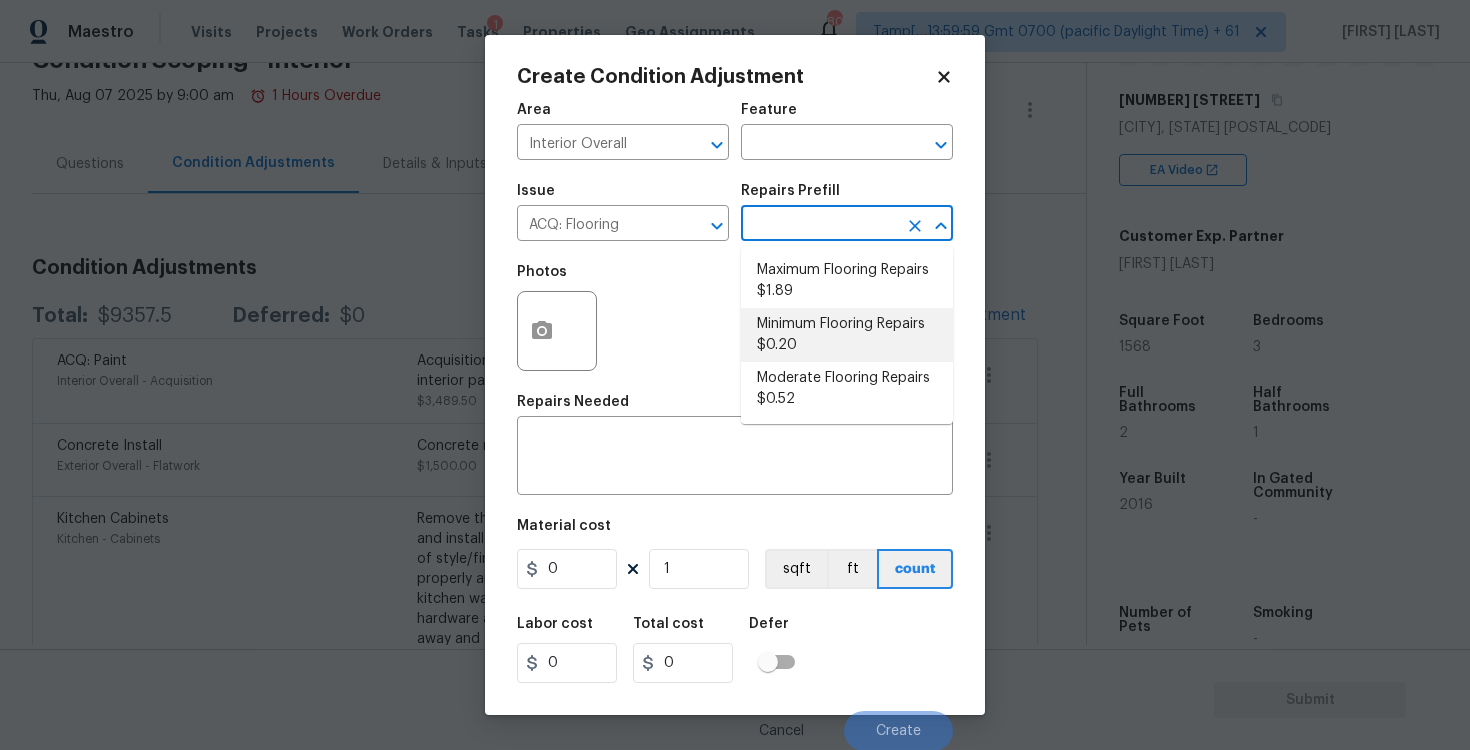 click on "Maximum Flooring Repairs $1.89" at bounding box center [847, 281] 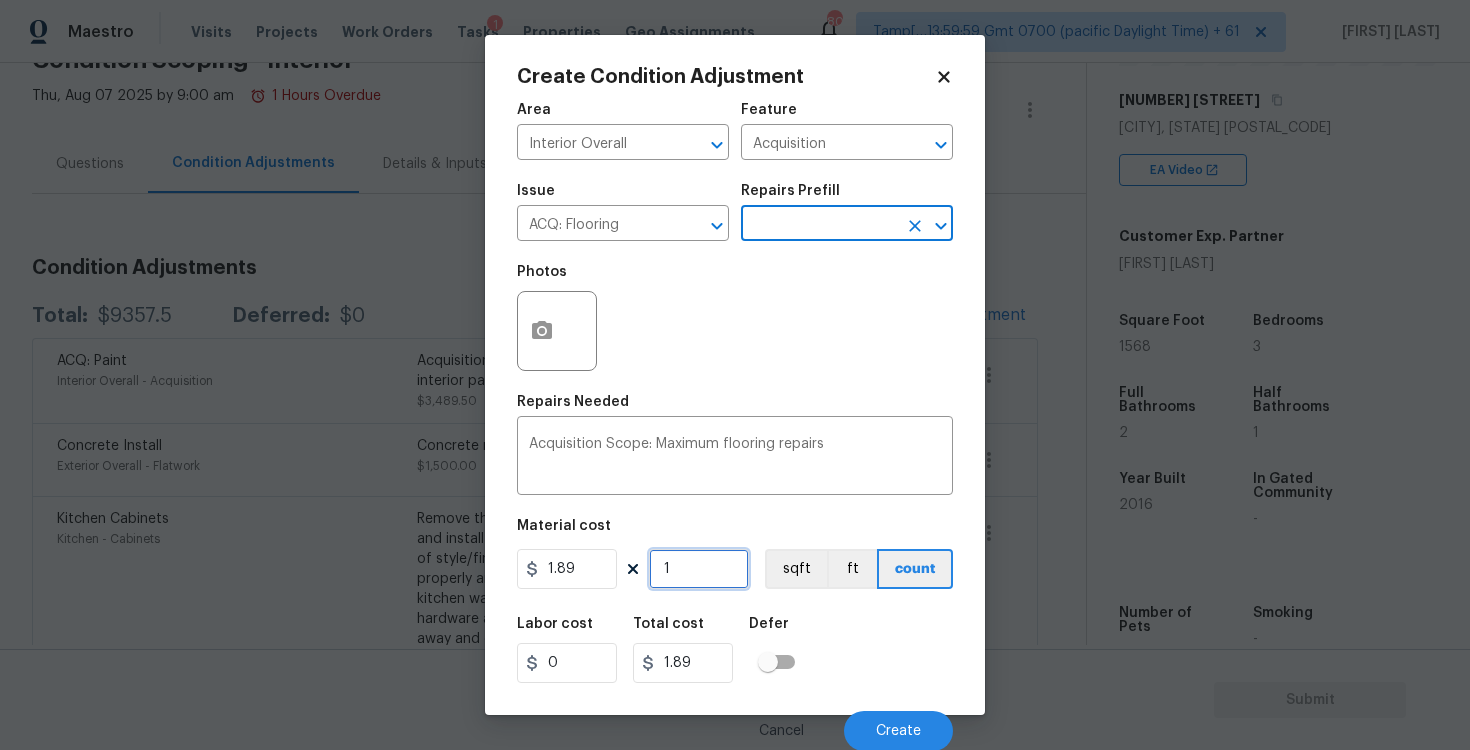 click on "1" at bounding box center (699, 569) 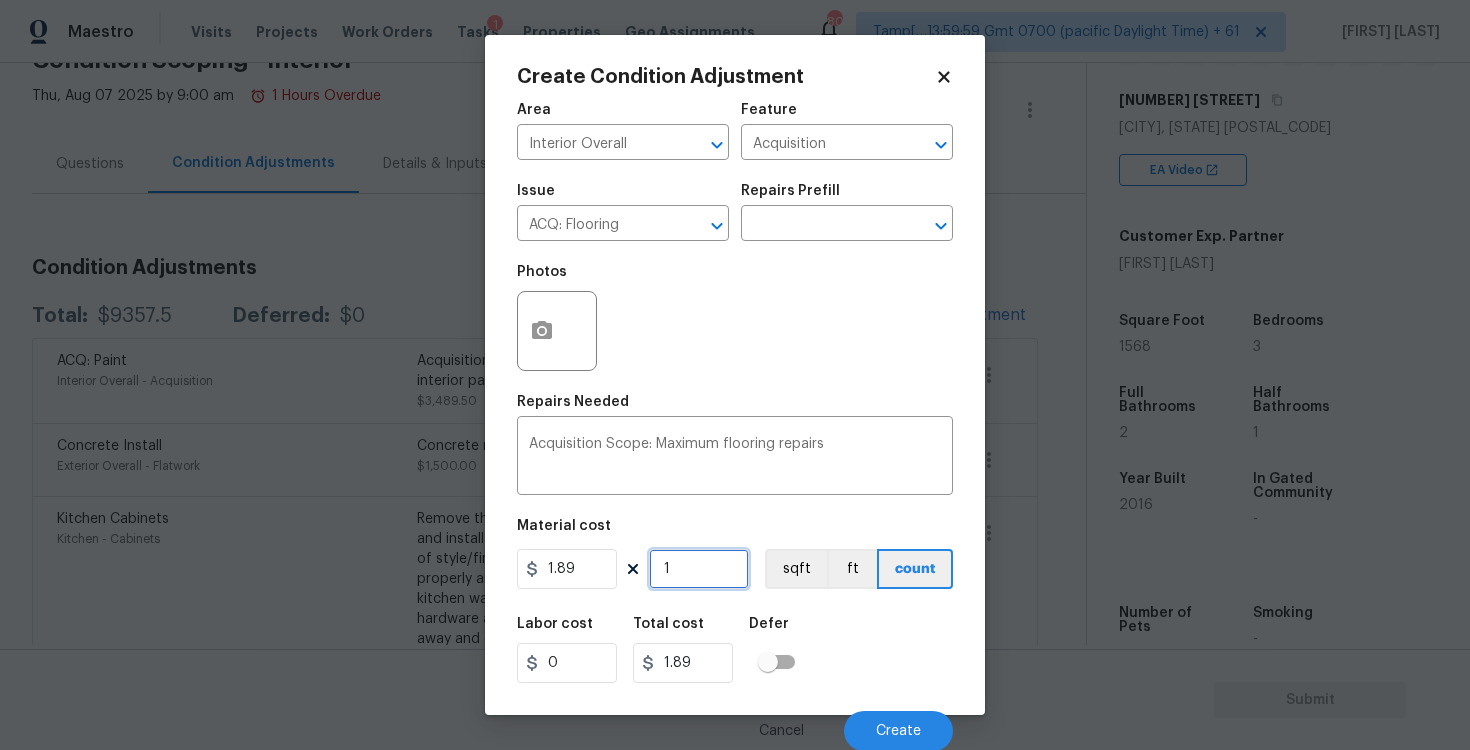 type on "0" 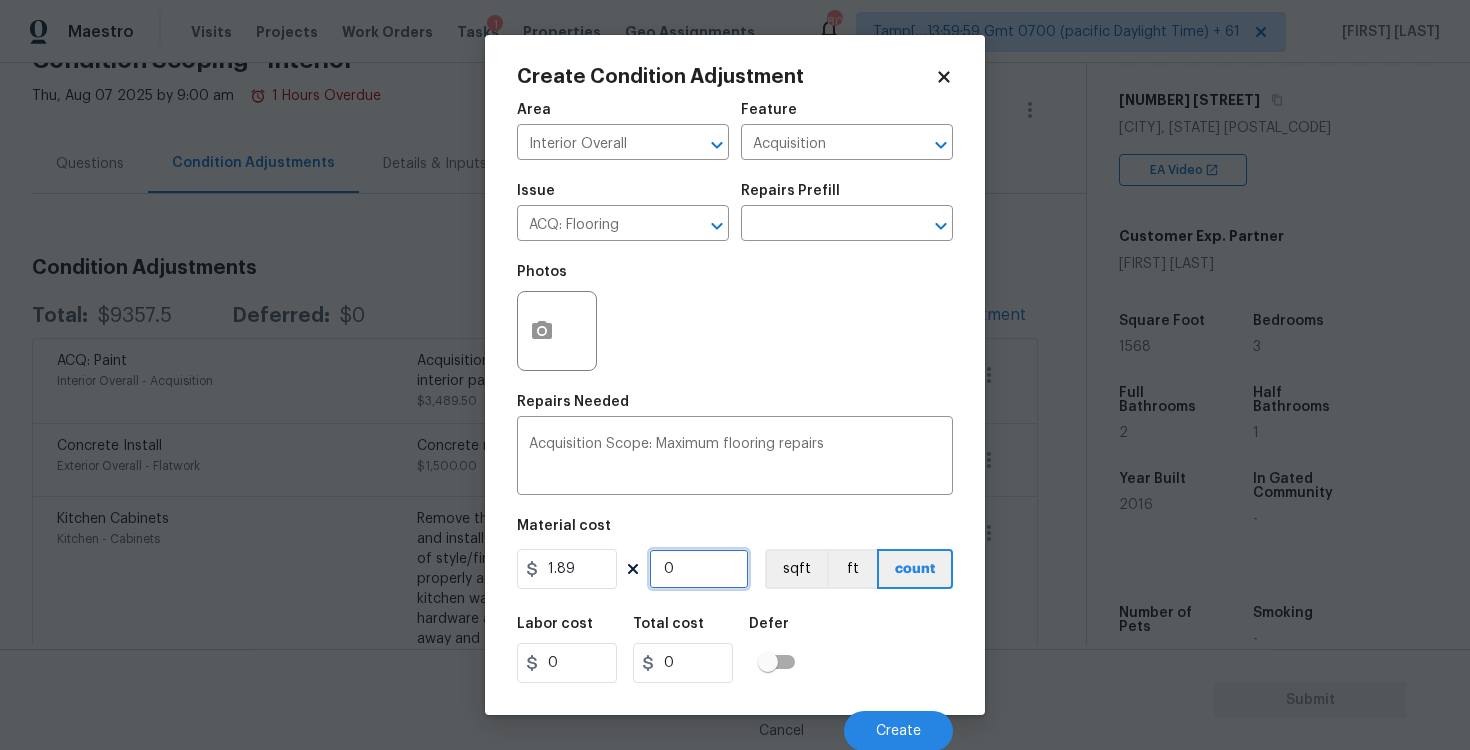 paste on "1994" 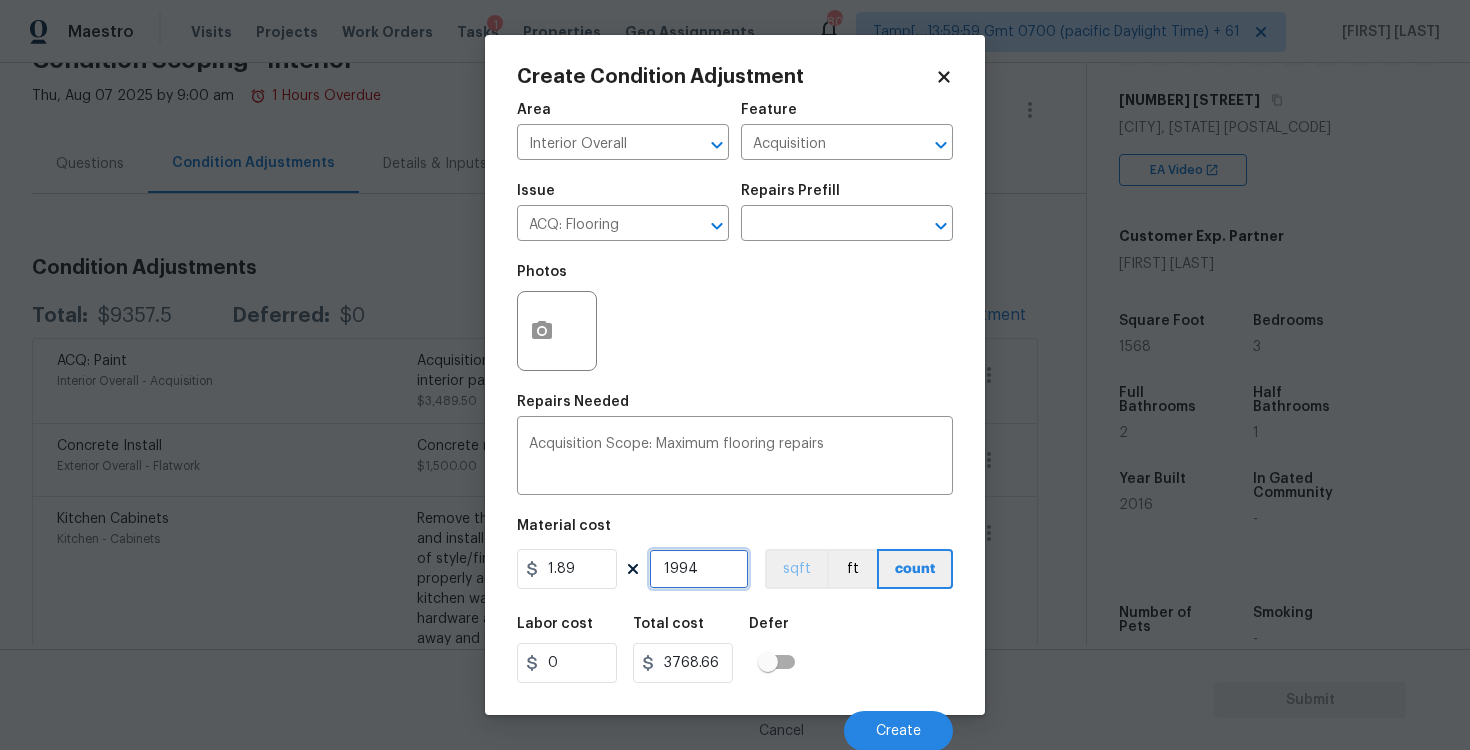 type on "1994" 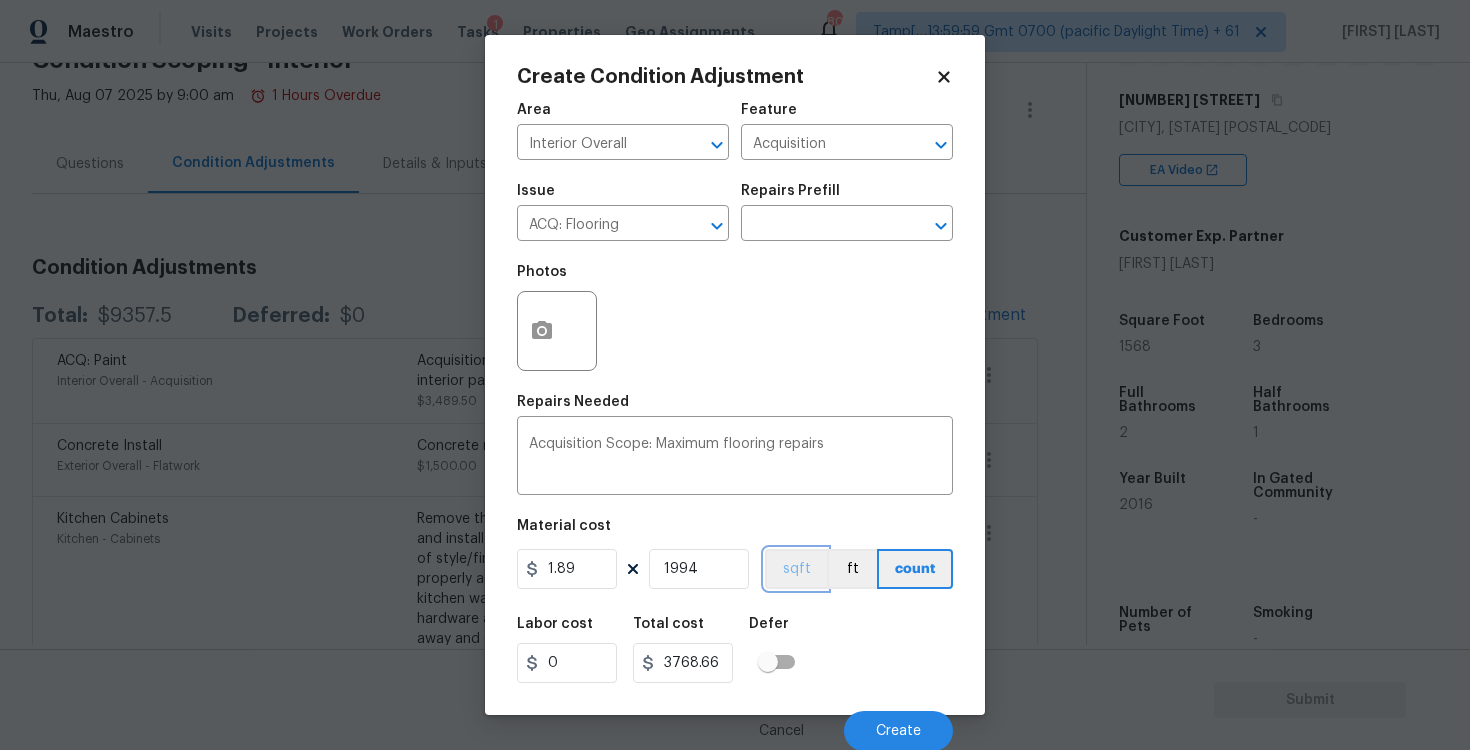 click on "sqft" at bounding box center [796, 569] 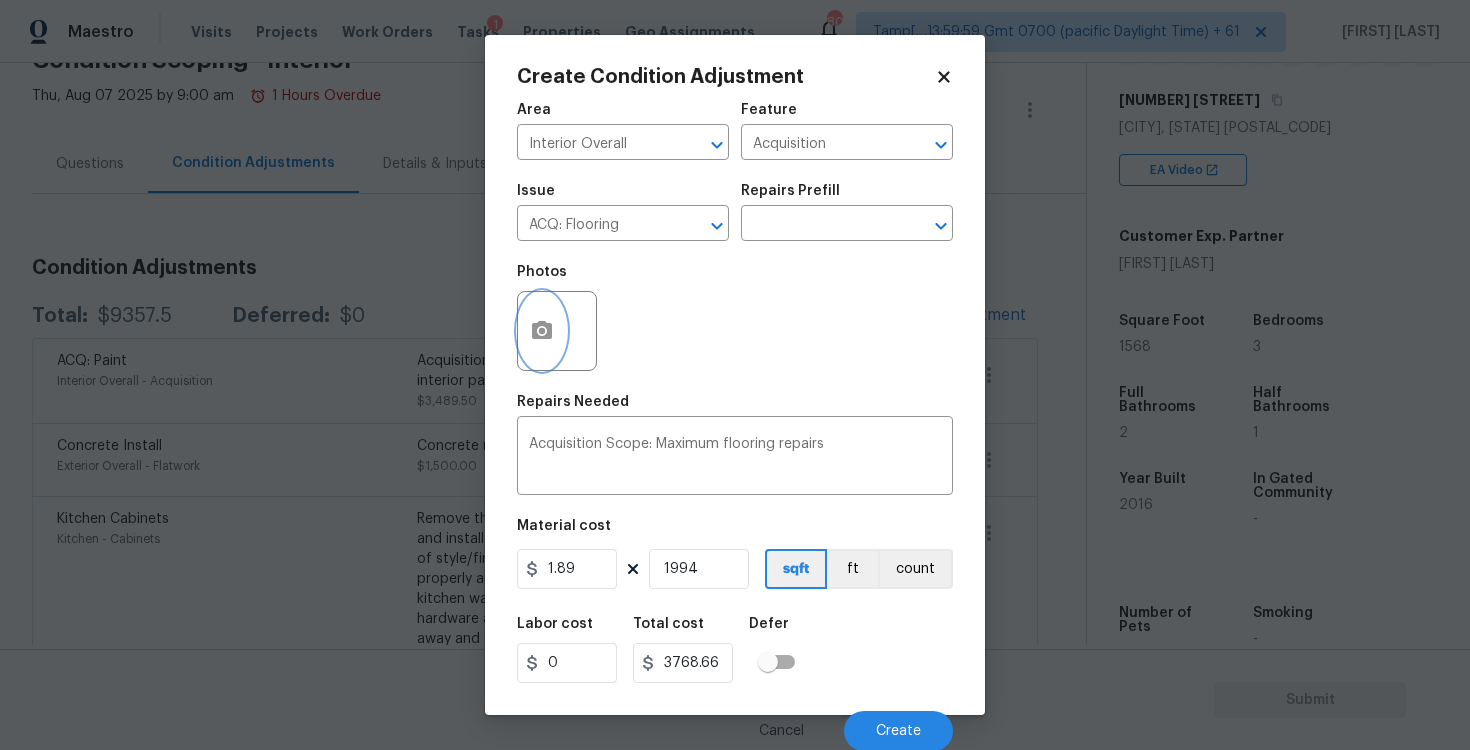 click 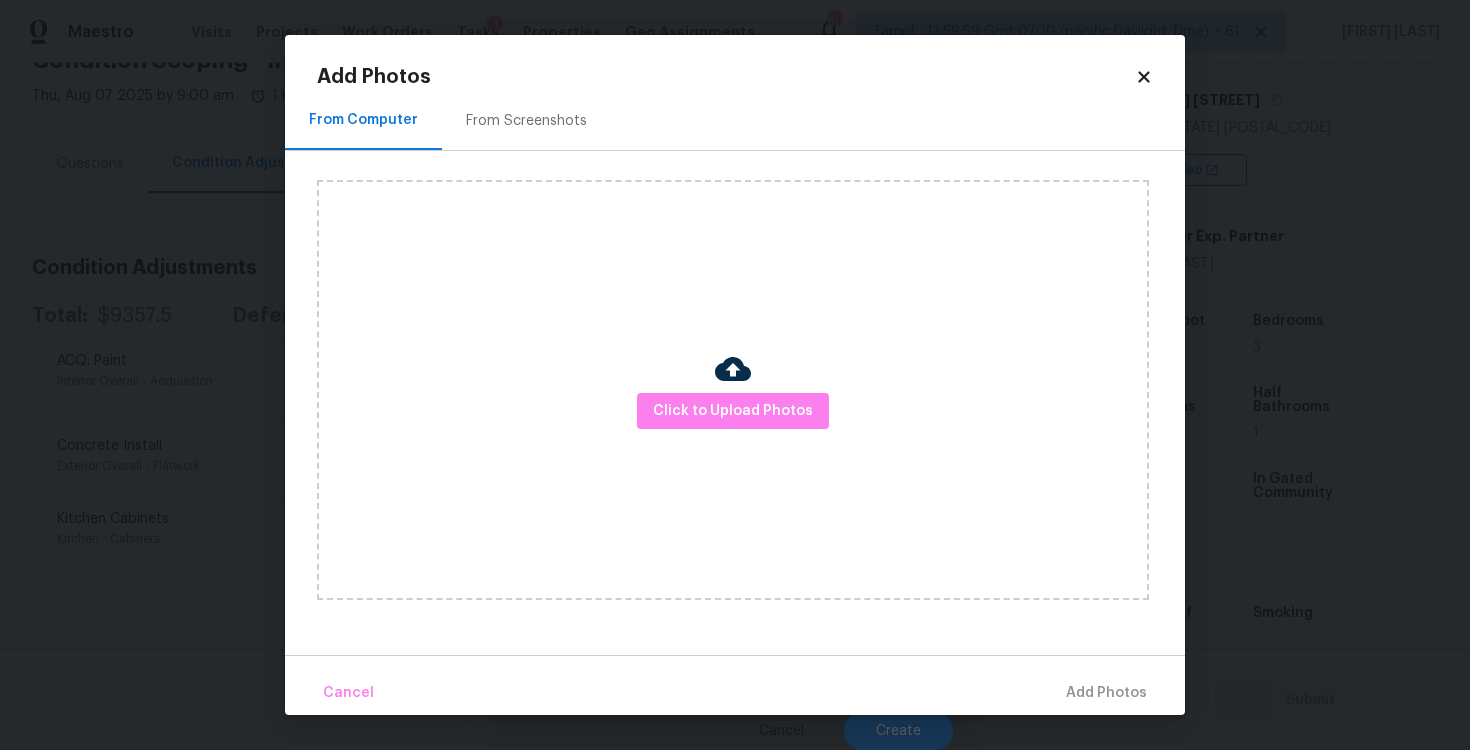 click on "Click to Upload Photos" at bounding box center (733, 390) 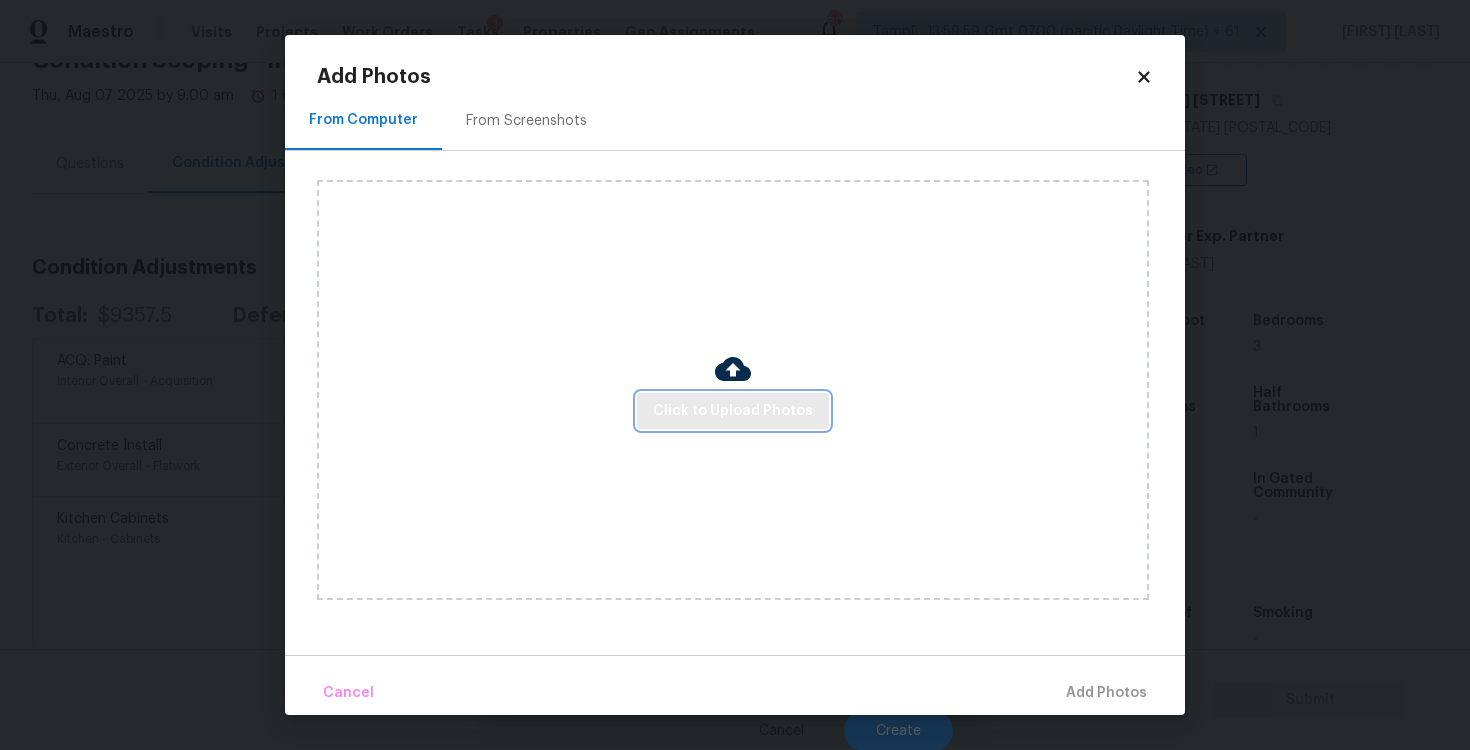 click on "Click to Upload Photos" at bounding box center [733, 411] 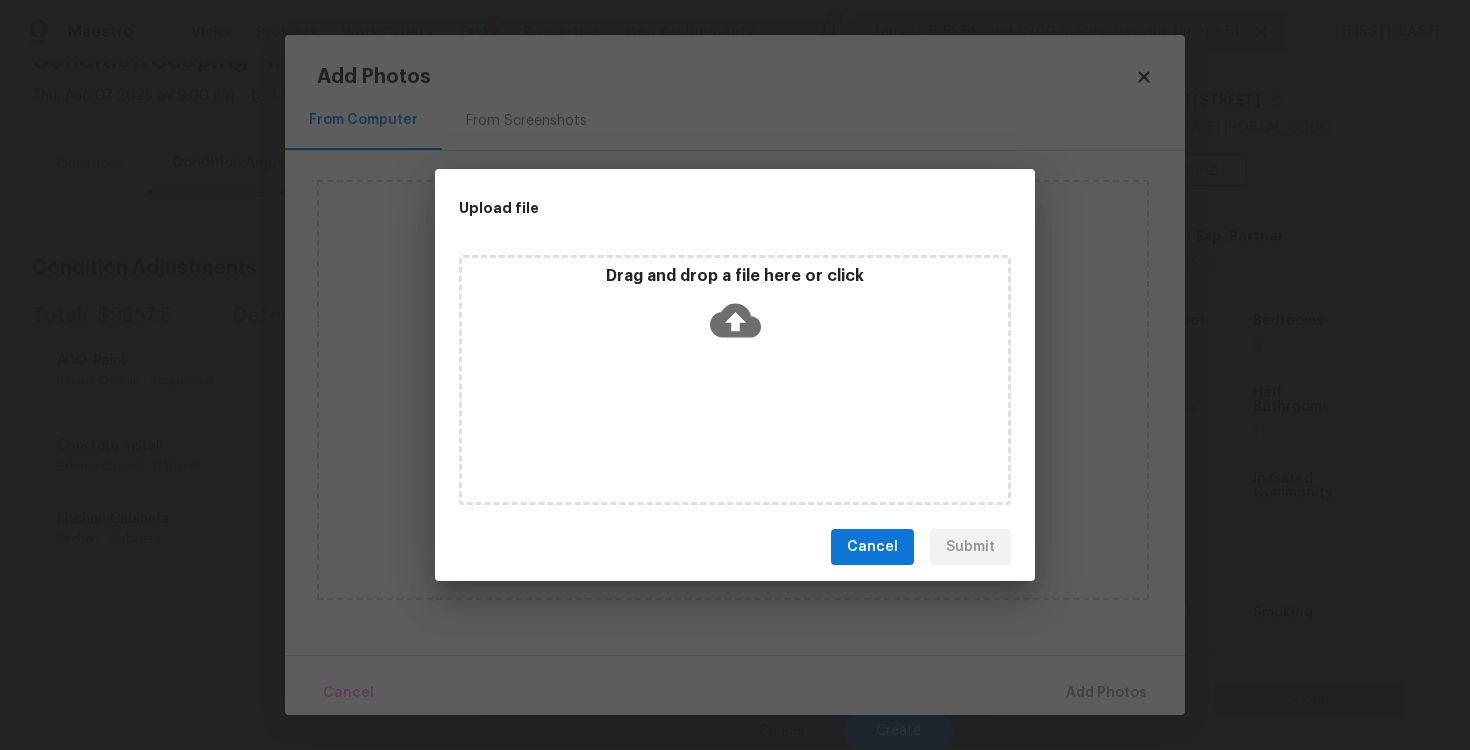 click 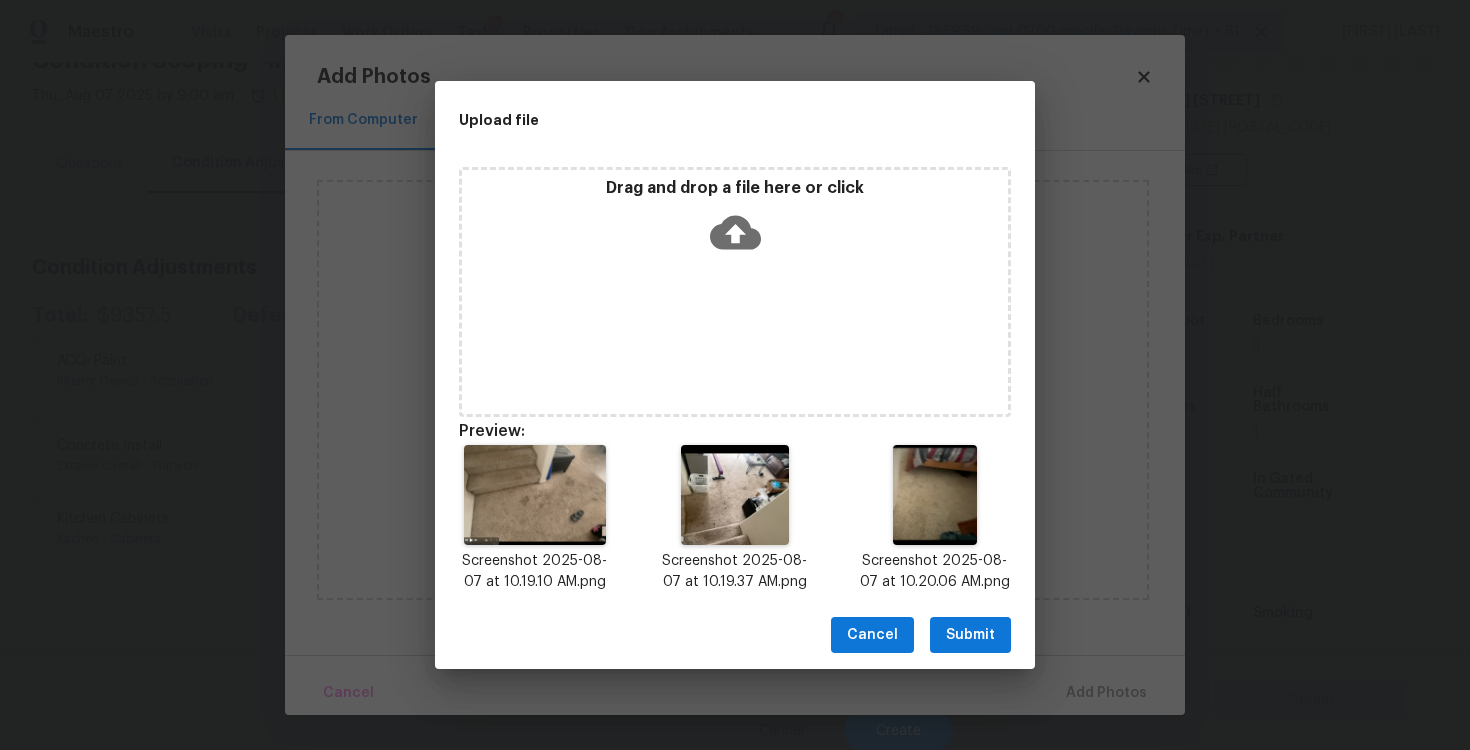 scroll, scrollTop: 16, scrollLeft: 0, axis: vertical 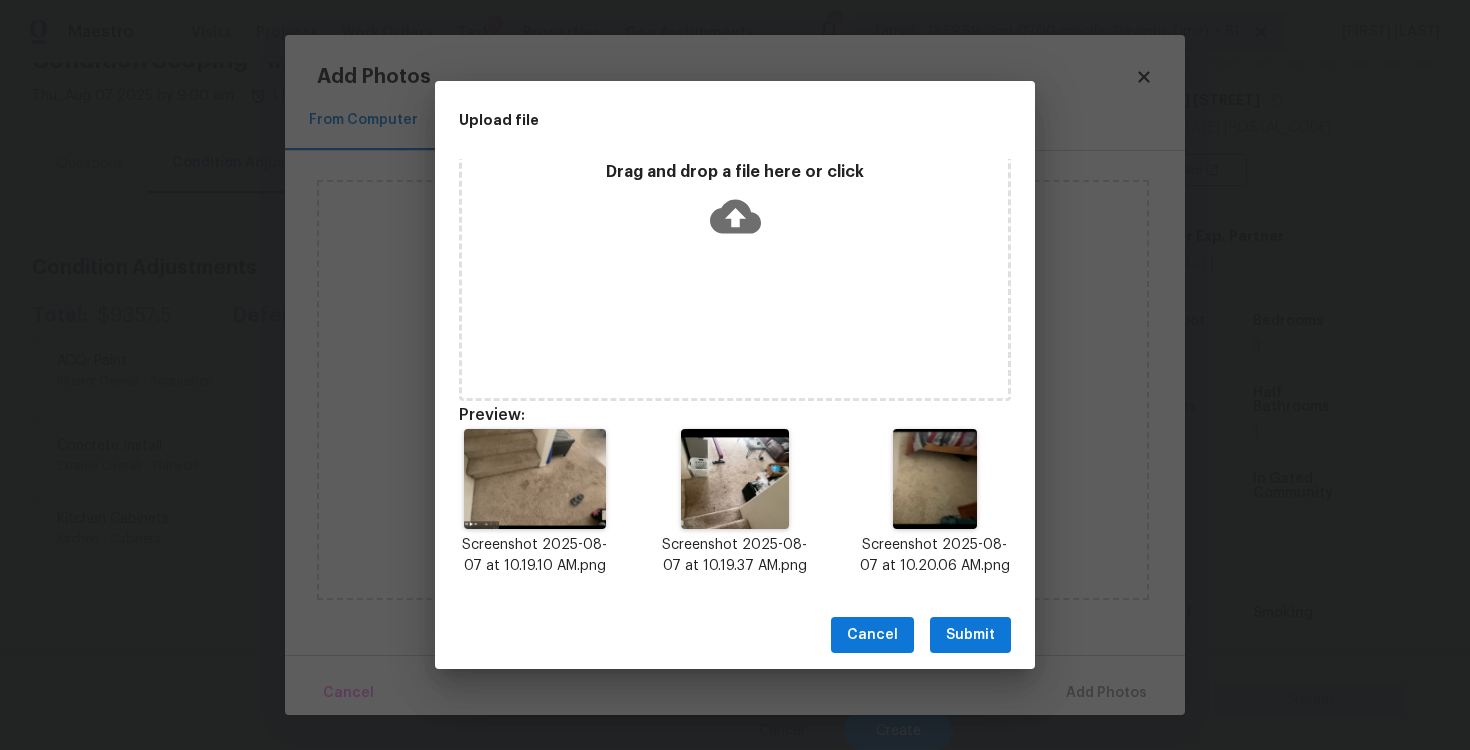 click on "Cancel Submit" at bounding box center [735, 635] 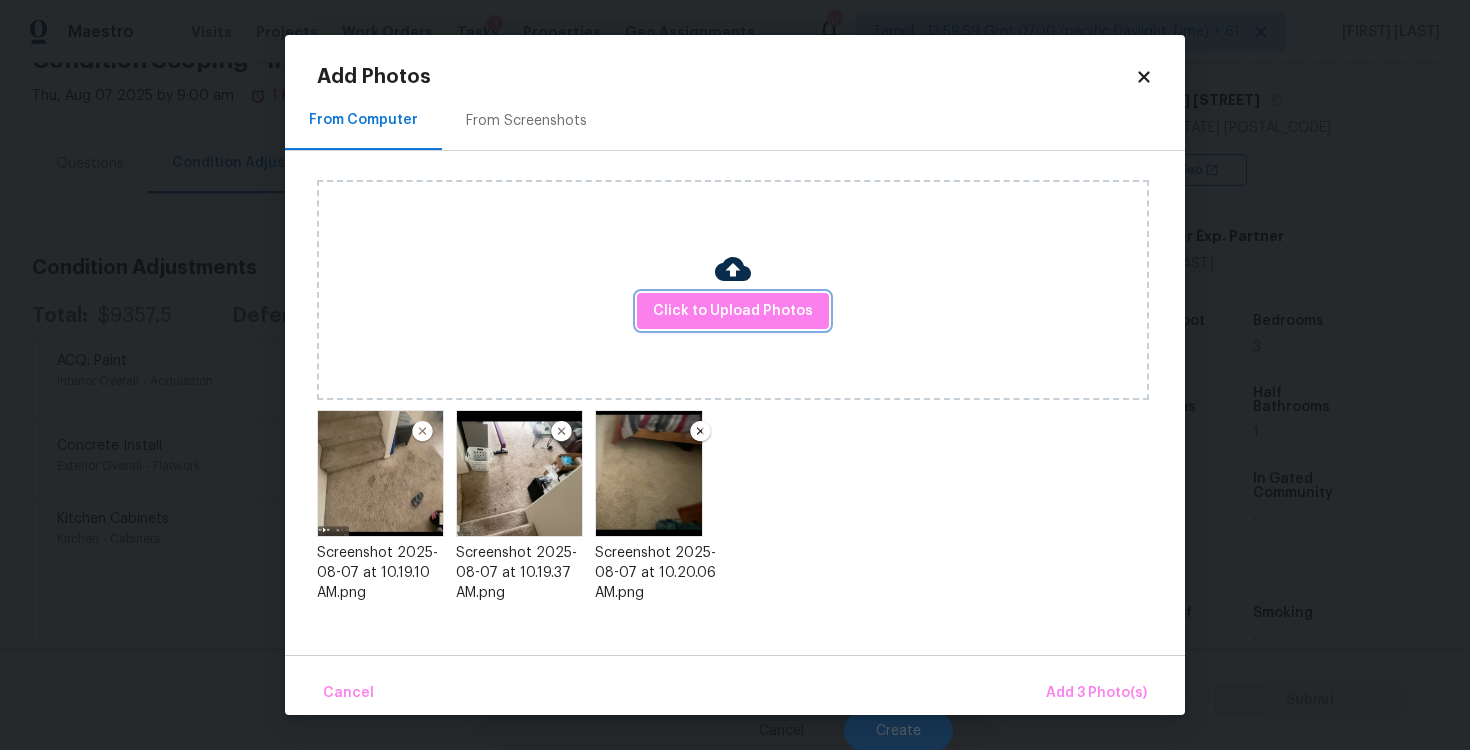 scroll, scrollTop: 0, scrollLeft: 0, axis: both 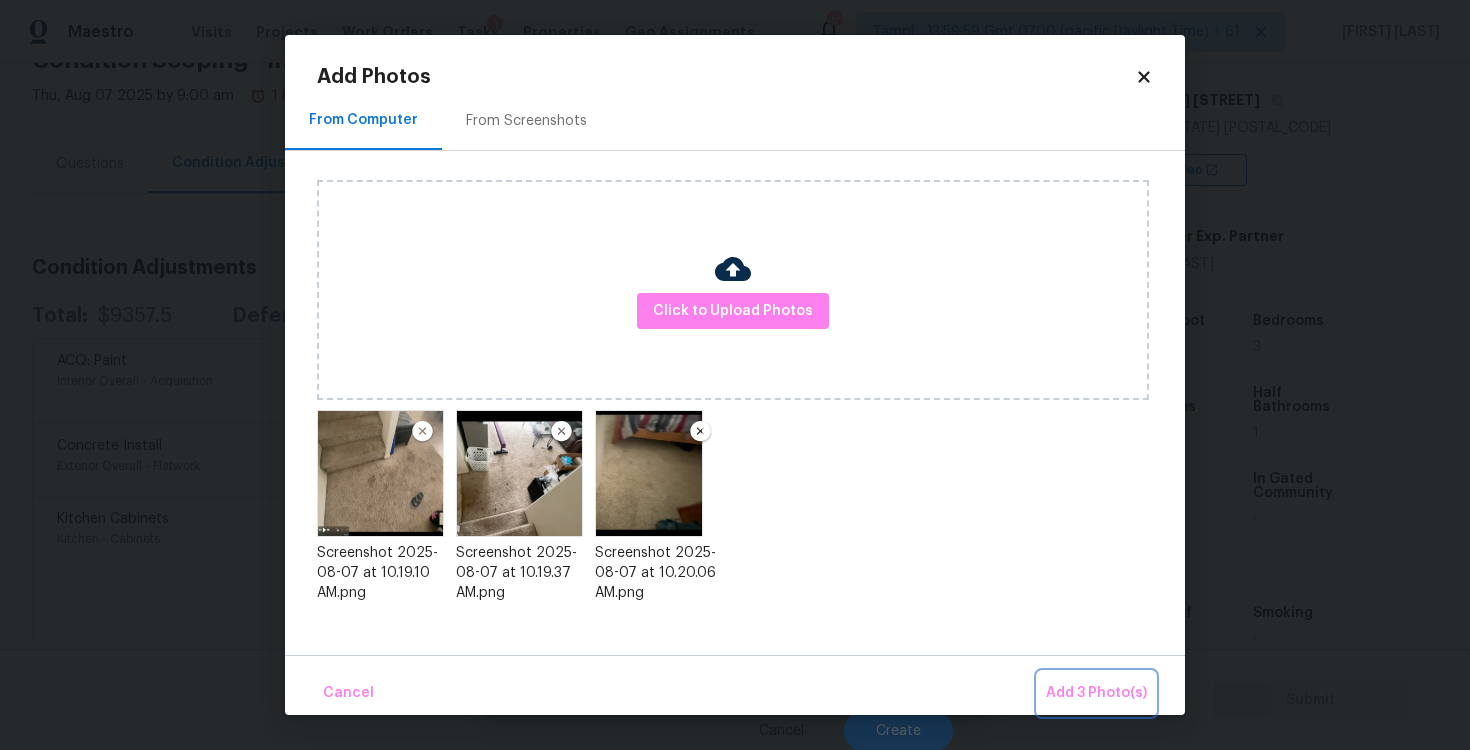 click on "Add 3 Photo(s)" at bounding box center (1096, 693) 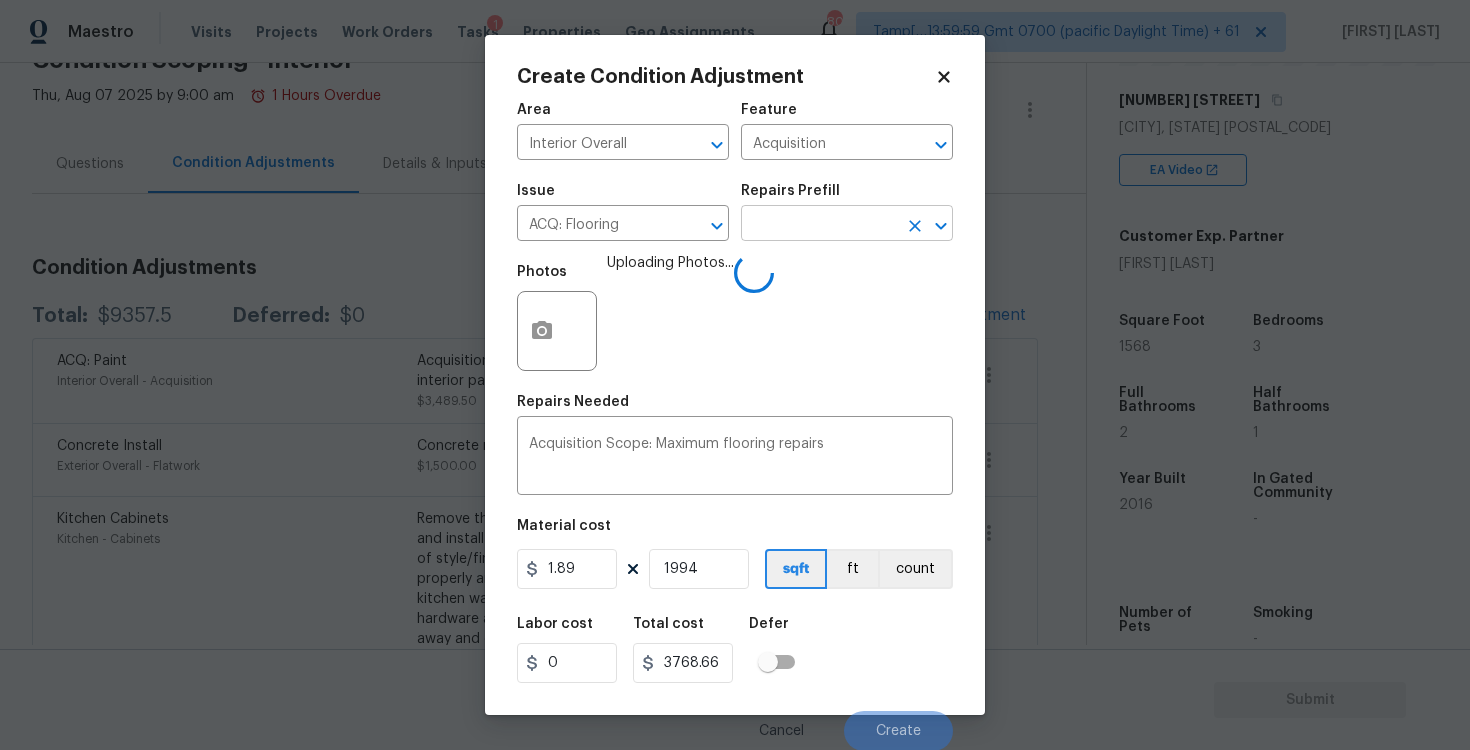 click at bounding box center [819, 225] 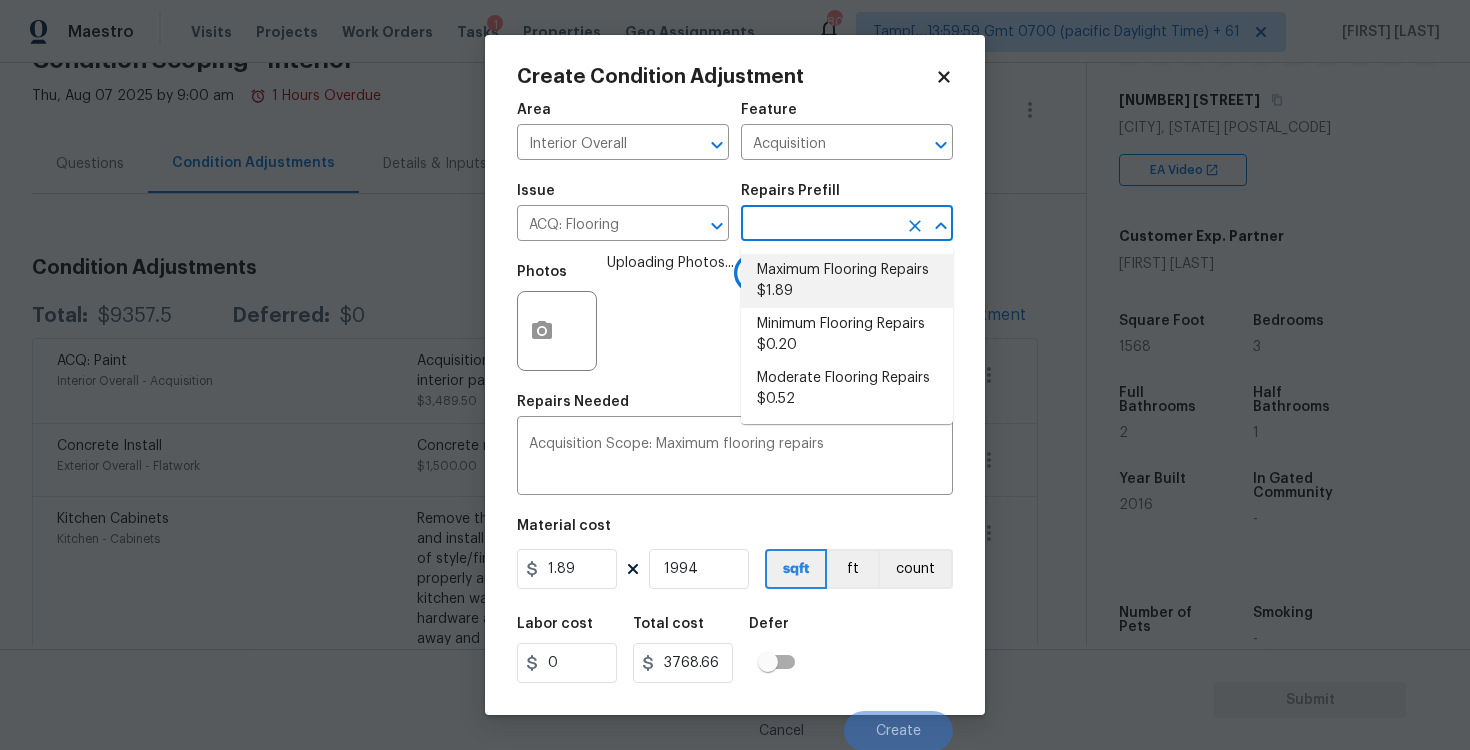 click on "Maximum Flooring Repairs $1.89" at bounding box center (847, 281) 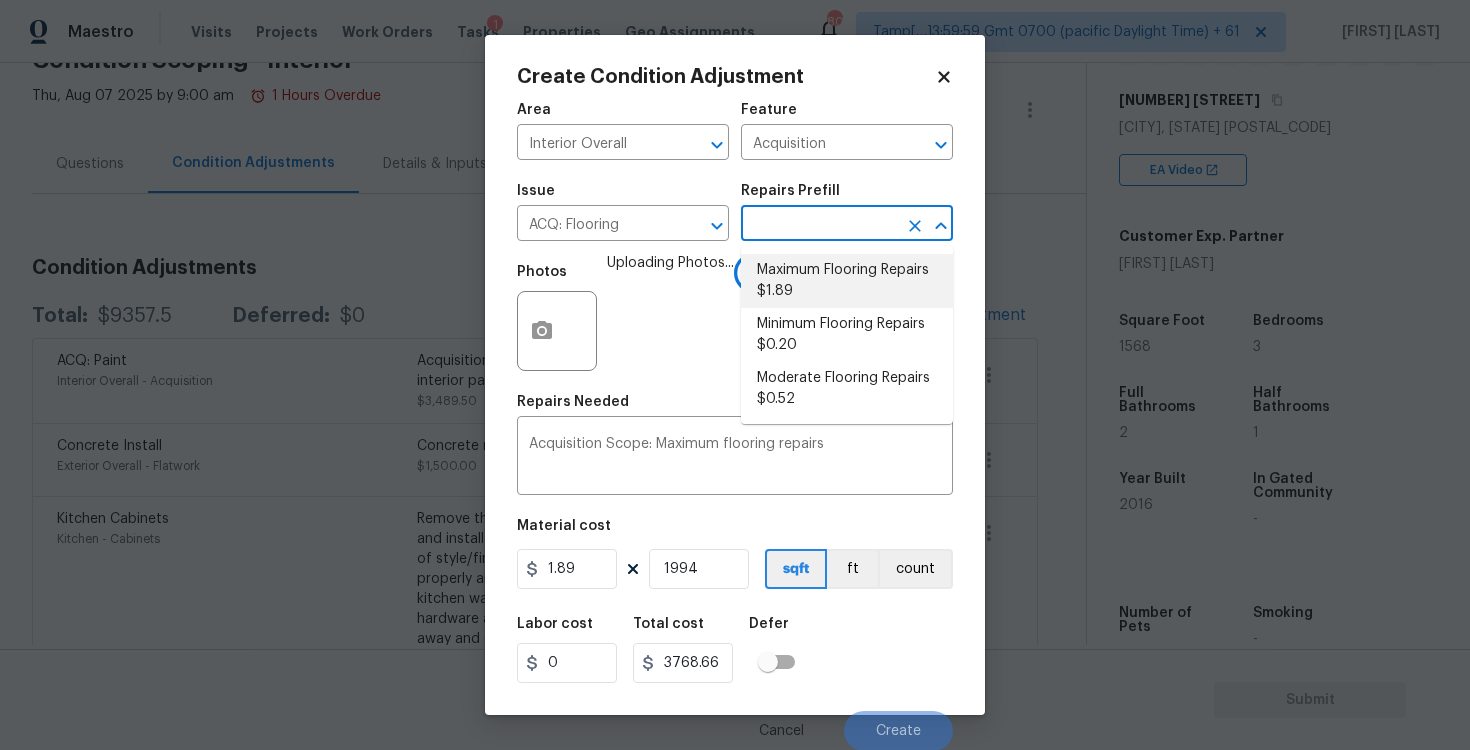 type 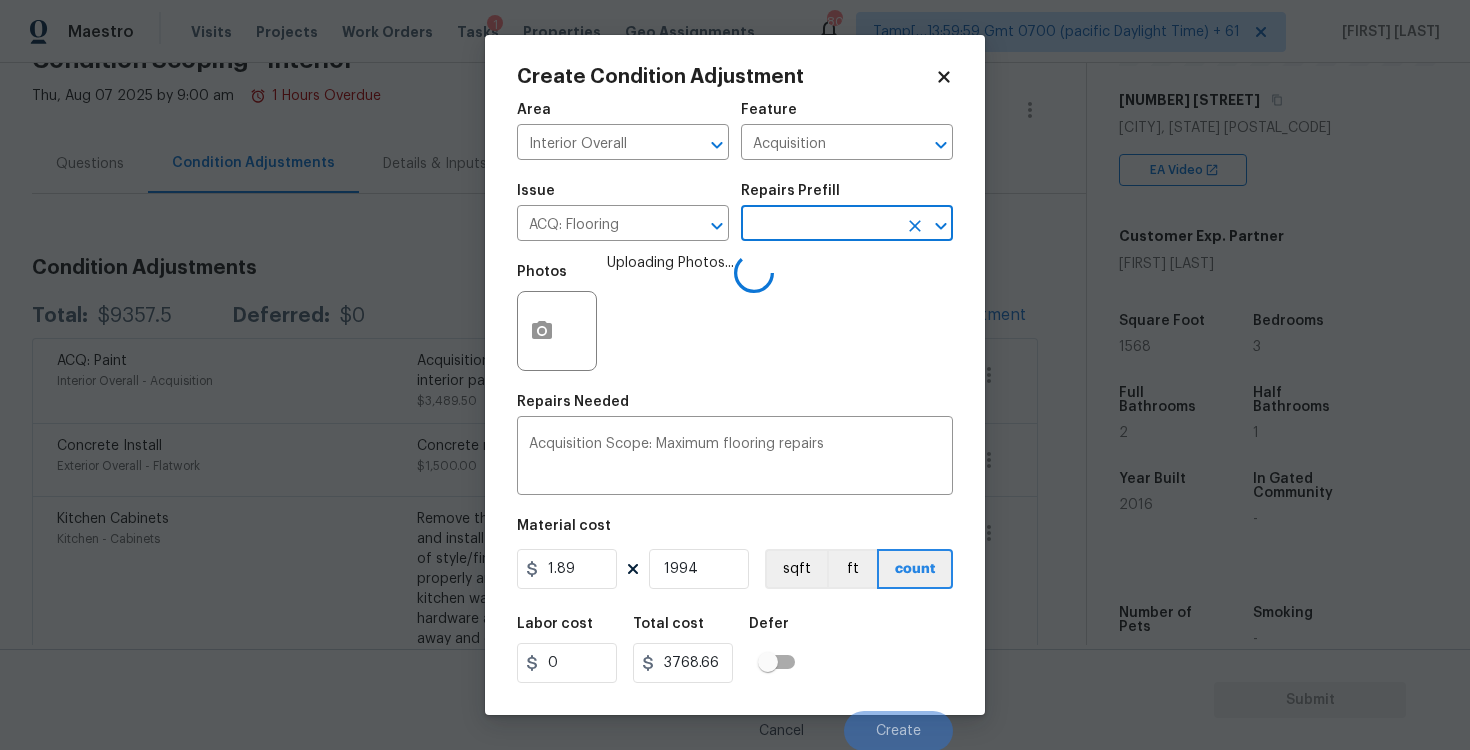 scroll, scrollTop: 2, scrollLeft: 0, axis: vertical 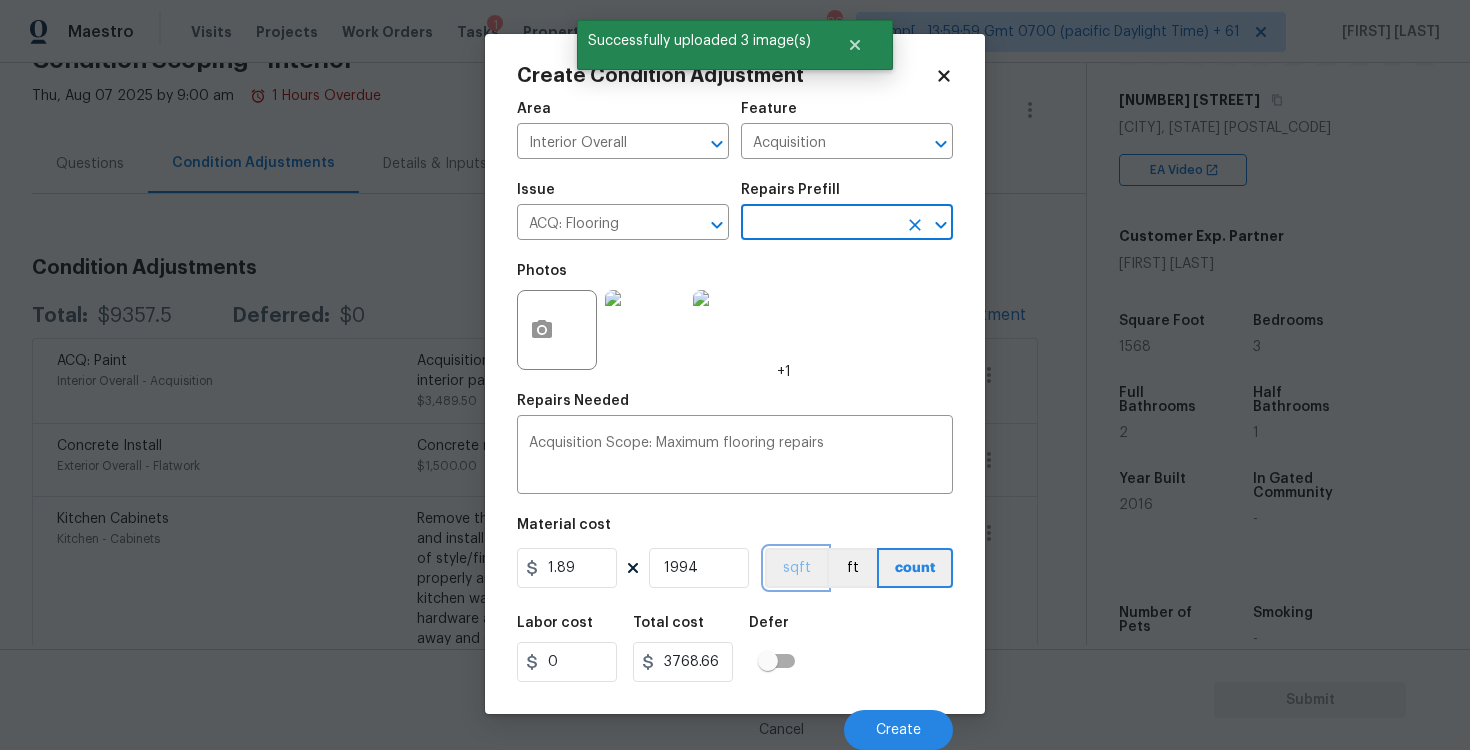 click on "sqft" at bounding box center (796, 568) 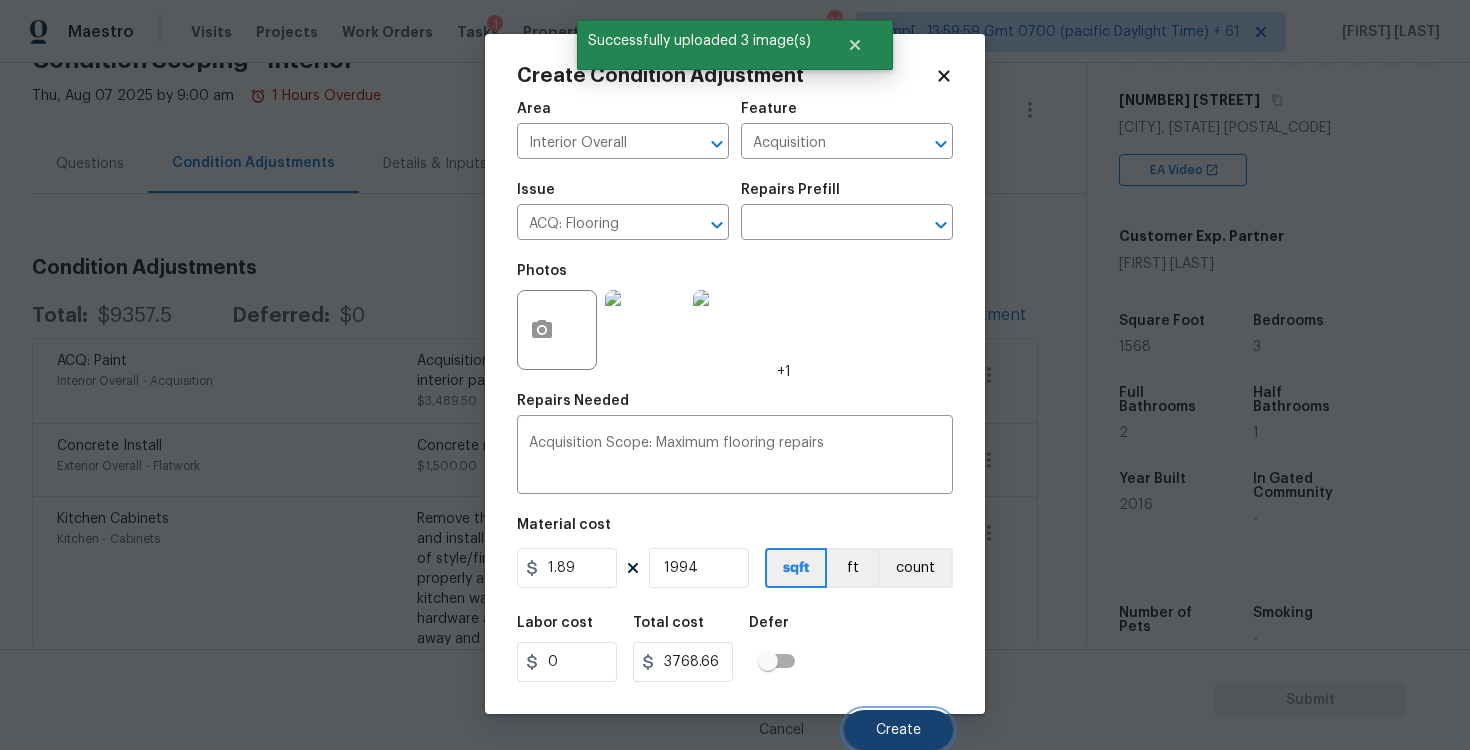 click on "Create" at bounding box center [898, 730] 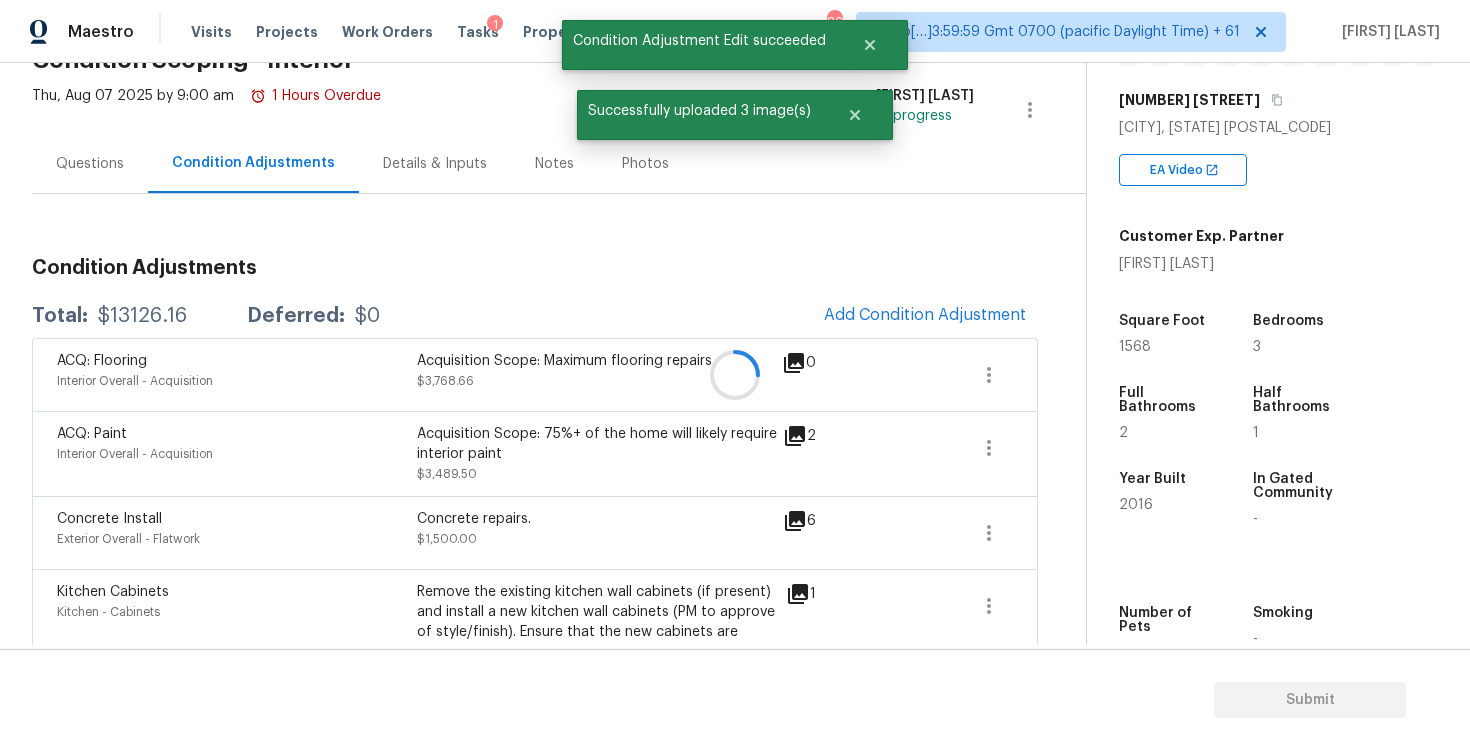 scroll, scrollTop: 0, scrollLeft: 0, axis: both 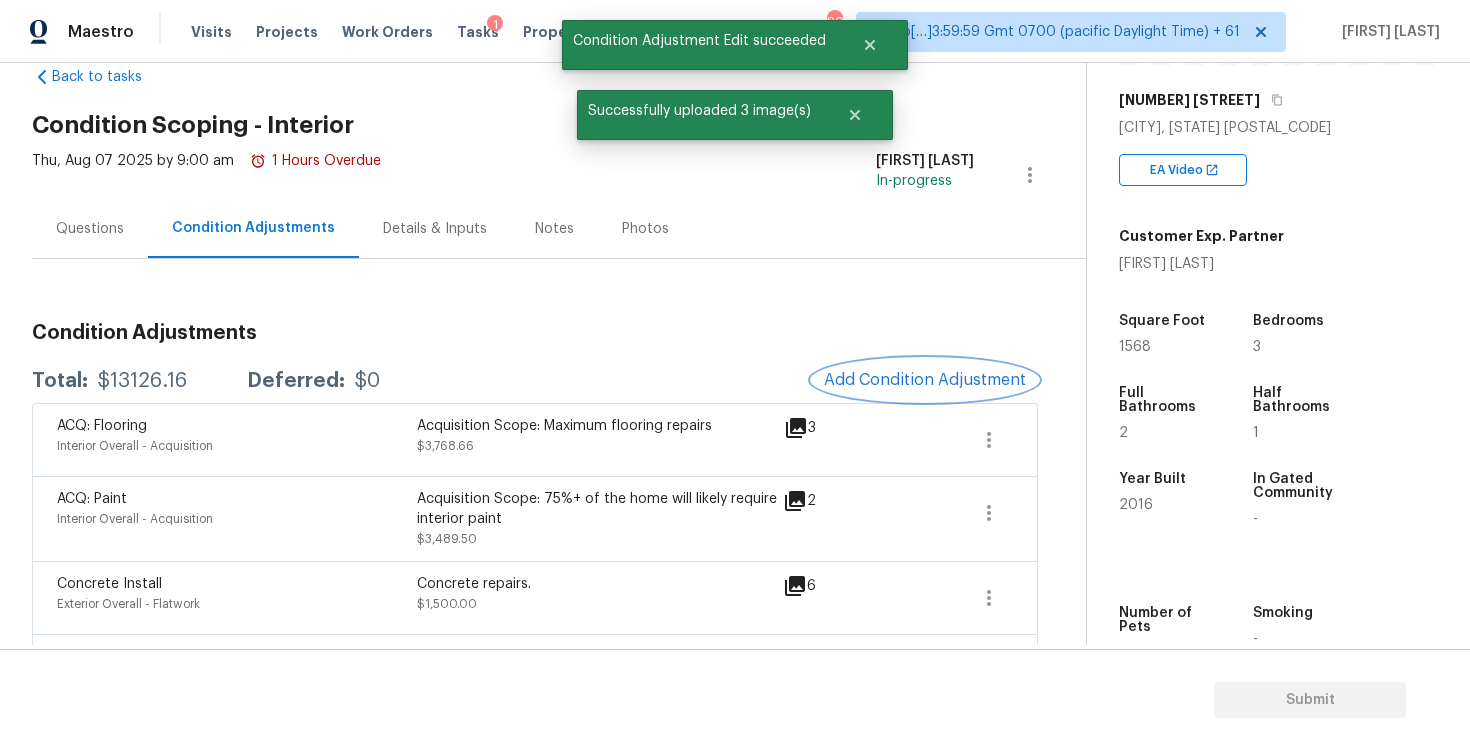 click on "Add Condition Adjustment" at bounding box center [925, 380] 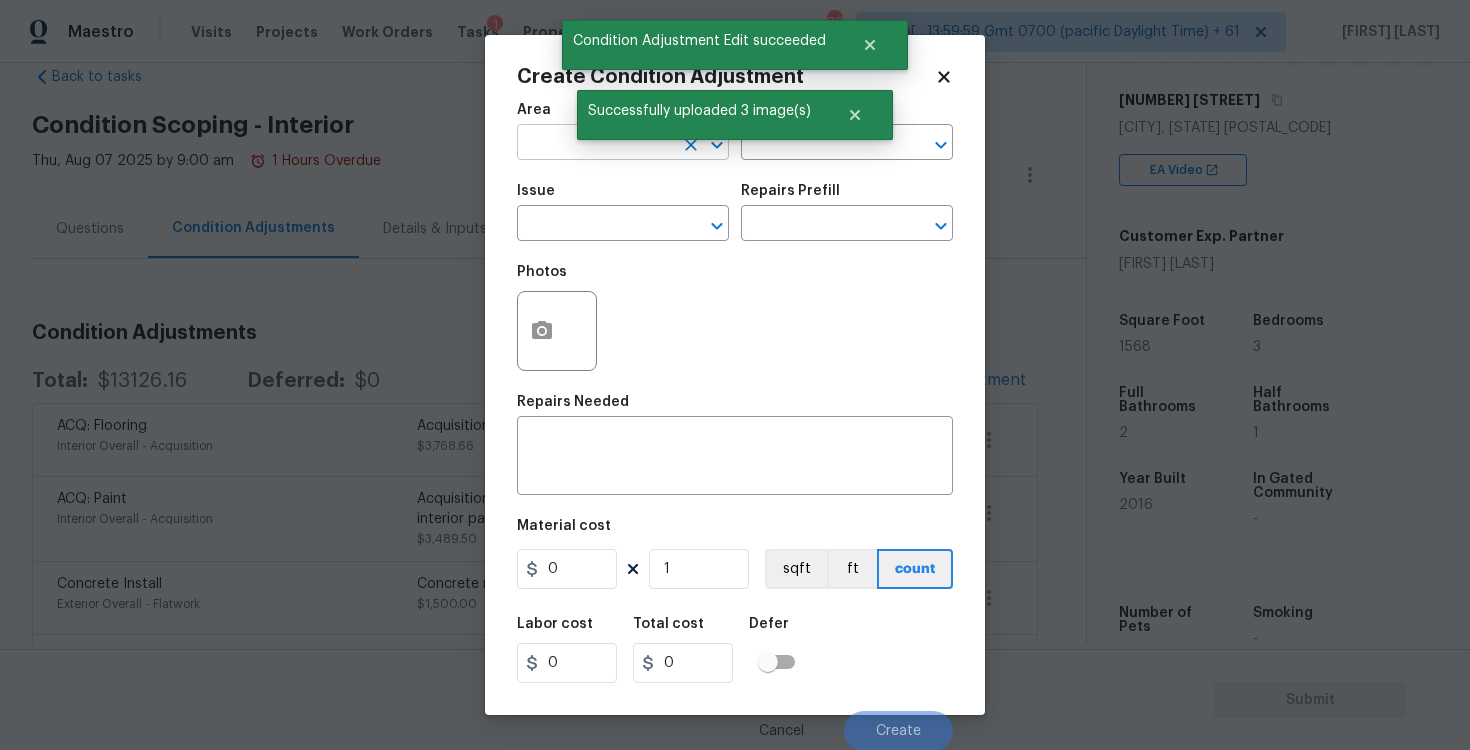 click at bounding box center [595, 144] 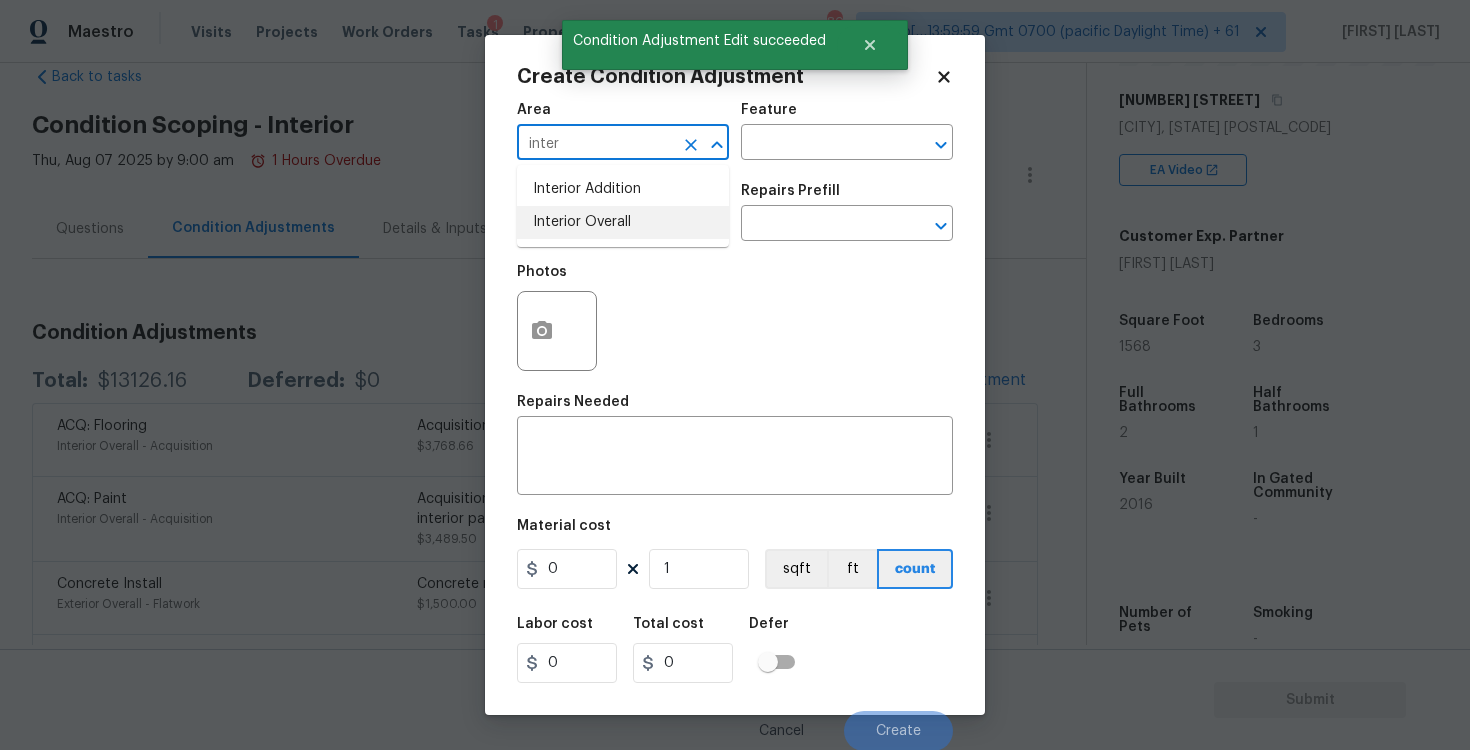 click on "Interior Overall" at bounding box center [623, 222] 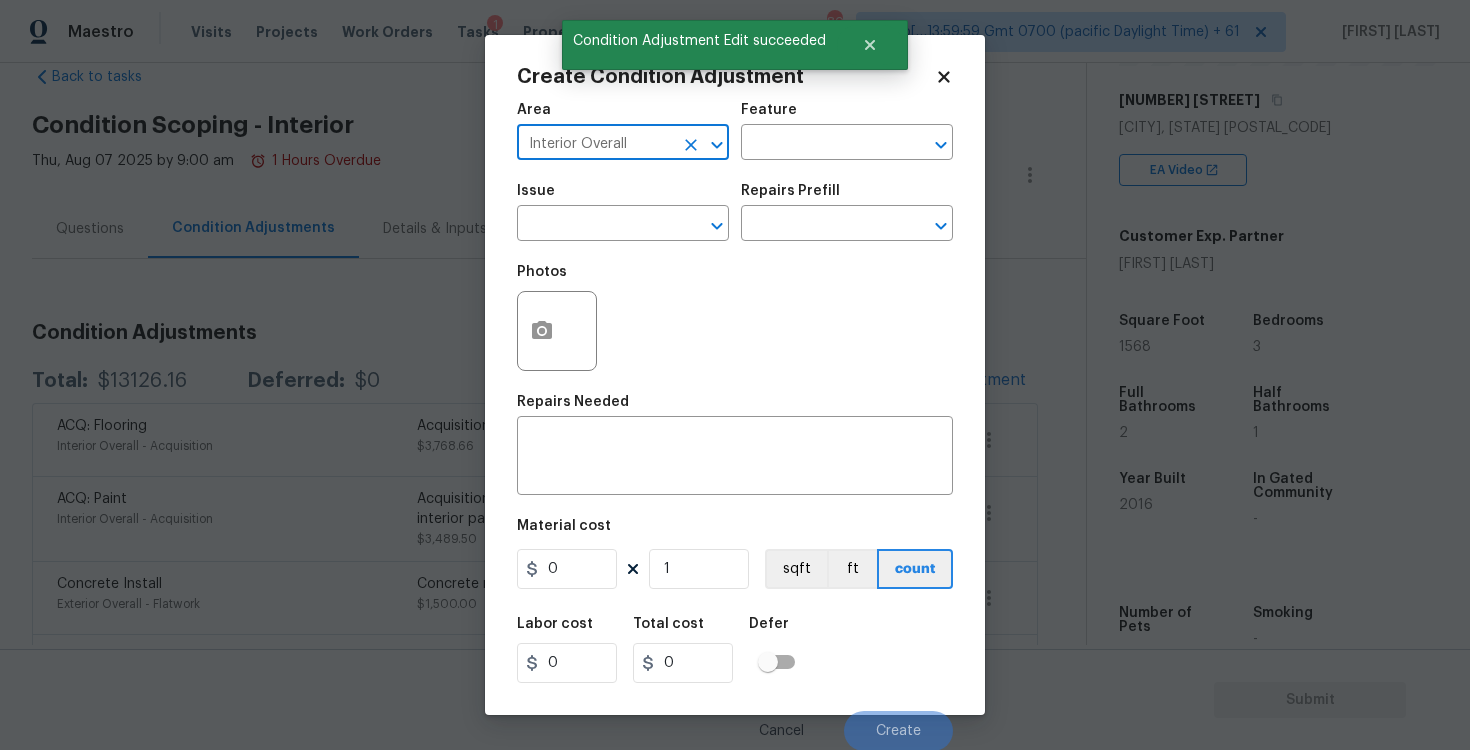 type on "Interior Overall" 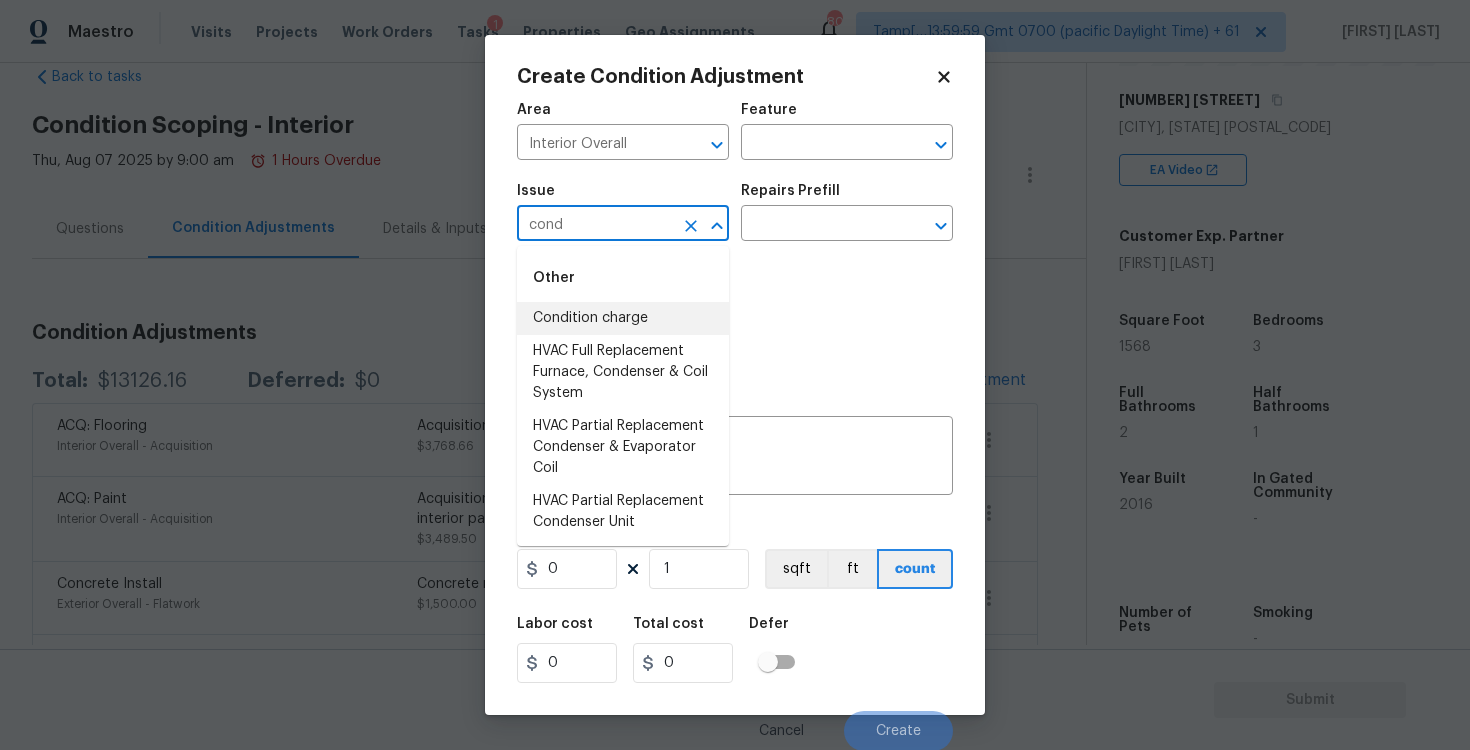 click on "Condition charge" at bounding box center (623, 318) 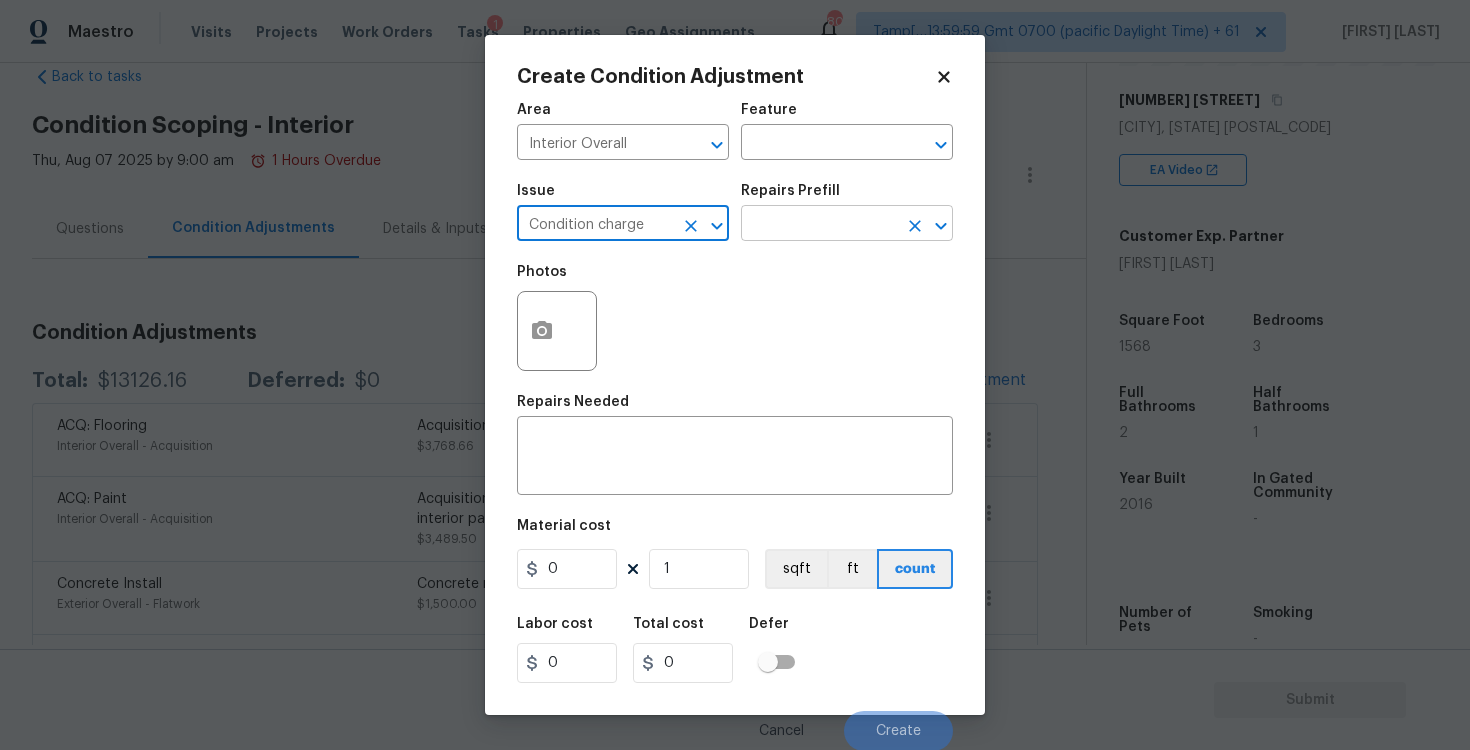 type on "Condition charge" 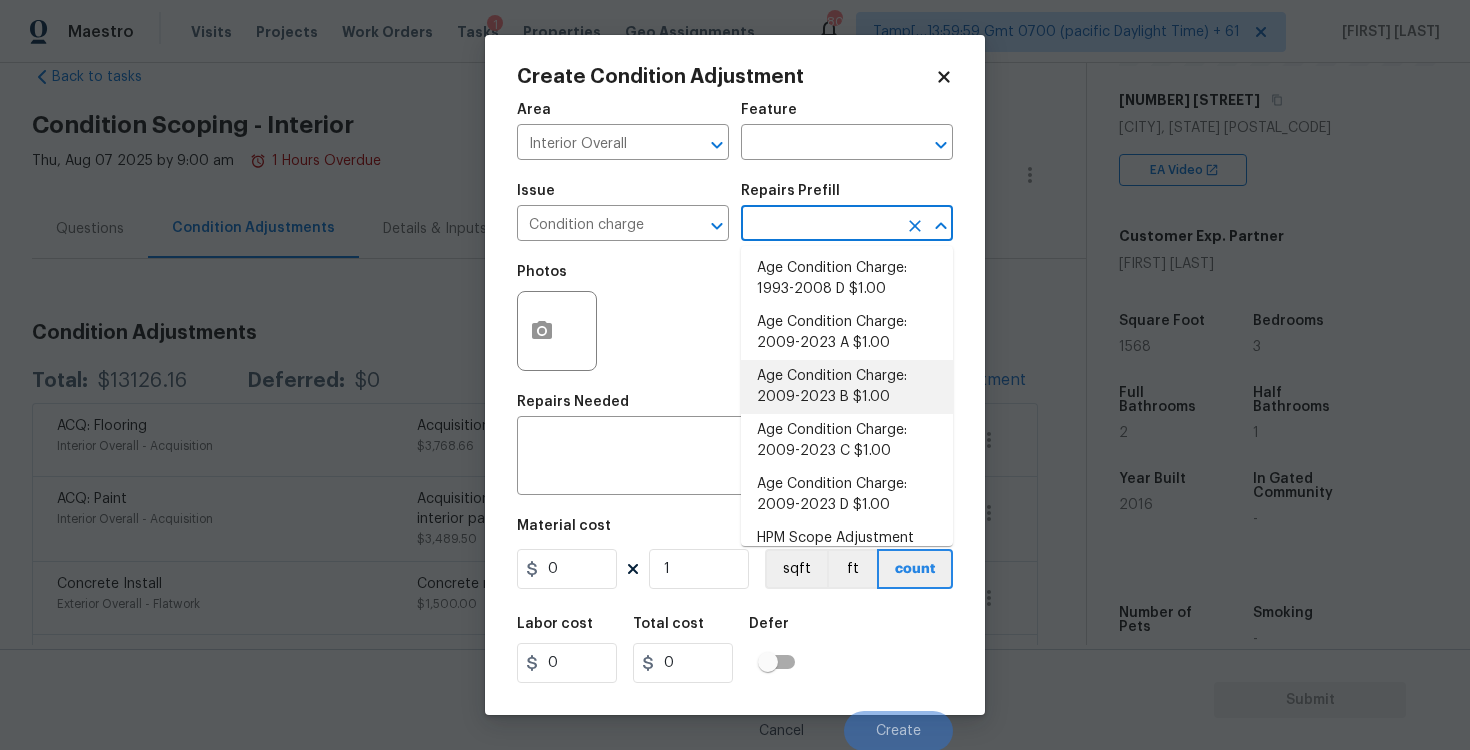 scroll, scrollTop: 602, scrollLeft: 0, axis: vertical 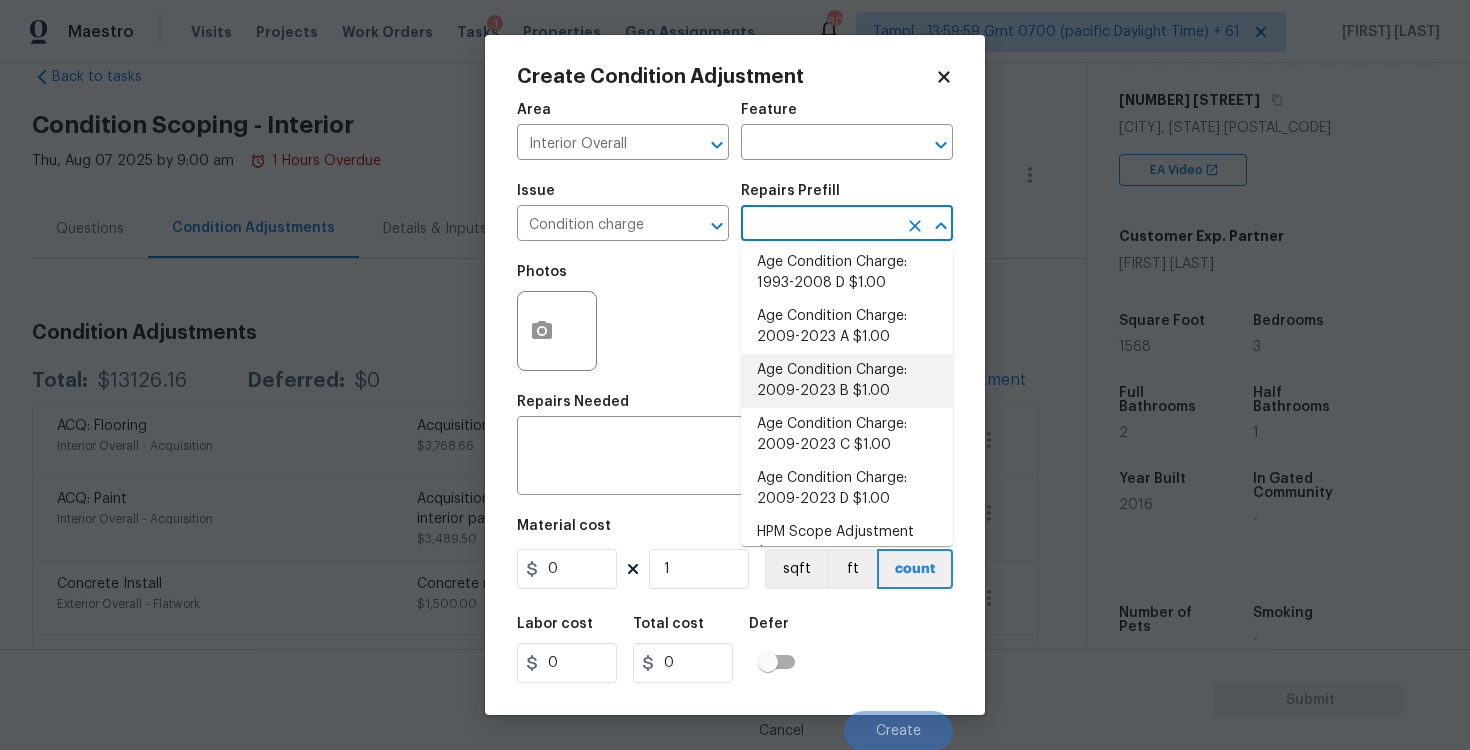 click on "Age Condition Charge: 2009-2023 B	 $1.00" at bounding box center (847, 381) 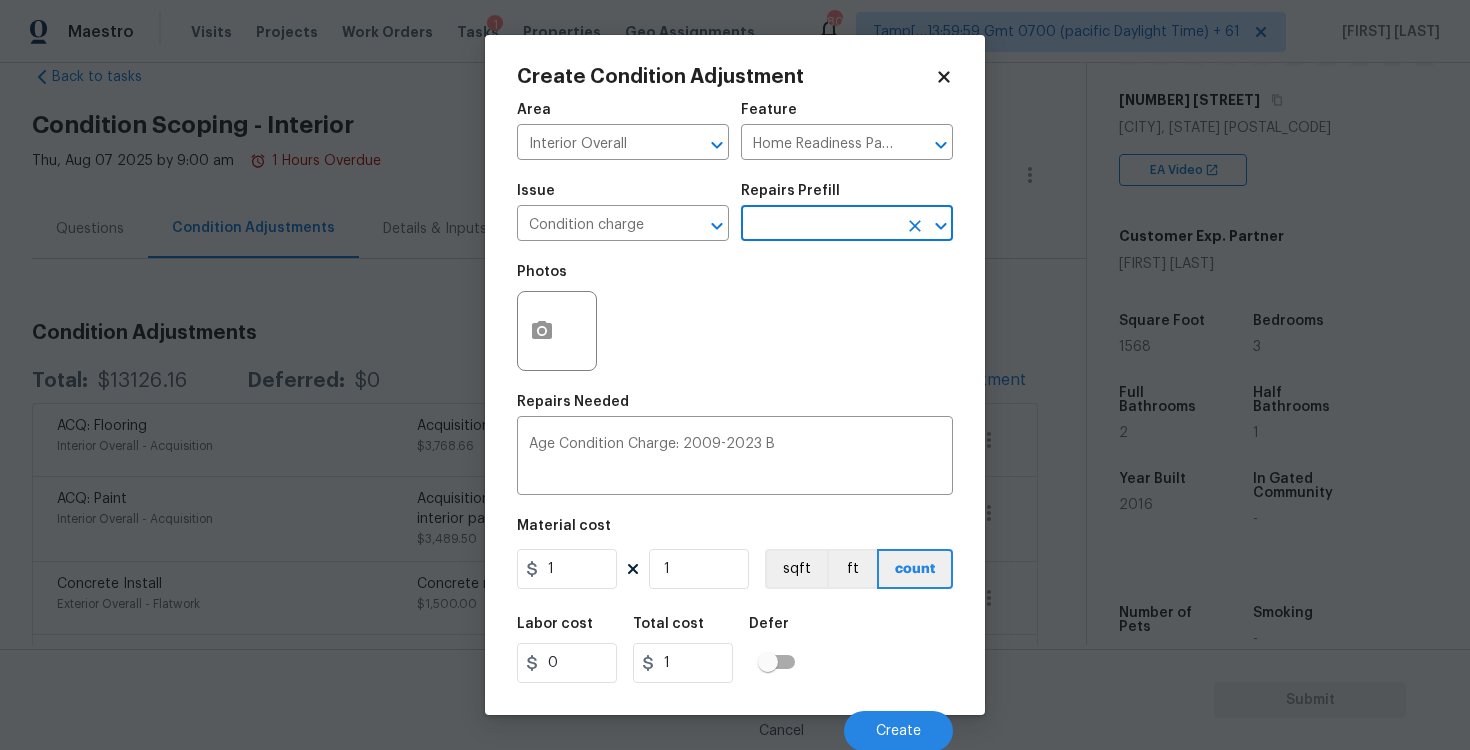 scroll, scrollTop: 2, scrollLeft: 0, axis: vertical 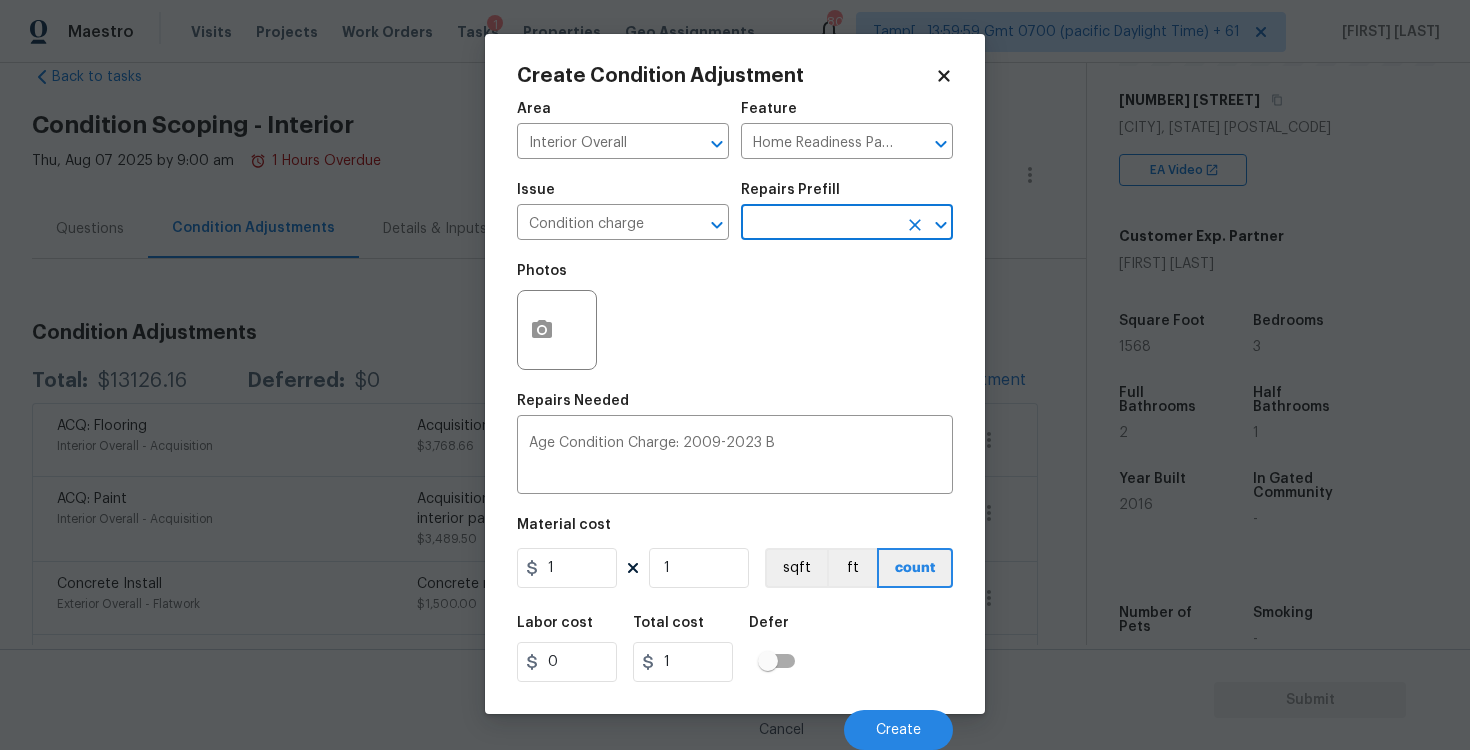 click on "Cancel Create" at bounding box center [735, 722] 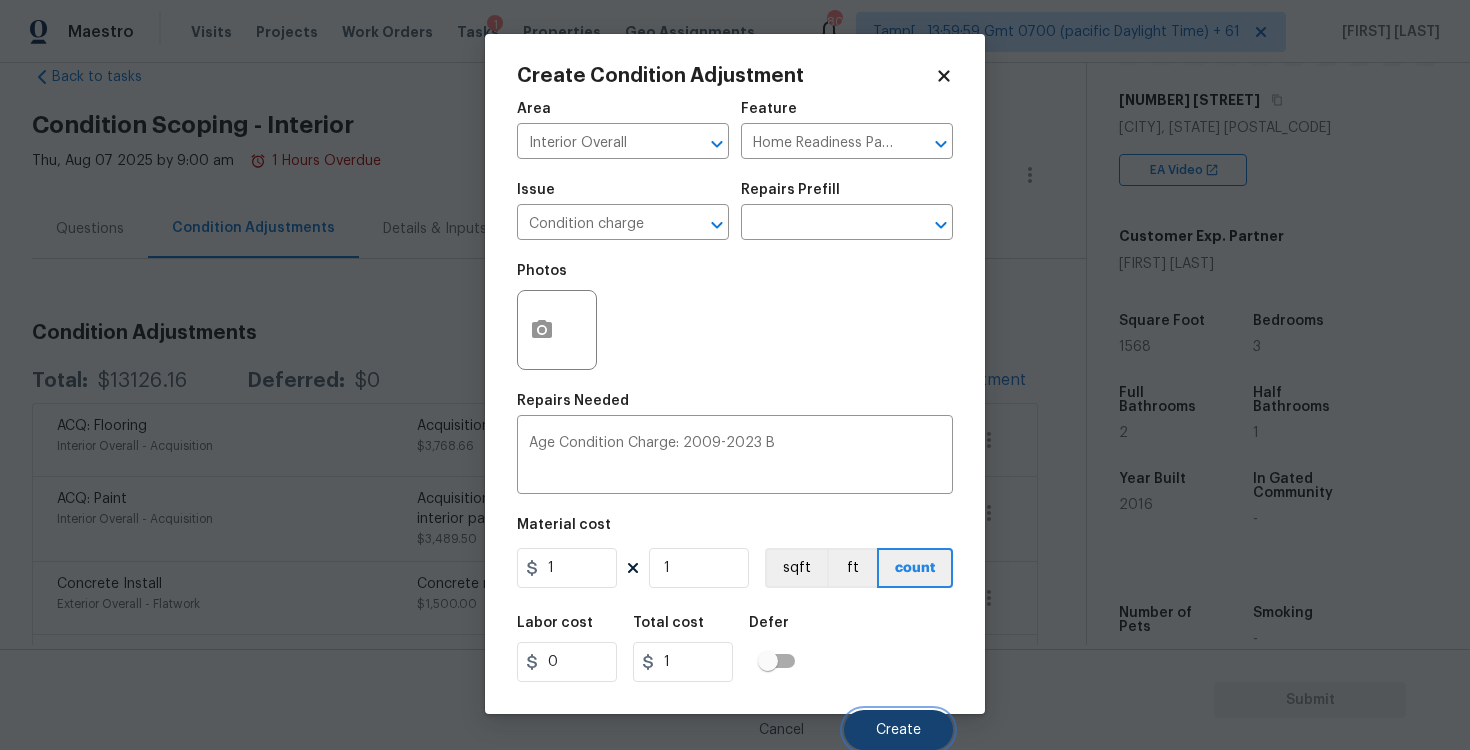 click on "Create" at bounding box center [898, 730] 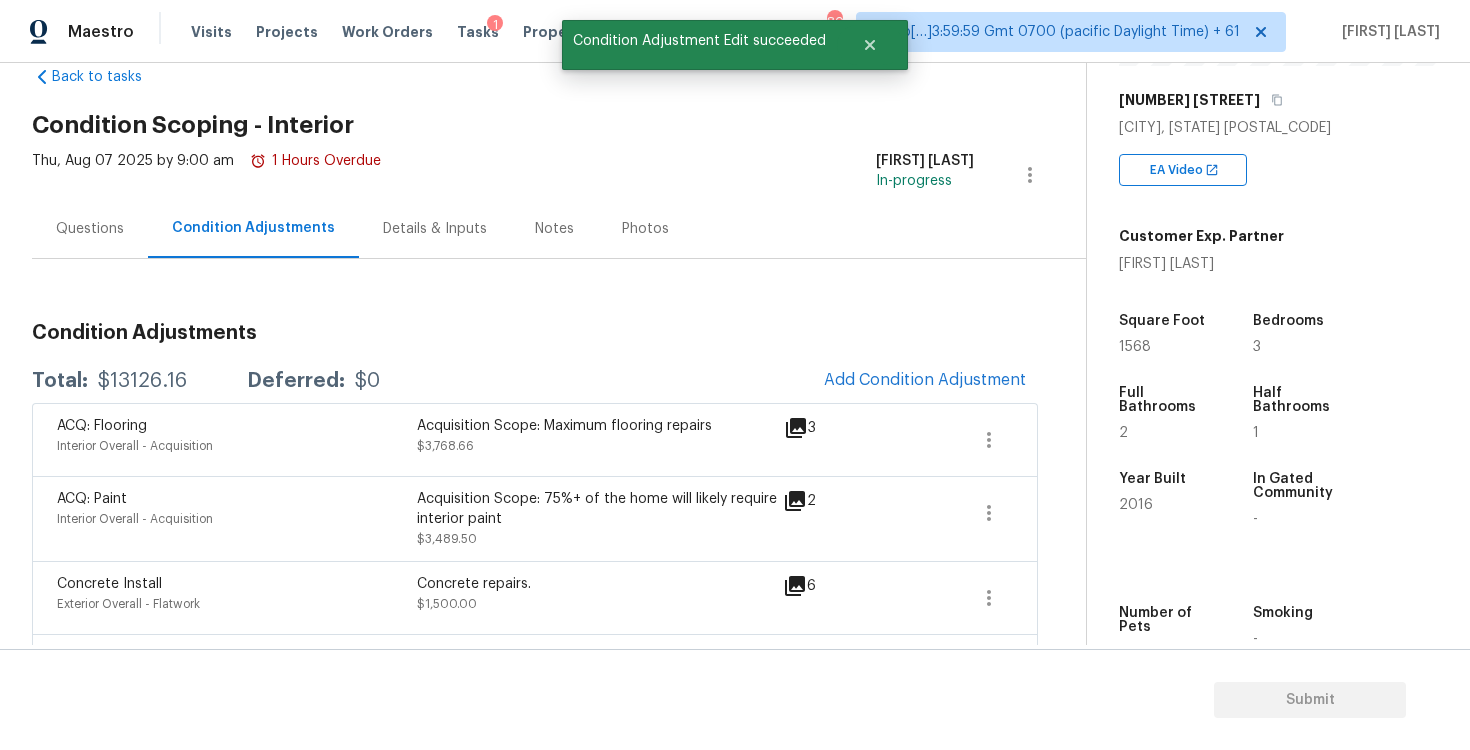 scroll, scrollTop: 0, scrollLeft: 0, axis: both 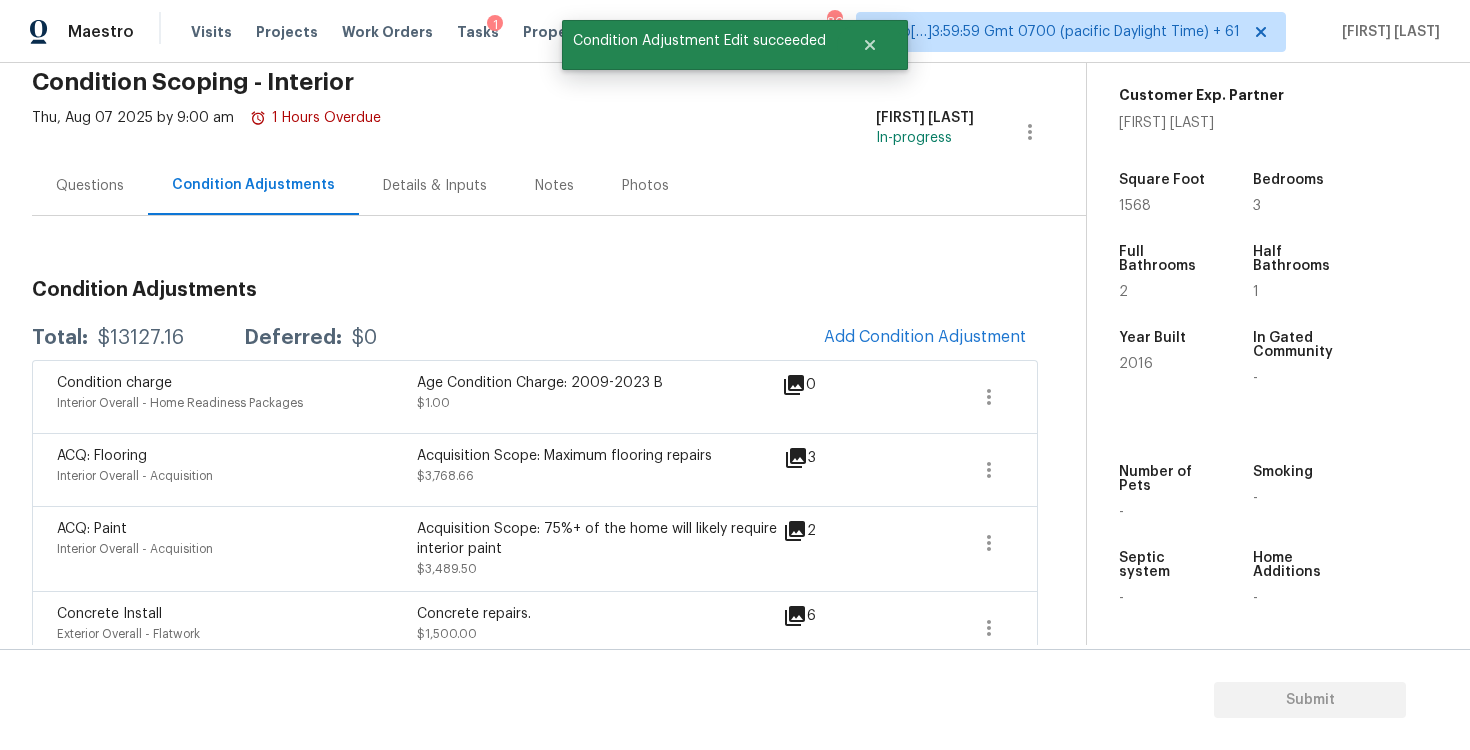 click on "Questions" at bounding box center [90, 186] 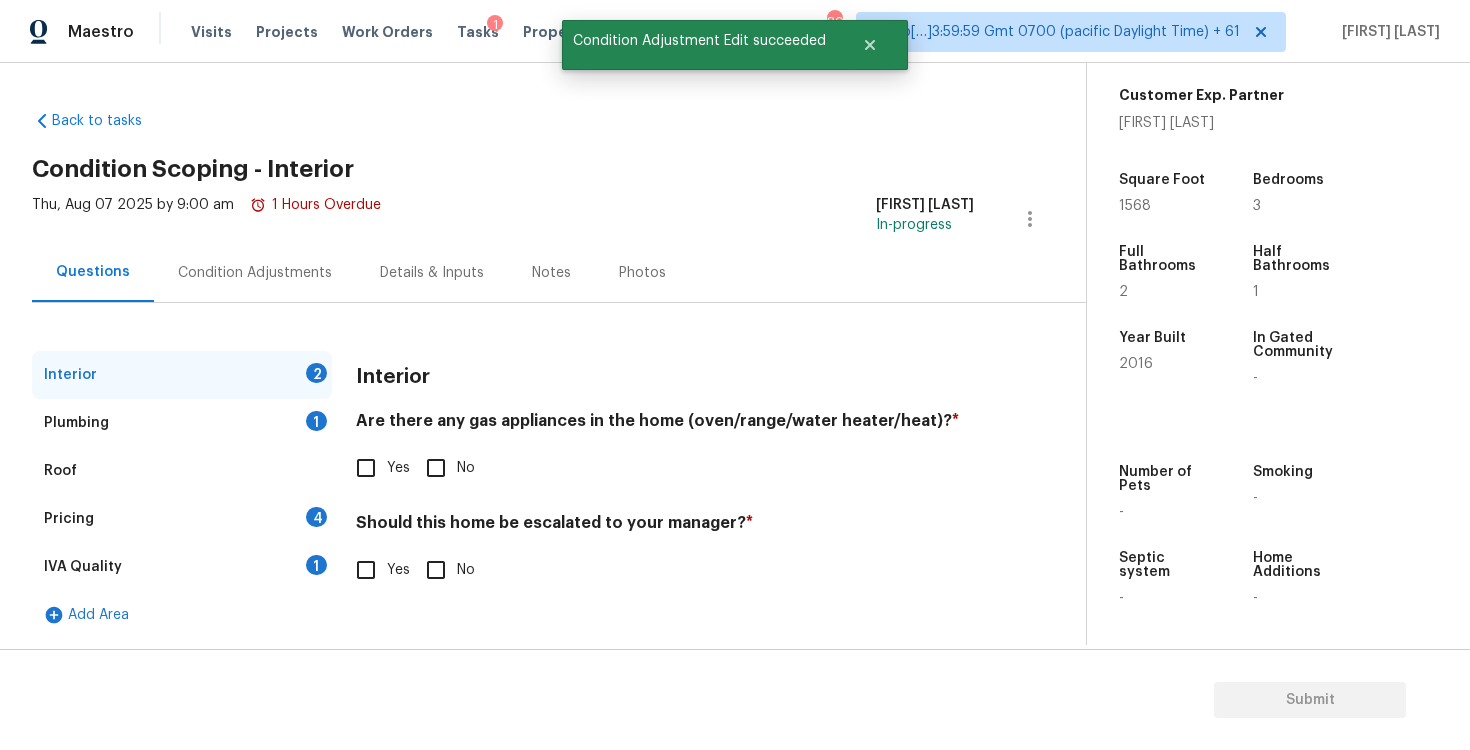scroll, scrollTop: 0, scrollLeft: 0, axis: both 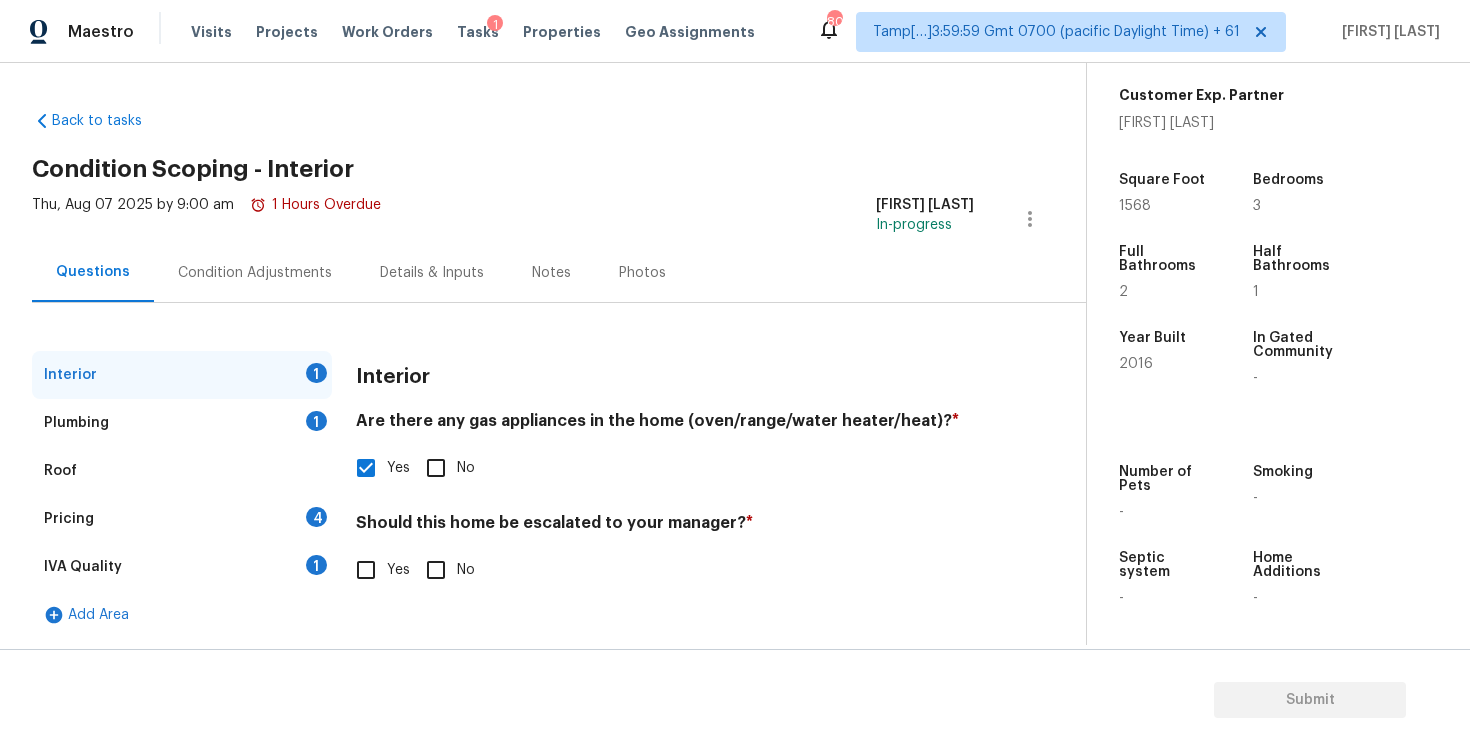 click on "No" at bounding box center (436, 570) 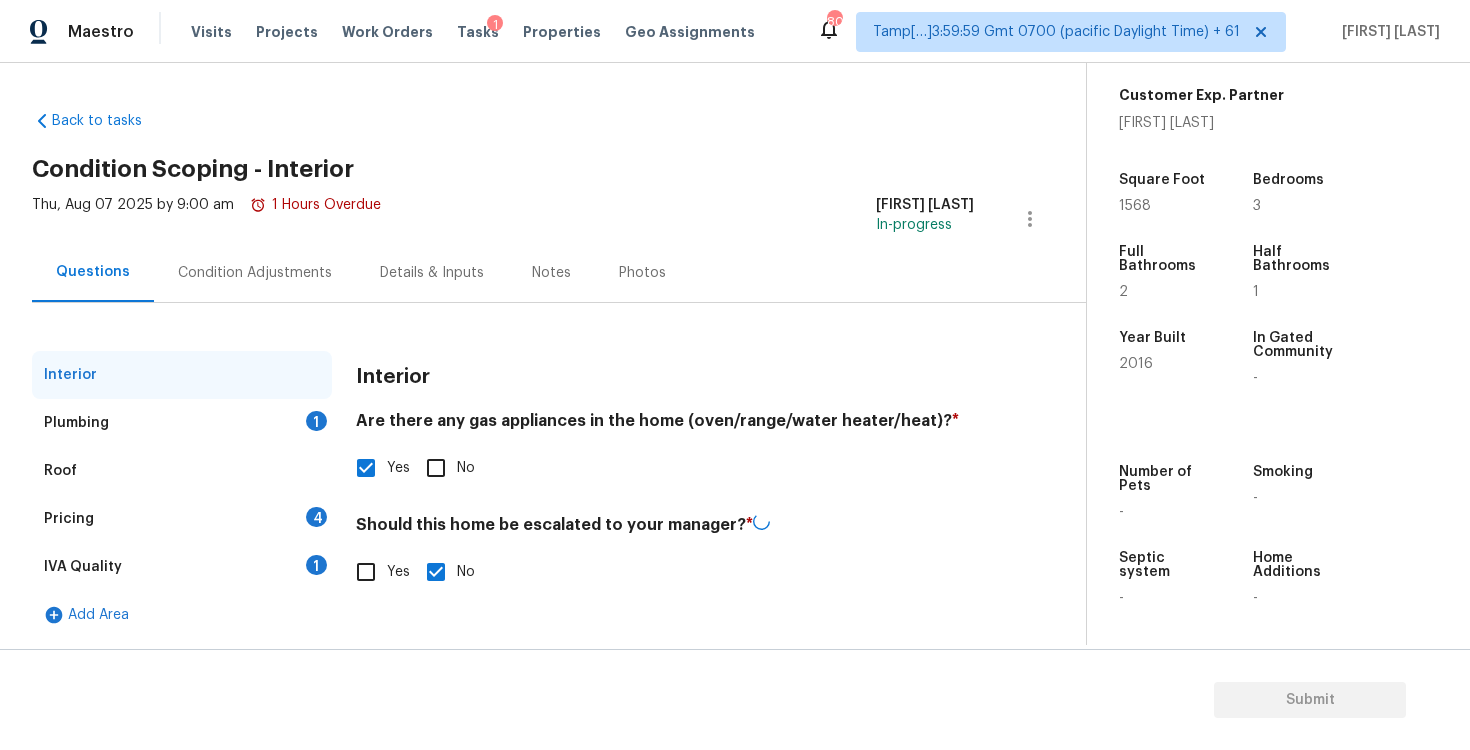 click on "Plumbing 1" at bounding box center [182, 423] 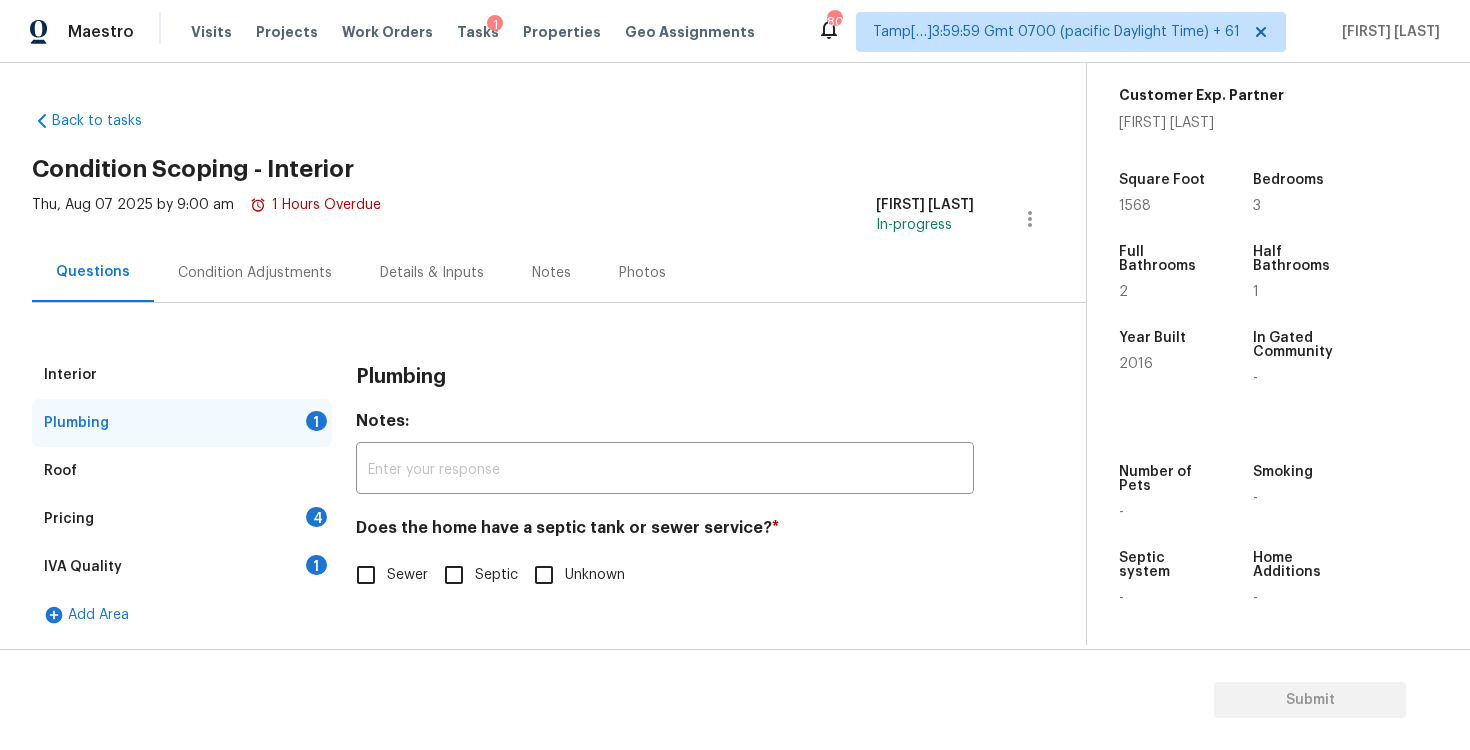 click on "Sewer" at bounding box center (366, 575) 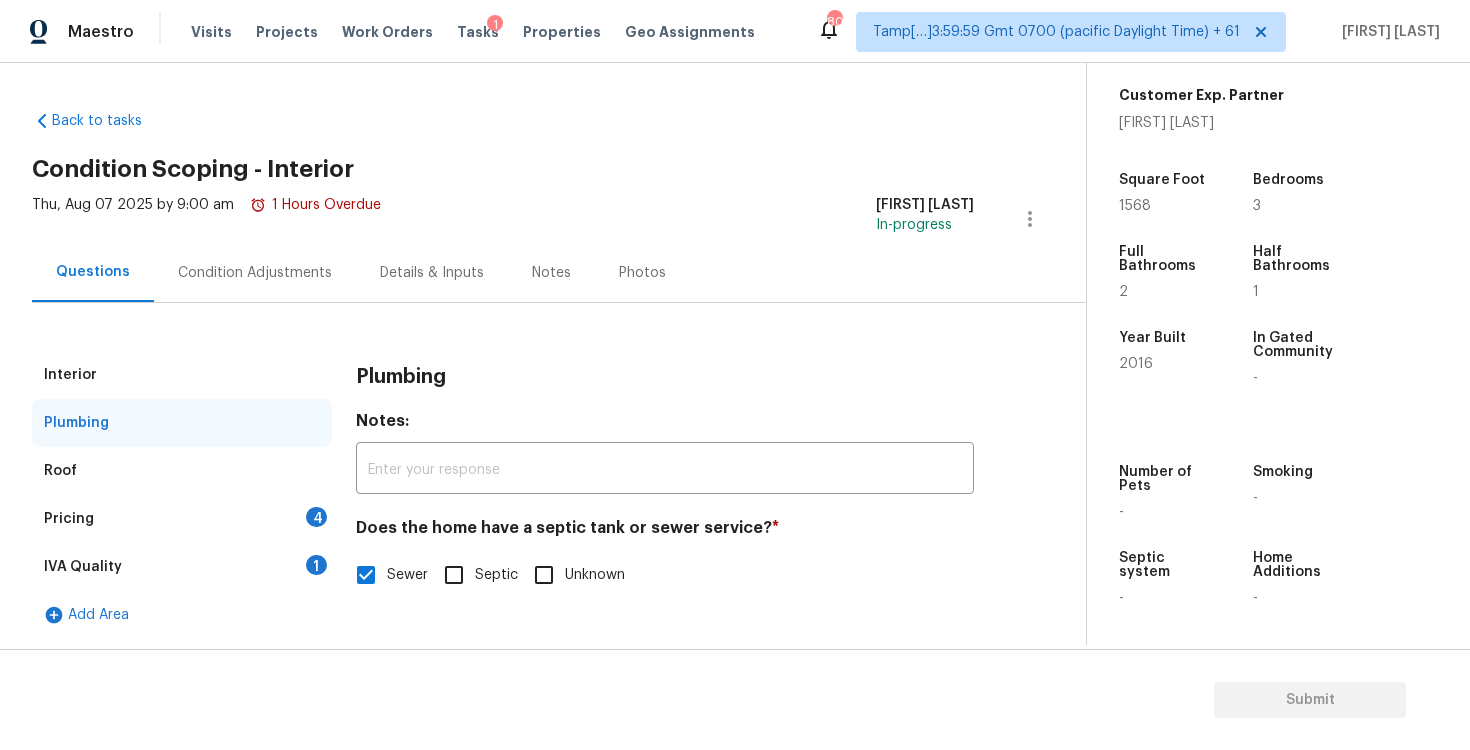 click on "4" at bounding box center [316, 517] 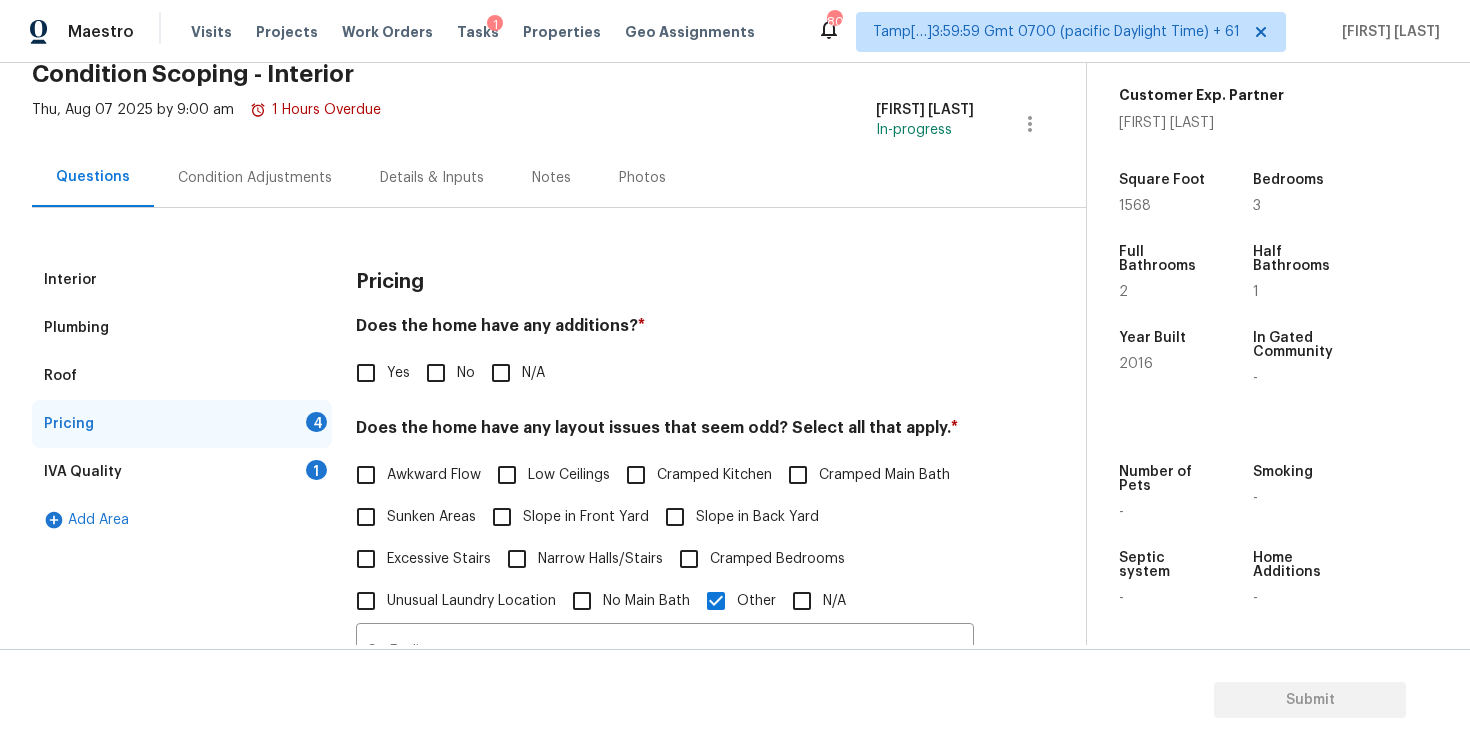 scroll, scrollTop: 113, scrollLeft: 0, axis: vertical 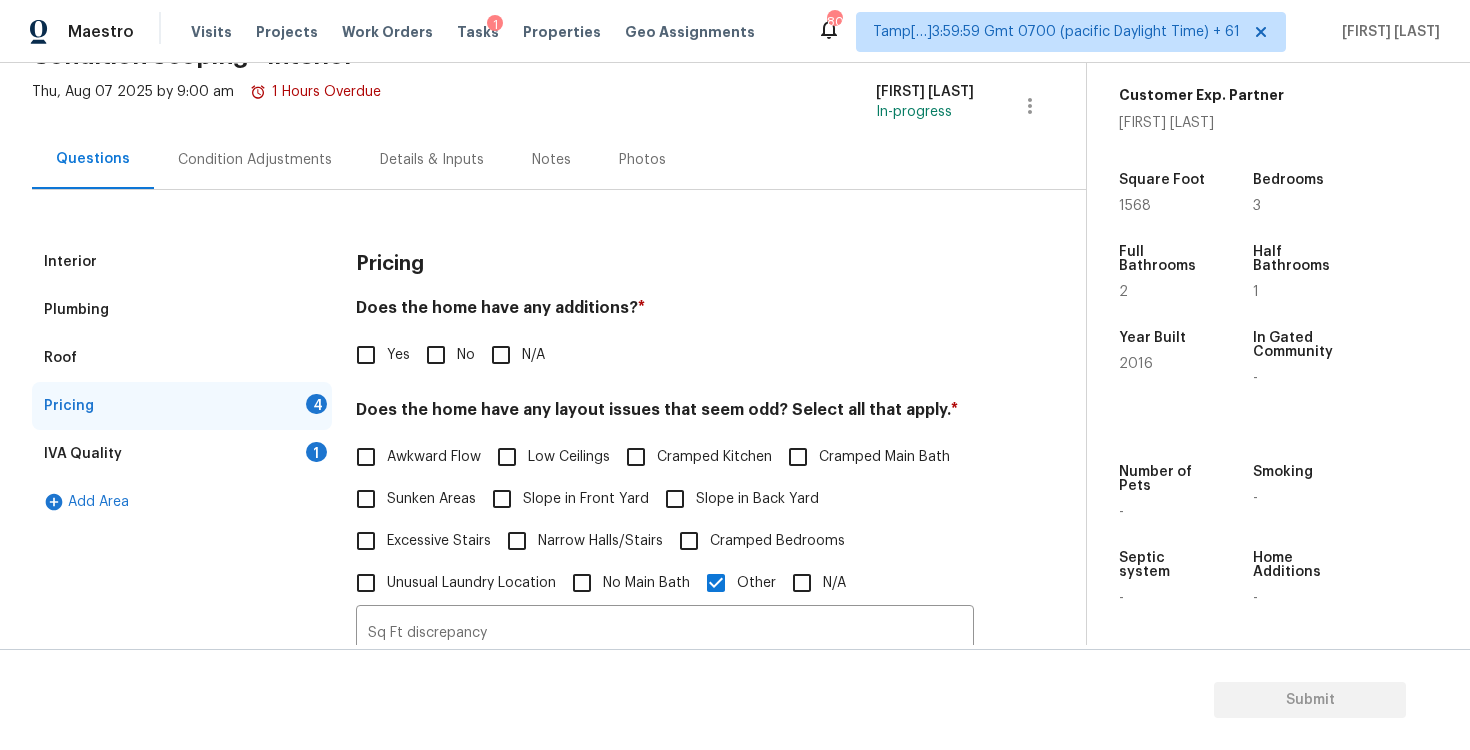 click on "Does the home have any additions?  * Yes No N/A" at bounding box center (665, 337) 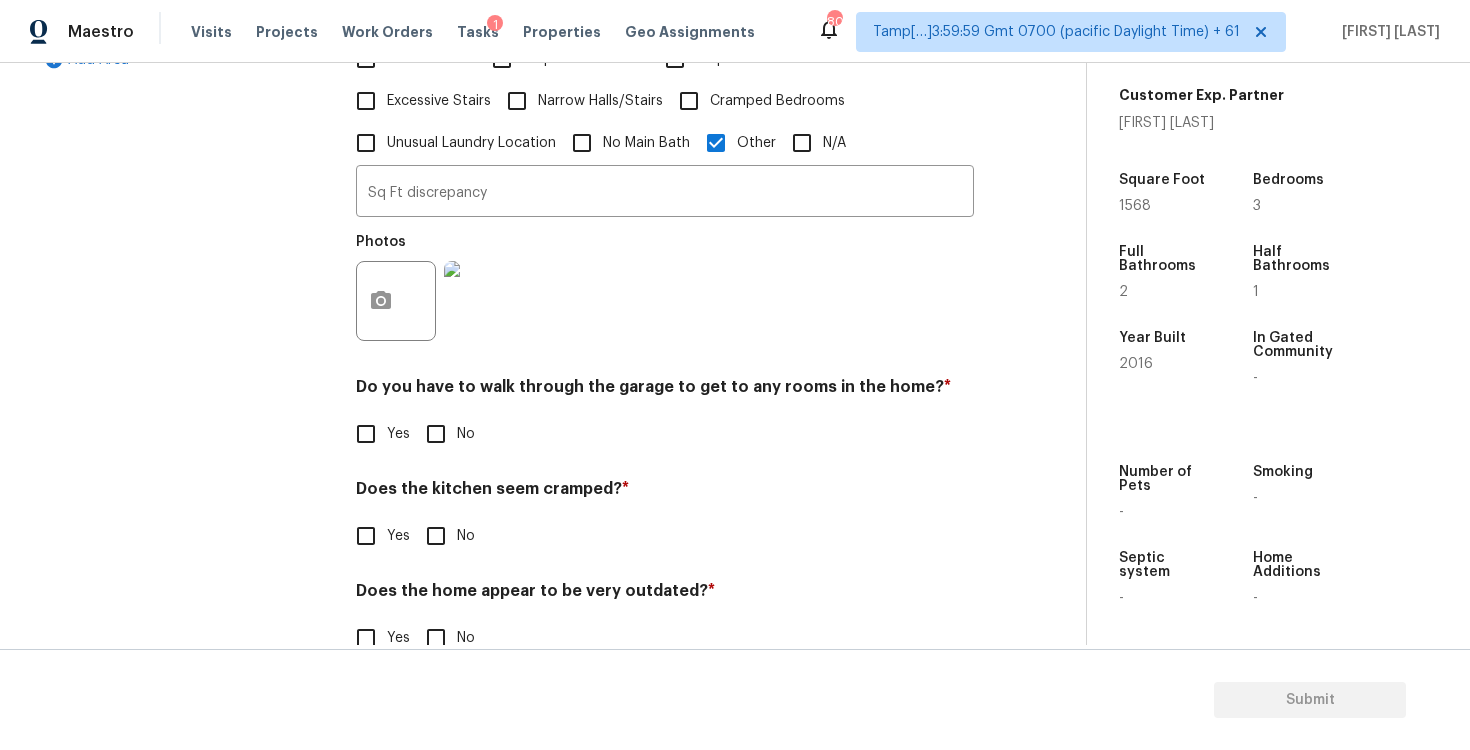 scroll, scrollTop: 587, scrollLeft: 0, axis: vertical 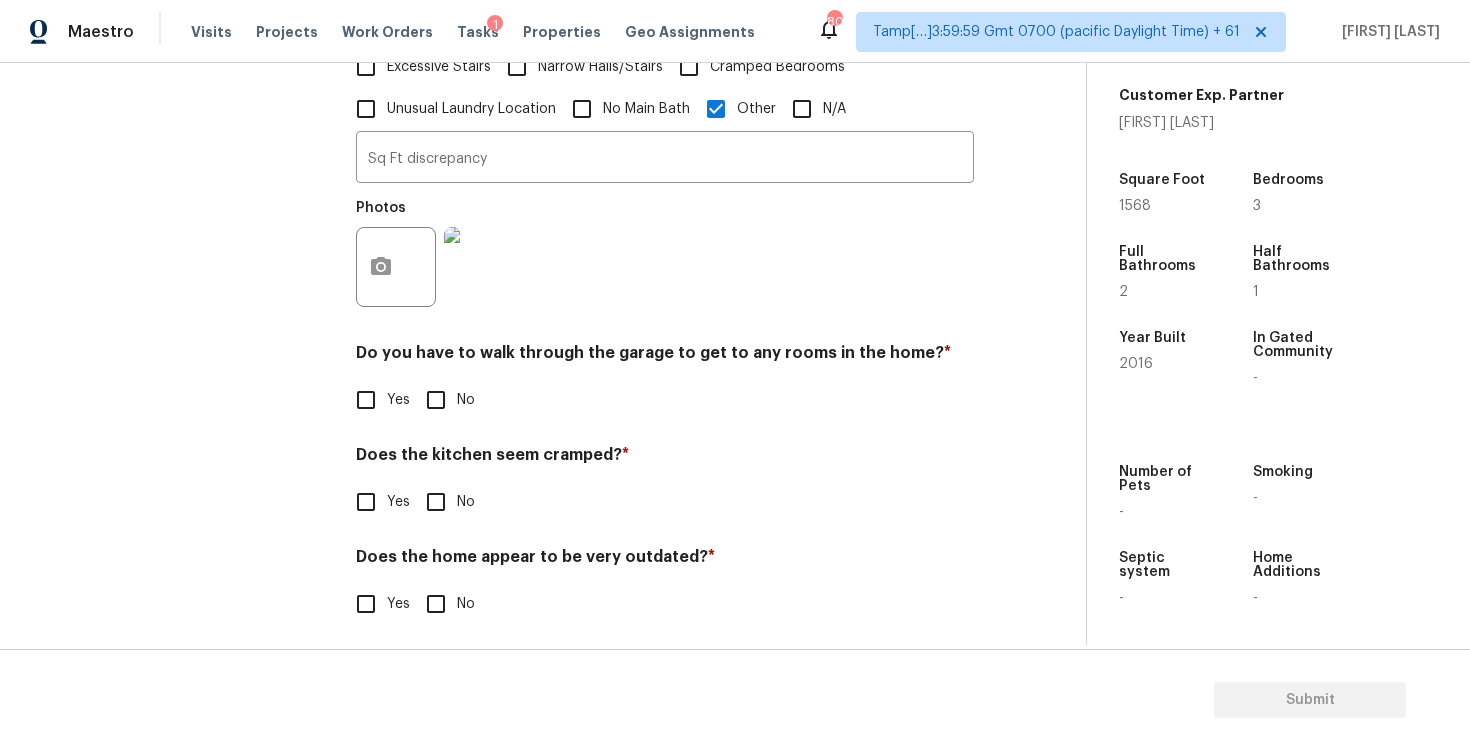 click on "No" at bounding box center [466, 400] 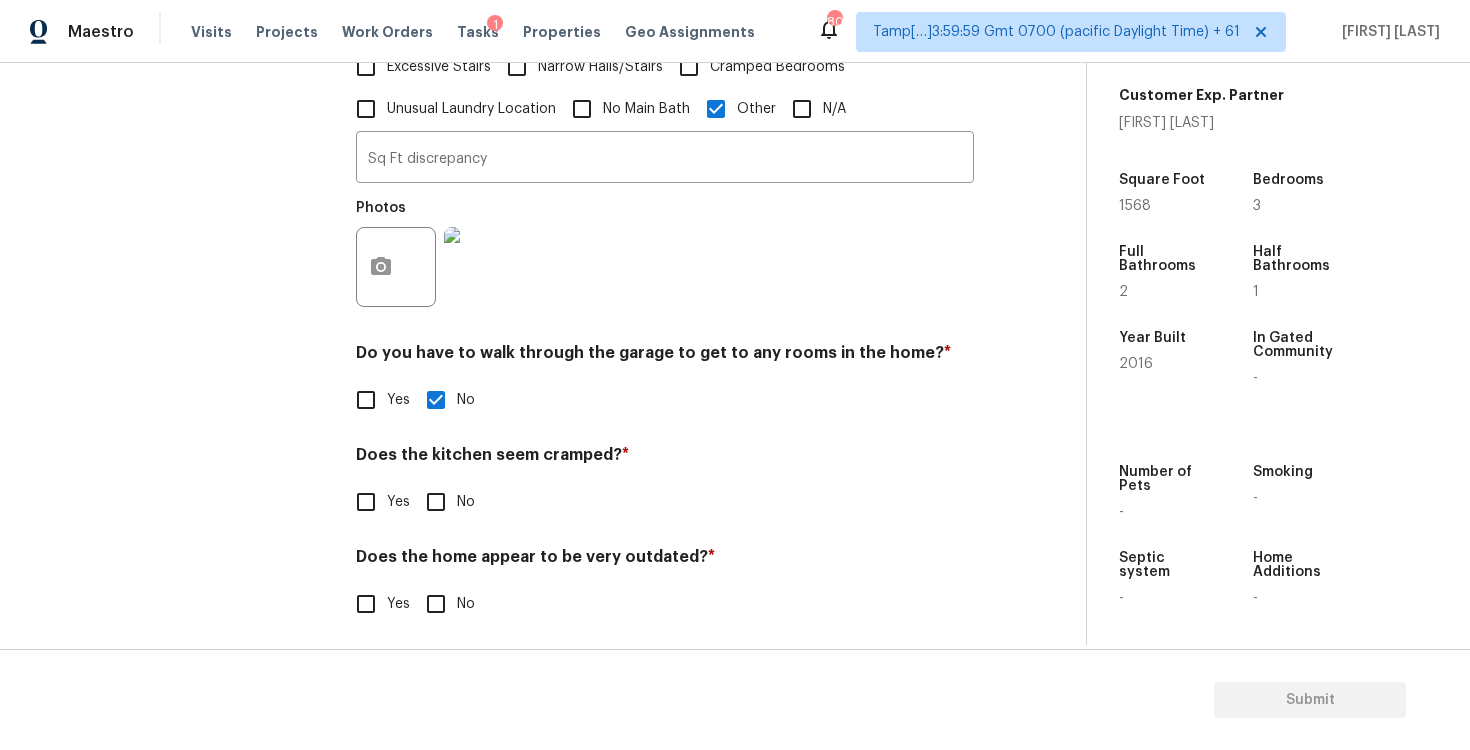 click on "No" at bounding box center (436, 502) 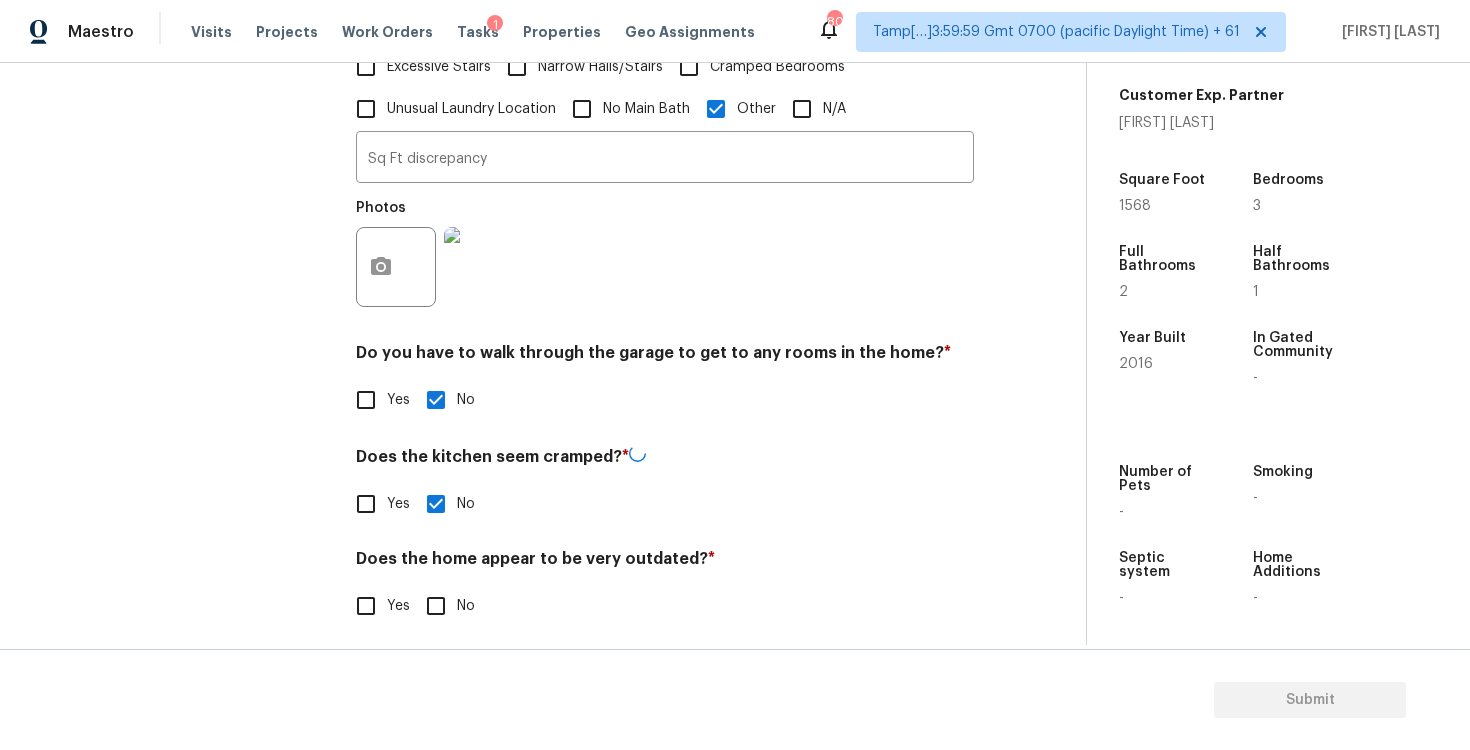 click on "No" at bounding box center [445, 606] 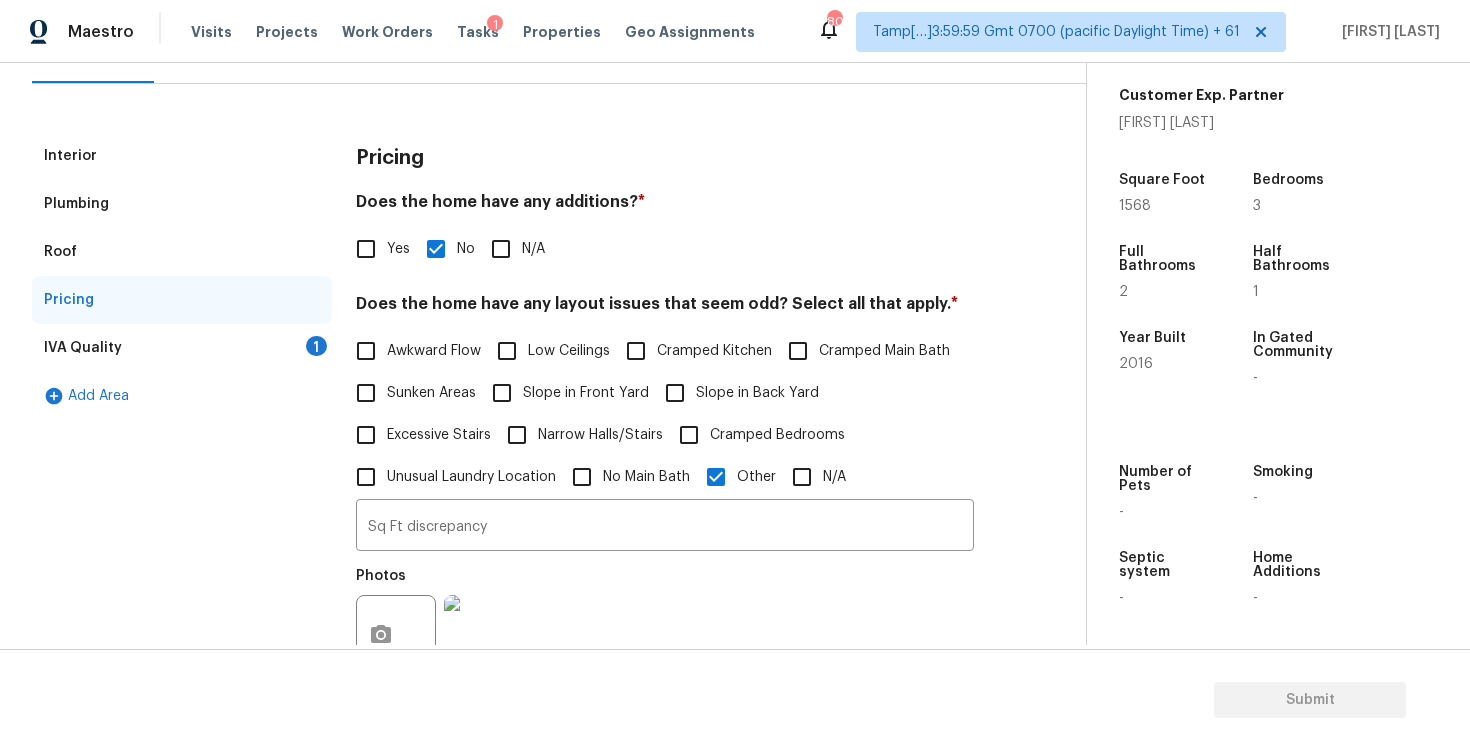 scroll, scrollTop: 0, scrollLeft: 0, axis: both 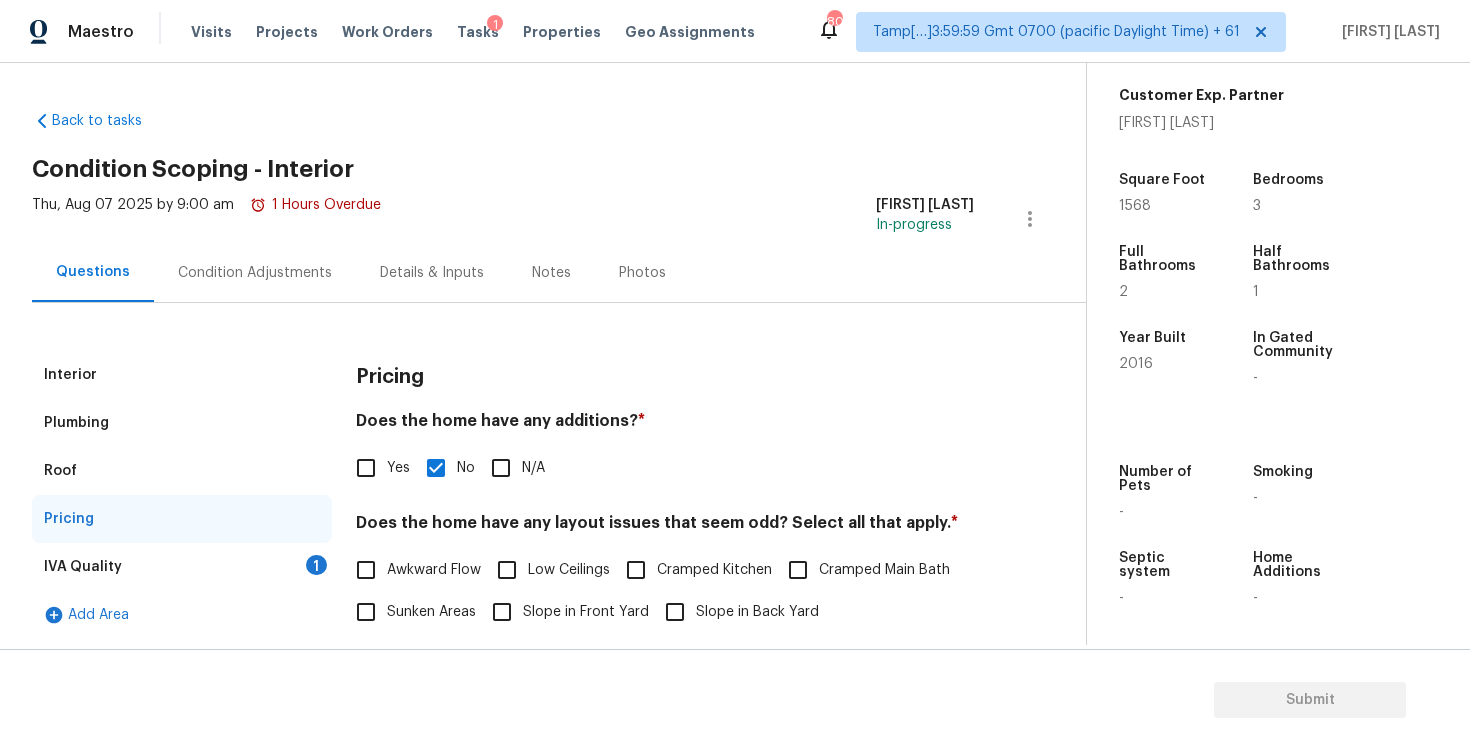 click on "IVA Quality 1" at bounding box center [182, 567] 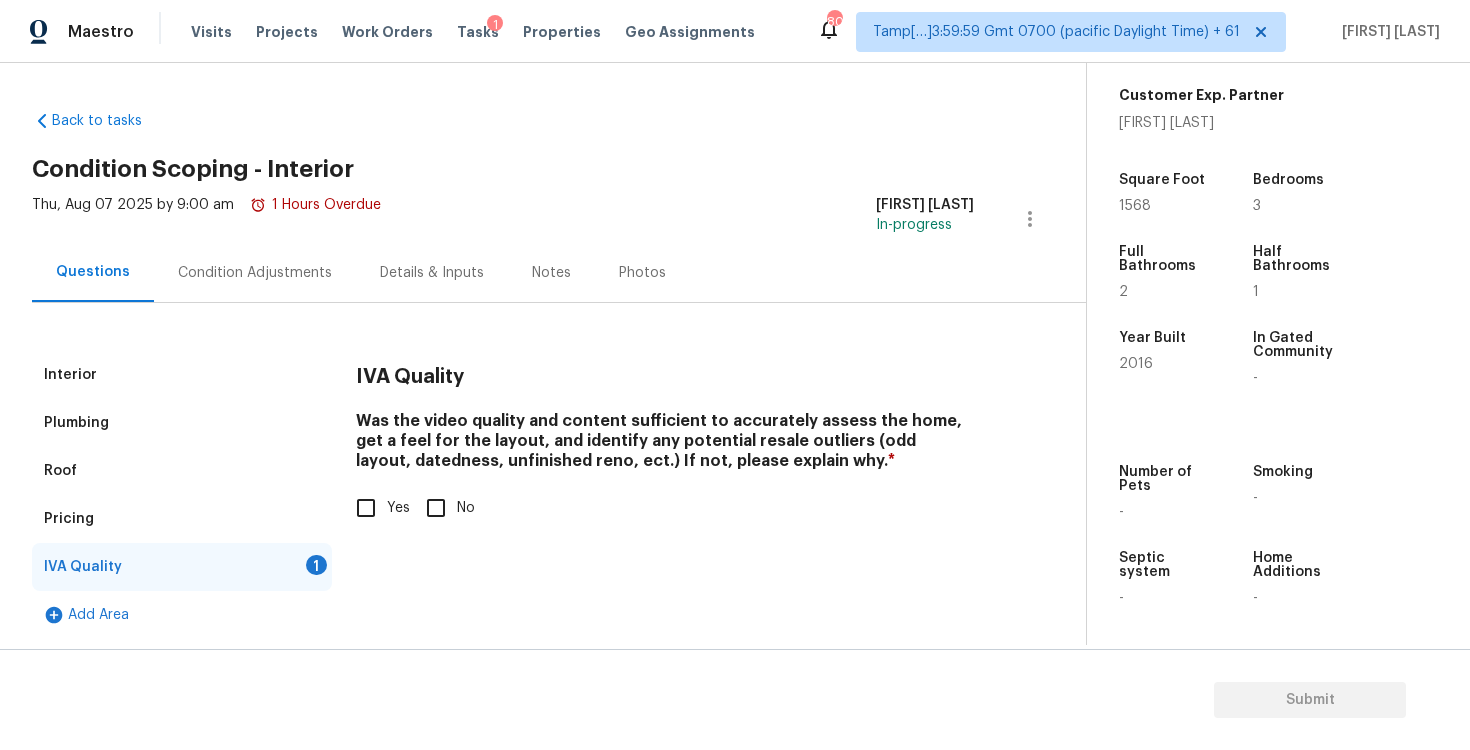 click on "Yes" at bounding box center [366, 508] 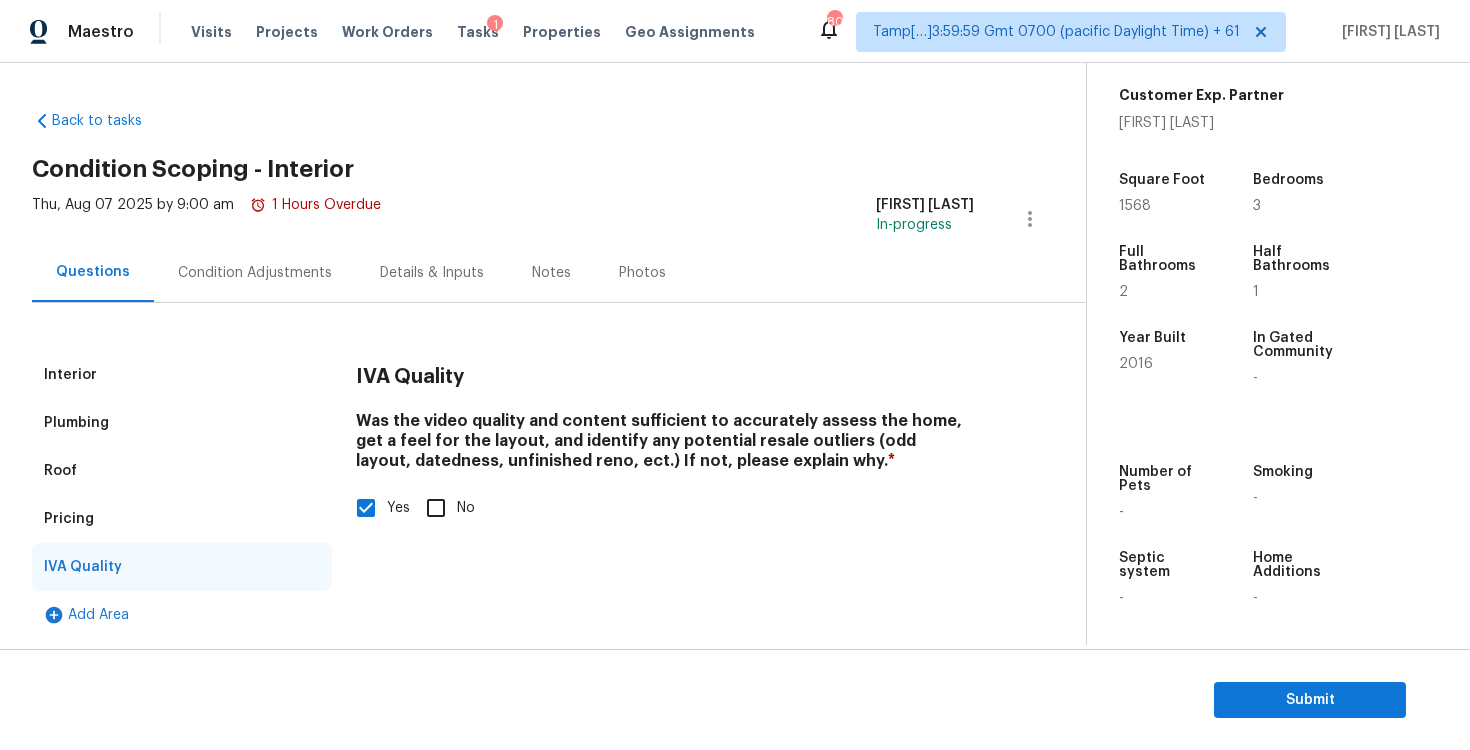 click on "Condition Adjustments" at bounding box center [255, 272] 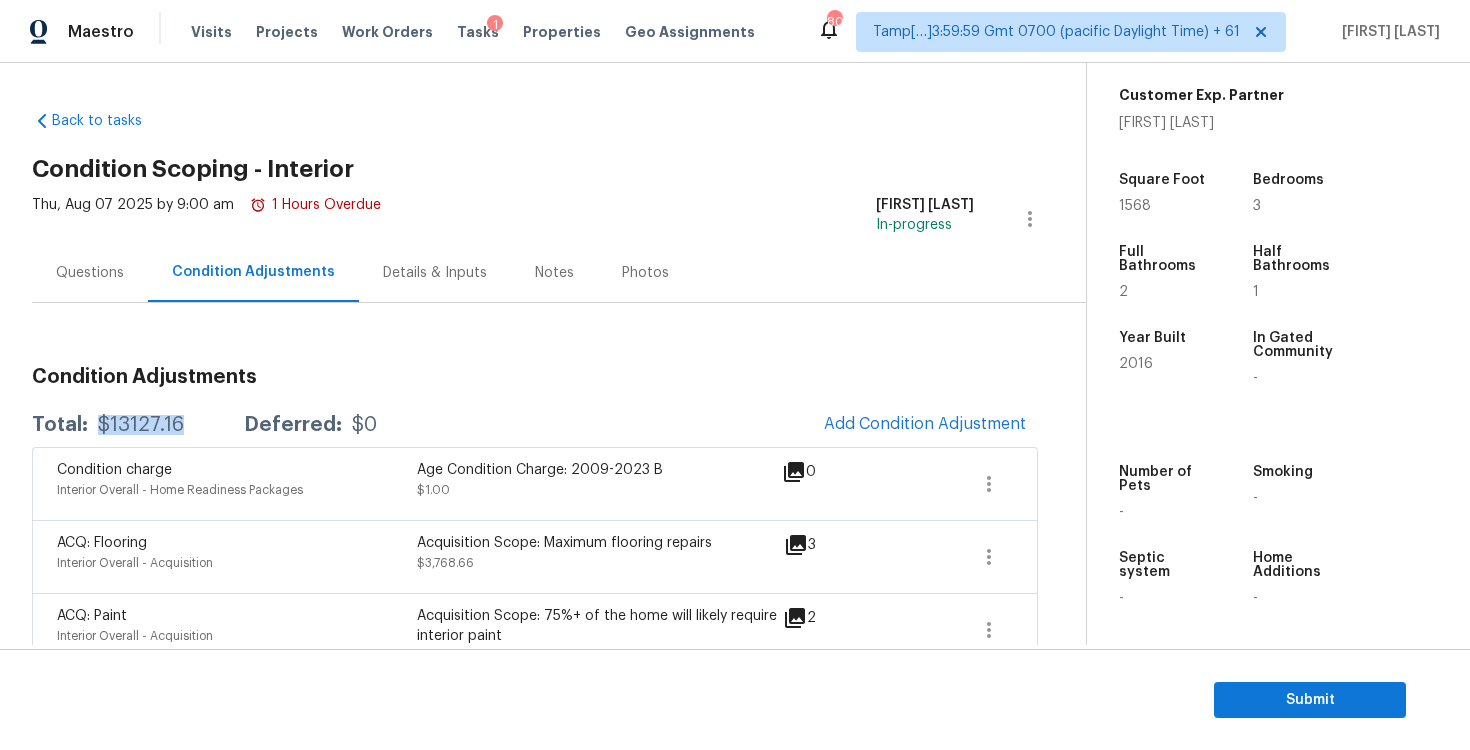 drag, startPoint x: 93, startPoint y: 422, endPoint x: 181, endPoint y: 419, distance: 88.051125 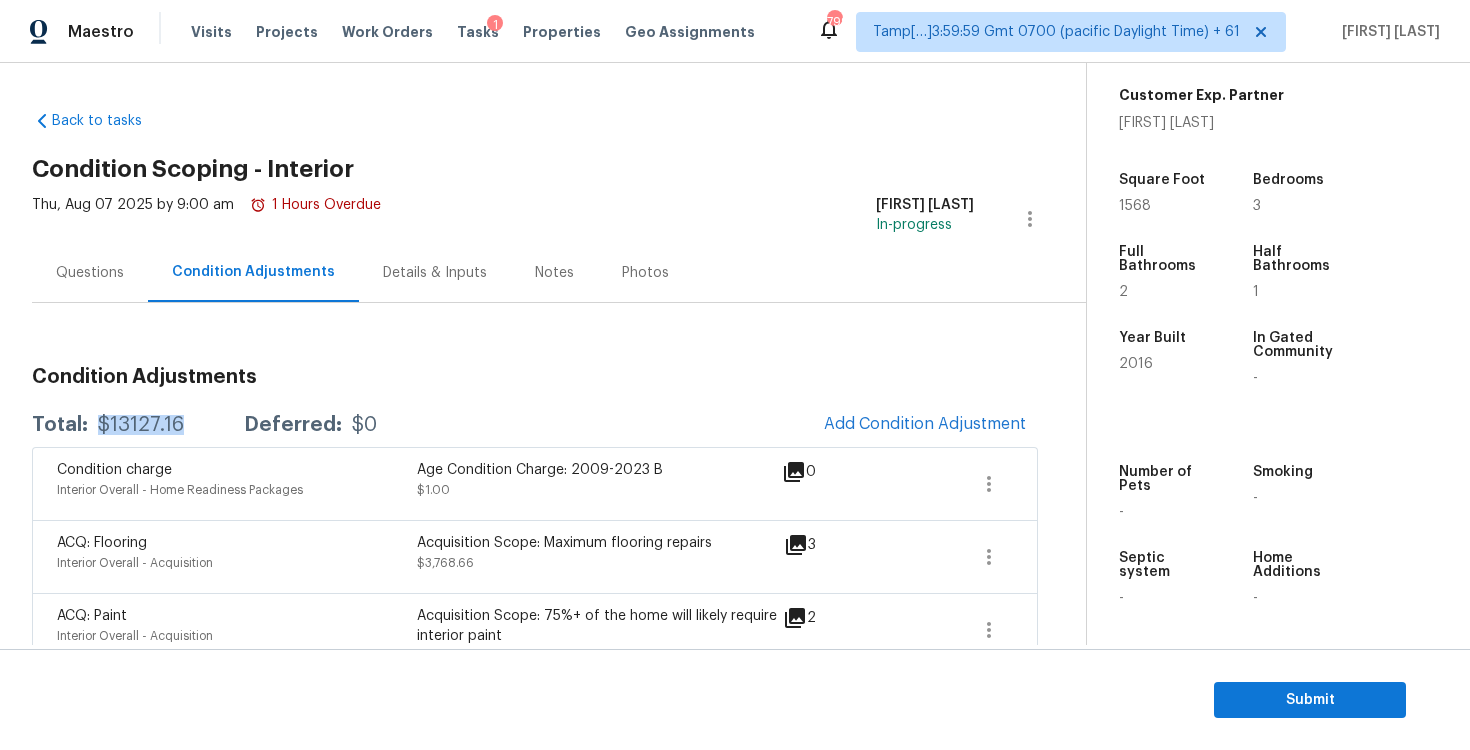 click on "Questions Condition Adjustments Details & Inputs Notes Photos" at bounding box center (559, 273) 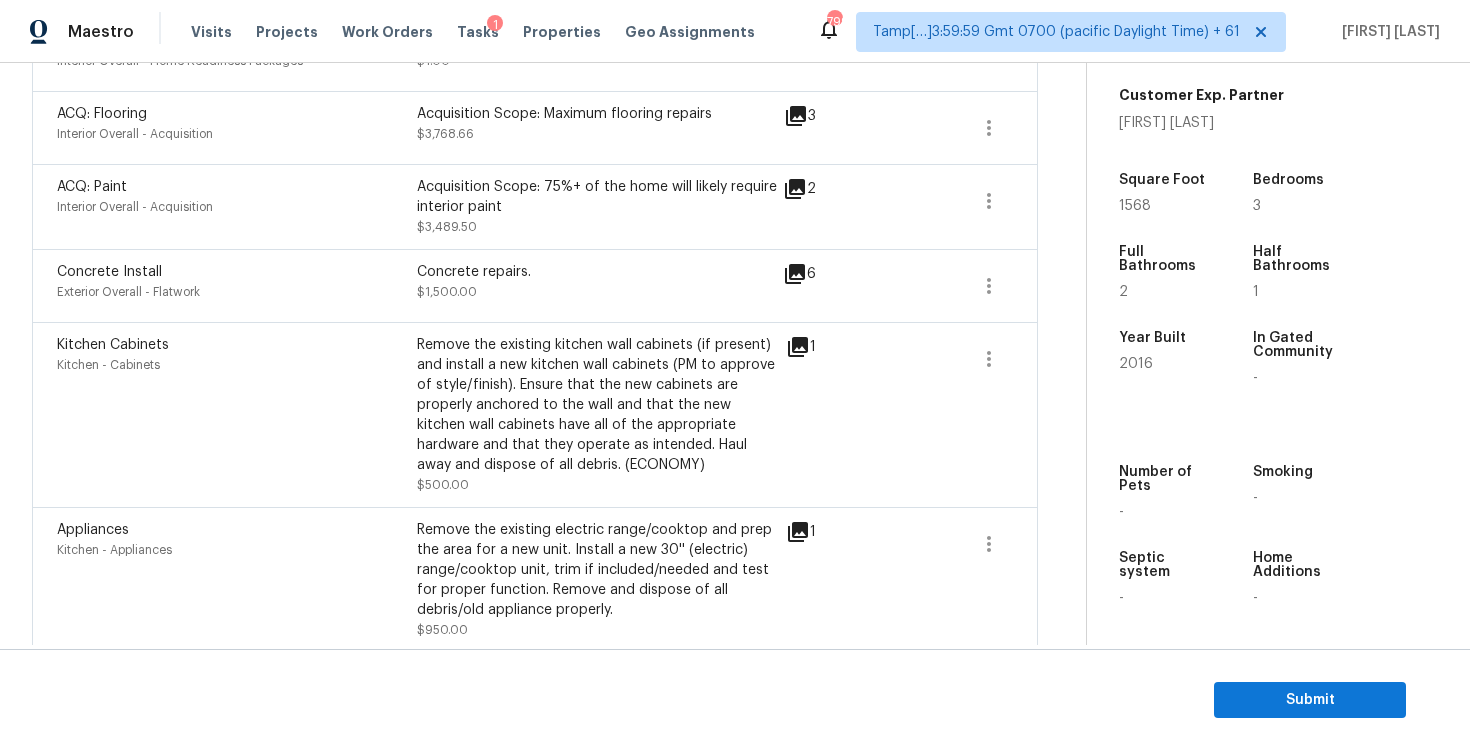 scroll, scrollTop: 304, scrollLeft: 0, axis: vertical 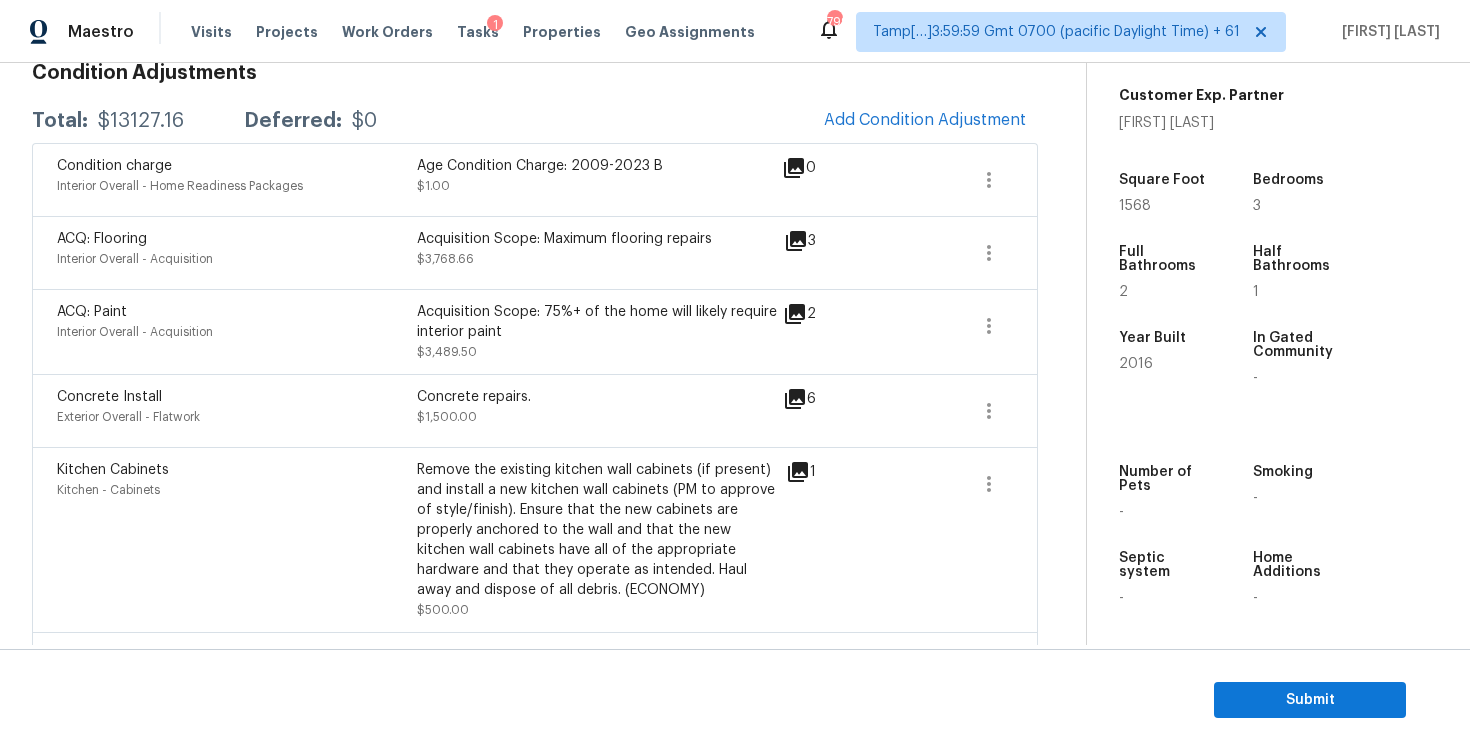 click on "Submit" at bounding box center [735, 700] 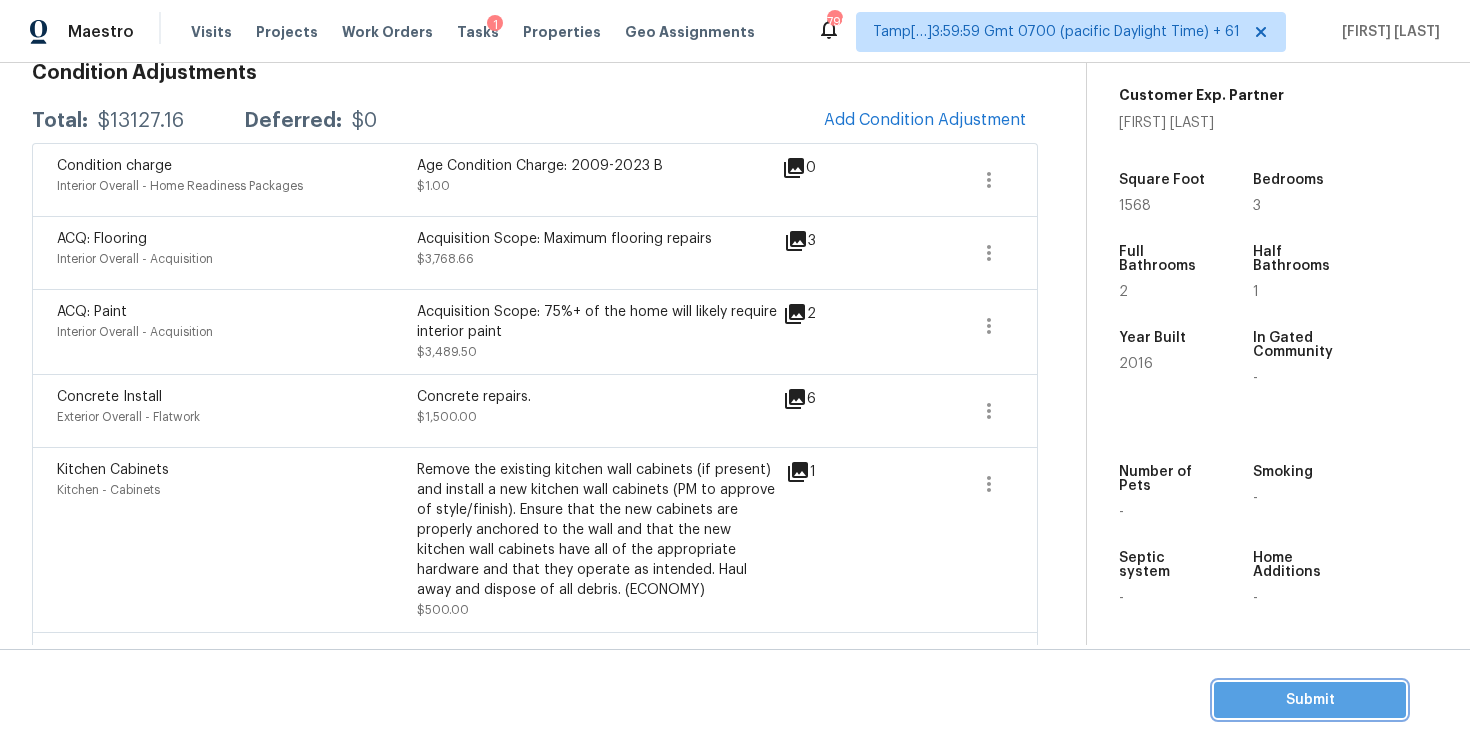 click on "Submit" at bounding box center [1310, 700] 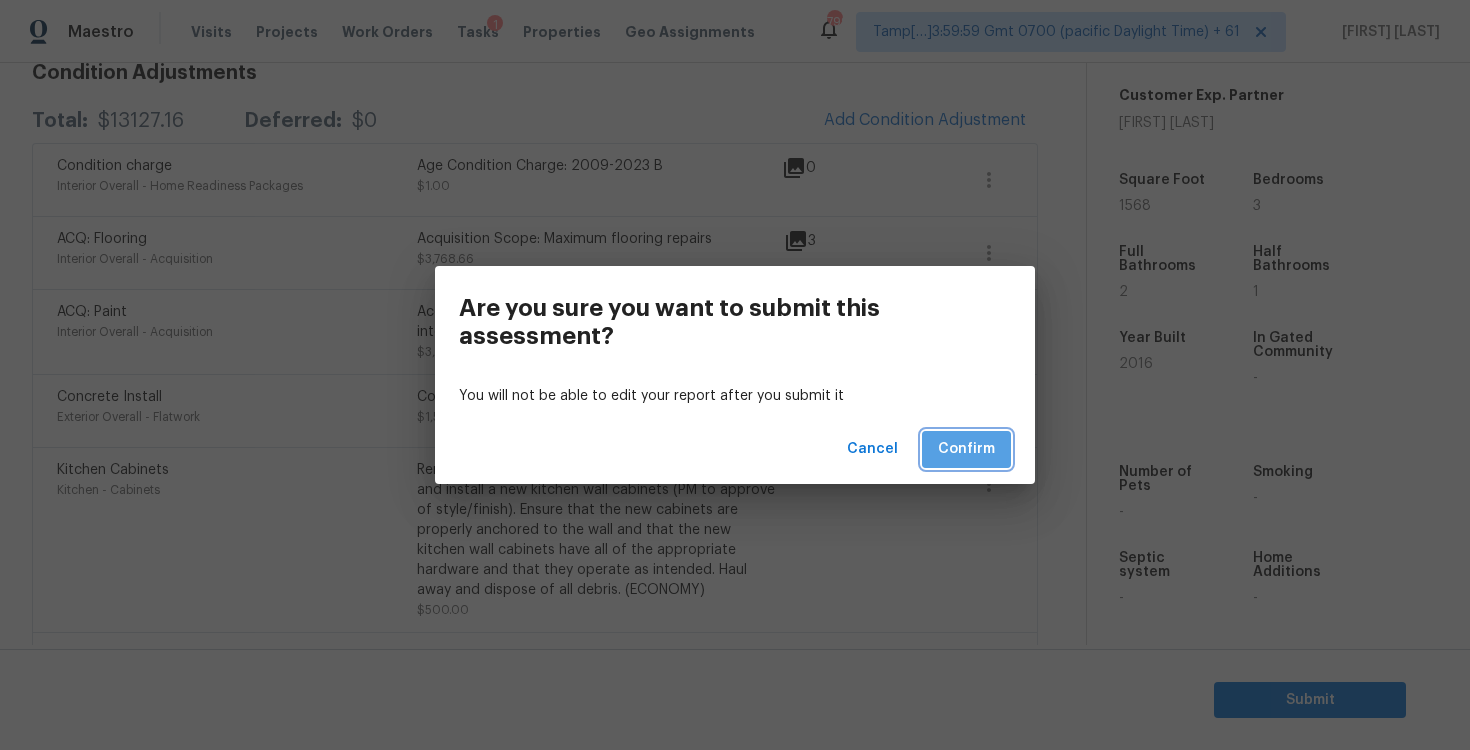click on "Confirm" at bounding box center (966, 449) 